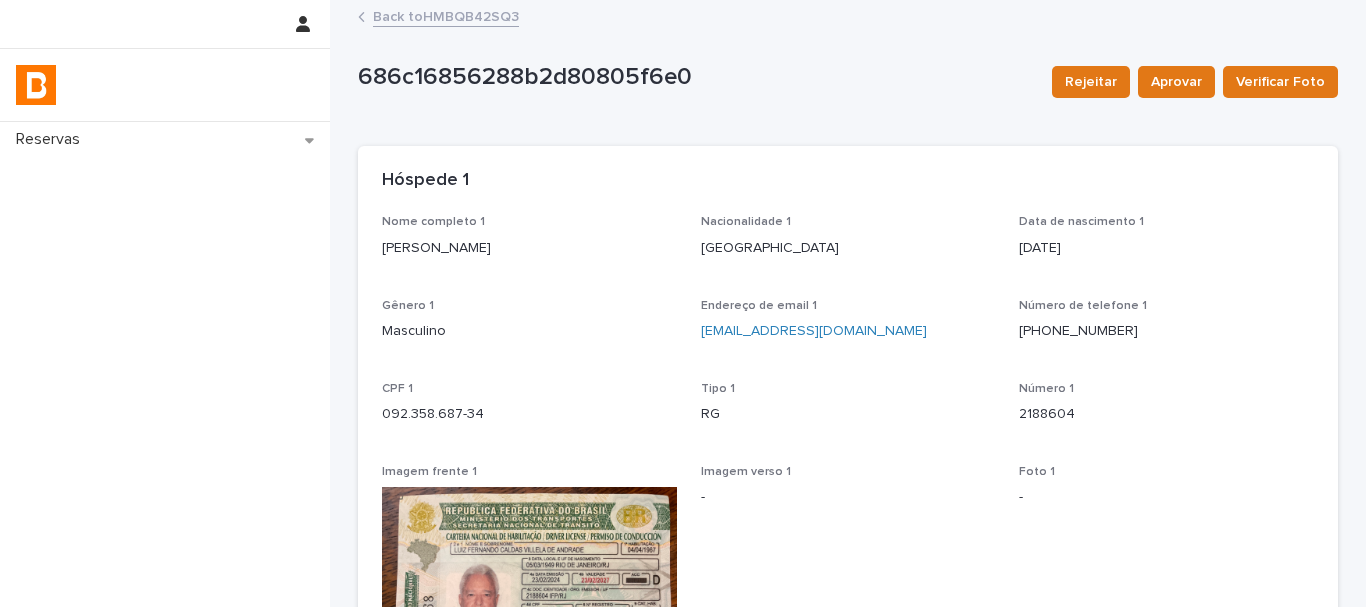 click on "Reservas" at bounding box center [165, 139] 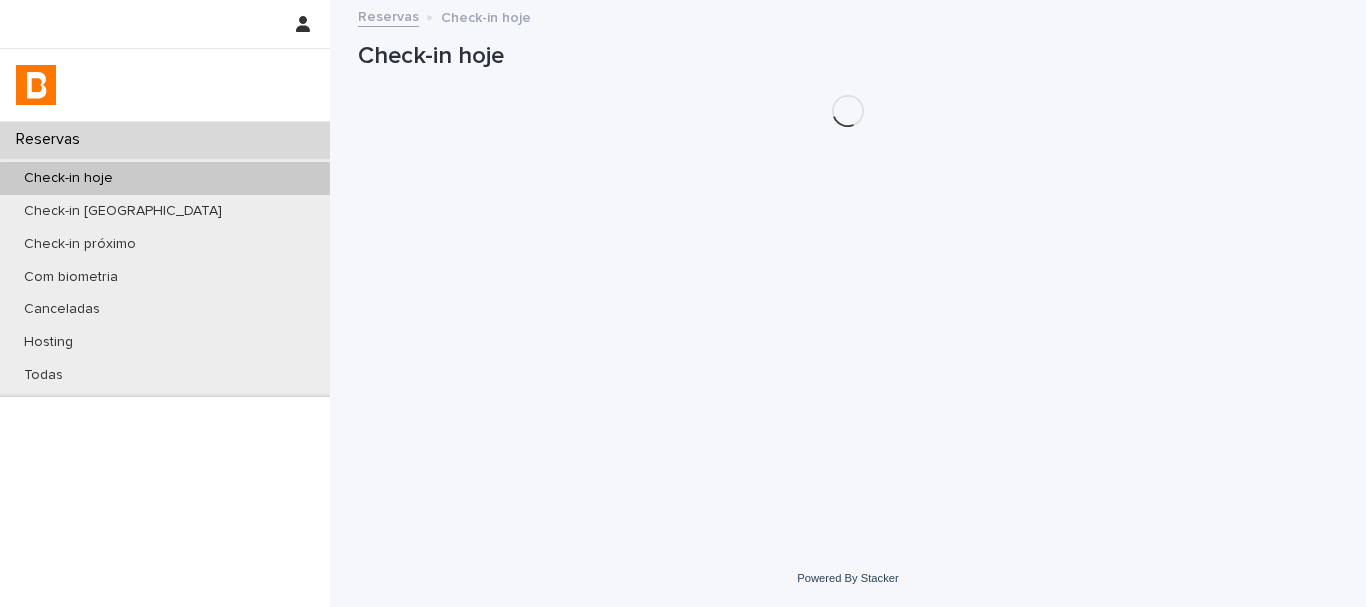 click on "Check-in hoje" at bounding box center (165, 178) 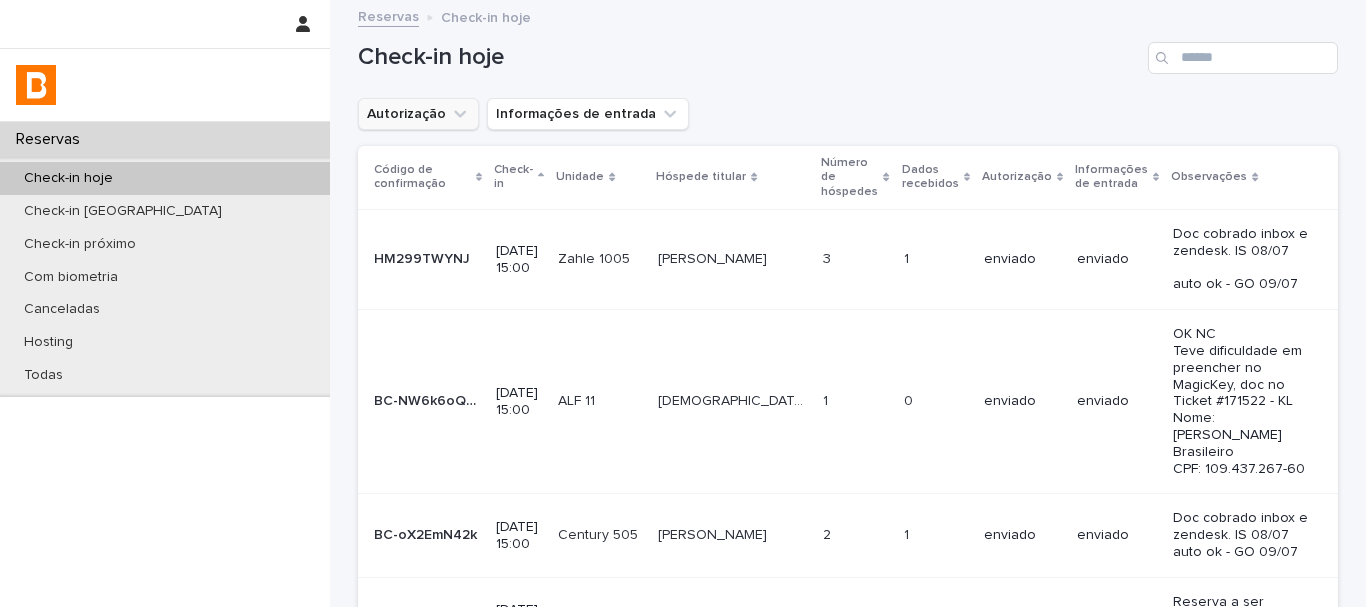 click on "Autorização" at bounding box center (418, 114) 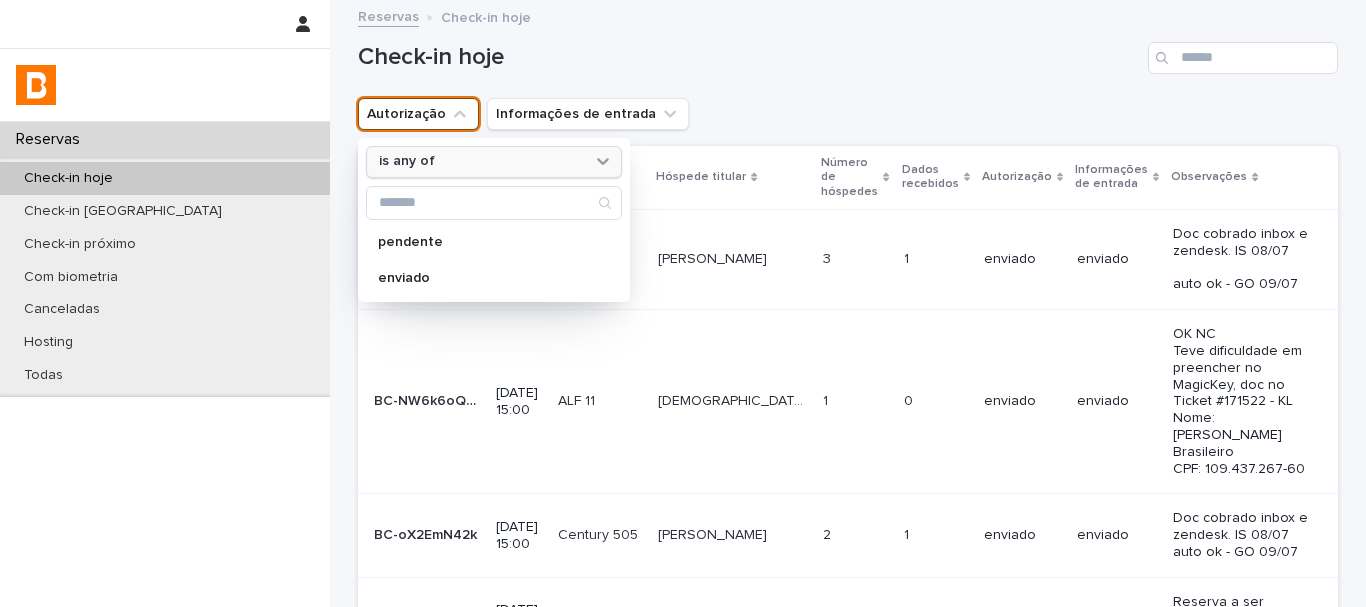 click on "is any of" at bounding box center [481, 161] 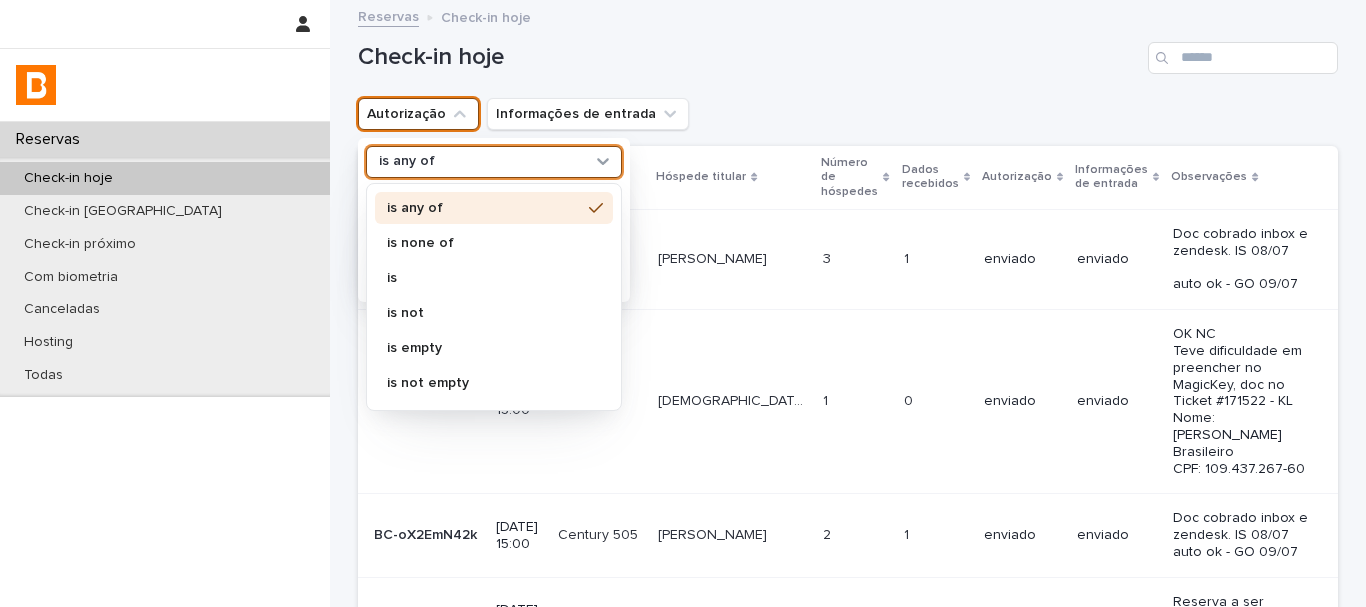 click on "is none of" at bounding box center [494, 243] 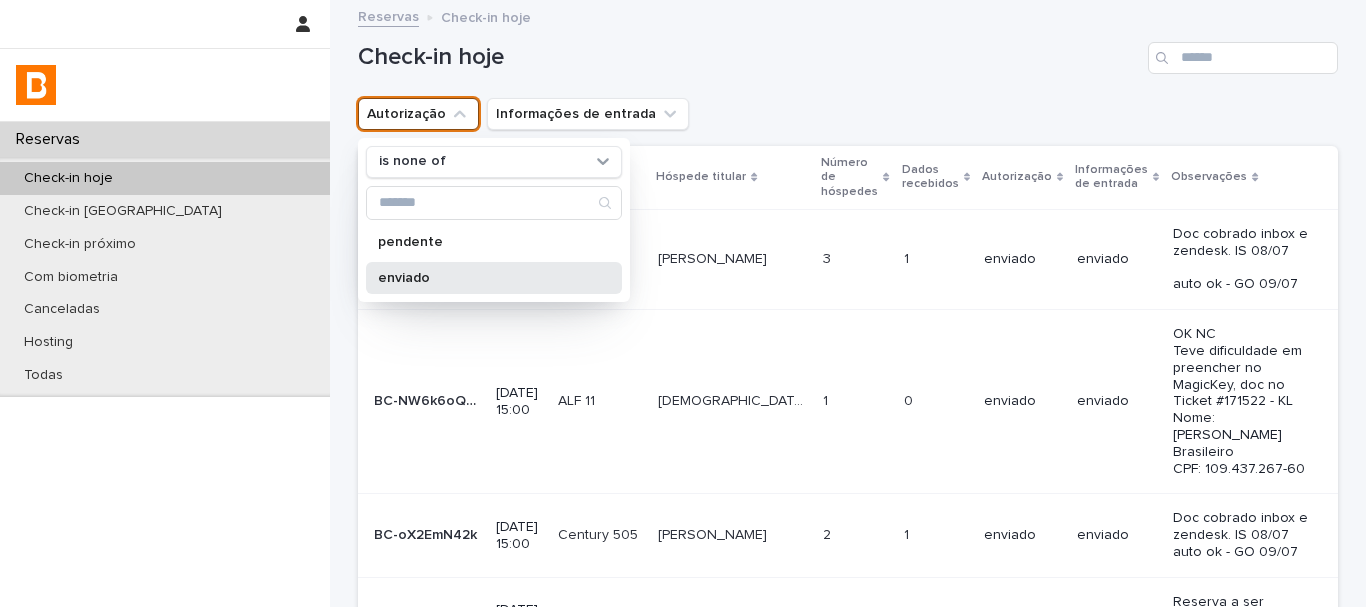 click on "enviado" at bounding box center (484, 278) 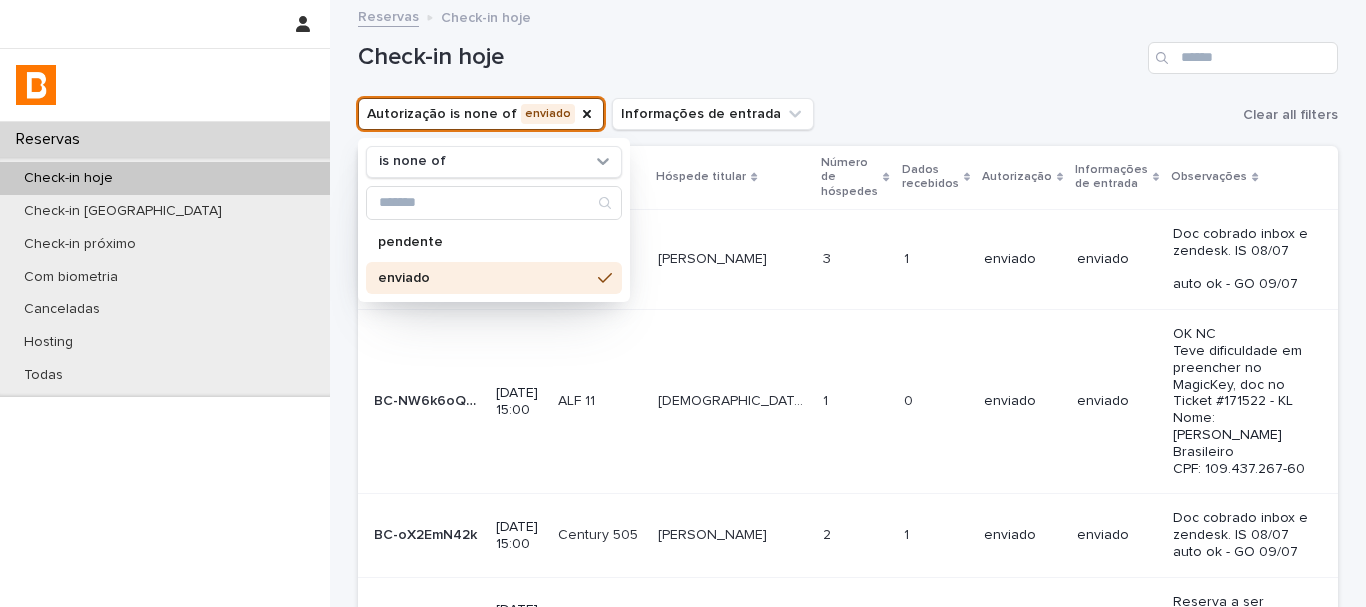 click on "Check-in hoje" at bounding box center (848, 50) 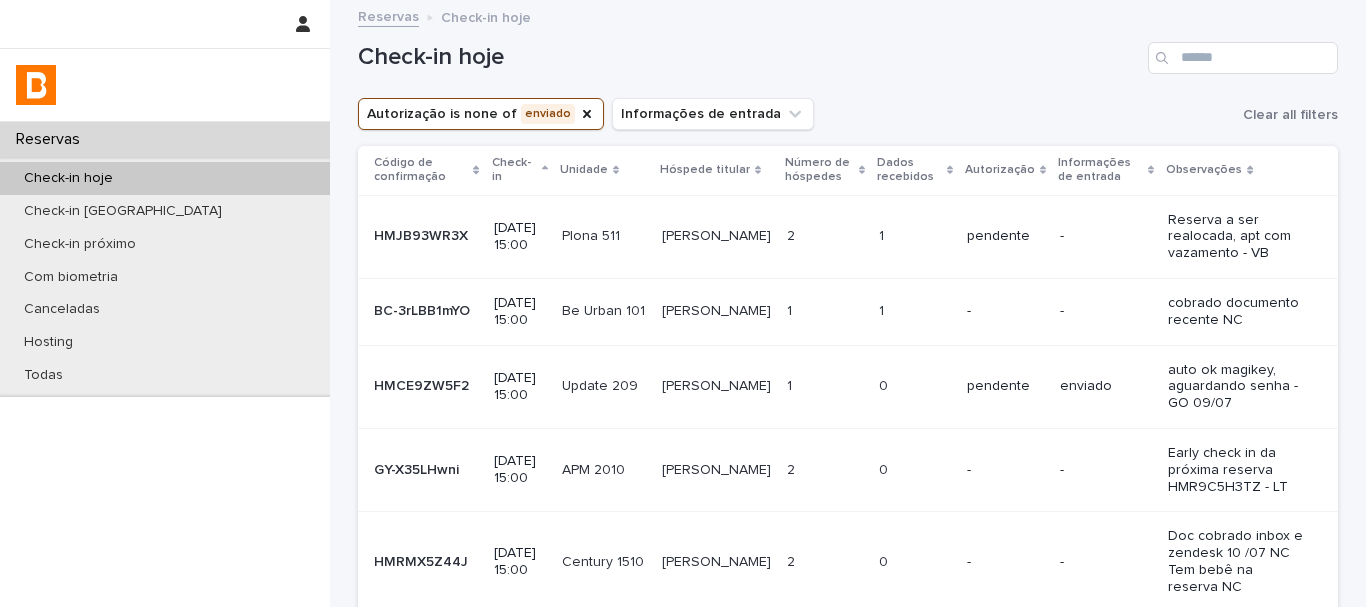 scroll, scrollTop: 100, scrollLeft: 0, axis: vertical 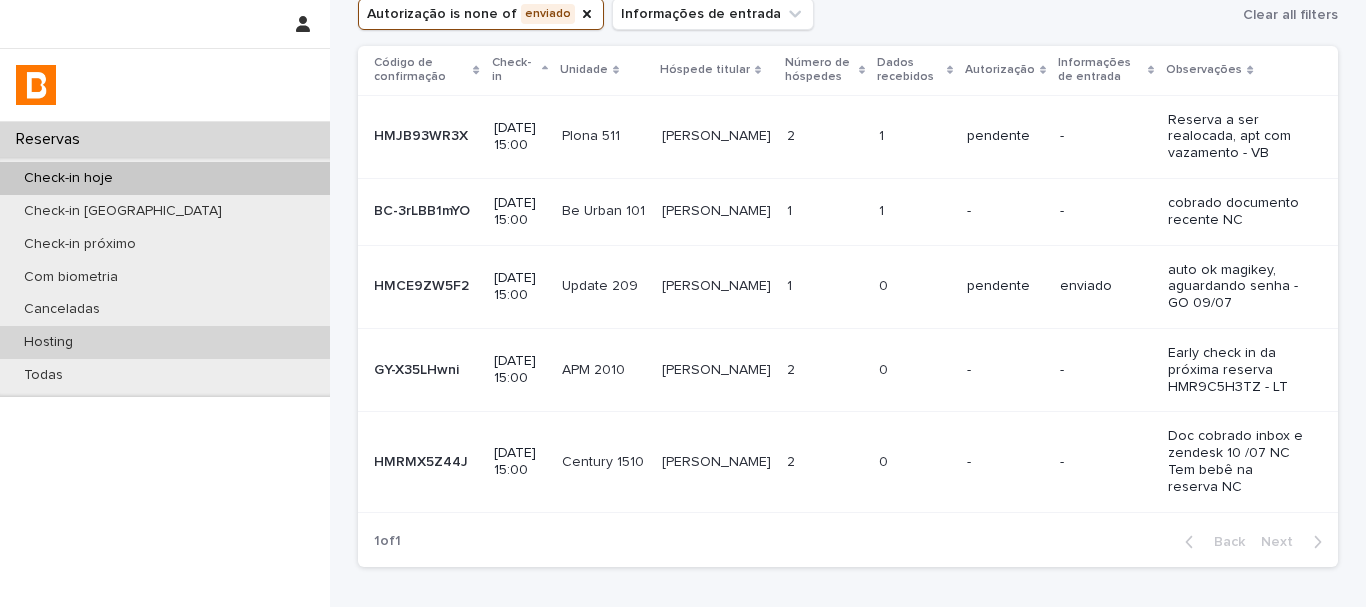 click on "Hosting" at bounding box center (165, 342) 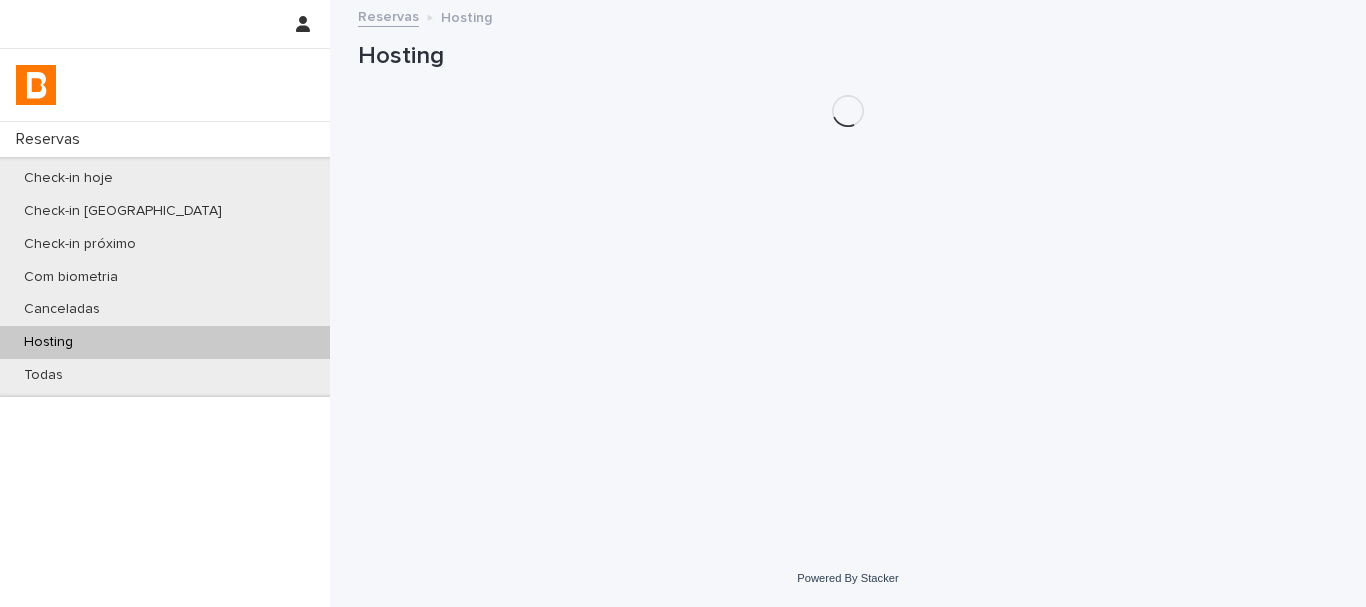 scroll, scrollTop: 0, scrollLeft: 0, axis: both 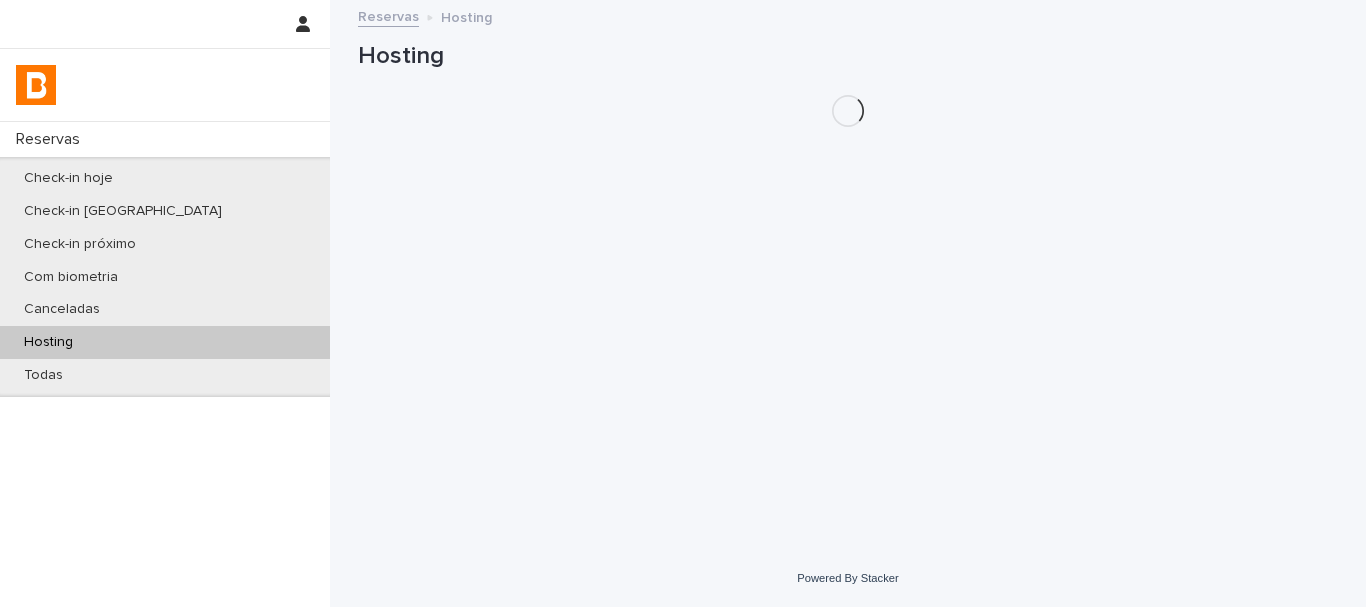 click on "Hosting" at bounding box center [165, 342] 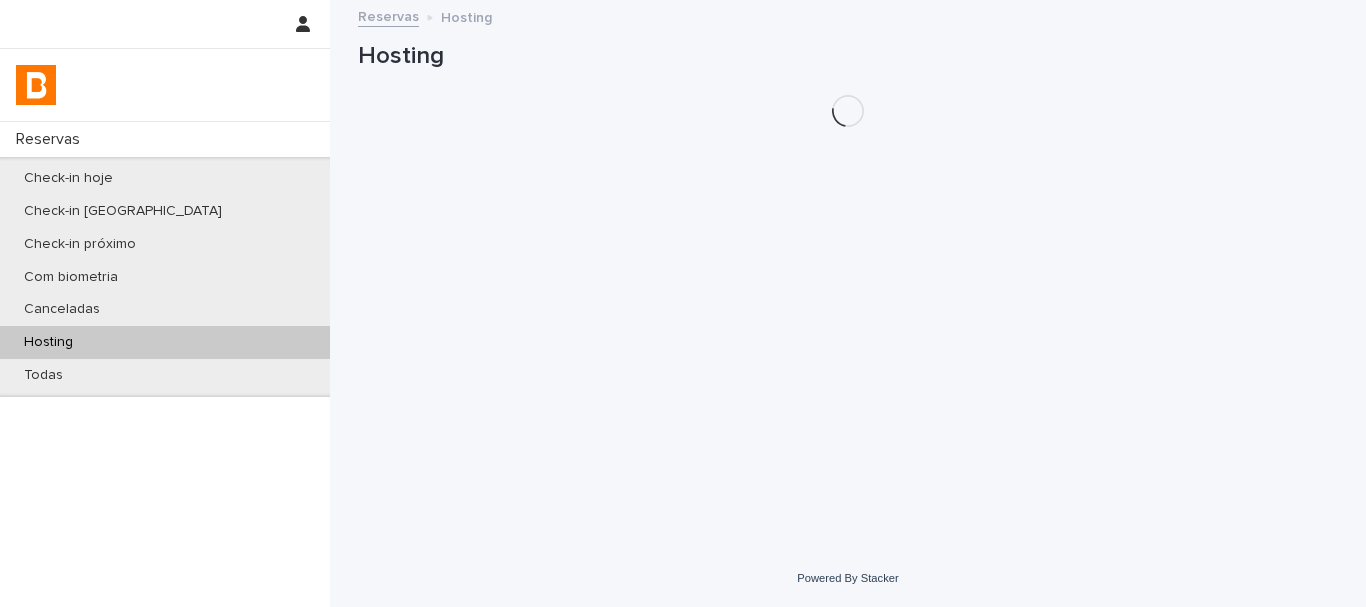 click on "Hosting" at bounding box center (165, 342) 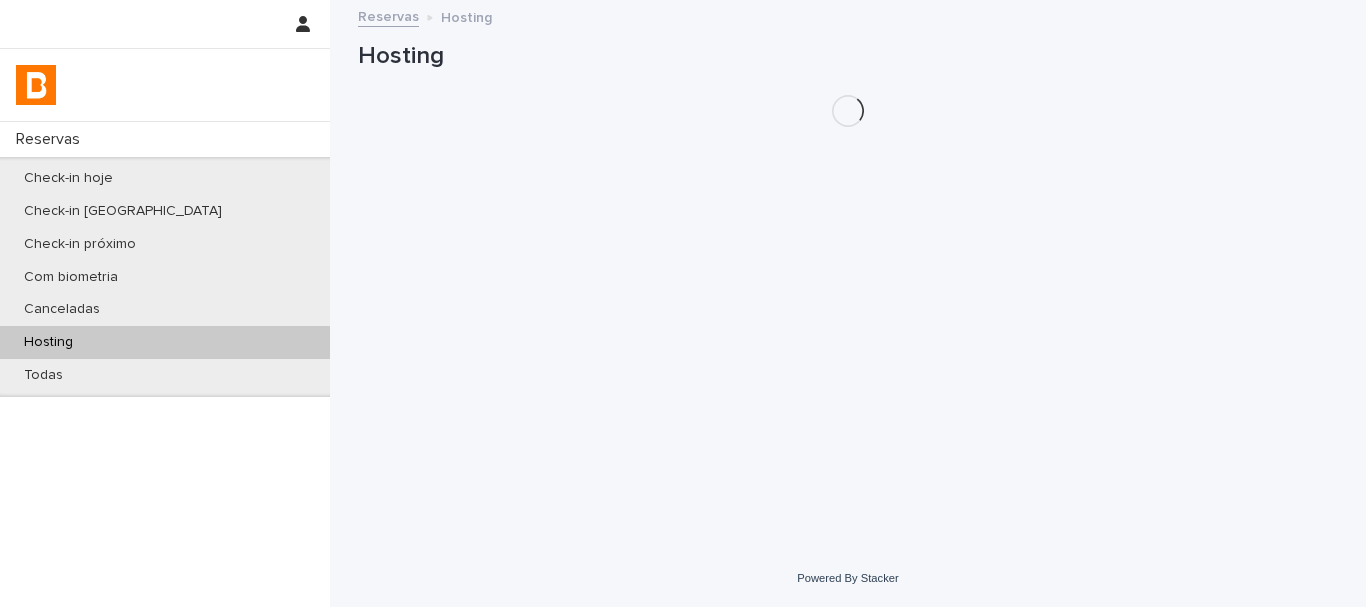 click on "Hosting" at bounding box center [165, 342] 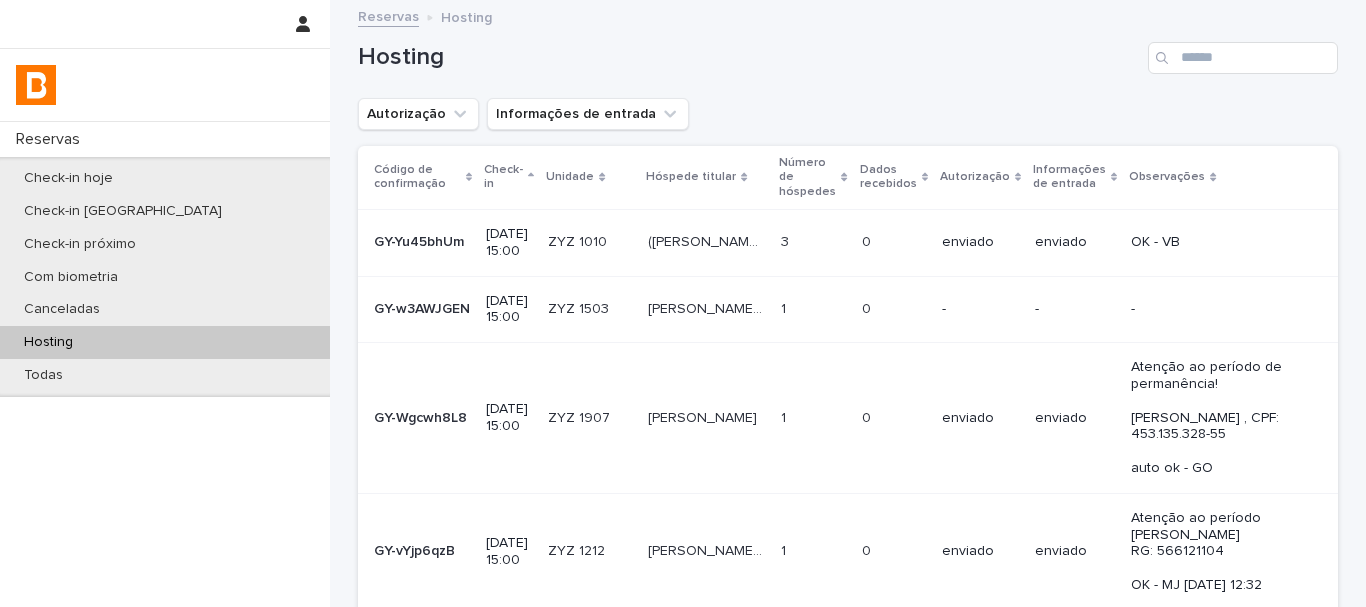 click on "Hosting" at bounding box center [48, 342] 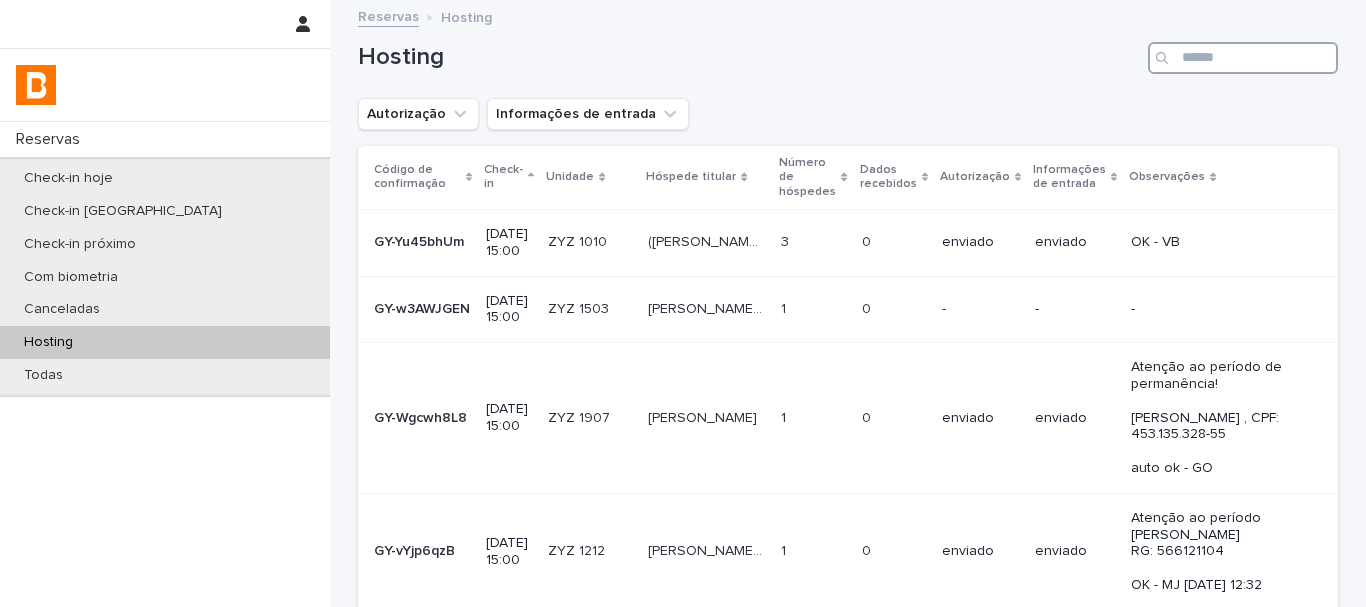 click at bounding box center [1243, 58] 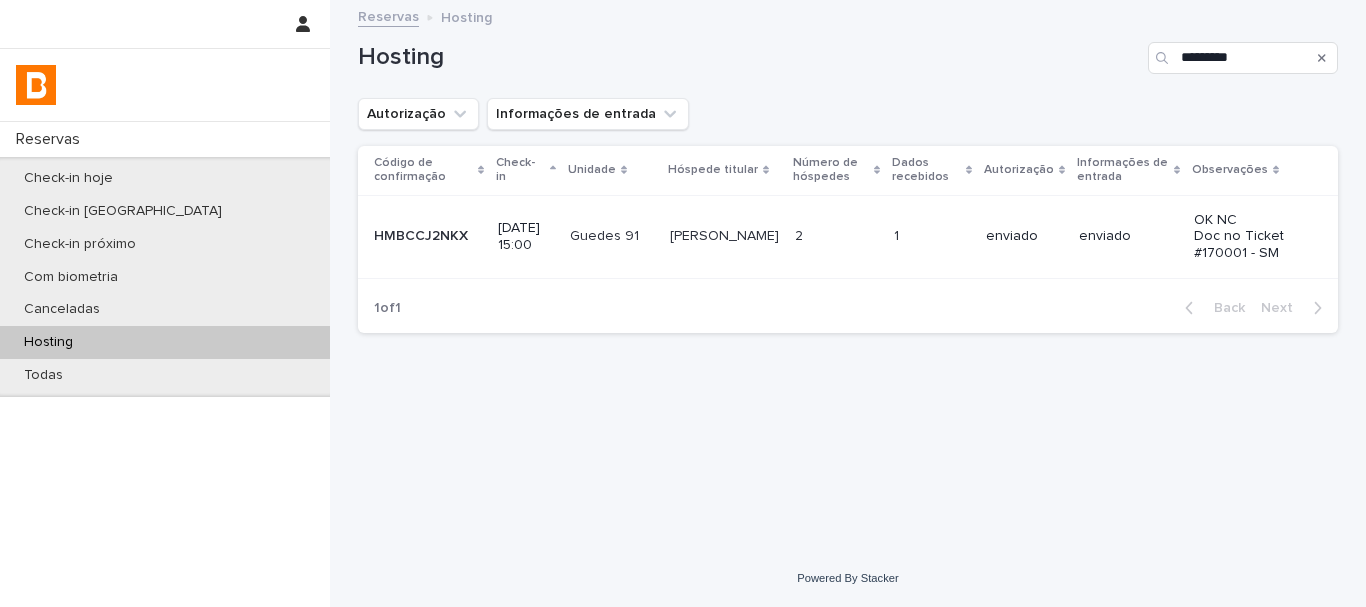 click on "enviado" at bounding box center (1024, 236) 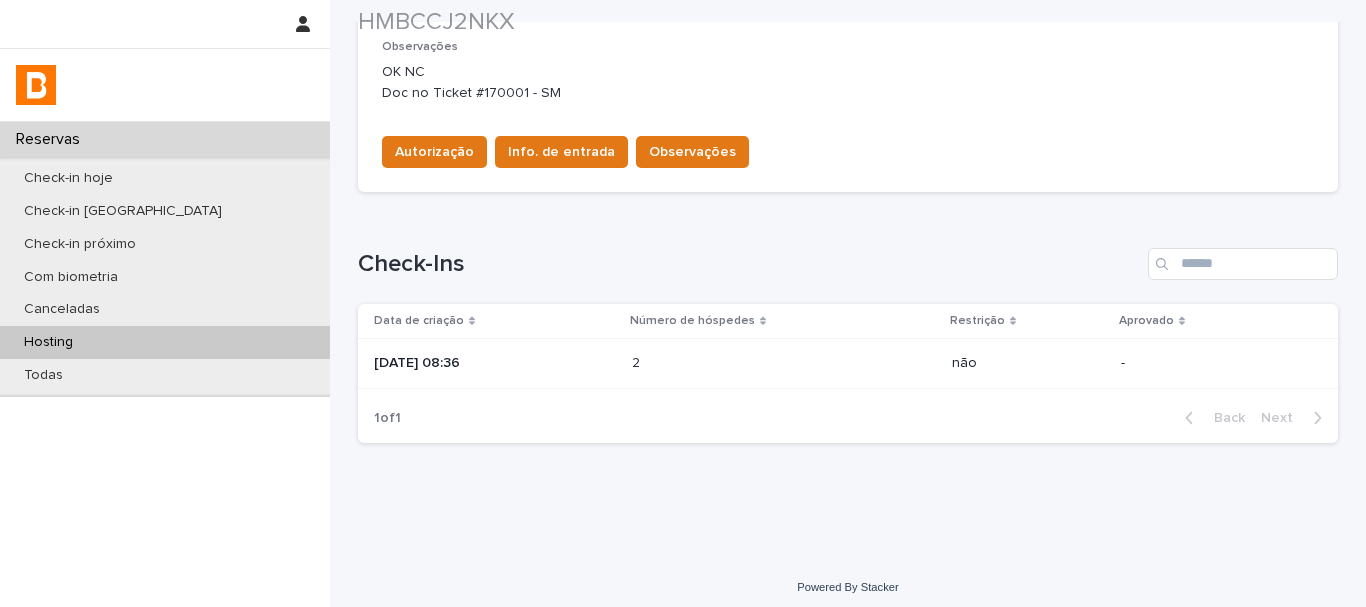 scroll, scrollTop: 678, scrollLeft: 0, axis: vertical 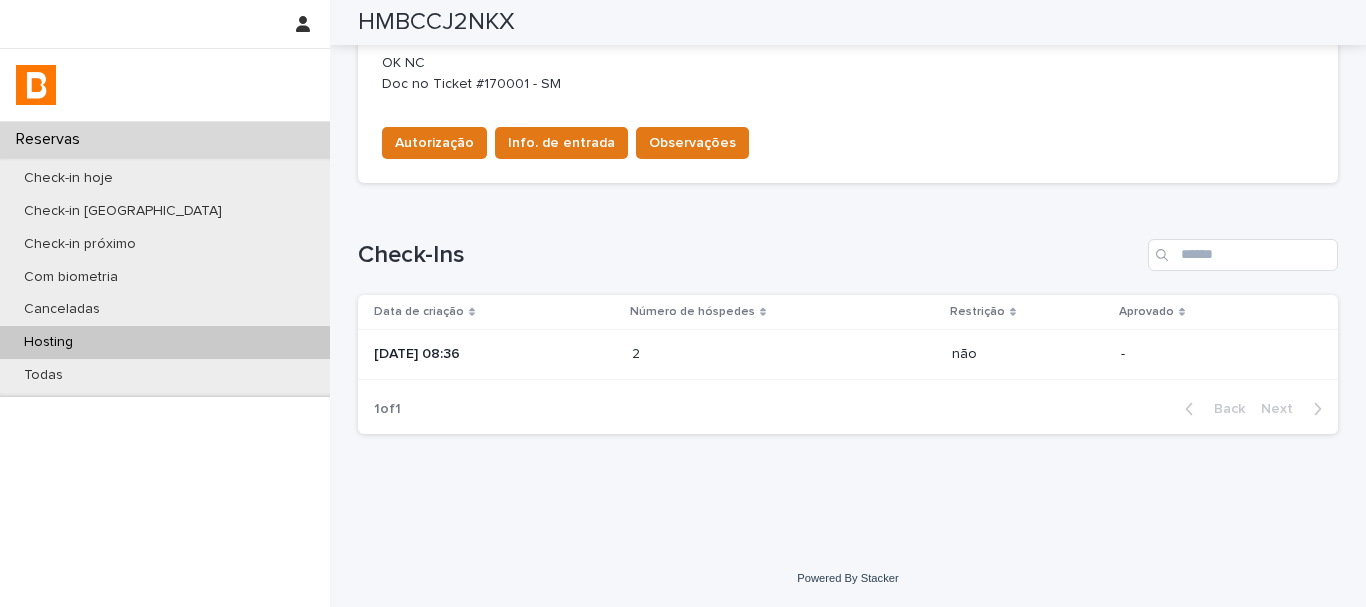 click on "2 2" at bounding box center [784, 354] 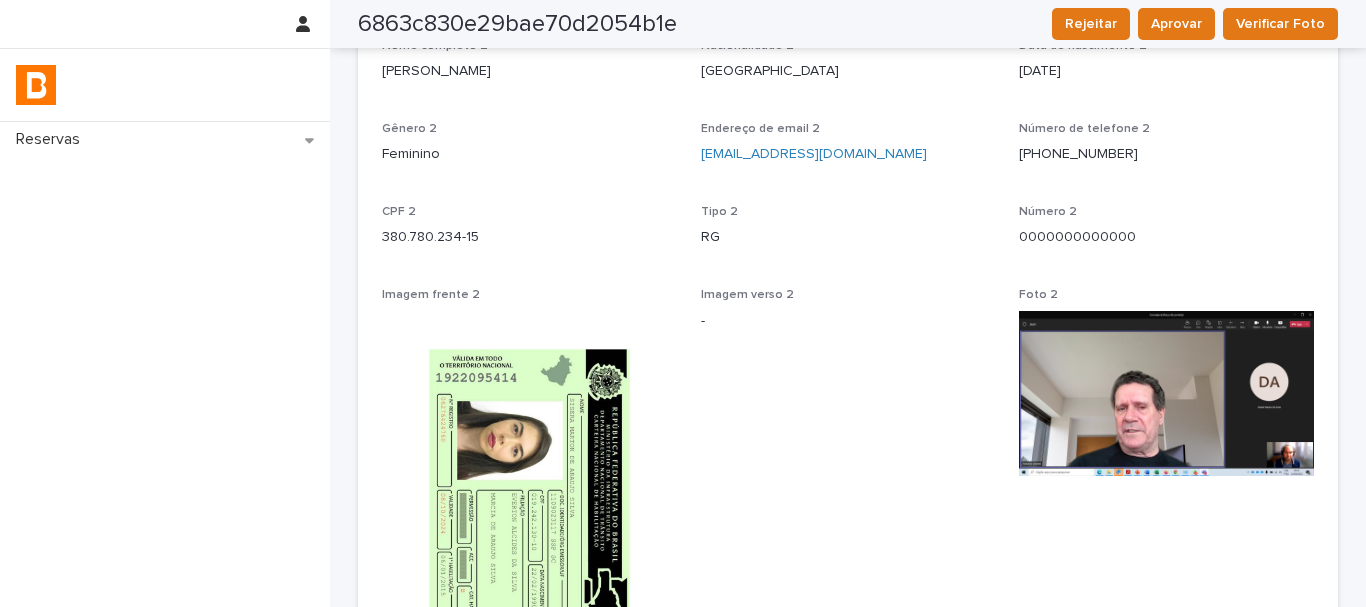 scroll, scrollTop: 1400, scrollLeft: 0, axis: vertical 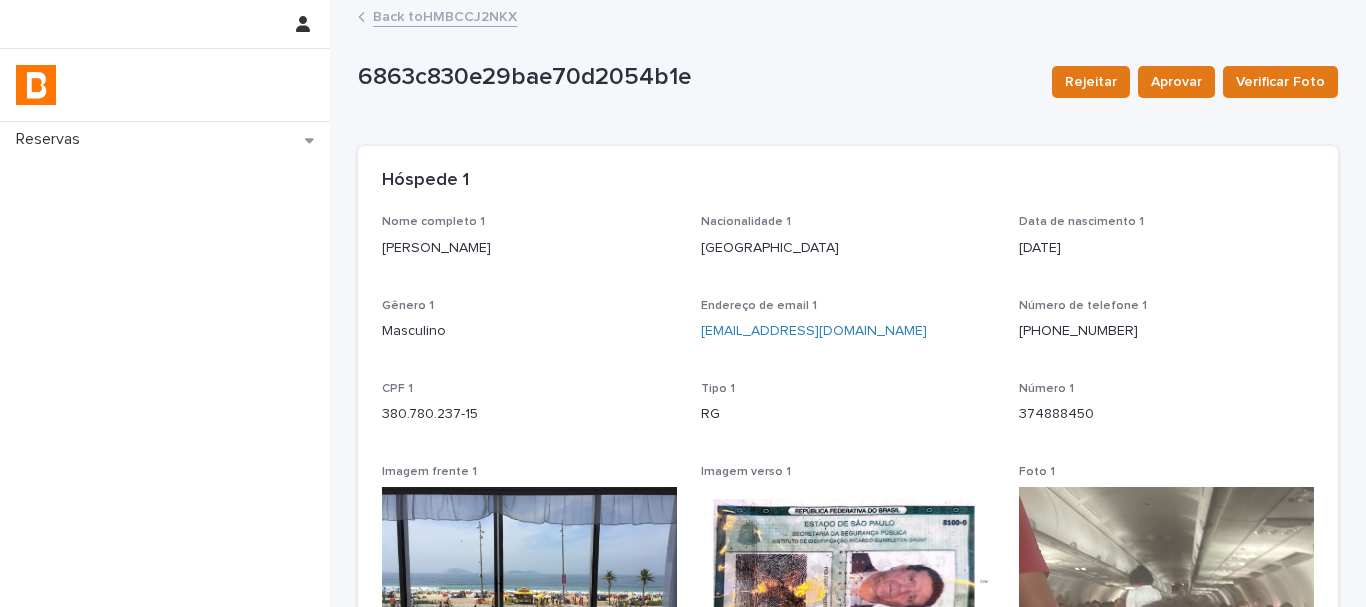 click on "Back to  HMBCCJ2NKX" at bounding box center (445, 15) 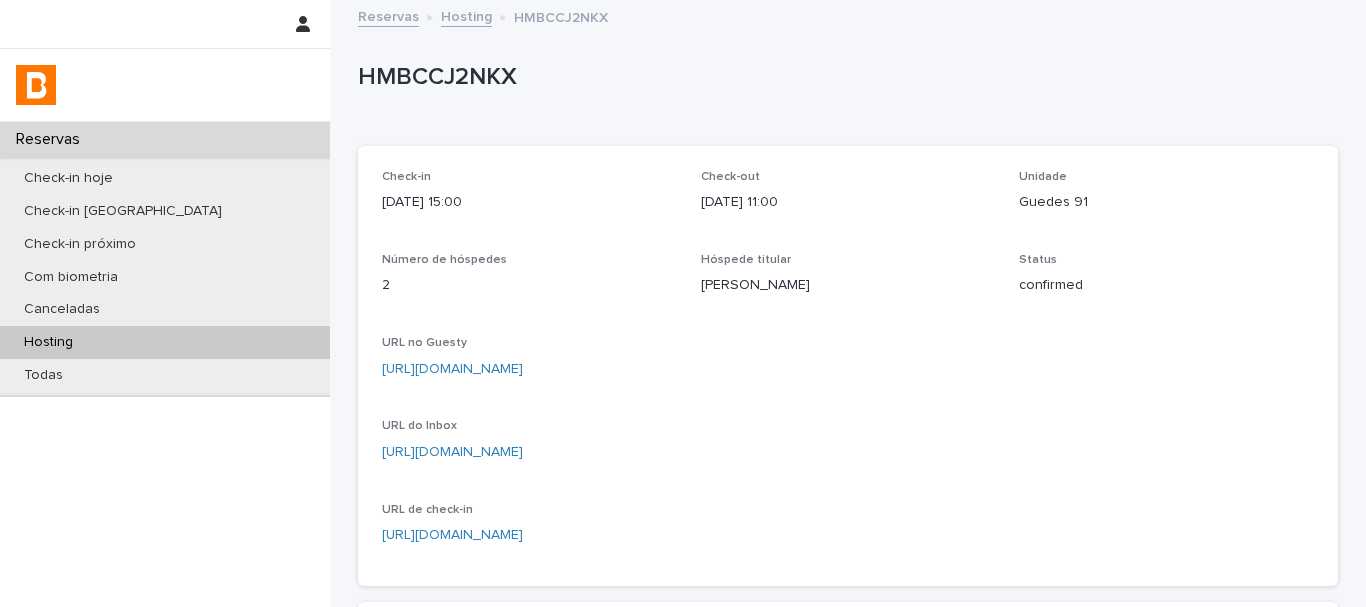 click on "HMBCCJ2NKX" at bounding box center [844, 77] 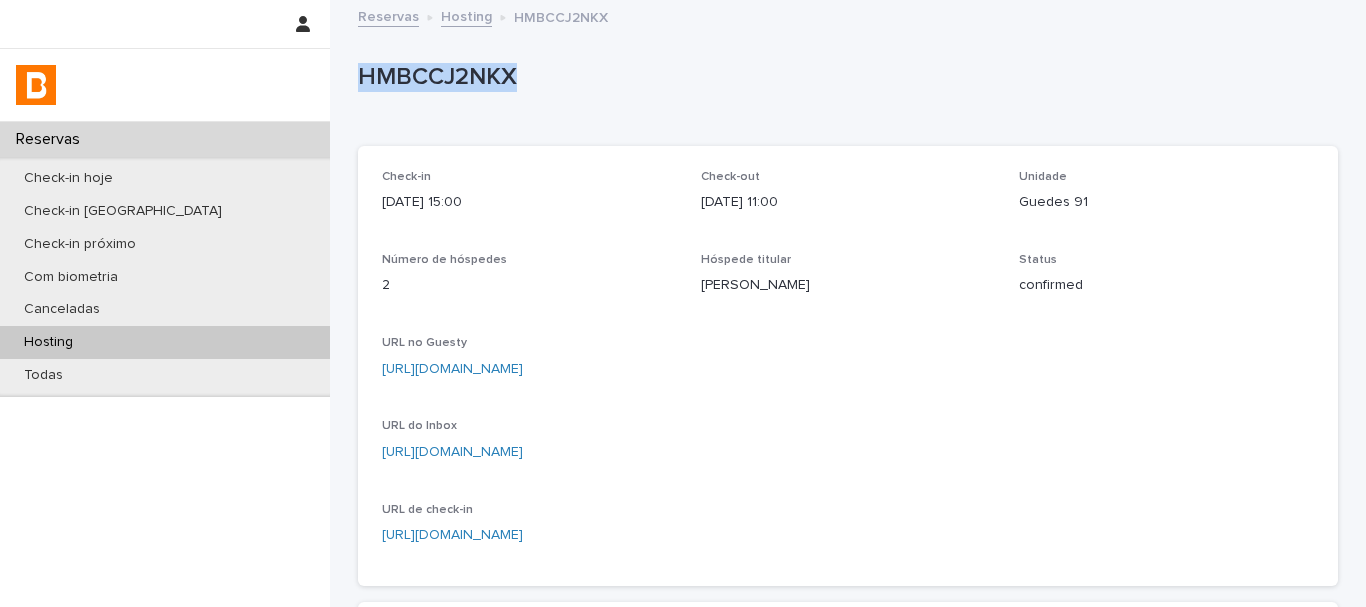 click on "HMBCCJ2NKX" at bounding box center [844, 77] 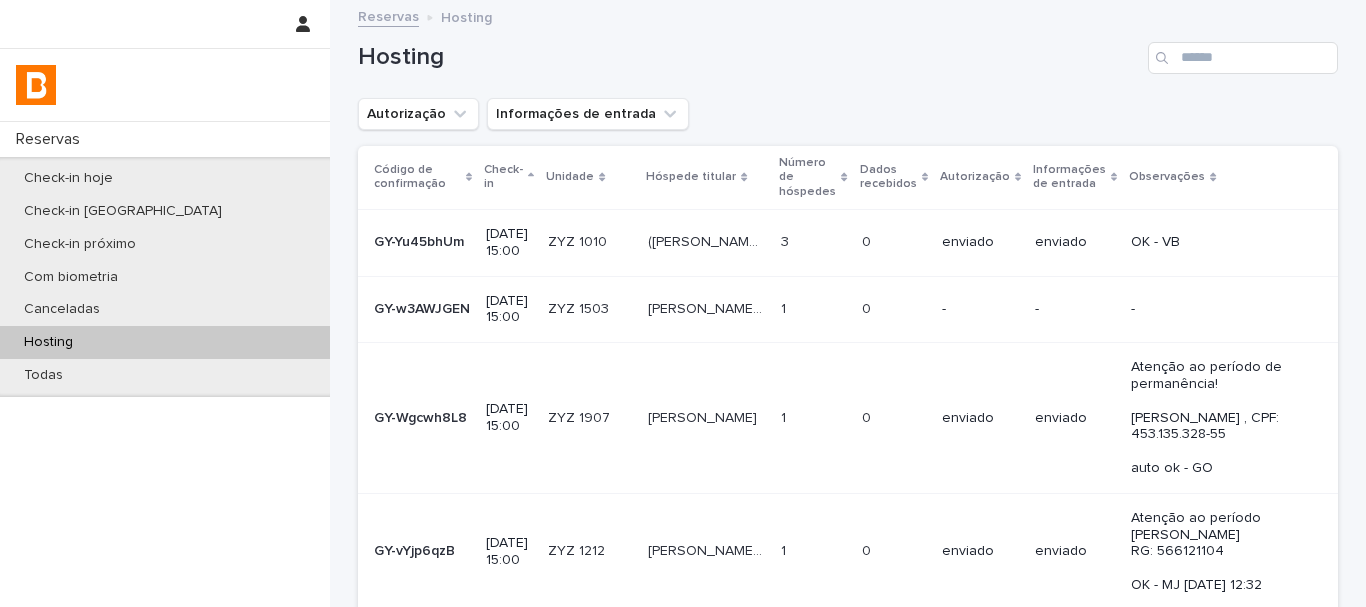 click on "Hosting" at bounding box center [848, 50] 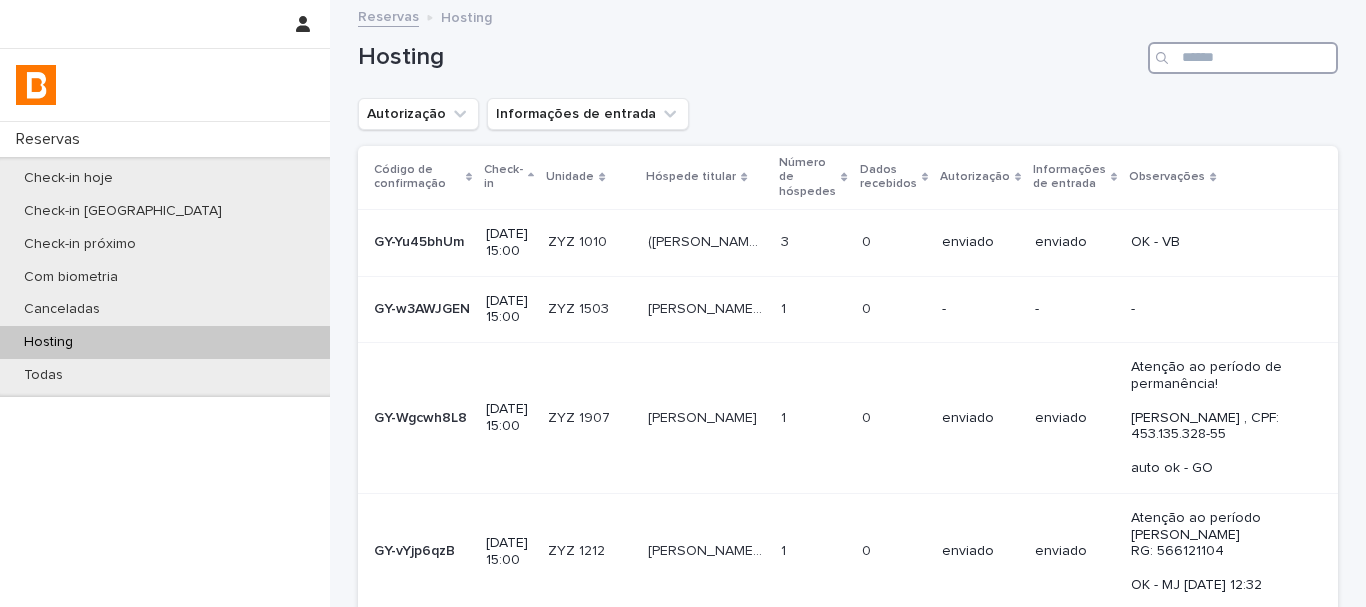 click at bounding box center [1243, 58] 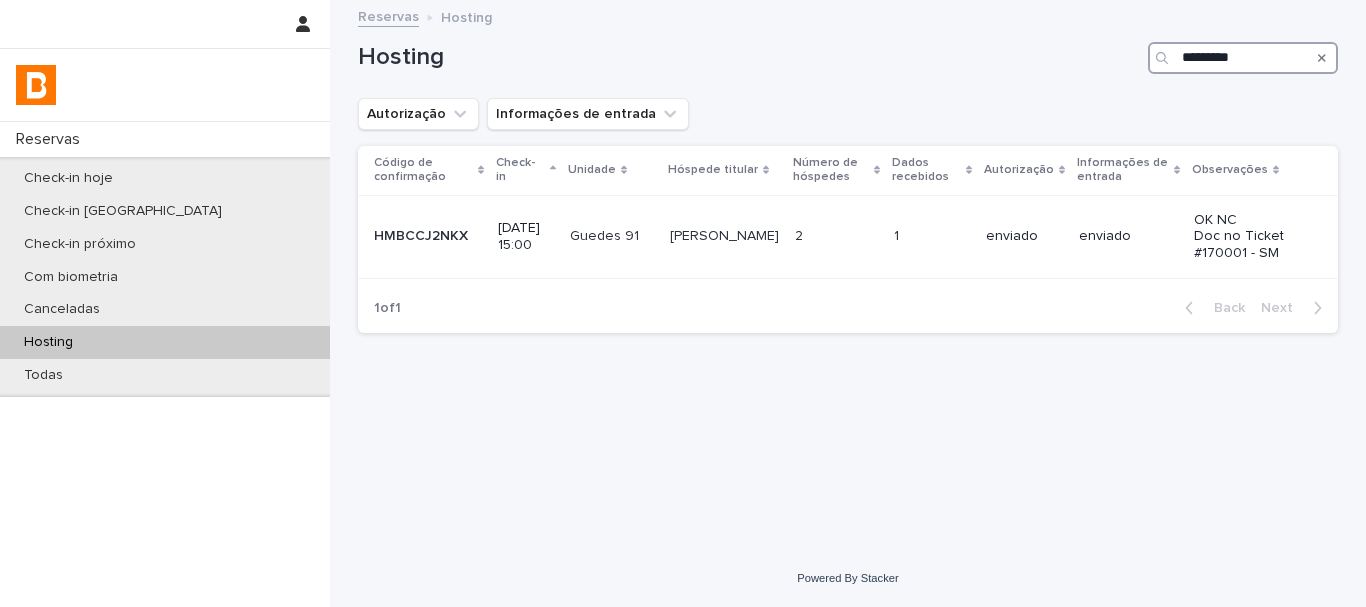 click on "*********" at bounding box center (1243, 58) 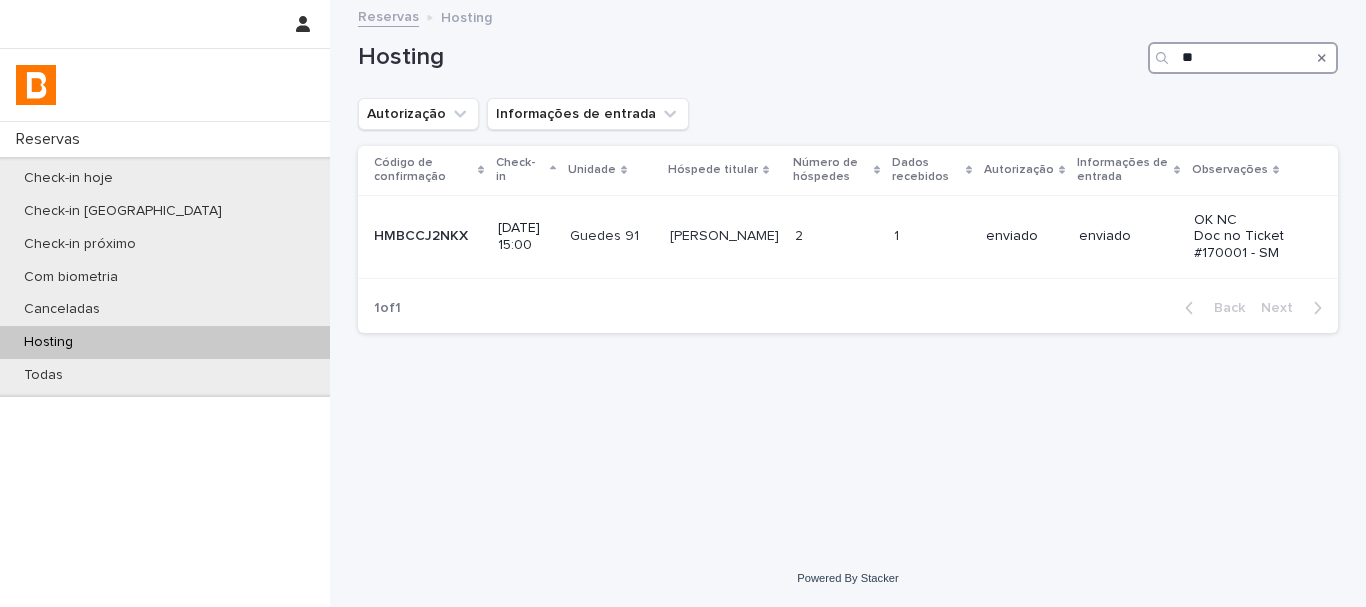 type on "*" 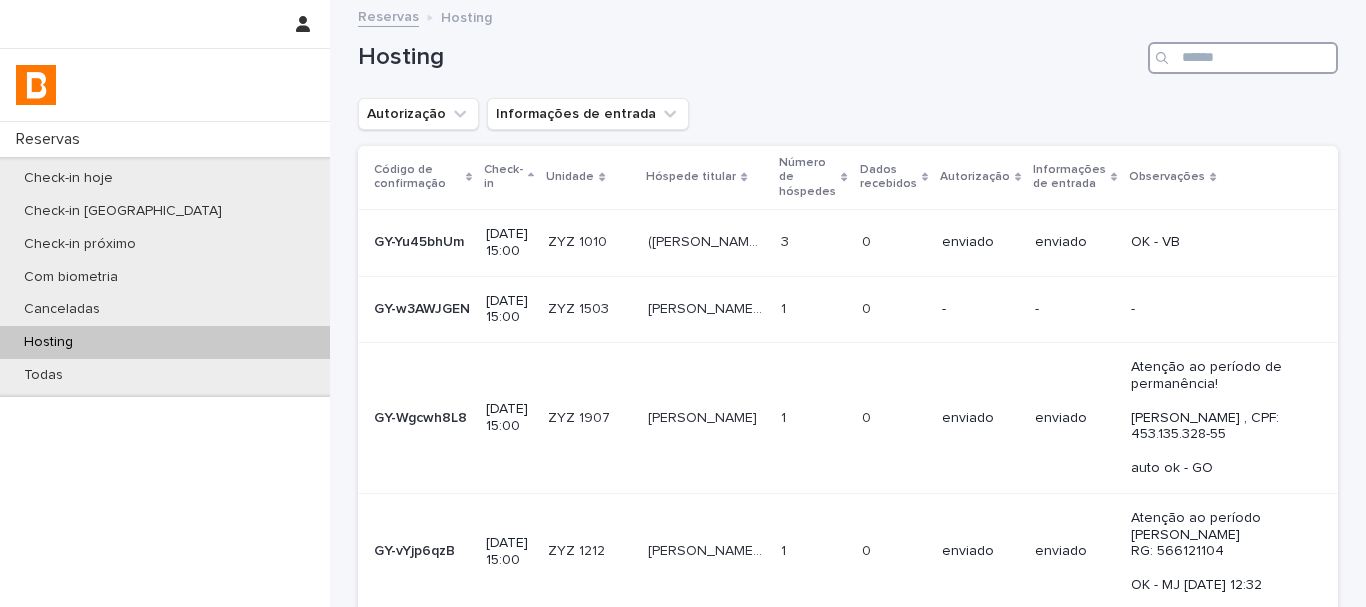 type 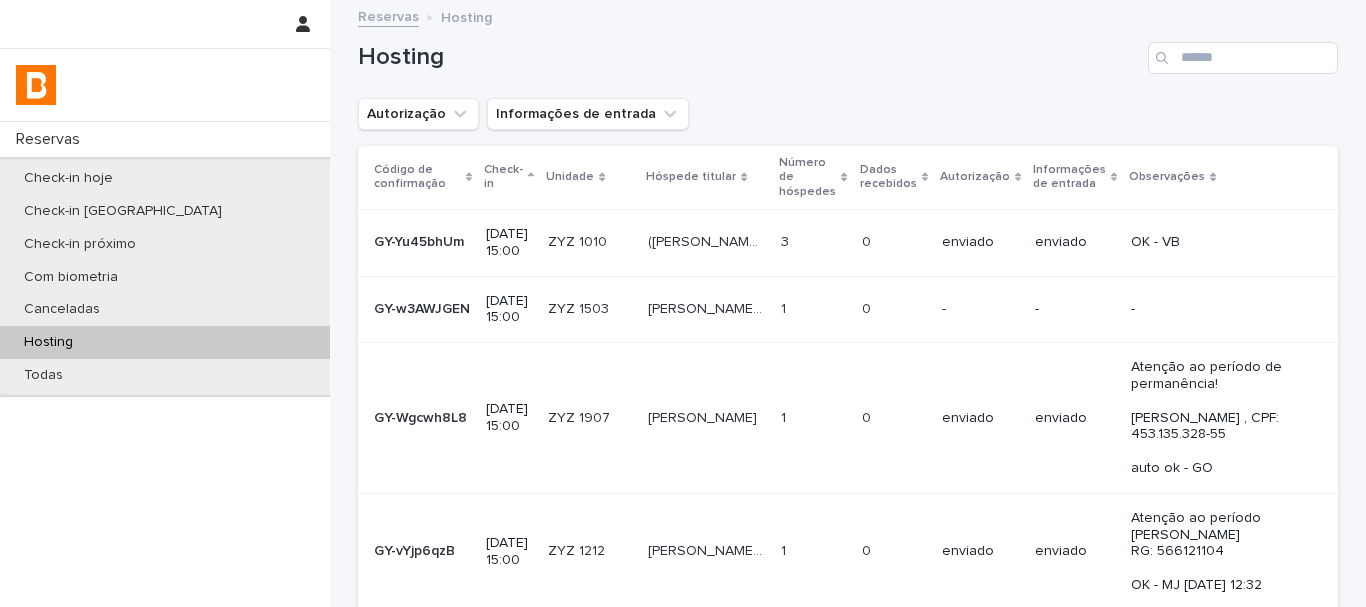 click on "Hosting" at bounding box center (749, 57) 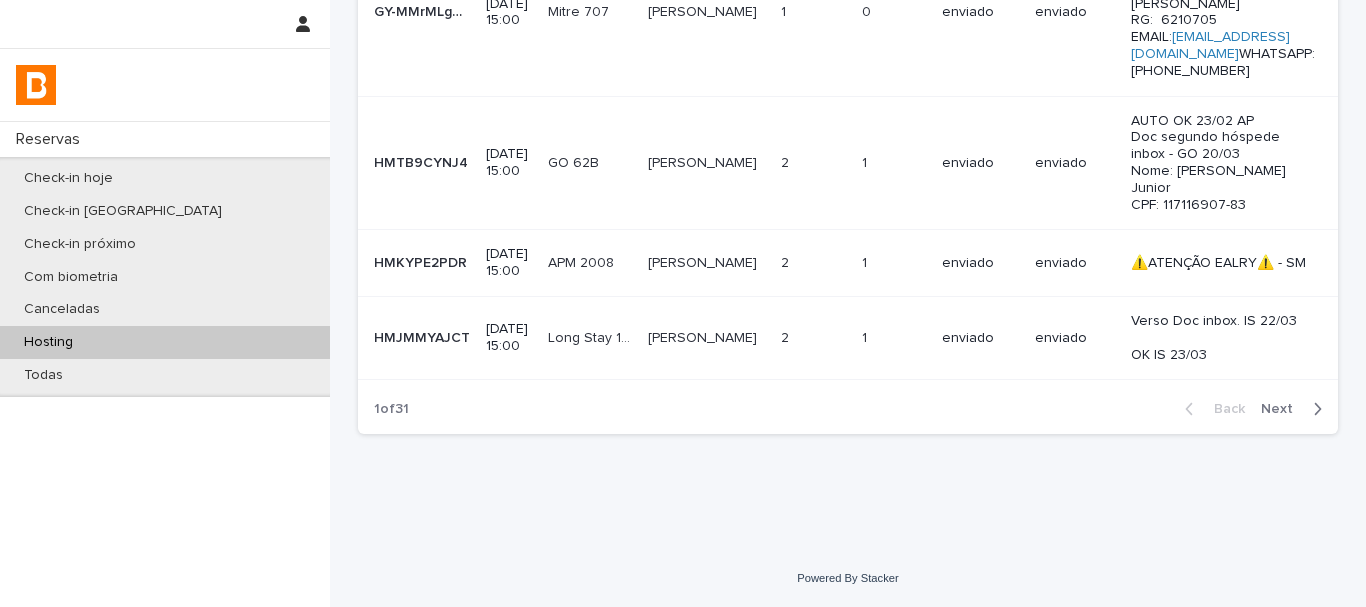 scroll, scrollTop: 932, scrollLeft: 0, axis: vertical 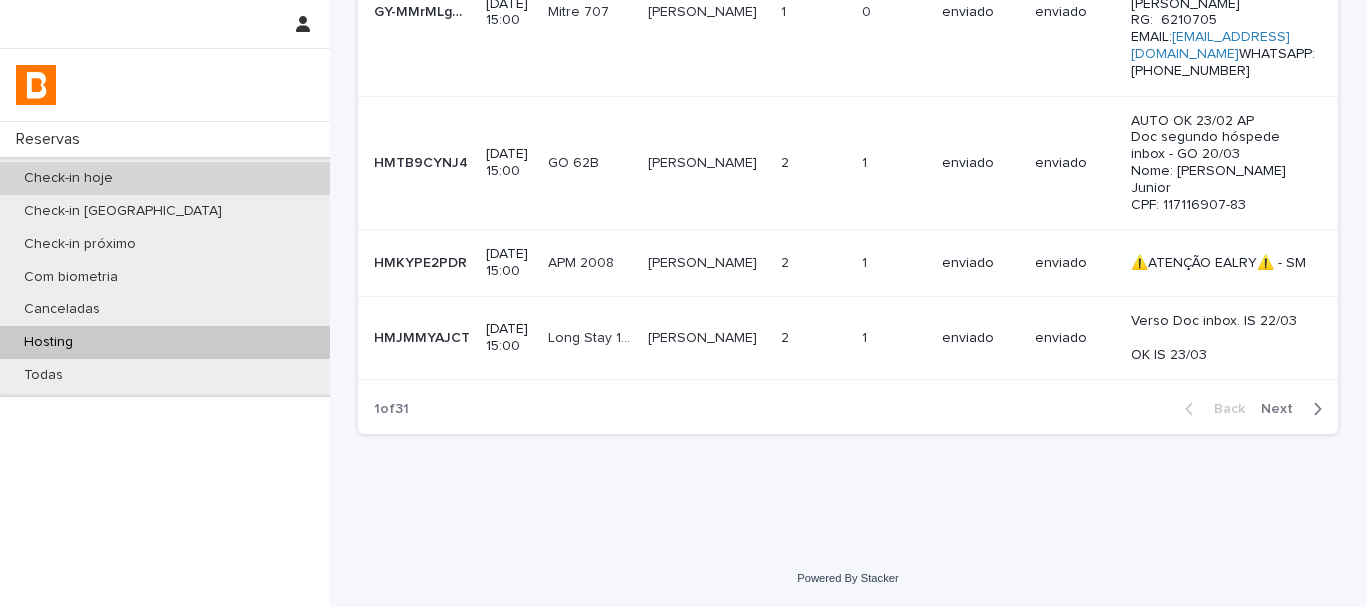 click on "Check-in hoje" at bounding box center (165, 178) 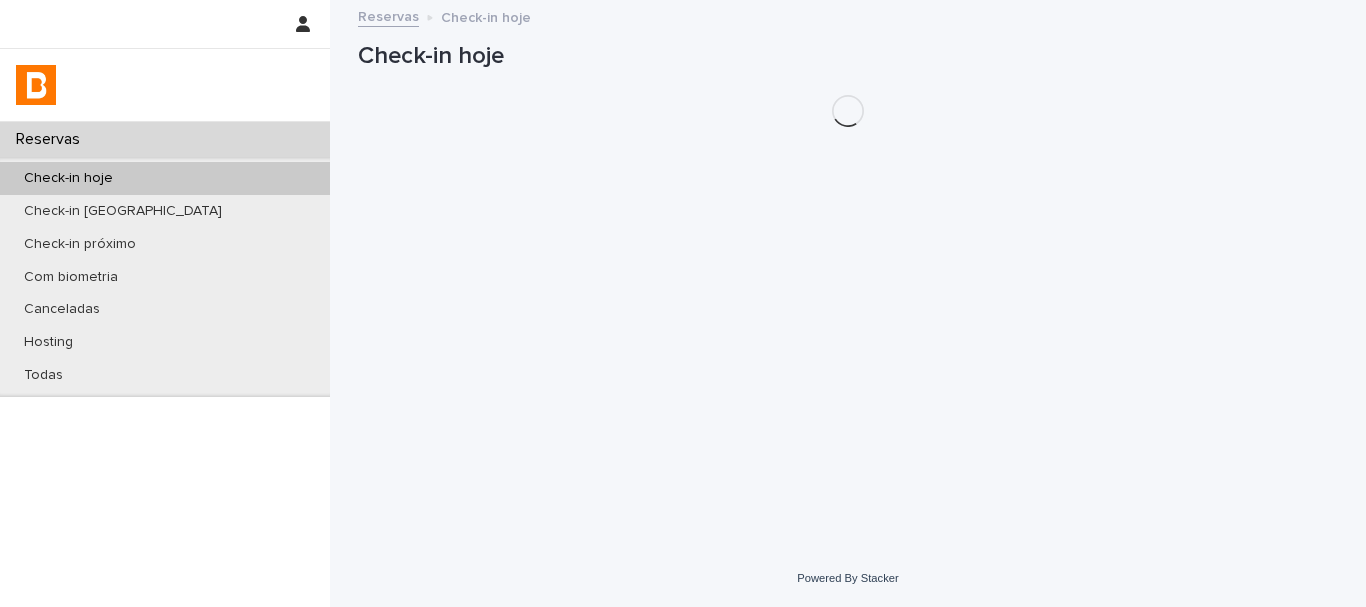 scroll, scrollTop: 0, scrollLeft: 0, axis: both 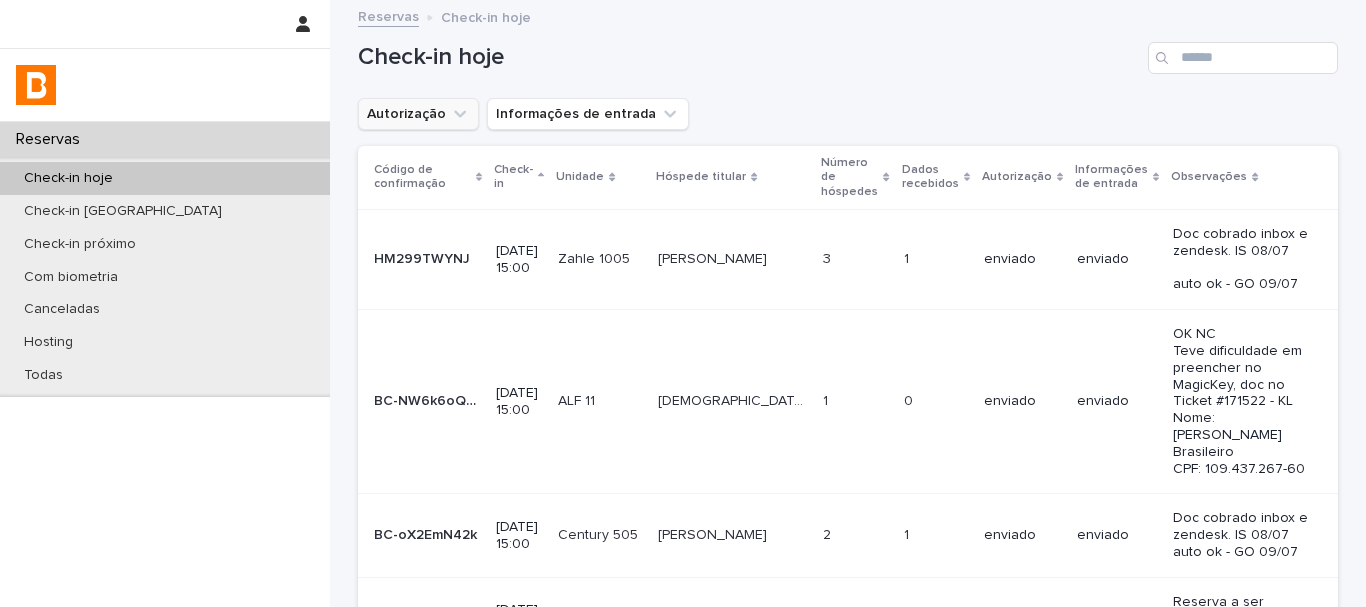 click on "Autorização" at bounding box center (418, 114) 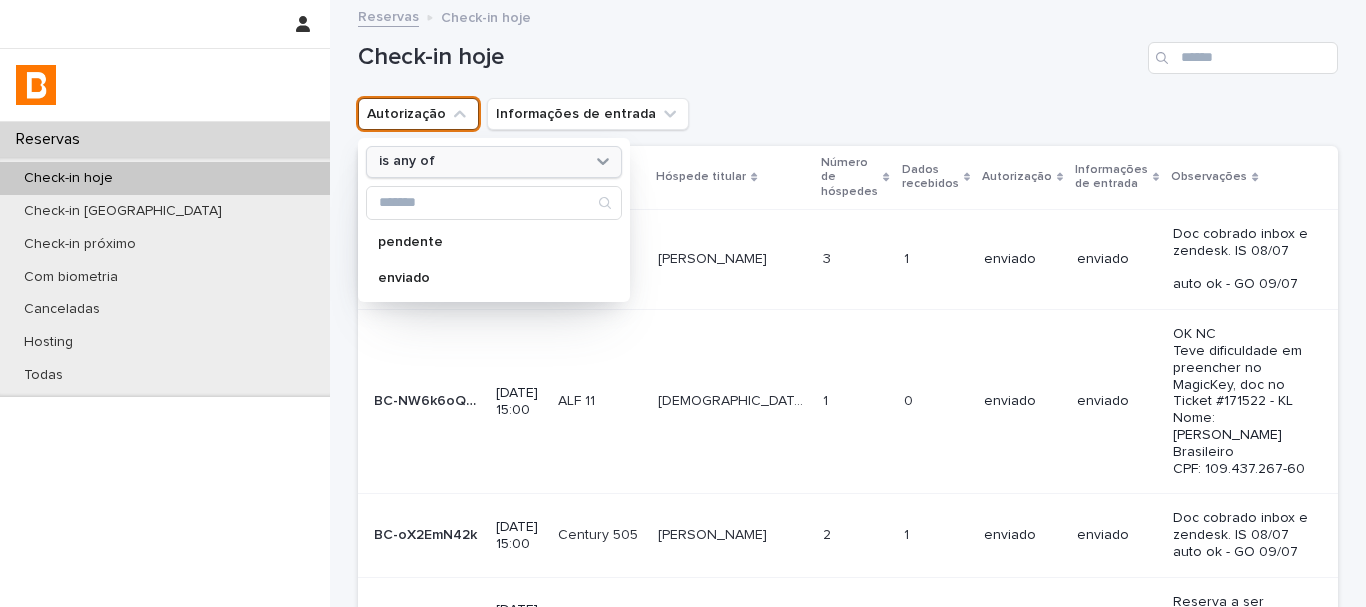click on "is any of" at bounding box center (407, 161) 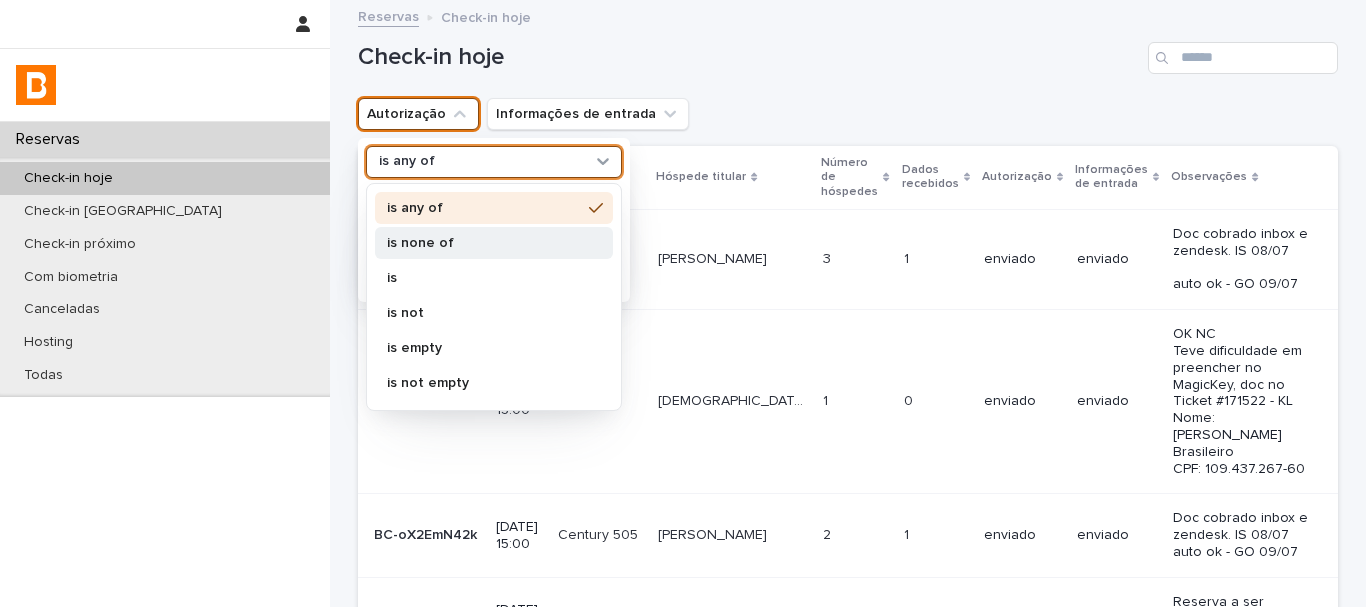 click on "is none of" at bounding box center (494, 243) 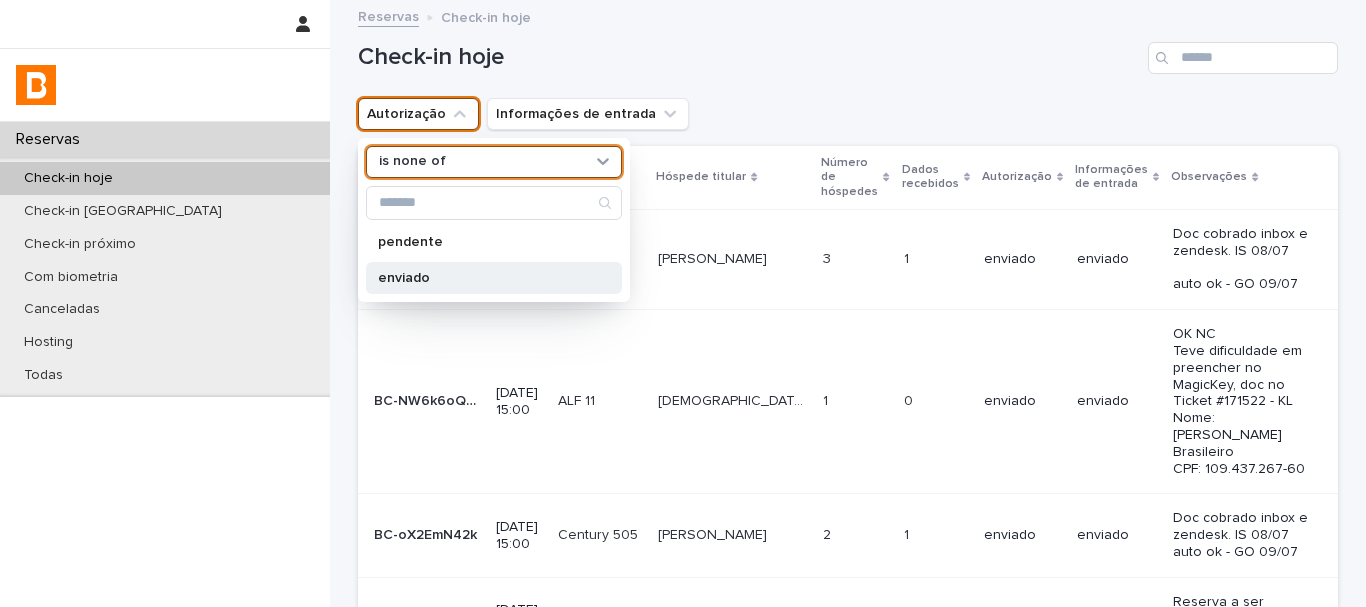 click on "enviado" at bounding box center [484, 278] 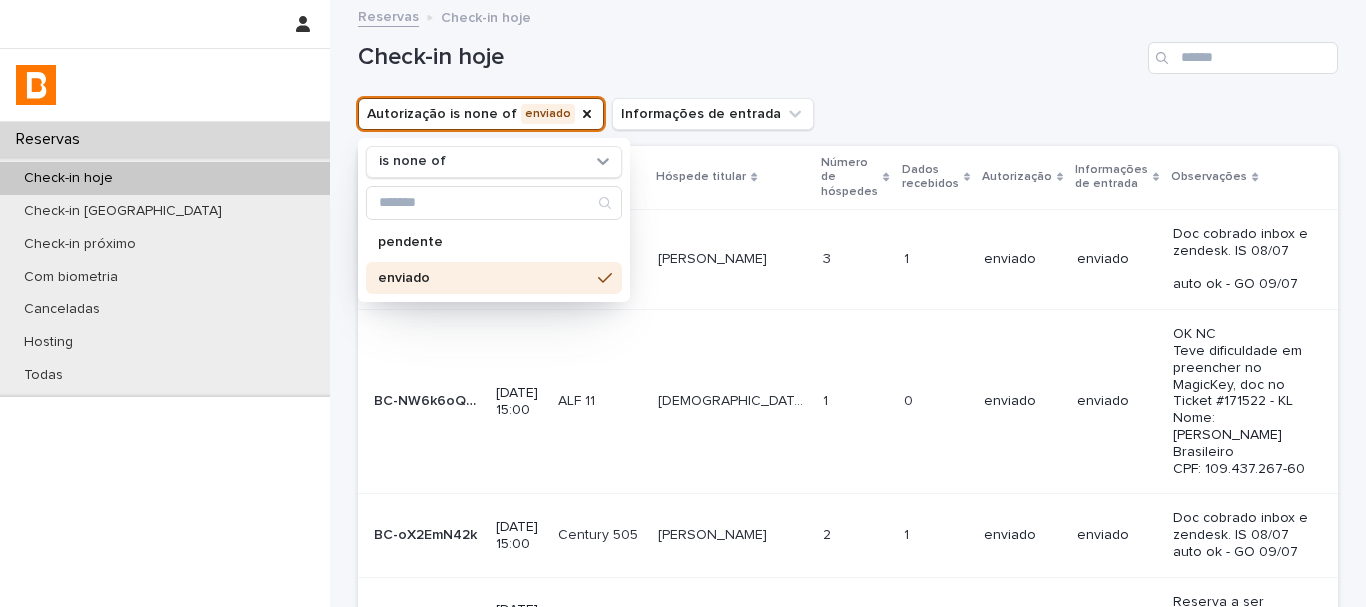click on "Check-in hoje" at bounding box center (749, 57) 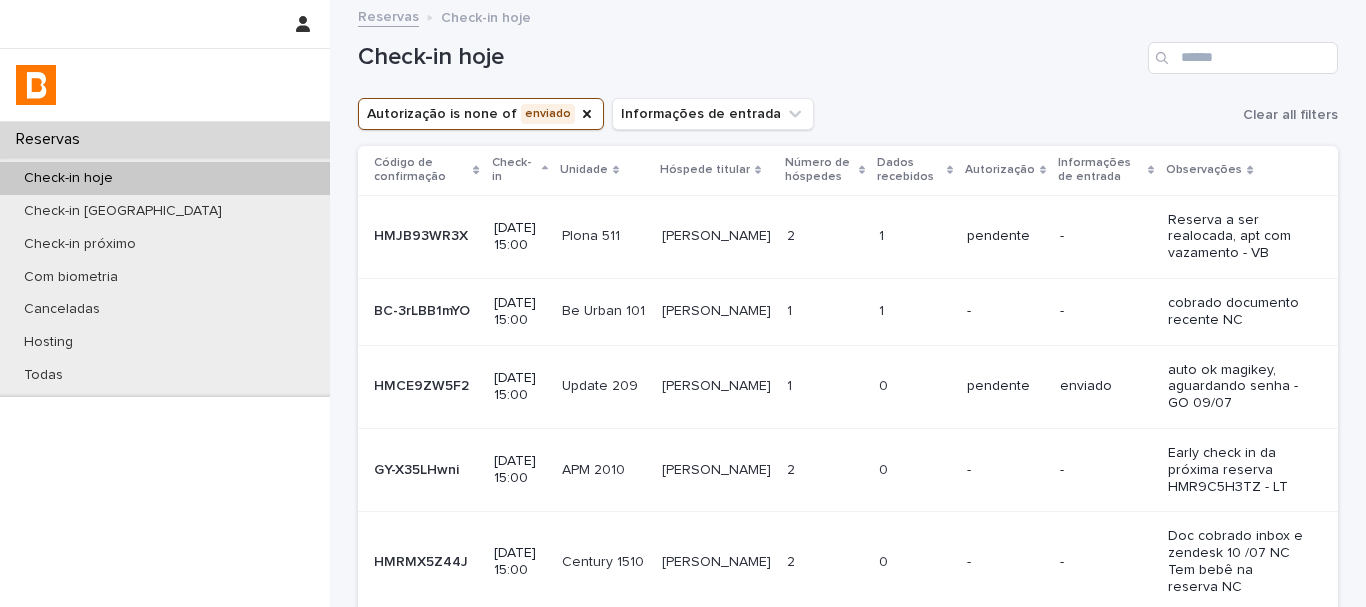 click on "Check-in hoje" at bounding box center (848, 50) 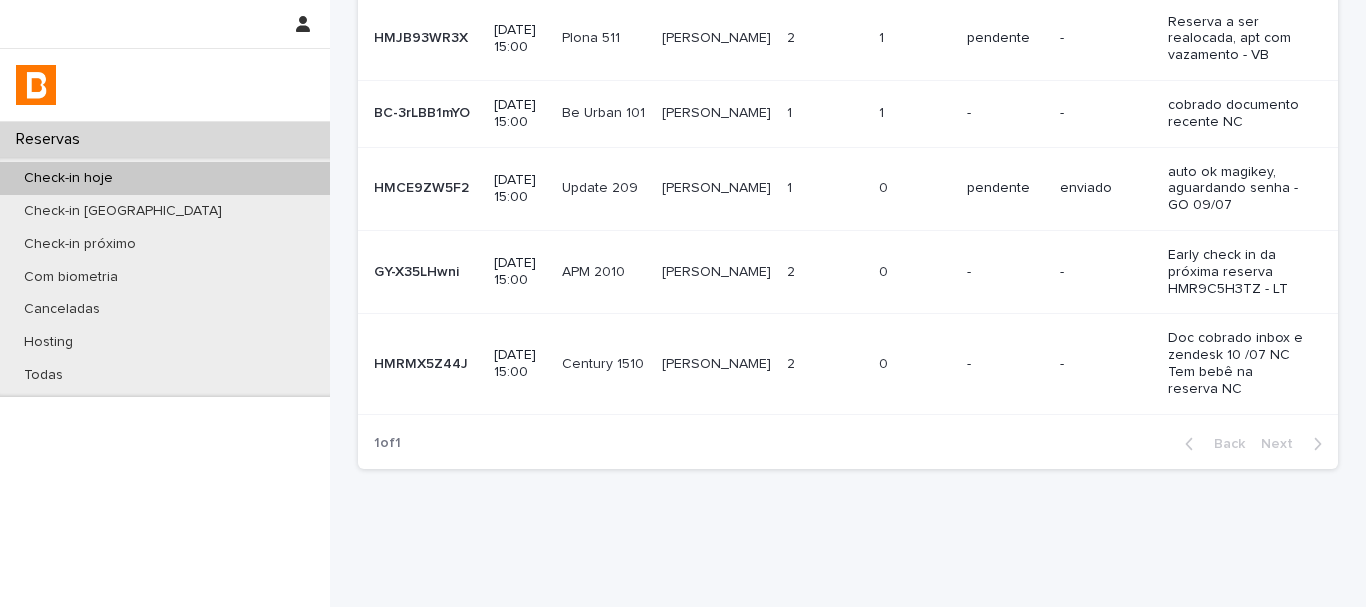 scroll, scrollTop: 200, scrollLeft: 0, axis: vertical 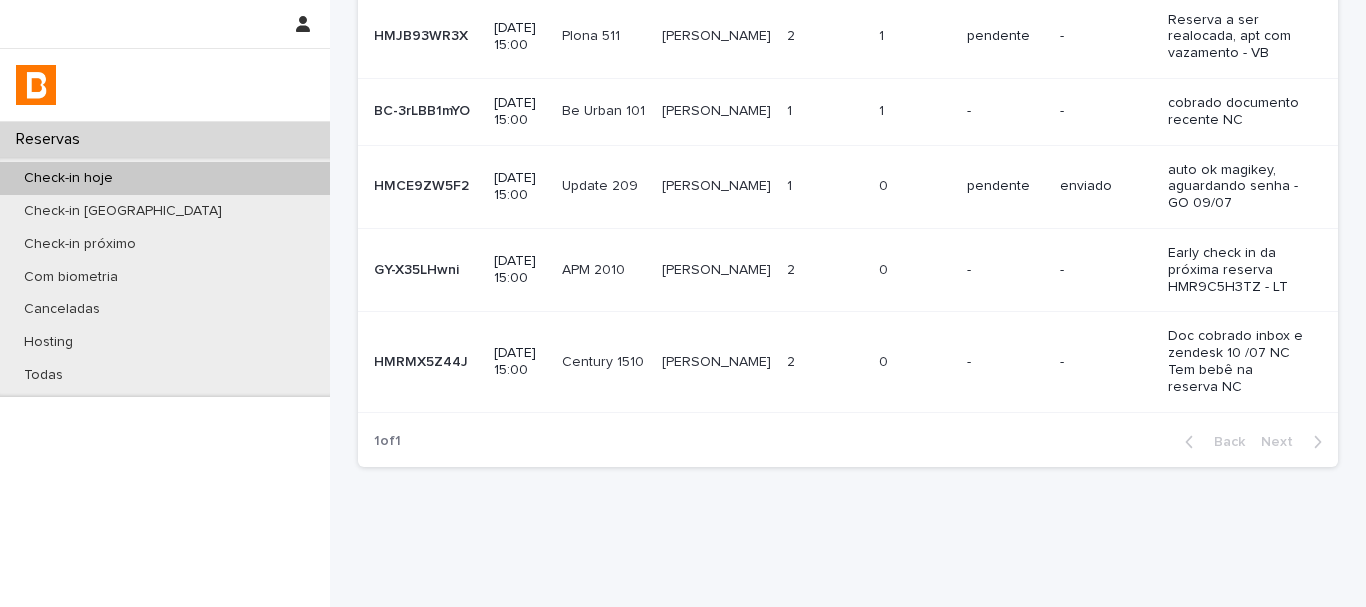 click on "1 1" at bounding box center (825, 111) 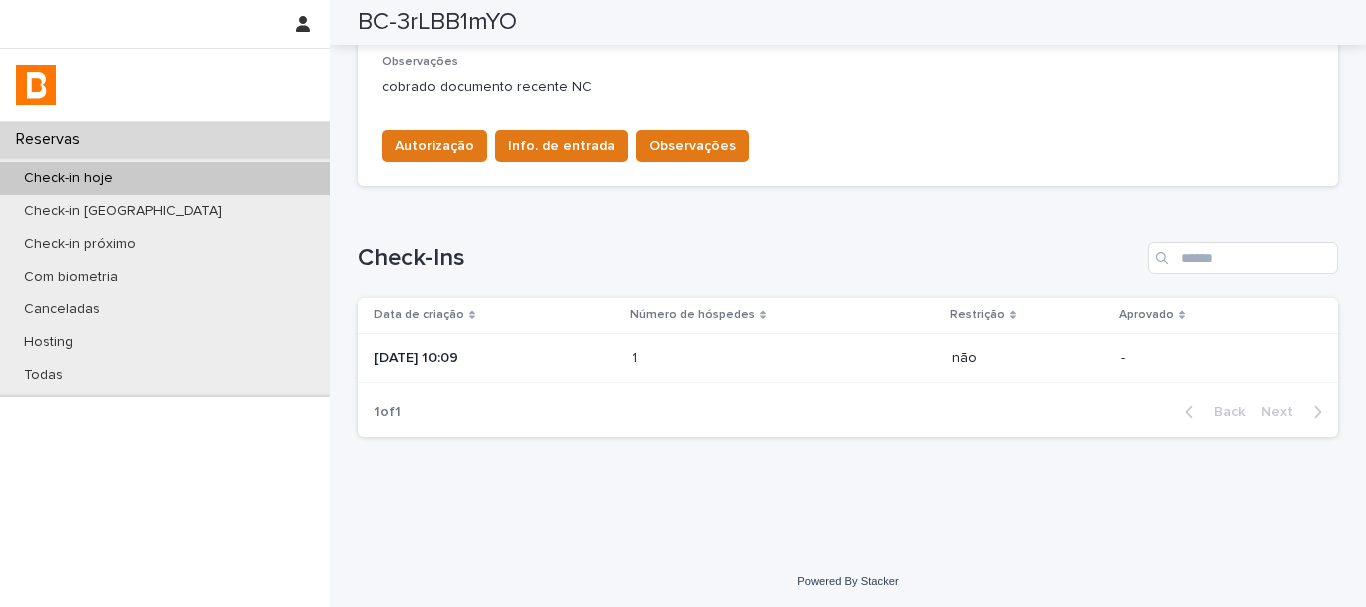 scroll, scrollTop: 657, scrollLeft: 0, axis: vertical 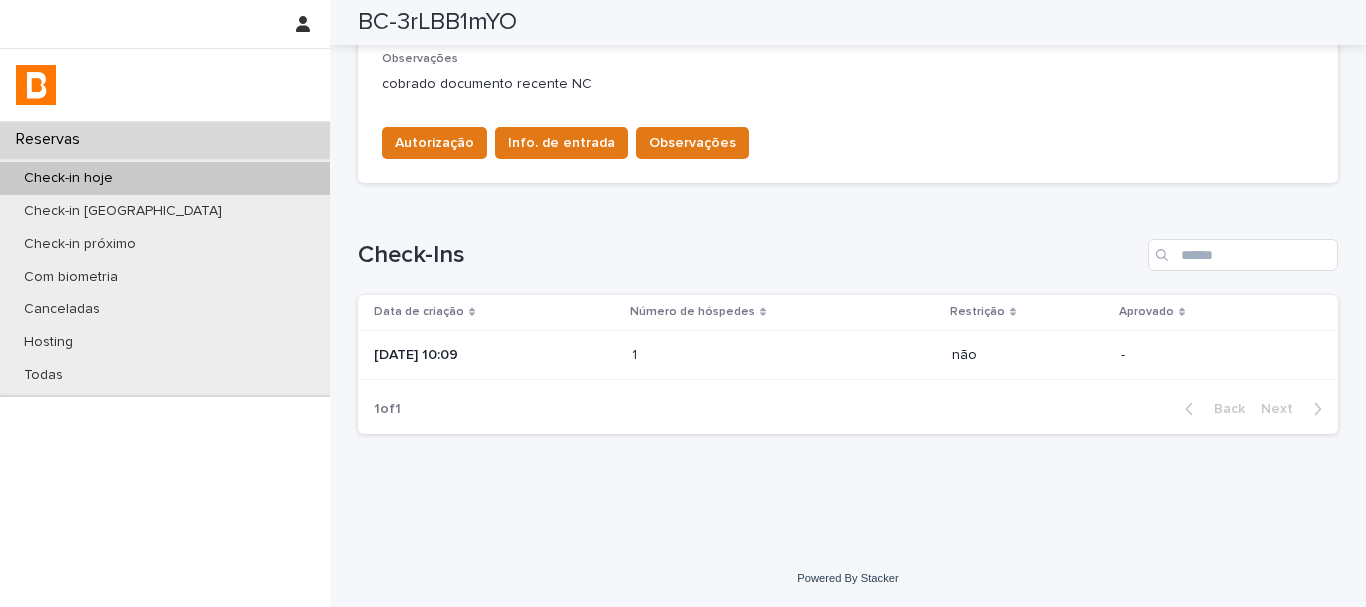 click on "[DATE] 10:09" at bounding box center [495, 355] 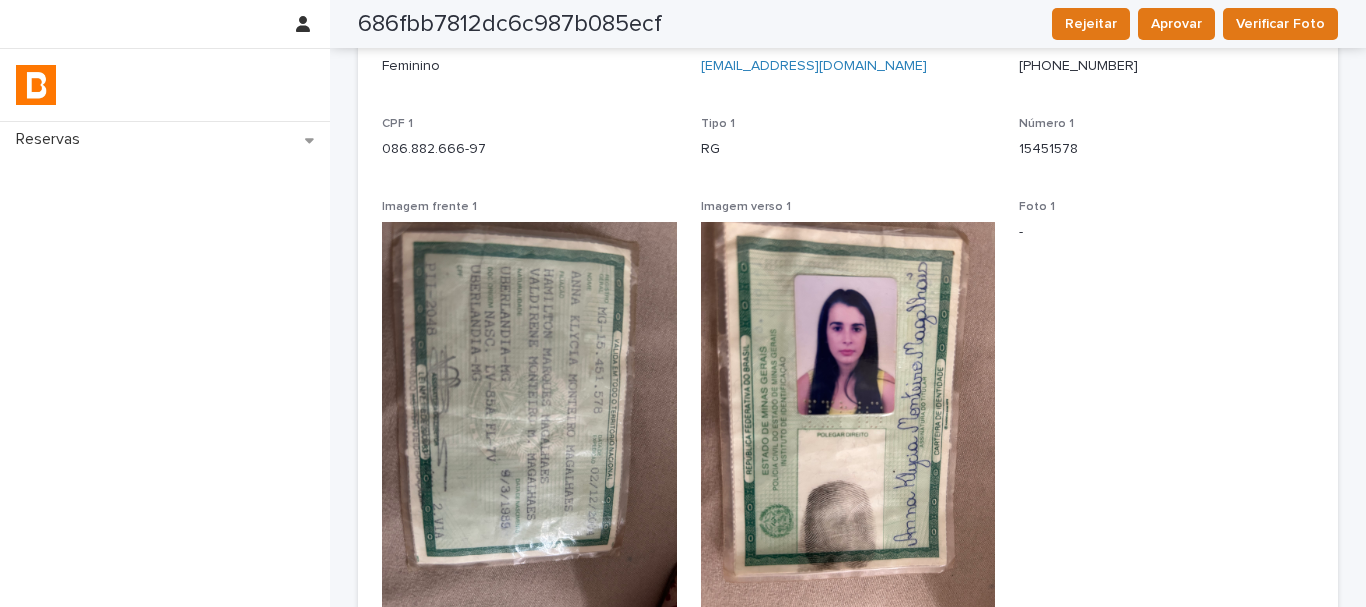 scroll, scrollTop: 300, scrollLeft: 0, axis: vertical 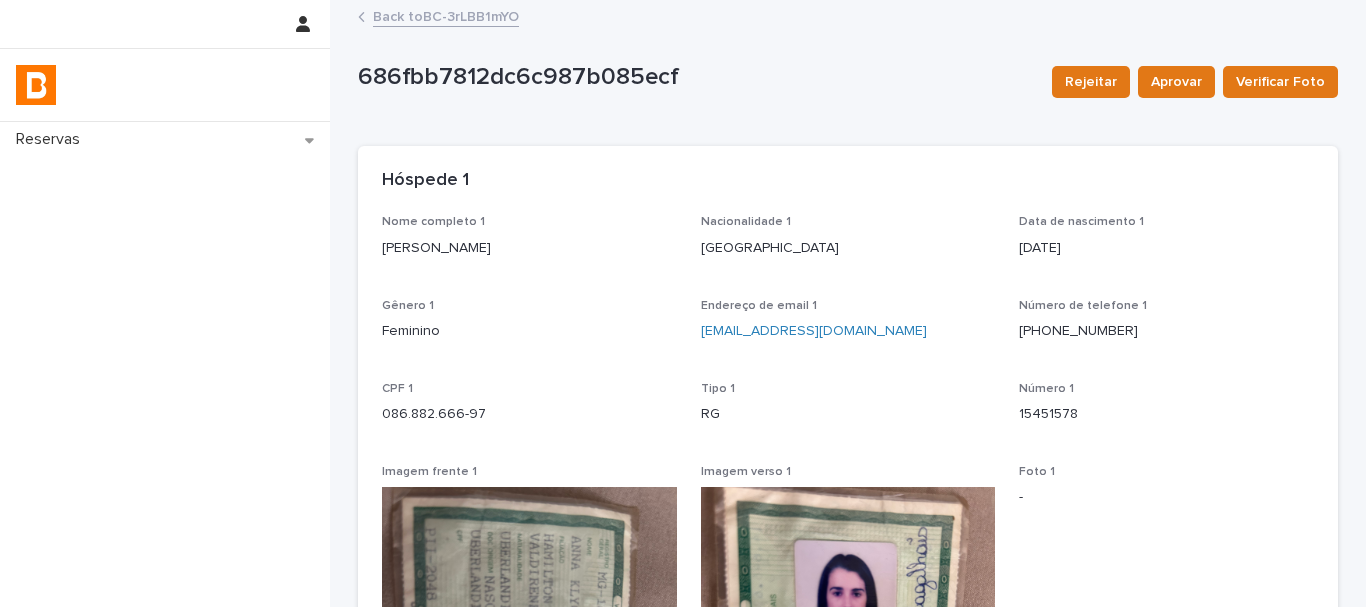 click on "Back to  BC-3rLBB1mYO" at bounding box center [848, 18] 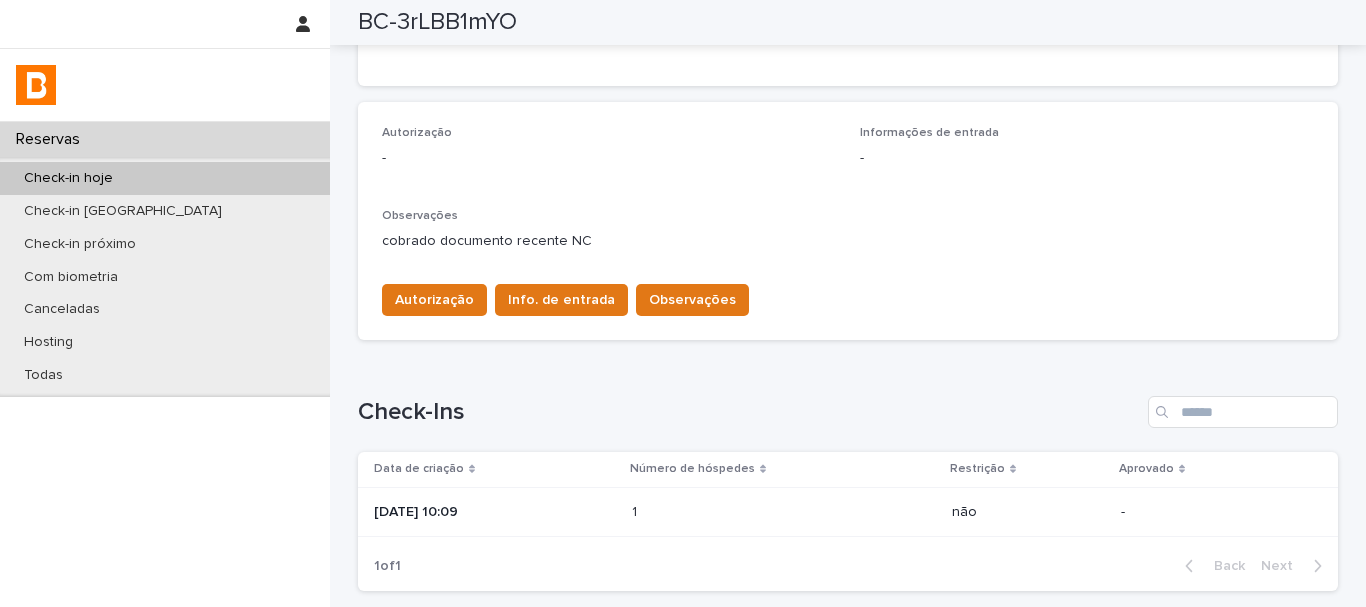 scroll, scrollTop: 0, scrollLeft: 0, axis: both 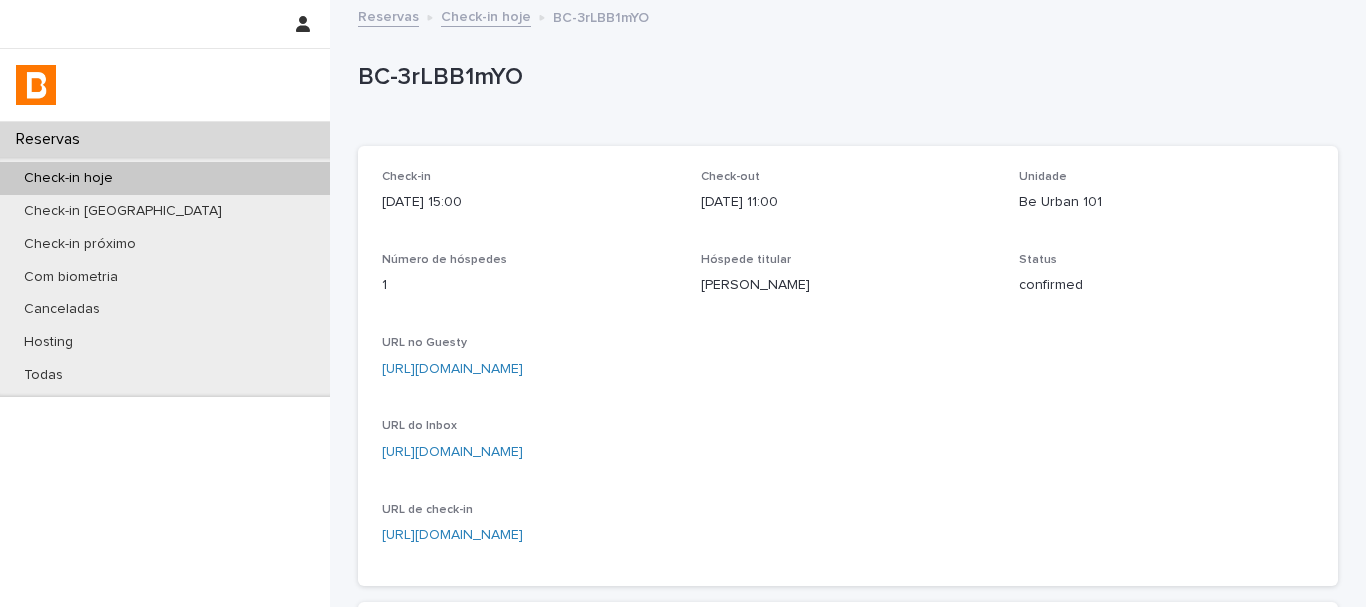 click on "Check-in [DATE] 15:00 Check-out [DATE] 11:00 Unidade Be Urban 101 Número de hóspedes 1 Hóspede titular [PERSON_NAME] Status confirmed URL no Guesty [URL][DOMAIN_NAME] URL do Inbox [URL][DOMAIN_NAME] URL de check-in [URL][DOMAIN_NAME]" at bounding box center (848, 366) 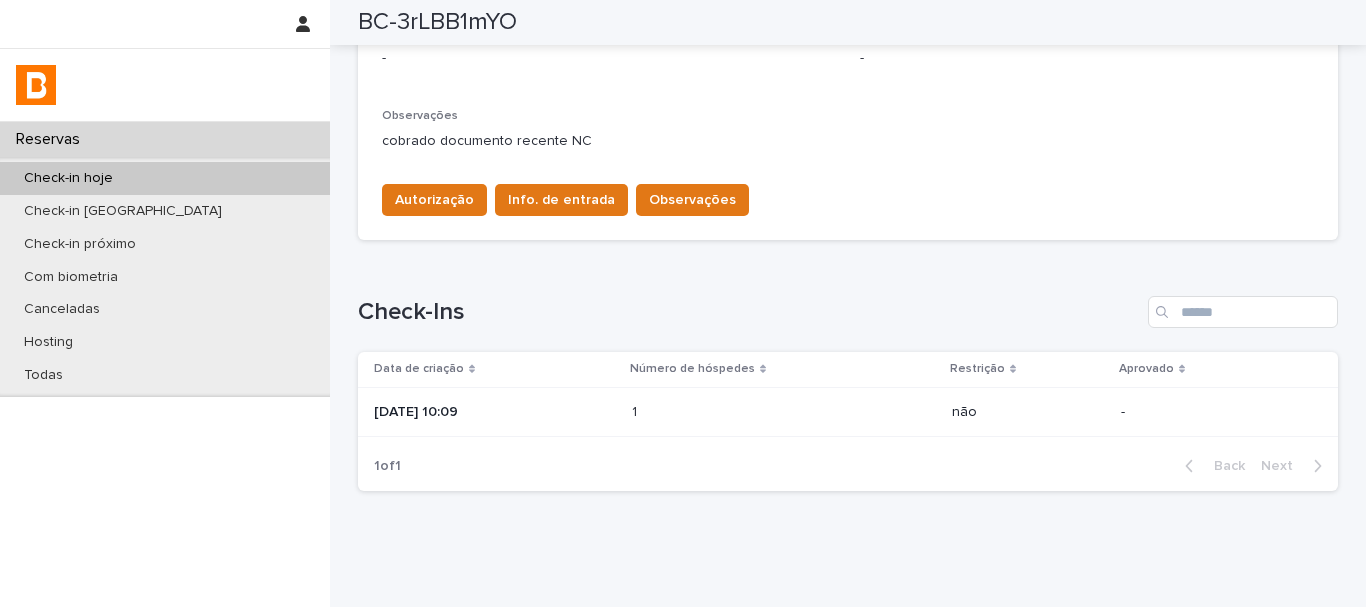 click on "1 1" at bounding box center (784, 412) 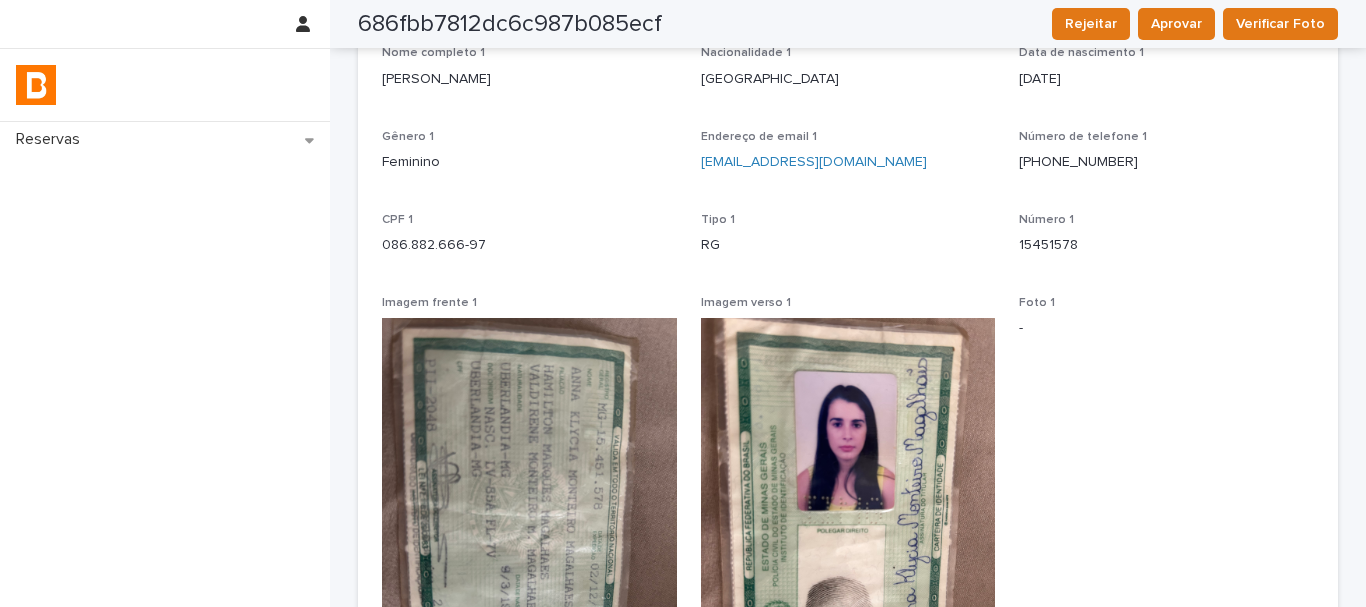 scroll, scrollTop: 0, scrollLeft: 0, axis: both 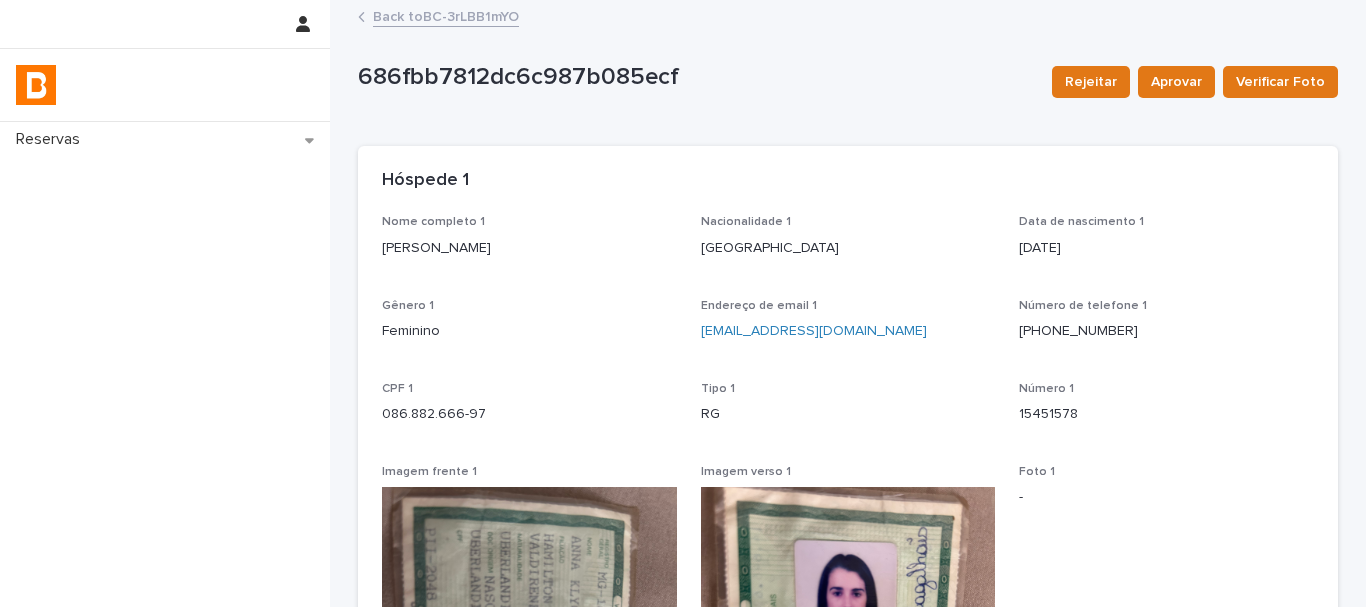 click on "Nome completo 1 [PERSON_NAME] MAGALHAES Nacionalidade 1 [DEMOGRAPHIC_DATA] Data de nascimento 1 [DEMOGRAPHIC_DATA] Gênero 1 Feminino Endereço de email 1 [EMAIL_ADDRESS][DOMAIN_NAME] Número de telefone [PHONE_NUMBER] CPF 1 086.882.666-97 Tipo 1 RG Número 1 15451578 Imagem frente 1 Imagem verso 1 Foto 1 - Status foto 1 -" at bounding box center [848, 597] 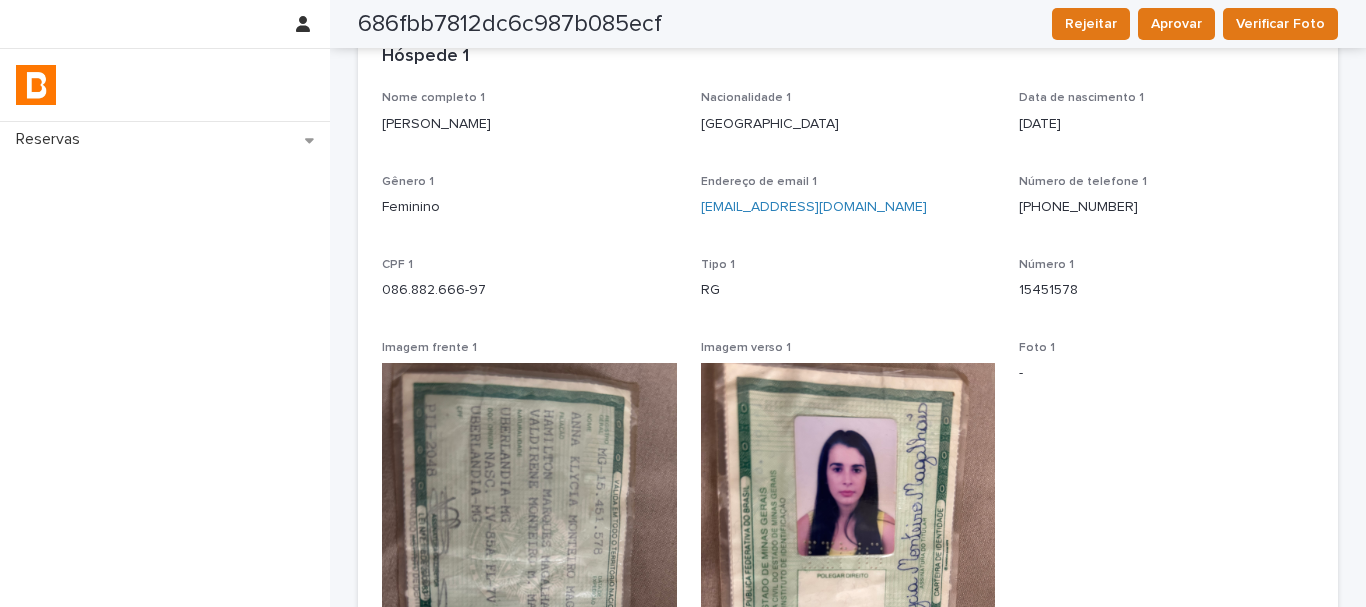 scroll, scrollTop: 0, scrollLeft: 0, axis: both 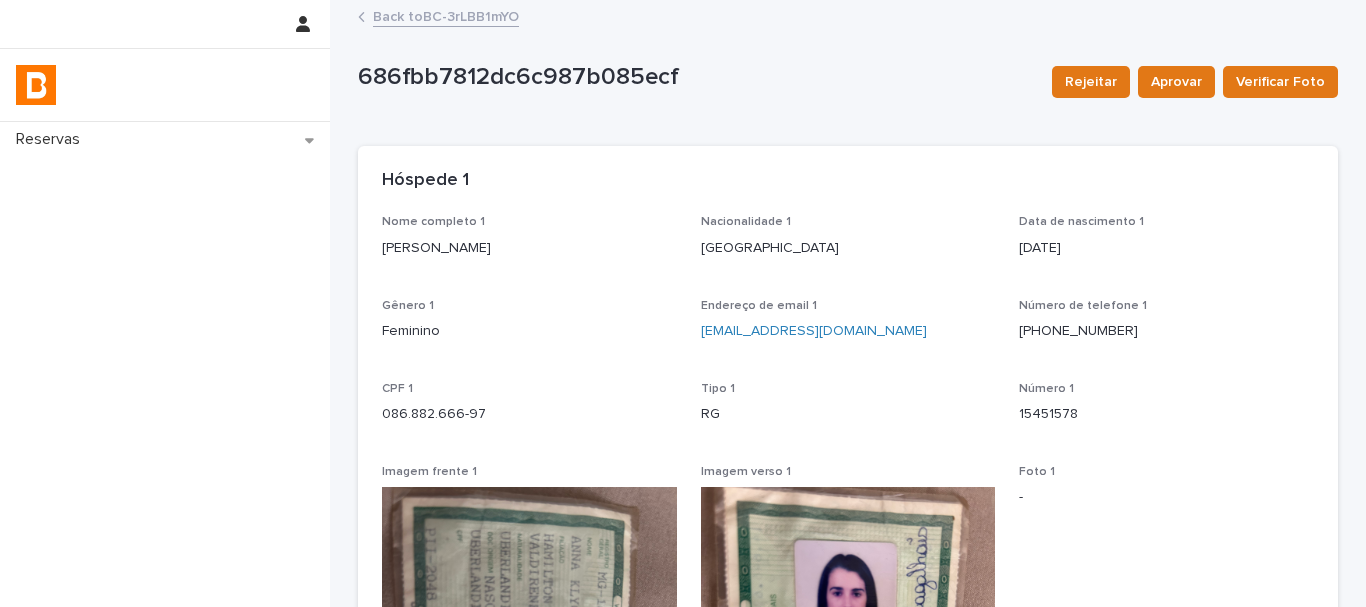 click on "[GEOGRAPHIC_DATA]" at bounding box center (848, 248) 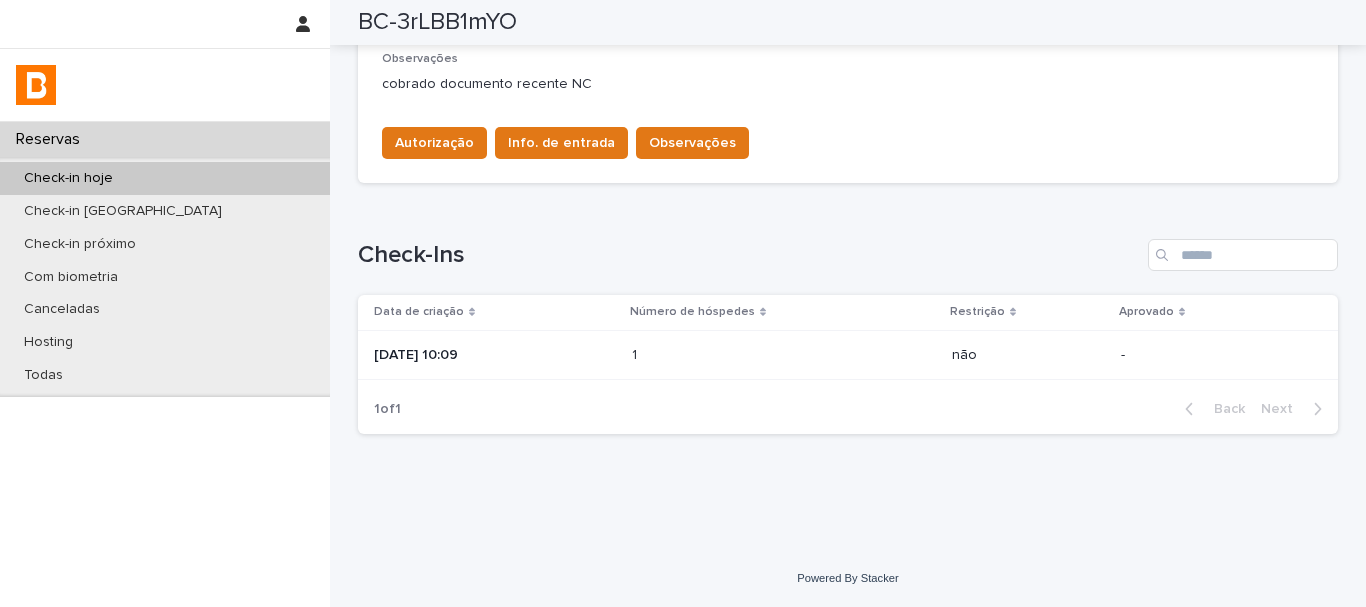 click on "[DATE] 10:09" at bounding box center [495, 355] 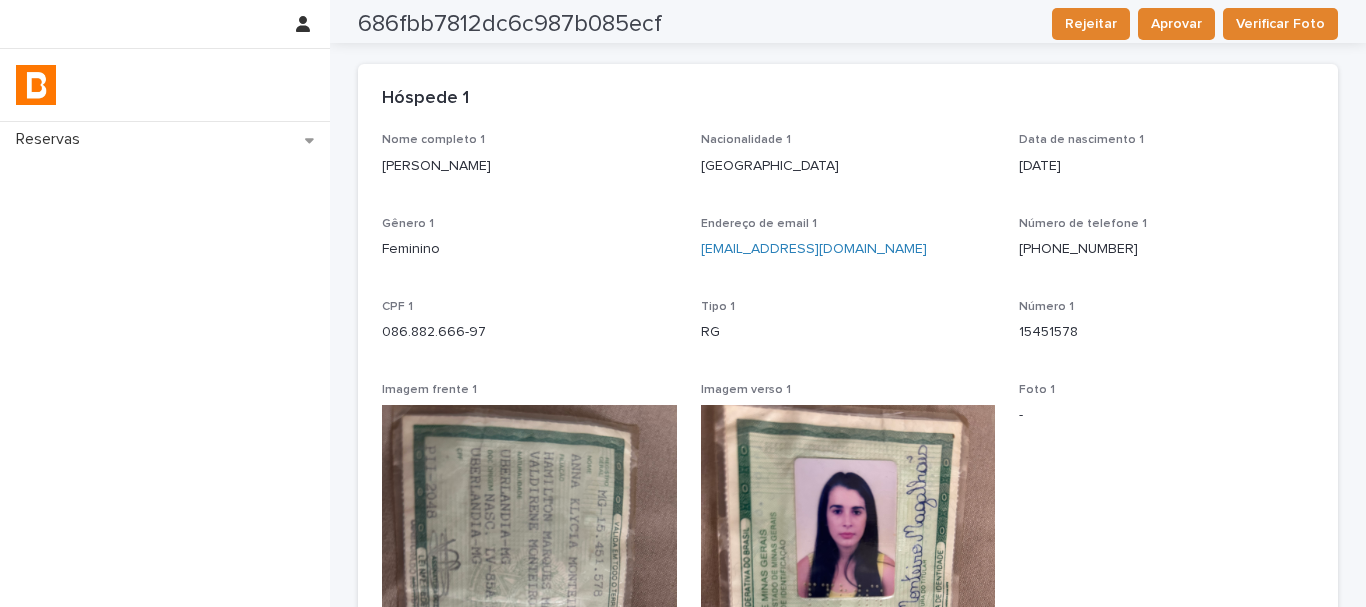 scroll, scrollTop: 0, scrollLeft: 0, axis: both 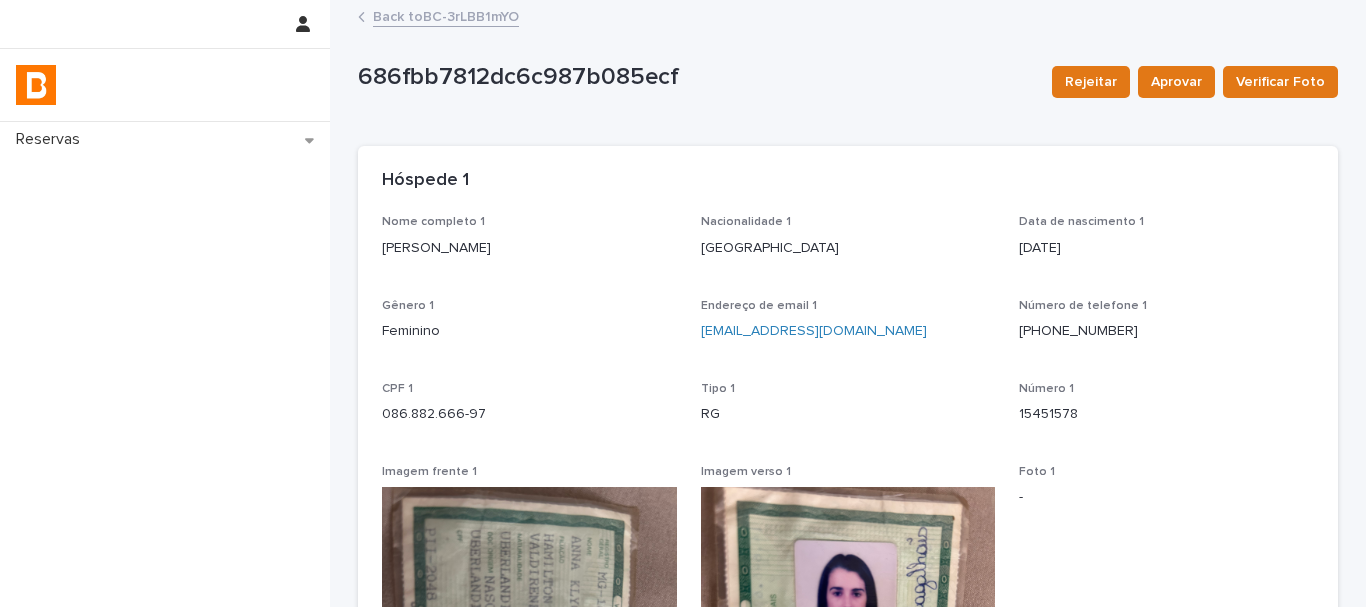 click on "[PERSON_NAME]" at bounding box center [529, 246] 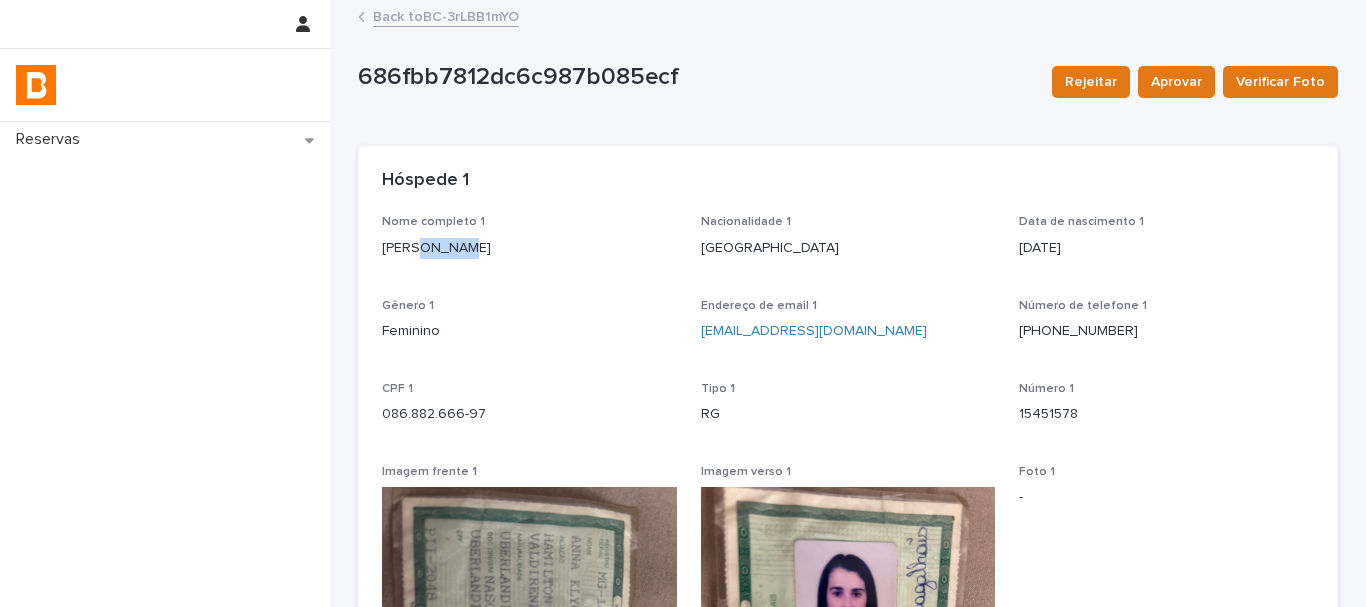 click on "[PERSON_NAME]" at bounding box center (529, 246) 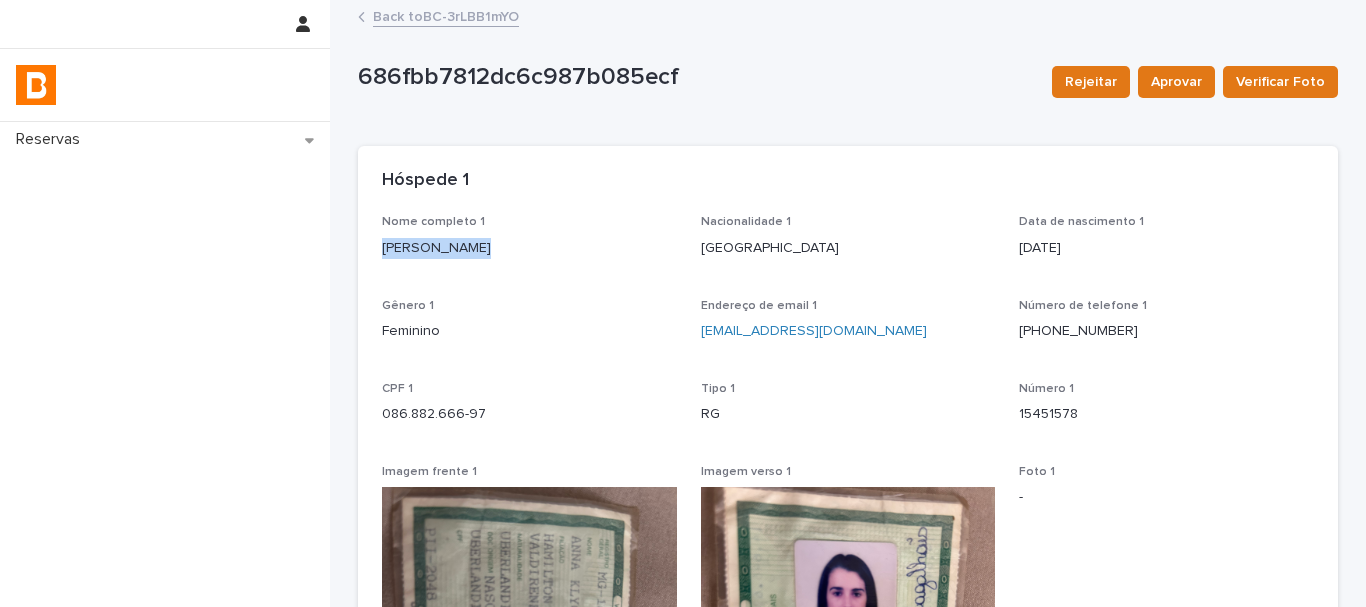 click on "[PERSON_NAME]" at bounding box center (529, 246) 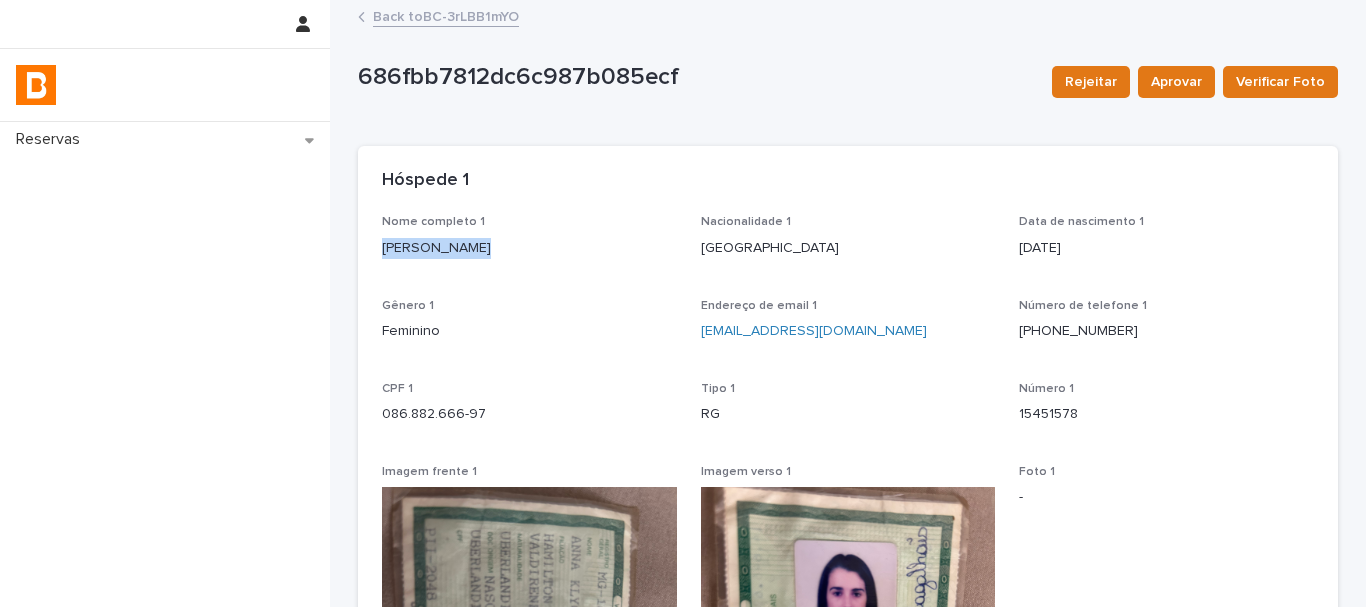 copy on "[PERSON_NAME]" 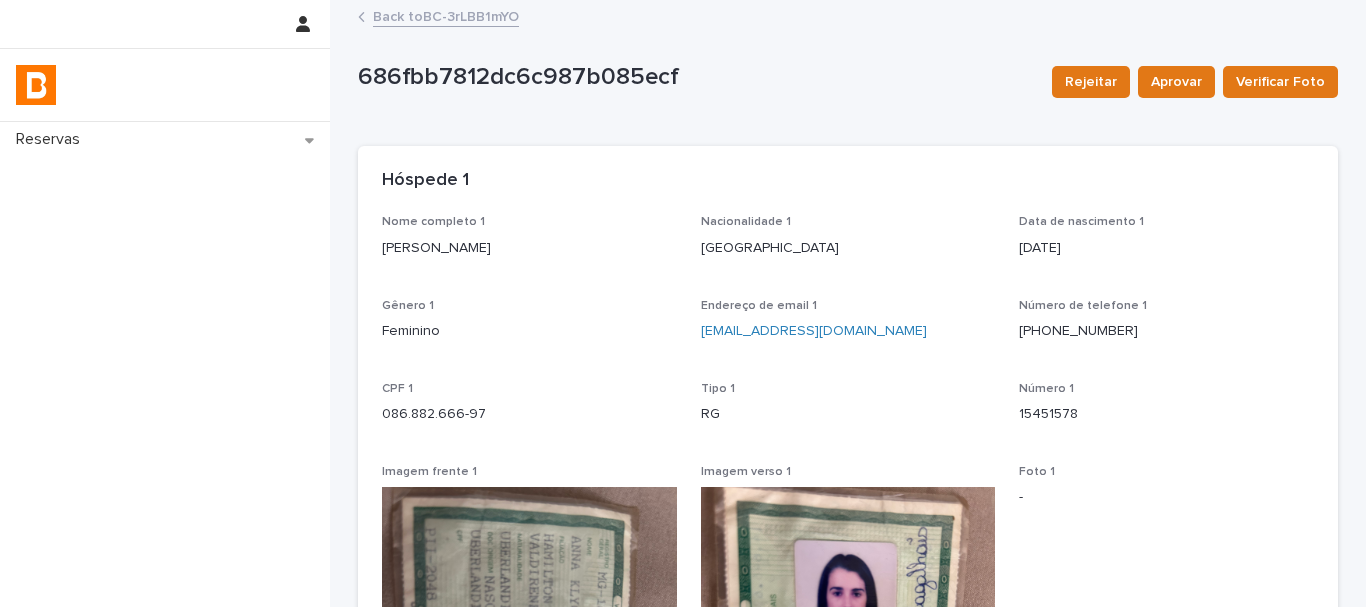 click on "686fbb7812dc6c987b085ecf Rejeitar Aprovar Verificar Foto 686fbb7812dc6c987b085ecf Rejeitar Aprovar Verificar Foto Sorry, there was an error saving your record. Please try again. Please fill out the required fields below. Loading... Saving… Loading... Saving… Loading... Saving… Restrição não Loading... Saving… Hóspede 1 Nome completo 1 [PERSON_NAME] MAGALHAES Nacionalidade 1 [DEMOGRAPHIC_DATA] Data de nascimento 1 [DEMOGRAPHIC_DATA] Gênero 1 Feminino Endereço de email 1 [EMAIL_ADDRESS][DOMAIN_NAME] Número de telefone [PHONE_NUMBER] CPF 1 086.882.666-97 Tipo 1 RG Número 1 15451578 Imagem frente 1 Imagem verso 1 Foto 1 - Status foto 1 - Loading... Saving… Hóspede 2 Loading... Saving… Hóspede 3 Loading... Saving… Hóspede 4 Loading... Saving… Veículo" at bounding box center [848, 511] 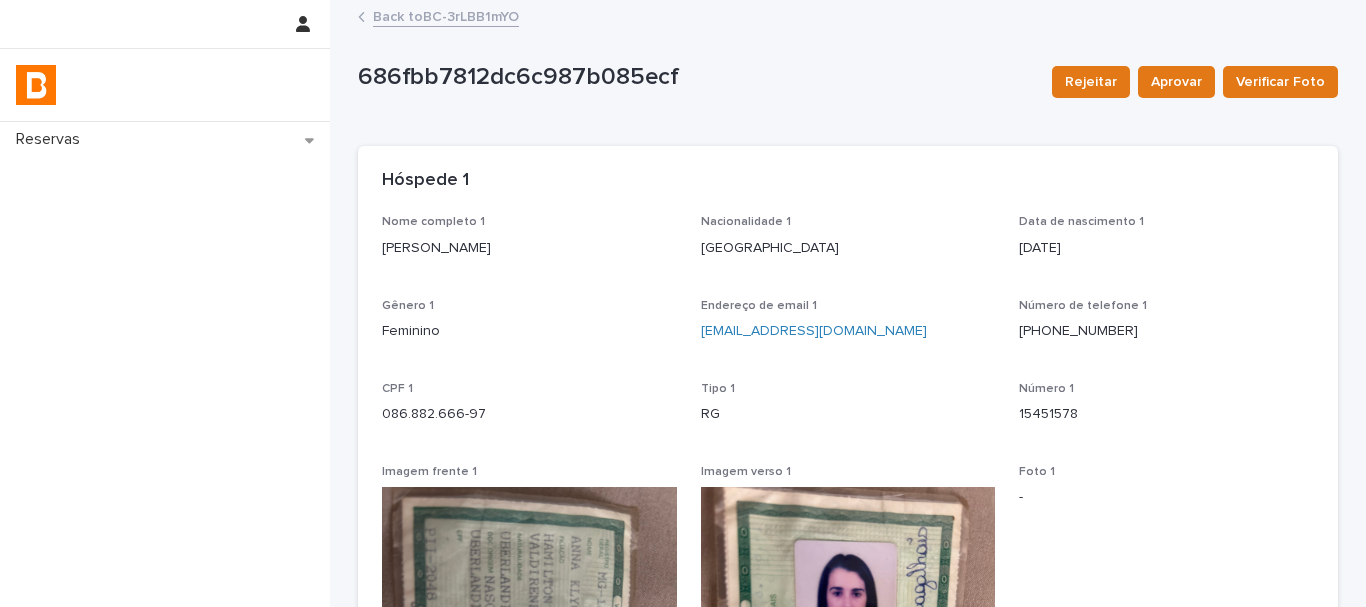 click on "Back to  BC-3rLBB1mYO" at bounding box center [446, 15] 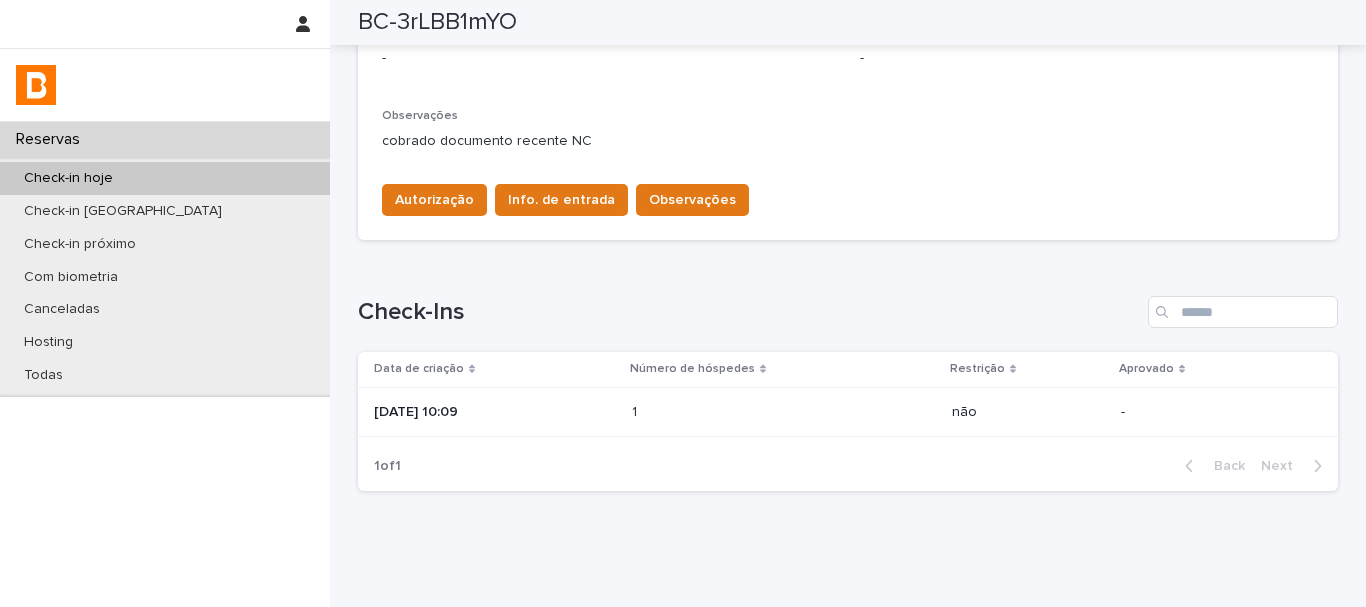 click on "1 1" at bounding box center (784, 412) 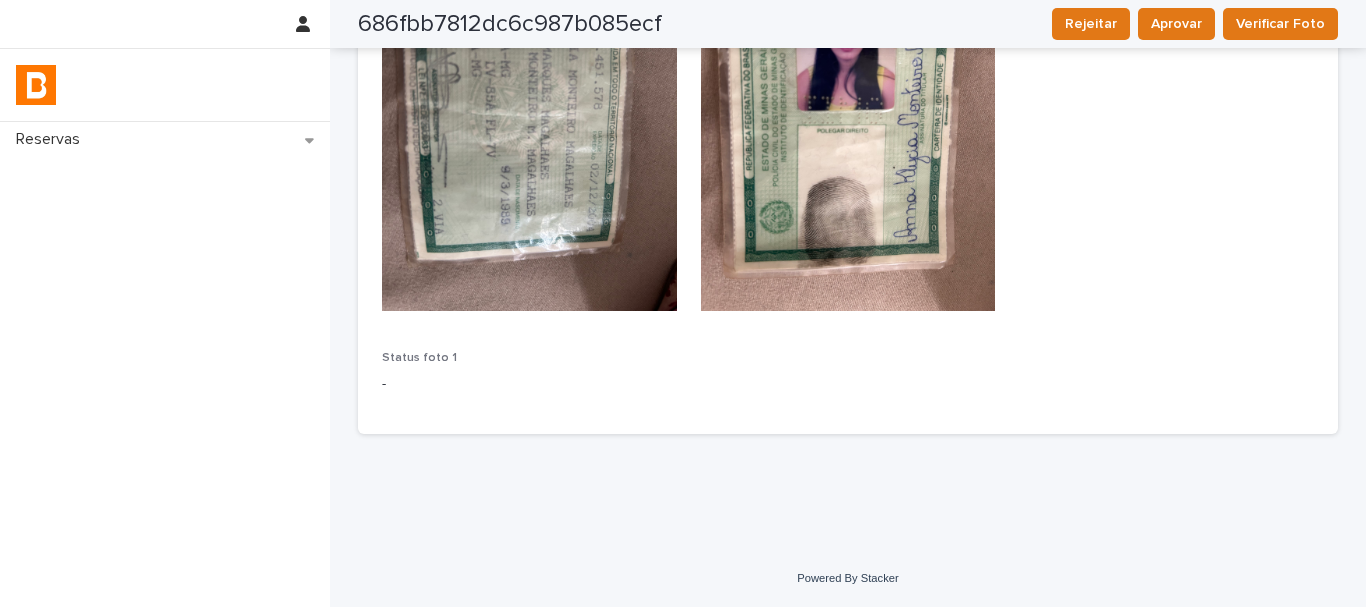 scroll, scrollTop: 169, scrollLeft: 0, axis: vertical 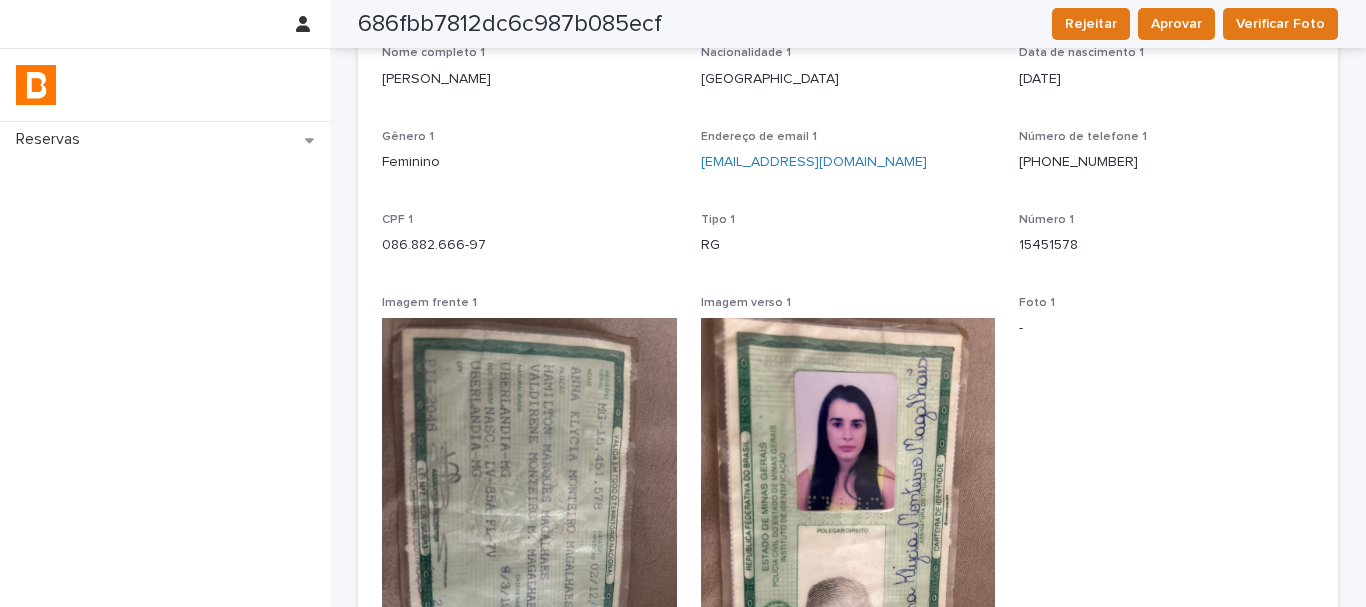 click on "Número 1 15451578" at bounding box center (1166, 242) 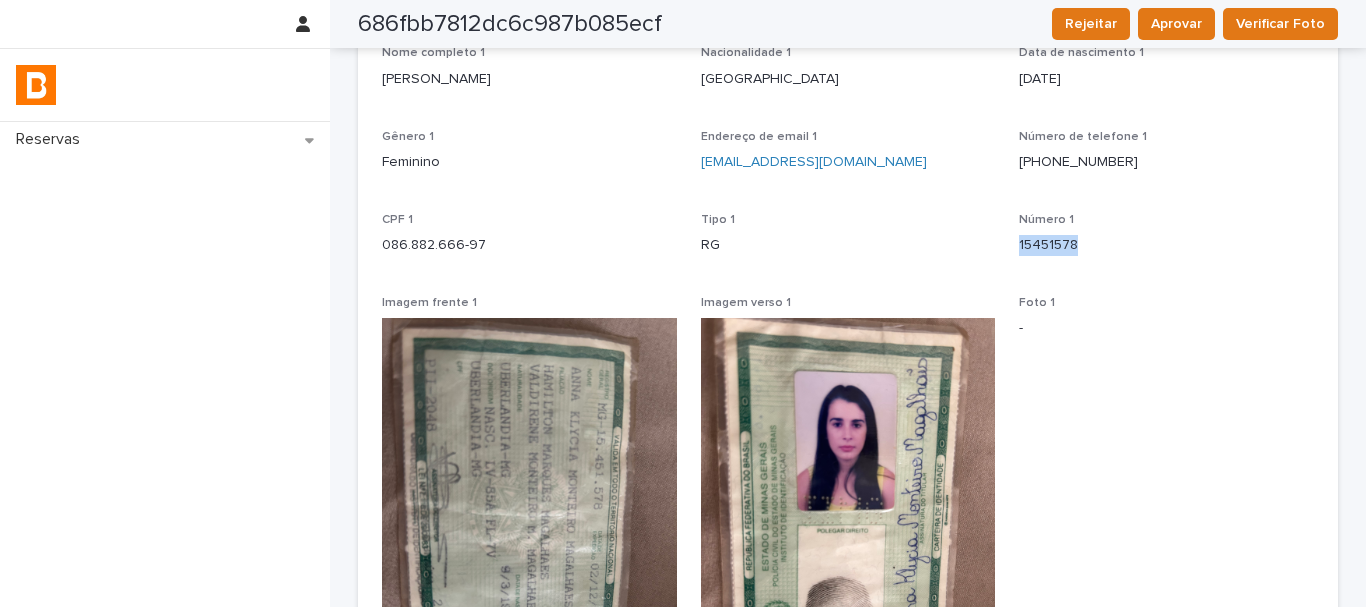 click on "Número 1 15451578" at bounding box center [1166, 242] 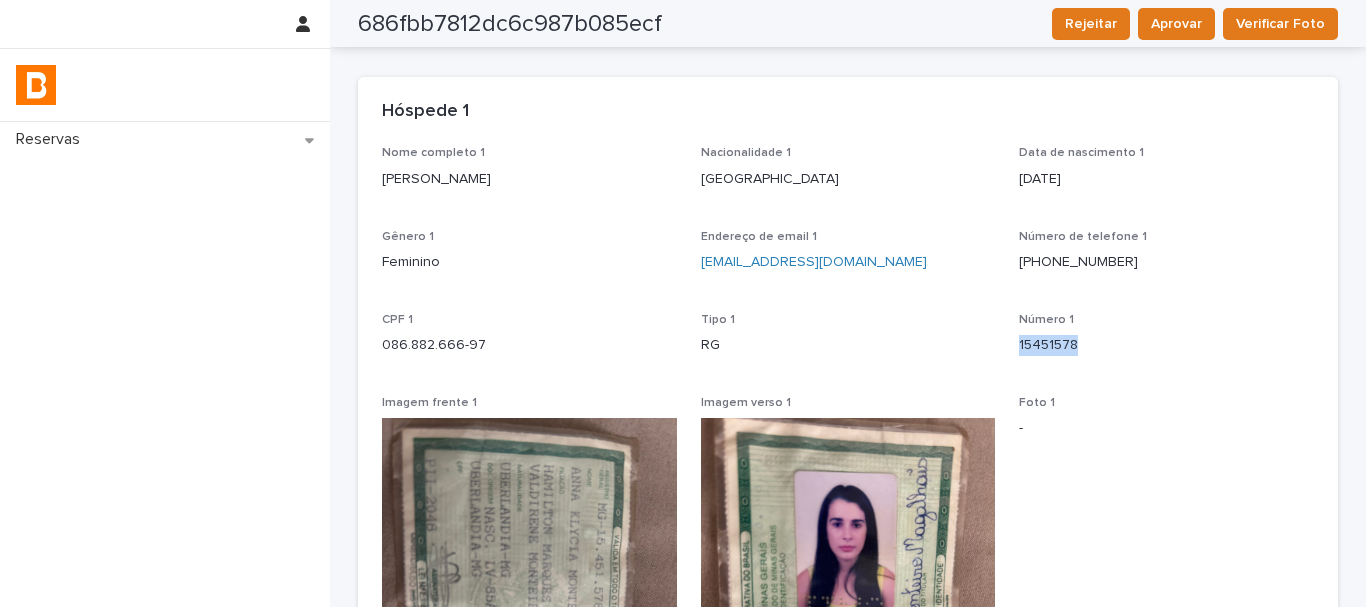 scroll, scrollTop: 0, scrollLeft: 0, axis: both 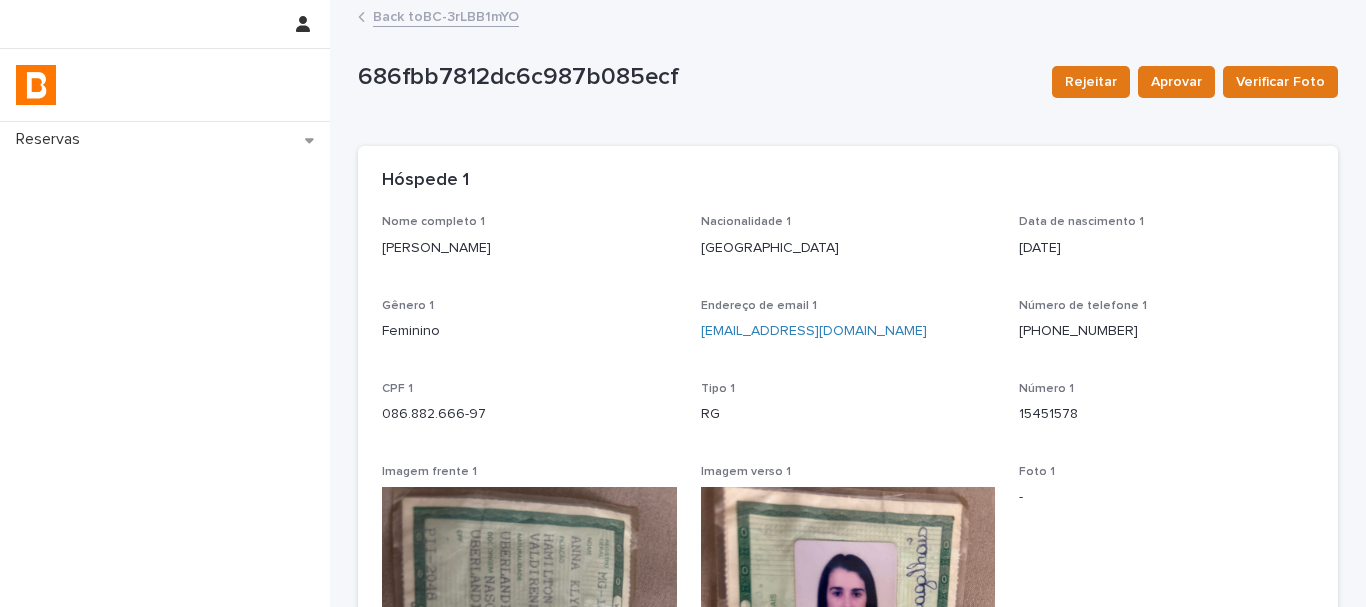click on "686fbb7812dc6c987b085ecf Rejeitar Aprovar Verificar Foto 686fbb7812dc6c987b085ecf Rejeitar Aprovar Verificar Foto Sorry, there was an error saving your record. Please try again. Please fill out the required fields below. Loading... Saving… Loading... Saving… Loading... Saving… Restrição não Loading... Saving… Hóspede 1 Nome completo 1 [PERSON_NAME] MAGALHAES Nacionalidade 1 [DEMOGRAPHIC_DATA] Data de nascimento 1 [DEMOGRAPHIC_DATA] Gênero 1 Feminino Endereço de email 1 [EMAIL_ADDRESS][DOMAIN_NAME] Número de telefone [PHONE_NUMBER] CPF 1 086.882.666-97 Tipo 1 RG Número 1 15451578 Imagem frente 1 Imagem verso 1 Foto 1 - Status foto 1 - Loading... Saving… Hóspede 2 Loading... Saving… Hóspede 3 Loading... Saving… Hóspede 4 Loading... Saving… Veículo" at bounding box center [848, 511] 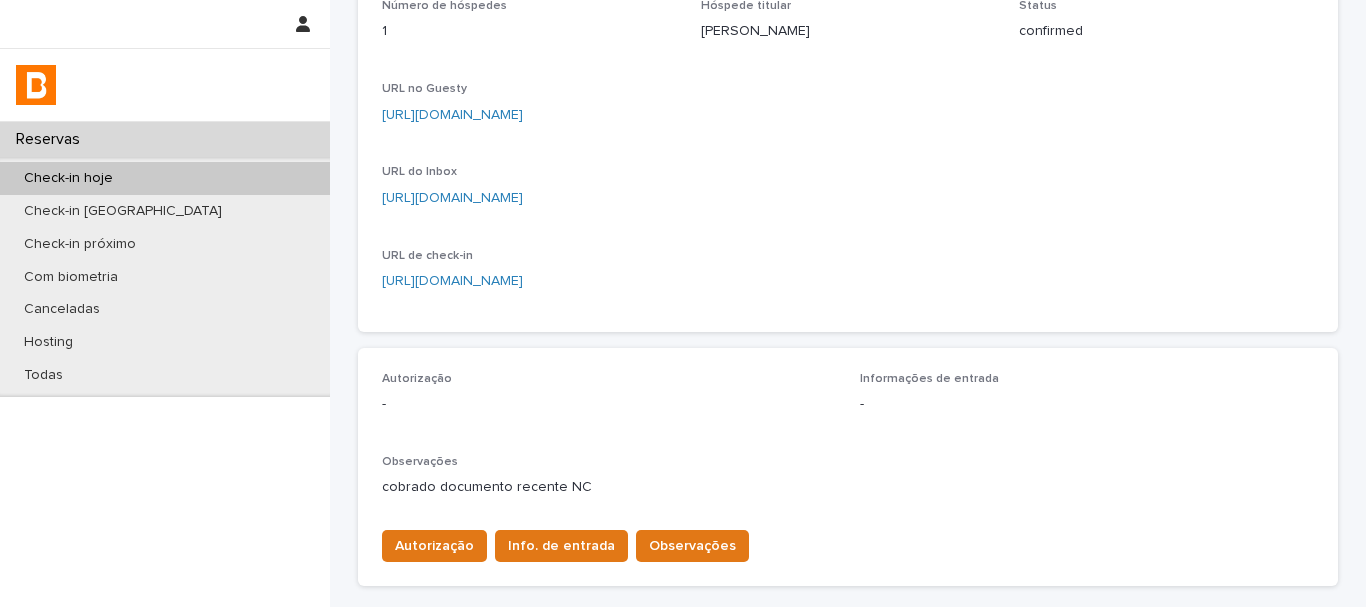 scroll, scrollTop: 400, scrollLeft: 0, axis: vertical 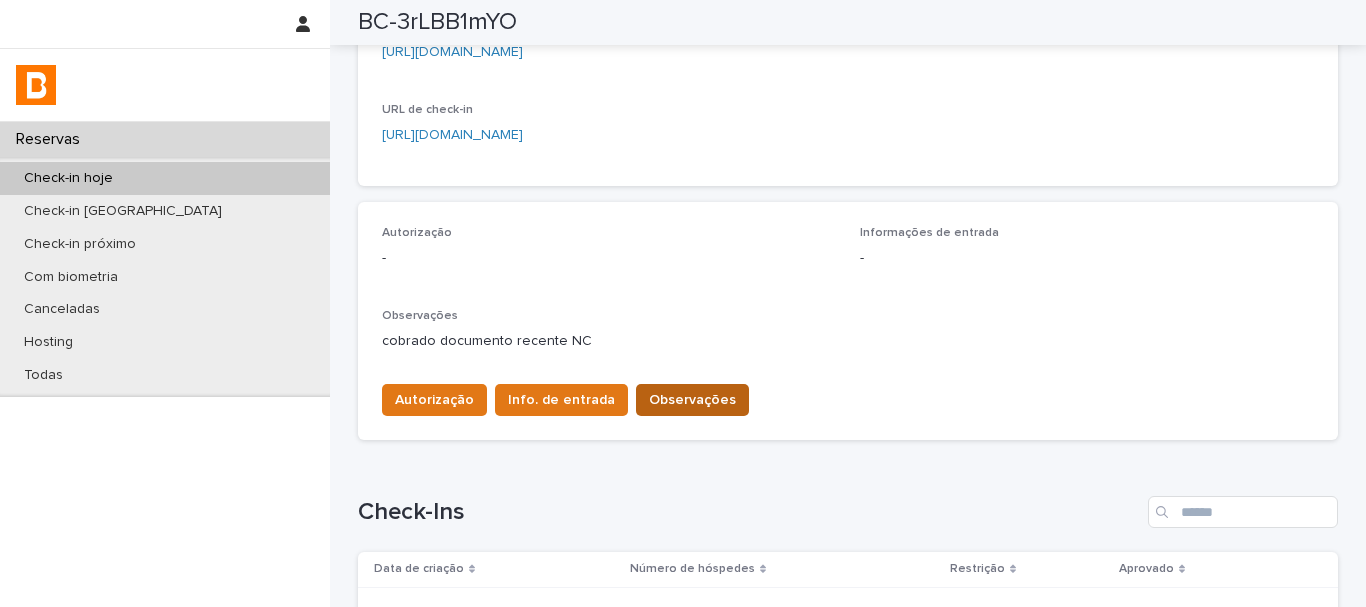 click on "Observações" at bounding box center [692, 400] 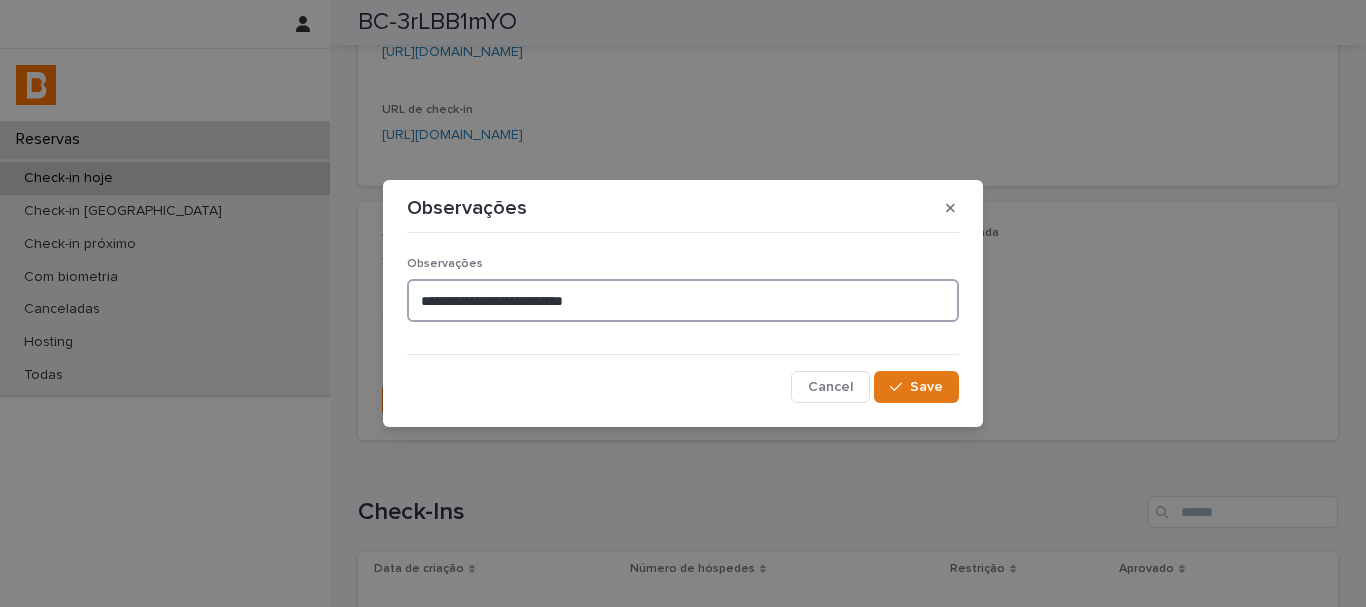 click on "**********" at bounding box center (683, 300) 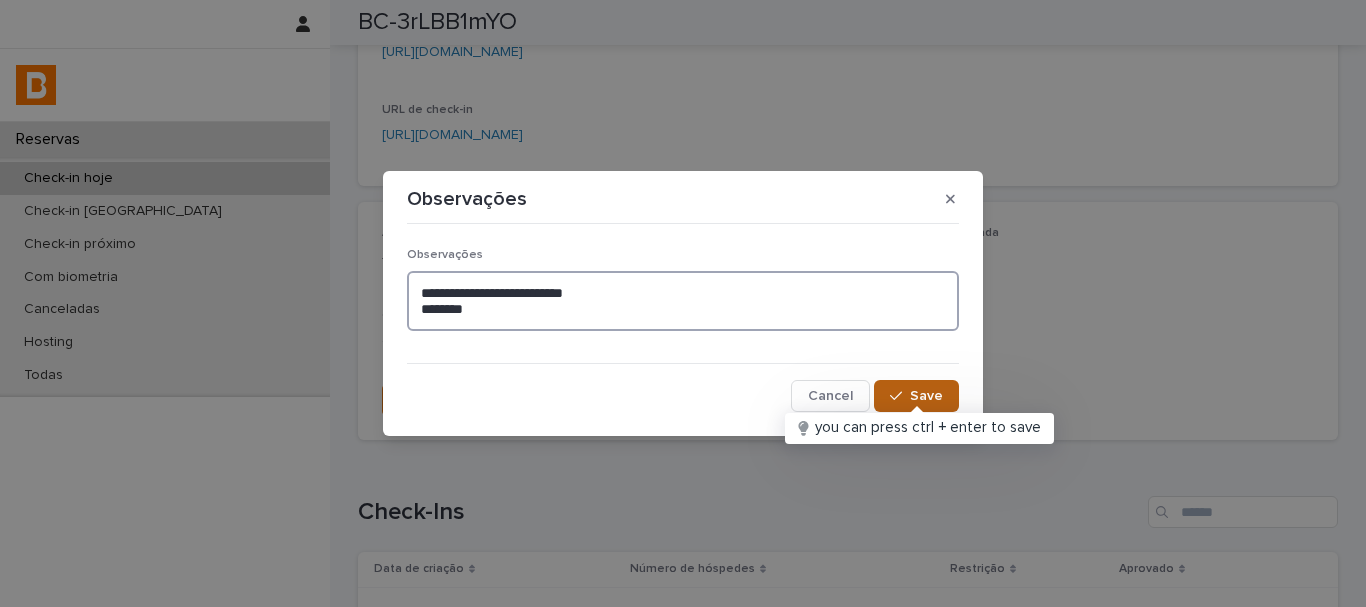 type on "**********" 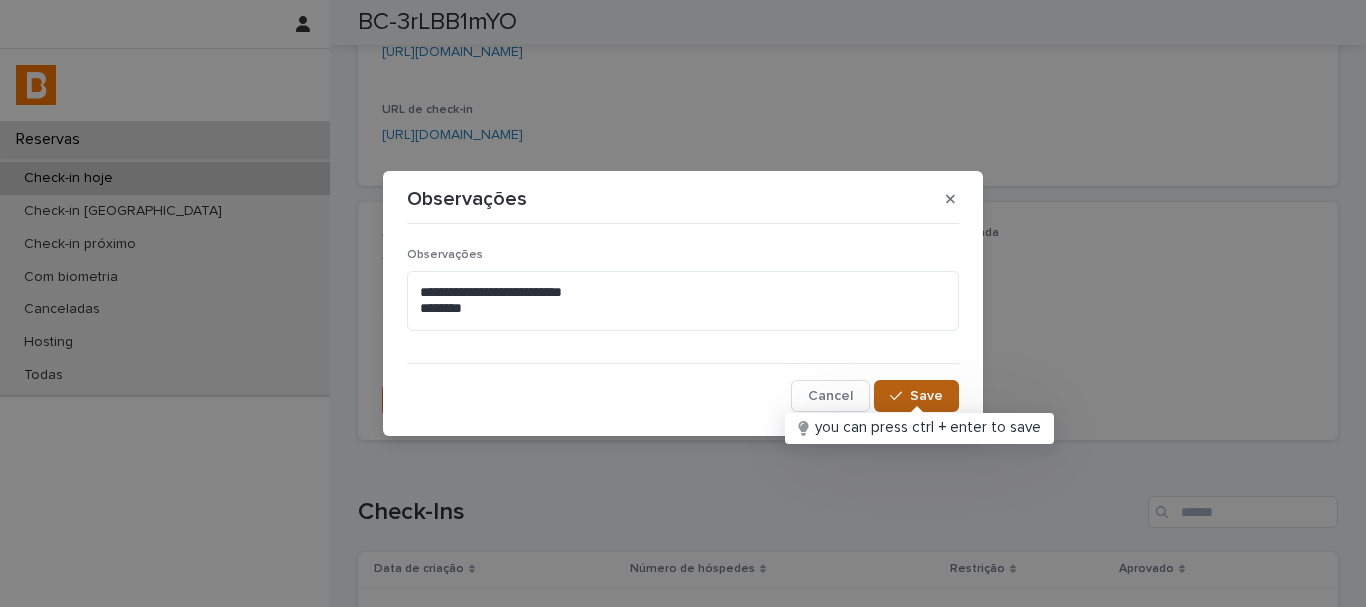click on "Save" at bounding box center [916, 396] 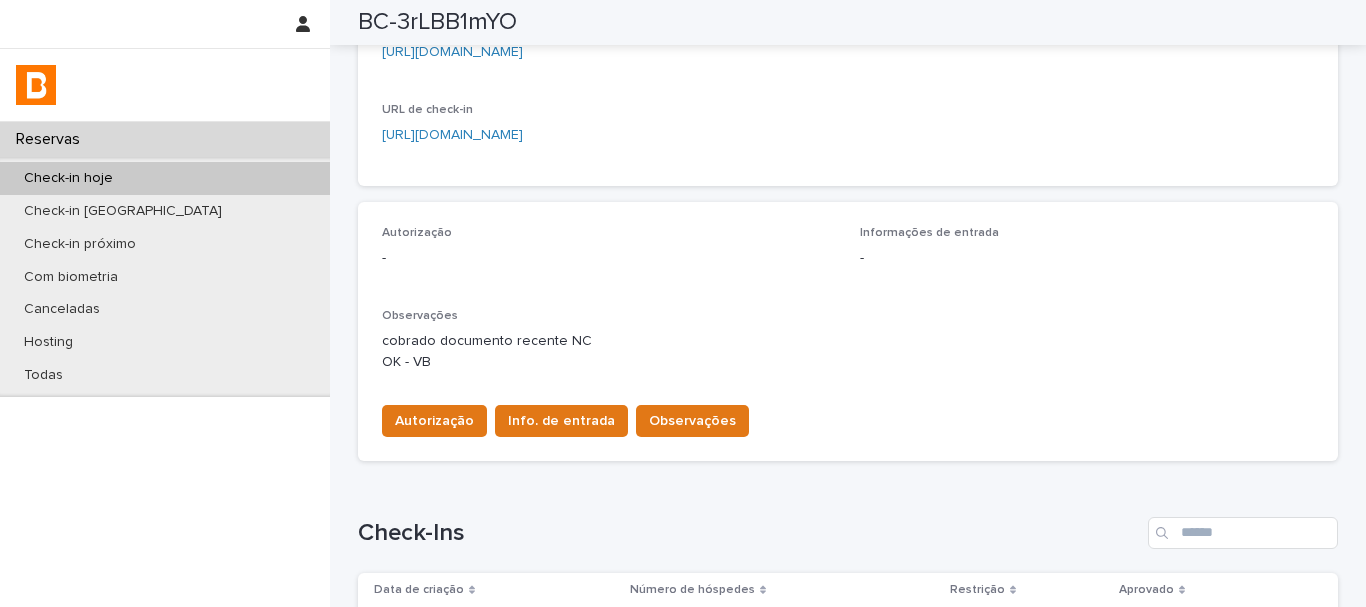 scroll, scrollTop: 411, scrollLeft: 0, axis: vertical 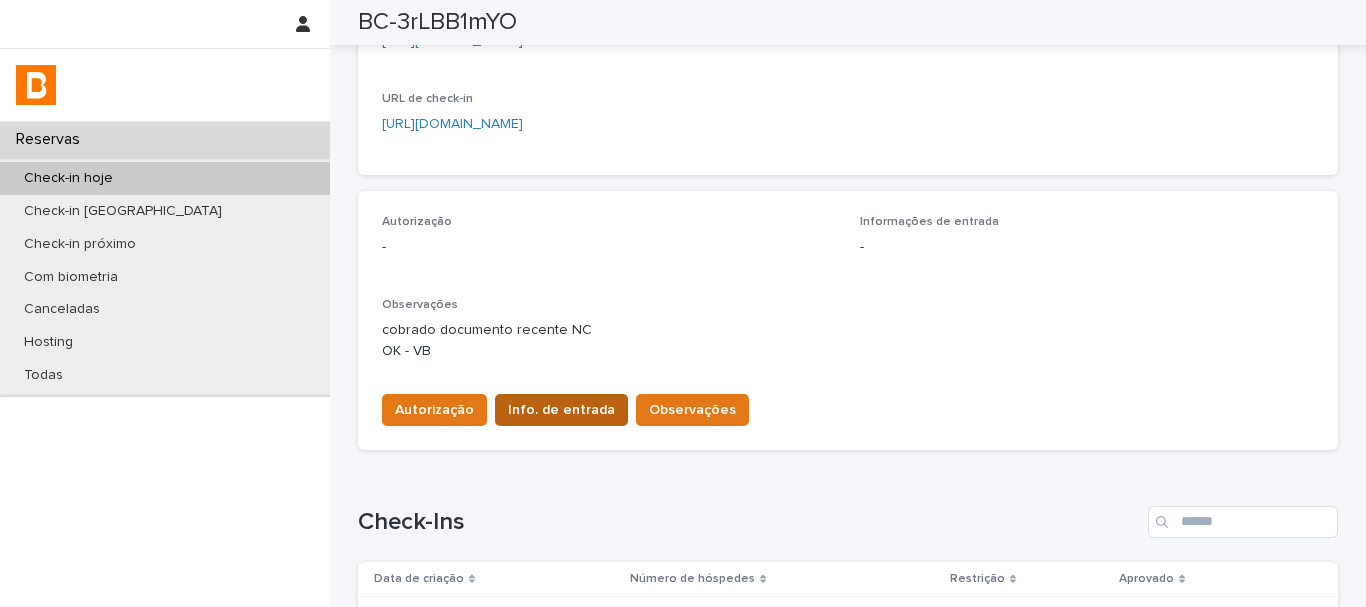click on "Info. de entrada" at bounding box center (561, 410) 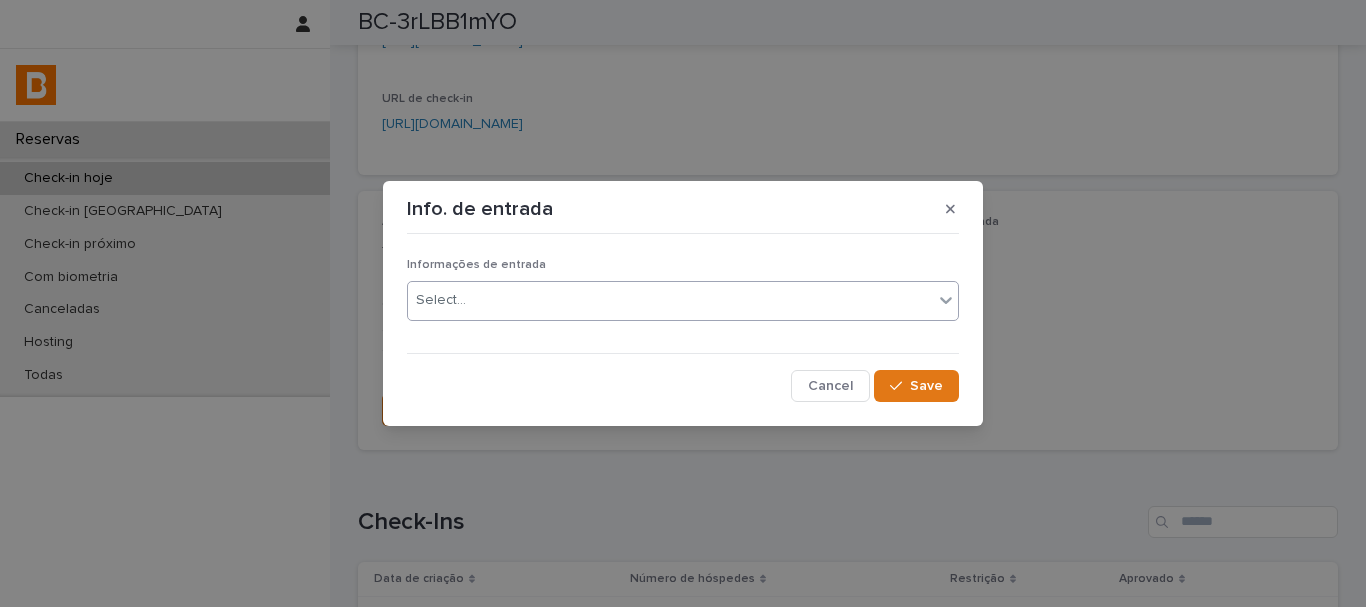 click on "Select..." at bounding box center [670, 300] 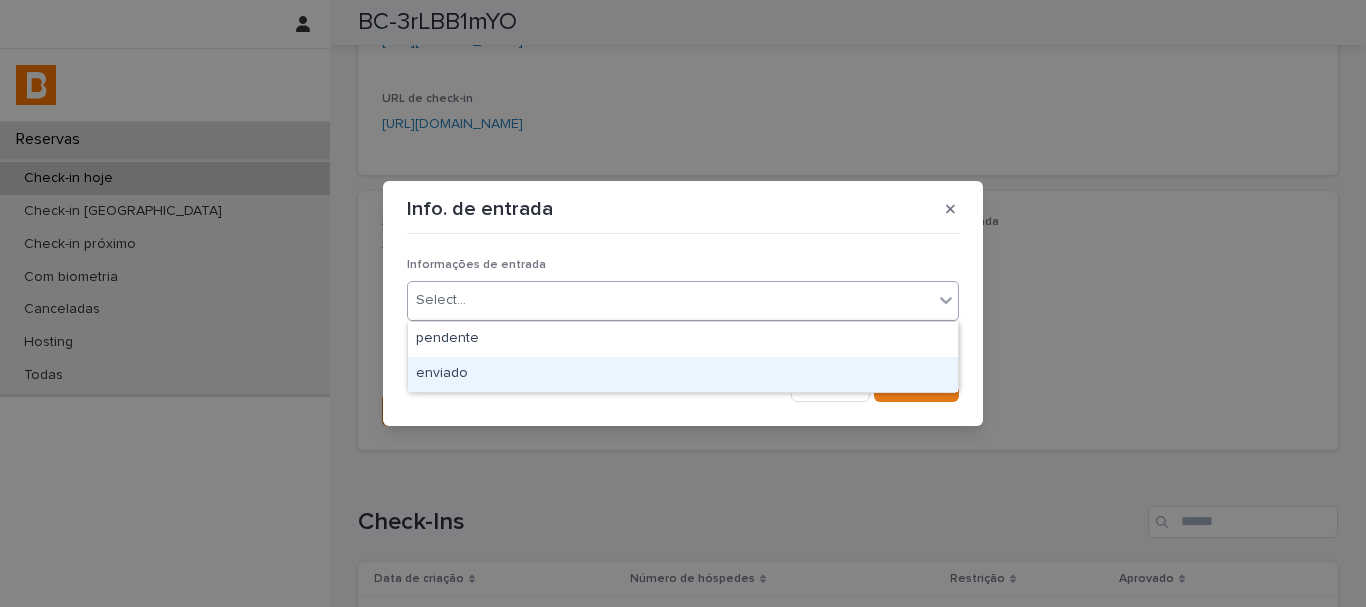 click on "enviado" at bounding box center [683, 374] 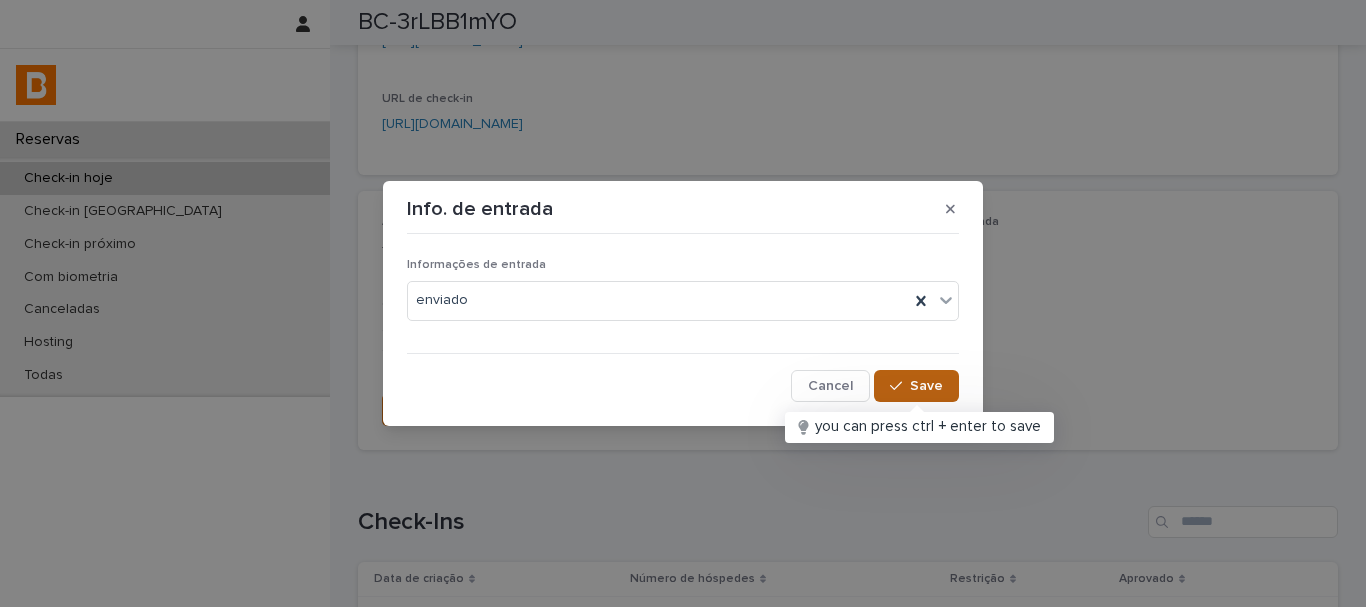 click on "Save" at bounding box center (926, 386) 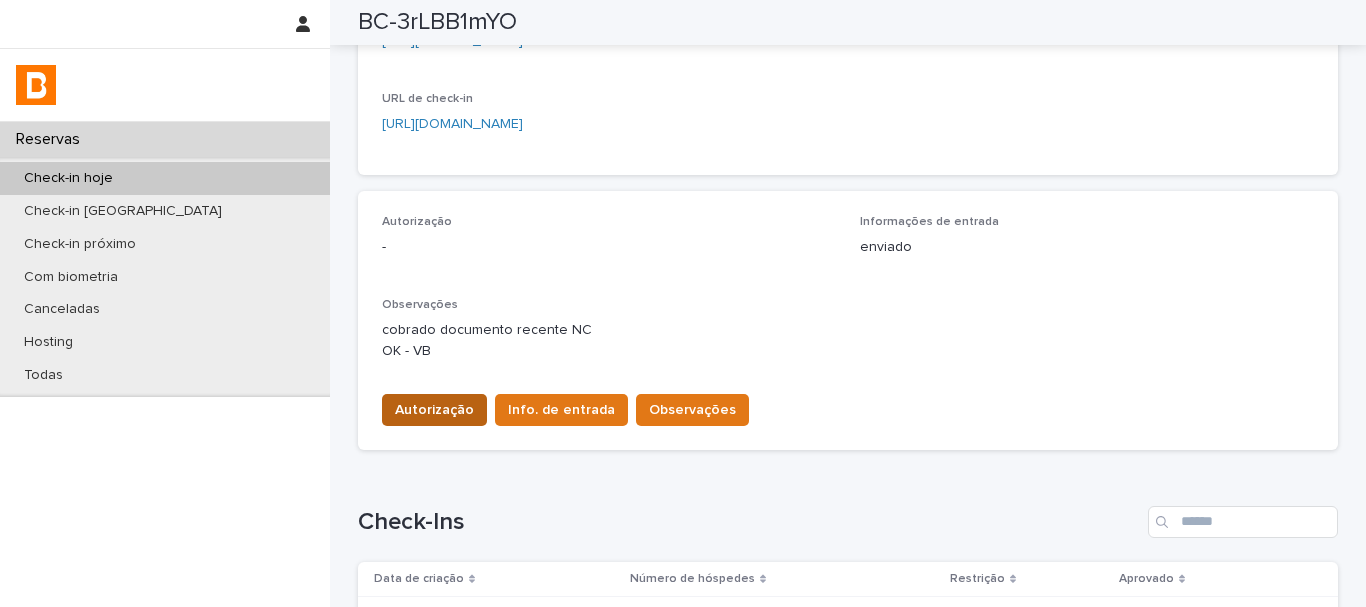 click on "Autorização" at bounding box center (434, 410) 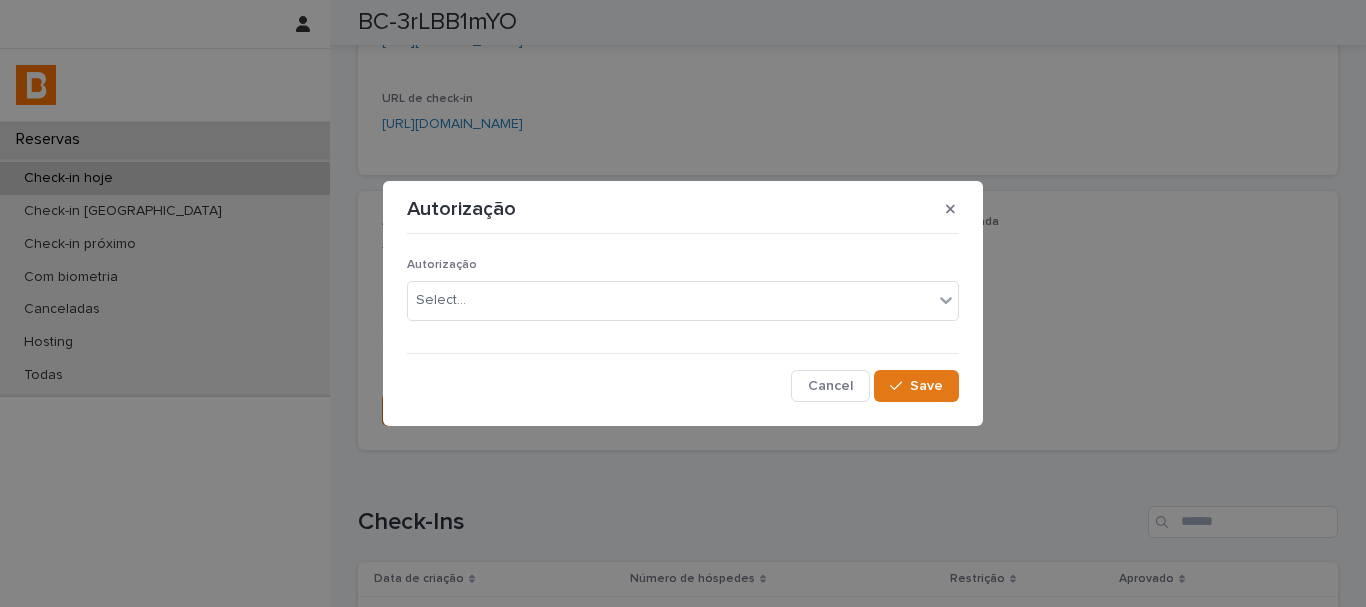 click on "Autorização Select..." at bounding box center (683, 297) 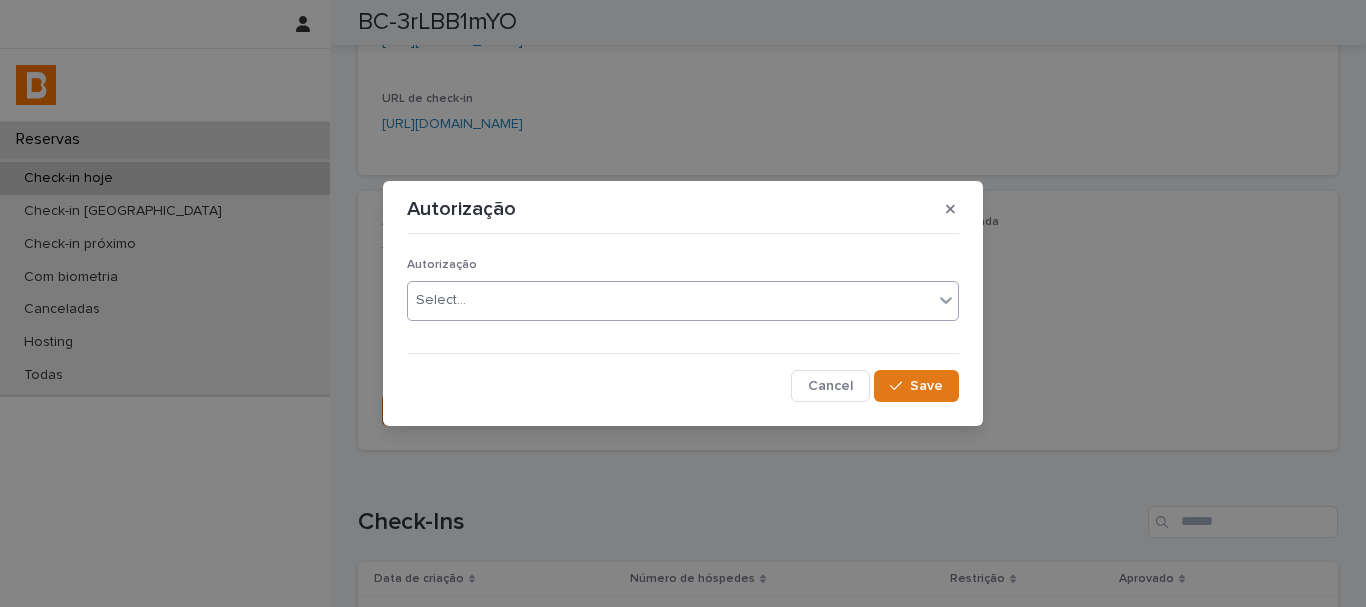 click on "Select..." at bounding box center (683, 301) 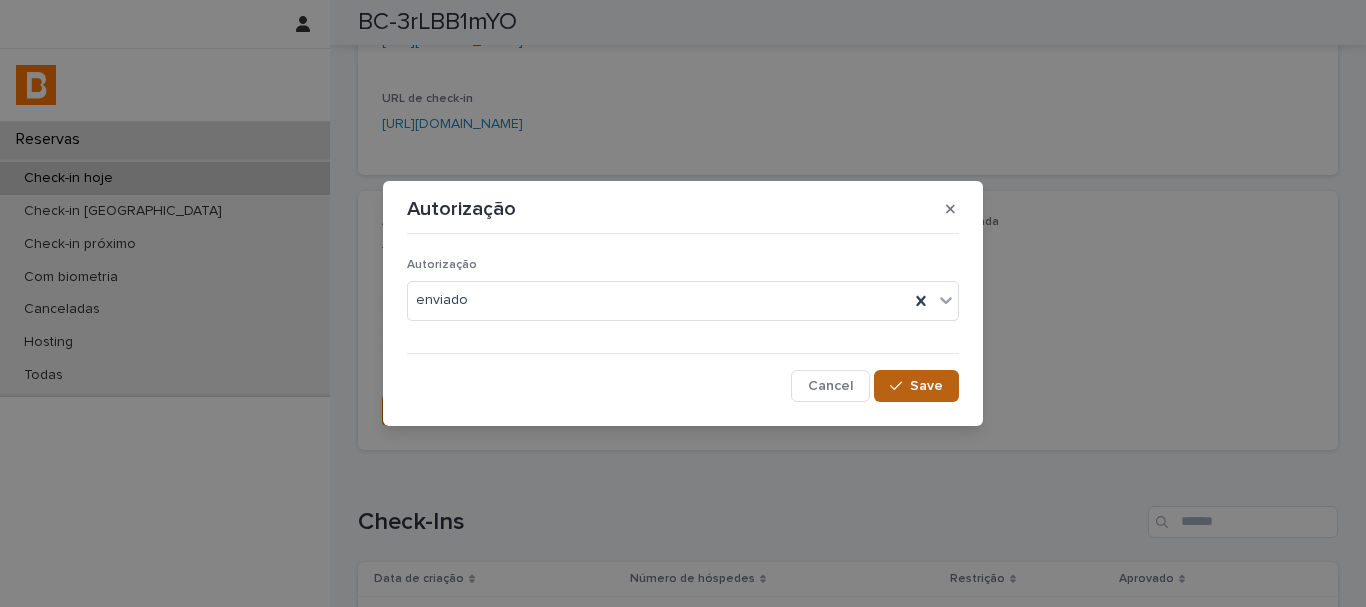 click on "Save" at bounding box center [926, 386] 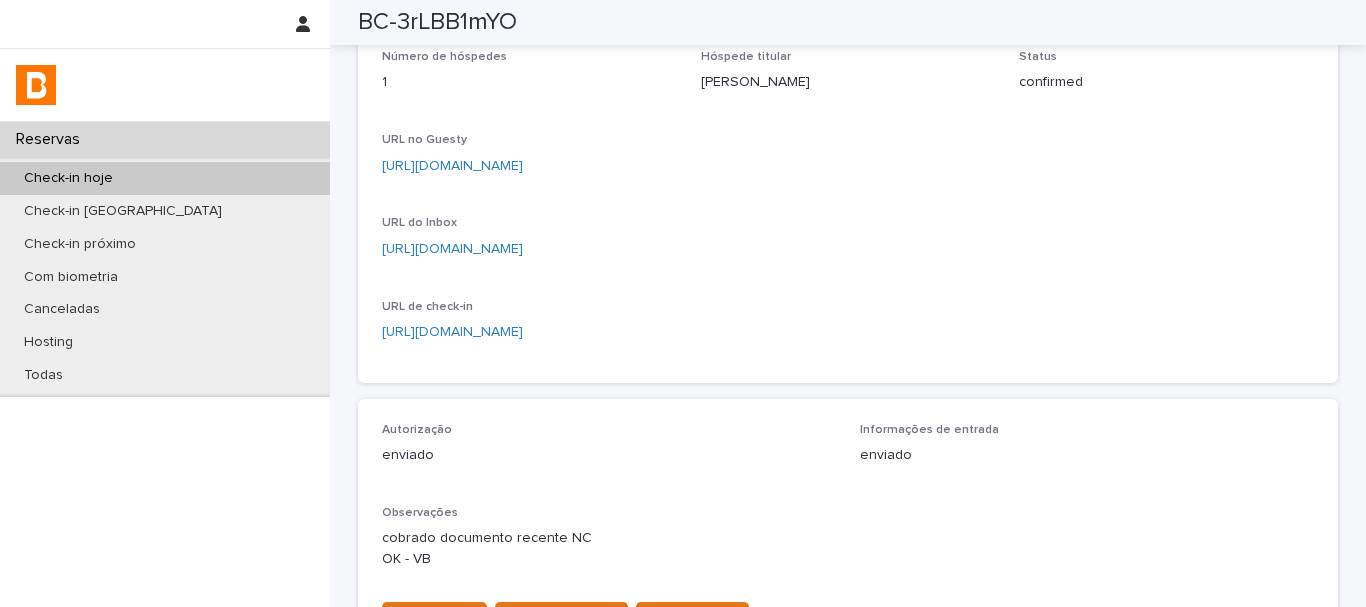 scroll, scrollTop: 0, scrollLeft: 0, axis: both 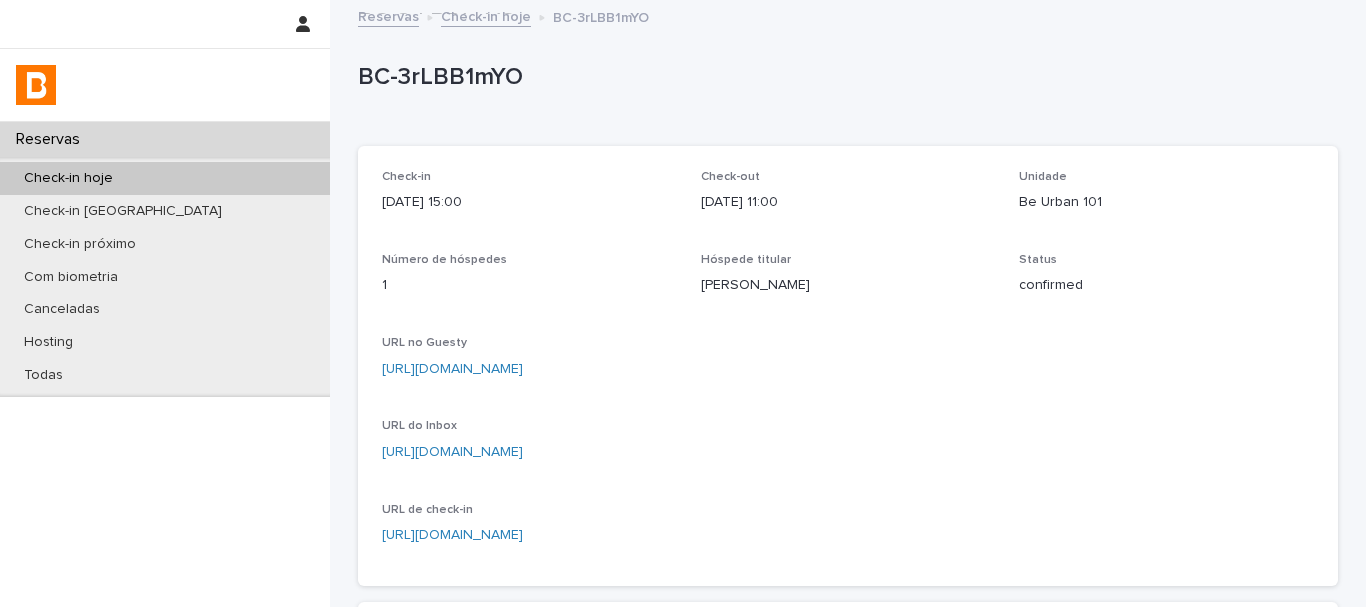 click on "Check-in hoje" at bounding box center (486, 15) 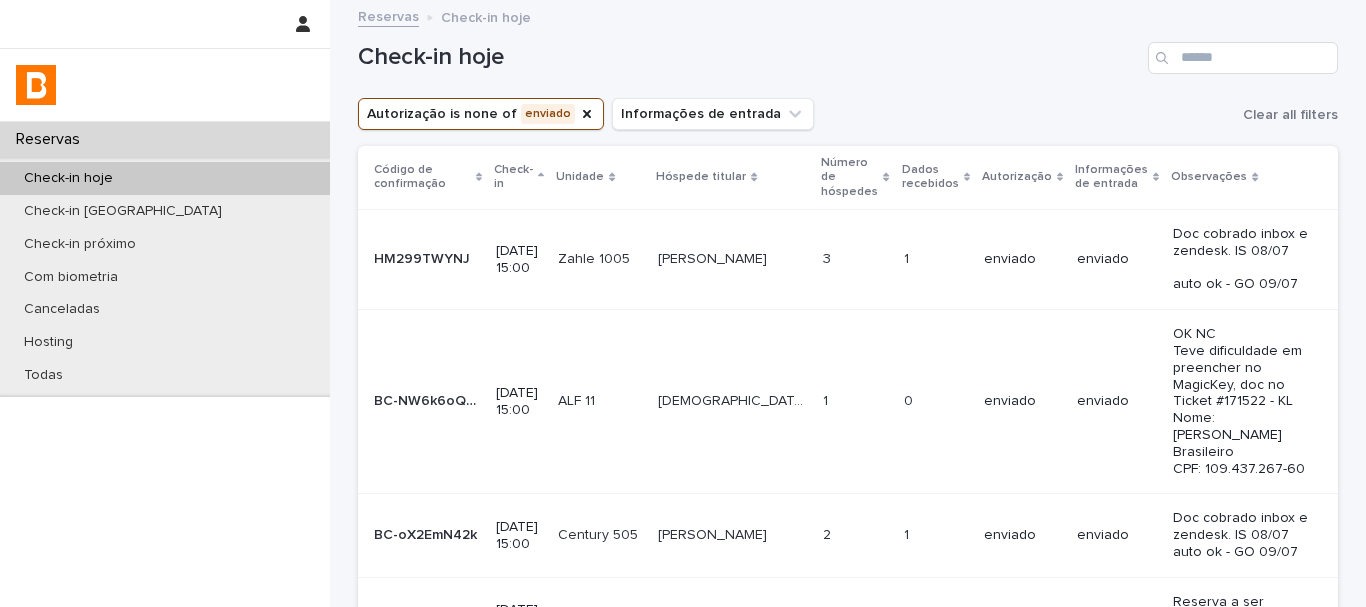 click on "Check-in hoje" at bounding box center (848, 50) 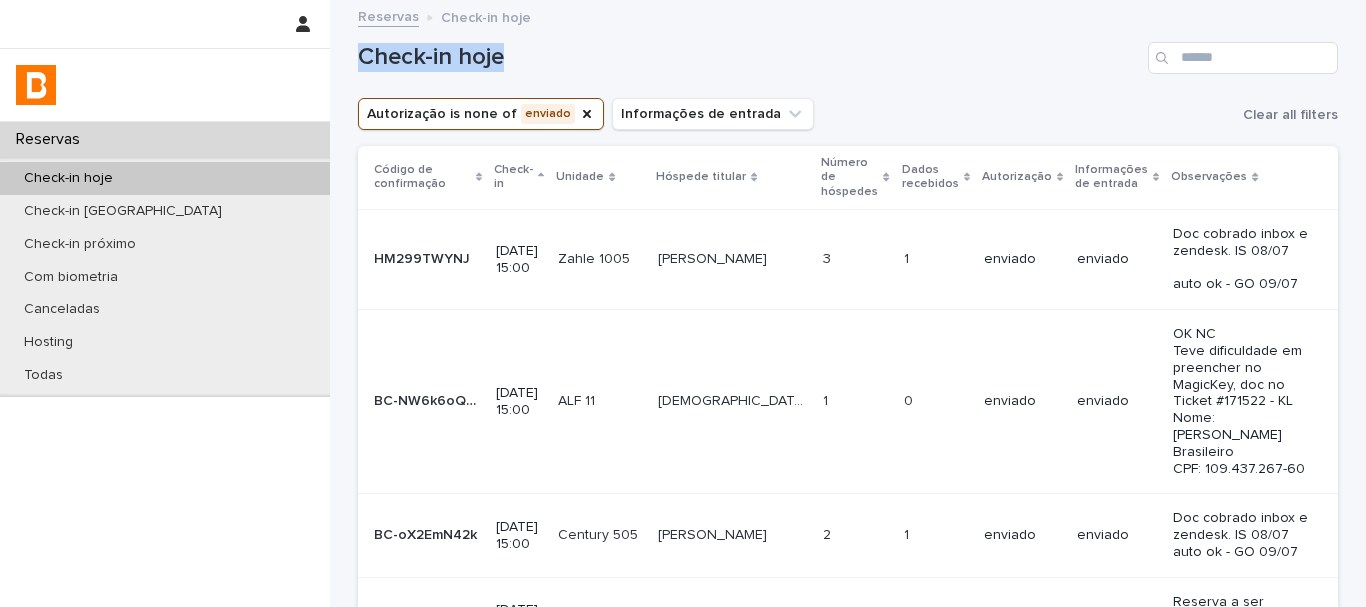 click on "Check-in hoje" at bounding box center (848, 50) 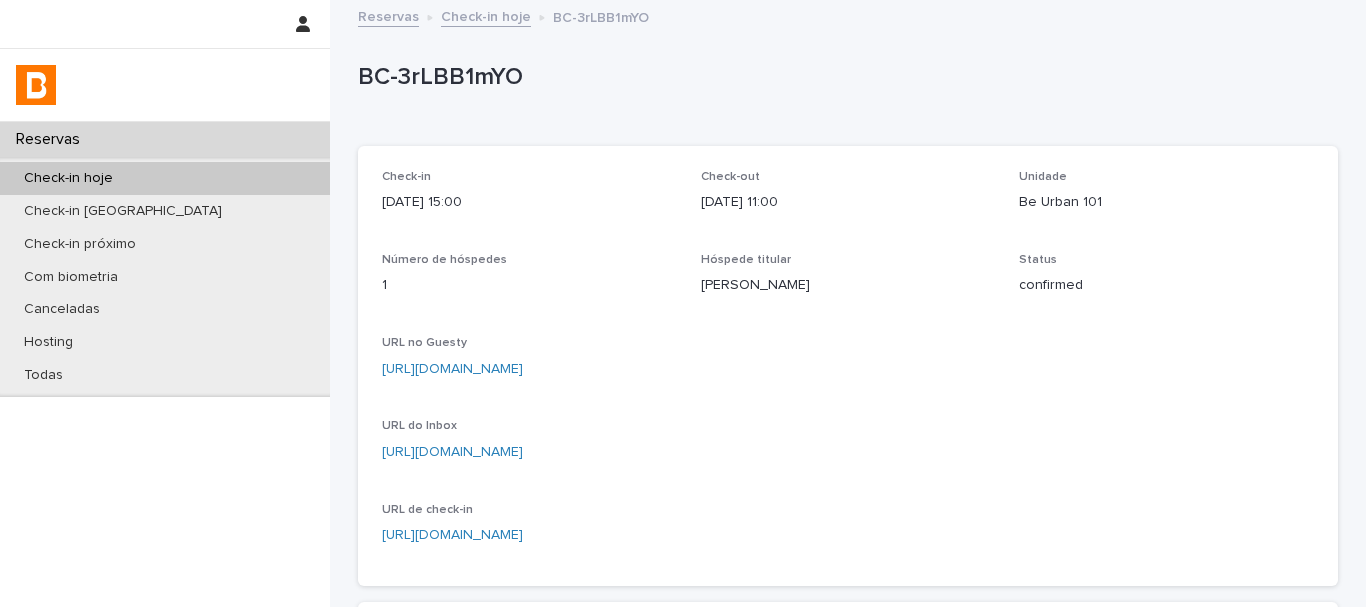 click on "BC-3rLBB1mYO" at bounding box center (844, 77) 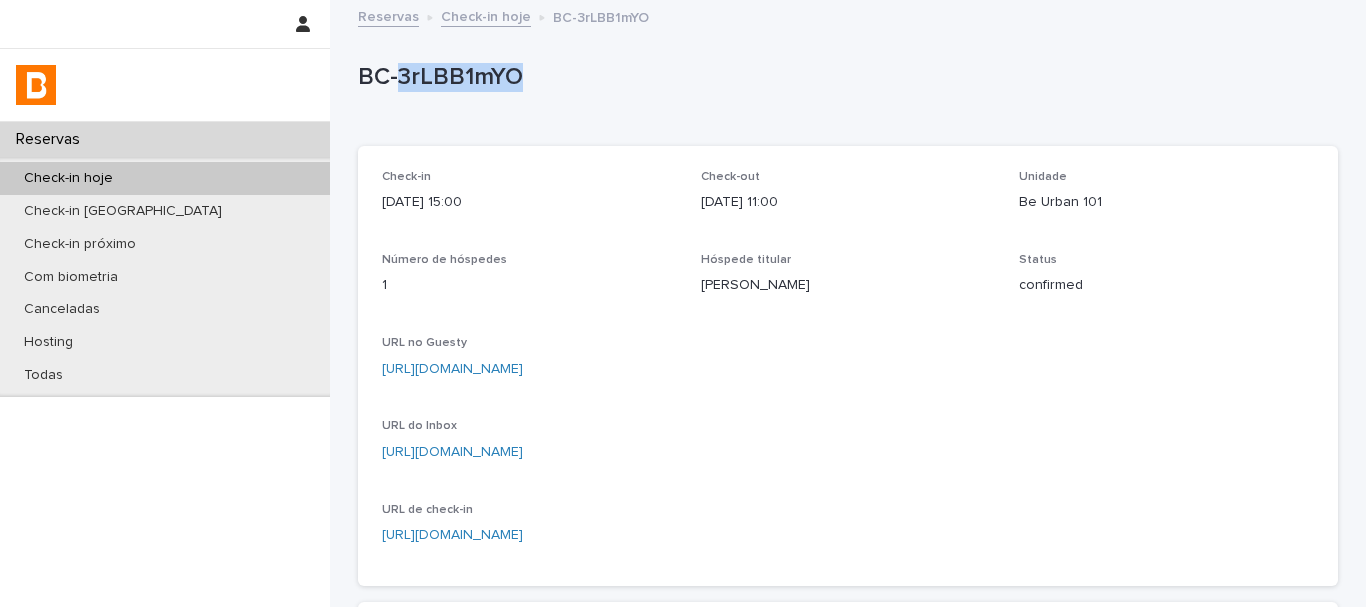 click on "BC-3rLBB1mYO" at bounding box center (844, 77) 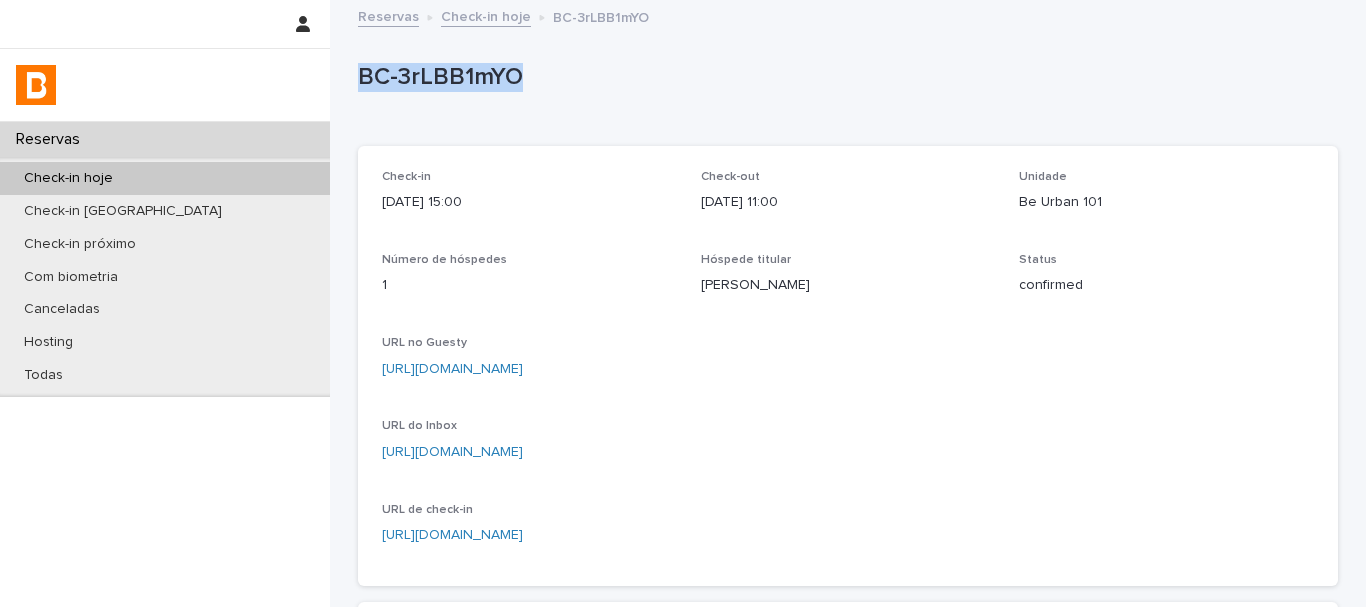 click on "BC-3rLBB1mYO" at bounding box center (844, 77) 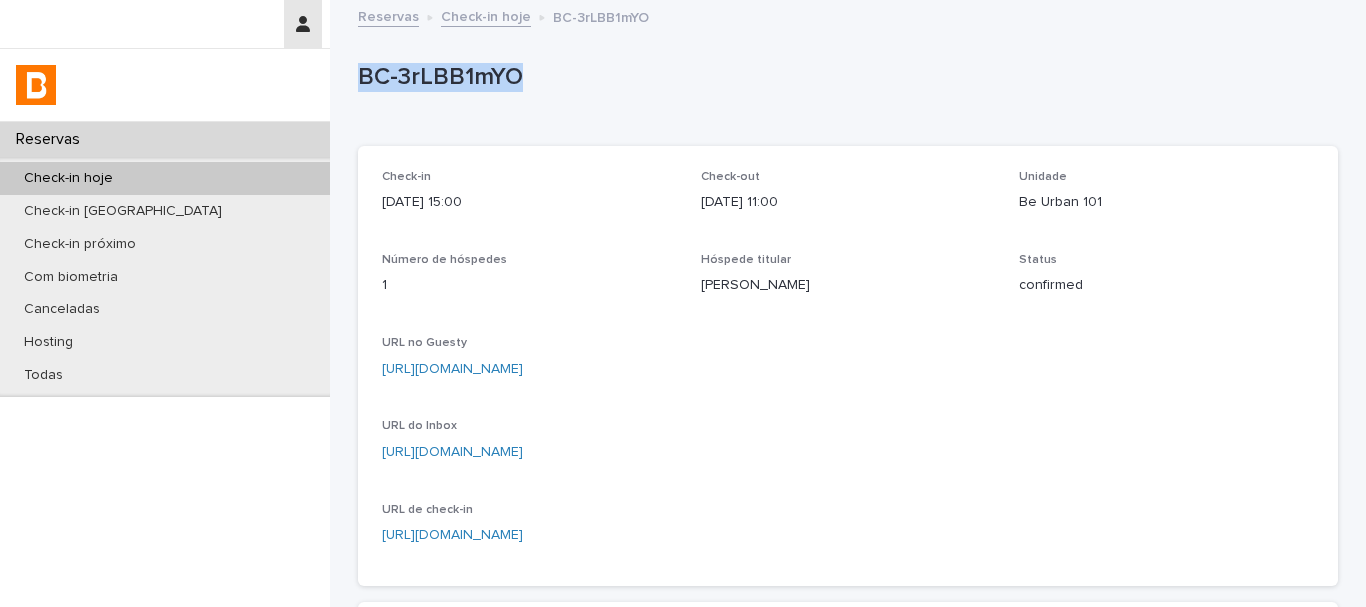 copy on "BC-3rLBB1mYO" 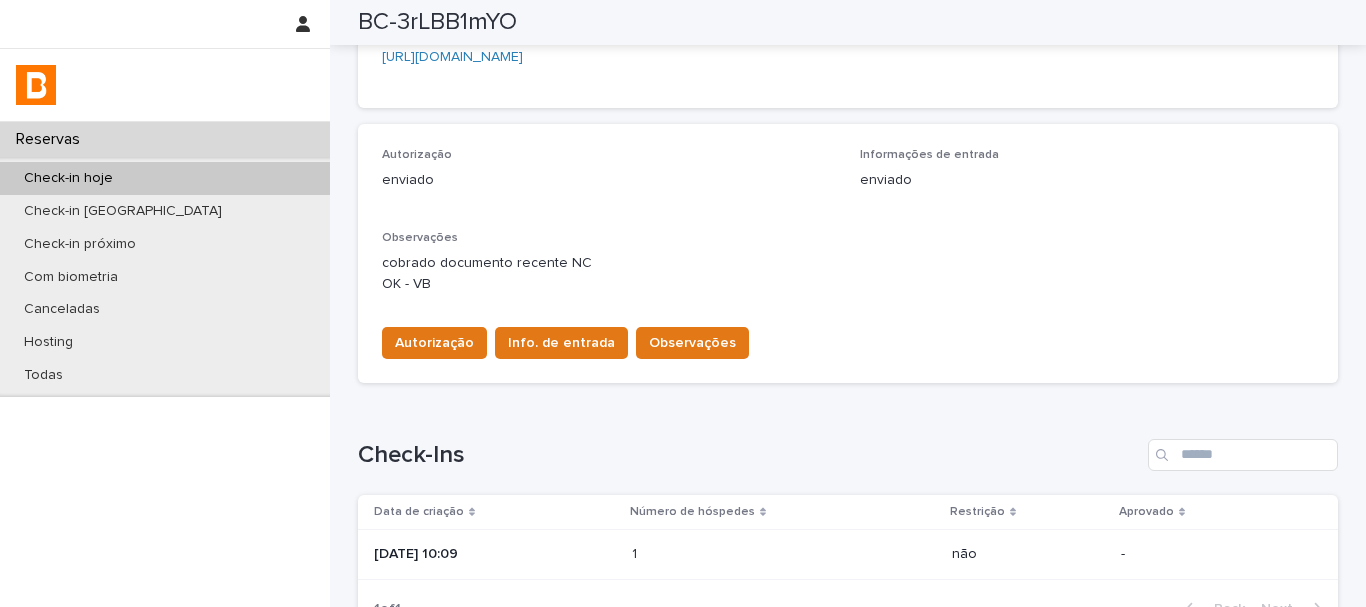 click on "Autorização Info. de entrada Observações" at bounding box center [848, 339] 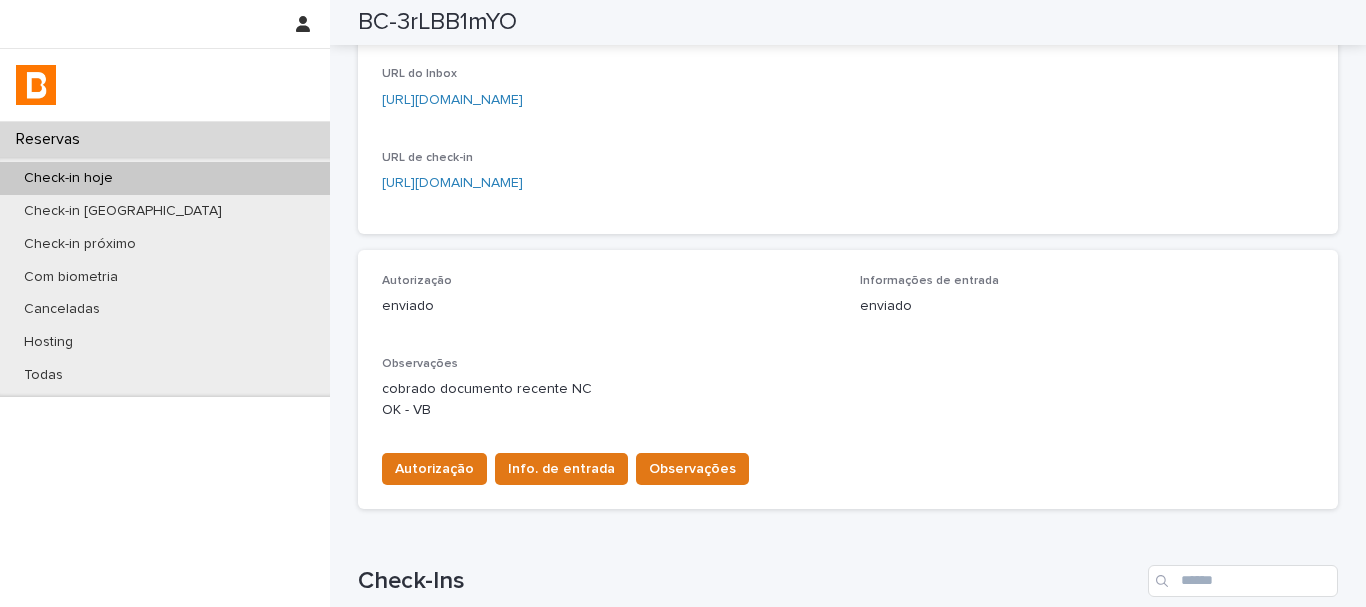 scroll, scrollTop: 178, scrollLeft: 0, axis: vertical 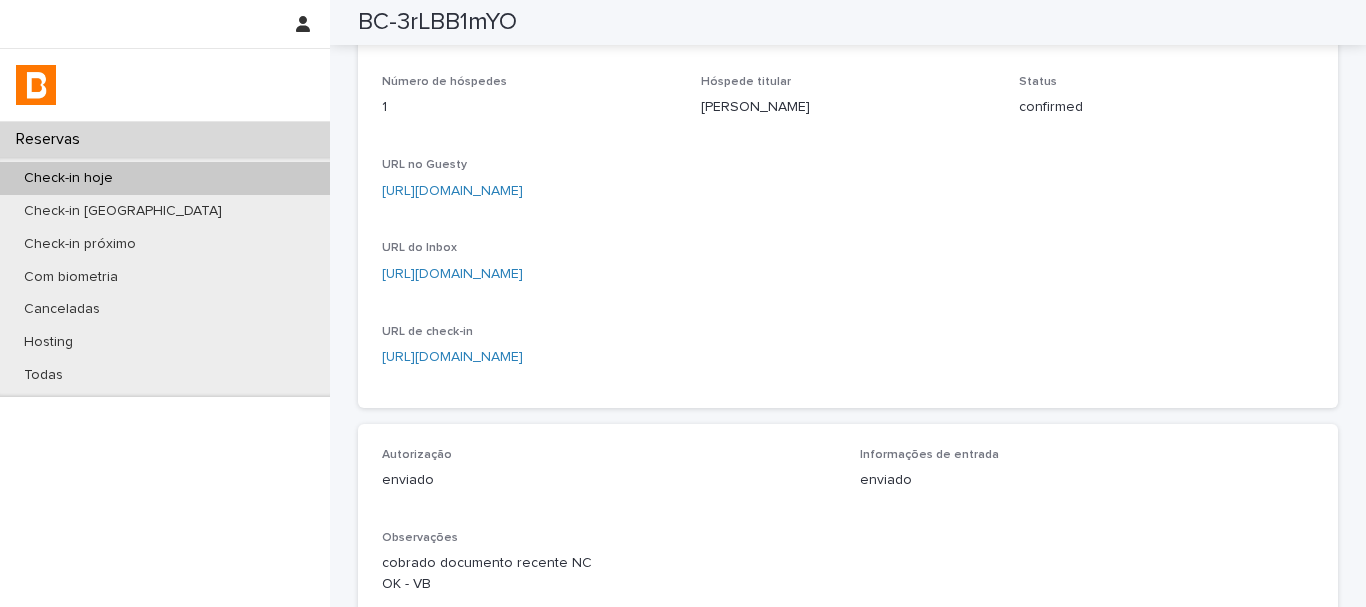click on "Check-in hoje" at bounding box center [165, 178] 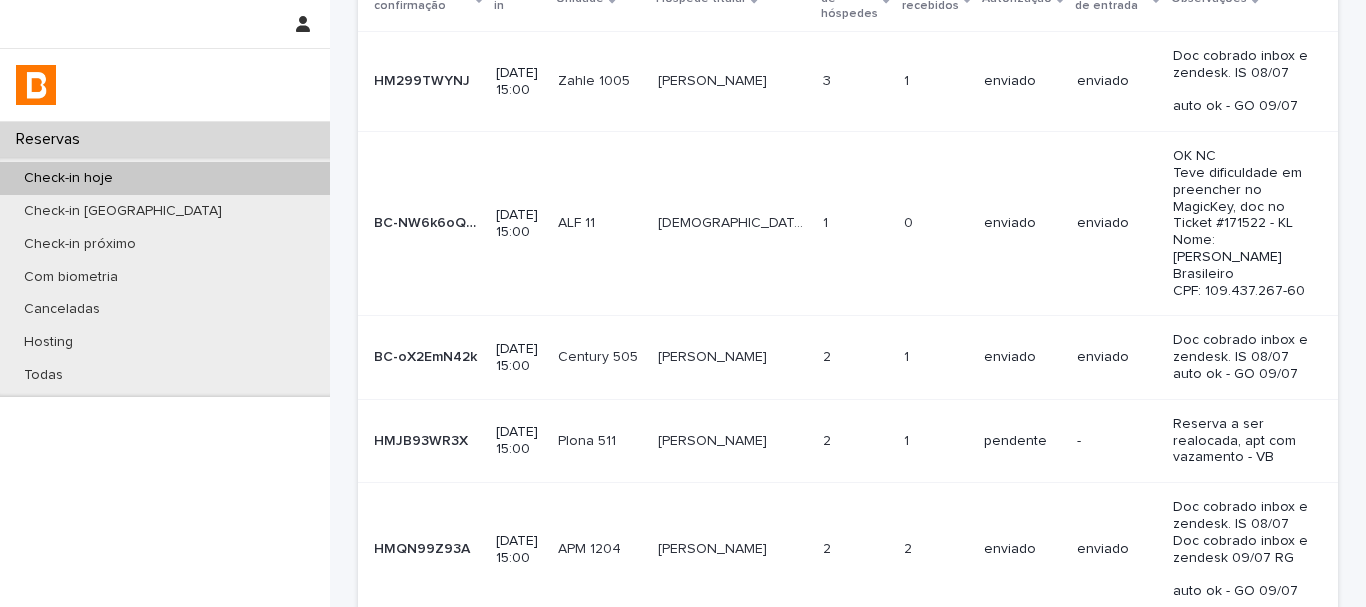 scroll, scrollTop: 0, scrollLeft: 0, axis: both 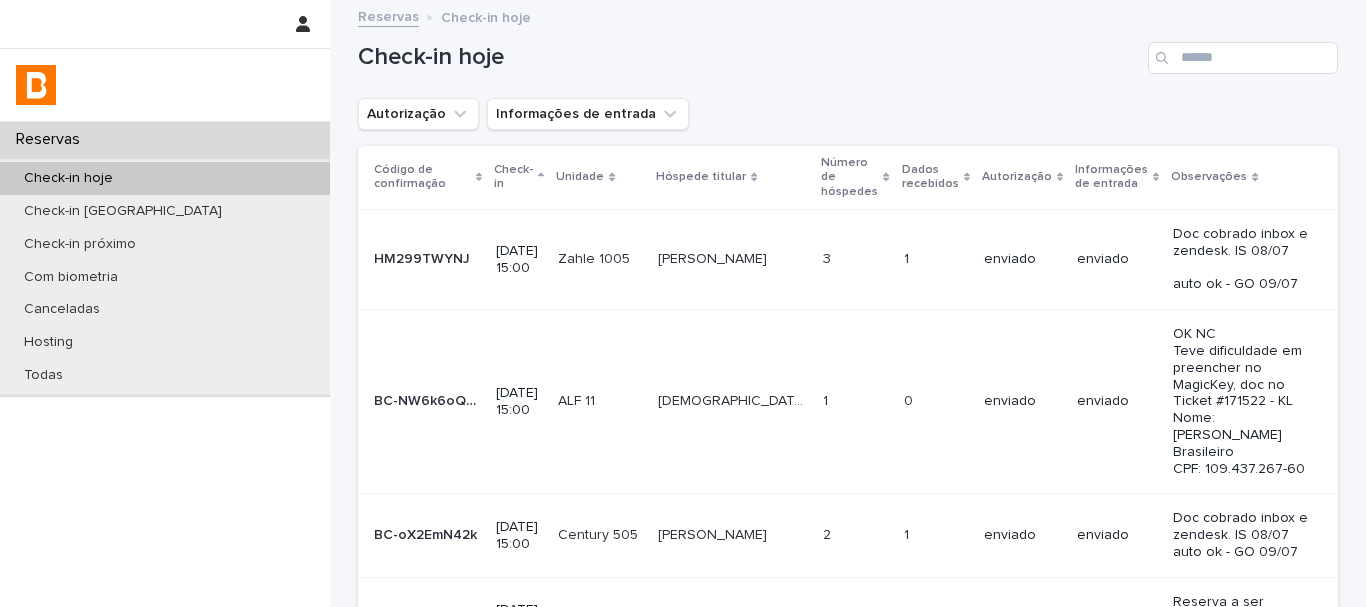 click on "Check-in hoje" at bounding box center [165, 178] 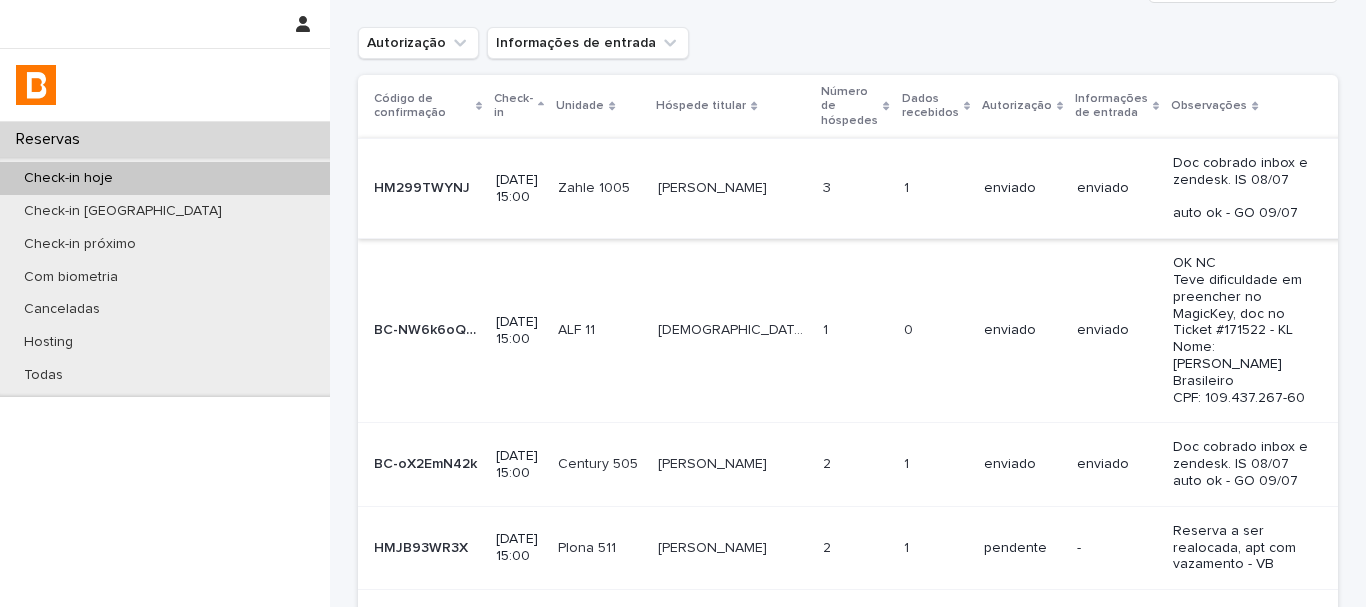 scroll, scrollTop: 0, scrollLeft: 0, axis: both 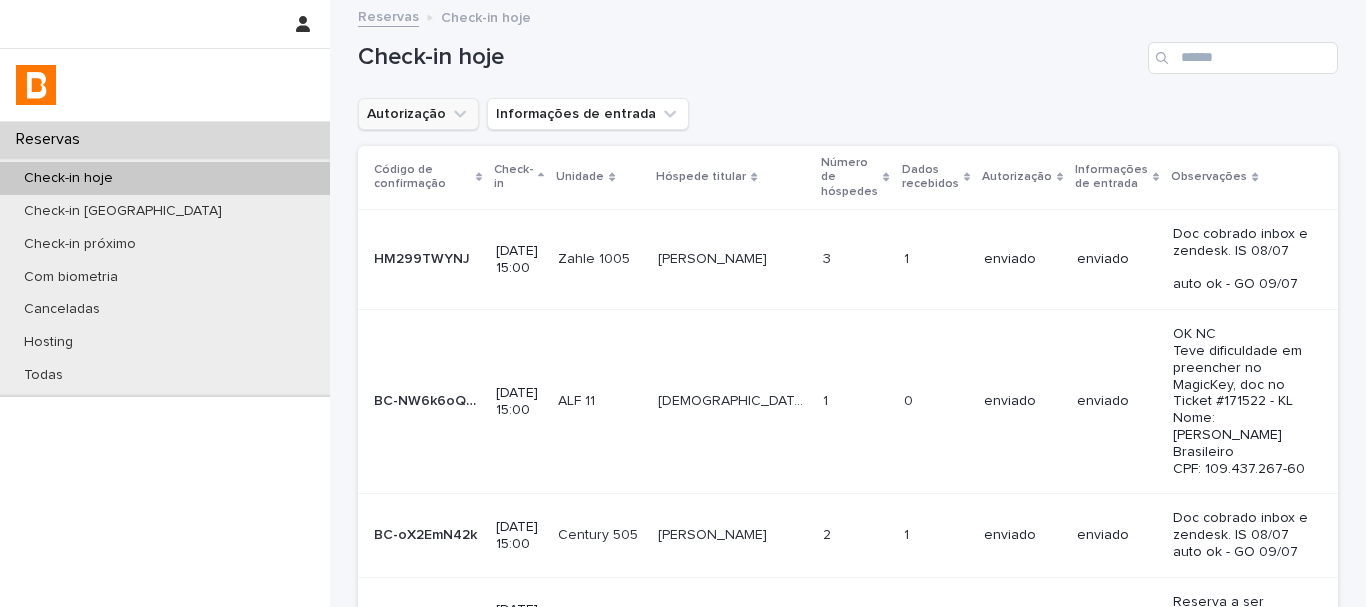 click 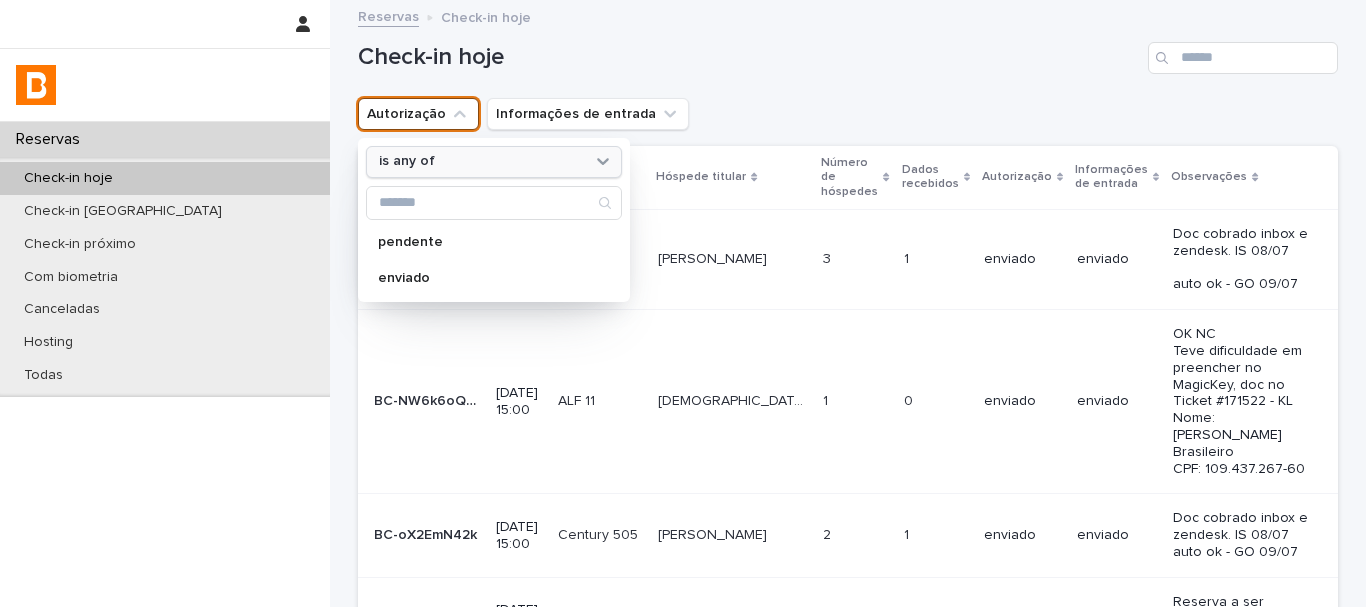 click on "is any of" at bounding box center (481, 161) 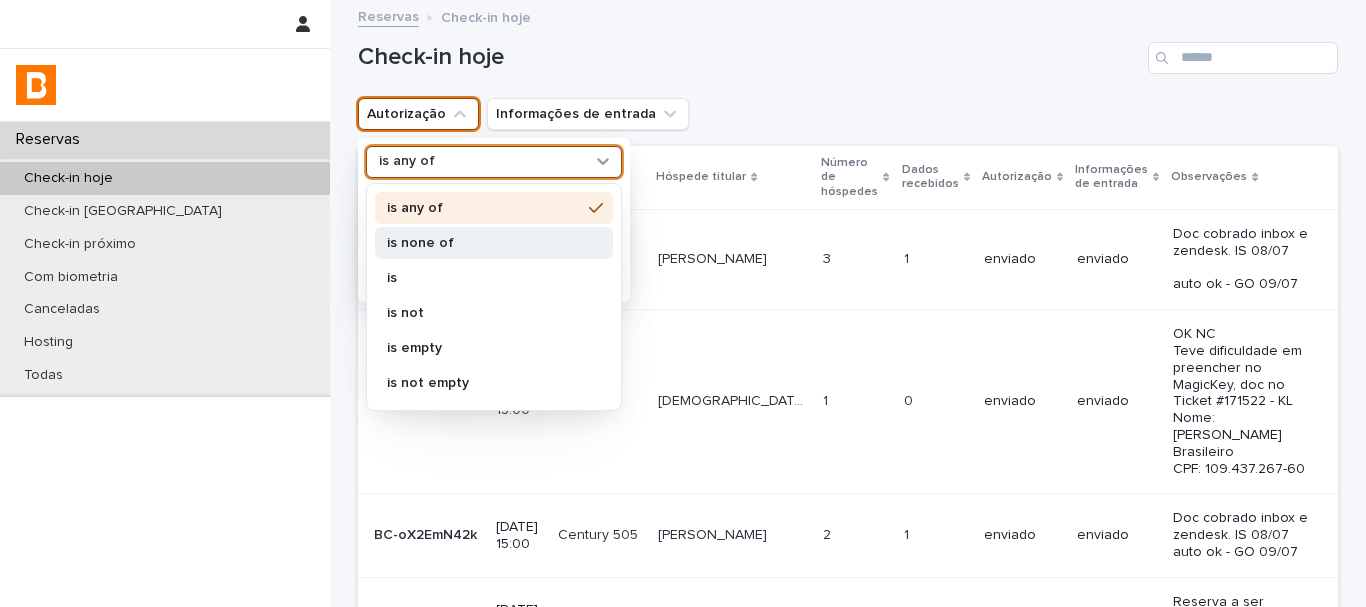 click on "is none of" at bounding box center [484, 243] 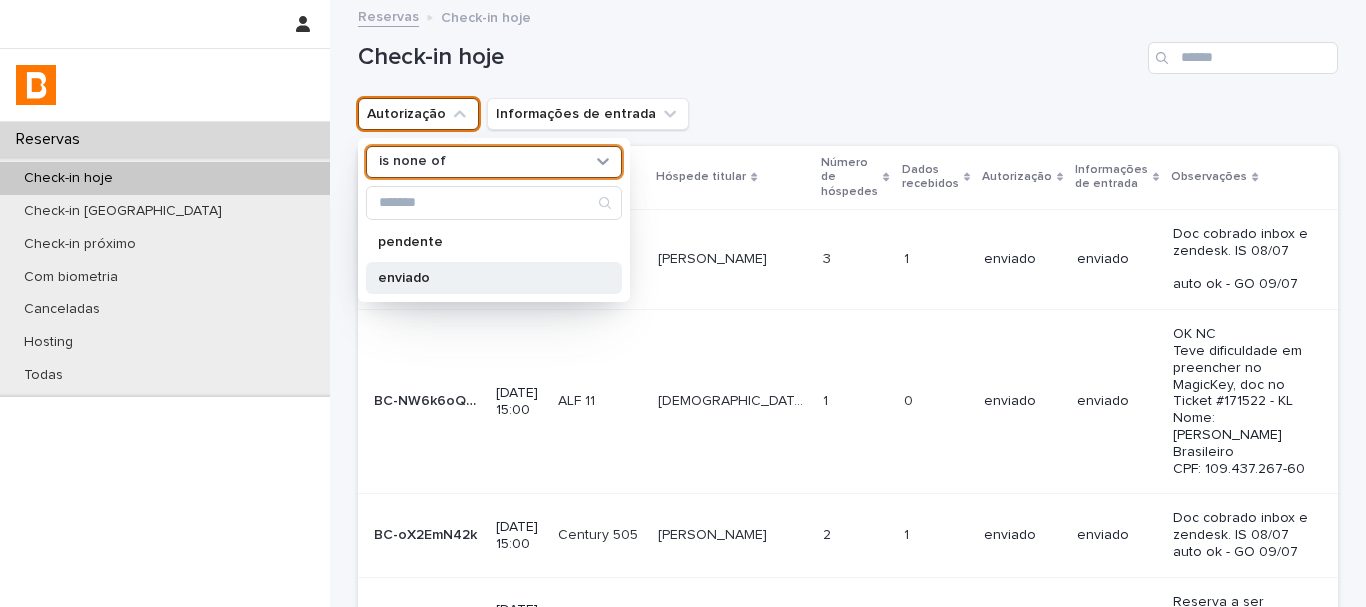 click on "enviado" at bounding box center [484, 278] 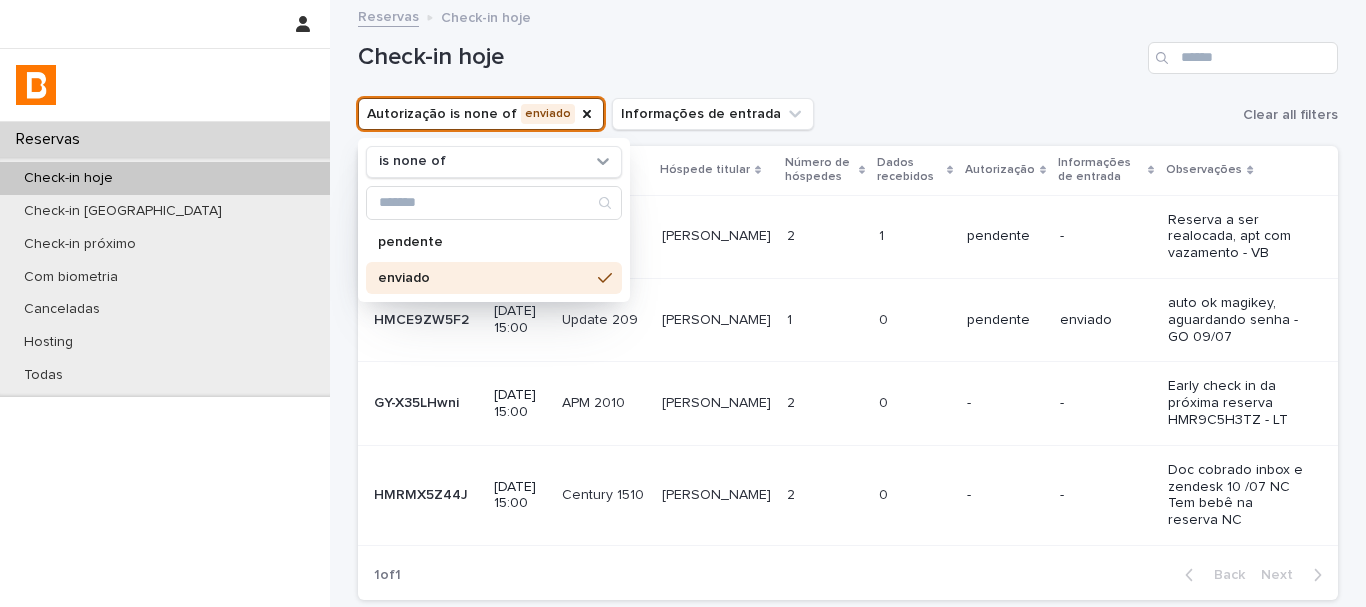 click on "Autorização is none of enviado is none of pendente enviado Informações de entrada Clear all filters" at bounding box center [848, 114] 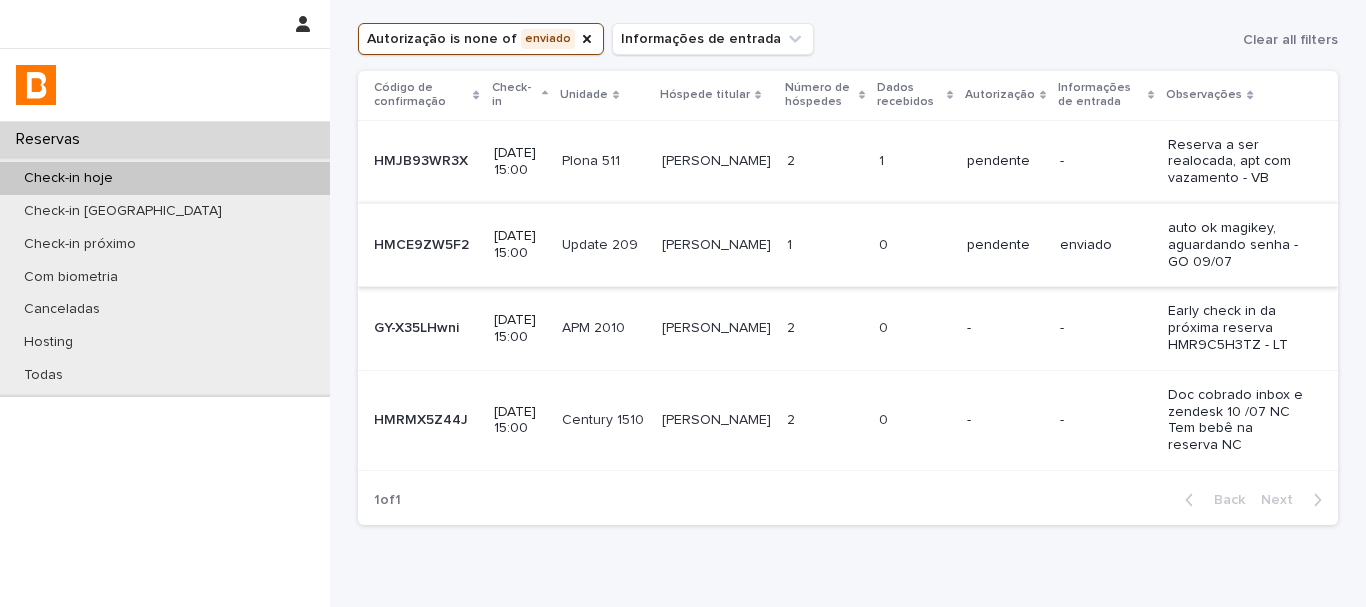 scroll, scrollTop: 132, scrollLeft: 0, axis: vertical 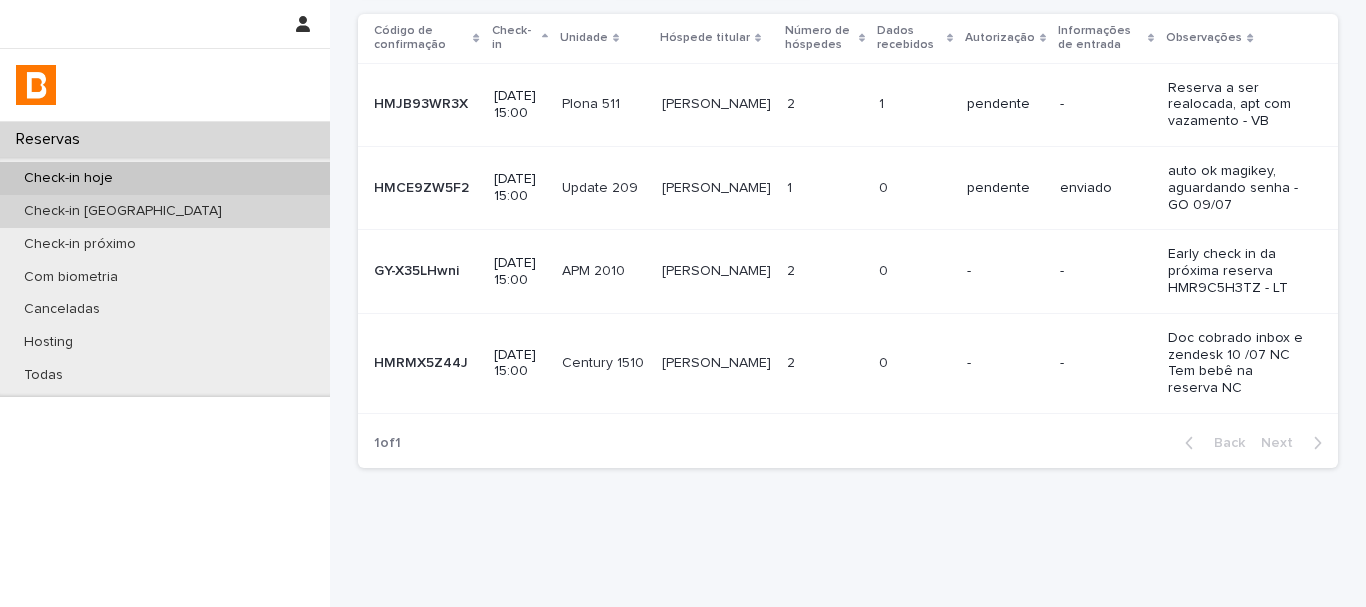 click on "Check-in [GEOGRAPHIC_DATA]" at bounding box center [165, 211] 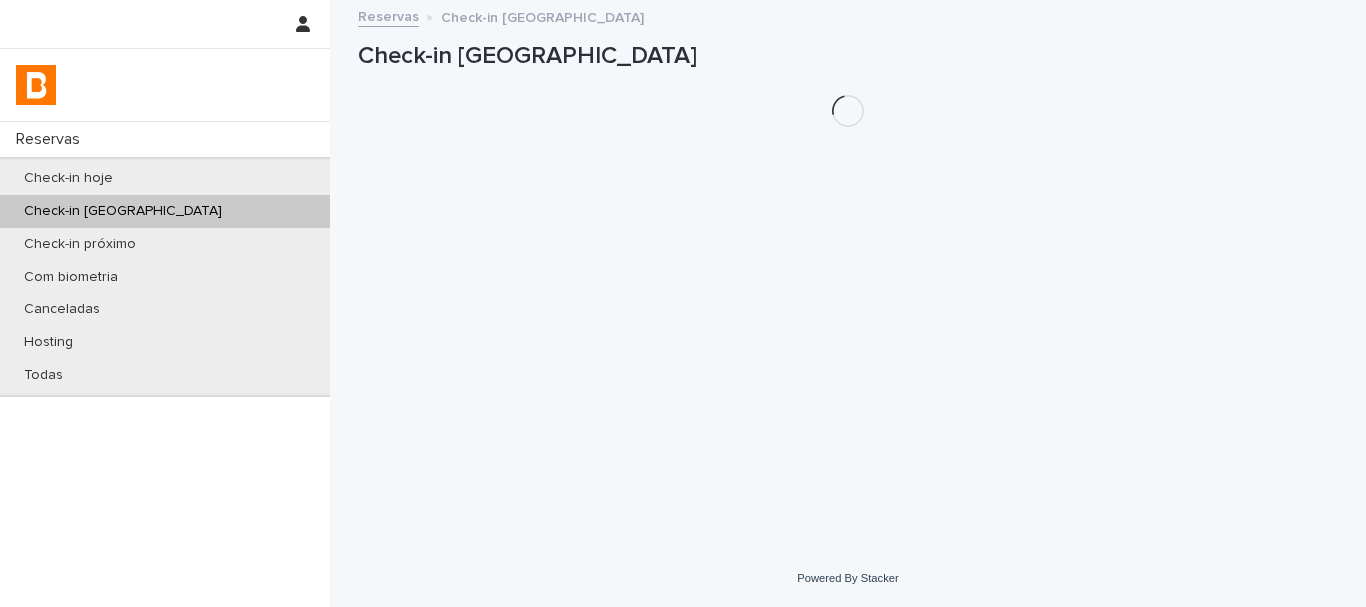 scroll, scrollTop: 0, scrollLeft: 0, axis: both 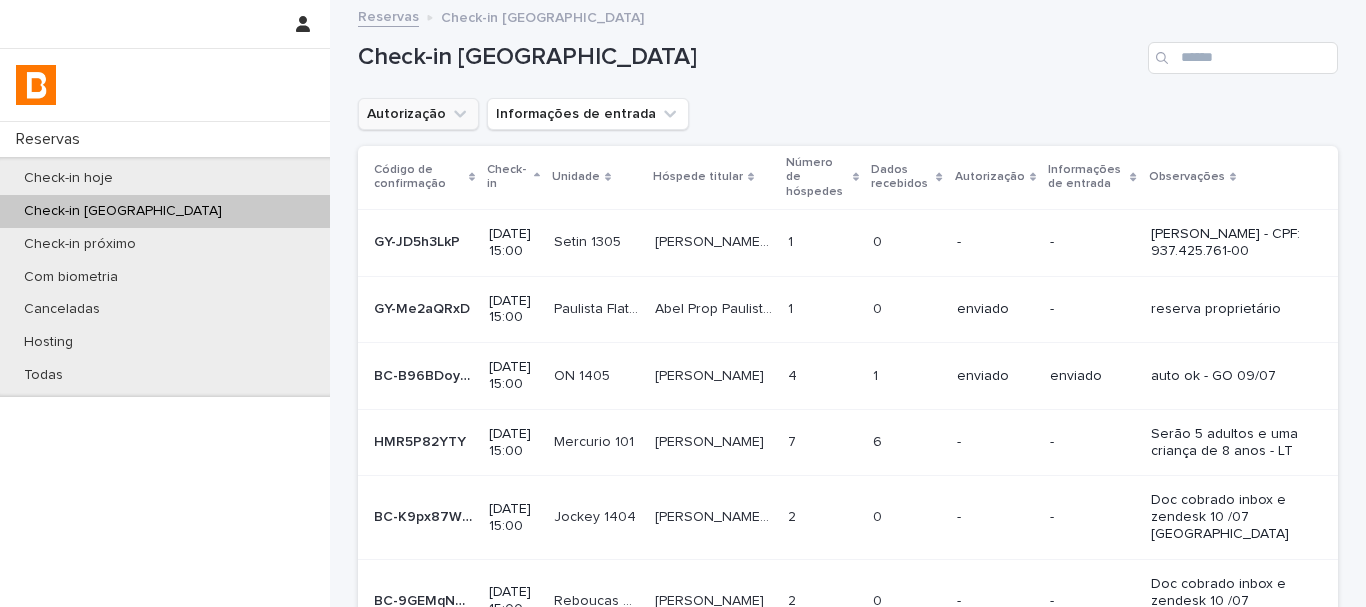 click 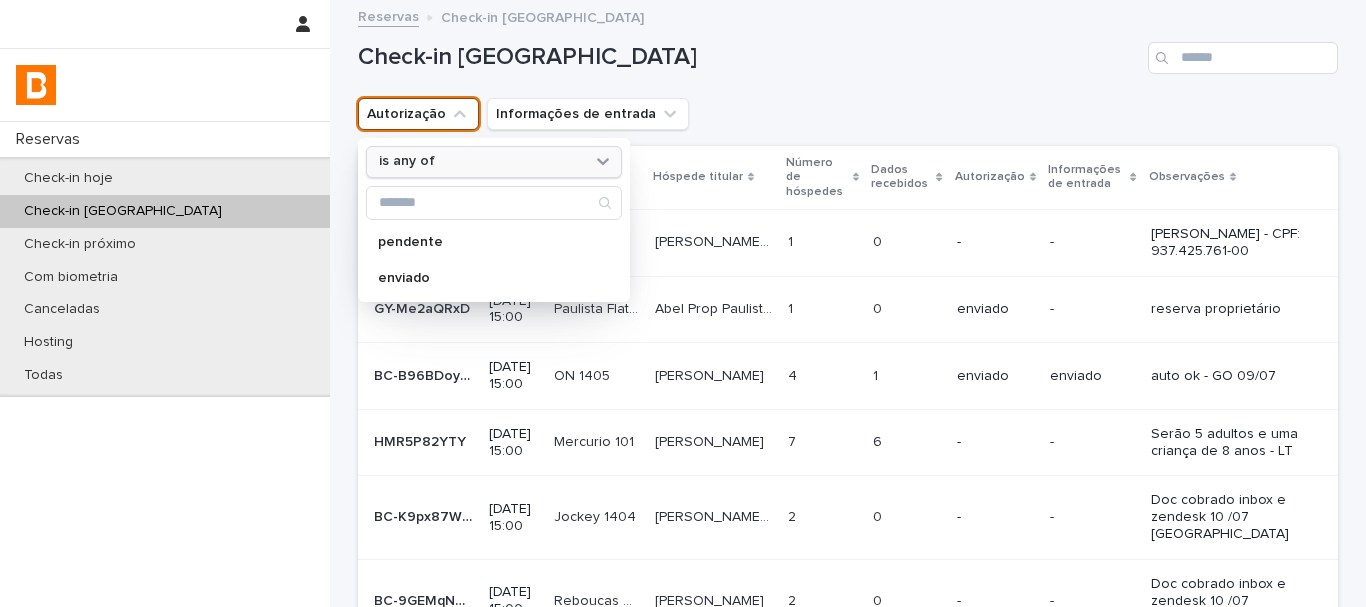 click on "is any of" at bounding box center [481, 161] 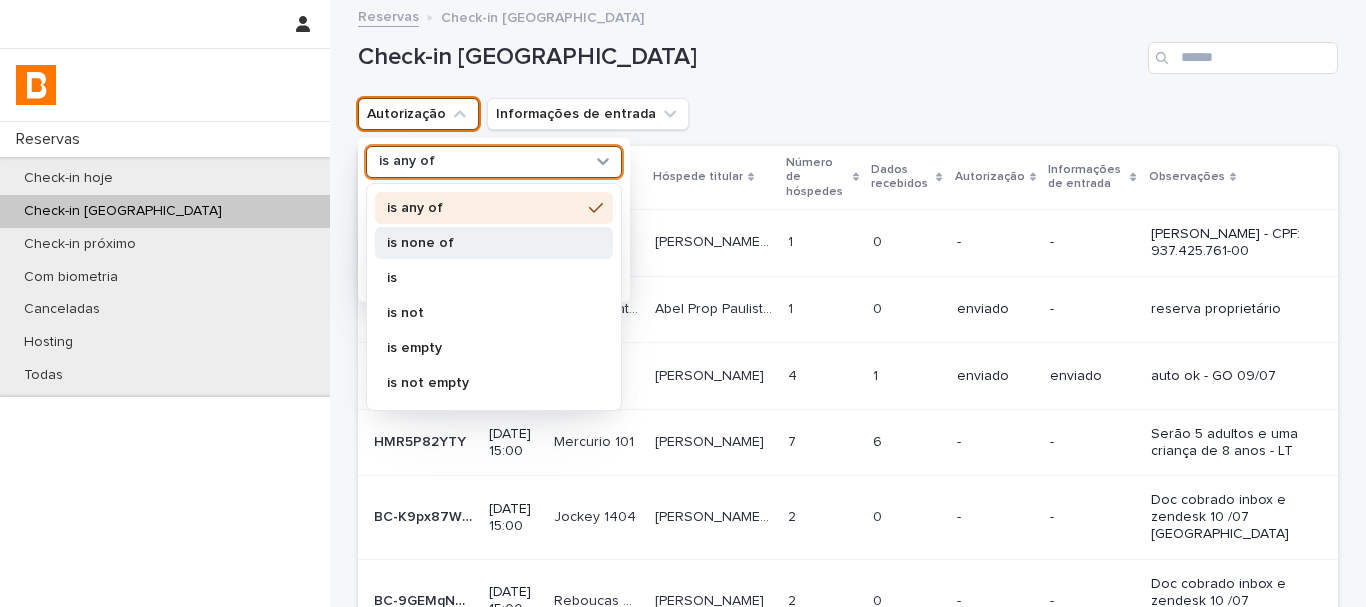 click on "is none of" at bounding box center (484, 243) 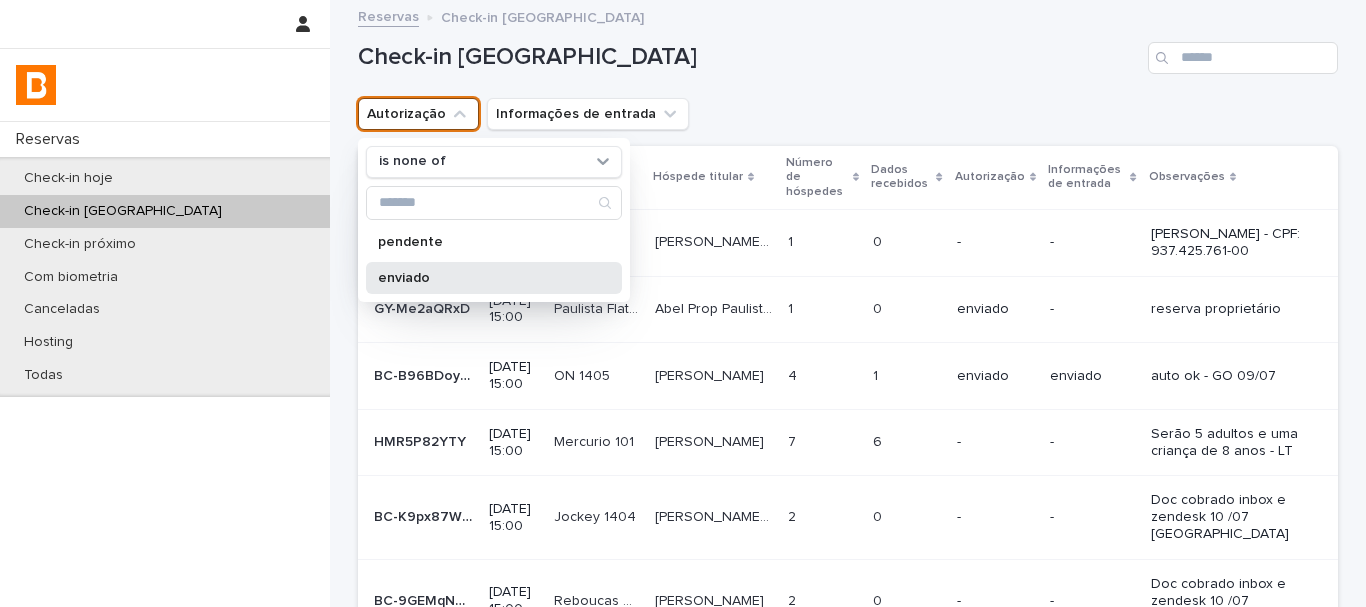 click on "enviado" at bounding box center [484, 278] 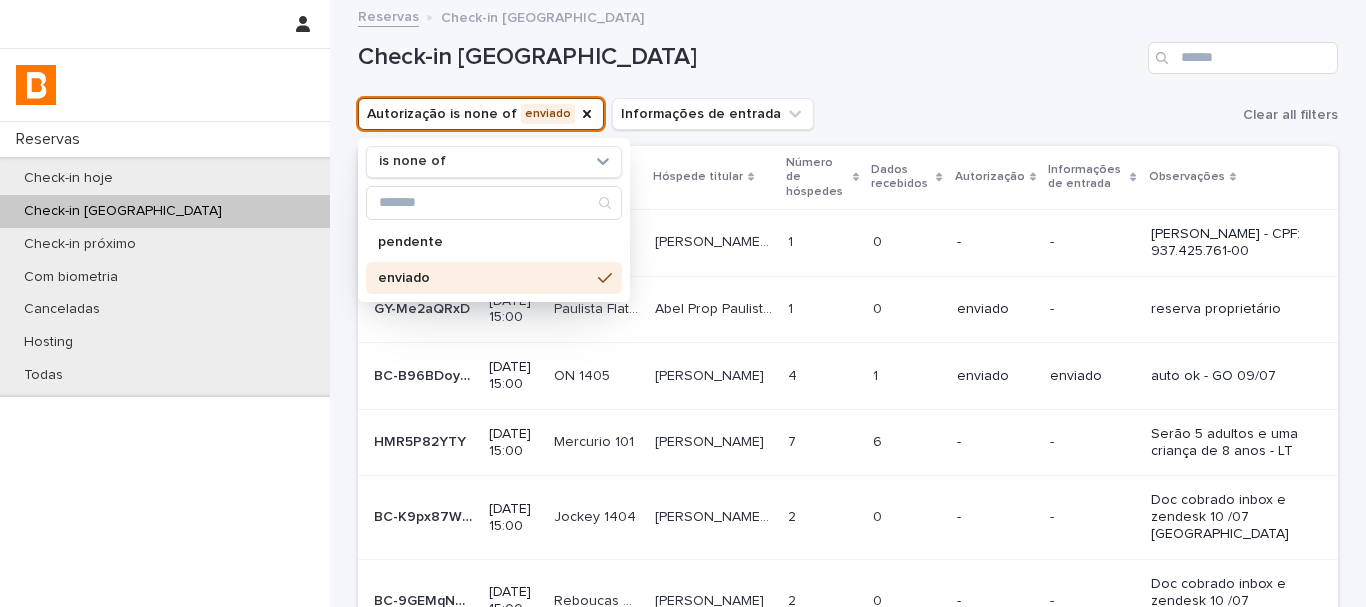 click on "Check-in [GEOGRAPHIC_DATA]" at bounding box center [848, 50] 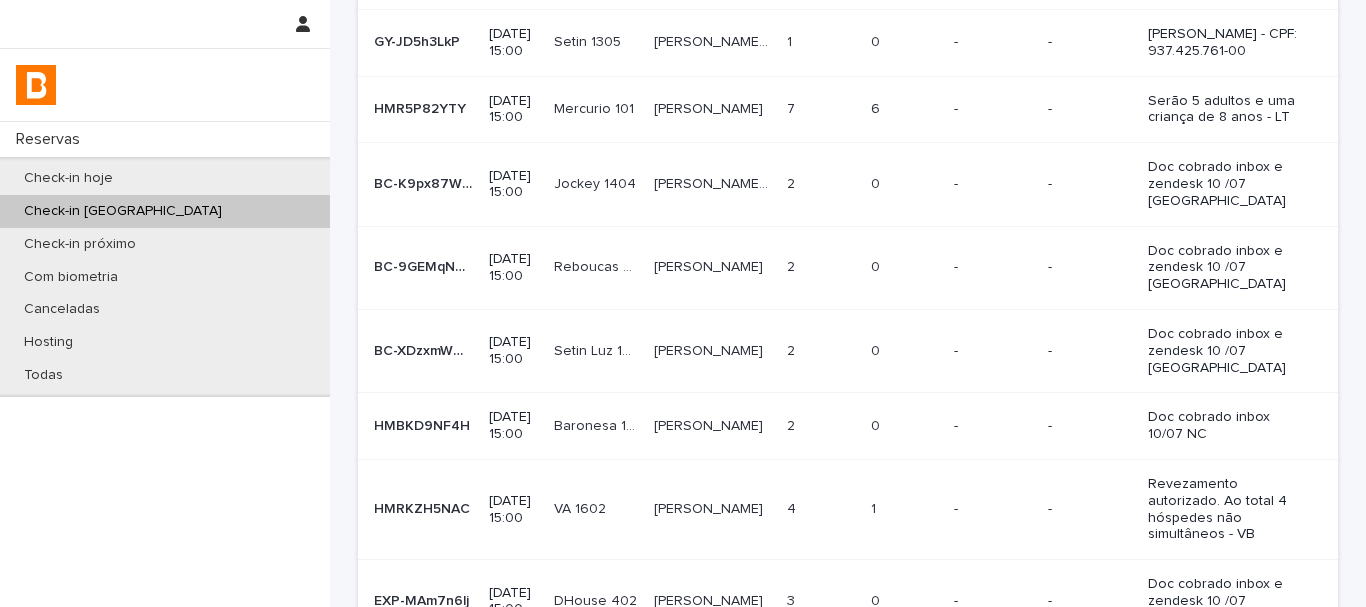 scroll, scrollTop: 400, scrollLeft: 0, axis: vertical 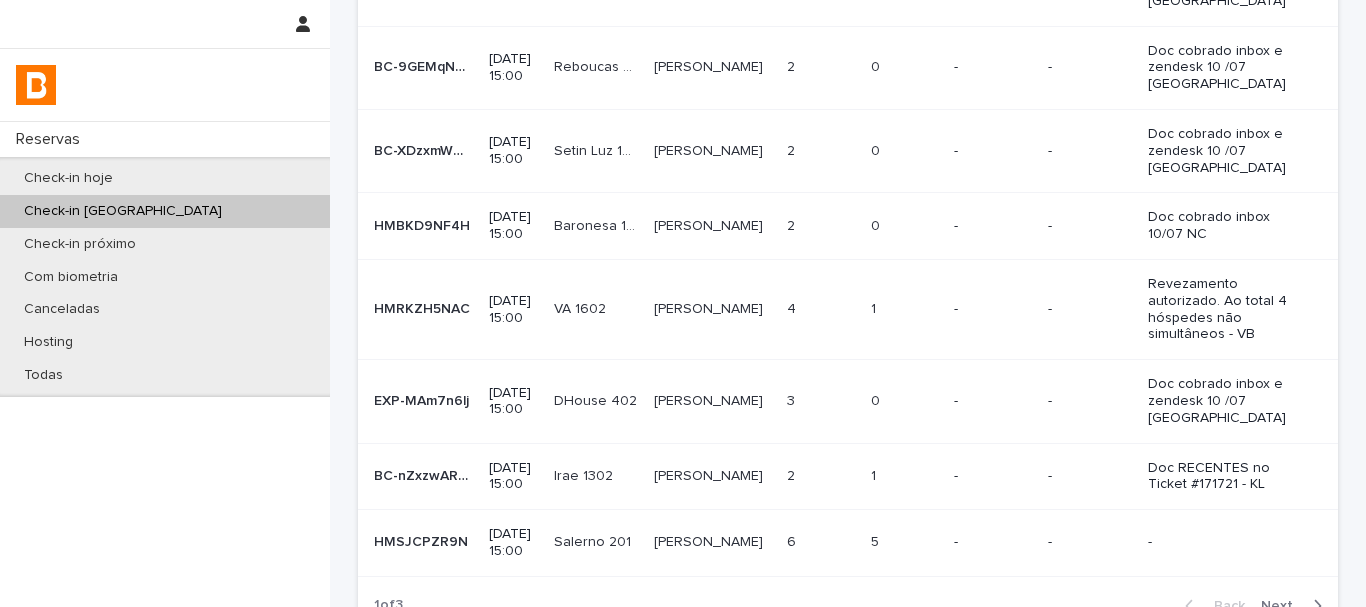 click on "[PERSON_NAME] [PERSON_NAME]" at bounding box center (712, 309) 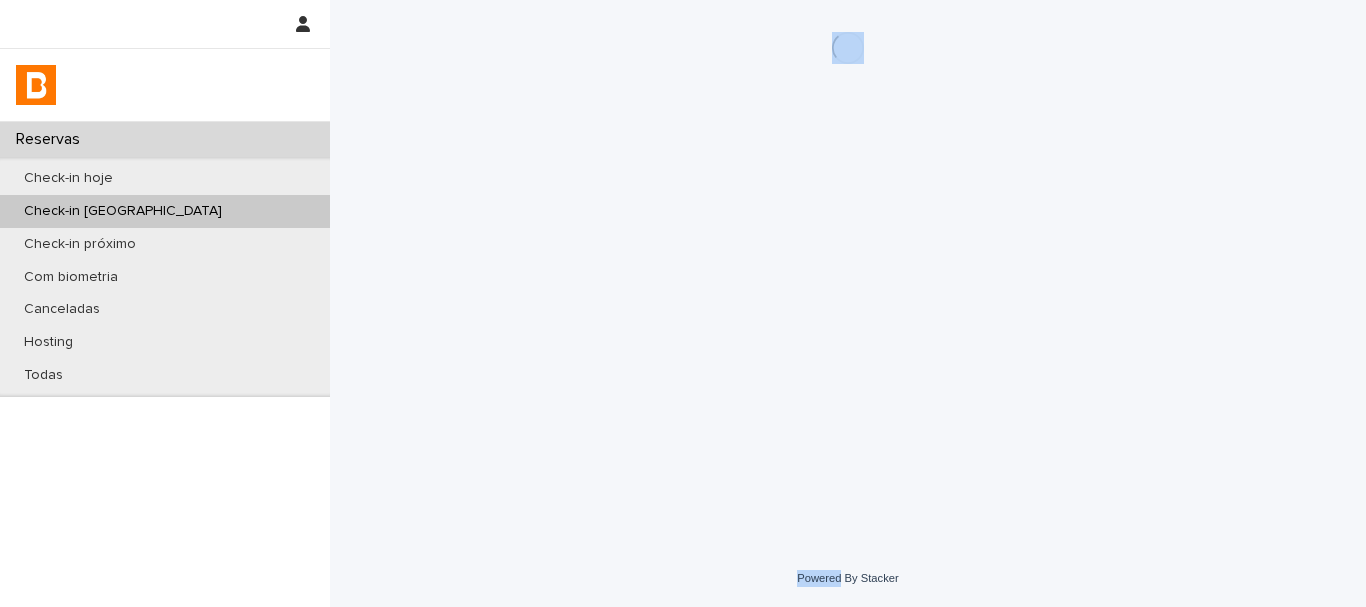 scroll, scrollTop: 0, scrollLeft: 0, axis: both 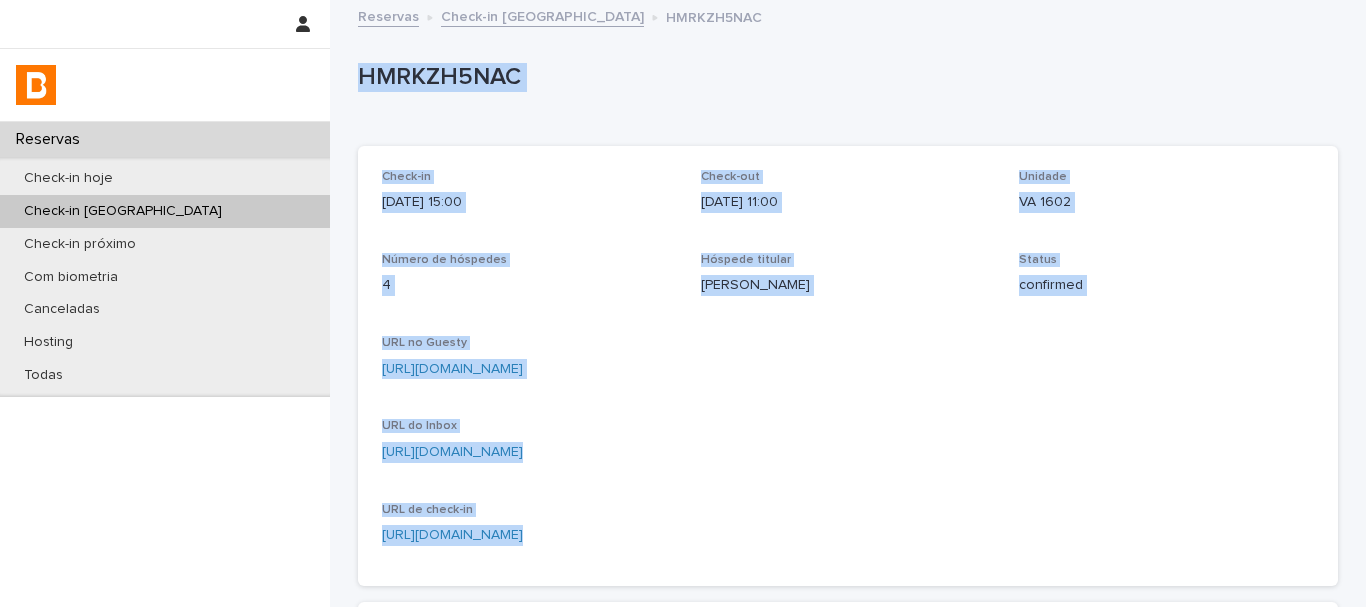 click on "Check-in [DATE] 15:00" at bounding box center (529, 199) 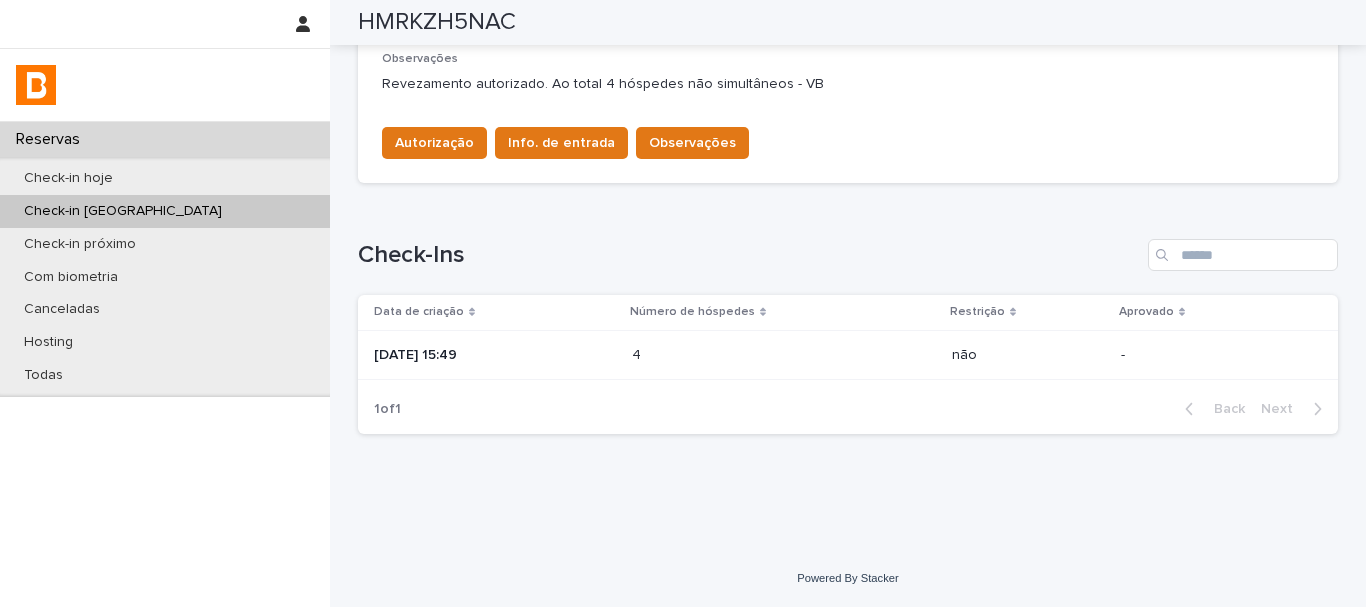 scroll, scrollTop: 157, scrollLeft: 0, axis: vertical 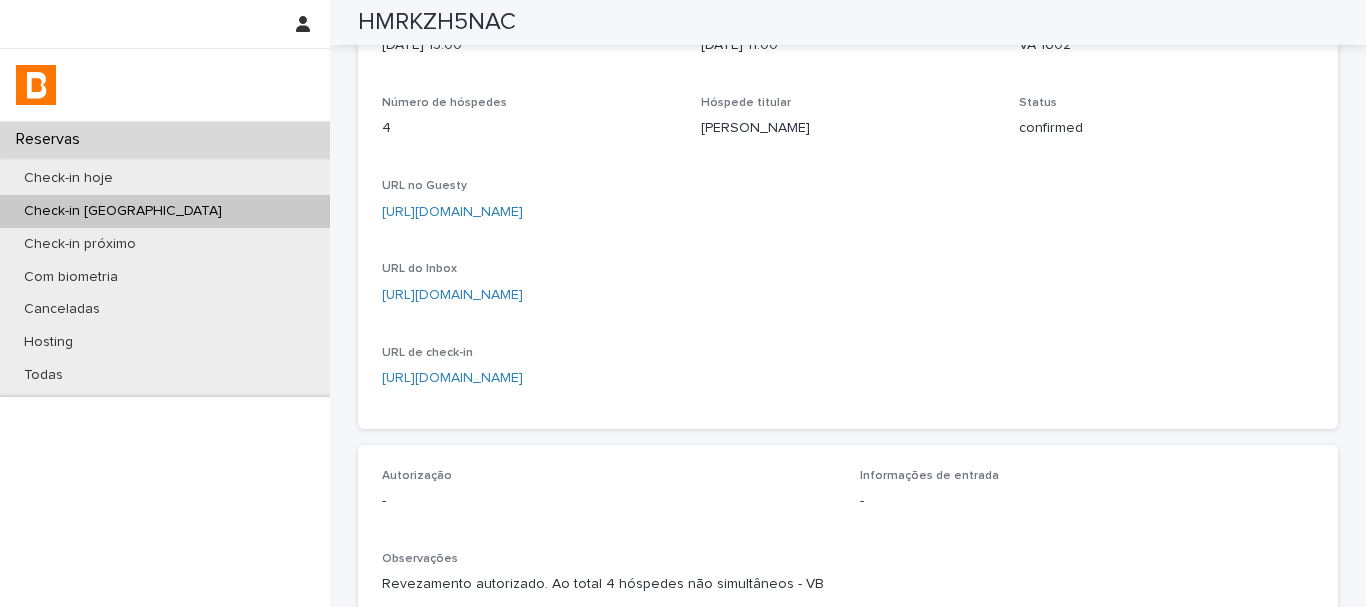 click on "HMRKZH5NAC" at bounding box center [437, 22] 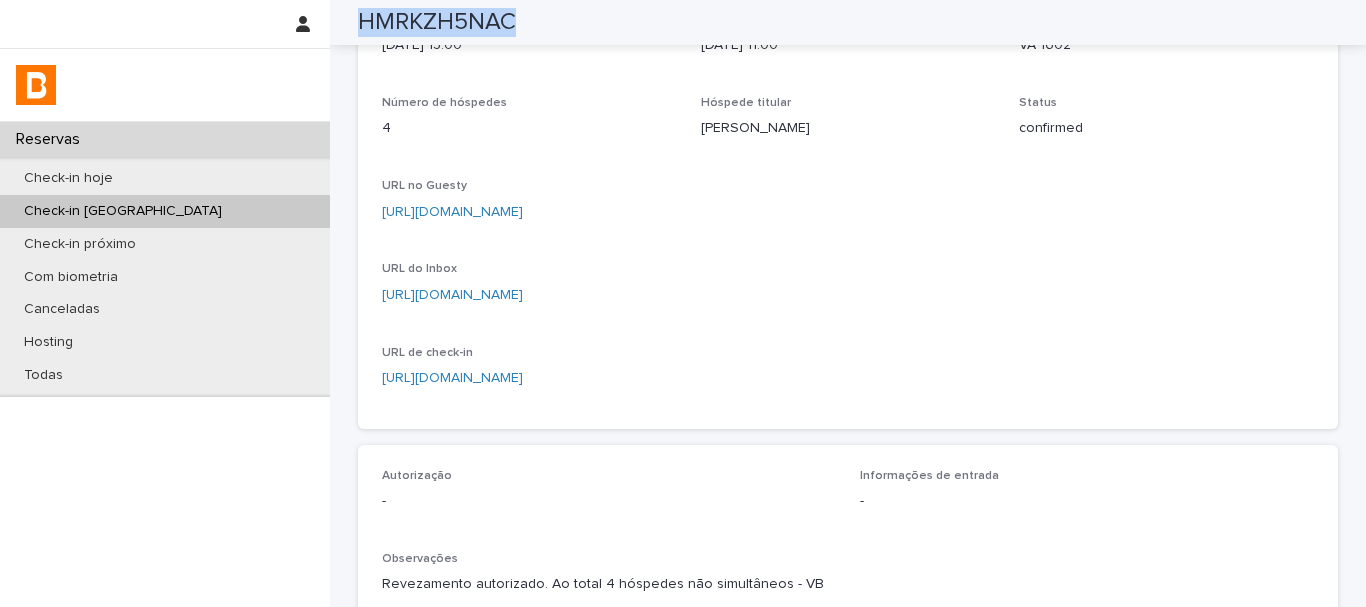 click on "HMRKZH5NAC" at bounding box center (437, 22) 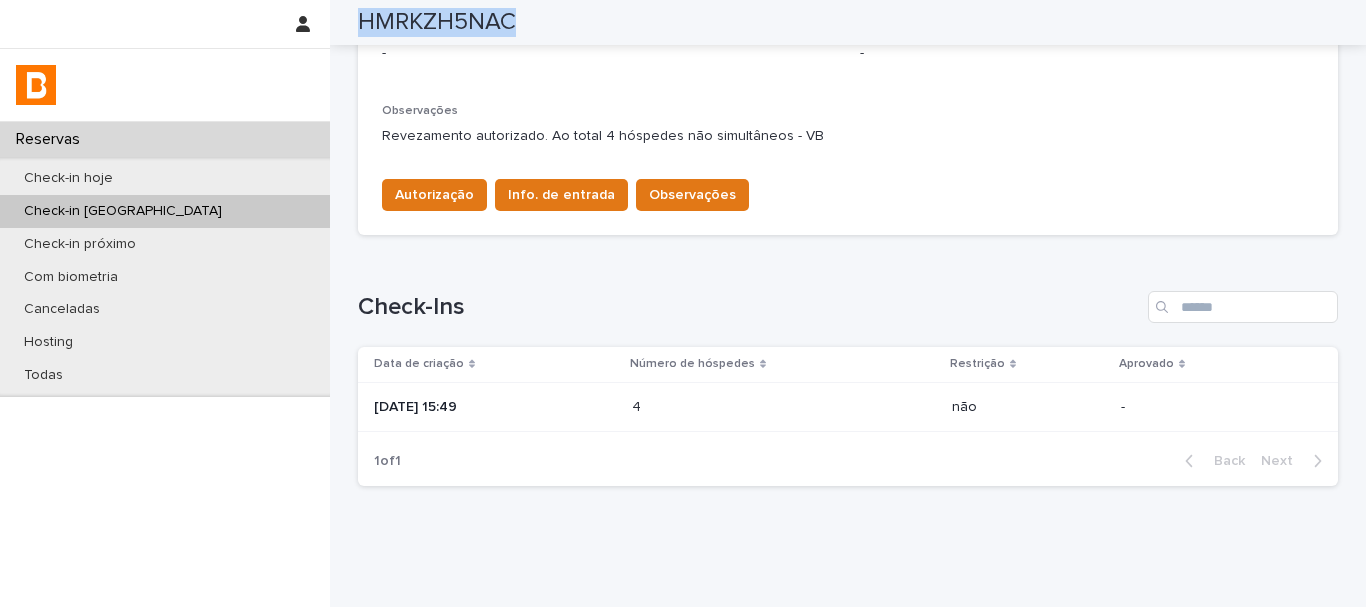 scroll, scrollTop: 657, scrollLeft: 0, axis: vertical 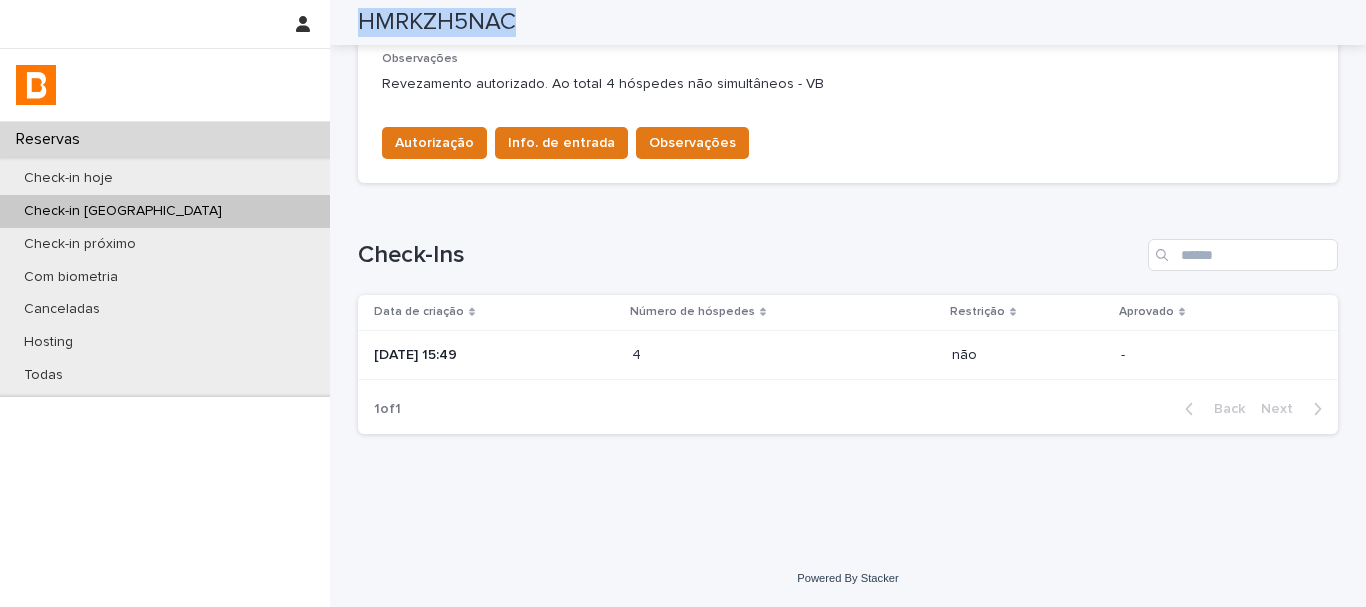 click on "[DATE] 15:49" at bounding box center (491, 355) 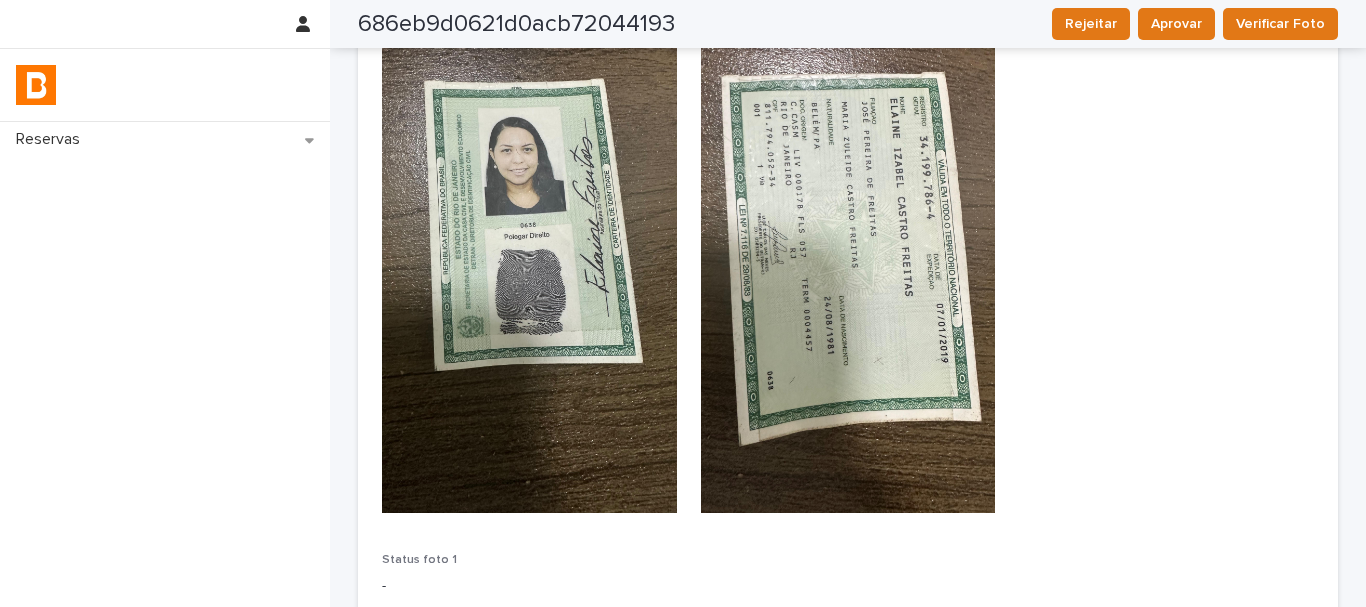 scroll, scrollTop: 0, scrollLeft: 0, axis: both 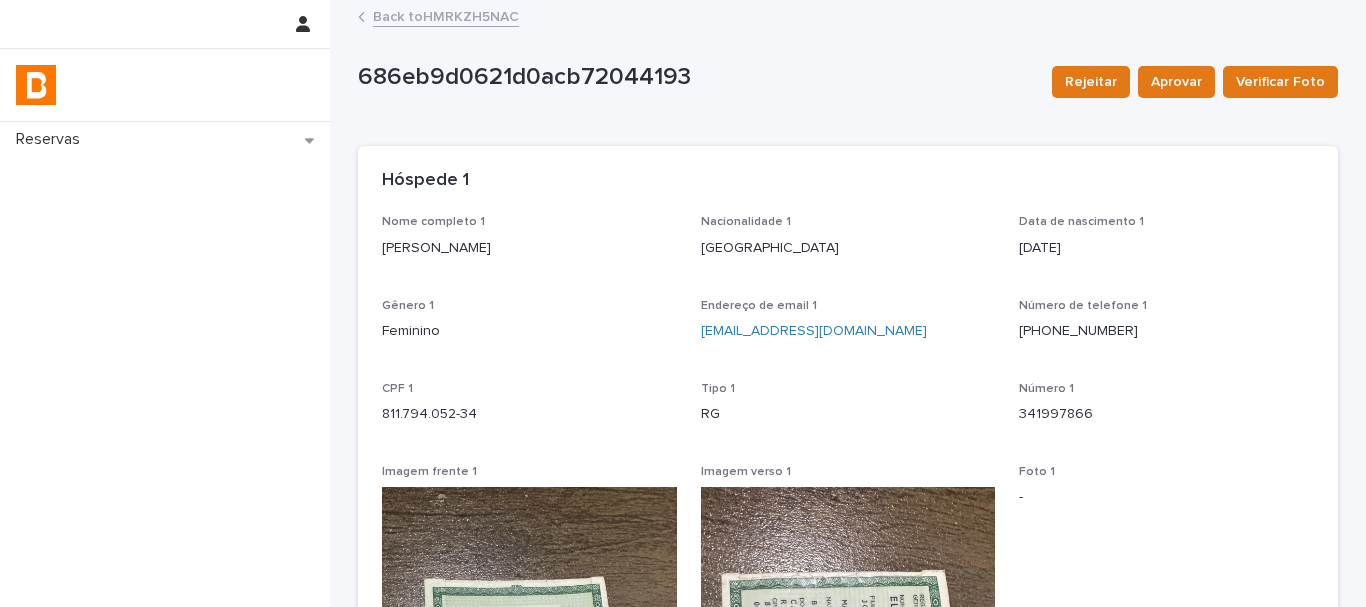 click on "Back to  HMRKZH5NAC" at bounding box center (446, 15) 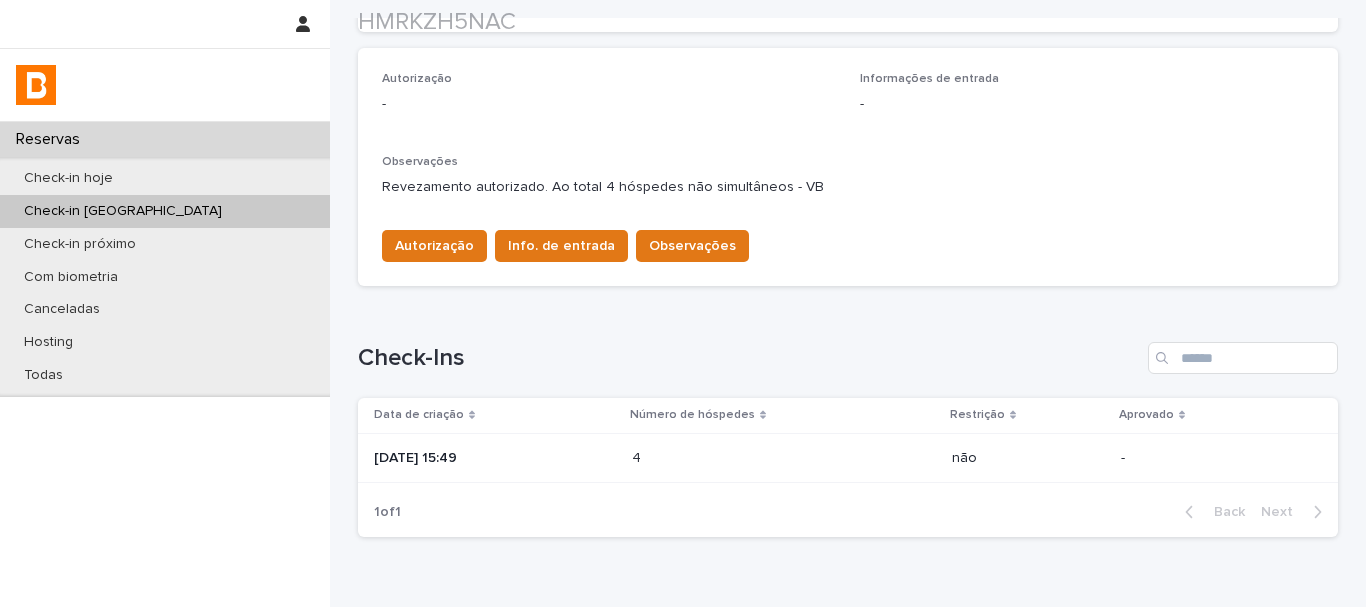 scroll, scrollTop: 657, scrollLeft: 0, axis: vertical 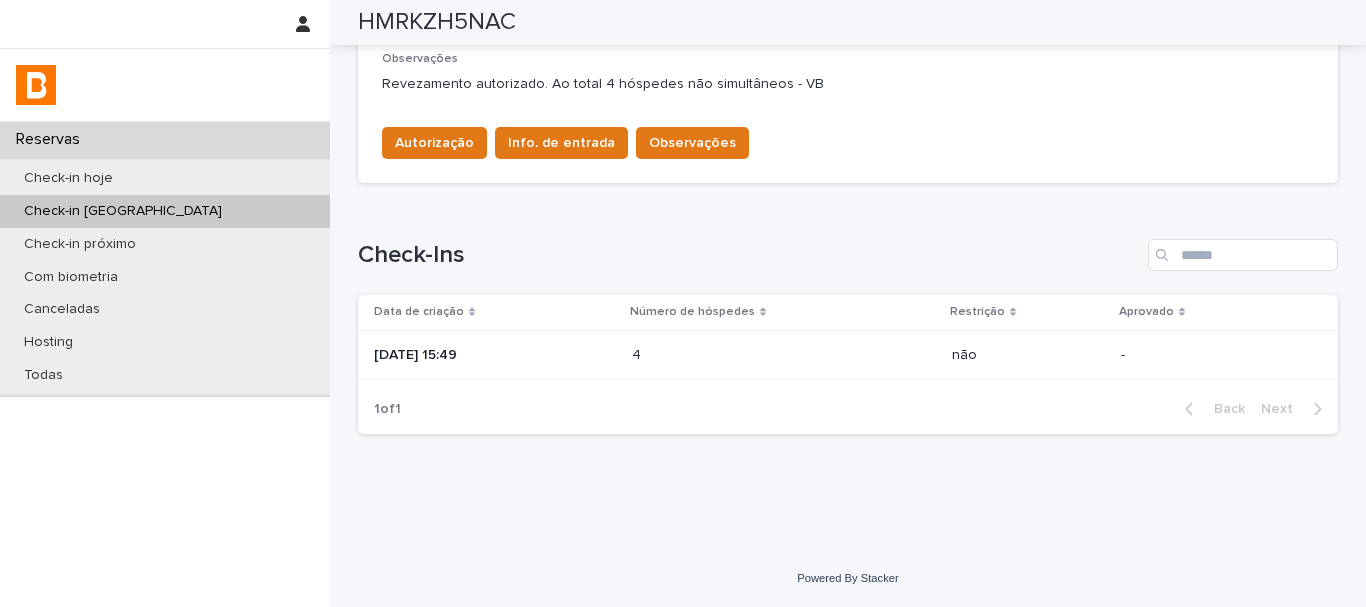 click on "[DATE] 15:49" at bounding box center [495, 355] 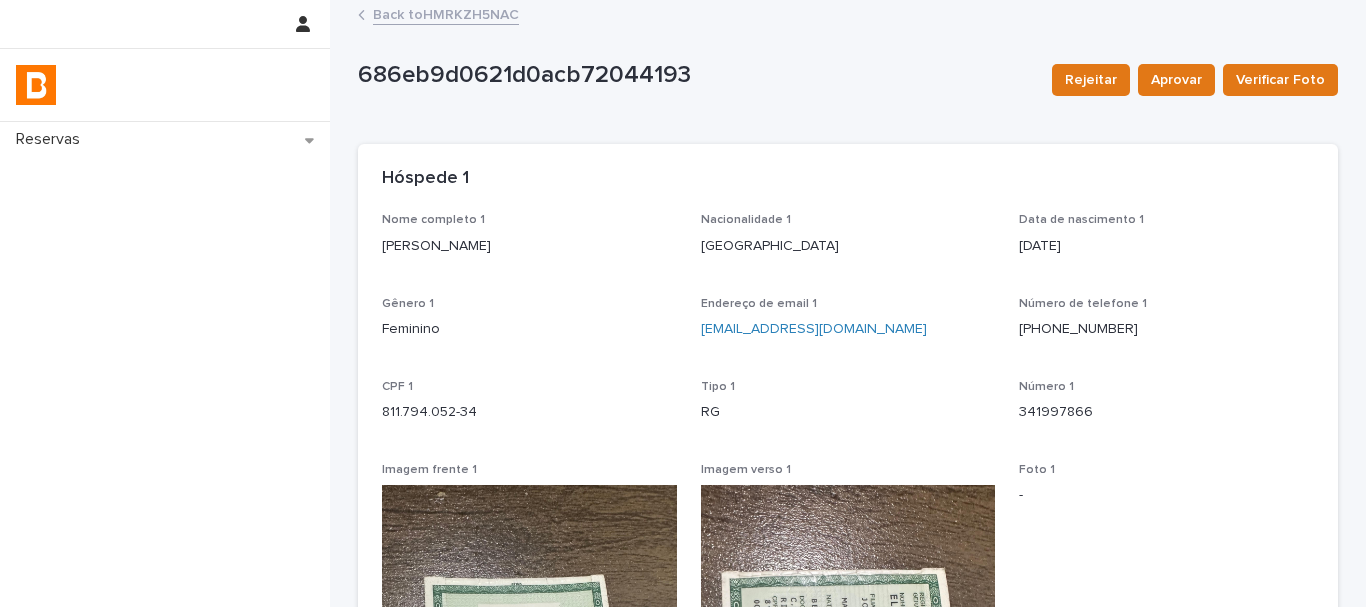 scroll, scrollTop: 0, scrollLeft: 0, axis: both 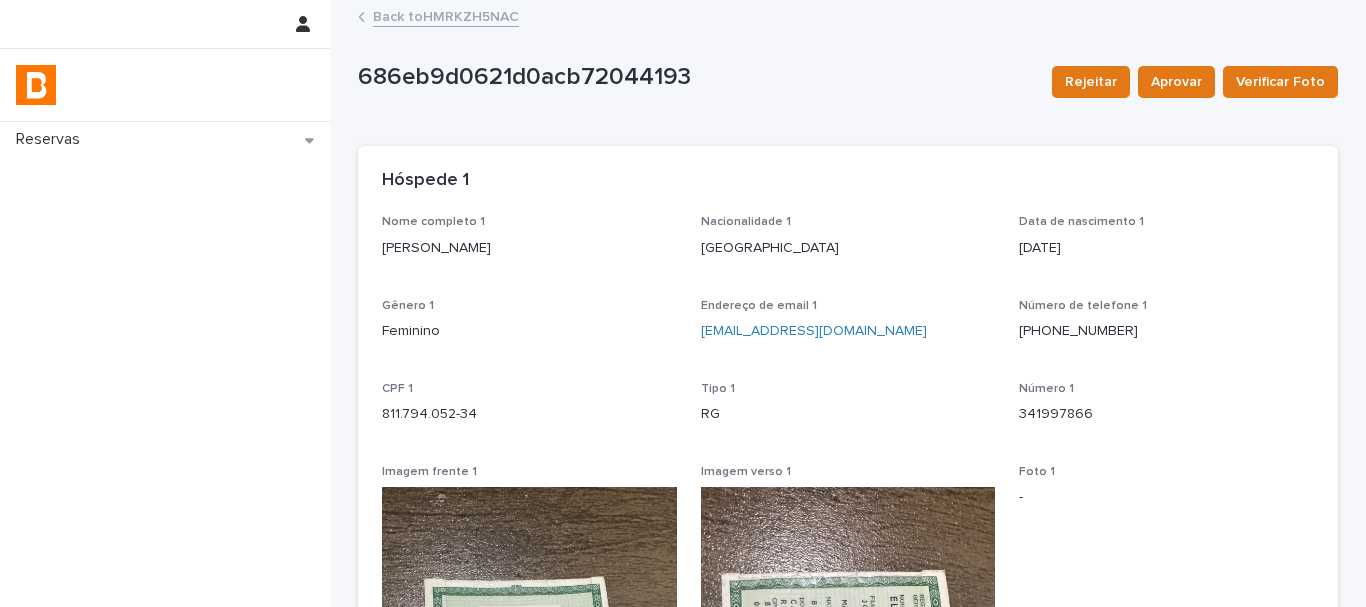 click on "[PERSON_NAME]" at bounding box center (529, 248) 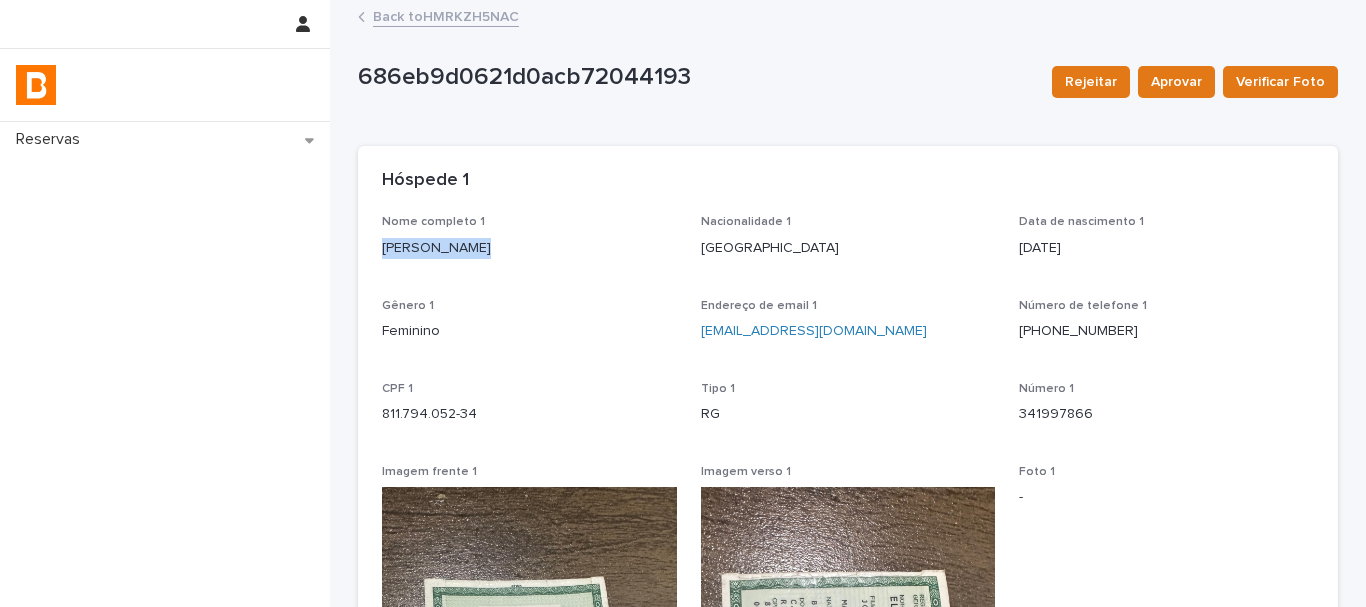 click on "[PERSON_NAME]" at bounding box center (529, 248) 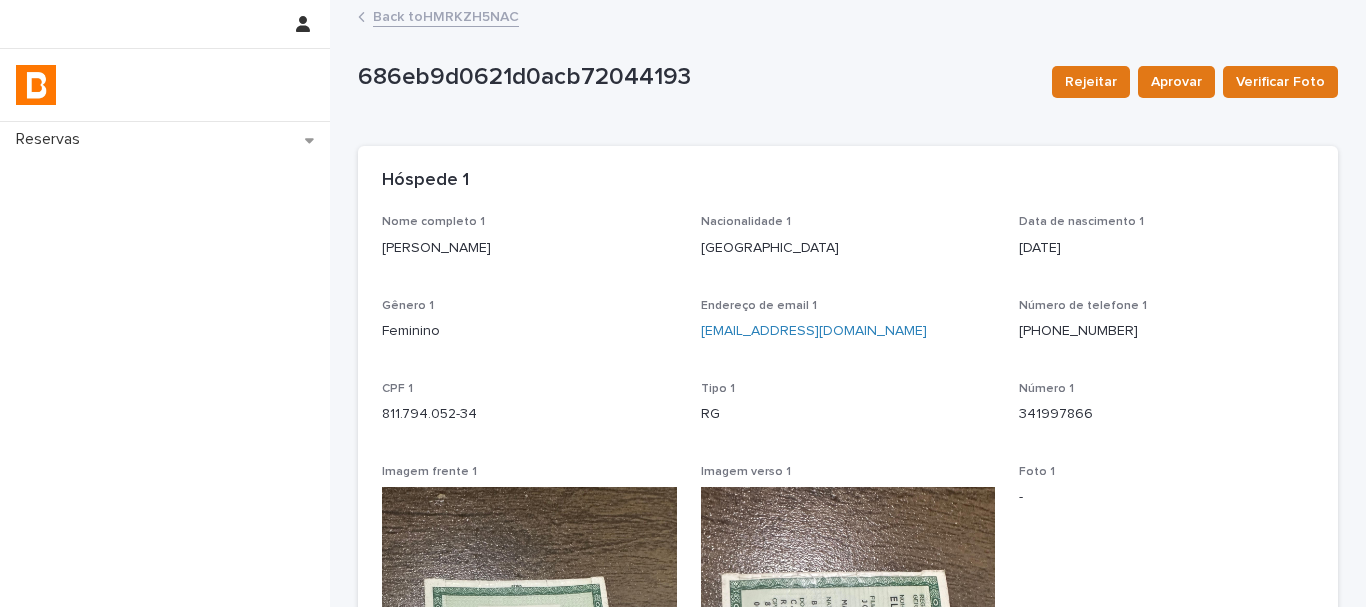 click on "341997866" at bounding box center [1166, 414] 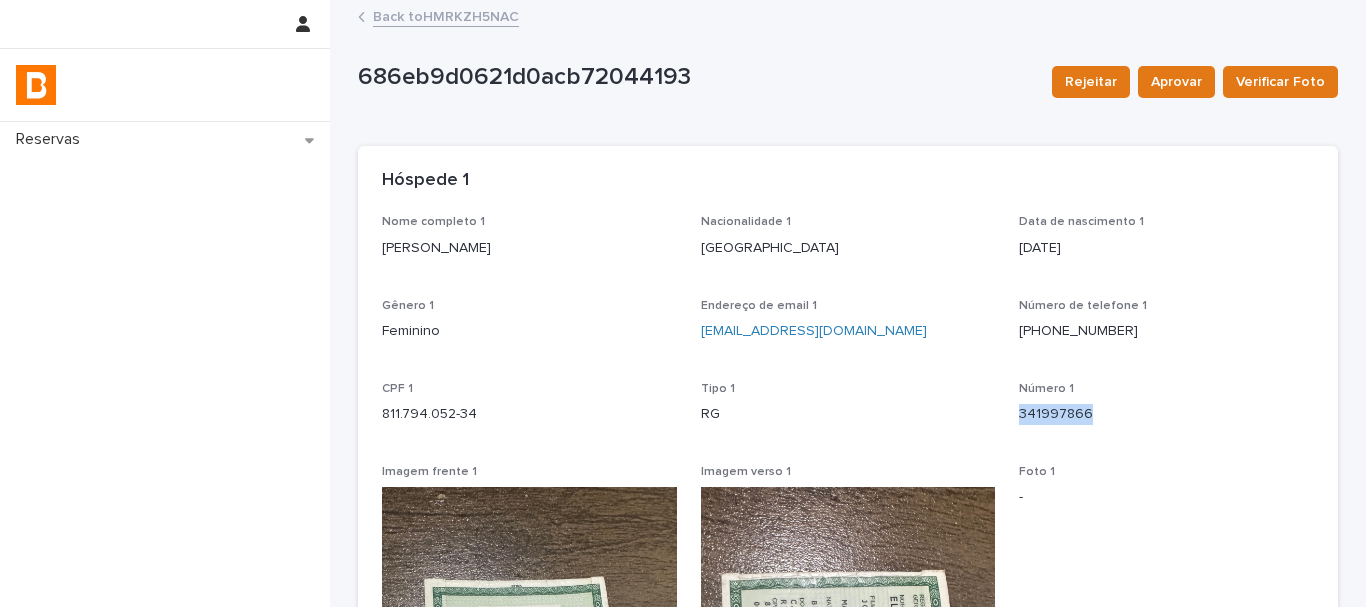 click on "341997866" at bounding box center (1166, 414) 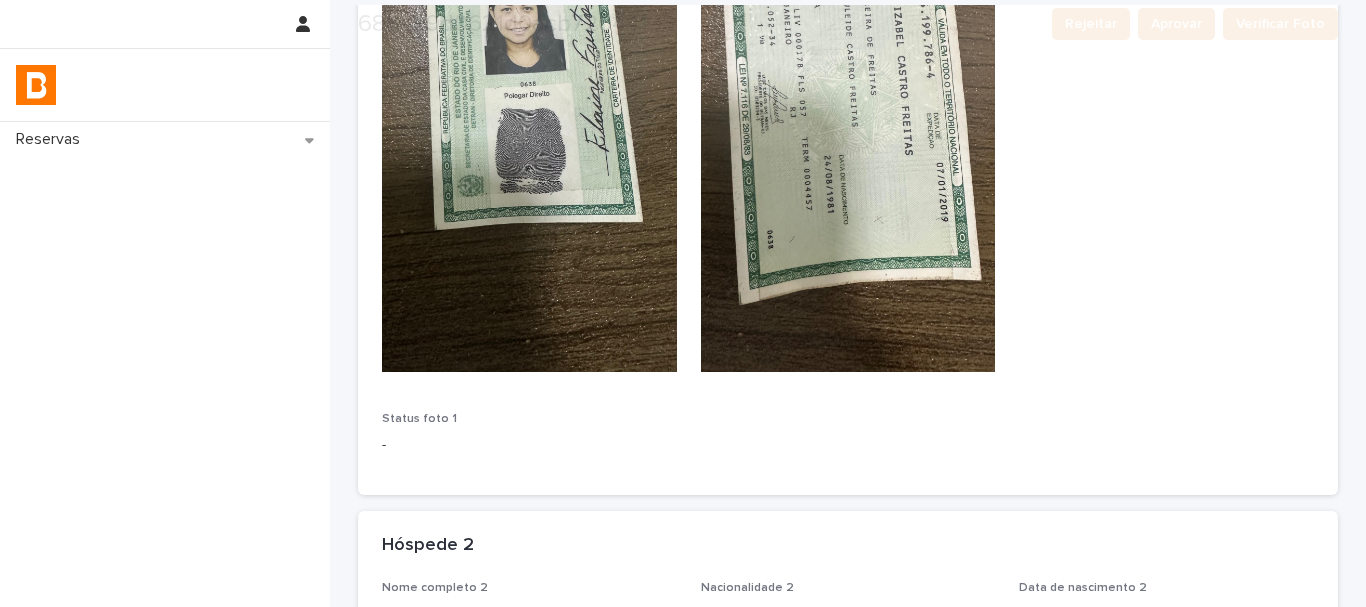 scroll, scrollTop: 700, scrollLeft: 0, axis: vertical 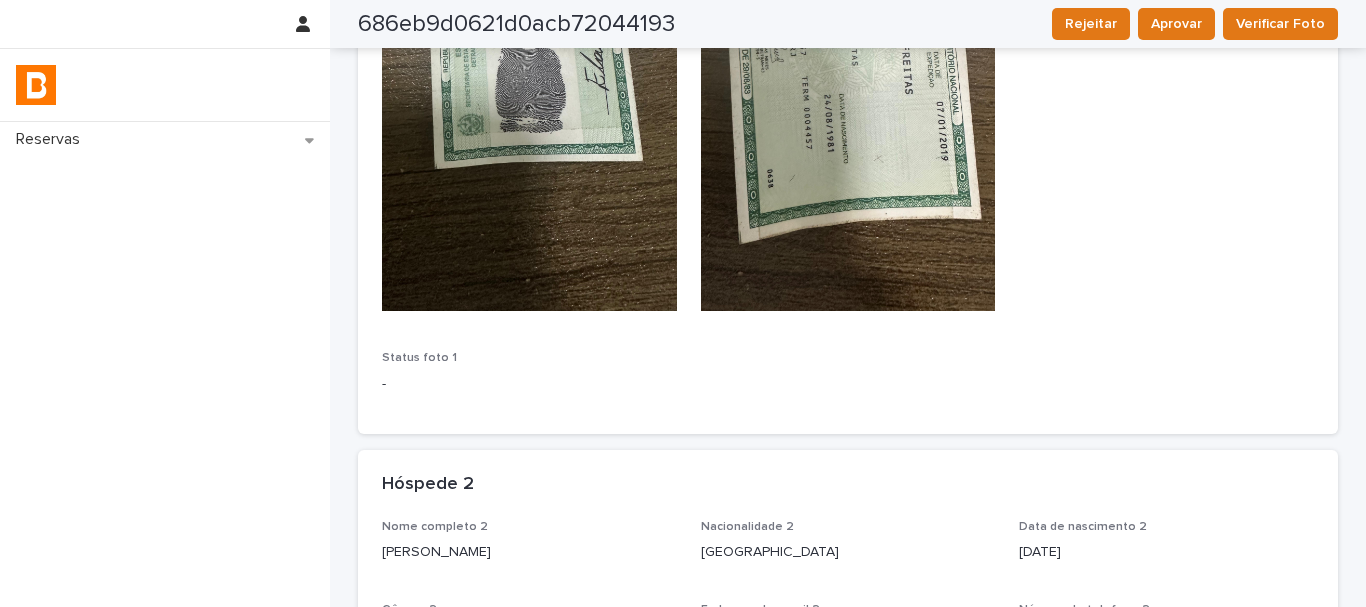 click on "[PERSON_NAME]" at bounding box center (529, 552) 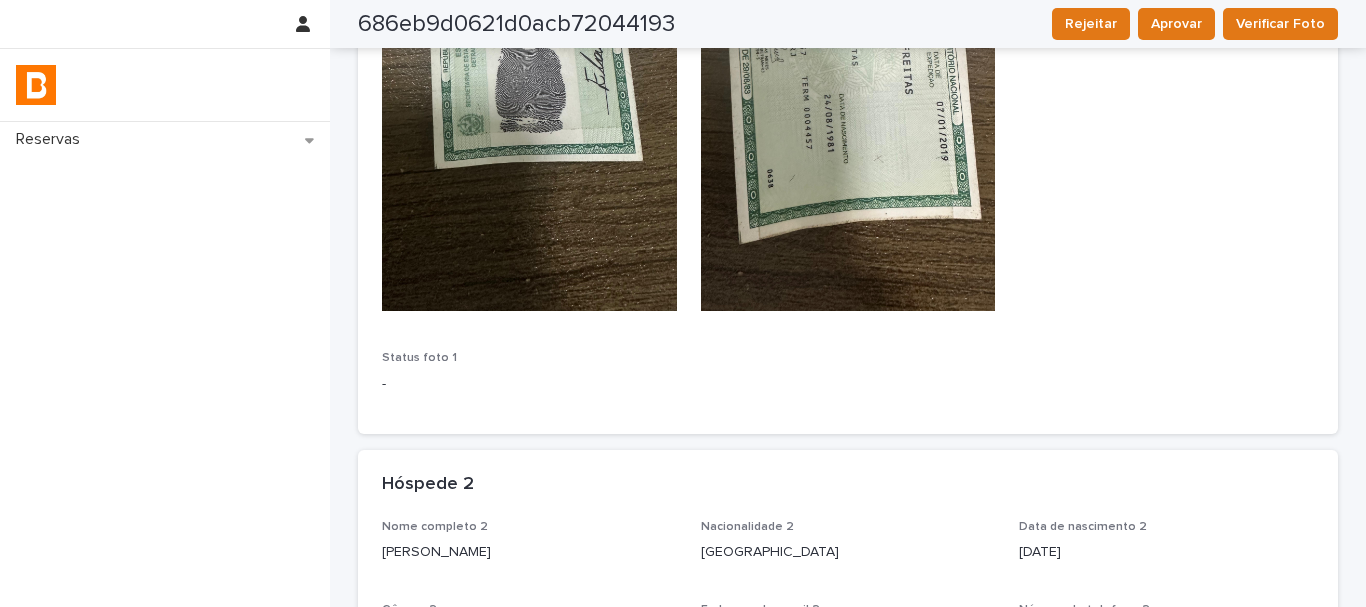 click on "[PERSON_NAME]" at bounding box center (529, 552) 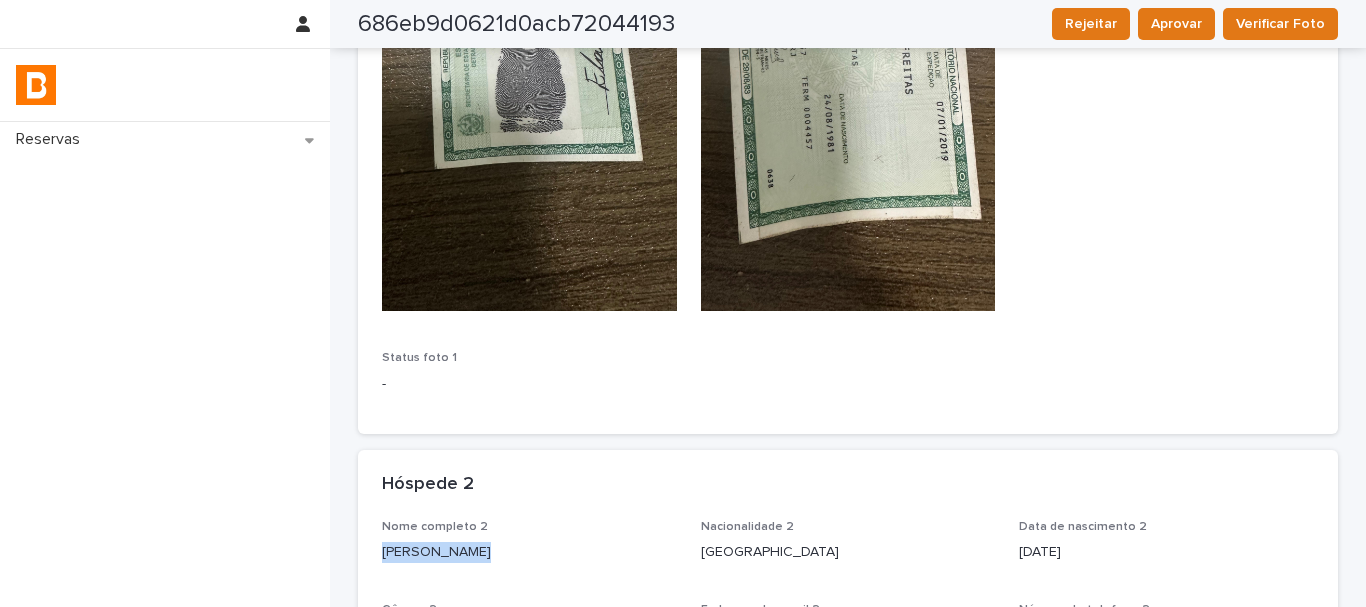 click on "[PERSON_NAME]" at bounding box center (529, 552) 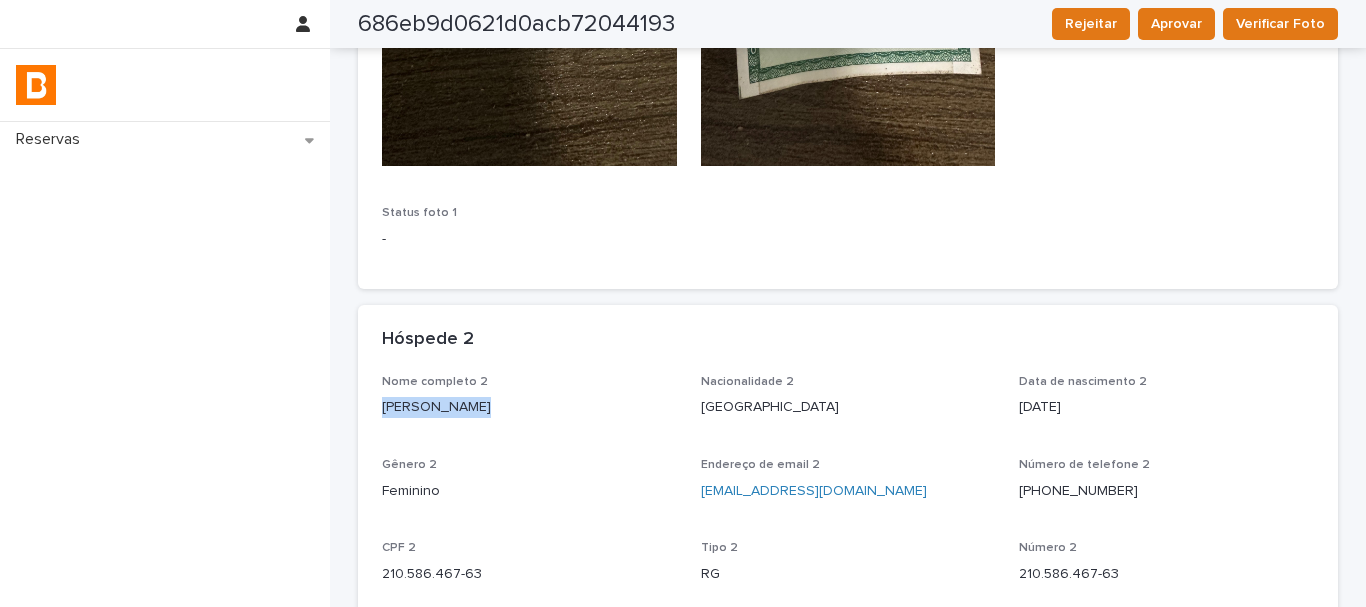 scroll, scrollTop: 1000, scrollLeft: 0, axis: vertical 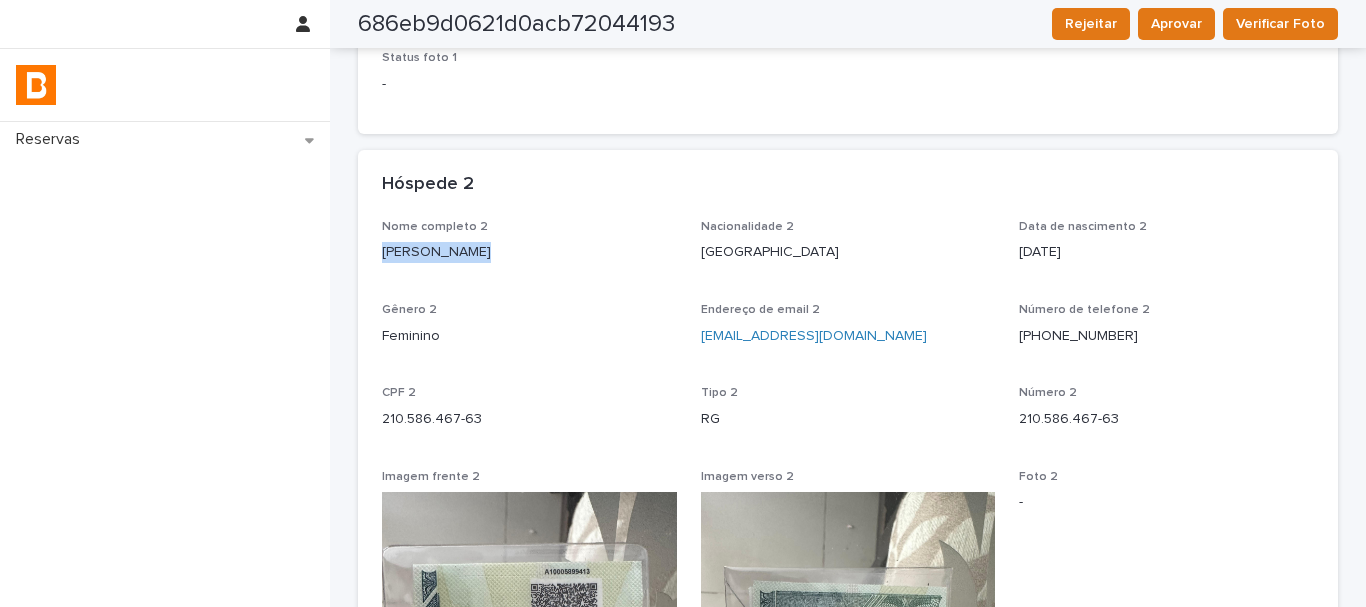 click on "210.586.467-63" at bounding box center (1166, 419) 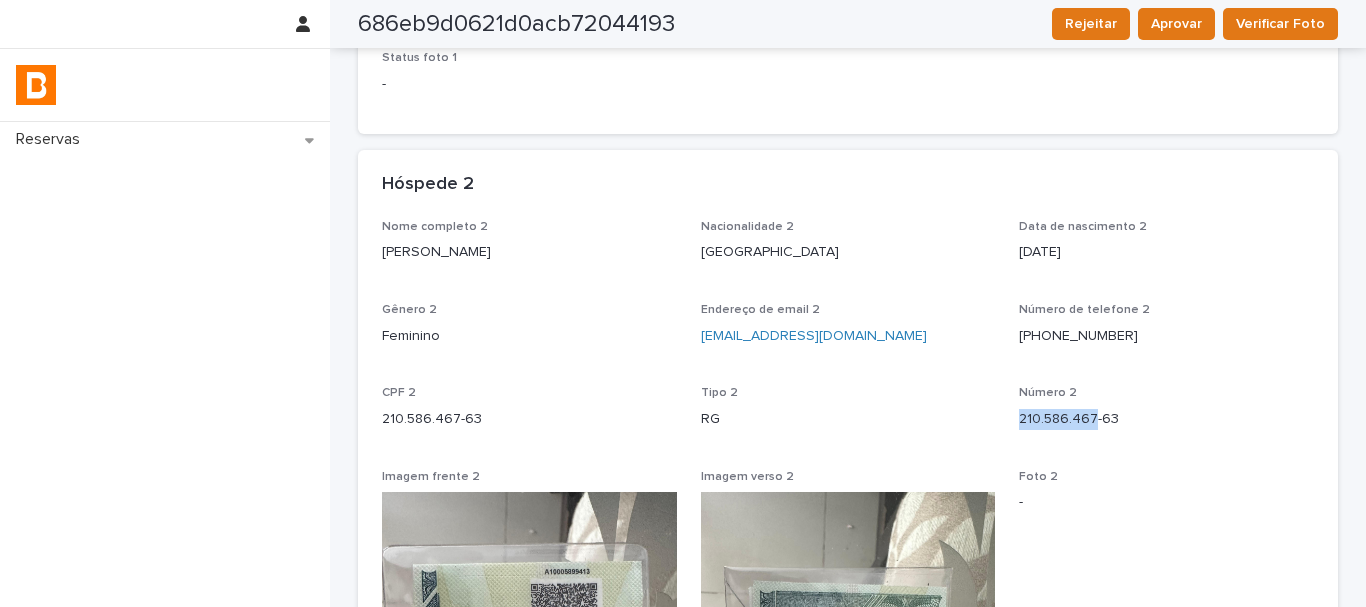 click on "210.586.467-63" at bounding box center (1166, 419) 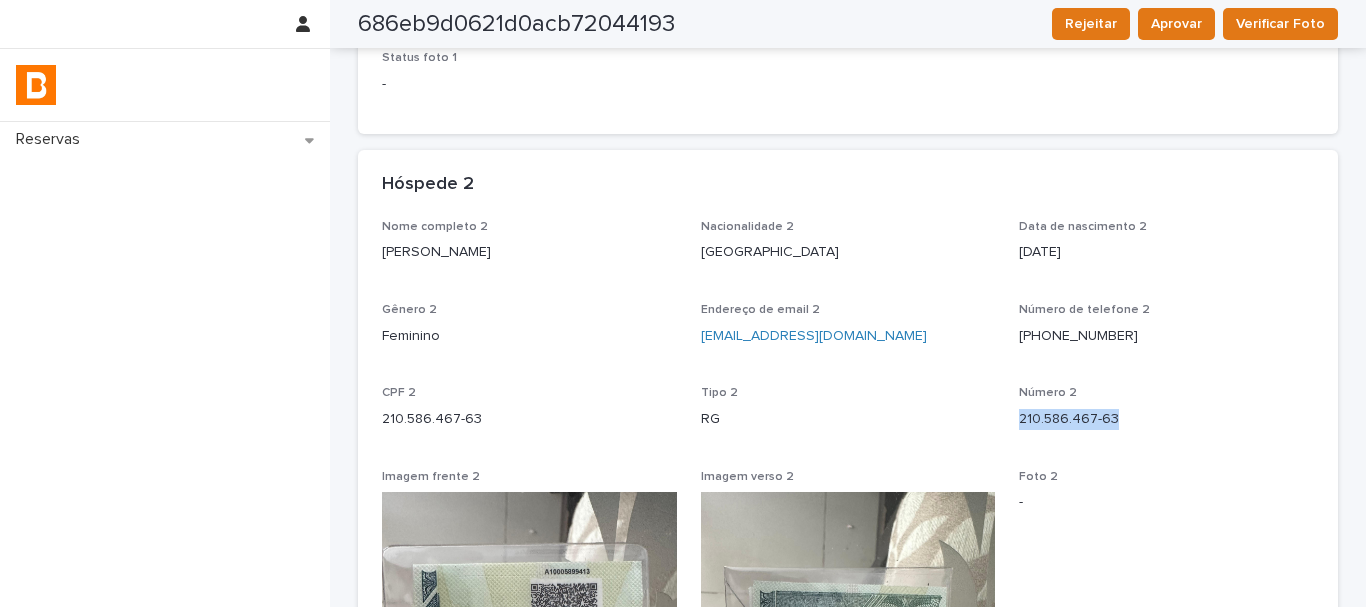 click on "210.586.467-63" at bounding box center [1166, 419] 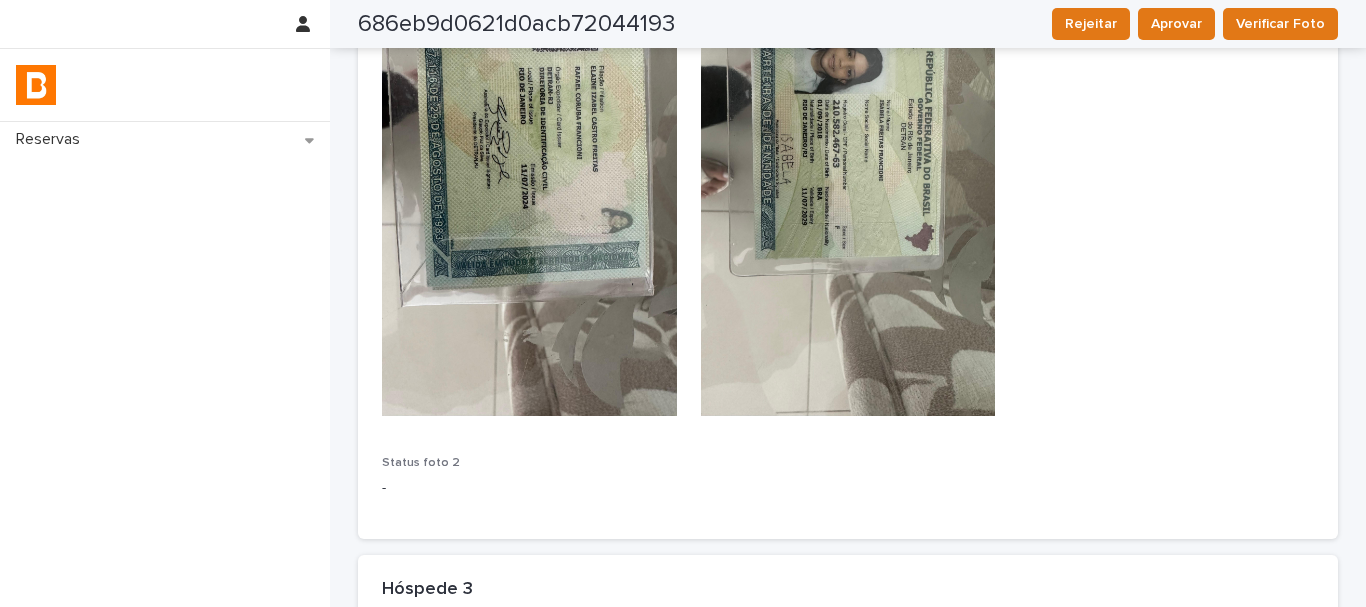 scroll, scrollTop: 1800, scrollLeft: 0, axis: vertical 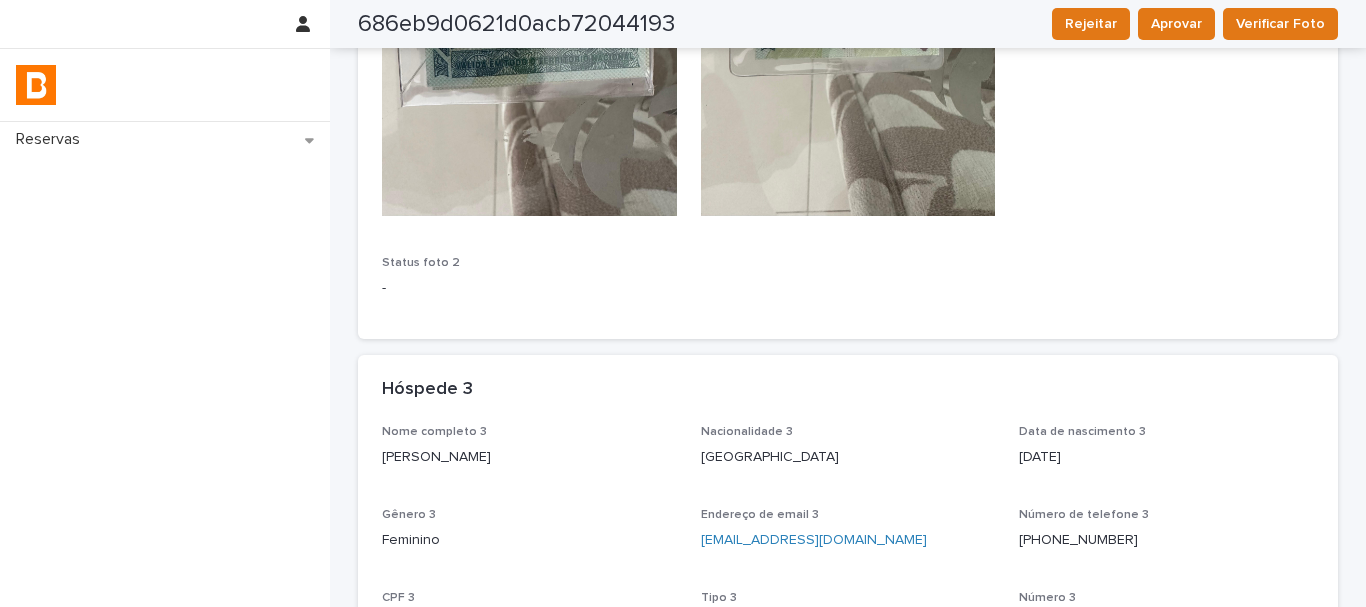click on "[PERSON_NAME]" at bounding box center (529, 457) 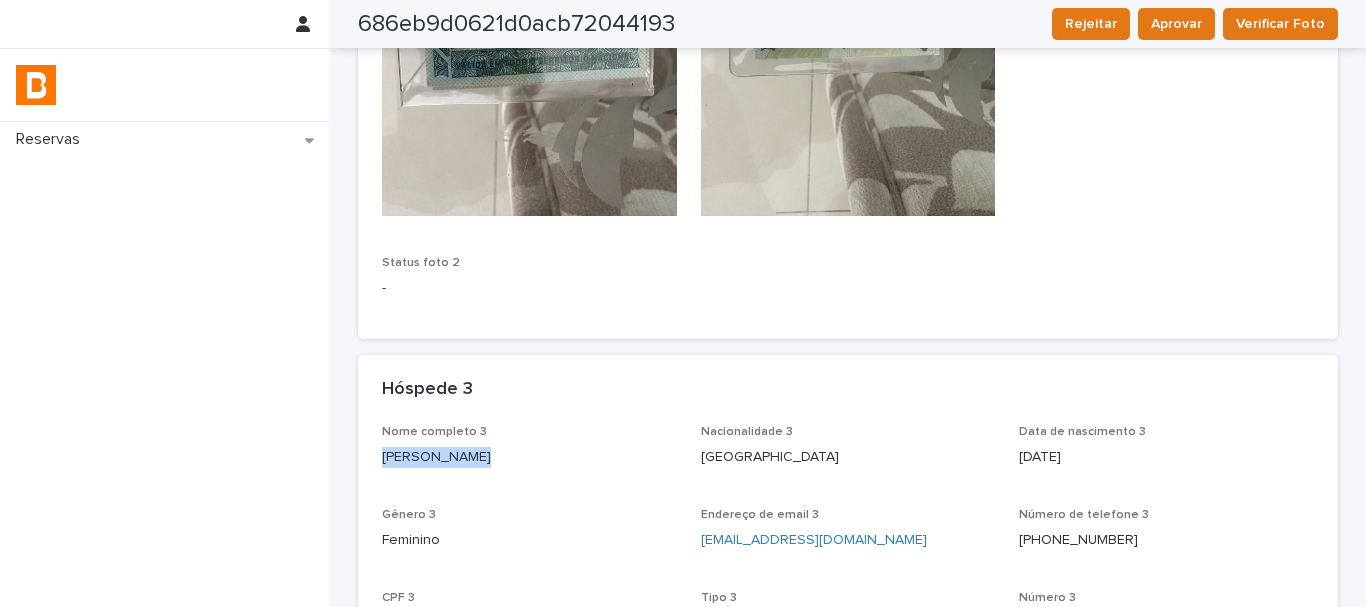 click on "[PERSON_NAME]" at bounding box center (529, 457) 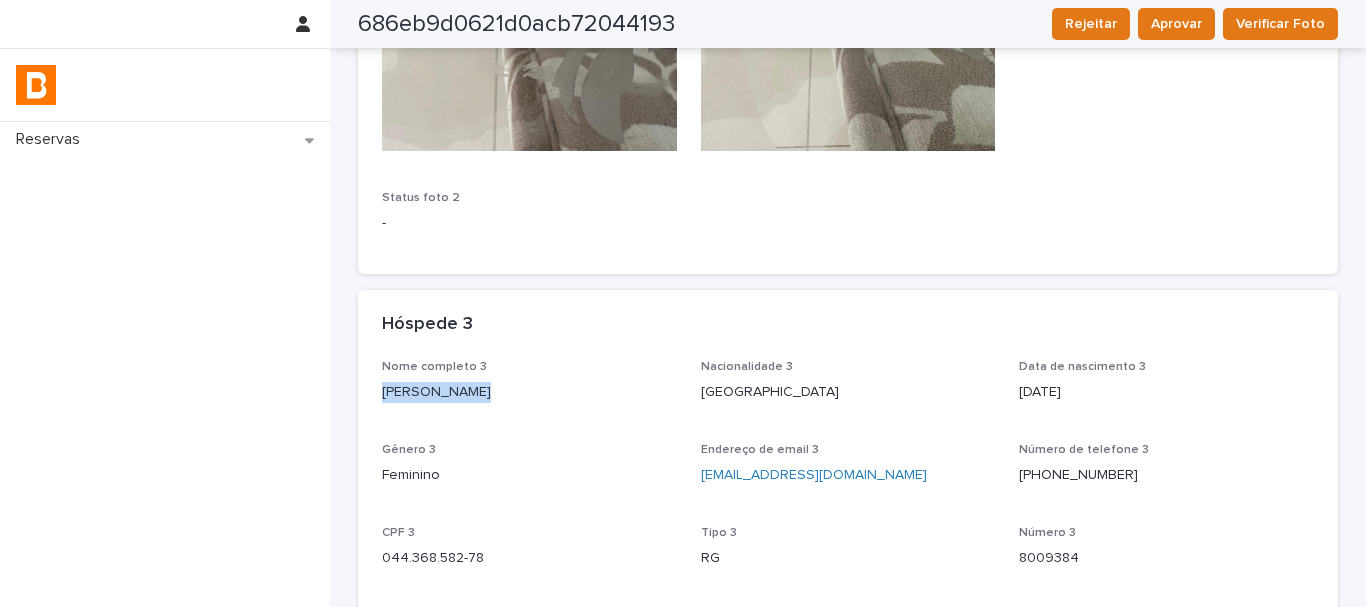 scroll, scrollTop: 1900, scrollLeft: 0, axis: vertical 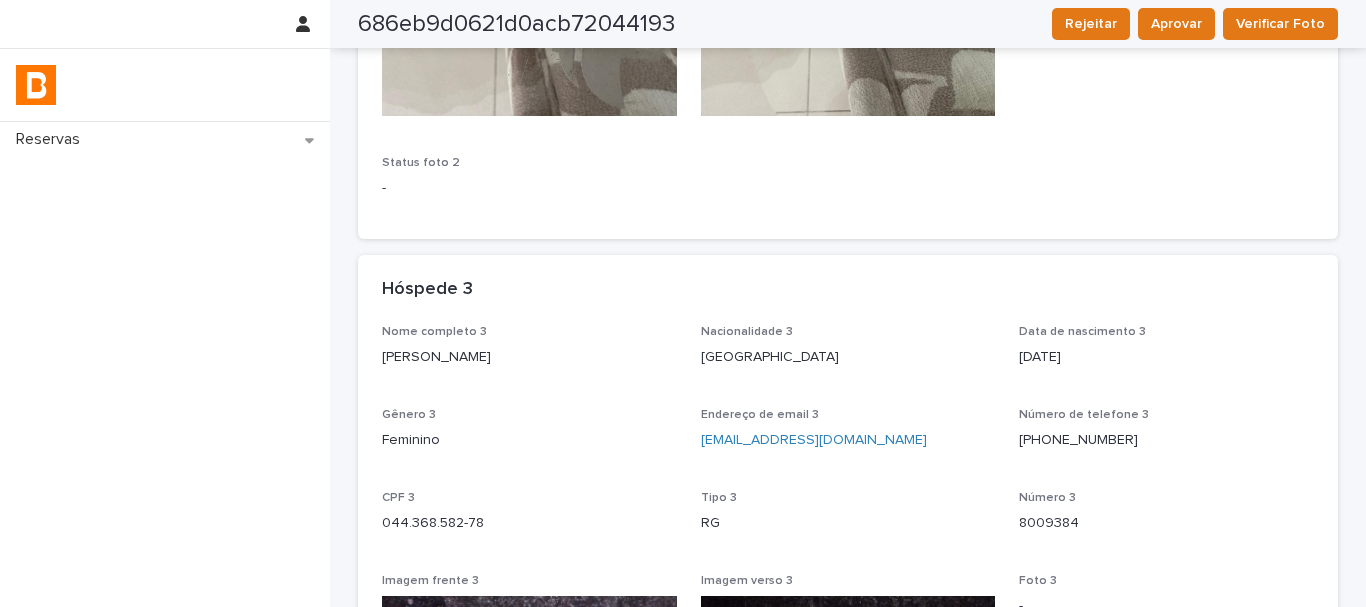 click on "044.368.582-78" at bounding box center (529, 523) 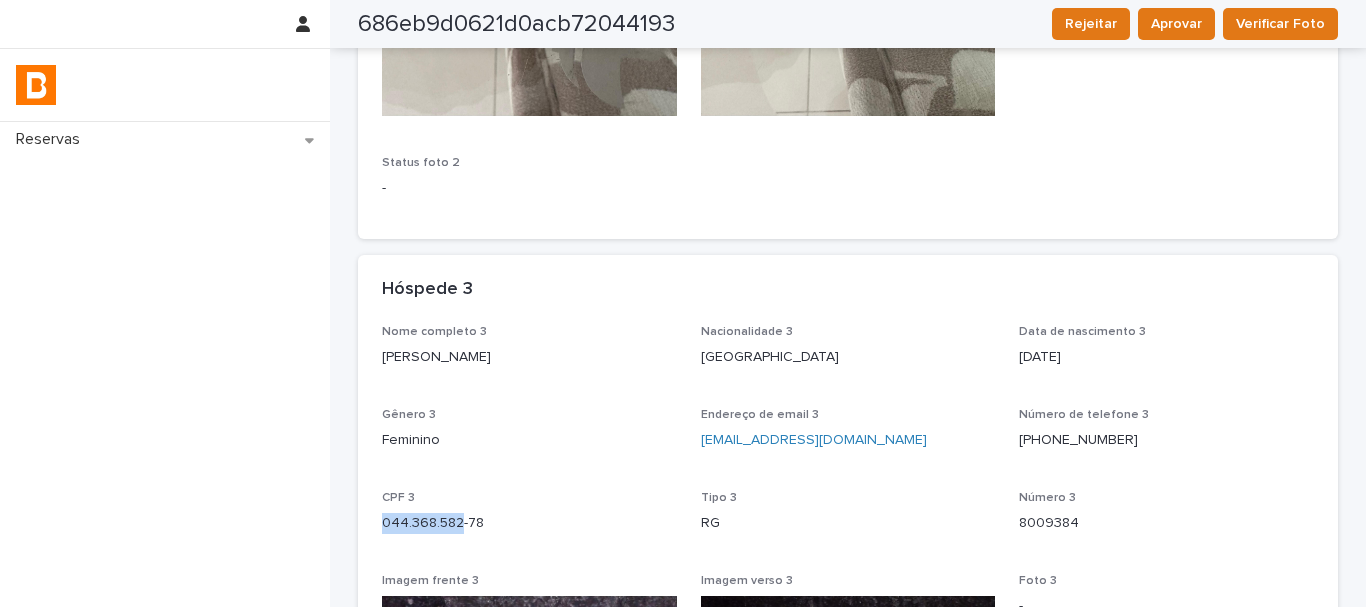 click on "044.368.582-78" at bounding box center [529, 523] 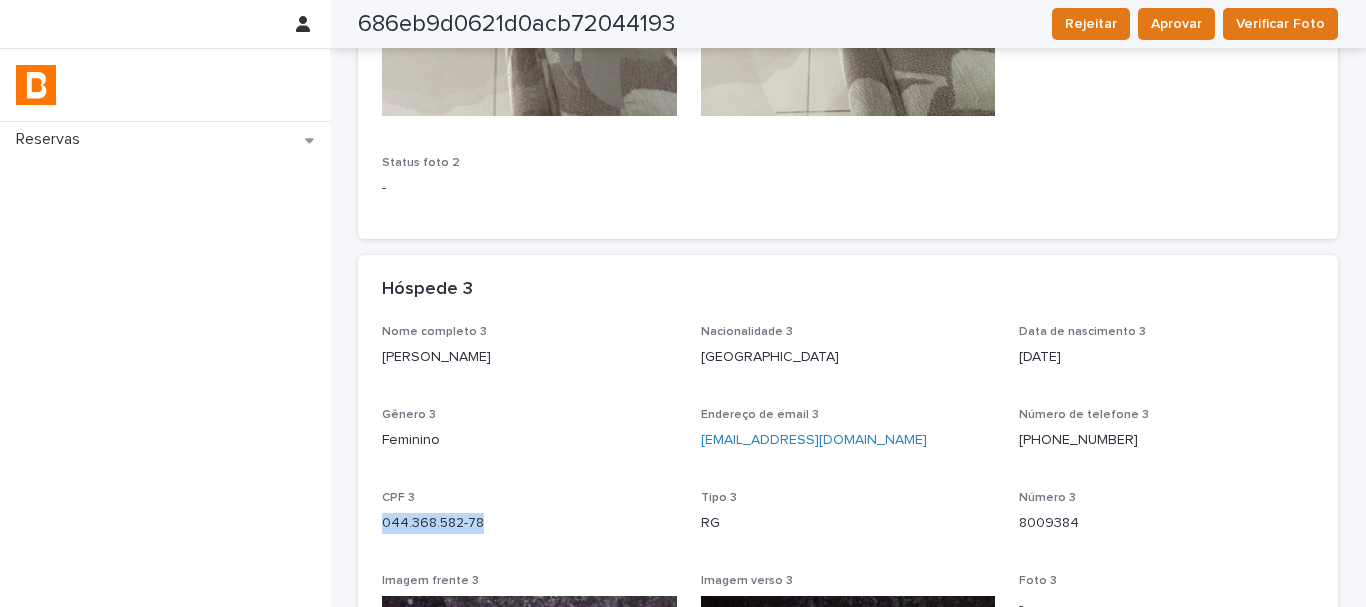 click on "044.368.582-78" at bounding box center (529, 523) 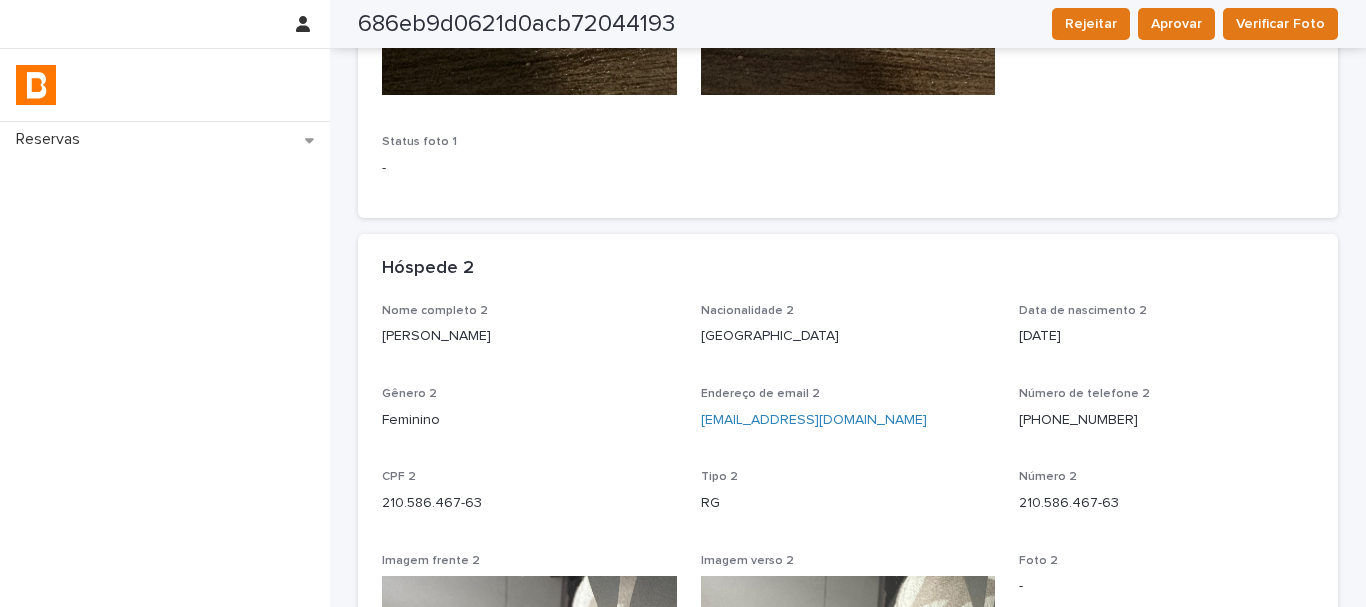 scroll, scrollTop: 700, scrollLeft: 0, axis: vertical 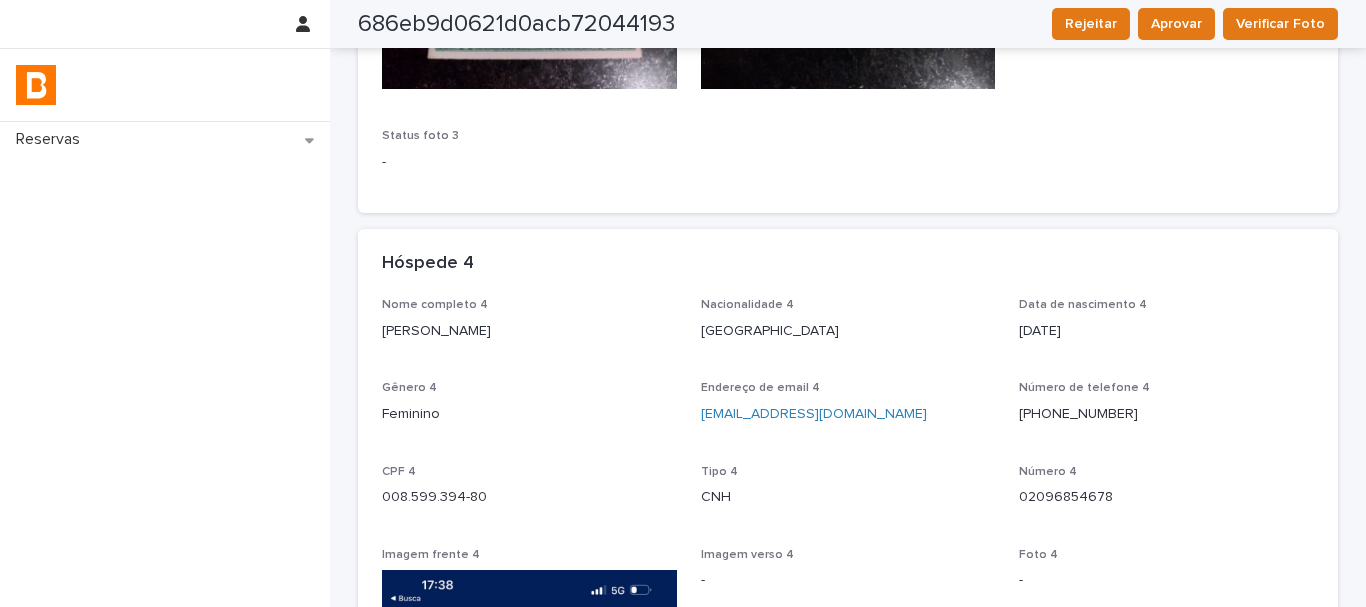 click on "[PERSON_NAME]" at bounding box center (529, 331) 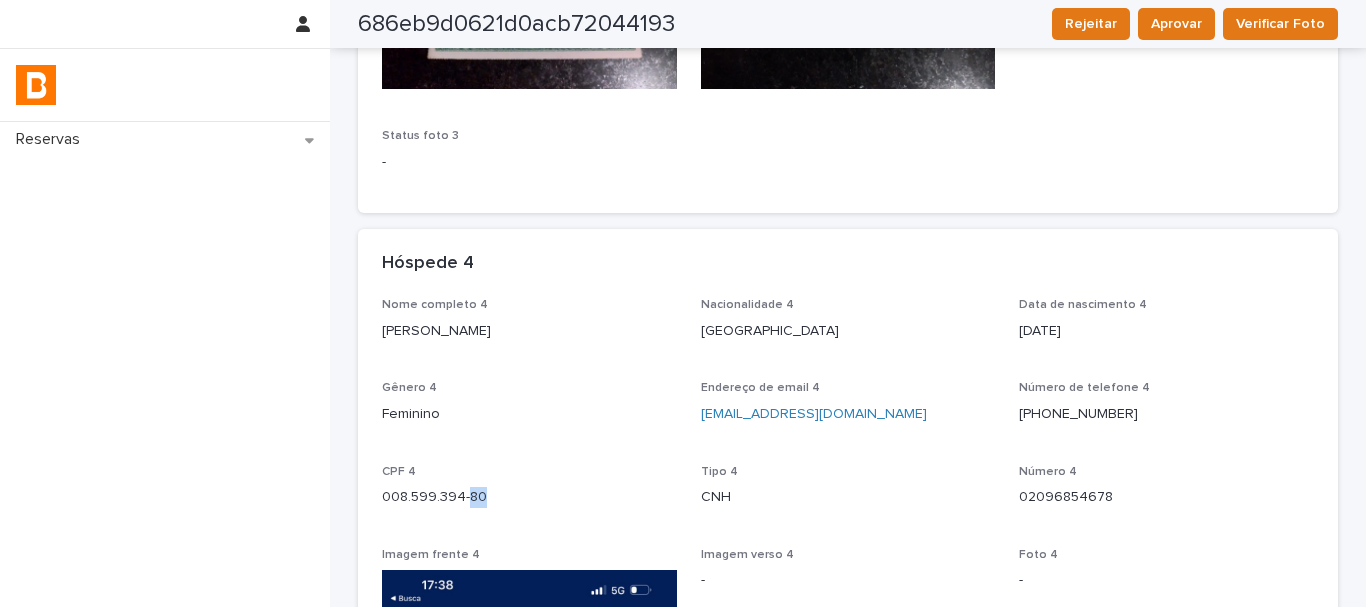 click on "008.599.394-80" at bounding box center [529, 497] 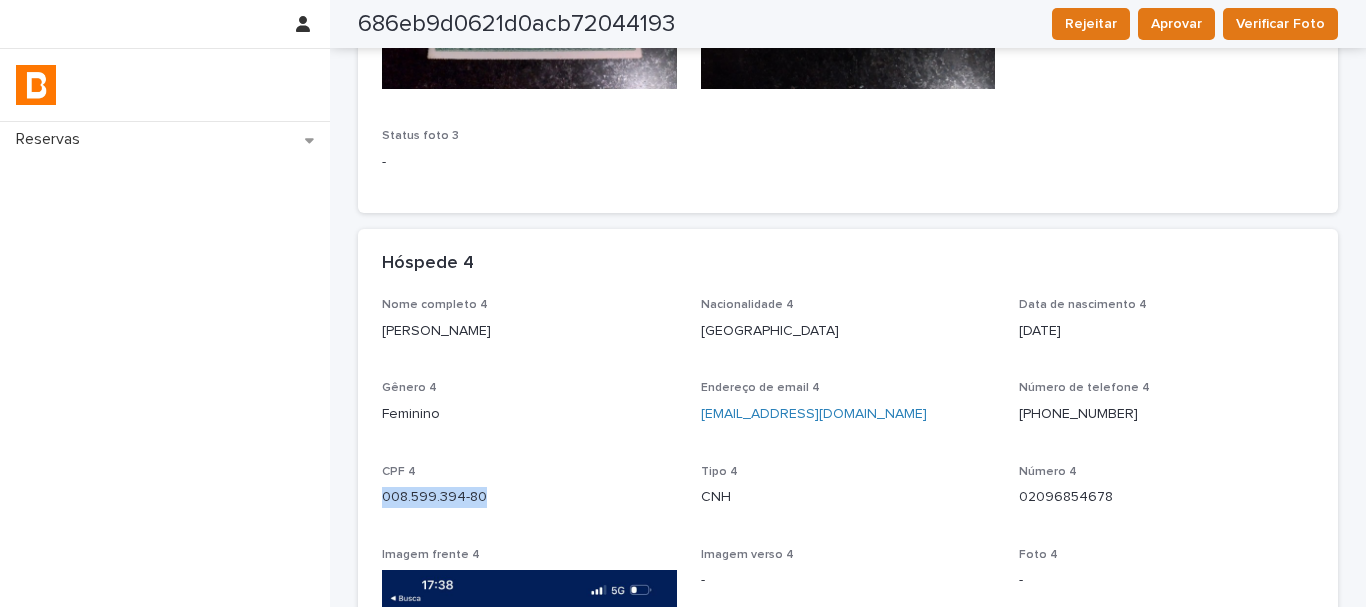click on "008.599.394-80" at bounding box center [529, 497] 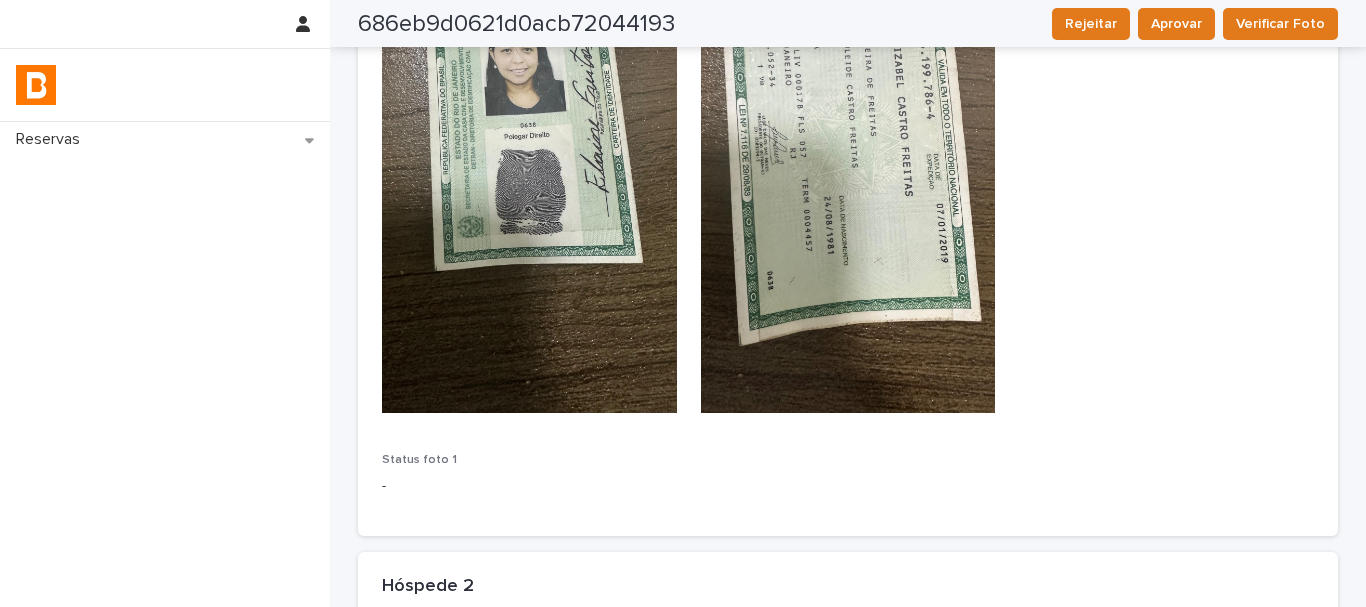 scroll, scrollTop: 0, scrollLeft: 0, axis: both 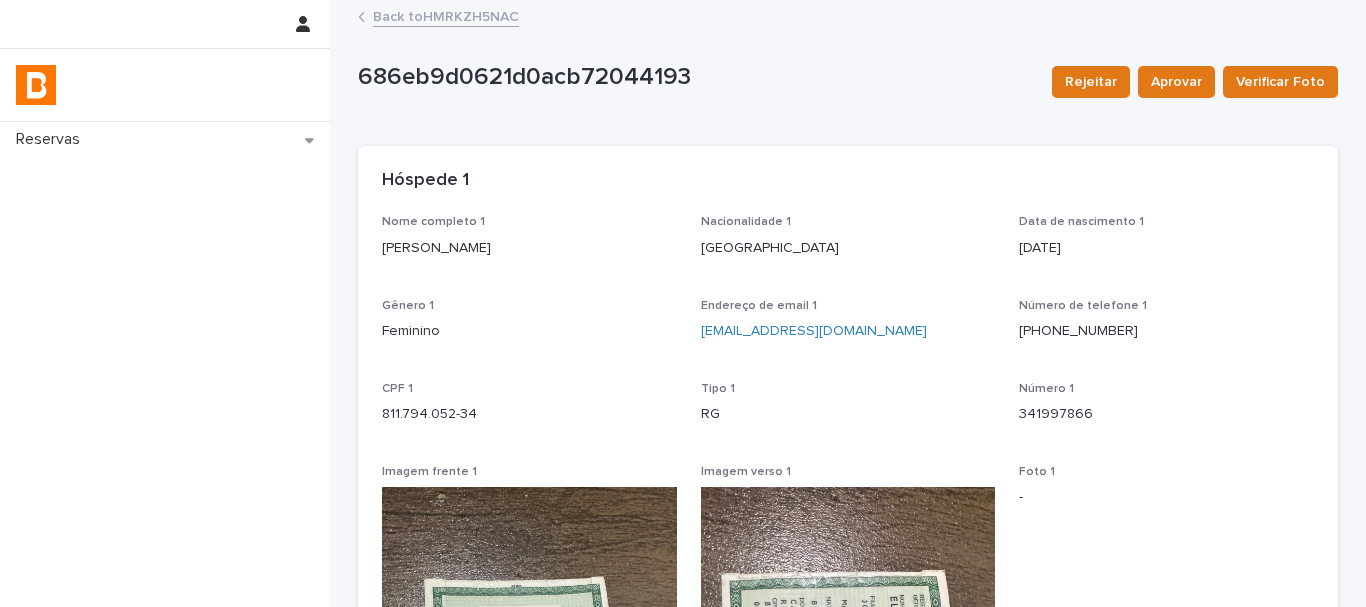 click on "Back to  HMRKZH5NAC" at bounding box center [446, 15] 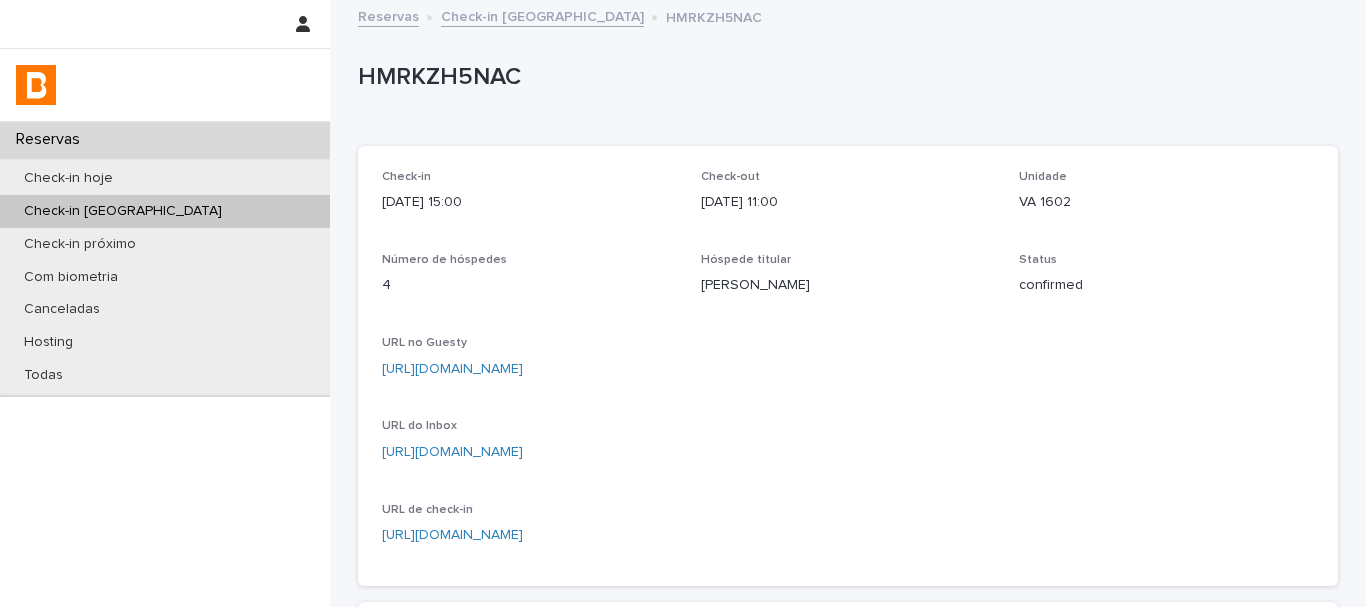 click on "HMRKZH5NAC" at bounding box center [844, 77] 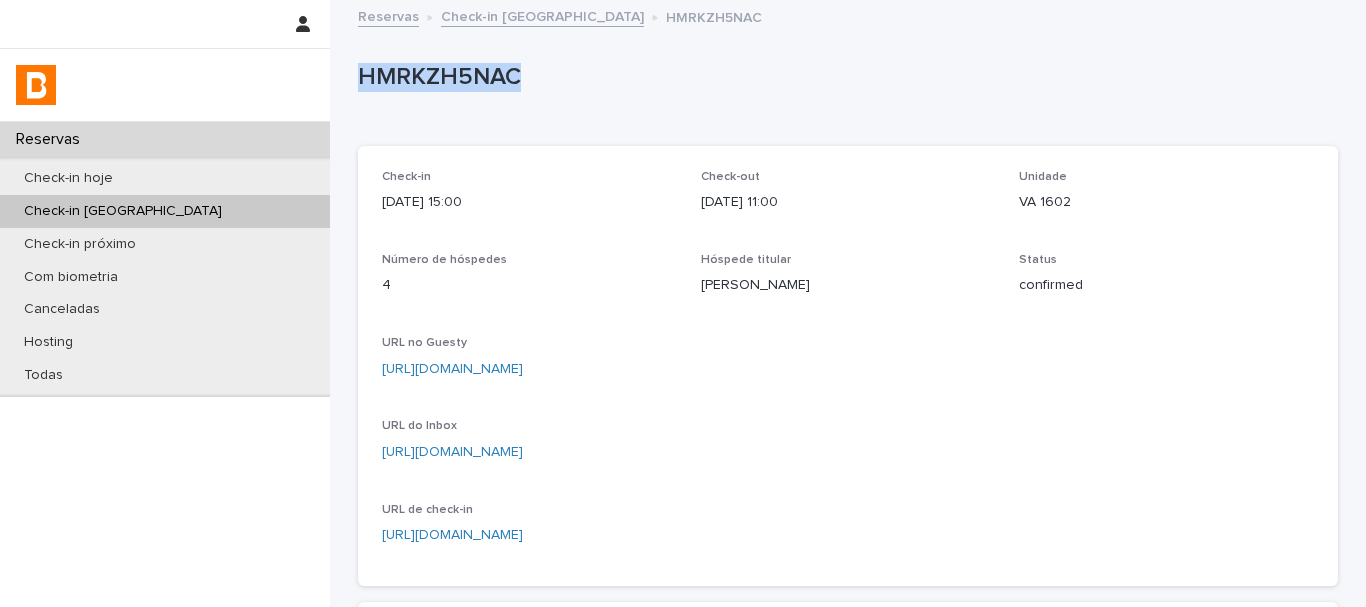 click on "HMRKZH5NAC" at bounding box center [844, 77] 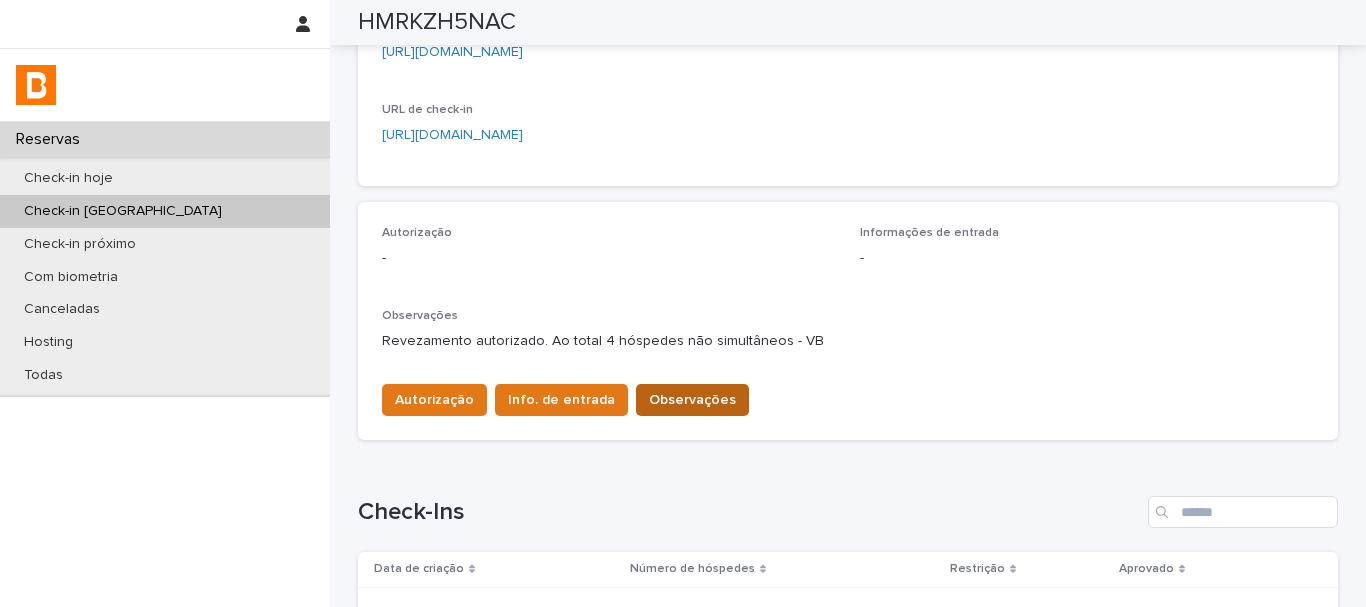 click on "Observações" at bounding box center [692, 400] 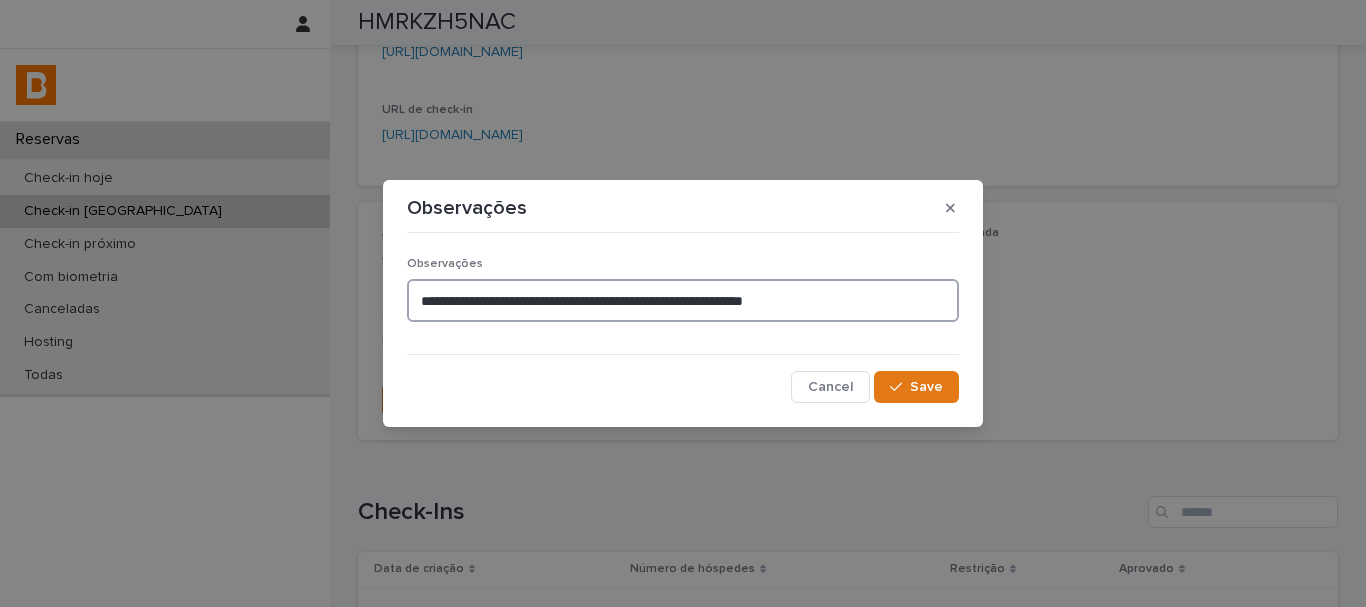 click on "**********" at bounding box center [683, 300] 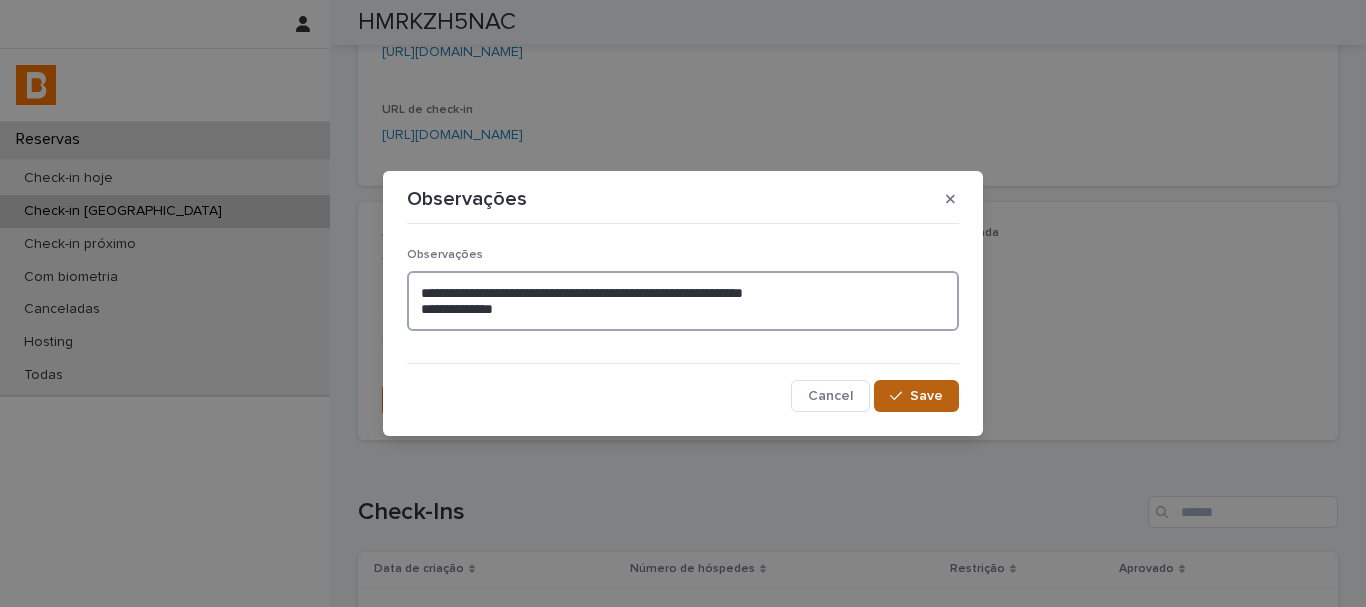 type on "**********" 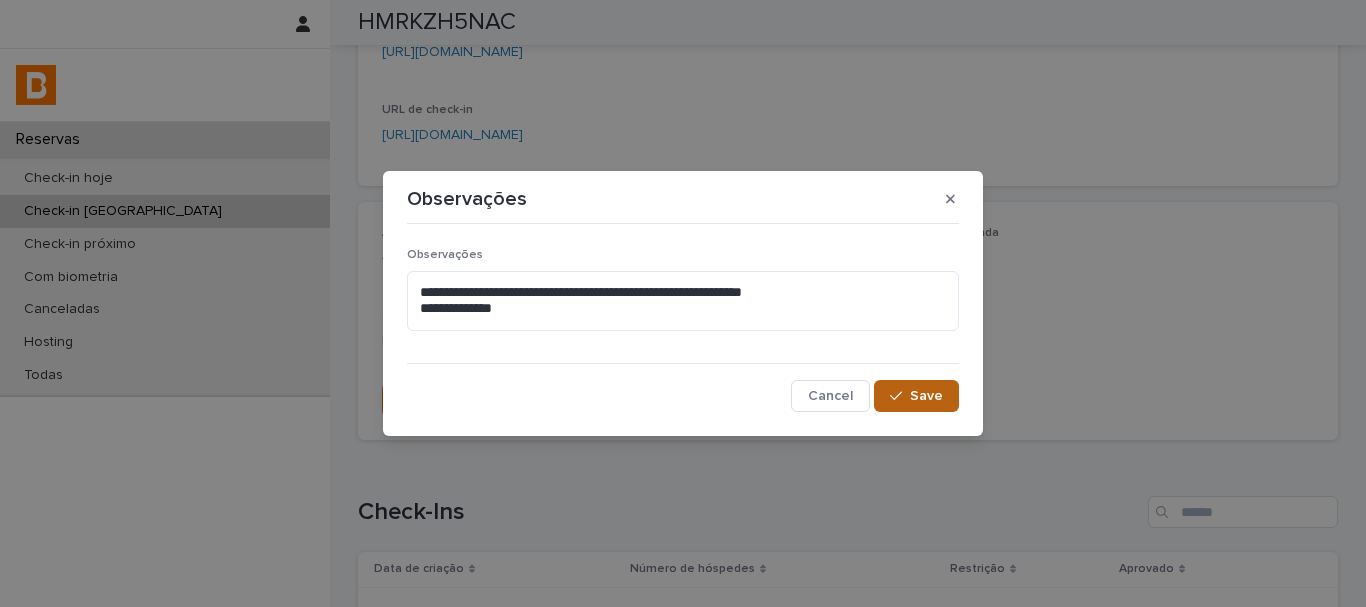 click on "Save" at bounding box center [926, 396] 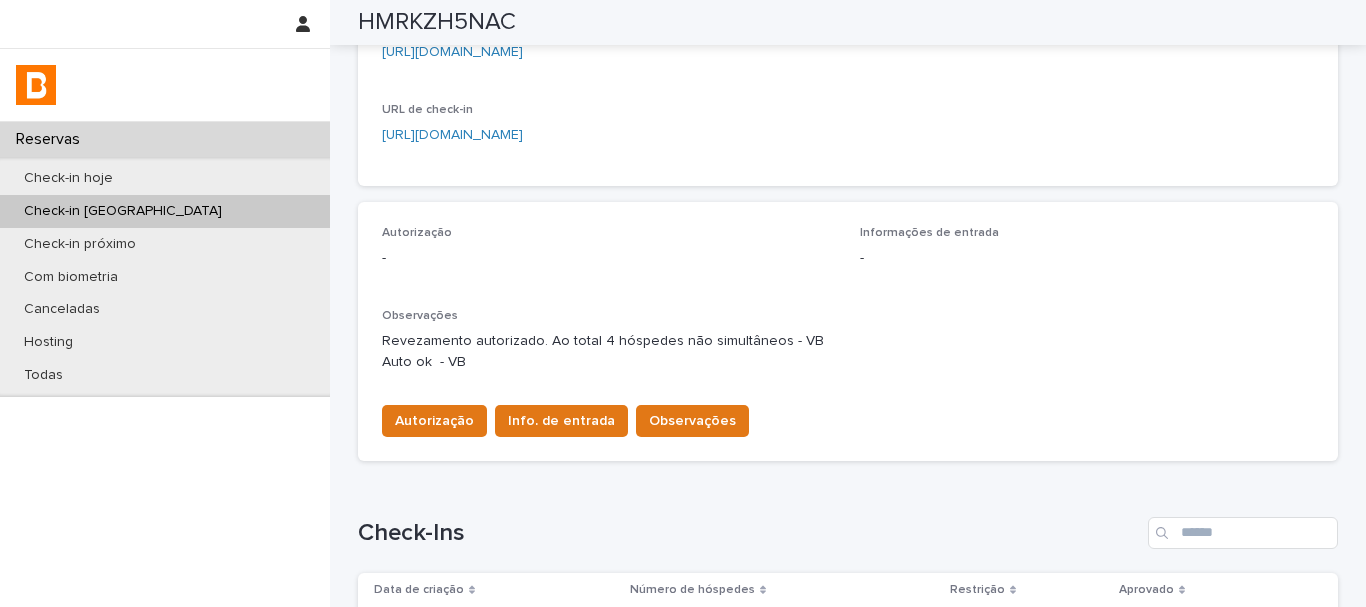 scroll, scrollTop: 411, scrollLeft: 0, axis: vertical 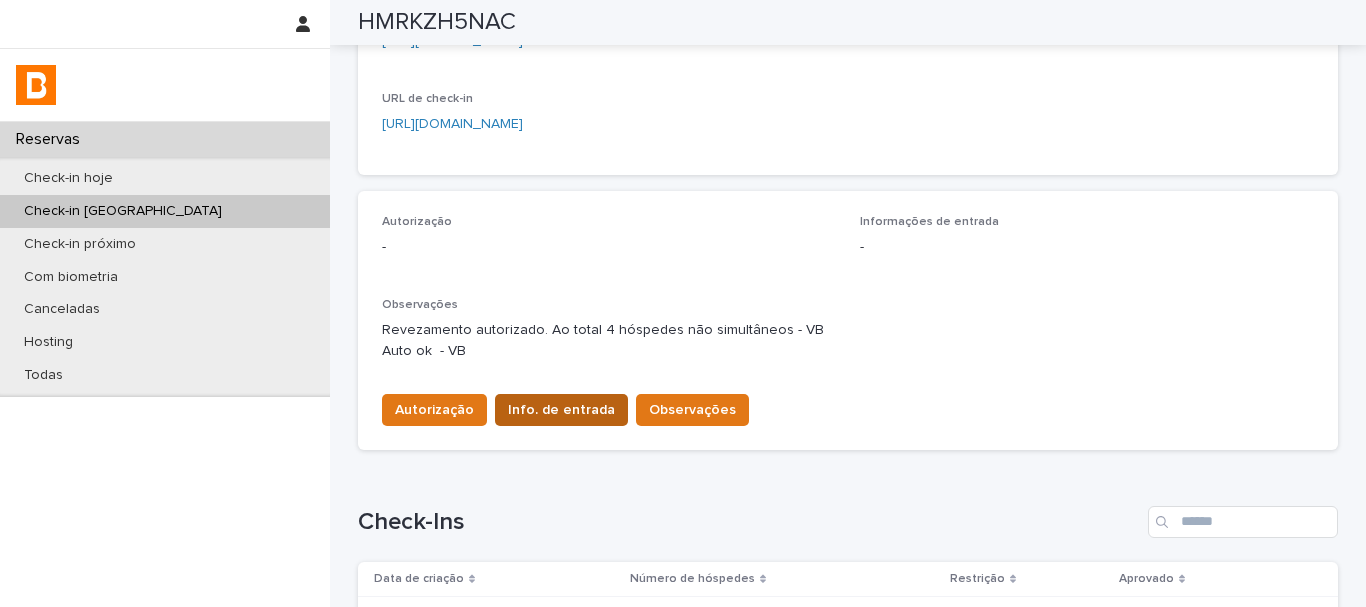 click on "Info. de entrada" at bounding box center [561, 410] 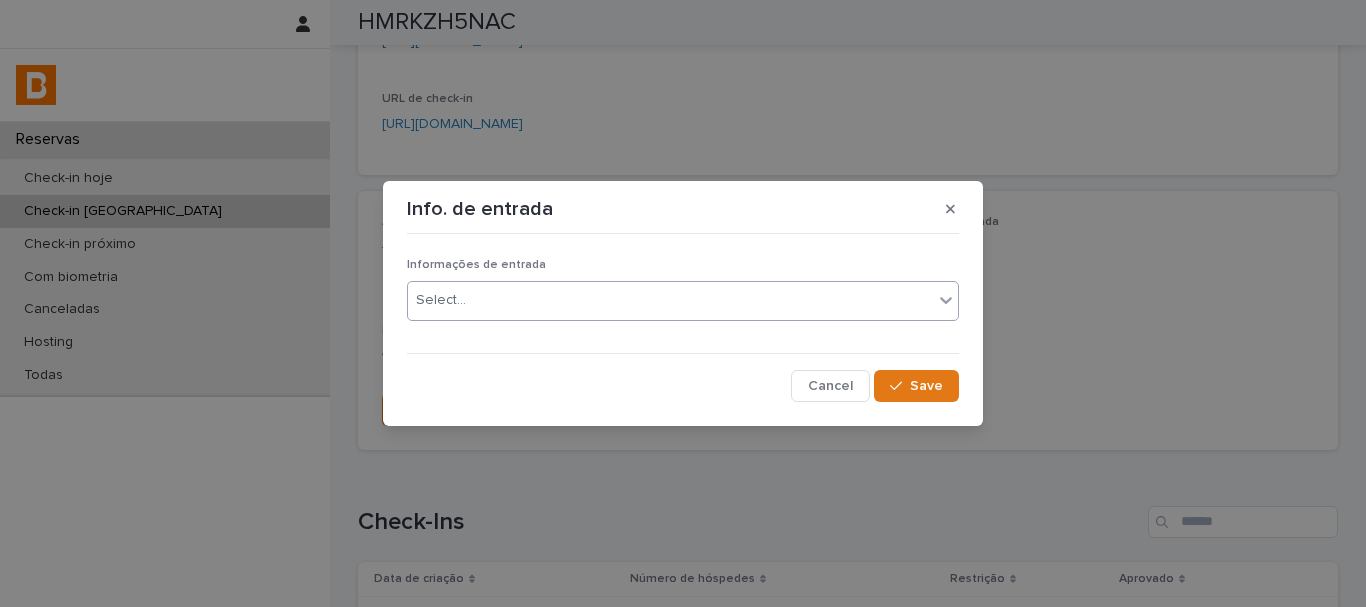 click on "Select..." at bounding box center (670, 300) 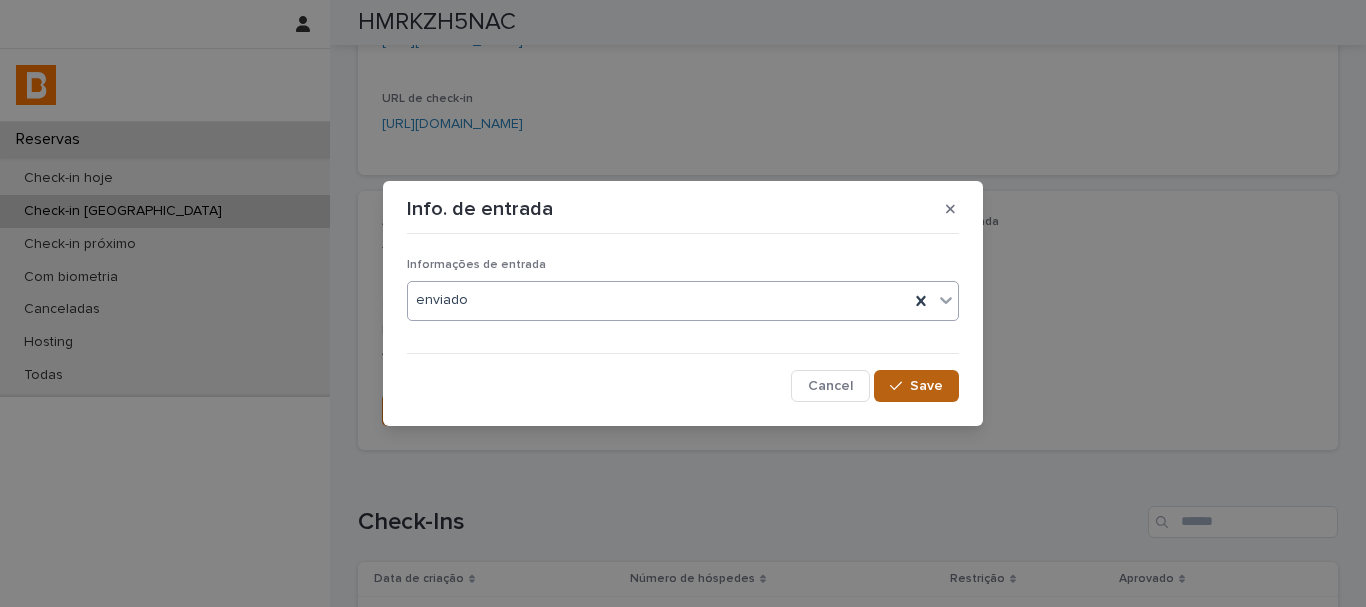 click 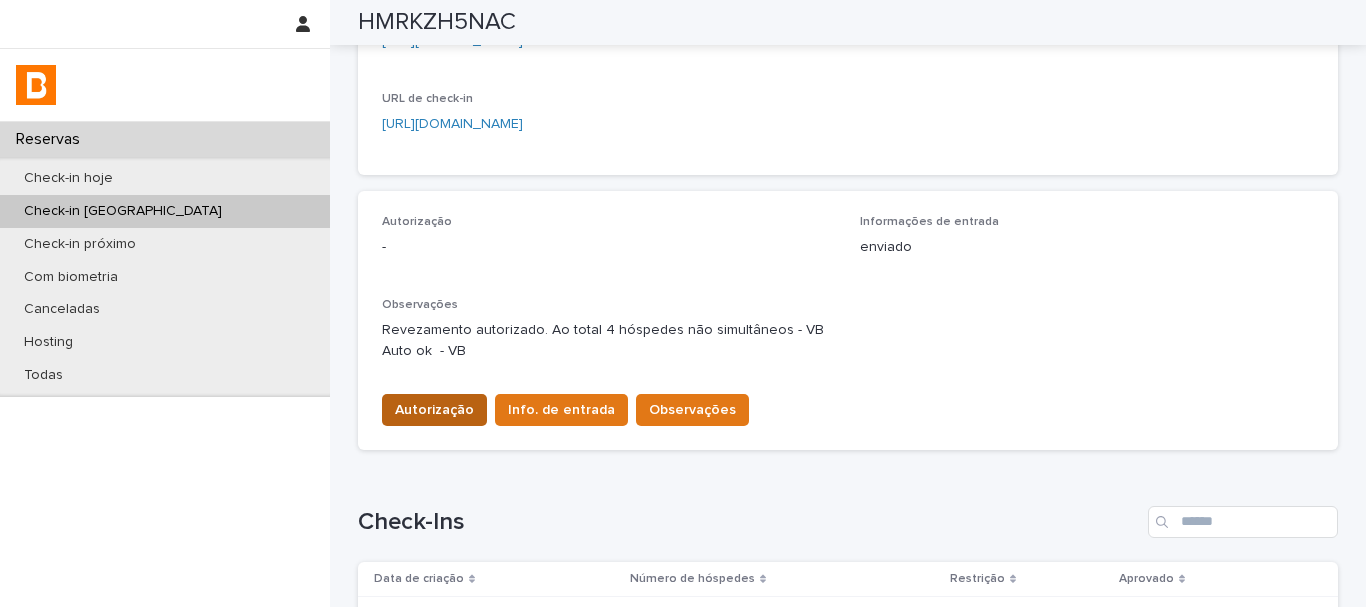 click on "Autorização" at bounding box center [434, 410] 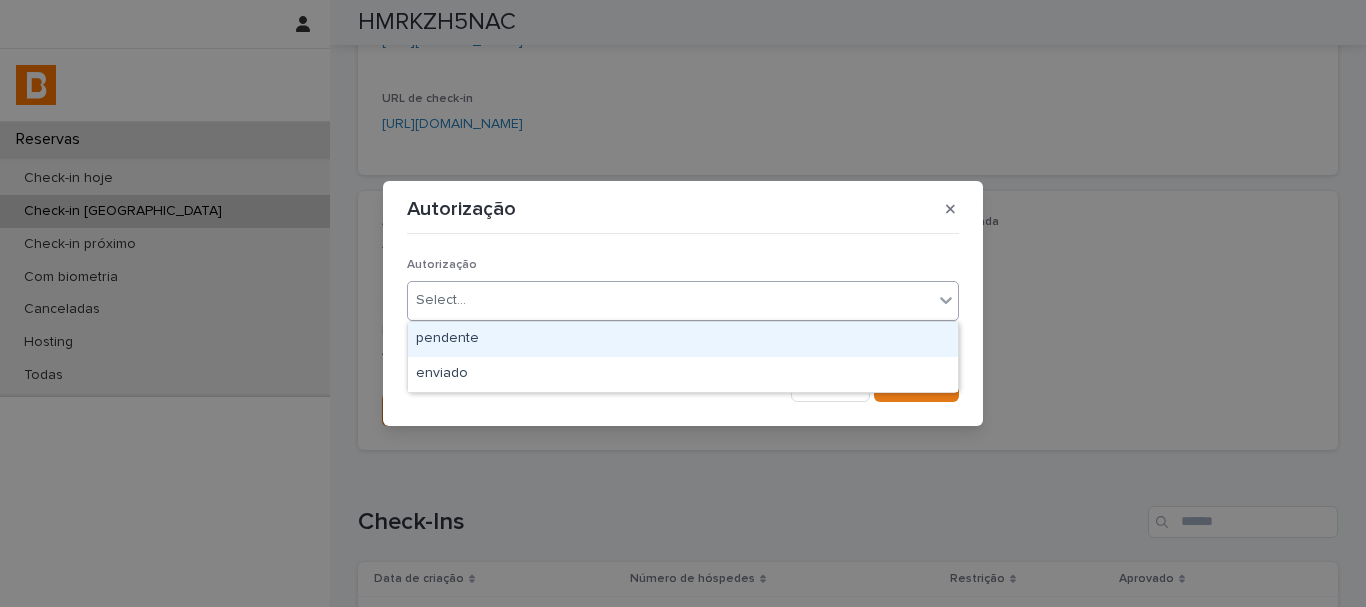 click on "Select..." at bounding box center [670, 300] 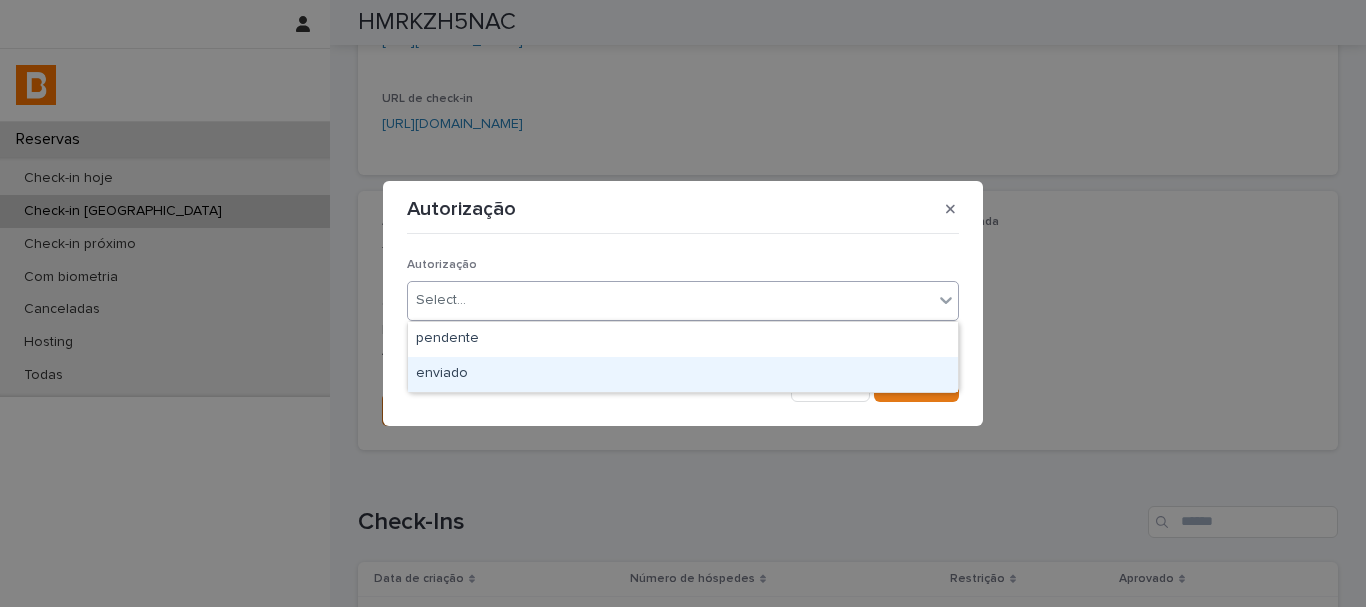 click on "Cancel Save" at bounding box center (683, 386) 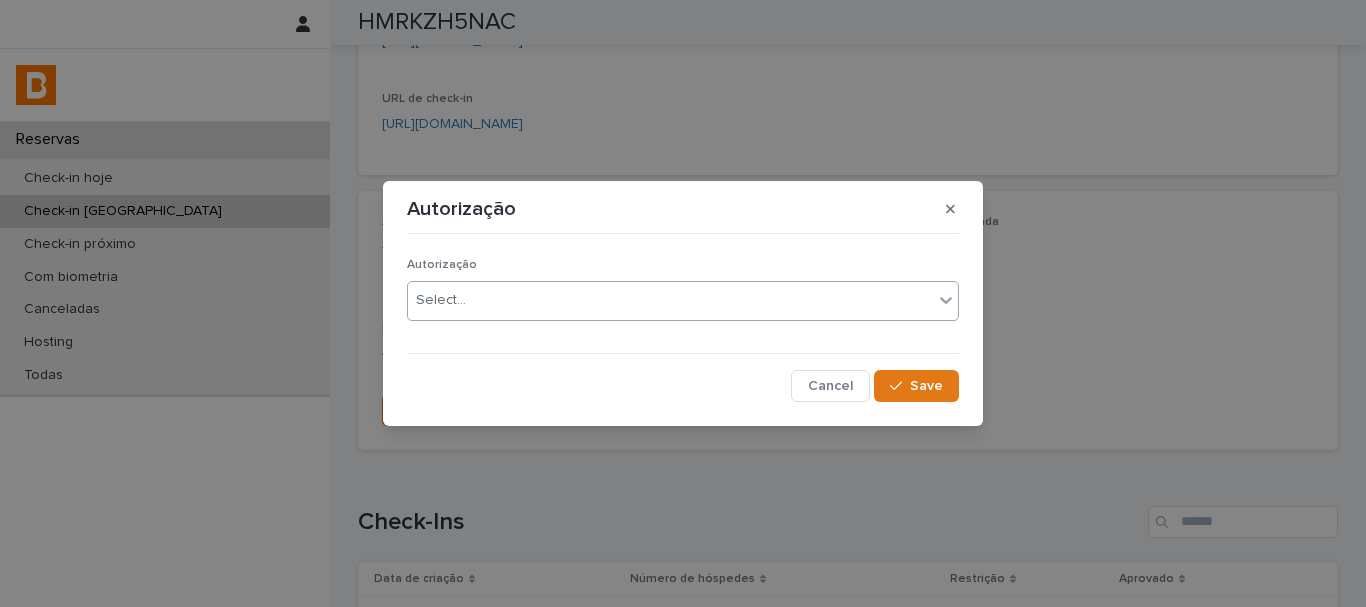 click on "Select..." at bounding box center (670, 300) 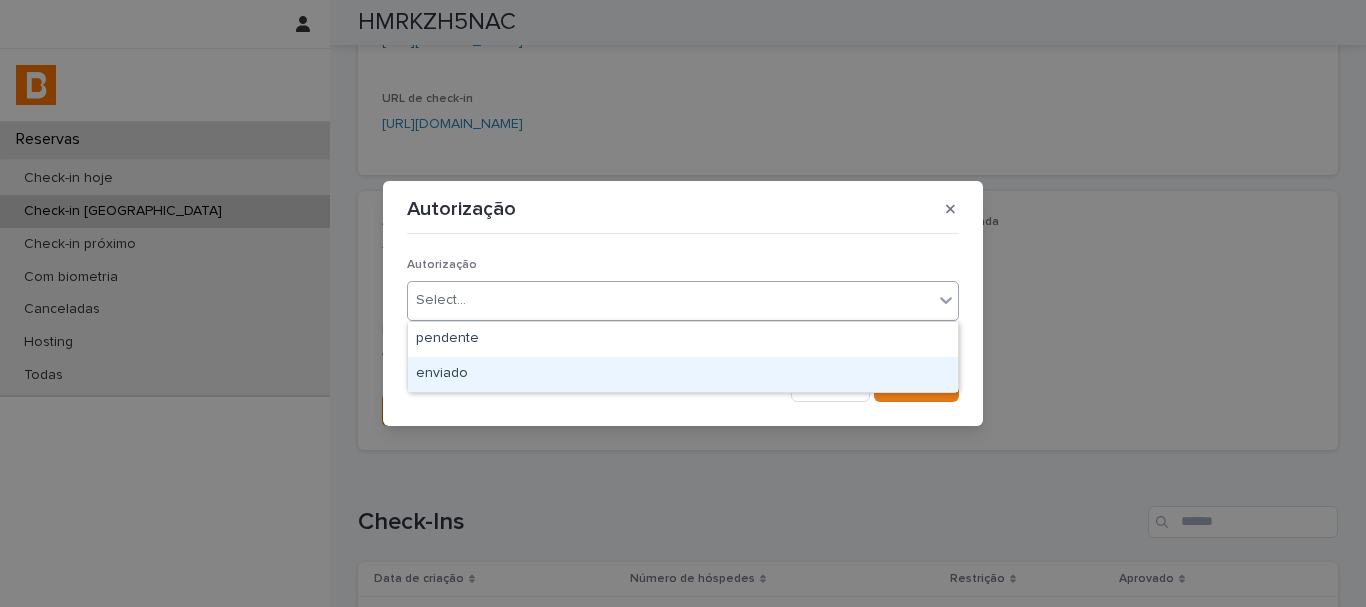 click on "enviado" at bounding box center (683, 374) 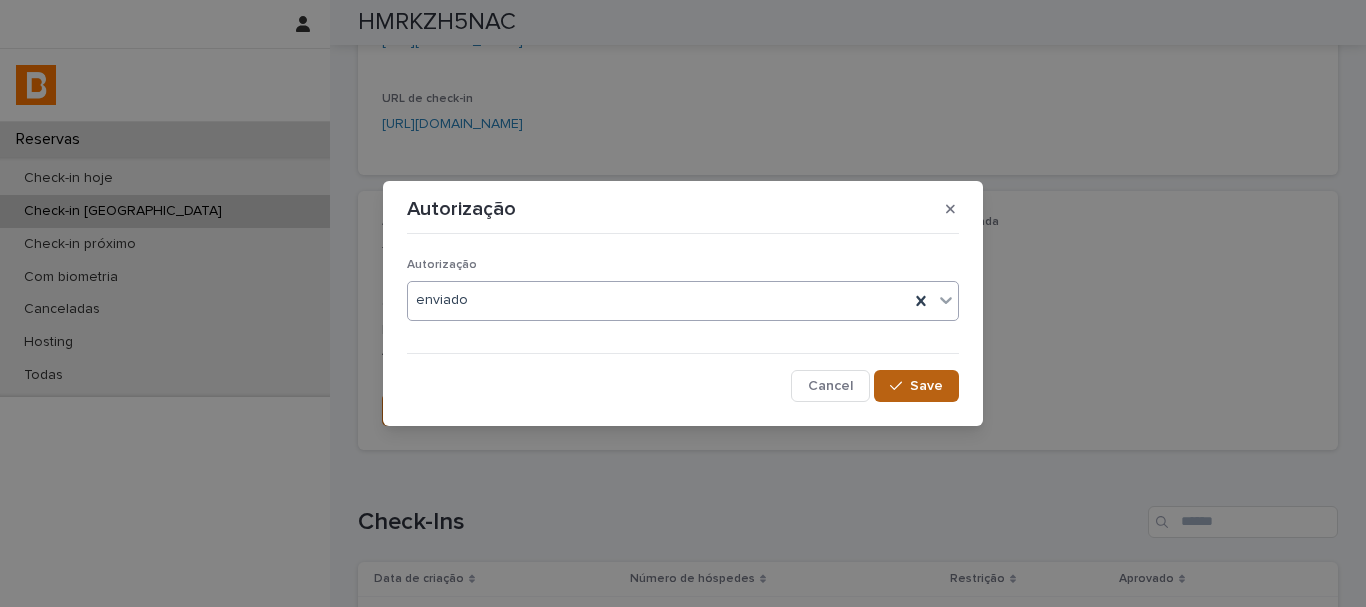 click on "Save" at bounding box center (926, 386) 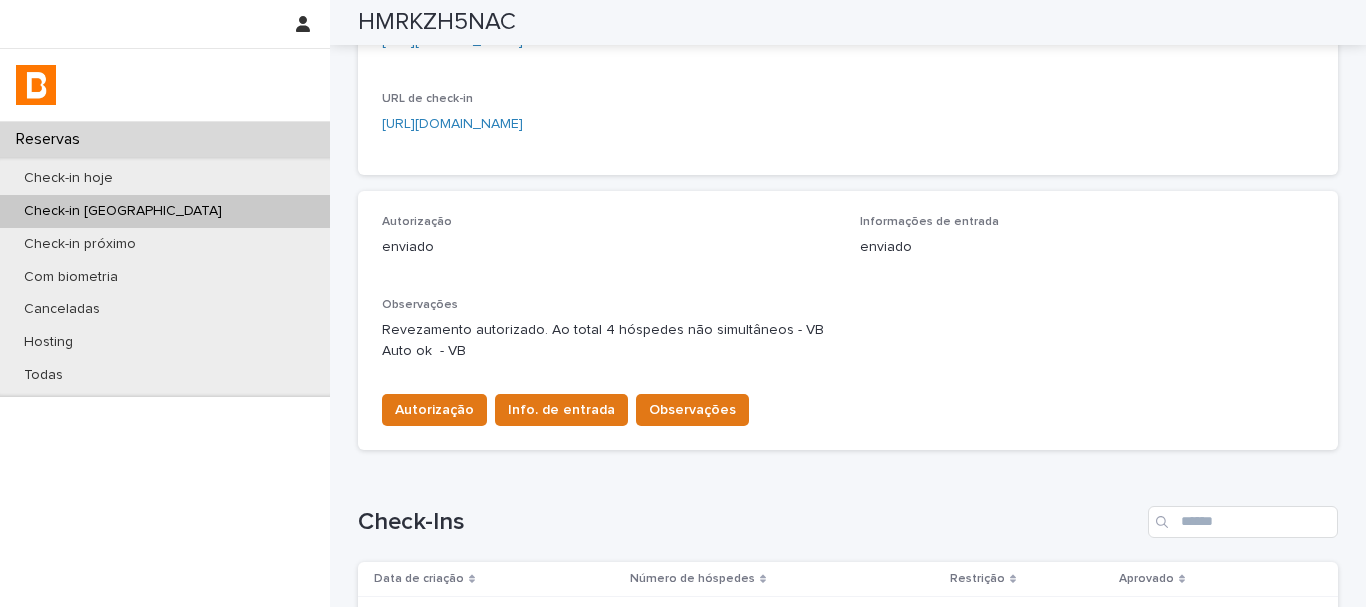 click on "Check-in [GEOGRAPHIC_DATA]" at bounding box center (165, 211) 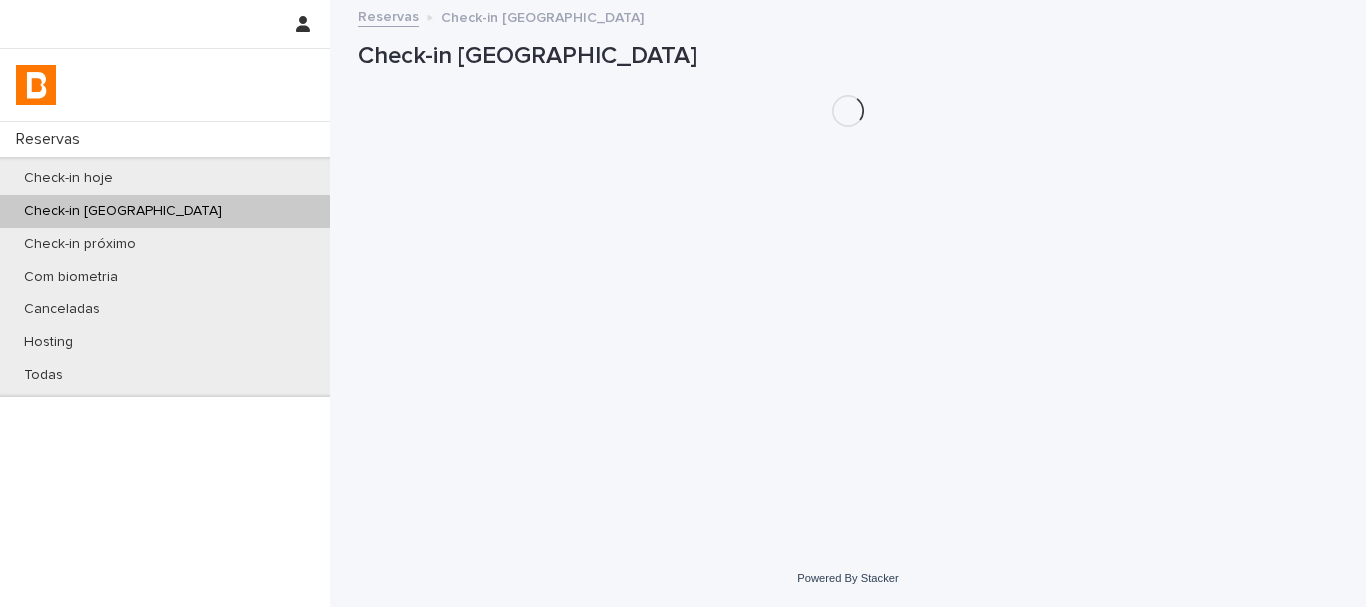 scroll, scrollTop: 0, scrollLeft: 0, axis: both 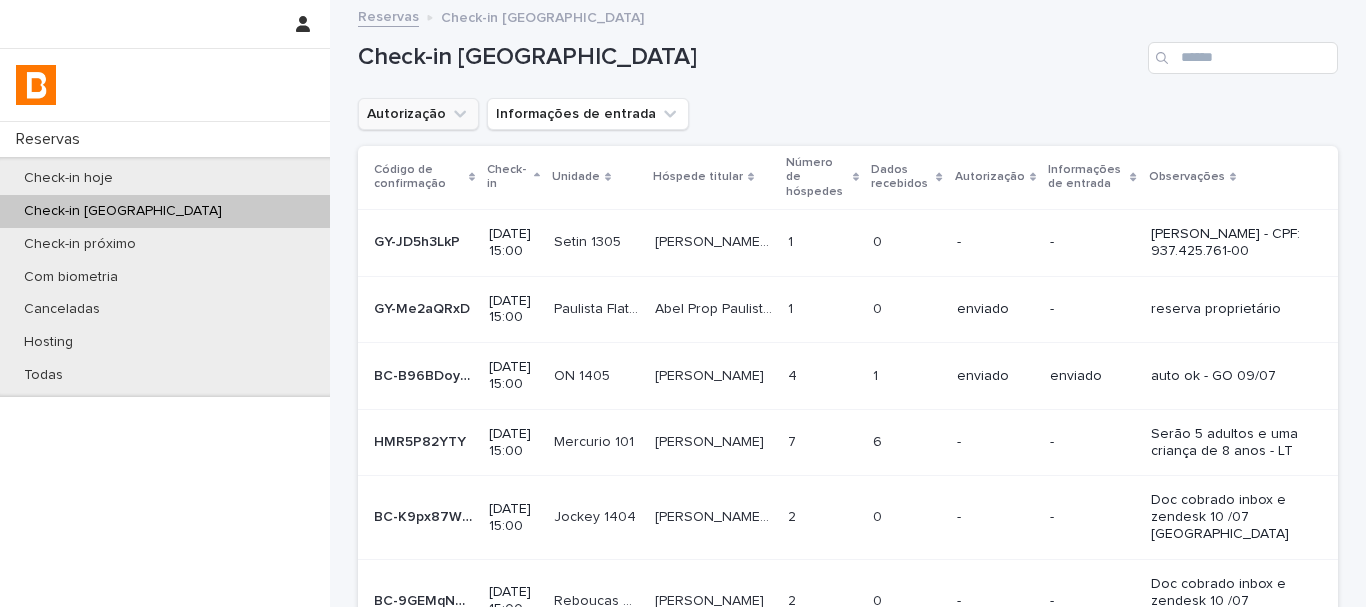 click on "Autorização" at bounding box center (418, 114) 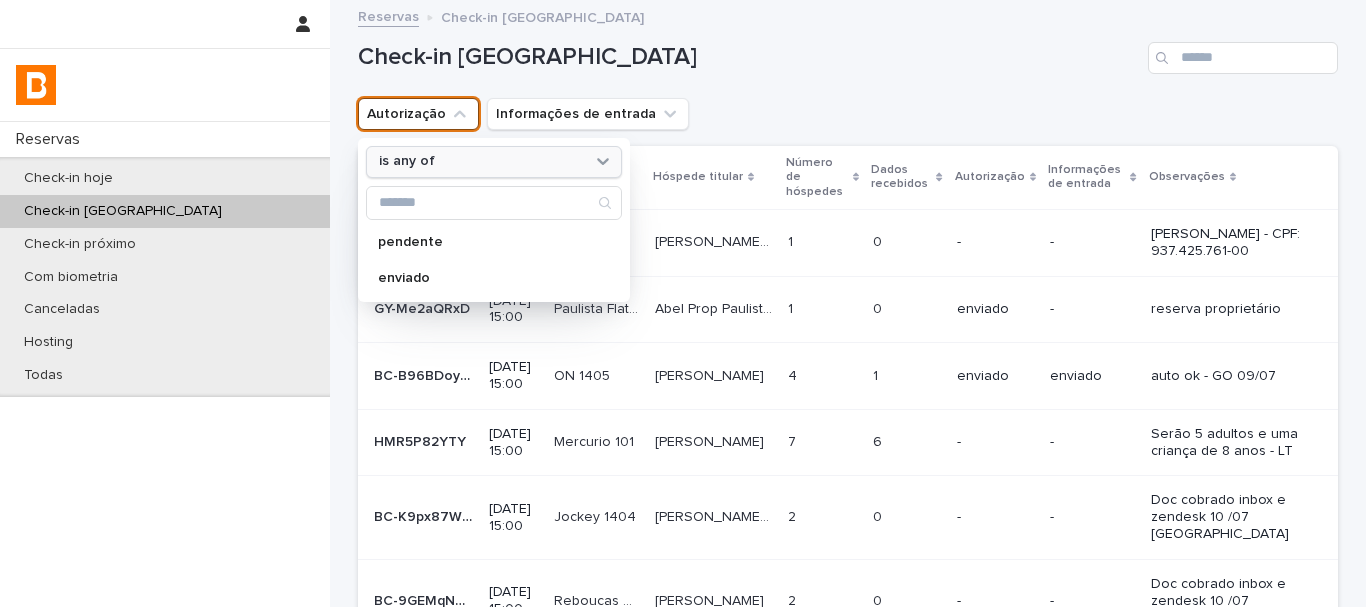 click on "is any of" at bounding box center (407, 161) 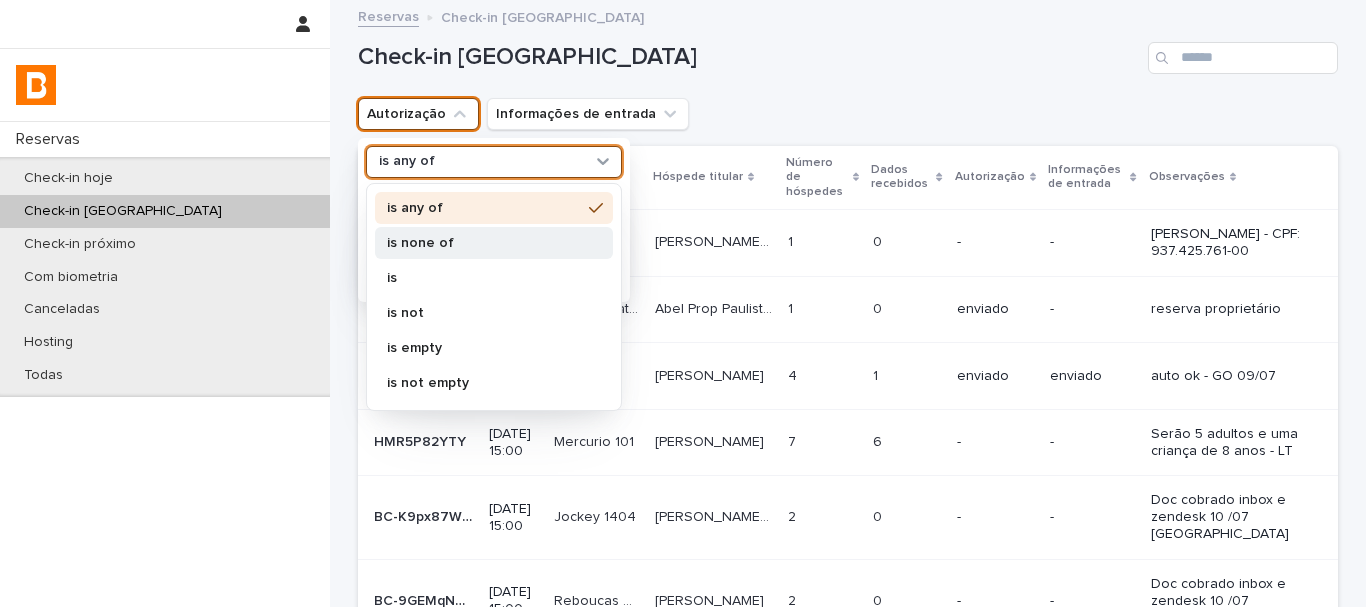 click on "is none of" at bounding box center [494, 243] 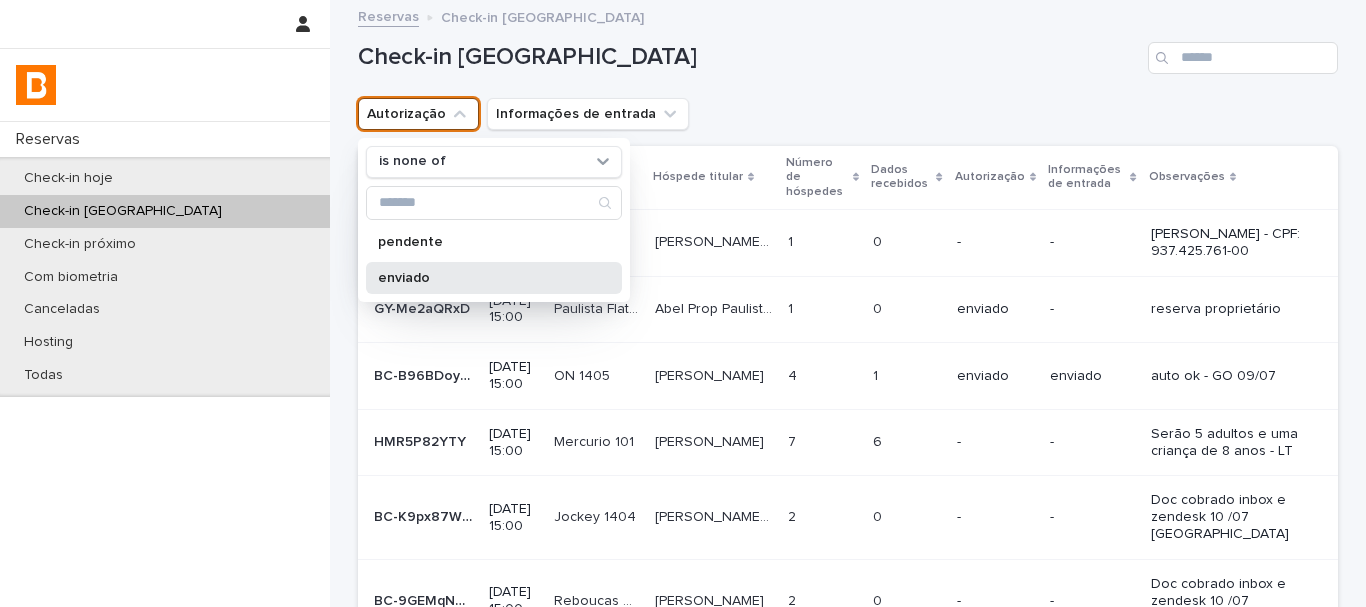 click on "enviado" at bounding box center [484, 278] 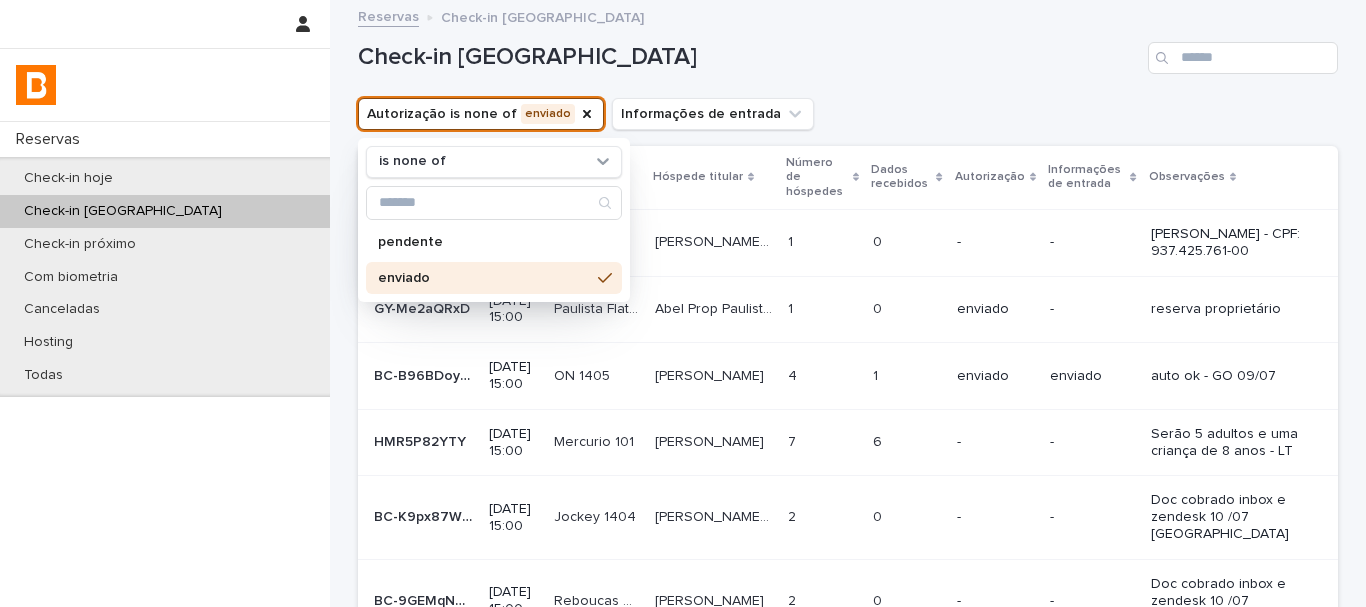 click on "Autorização is none of enviado is none of pendente enviado Informações de entrada" at bounding box center [848, 114] 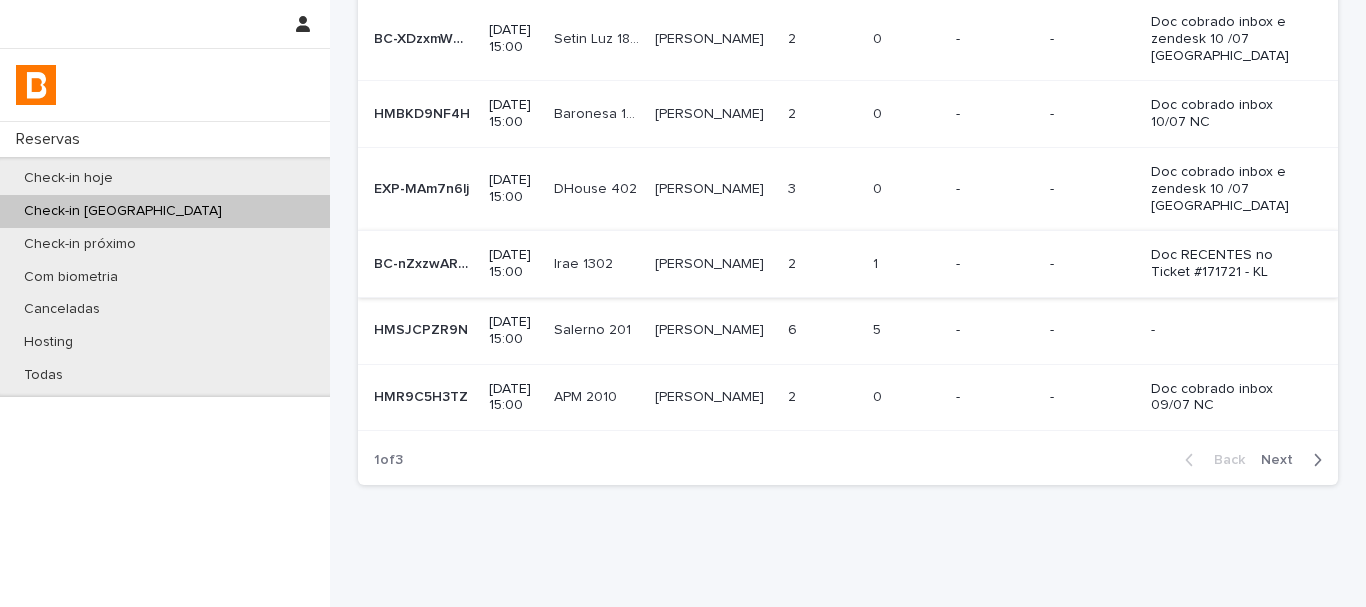 scroll, scrollTop: 515, scrollLeft: 0, axis: vertical 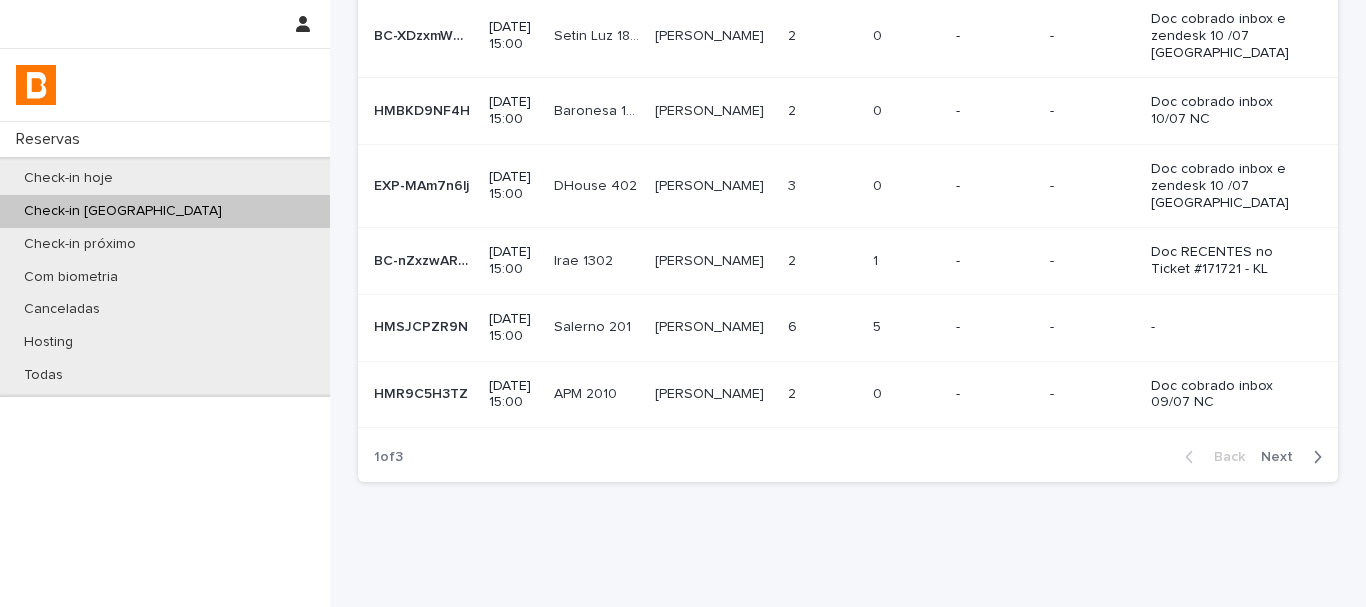 click on "Next" at bounding box center (1283, 457) 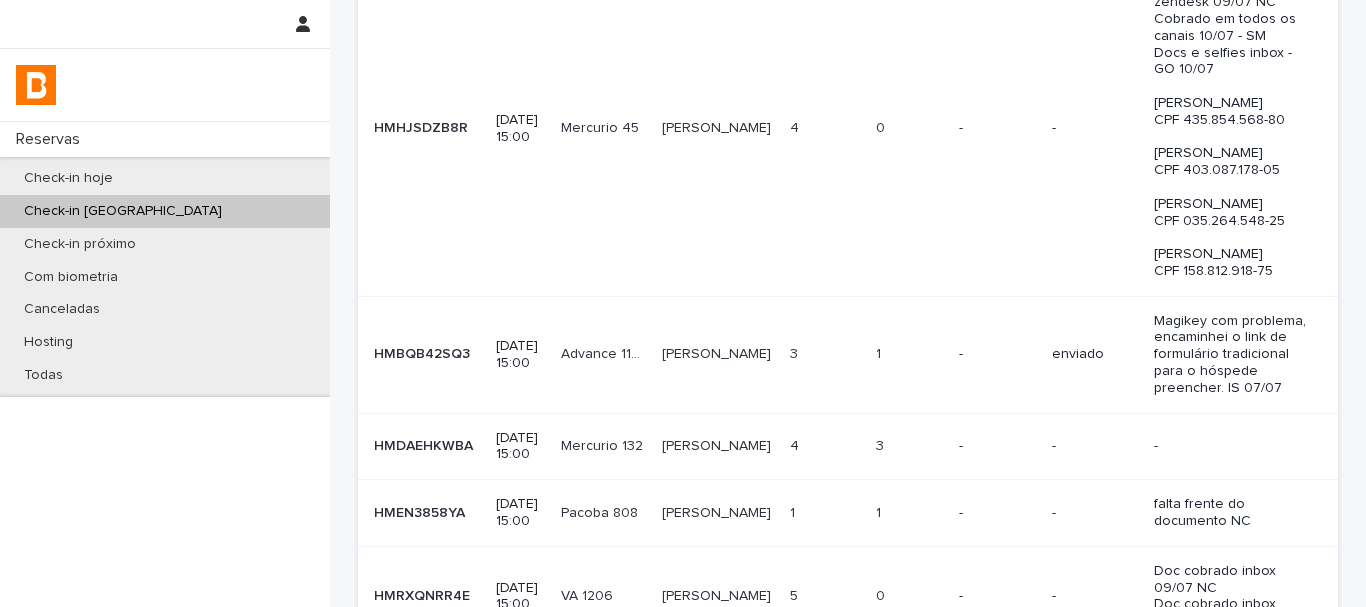 click on "Magikey com problema, encaminhei o link de formulário tradicional para o hóspede preencher. IS 07/07" at bounding box center (1230, 355) 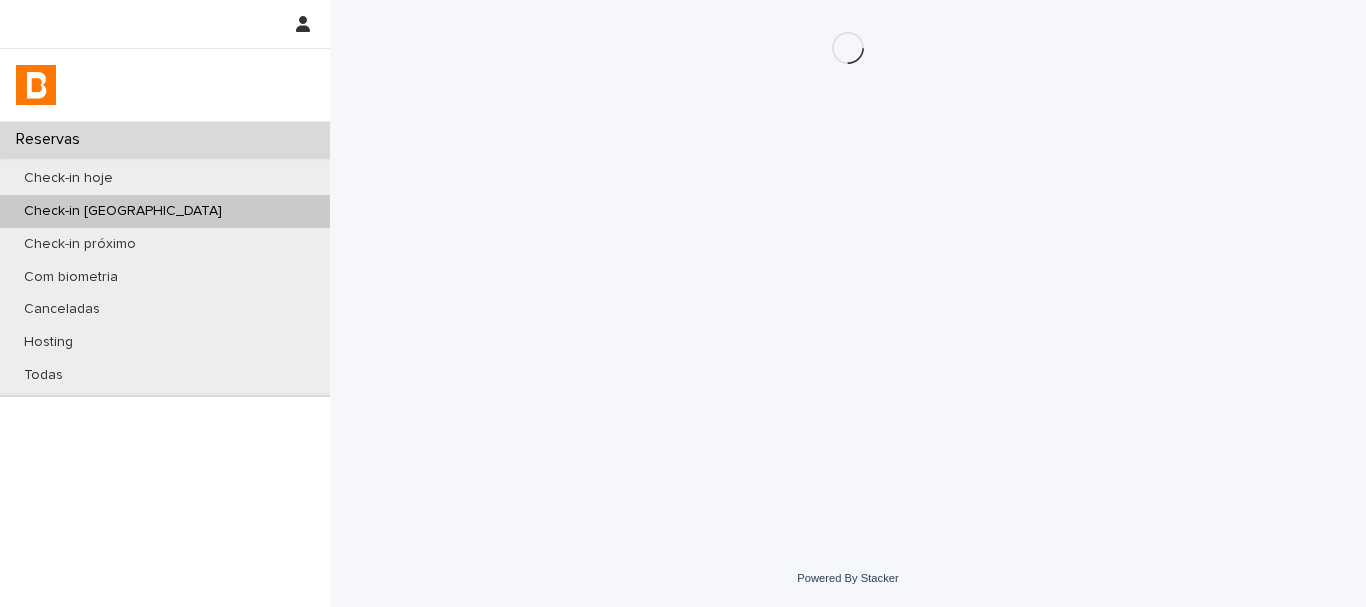 scroll, scrollTop: 0, scrollLeft: 0, axis: both 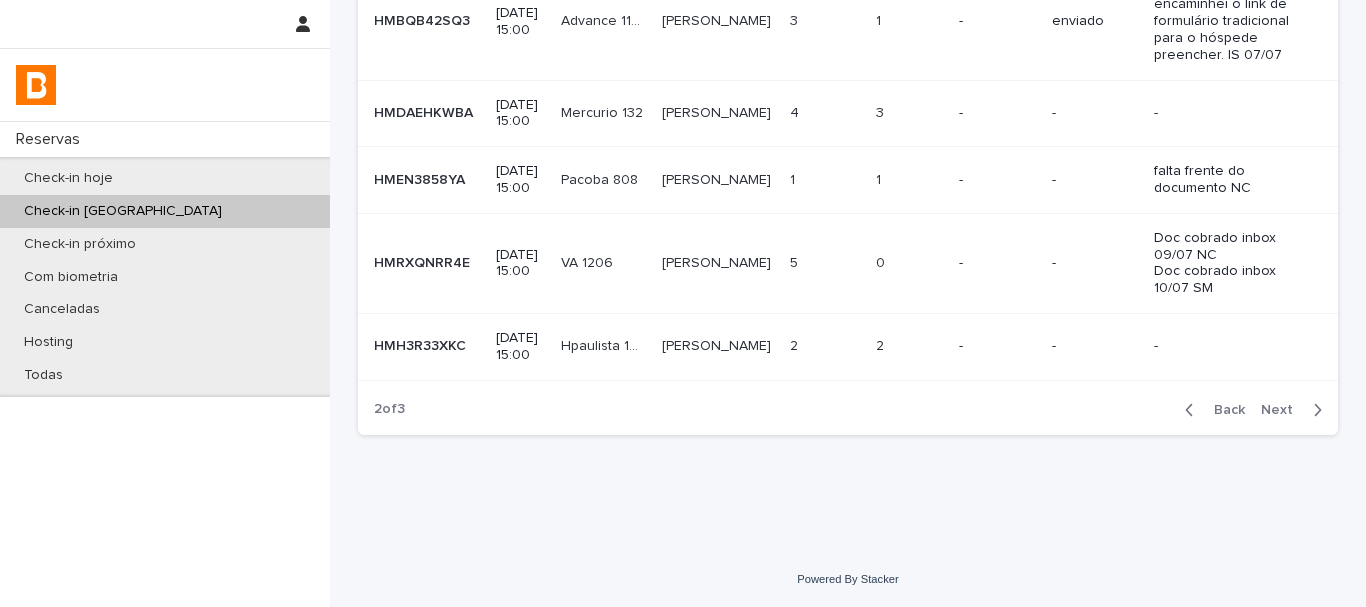 click on "Next" at bounding box center [1283, 410] 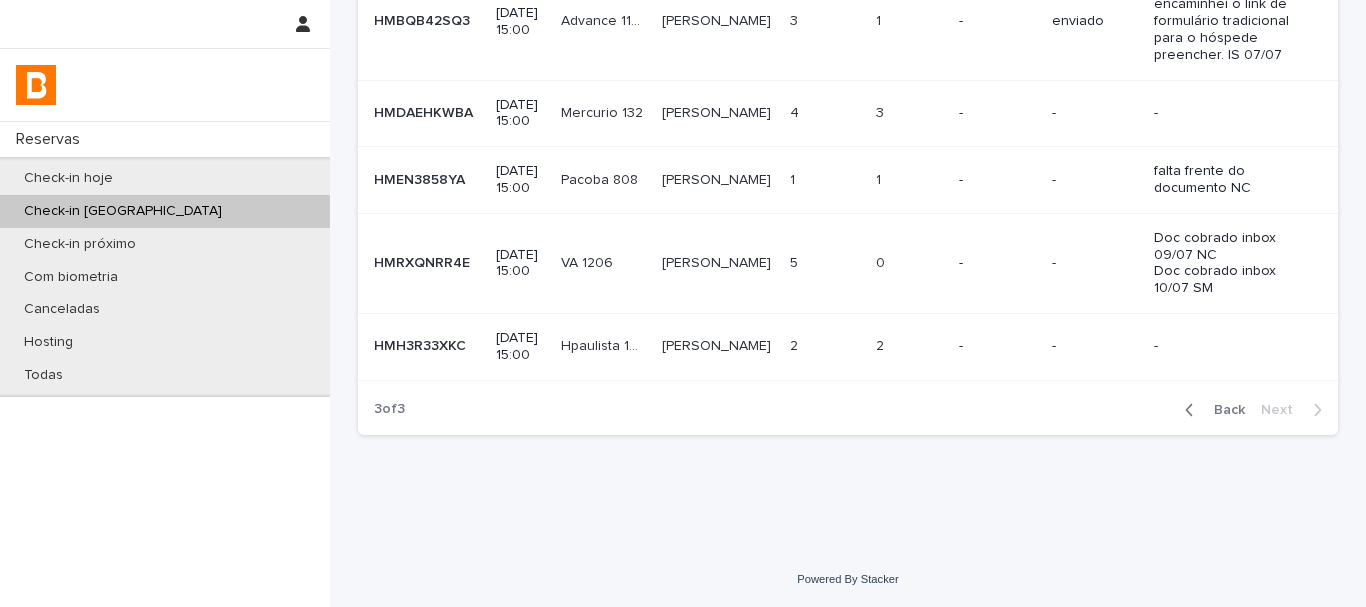 scroll, scrollTop: 0, scrollLeft: 0, axis: both 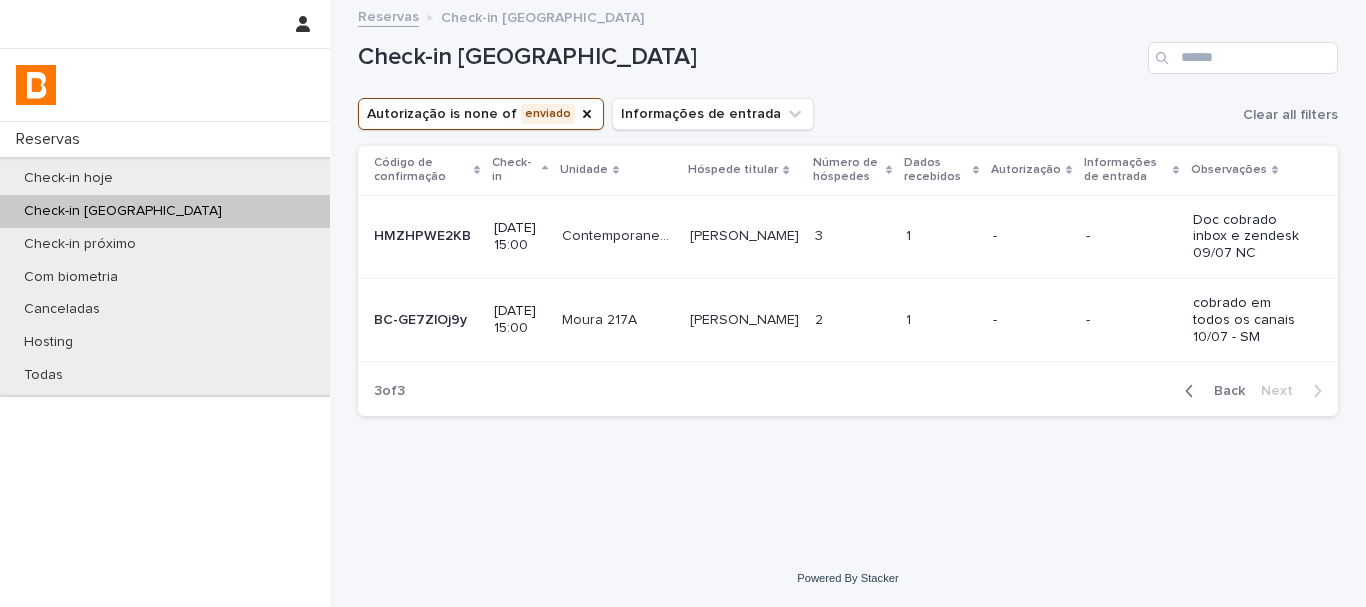 click on "[PERSON_NAME]" at bounding box center (744, 319) 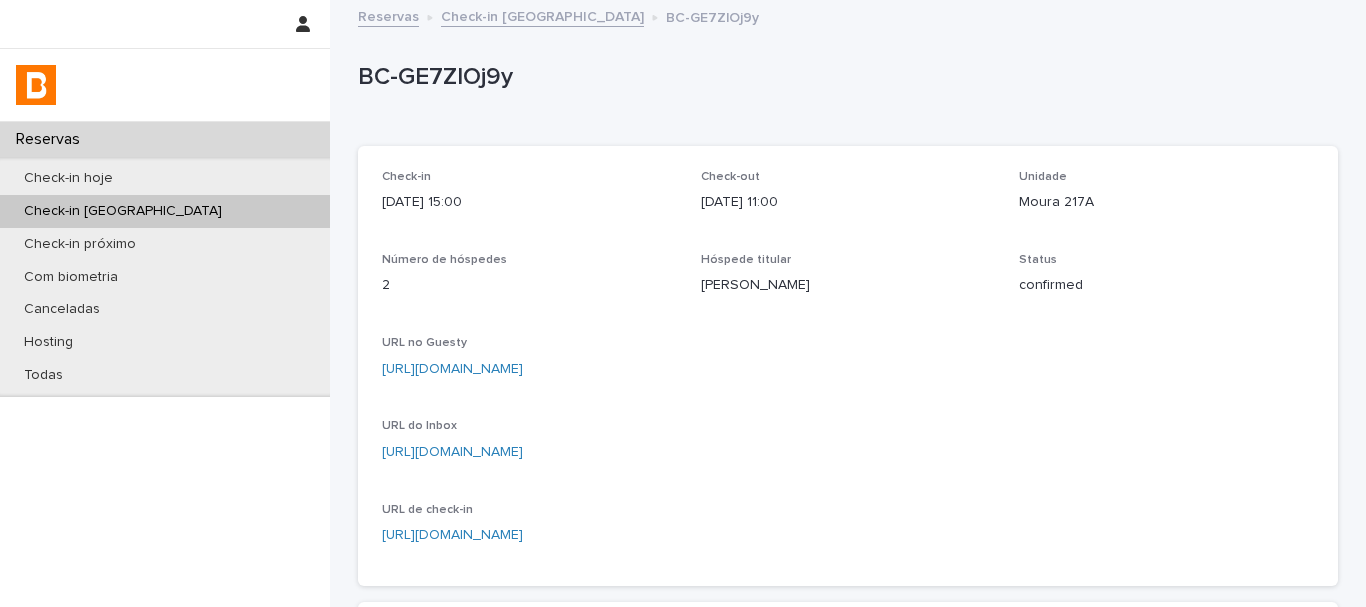 scroll, scrollTop: 657, scrollLeft: 0, axis: vertical 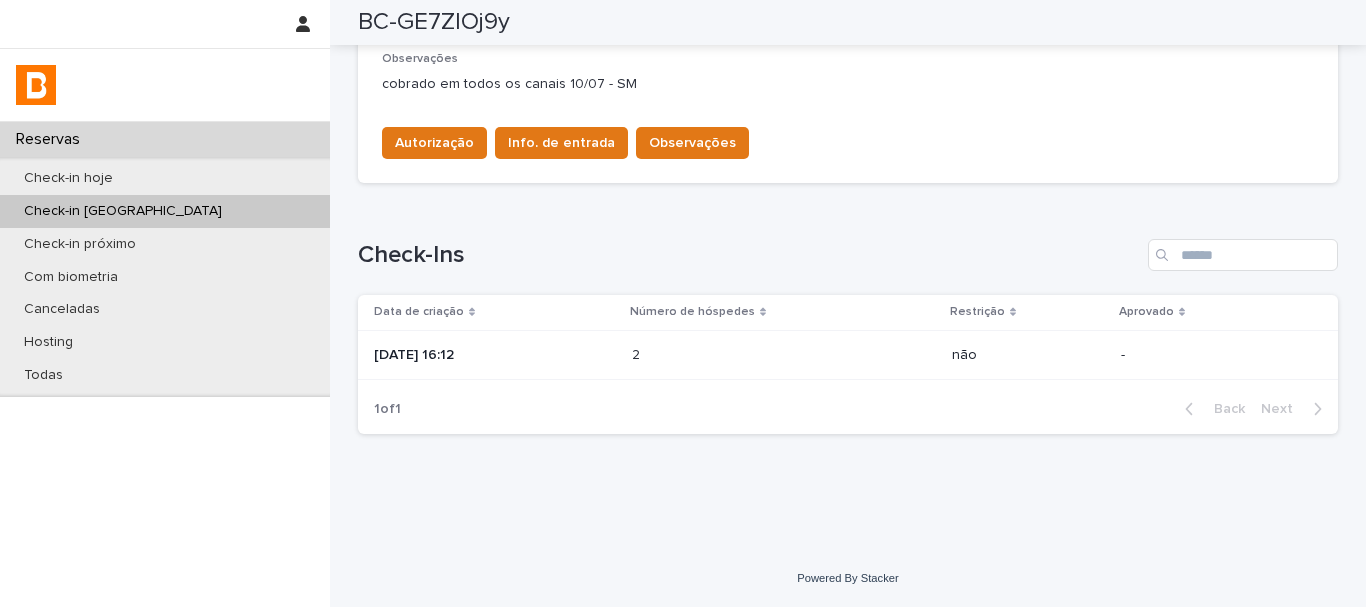 click on "2" at bounding box center (638, 353) 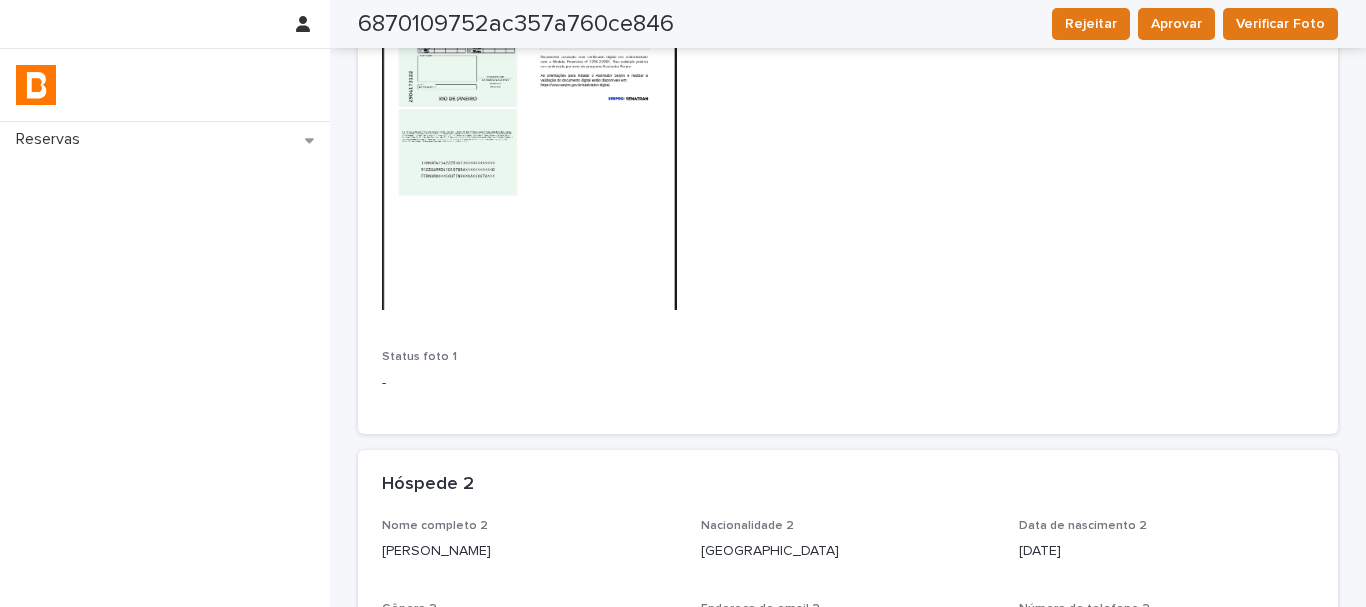 scroll, scrollTop: 286, scrollLeft: 0, axis: vertical 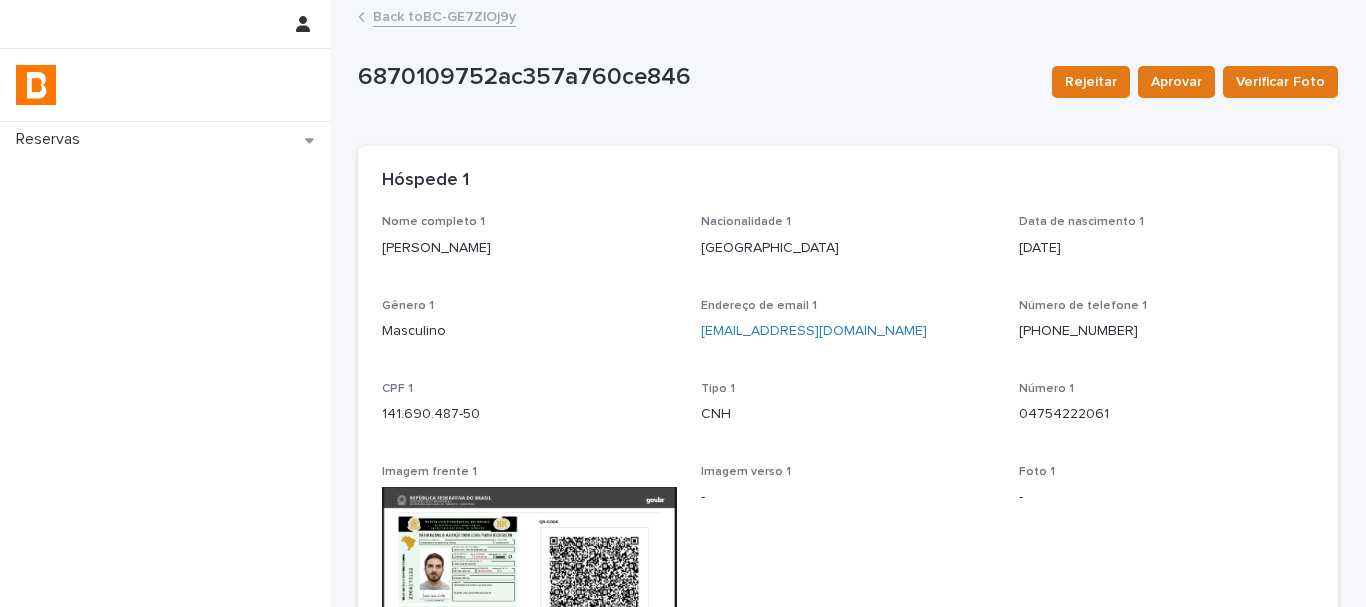 click on "Back to  BC-GE7ZlOj9y" at bounding box center (848, 18) 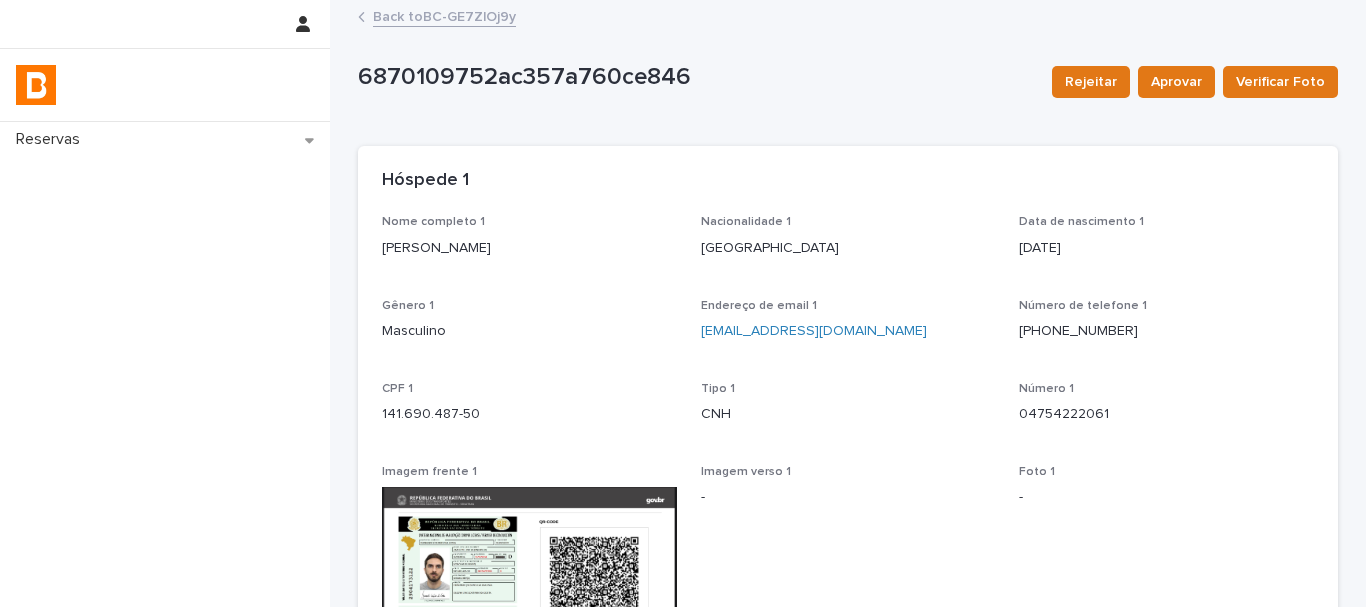 click on "Back to  BC-GE7ZlOj9y" at bounding box center (444, 15) 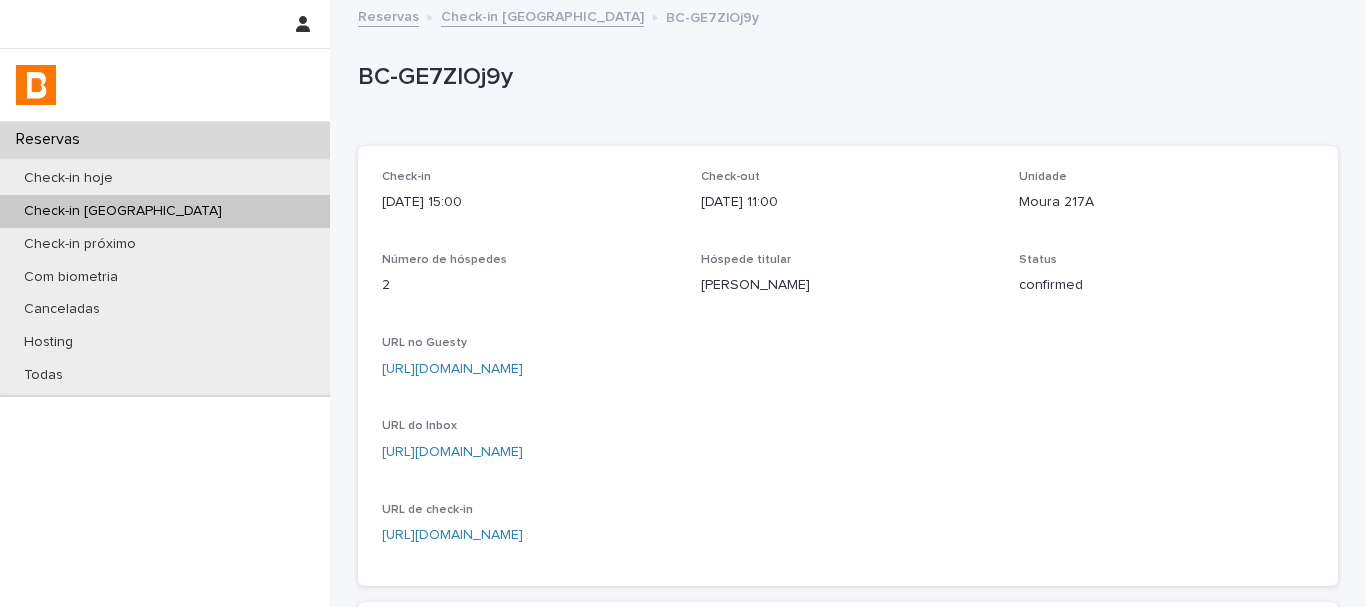 click on "BC-GE7ZlOj9y" at bounding box center (844, 77) 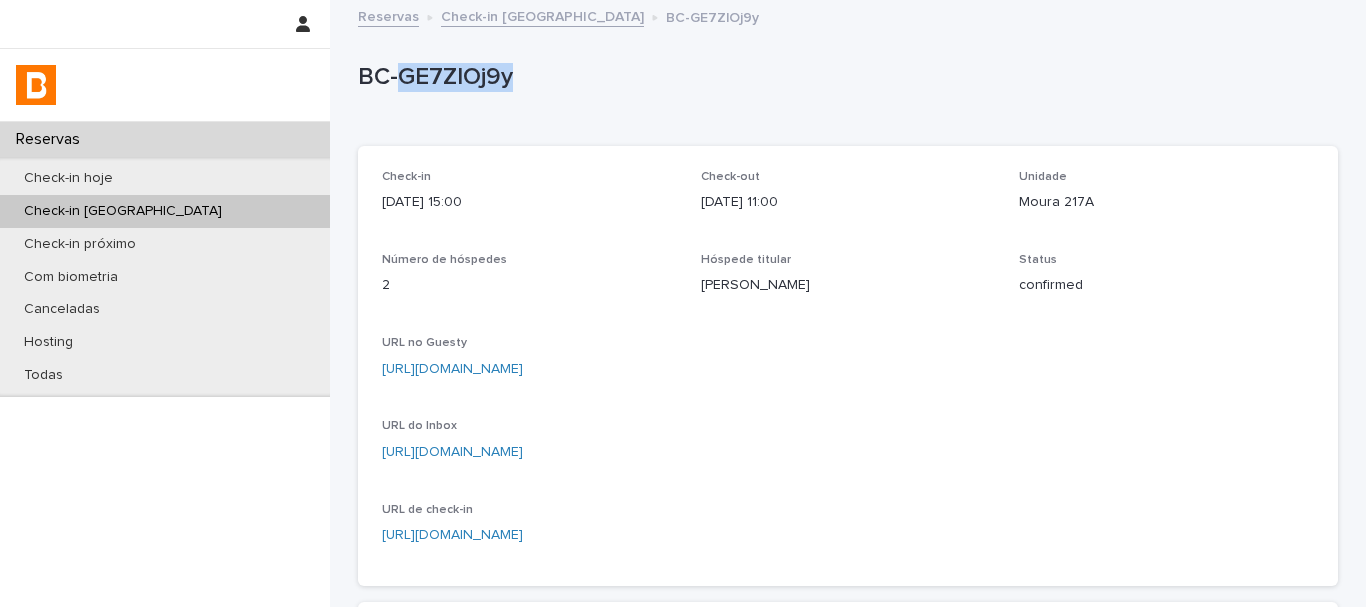 drag, startPoint x: 407, startPoint y: 22, endPoint x: 401, endPoint y: 78, distance: 56.32051 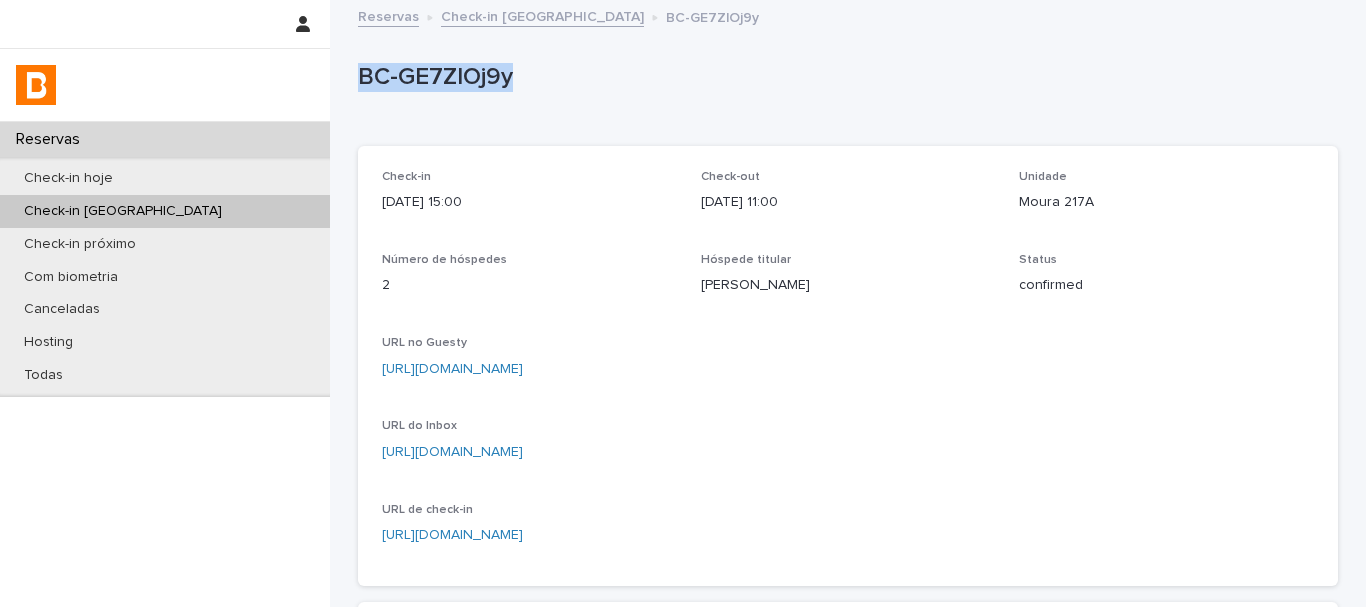 click on "BC-GE7ZlOj9y" at bounding box center (844, 77) 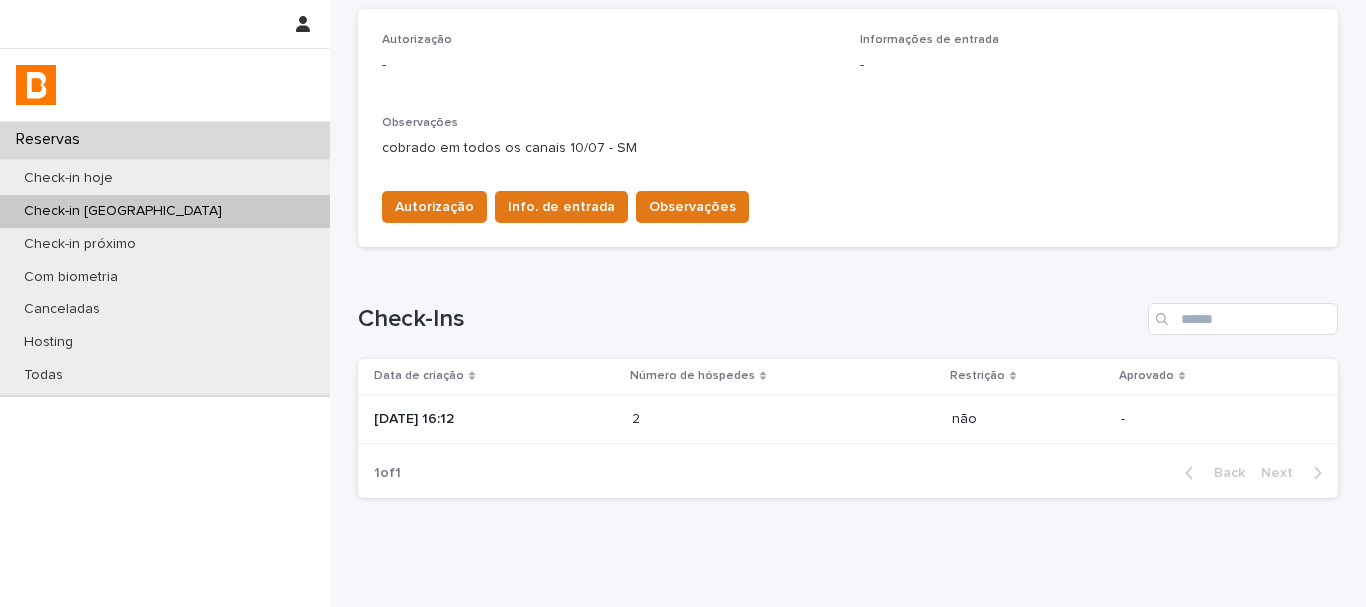 scroll, scrollTop: 657, scrollLeft: 0, axis: vertical 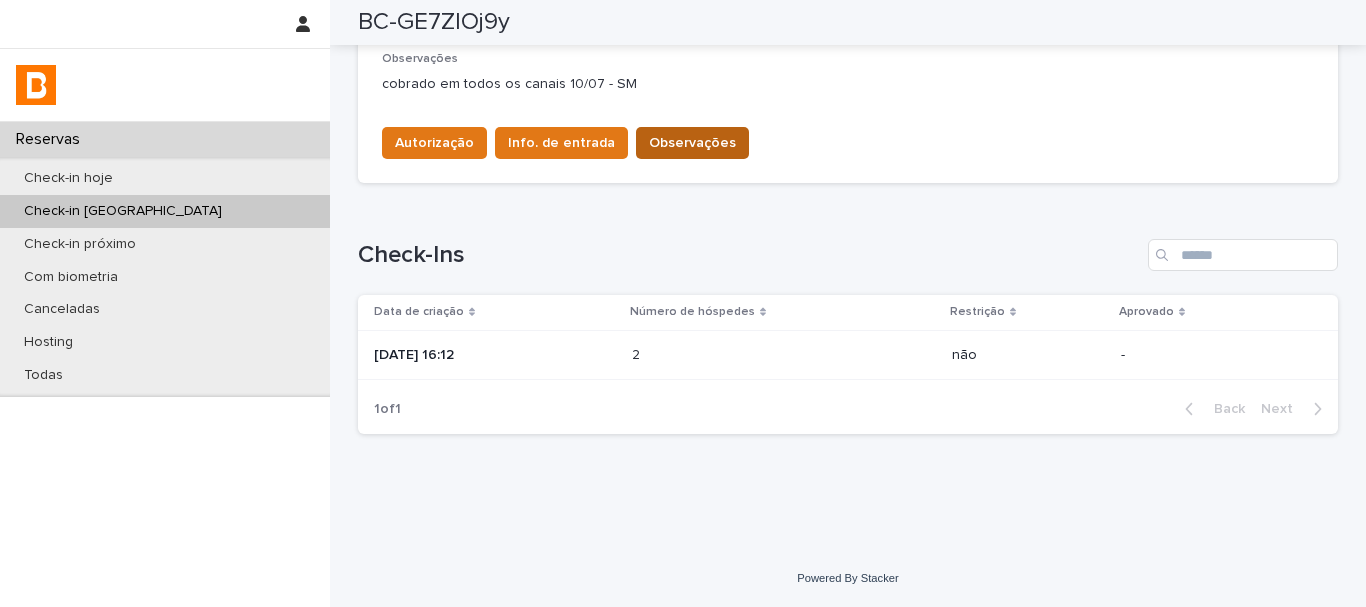 click on "Observações" at bounding box center [692, 143] 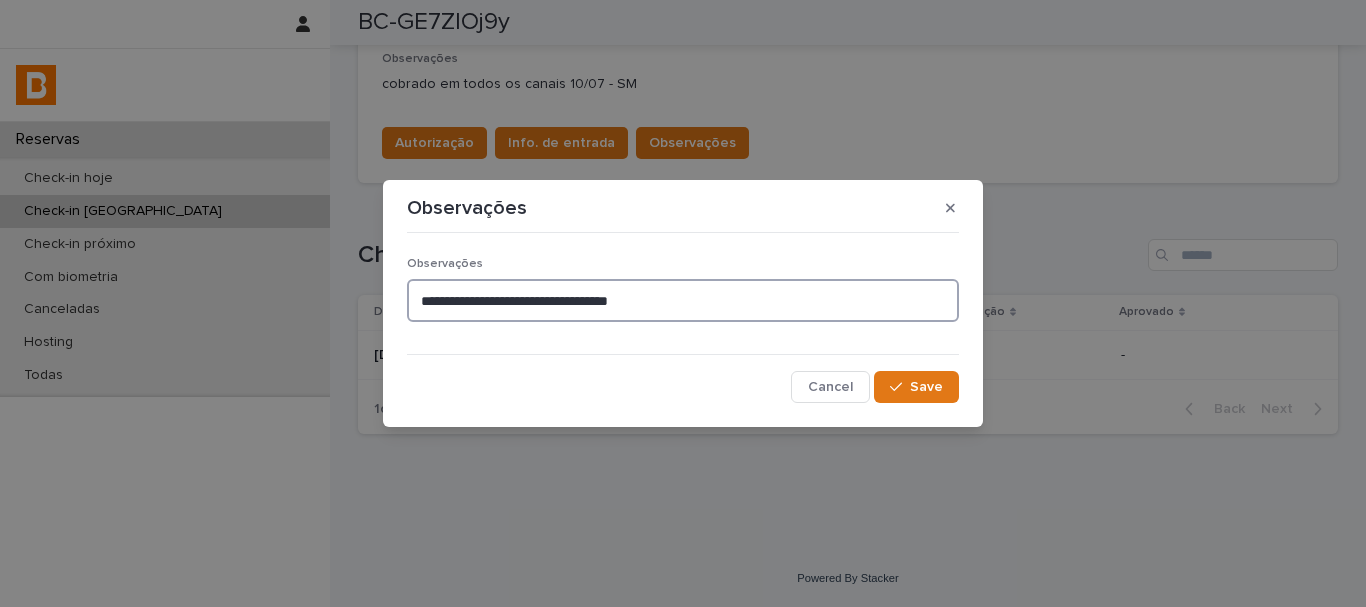 click on "**********" at bounding box center (683, 300) 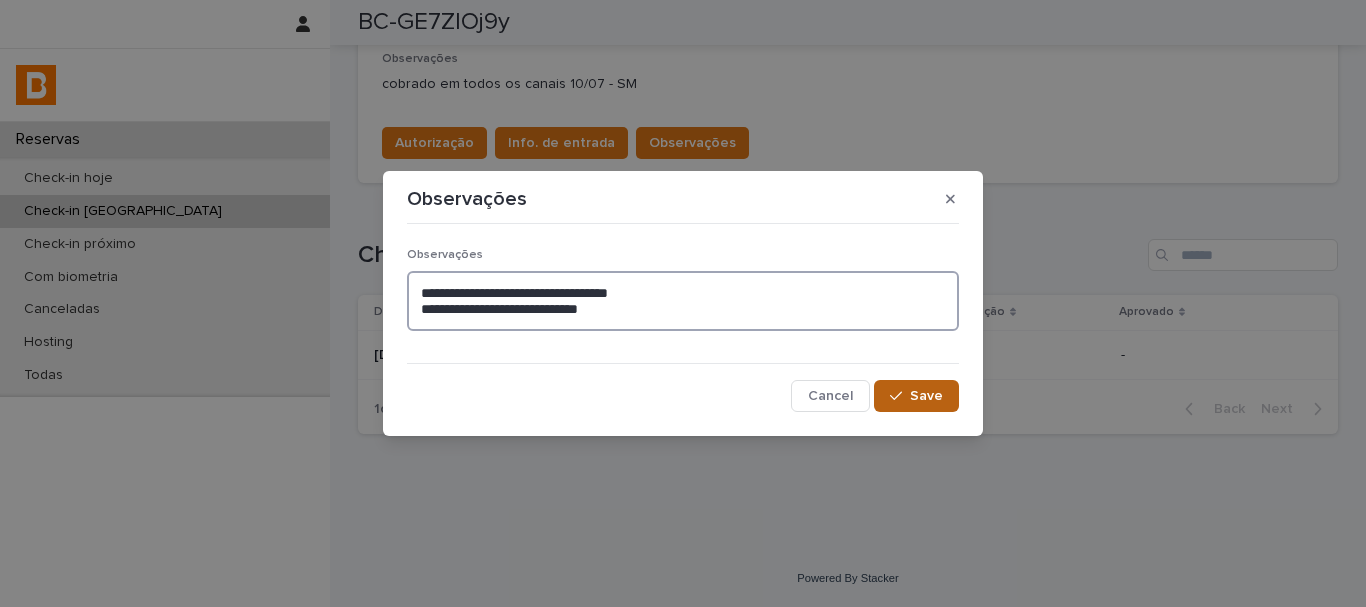 type on "**********" 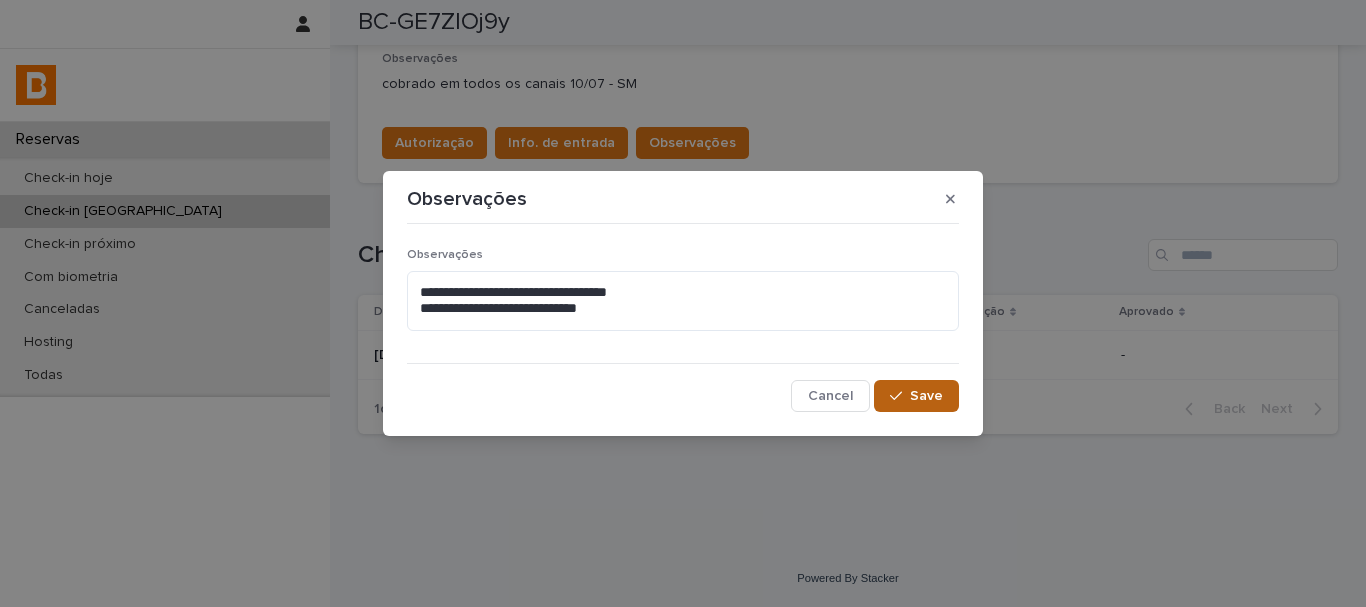 click on "Save" at bounding box center (926, 396) 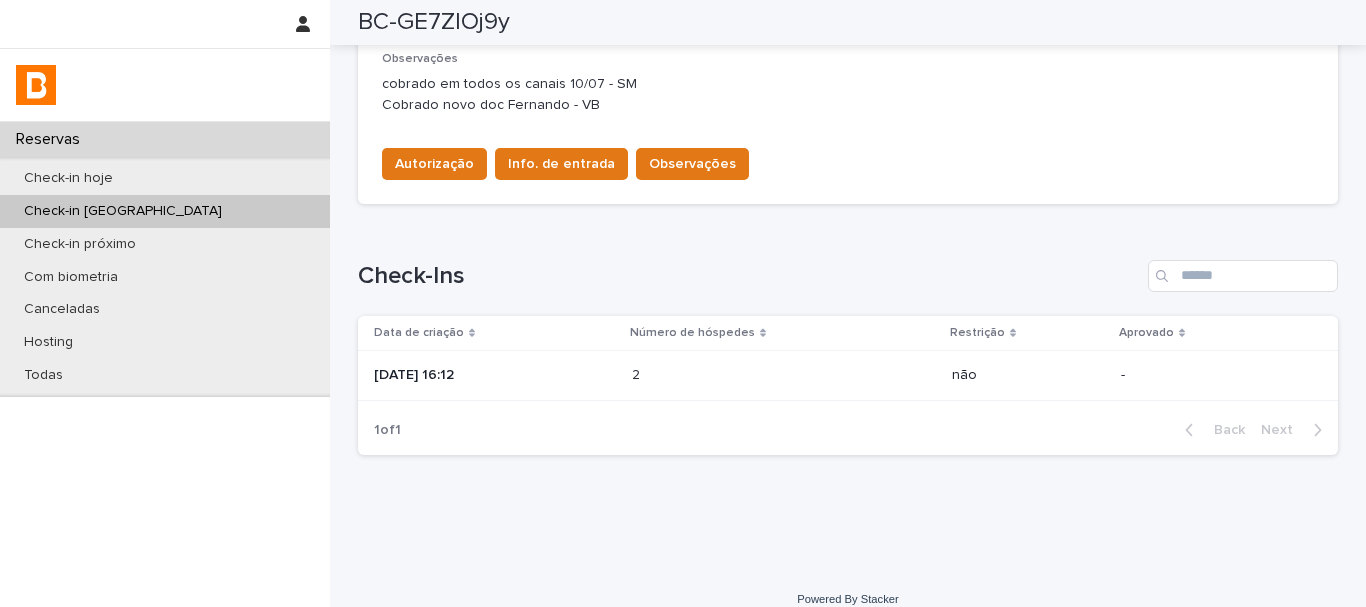 click on "Loading... Saving… Check-Ins Data de criação Número de hóspedes Restrição Aprovado [DATE] 16:12 2 2   não - 1  of  1 Back Next" at bounding box center (848, 345) 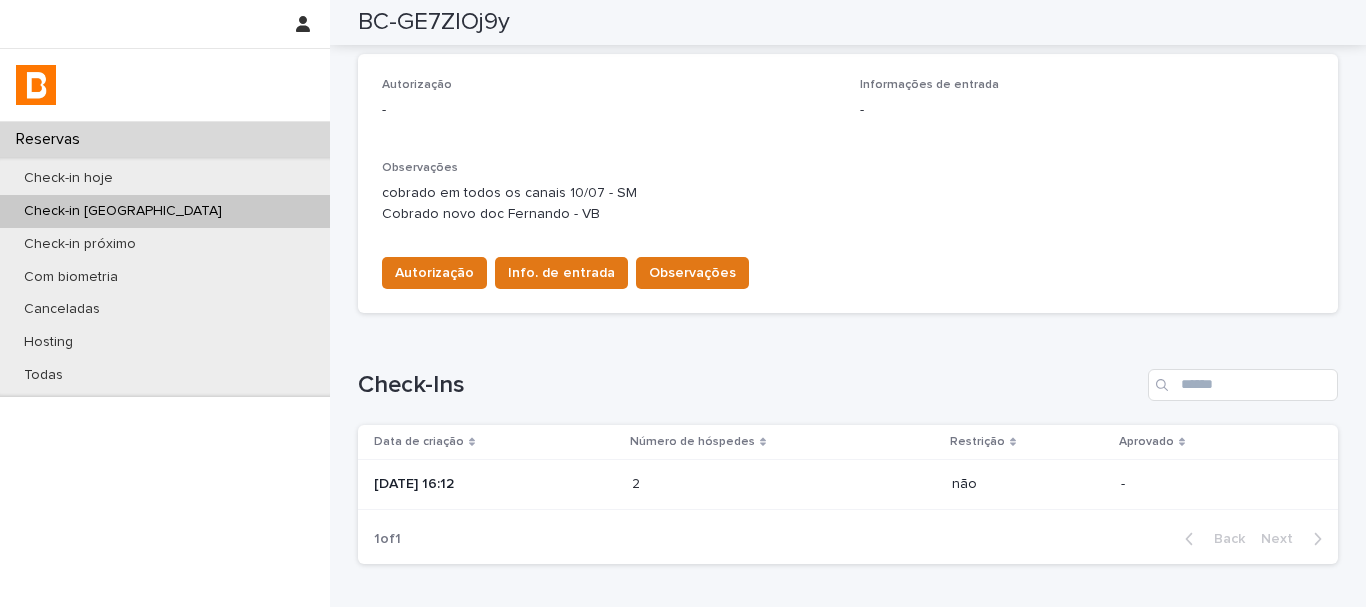 scroll, scrollTop: 357, scrollLeft: 0, axis: vertical 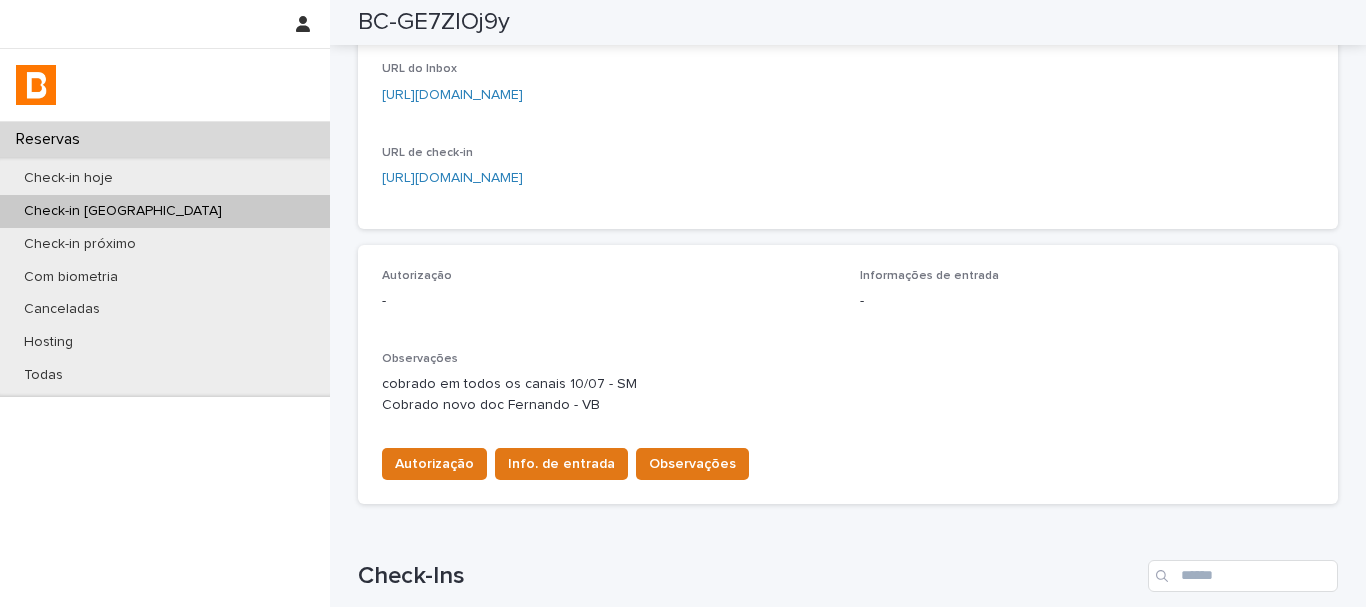 click on "Autorização" at bounding box center (609, 276) 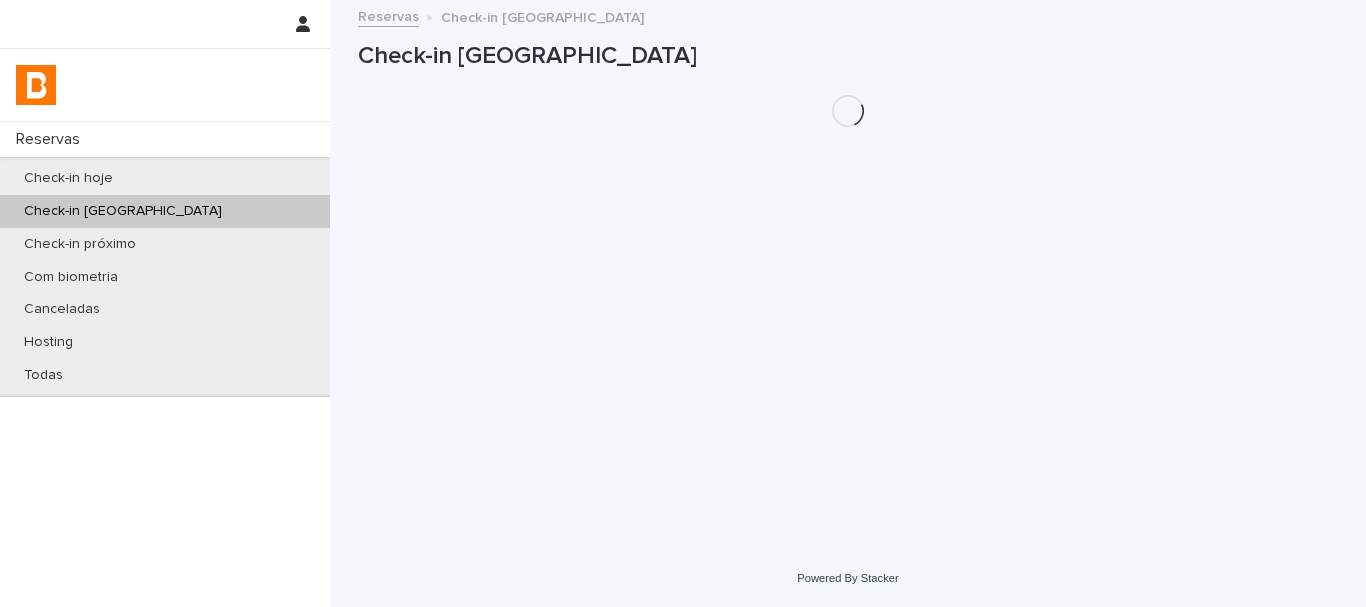 scroll, scrollTop: 0, scrollLeft: 0, axis: both 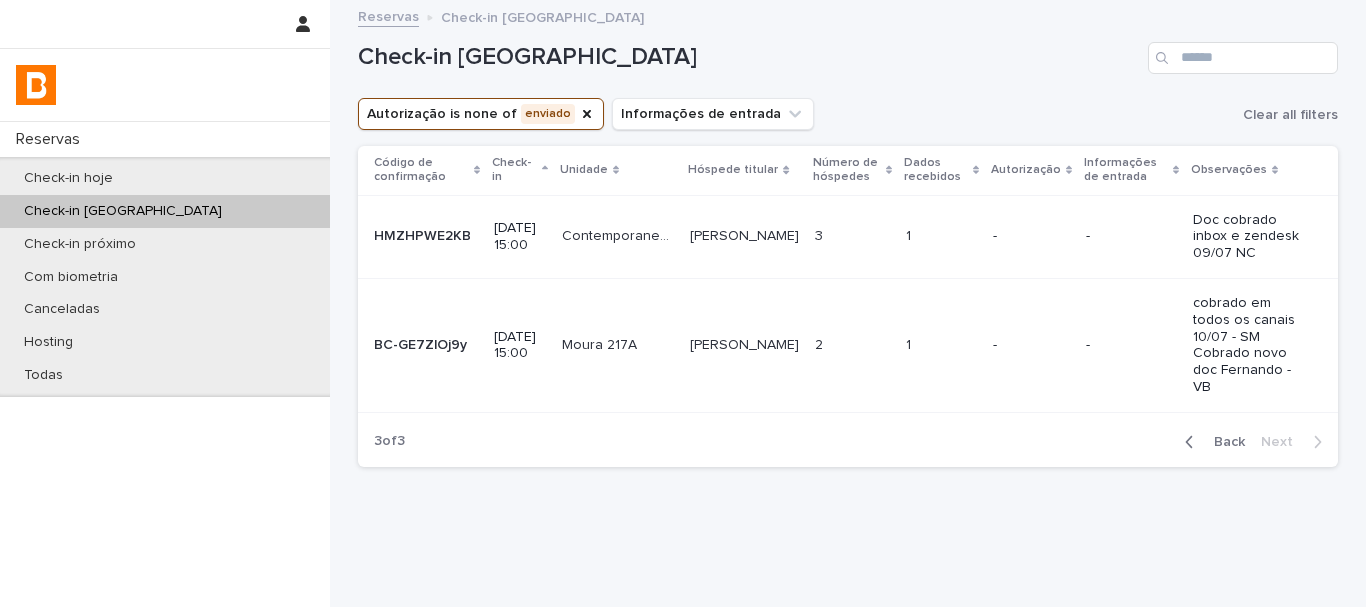 click on "1 1" at bounding box center [941, 236] 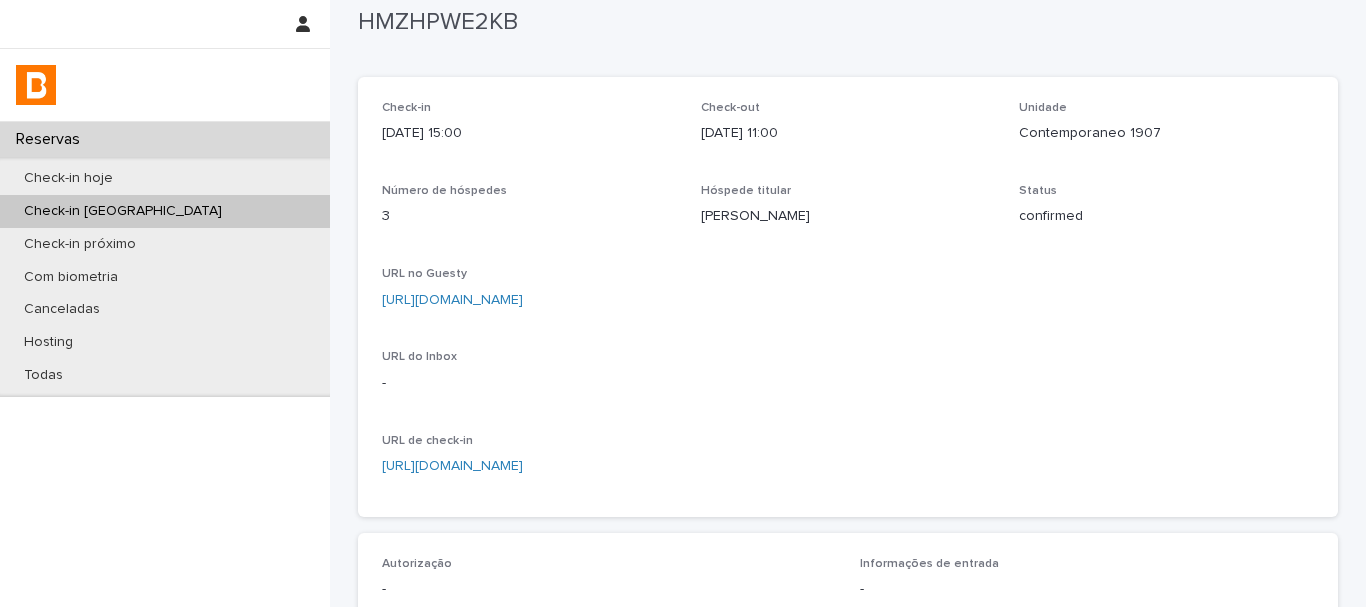scroll, scrollTop: 0, scrollLeft: 0, axis: both 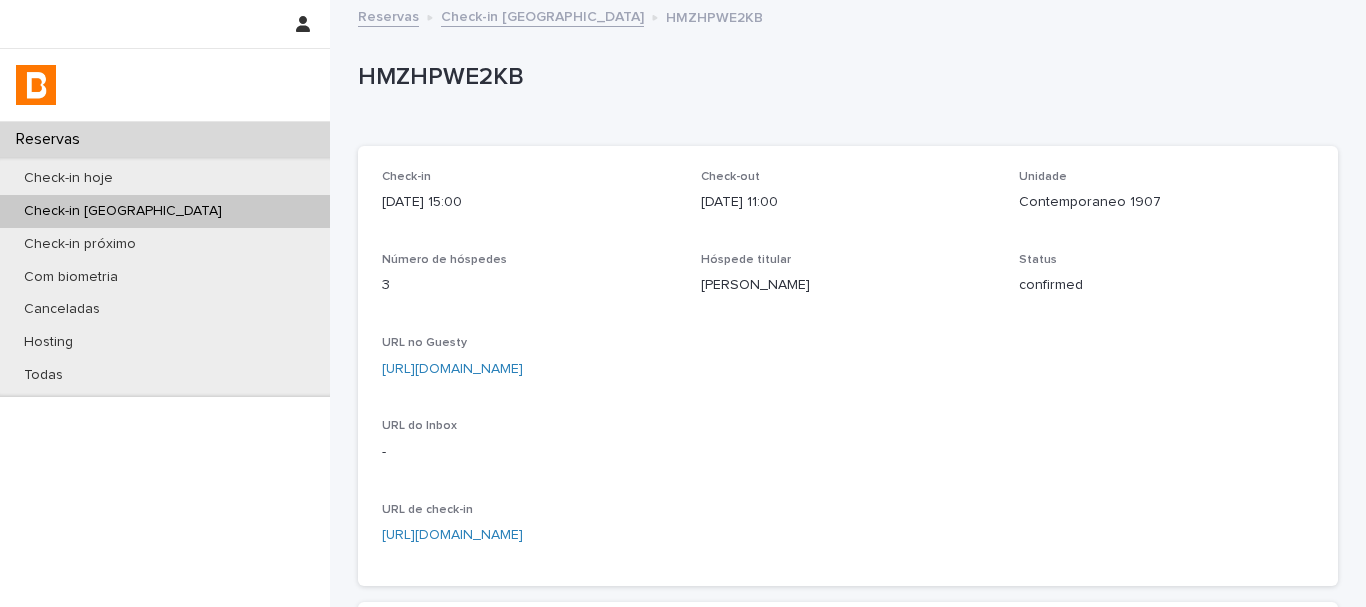 click on "HMZHPWE2KB" at bounding box center [844, 77] 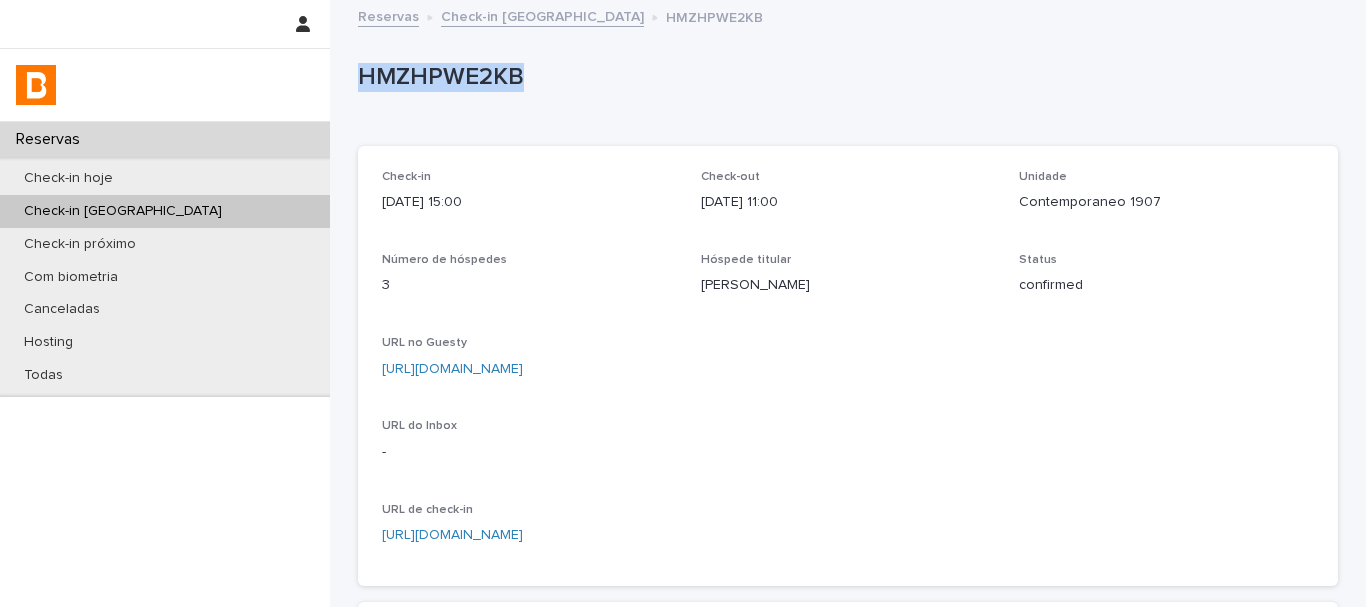 click on "HMZHPWE2KB" at bounding box center [844, 77] 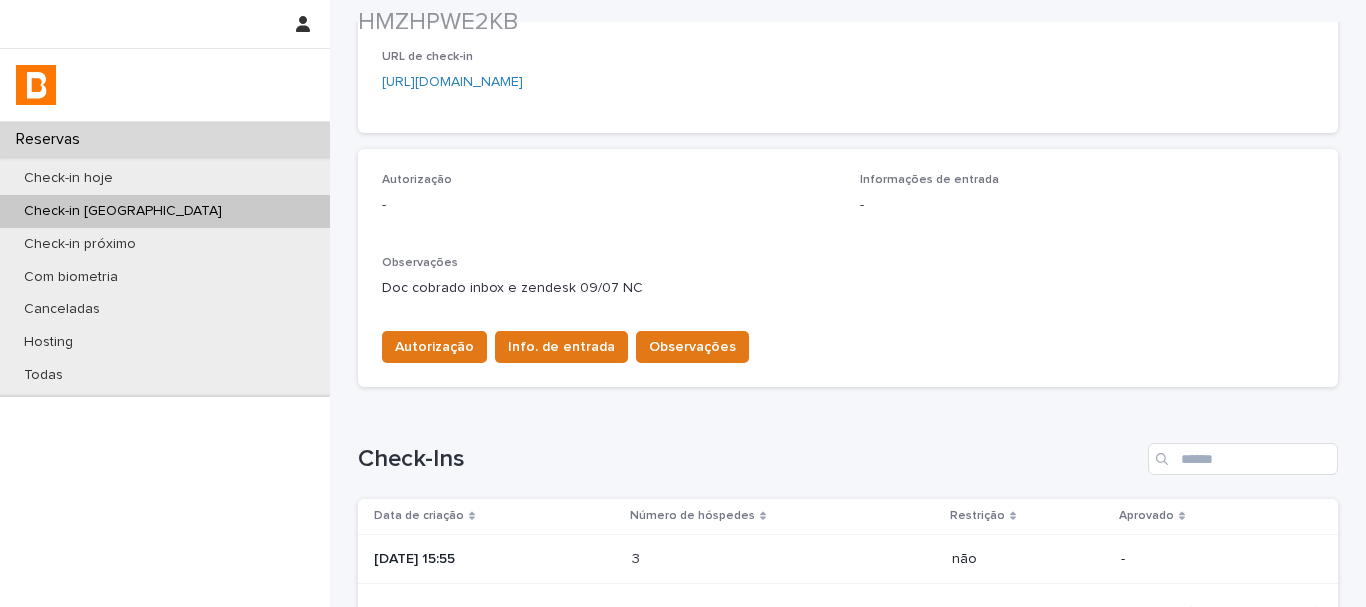 scroll, scrollTop: 500, scrollLeft: 0, axis: vertical 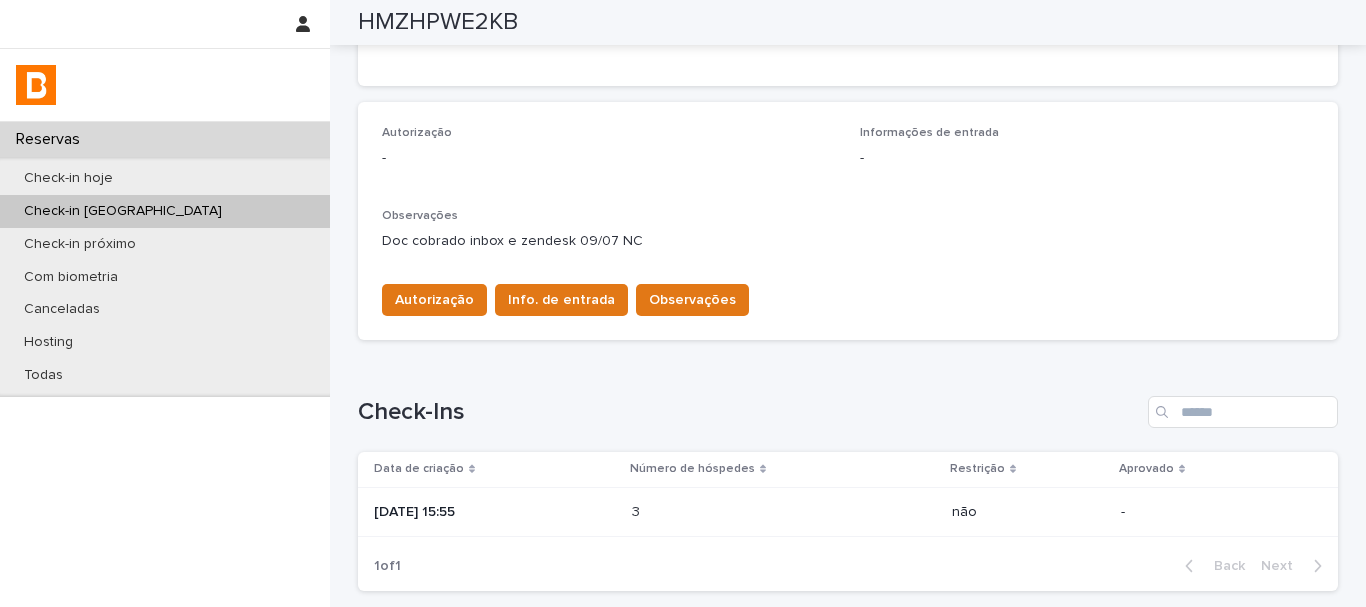 click on "3 3" at bounding box center [784, 512] 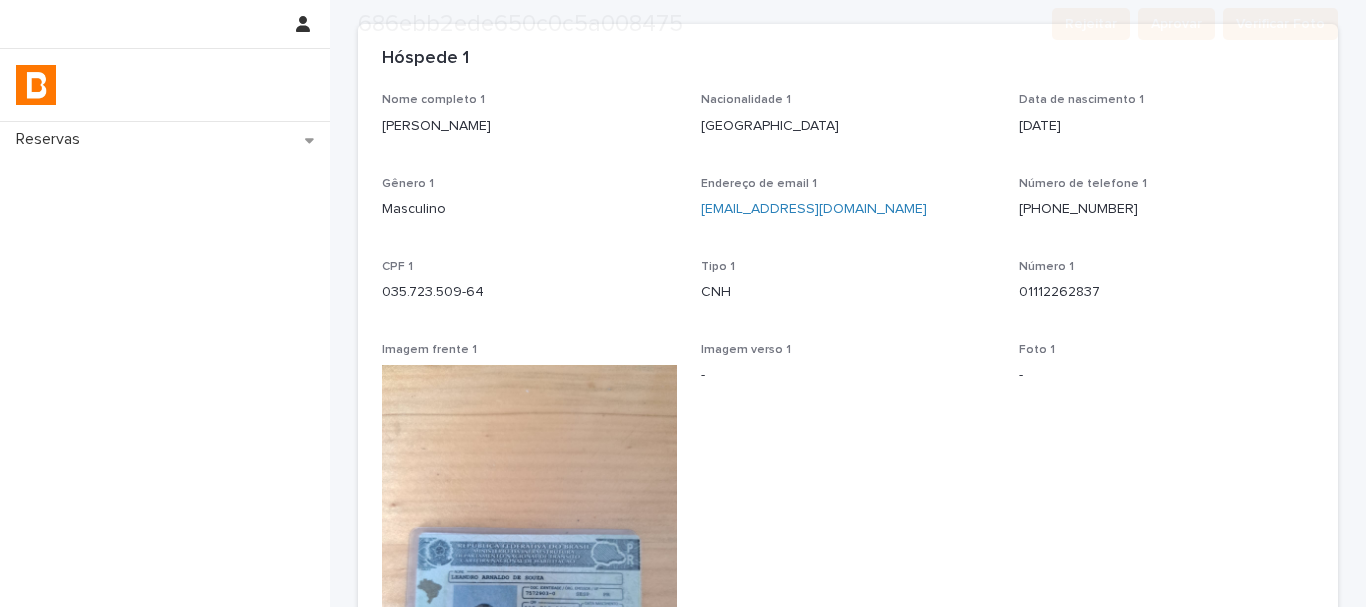 scroll, scrollTop: 500, scrollLeft: 0, axis: vertical 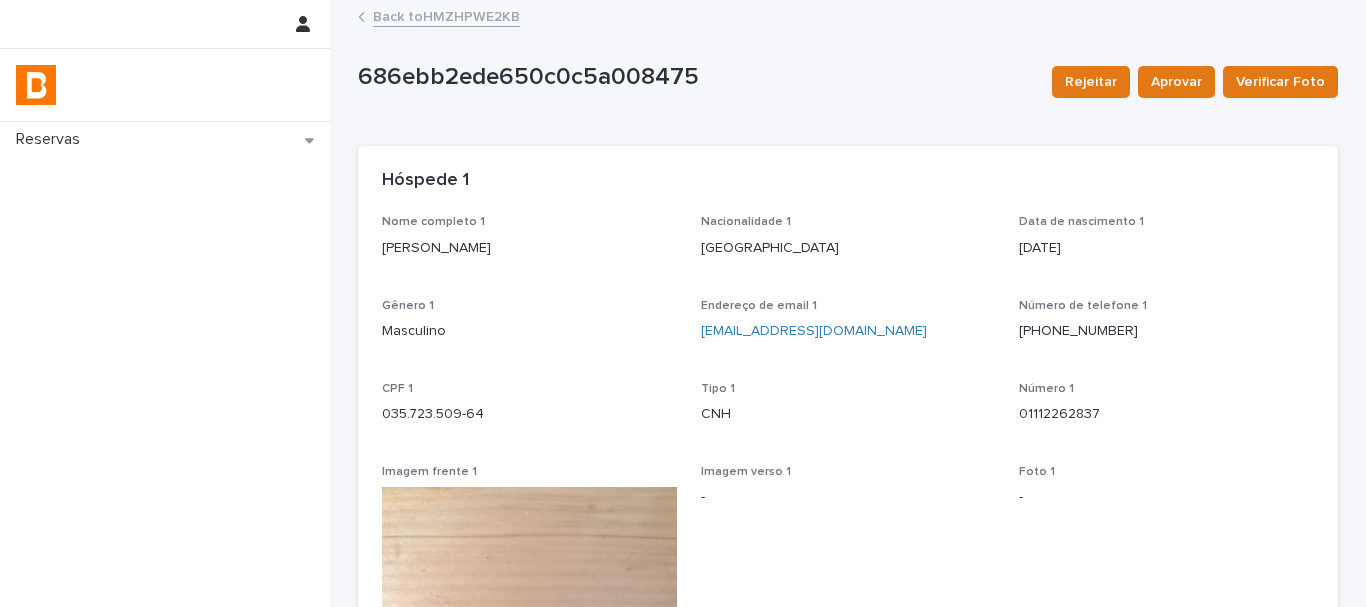 click on "Back to  HMZHPWE2KB" at bounding box center [446, 15] 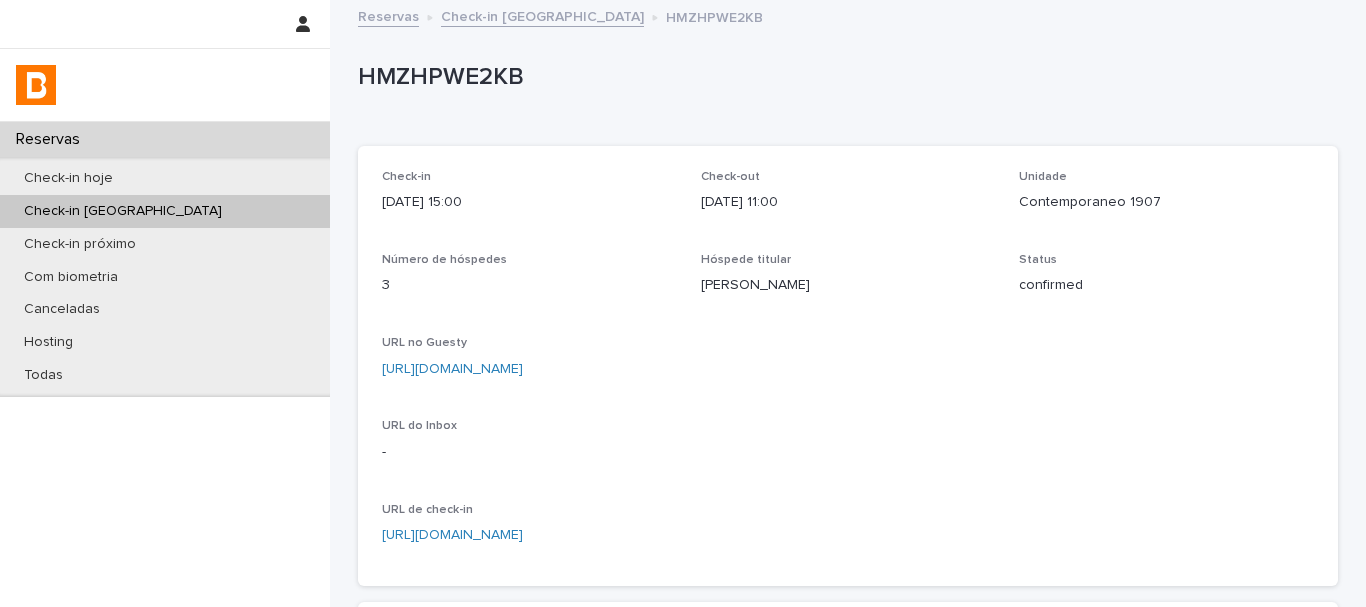 scroll, scrollTop: 657, scrollLeft: 0, axis: vertical 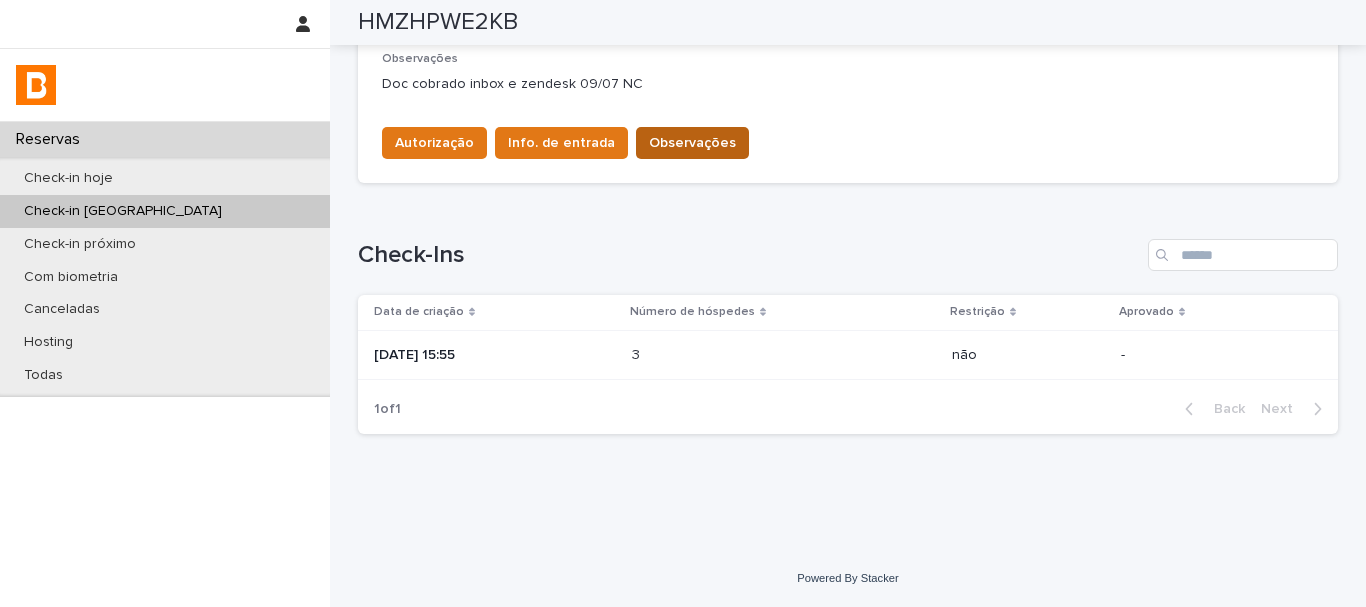 click on "Observações" at bounding box center (692, 143) 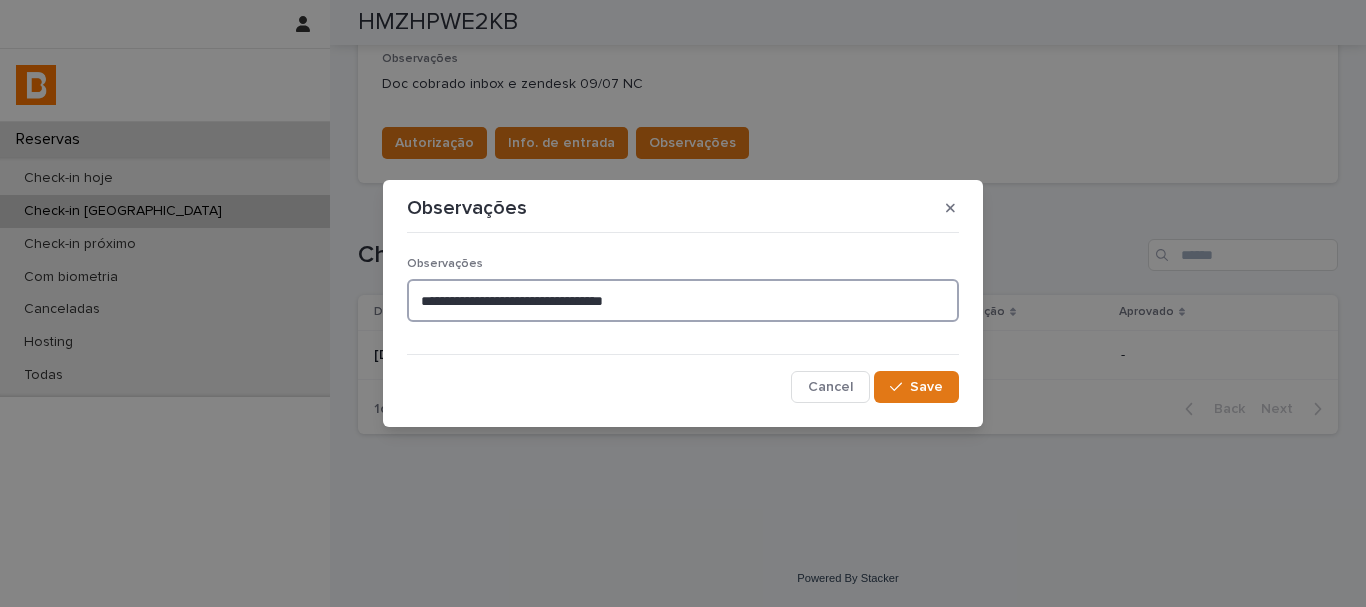 click on "**********" at bounding box center [683, 300] 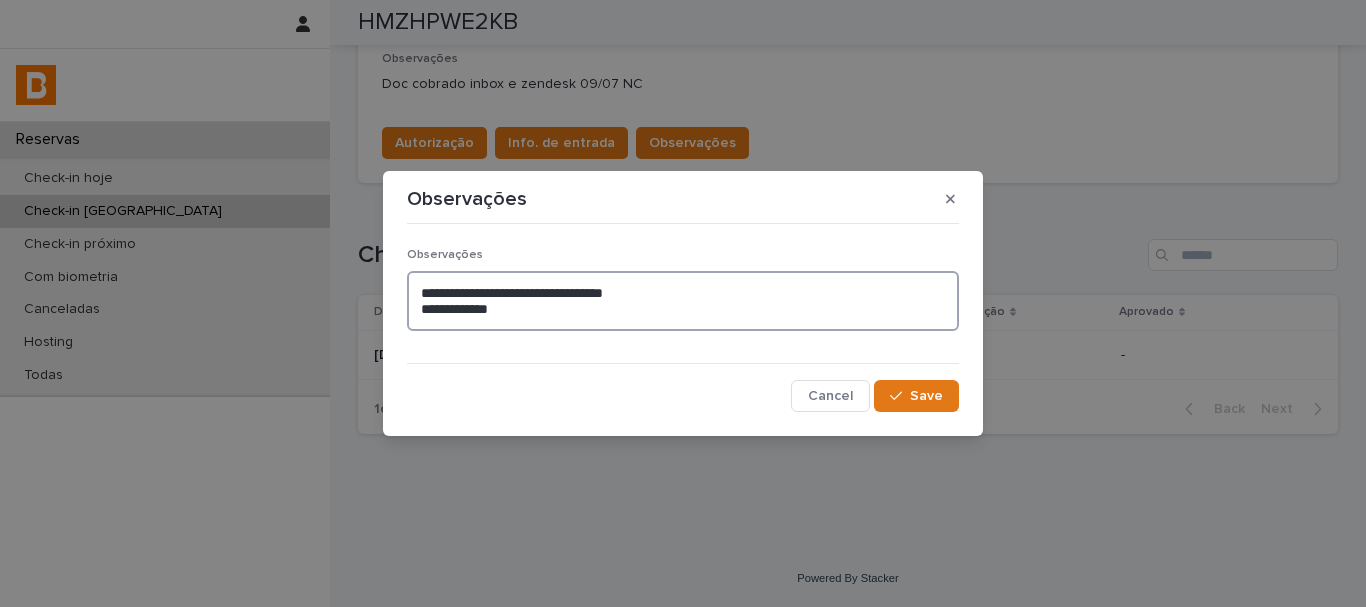 click on "**********" at bounding box center [683, 301] 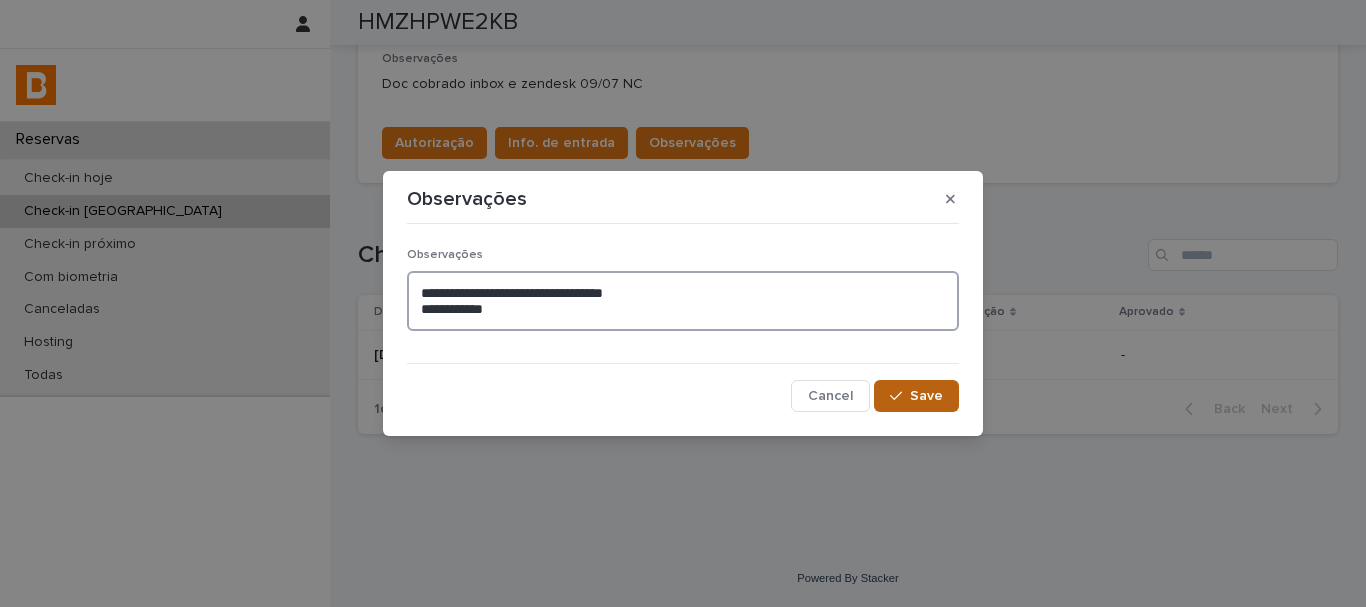 type on "**********" 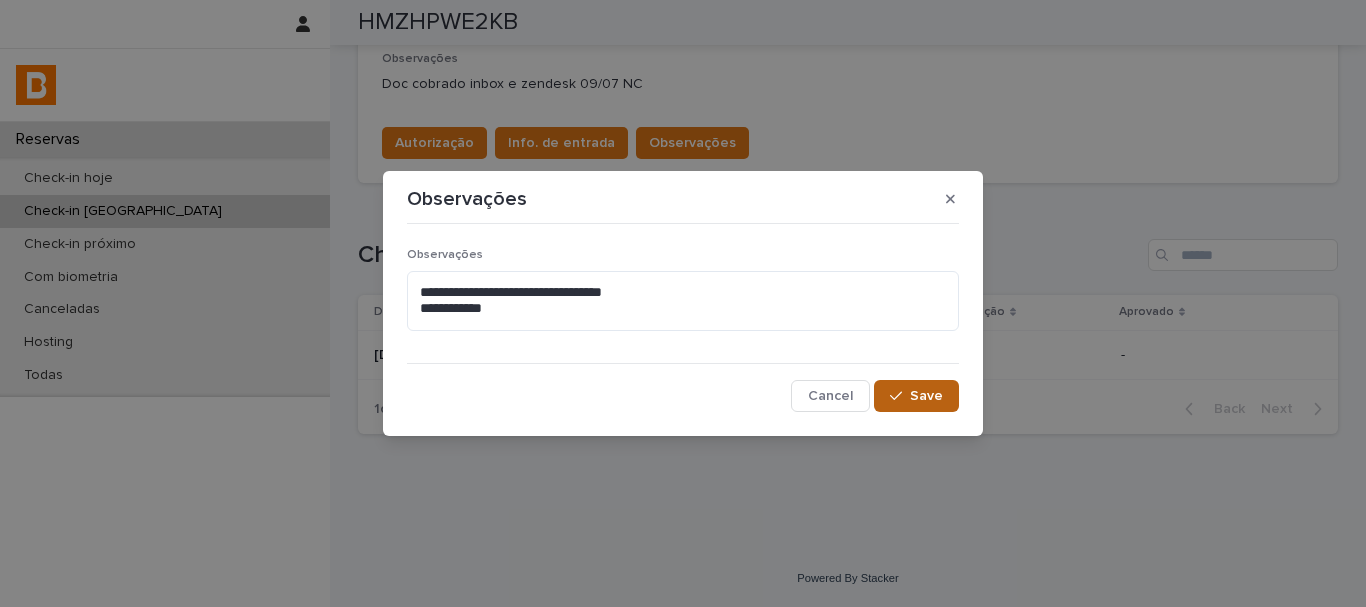 click 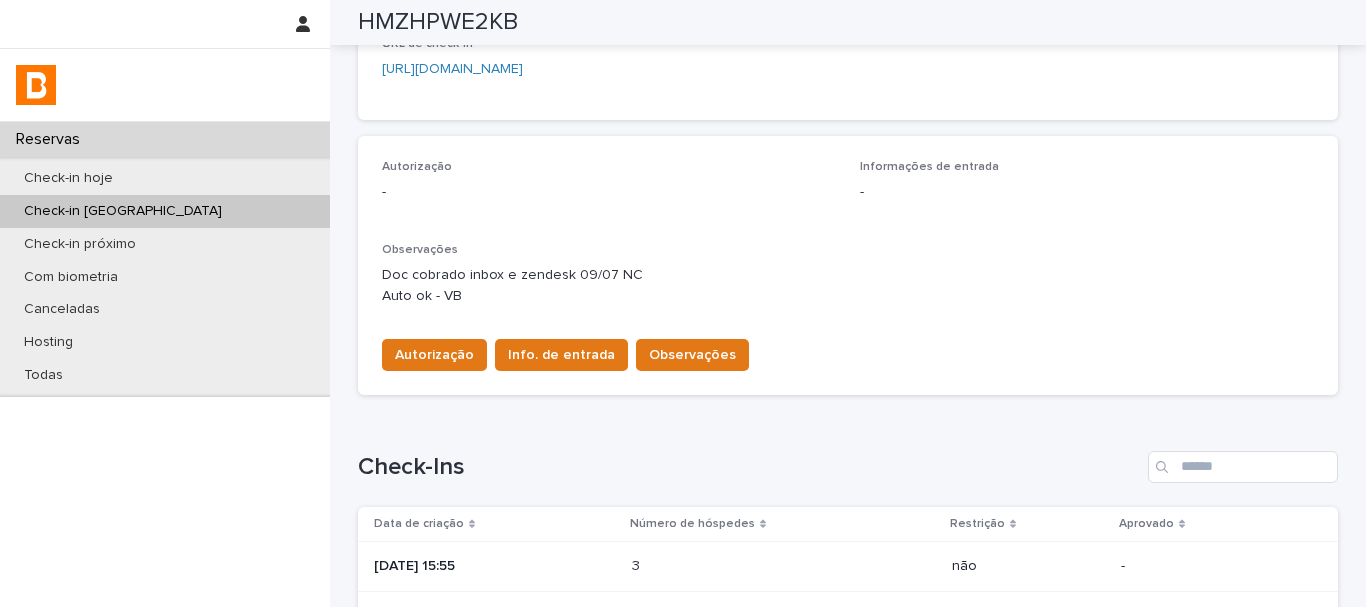 scroll, scrollTop: 357, scrollLeft: 0, axis: vertical 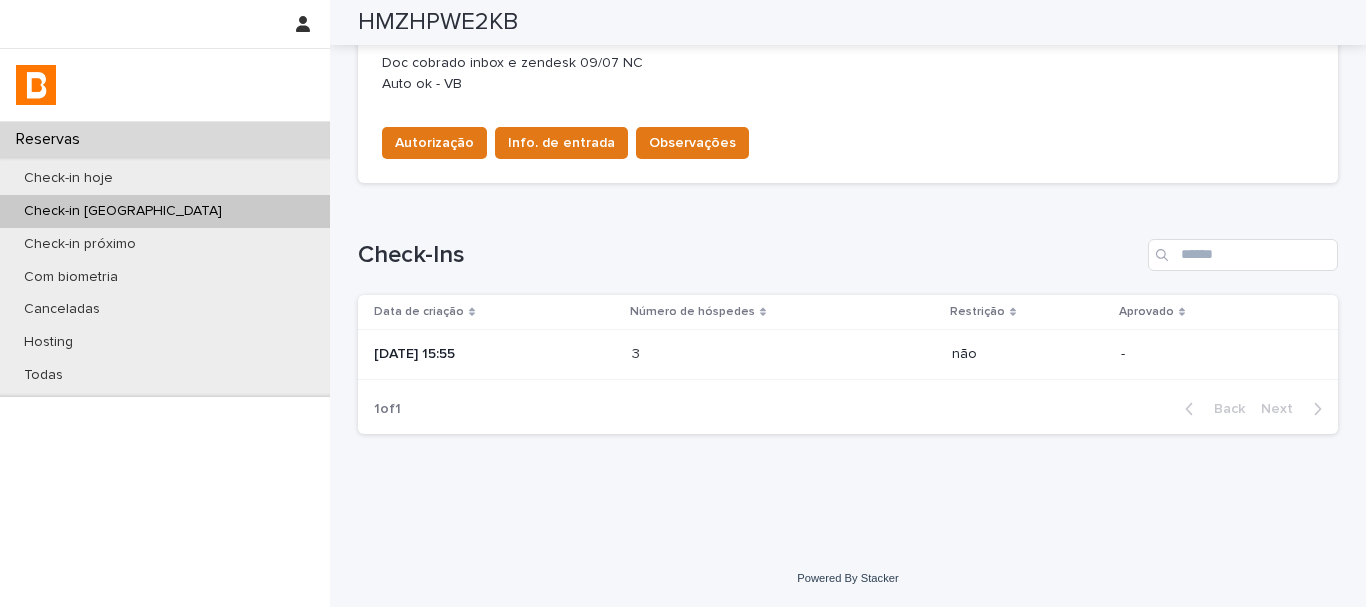 click on "[DATE] 15:55" at bounding box center (495, 354) 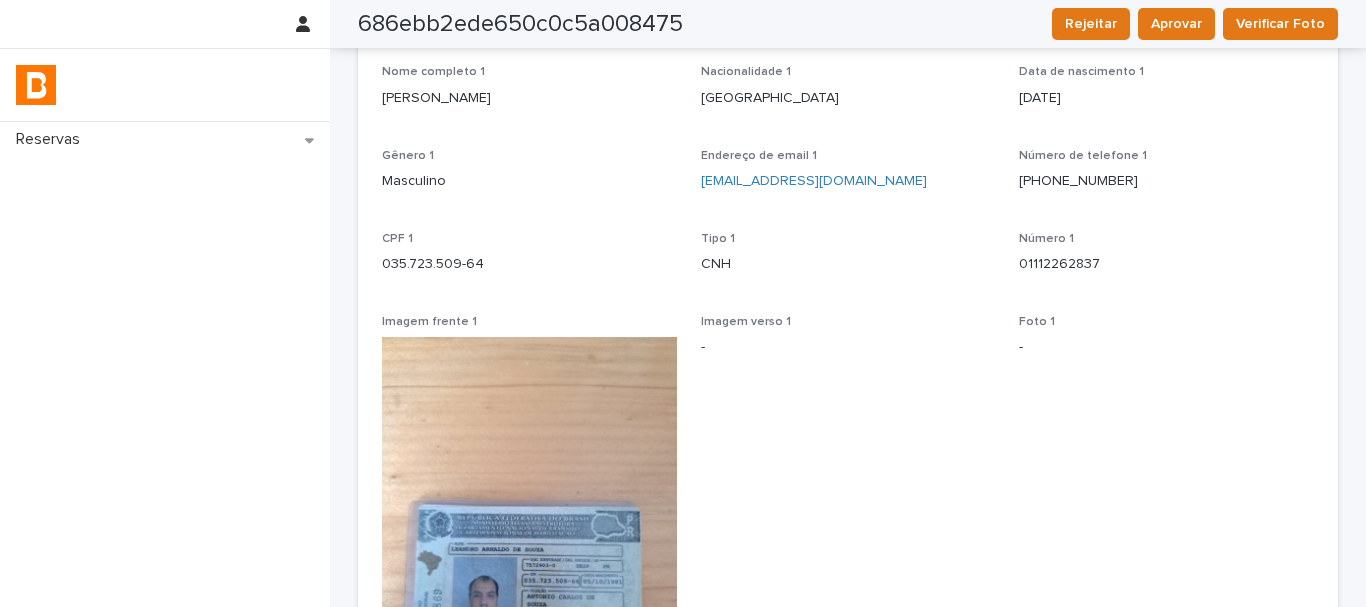 scroll, scrollTop: 0, scrollLeft: 0, axis: both 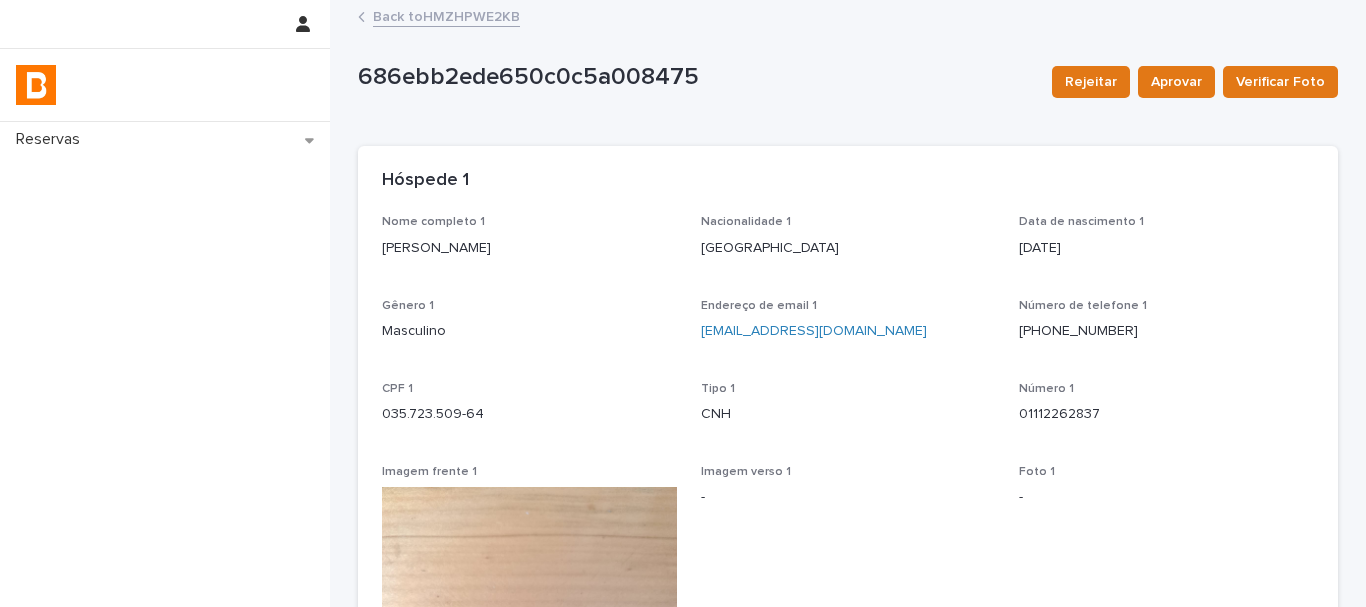 click on "[PERSON_NAME]" at bounding box center (529, 248) 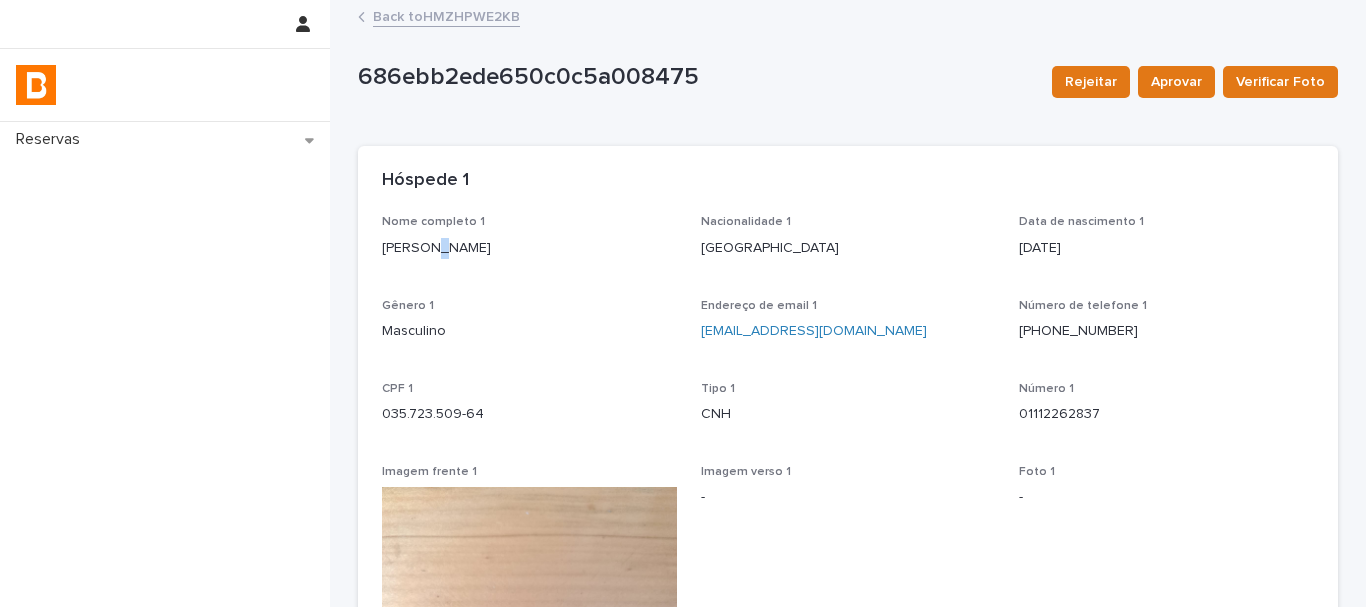 click on "[PERSON_NAME]" at bounding box center (529, 248) 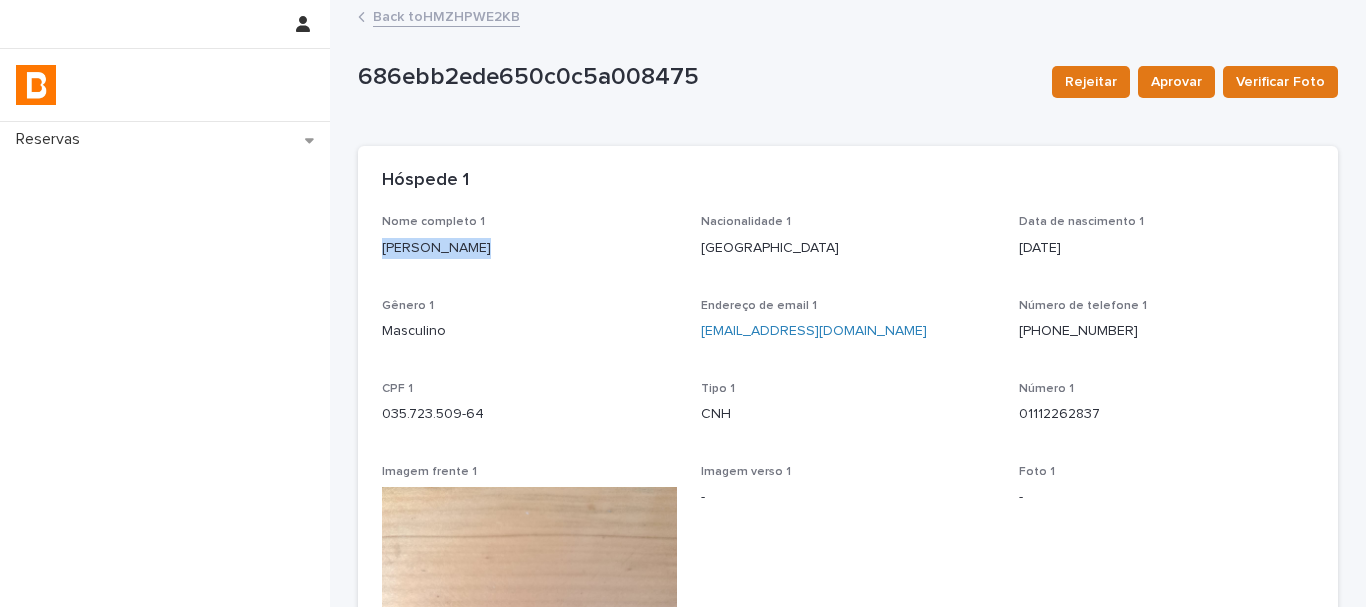 click on "[PERSON_NAME]" at bounding box center (529, 248) 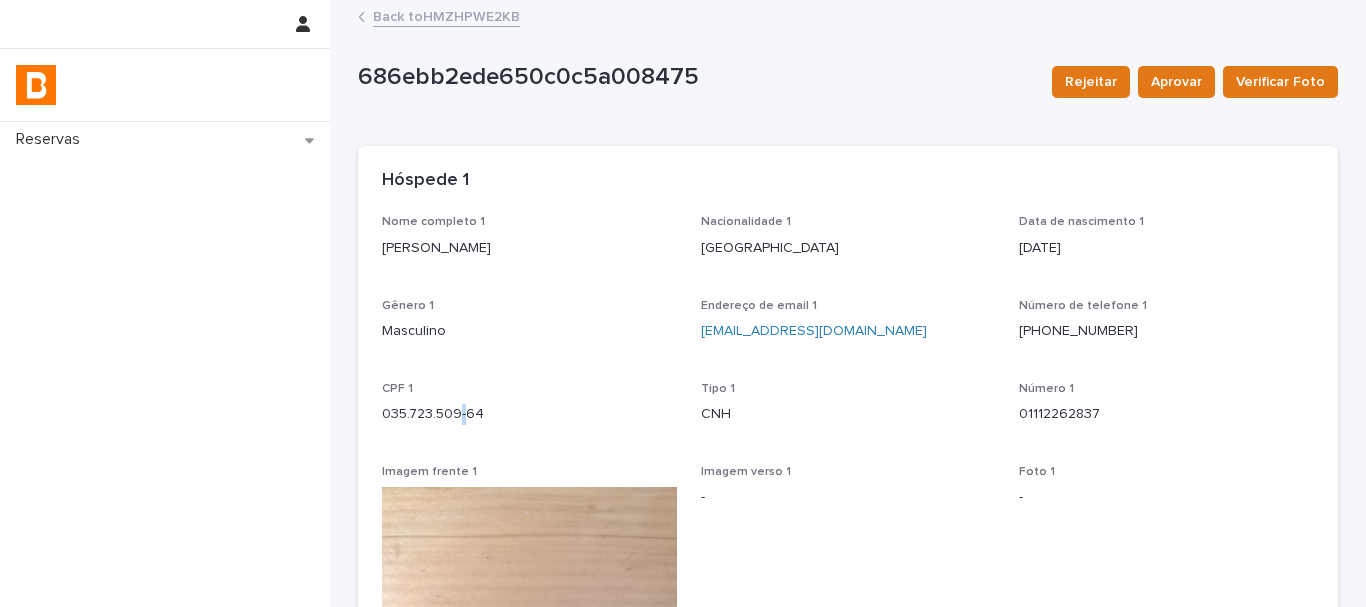 click on "035.723.509-64" at bounding box center (529, 414) 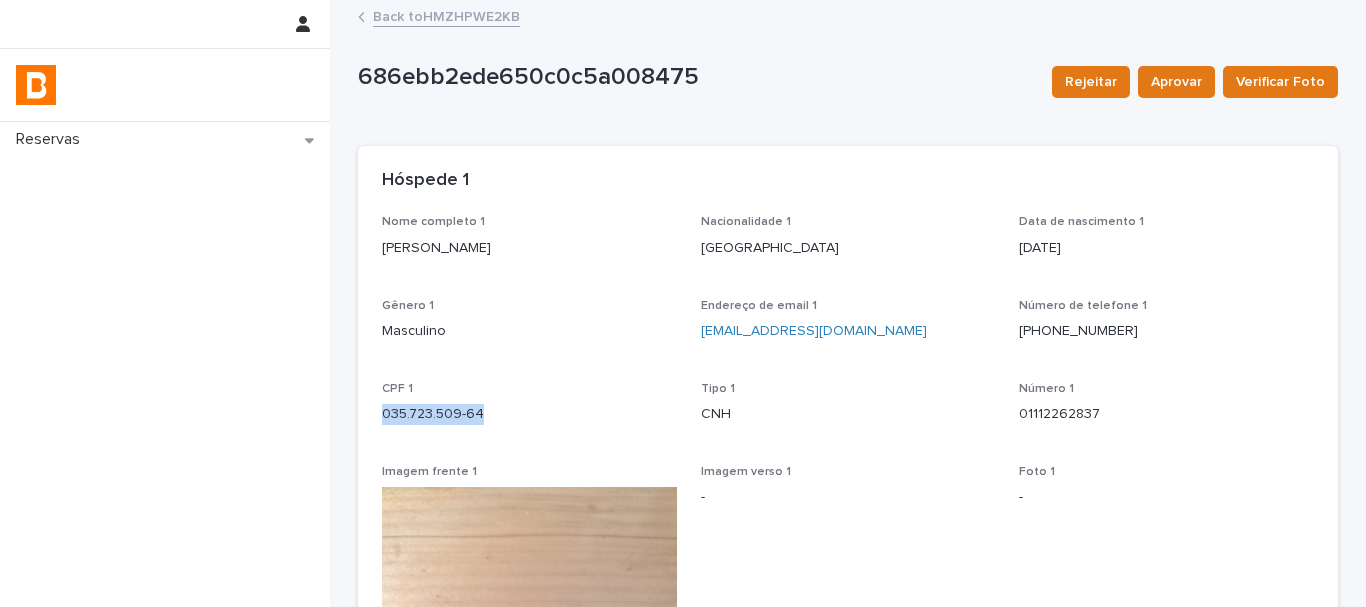 click on "035.723.509-64" at bounding box center (529, 414) 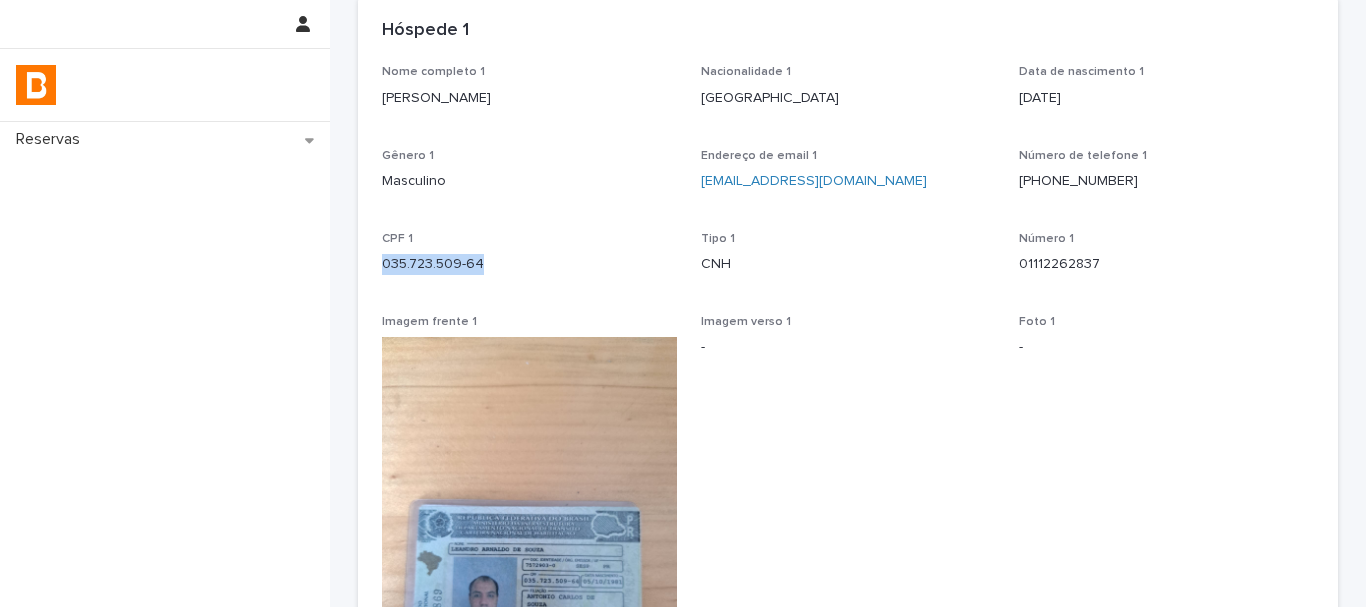 scroll, scrollTop: 600, scrollLeft: 0, axis: vertical 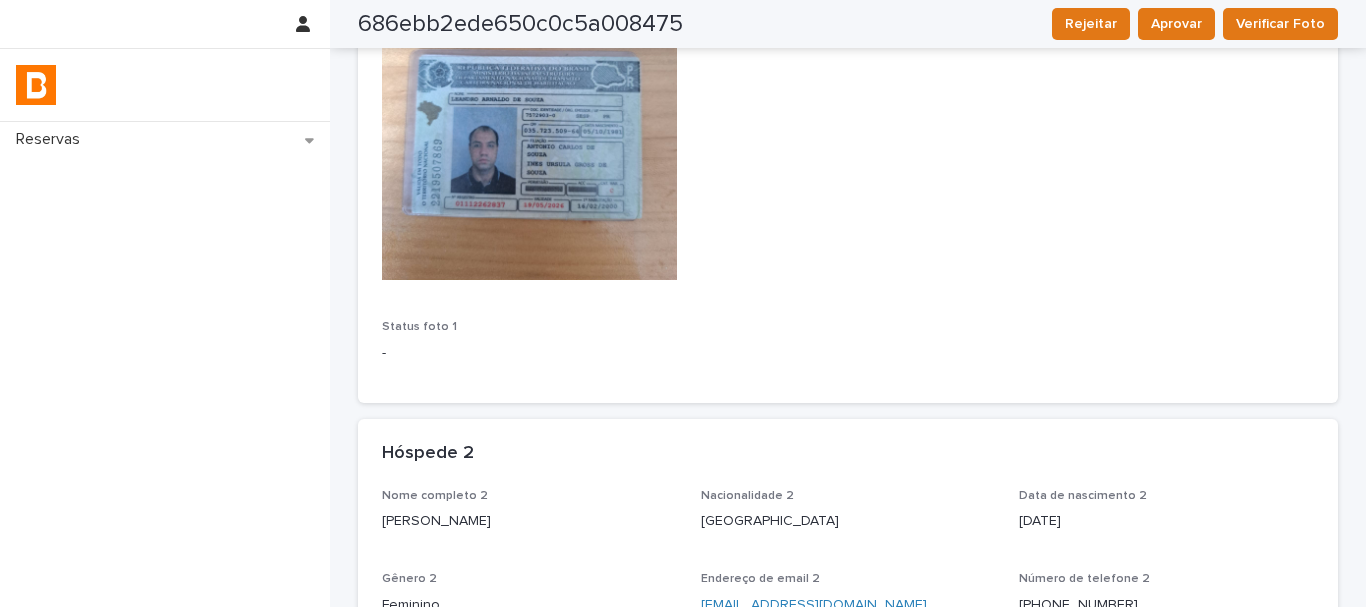 click on "[PERSON_NAME]" at bounding box center (529, 521) 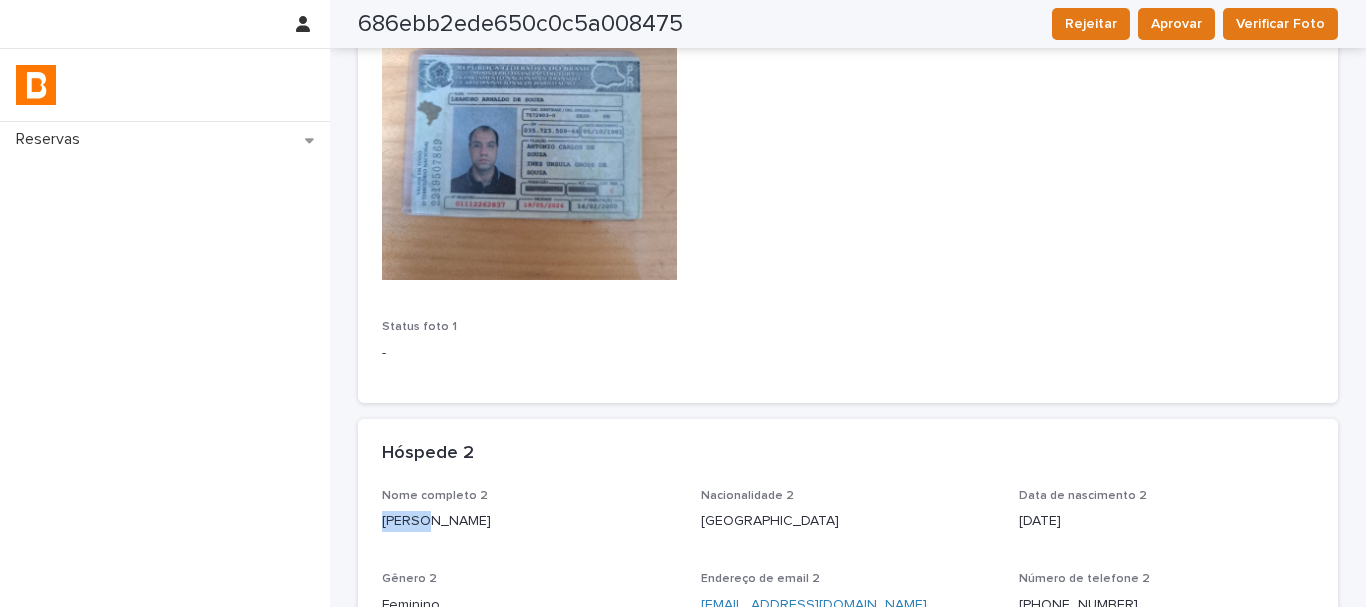 click on "[PERSON_NAME]" at bounding box center (529, 521) 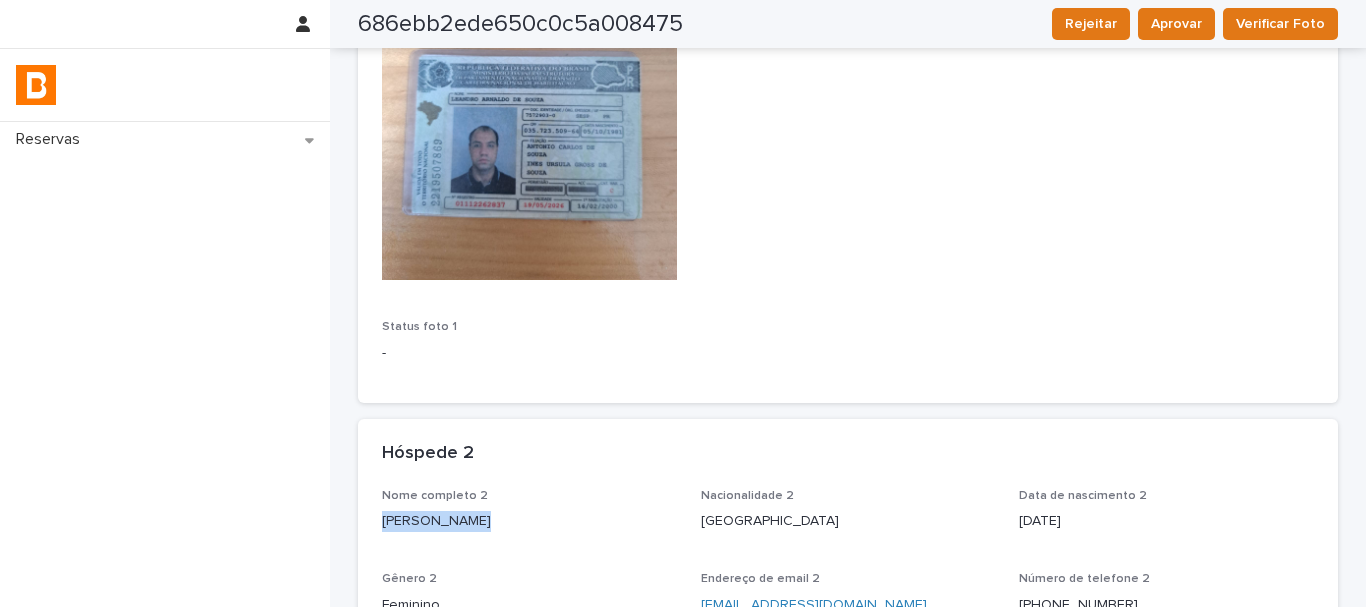 click on "[PERSON_NAME]" at bounding box center [529, 521] 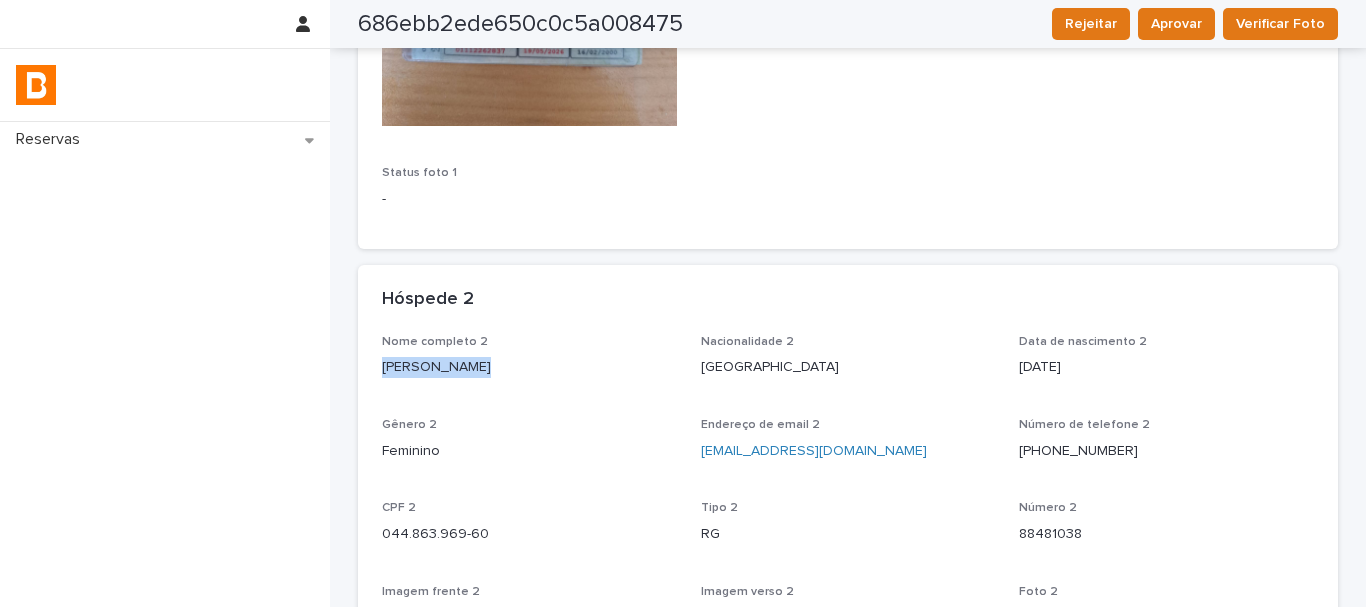 scroll, scrollTop: 900, scrollLeft: 0, axis: vertical 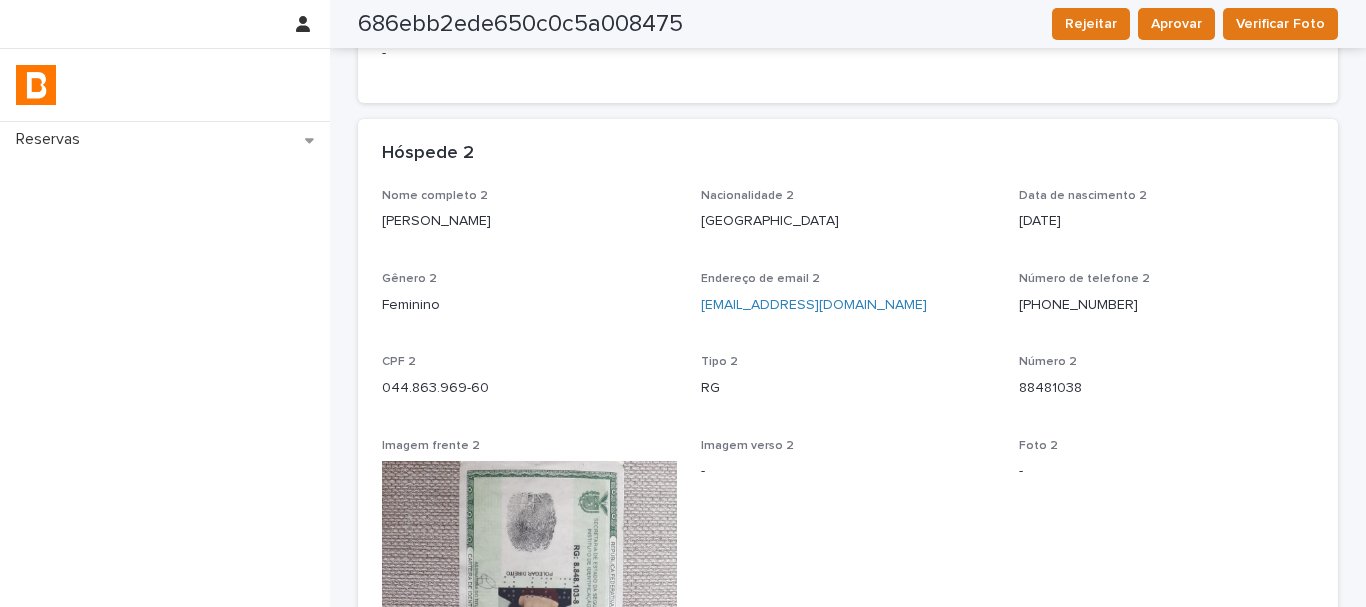 click on "CPF 2 044.863.969-60" at bounding box center [529, 384] 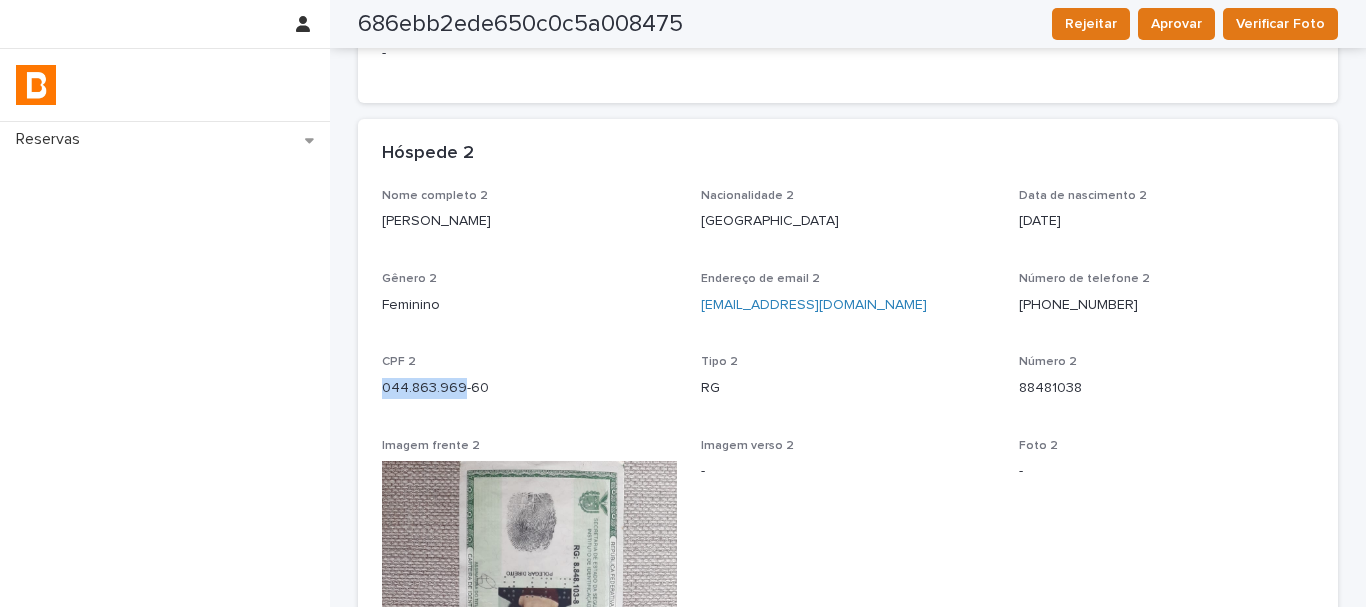 click on "CPF 2 044.863.969-60" at bounding box center (529, 384) 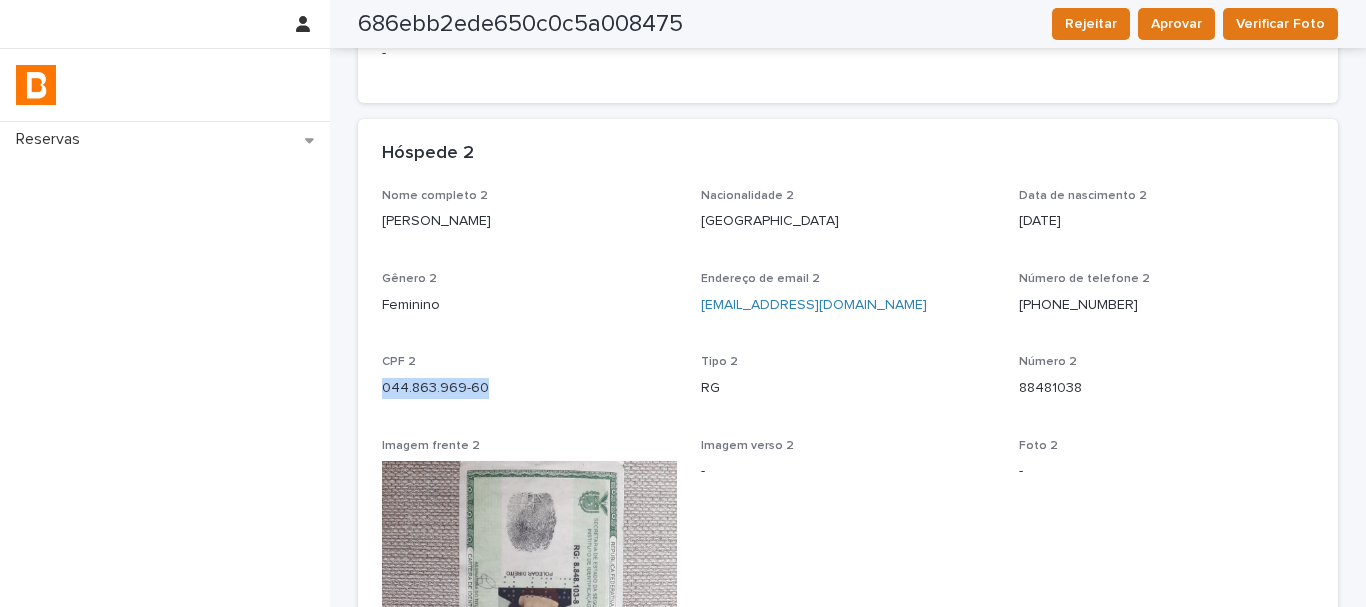 click on "CPF 2 044.863.969-60" at bounding box center (529, 384) 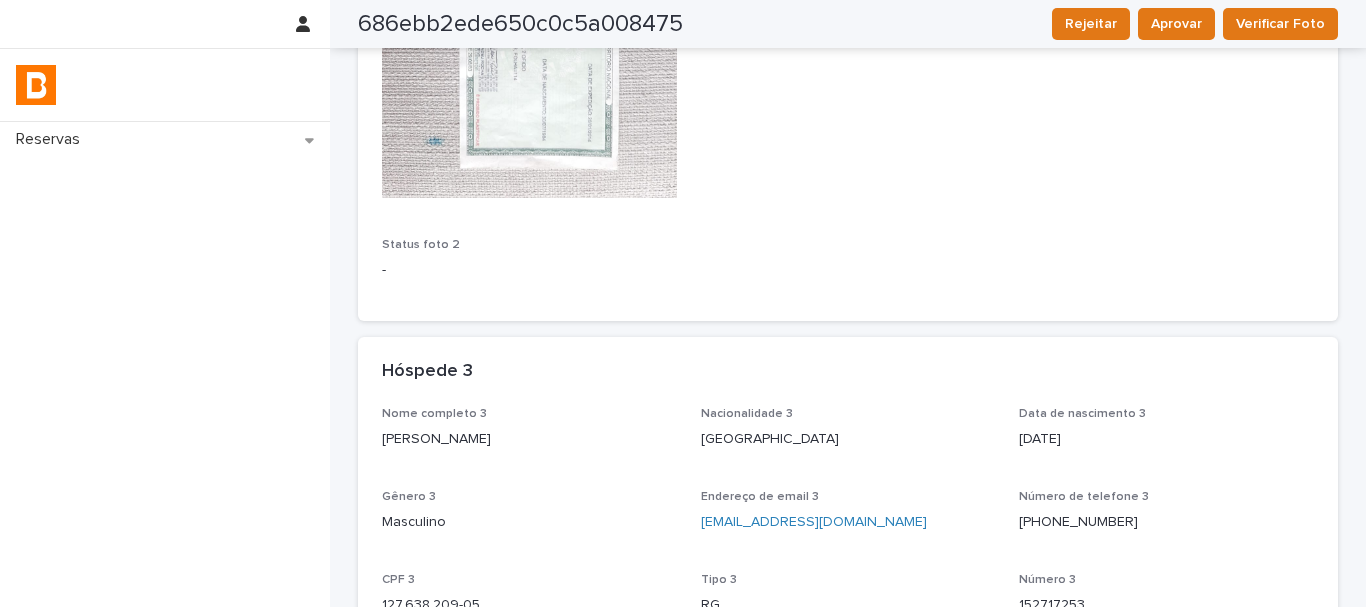 scroll, scrollTop: 1700, scrollLeft: 0, axis: vertical 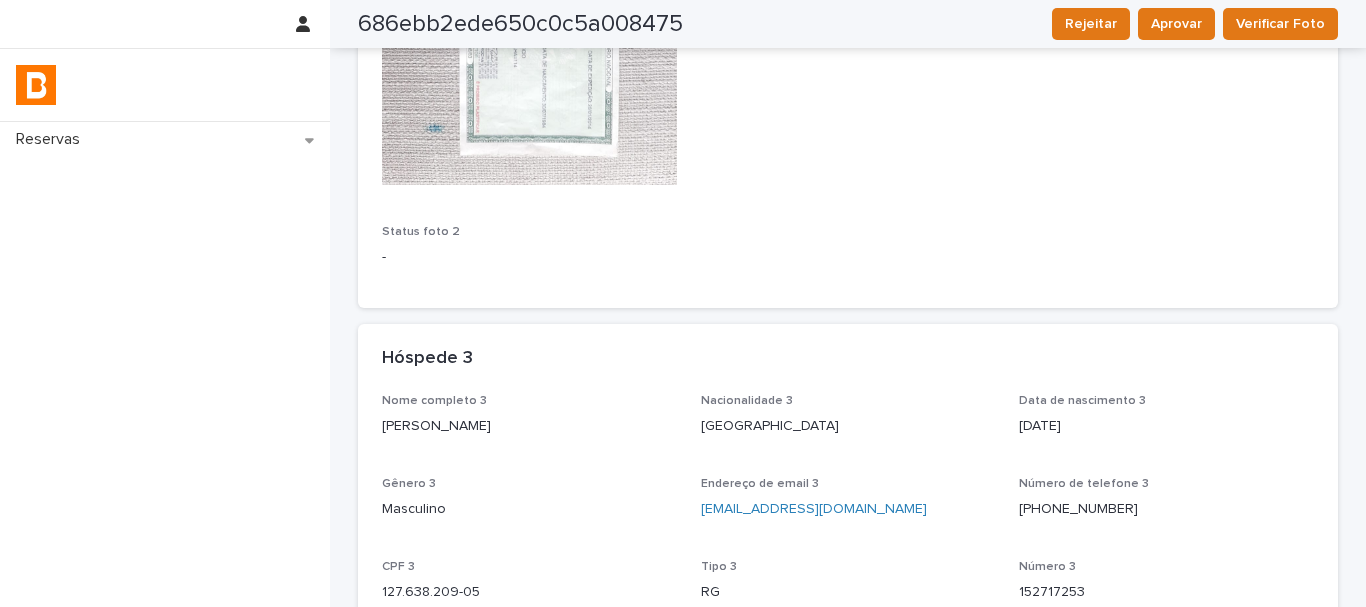 click on "[PERSON_NAME]" at bounding box center (529, 426) 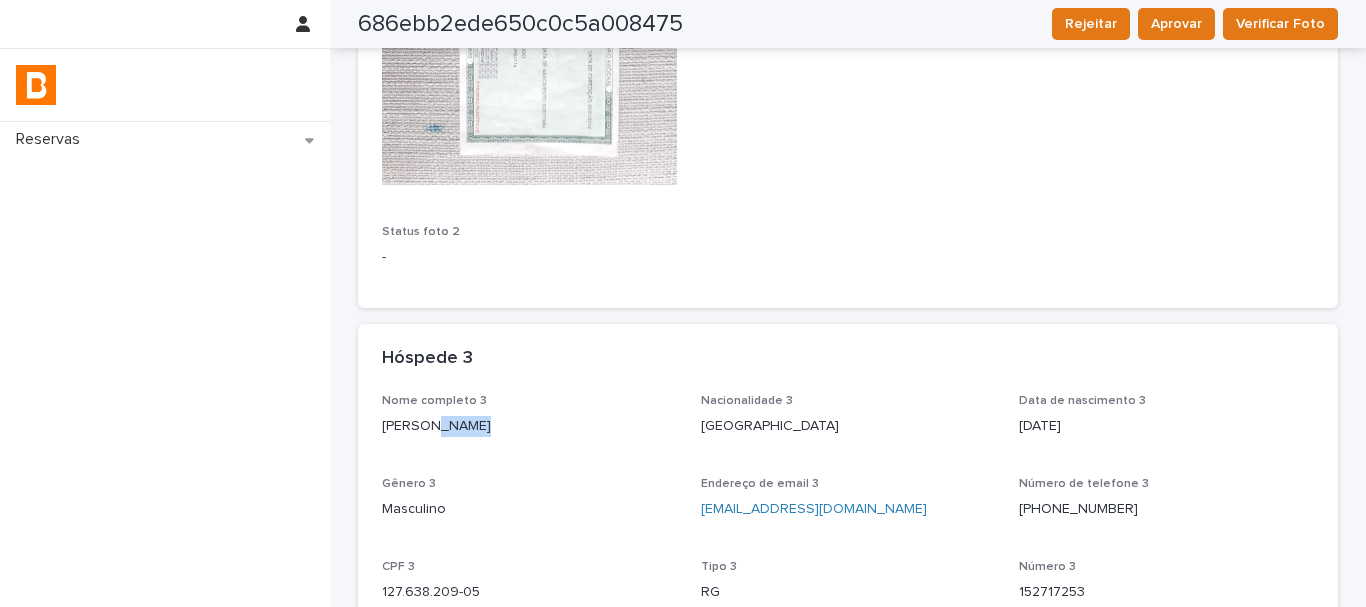 click on "[PERSON_NAME]" at bounding box center [529, 426] 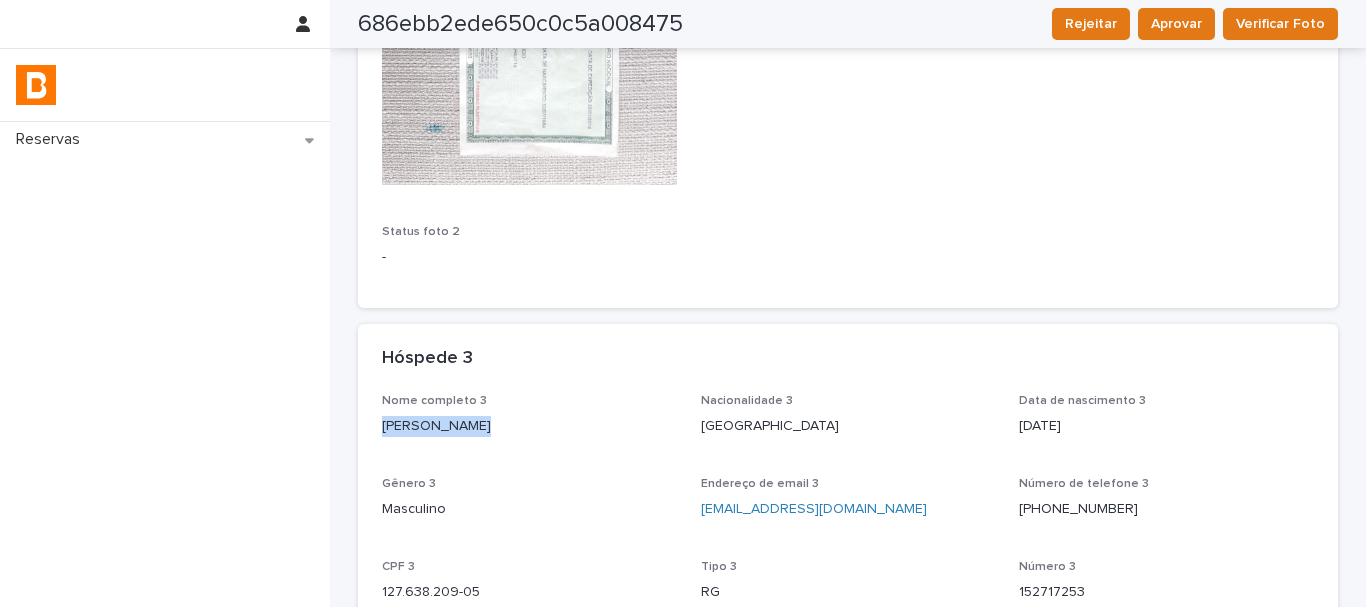 click on "[PERSON_NAME]" at bounding box center (529, 426) 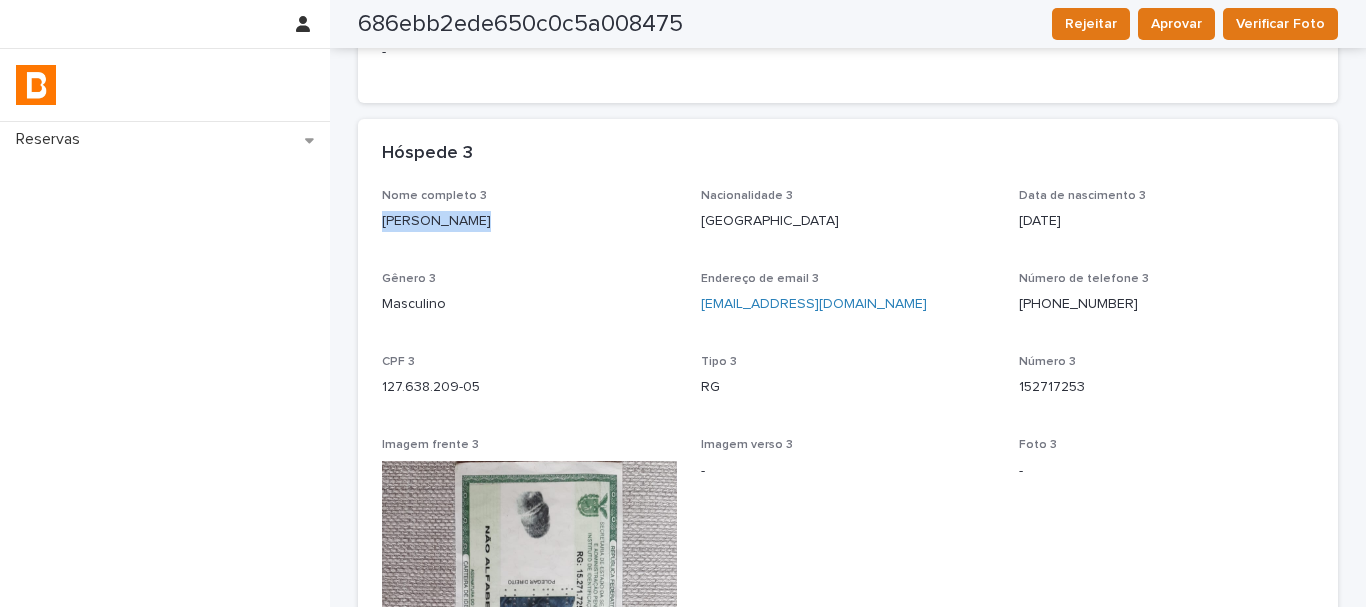 scroll, scrollTop: 1900, scrollLeft: 0, axis: vertical 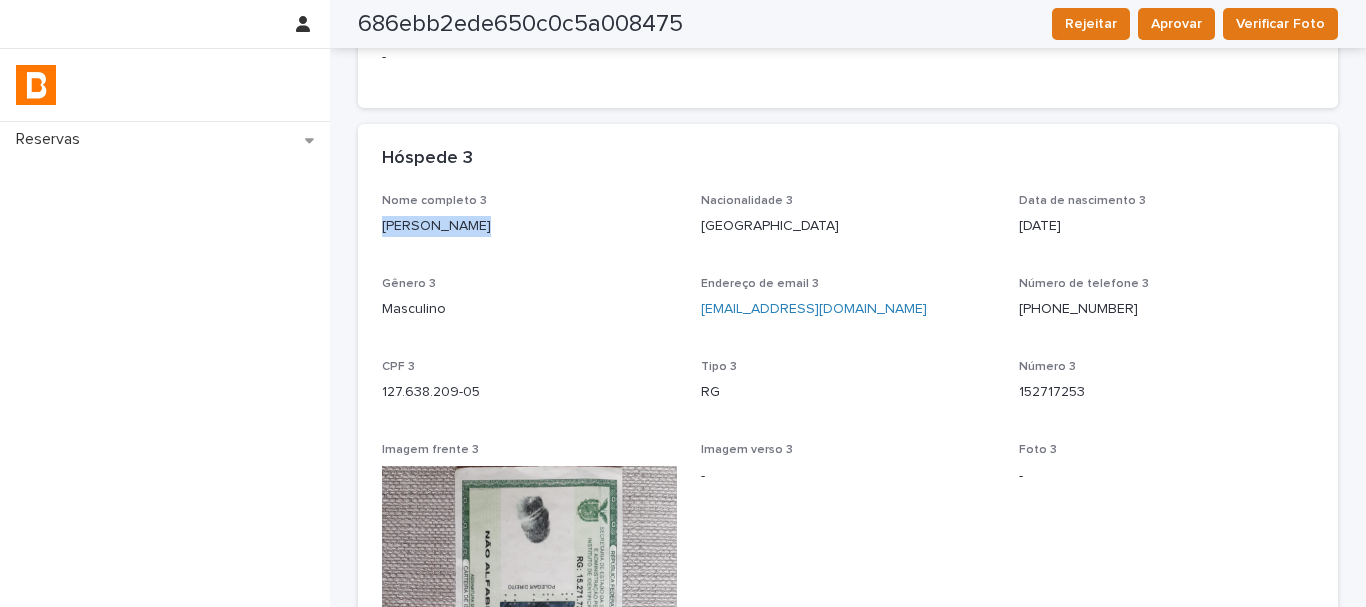 click on "CPF 3 127.638.209-05" at bounding box center [529, 389] 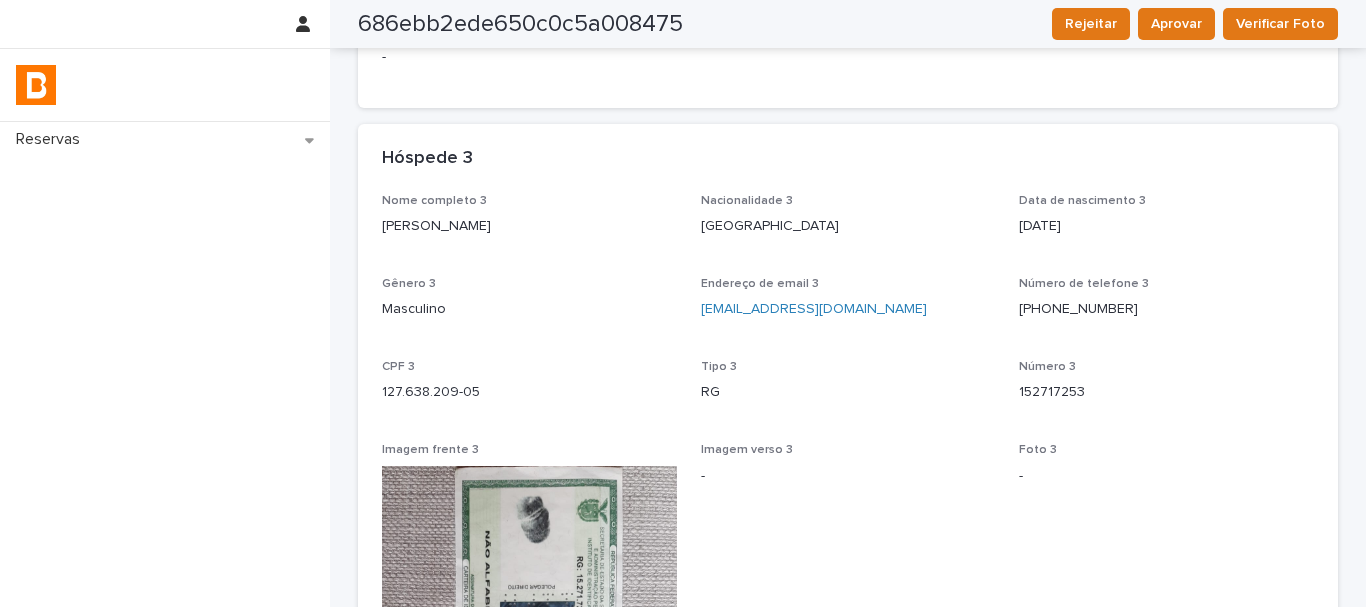 click on "CPF 3 127.638.209-05" at bounding box center [529, 389] 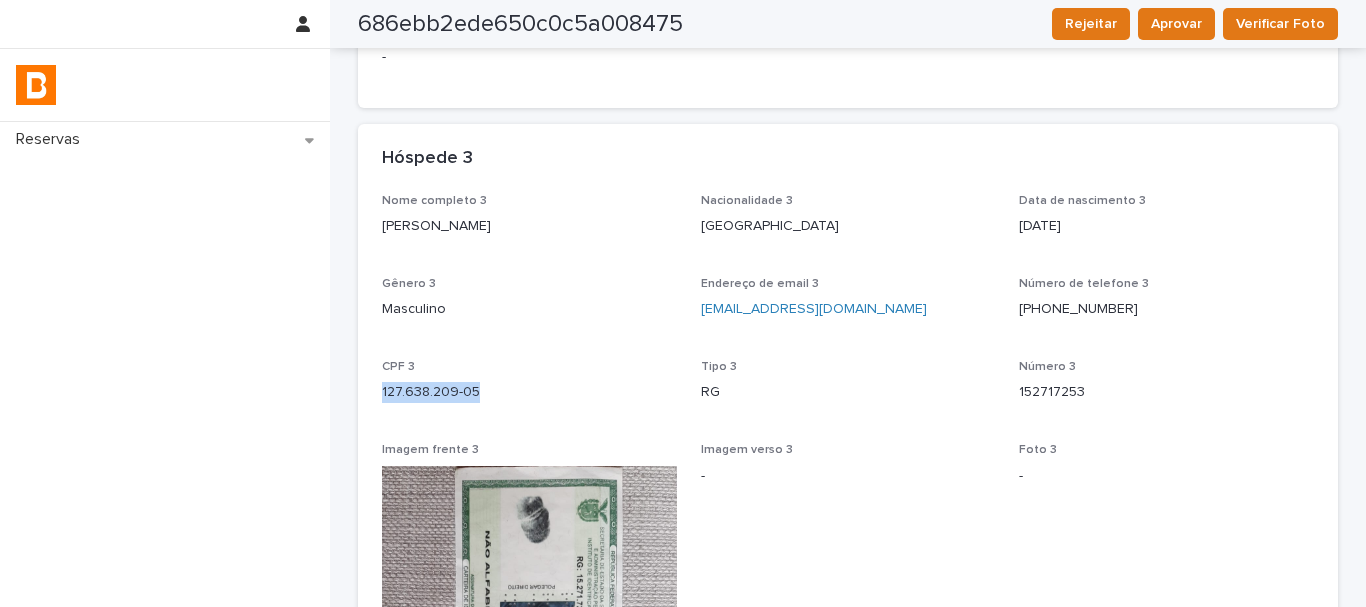 click on "CPF 3 127.638.209-05" at bounding box center [529, 389] 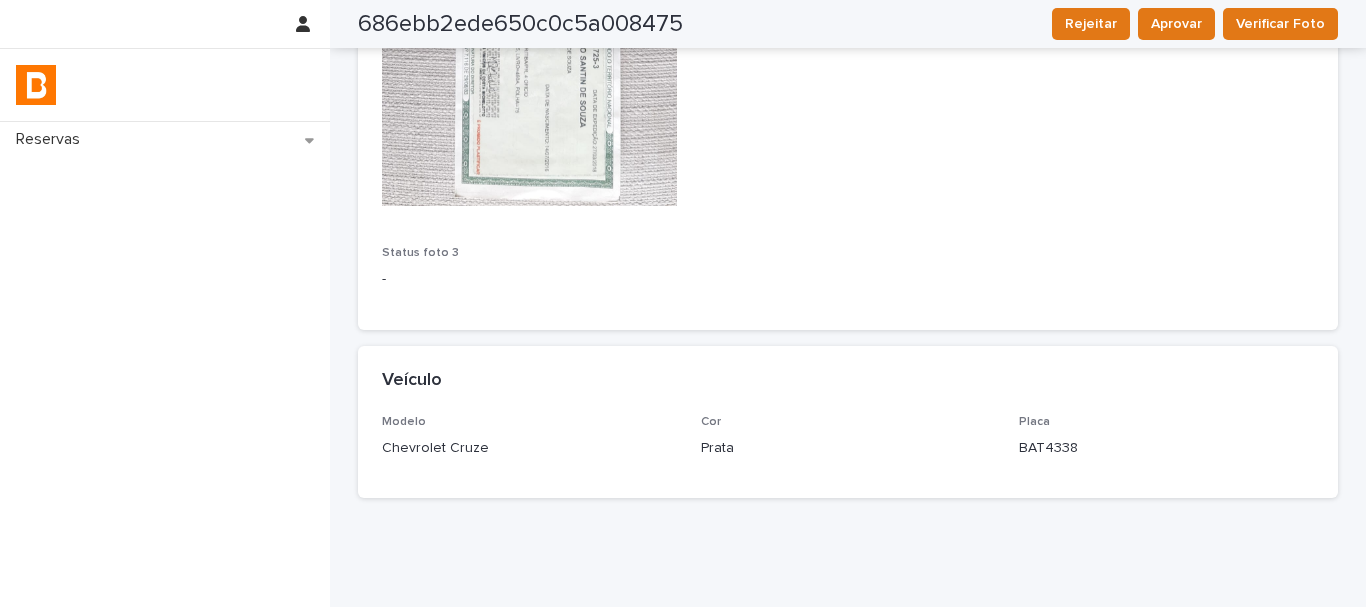 scroll, scrollTop: 2747, scrollLeft: 0, axis: vertical 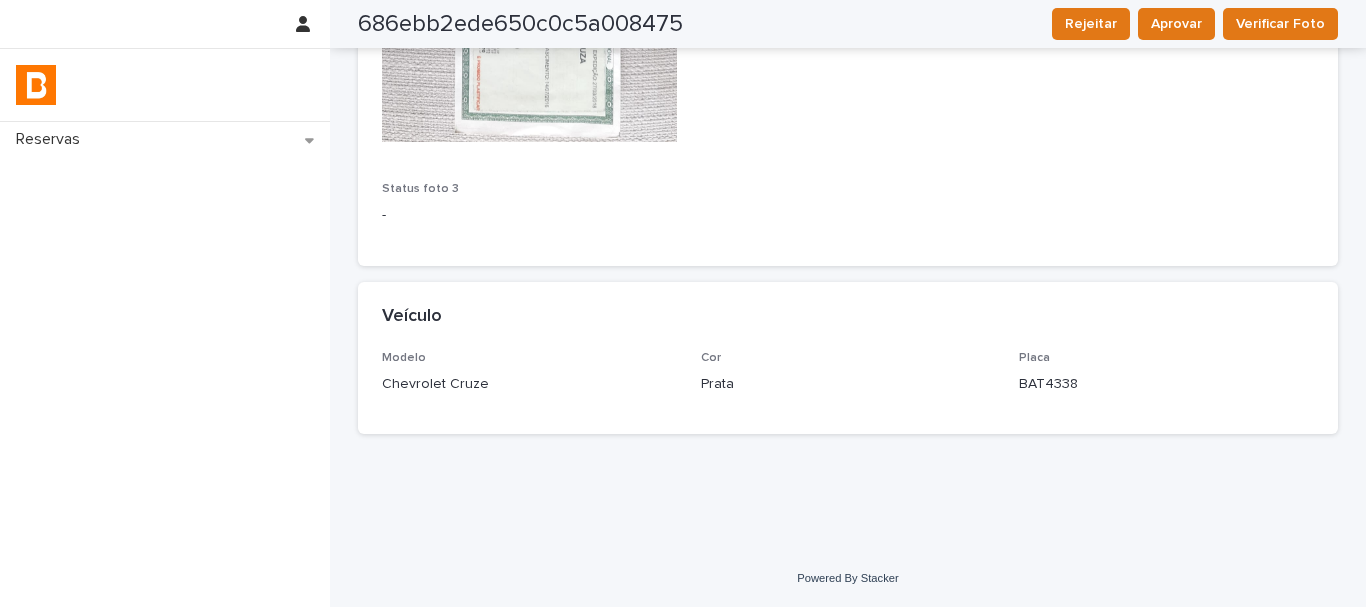 click on "BAT4338" at bounding box center [1166, 384] 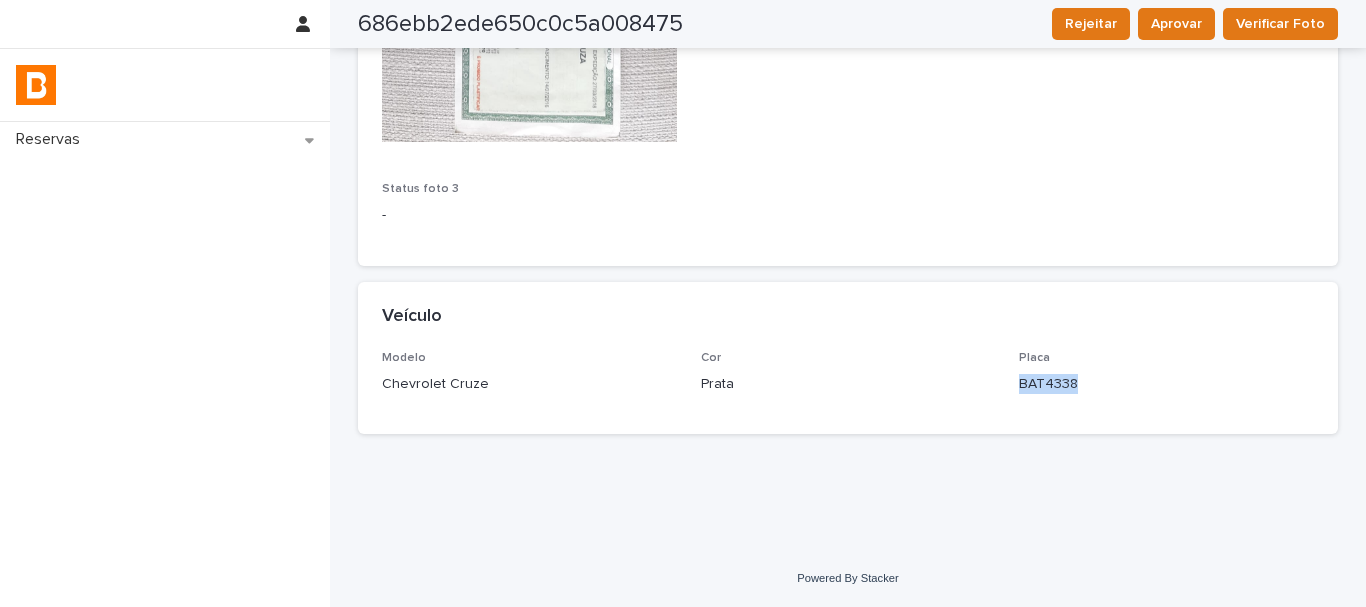 click on "BAT4338" at bounding box center [1166, 384] 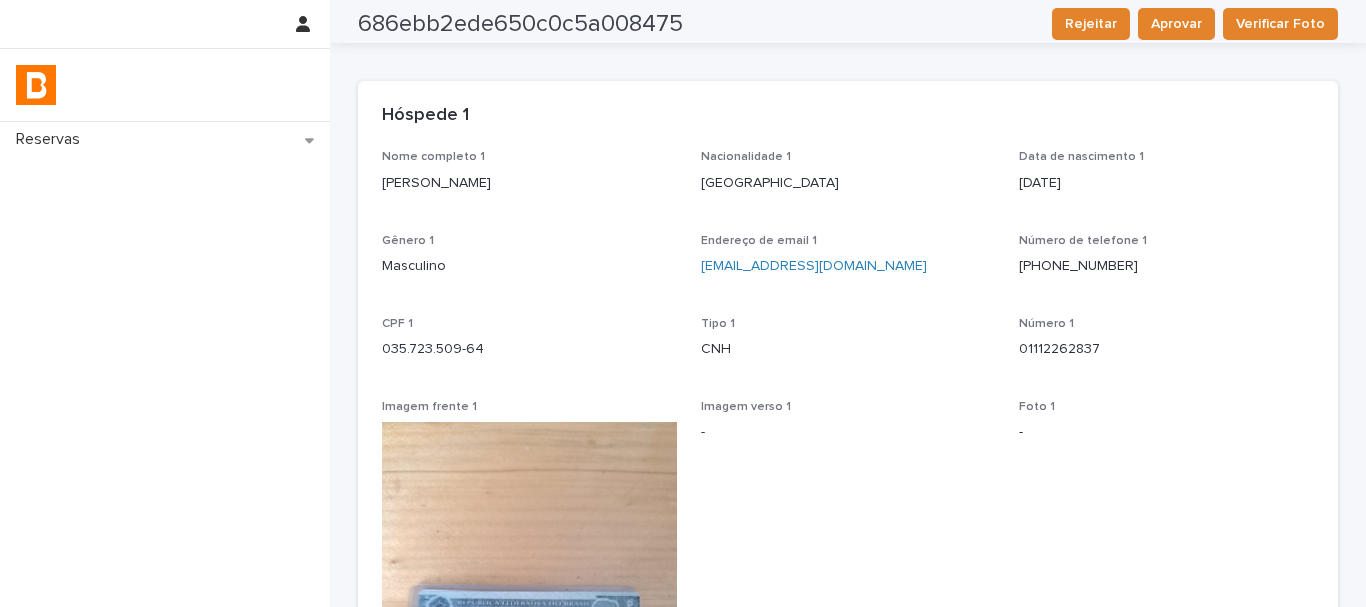 scroll, scrollTop: 0, scrollLeft: 0, axis: both 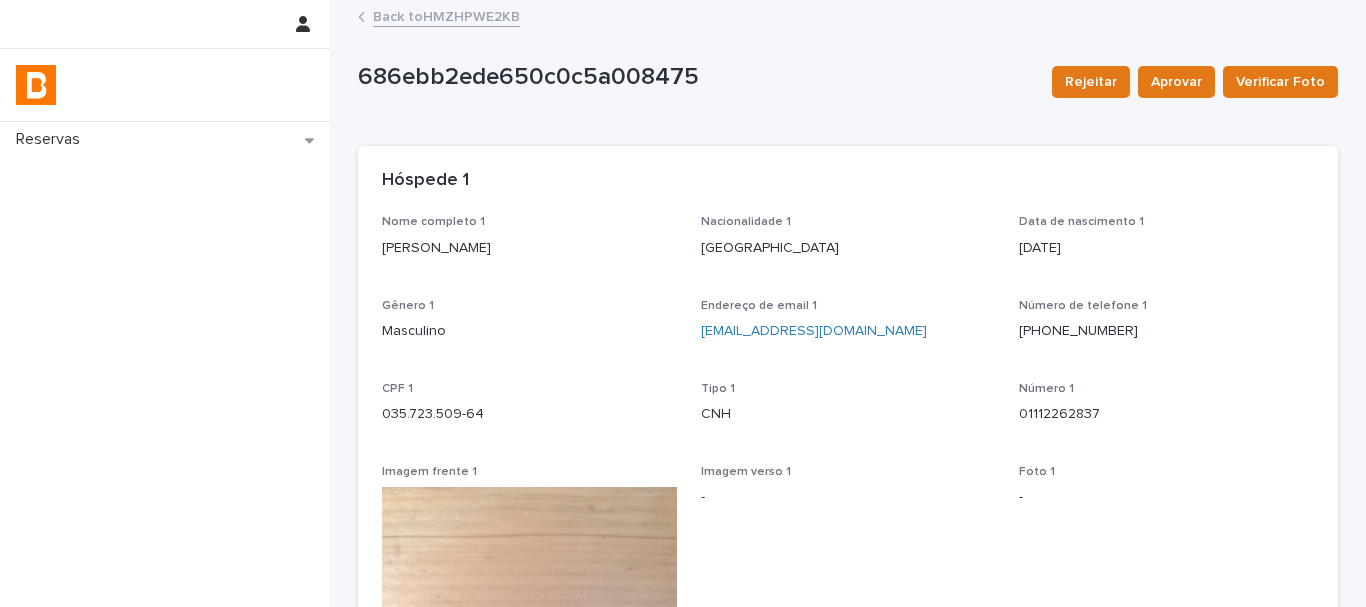 click on "Back to  HMZHPWE2KB" at bounding box center (446, 15) 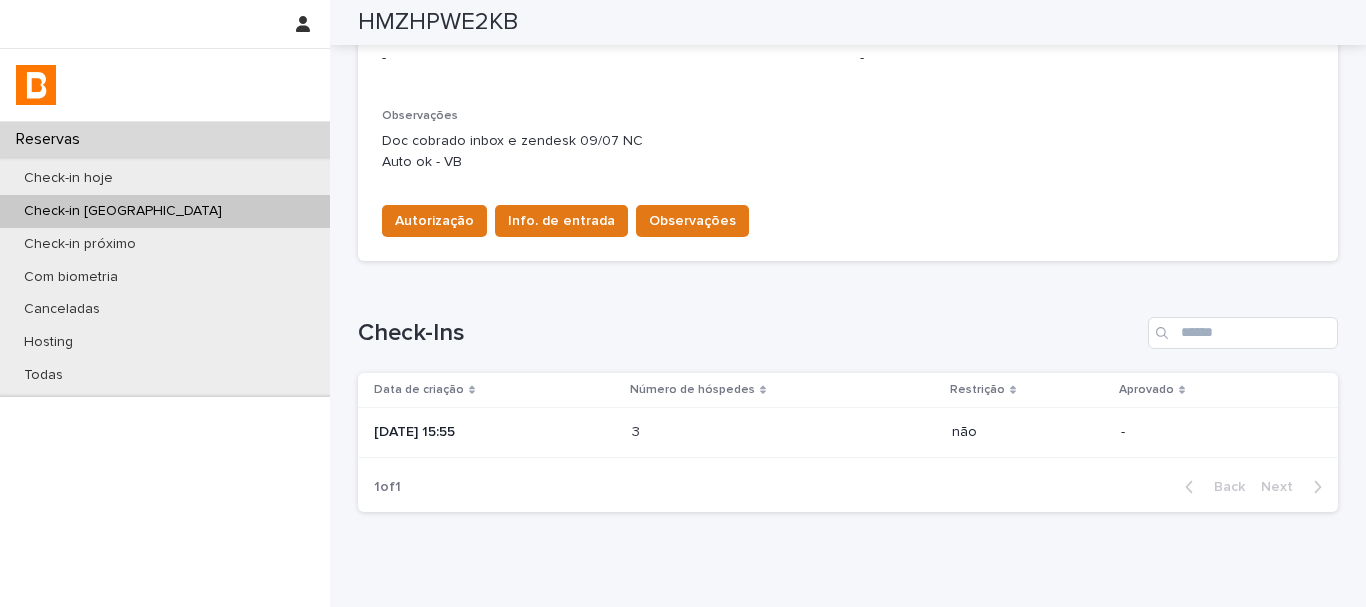 scroll, scrollTop: 400, scrollLeft: 0, axis: vertical 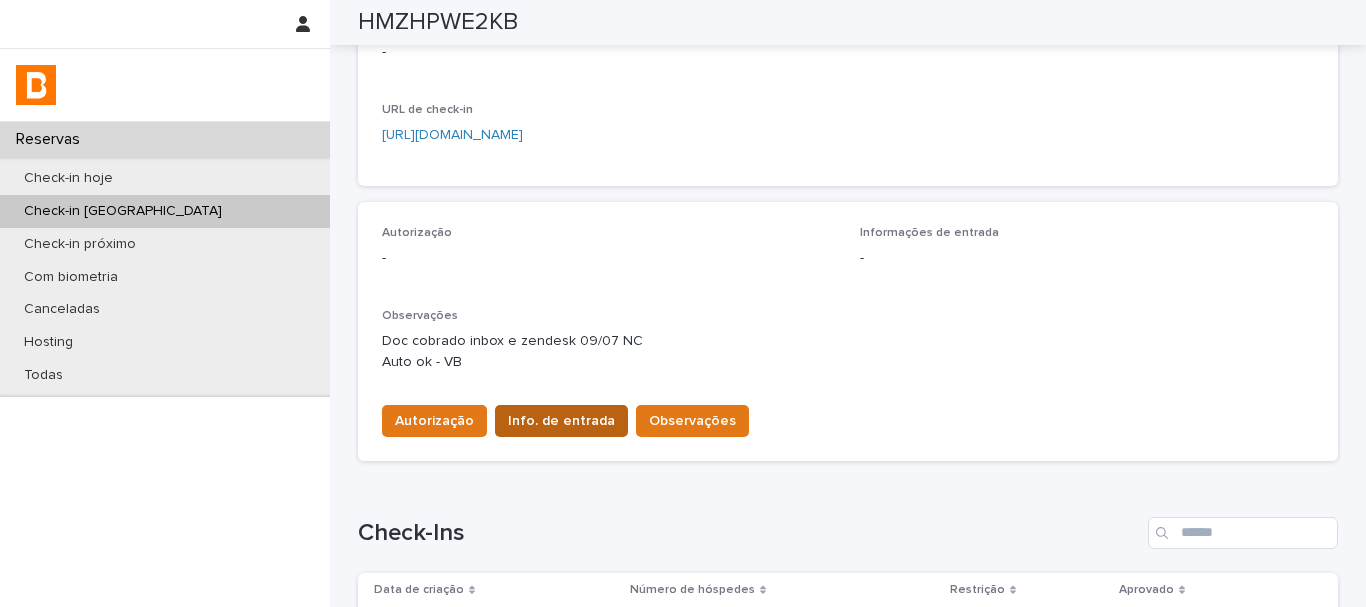 click on "Info. de entrada" at bounding box center (561, 421) 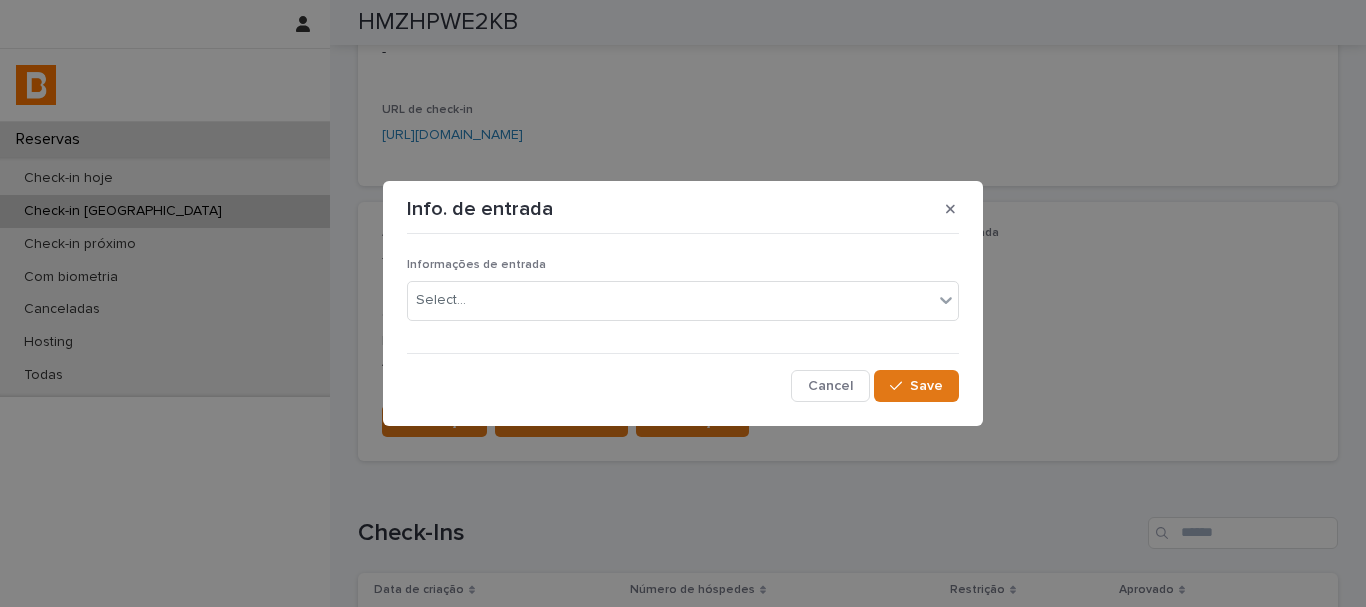 click on "Informações de entrada Select..." at bounding box center (683, 297) 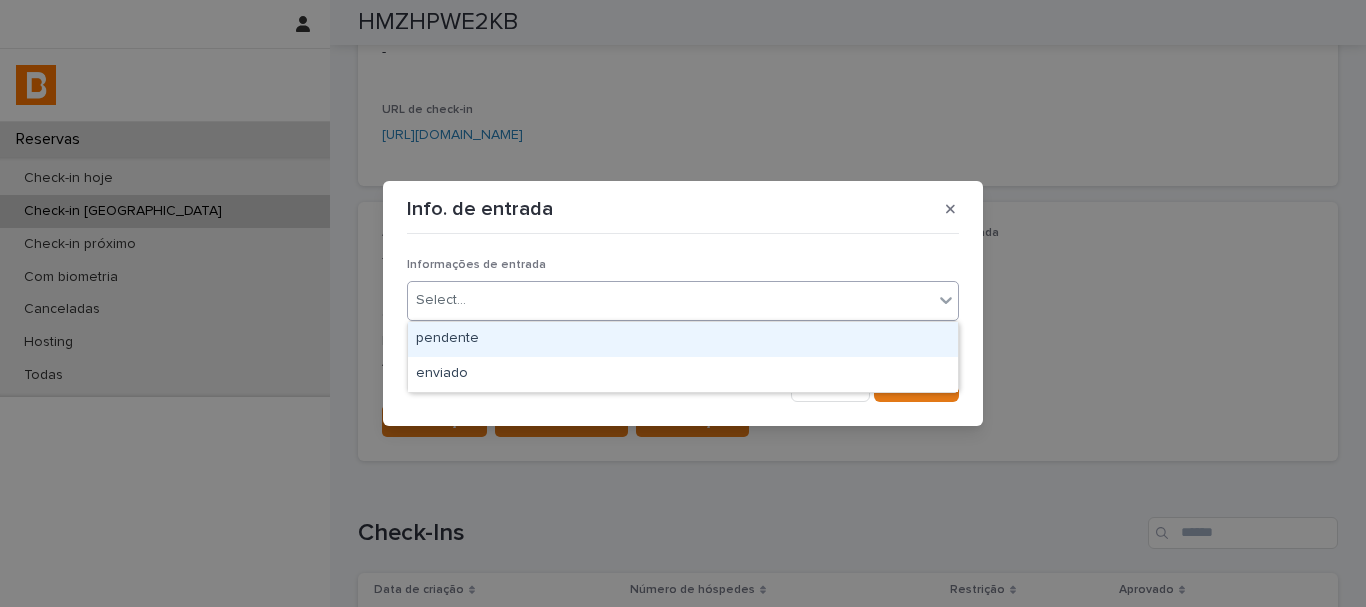 drag, startPoint x: 537, startPoint y: 292, endPoint x: 521, endPoint y: 347, distance: 57.280014 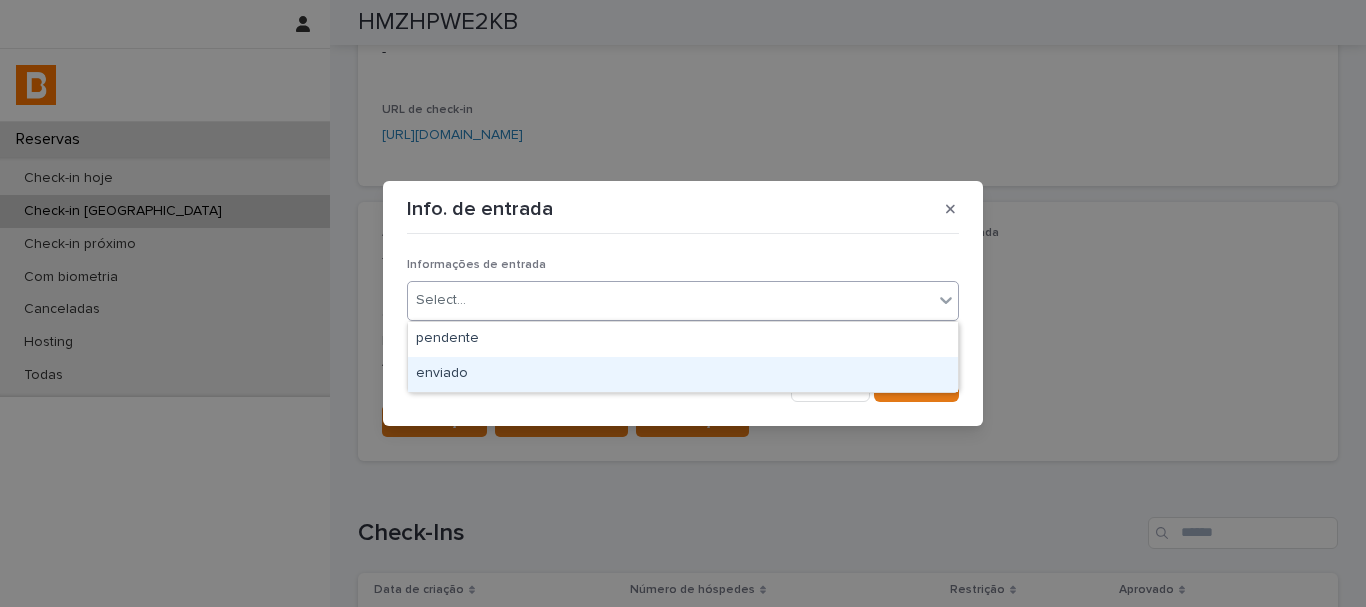 click on "enviado" at bounding box center [683, 374] 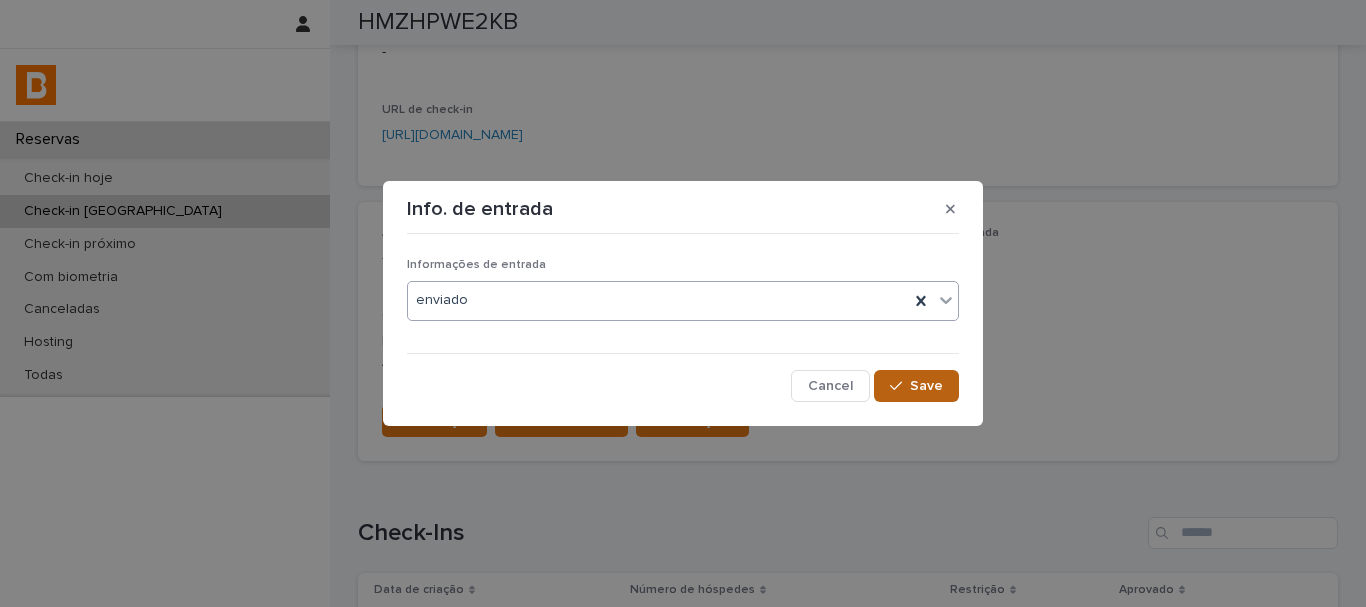 click on "Informações de entrada   option enviado, selected.     0 results available. Select is focused ,type to refine list, press Down to open the menu,  enviado Cancel Save" at bounding box center [683, 321] 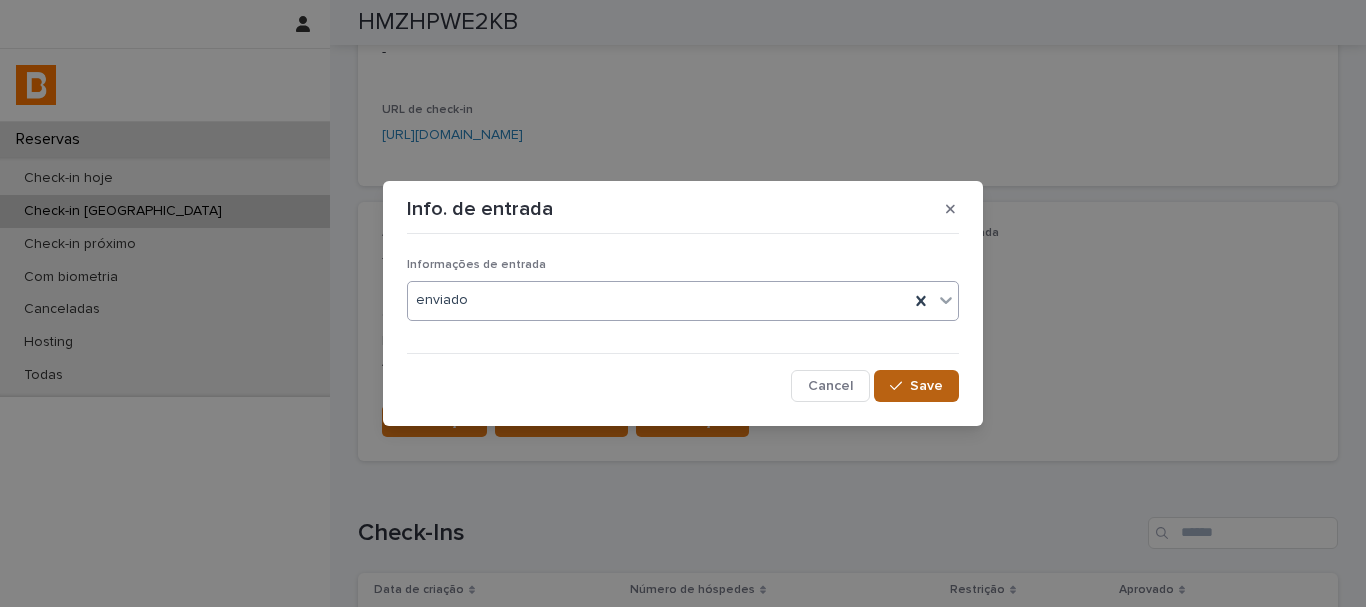 click on "Save" at bounding box center (916, 386) 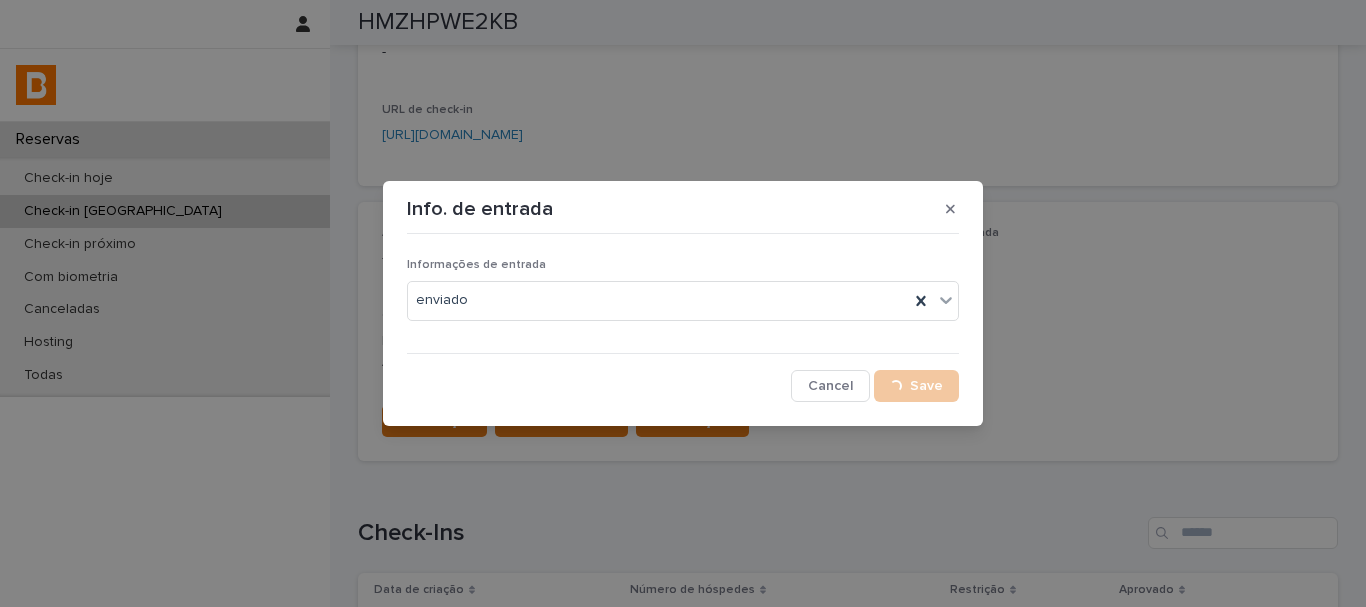click on "Autorização" at bounding box center [434, 421] 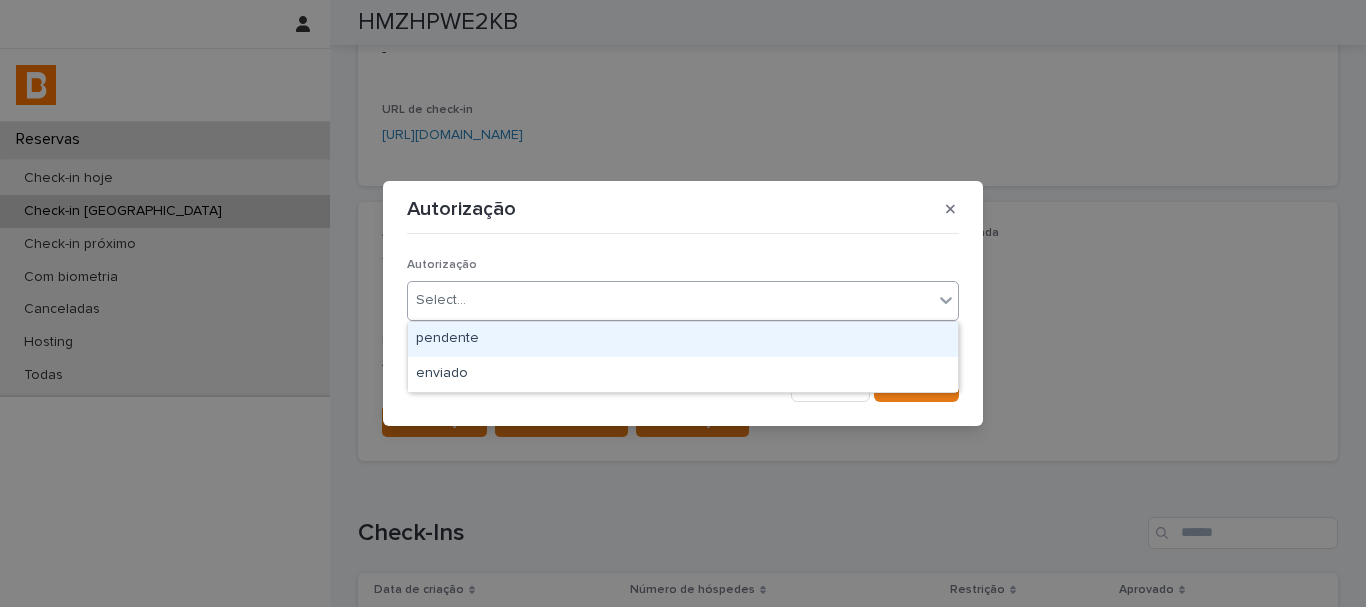 click on "Select..." at bounding box center [441, 300] 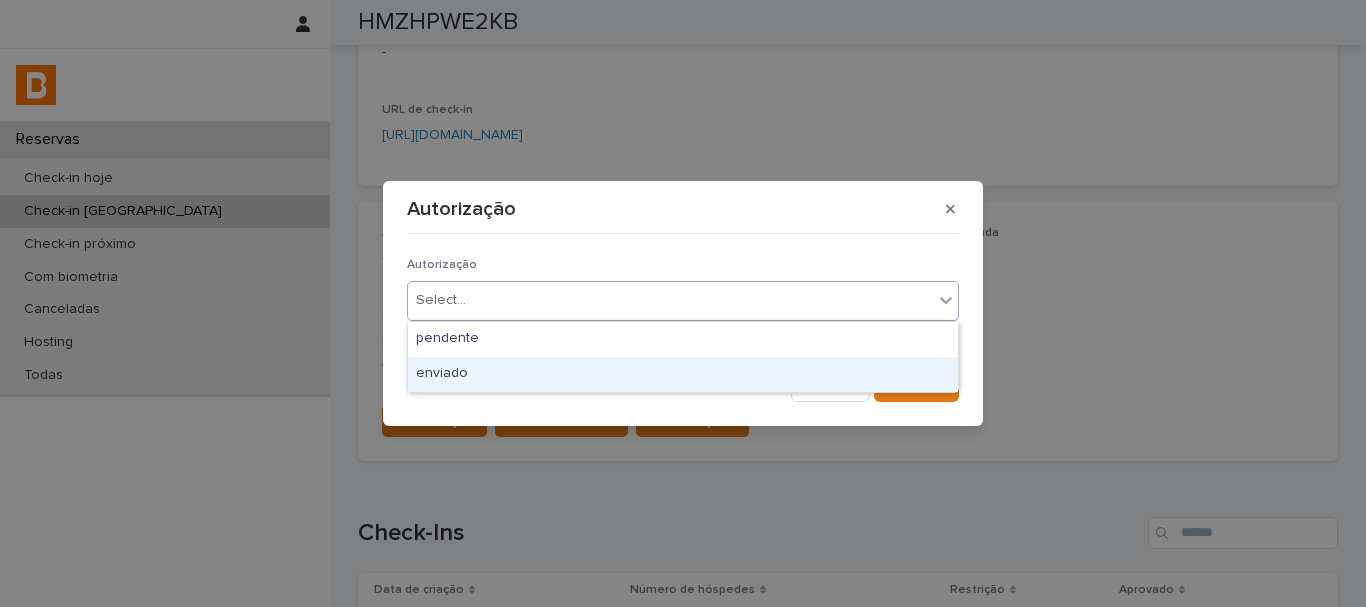 click on "enviado" at bounding box center [683, 374] 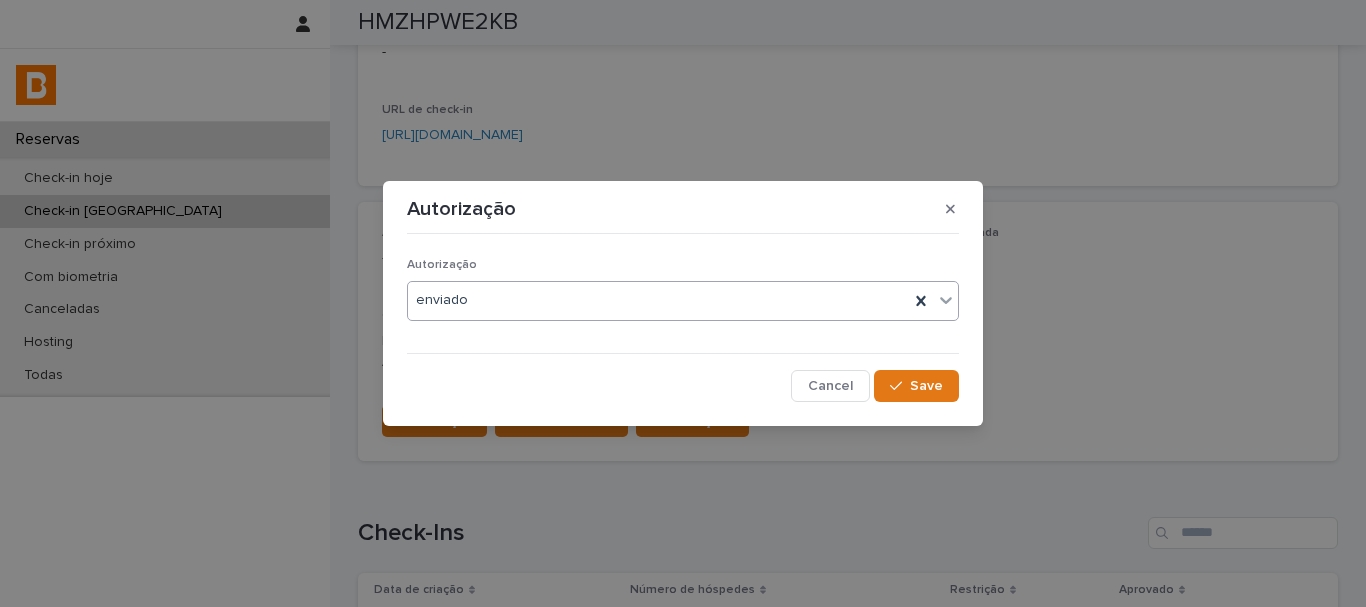 drag, startPoint x: 921, startPoint y: 381, endPoint x: 873, endPoint y: 418, distance: 60.60528 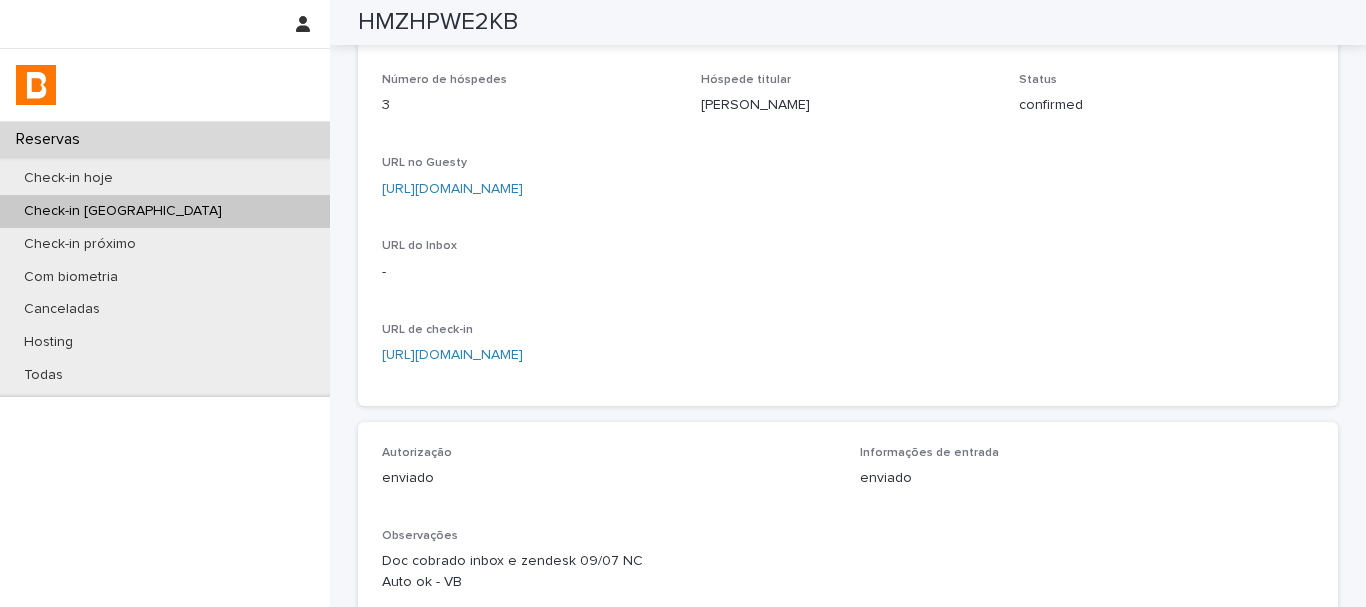 scroll, scrollTop: 0, scrollLeft: 0, axis: both 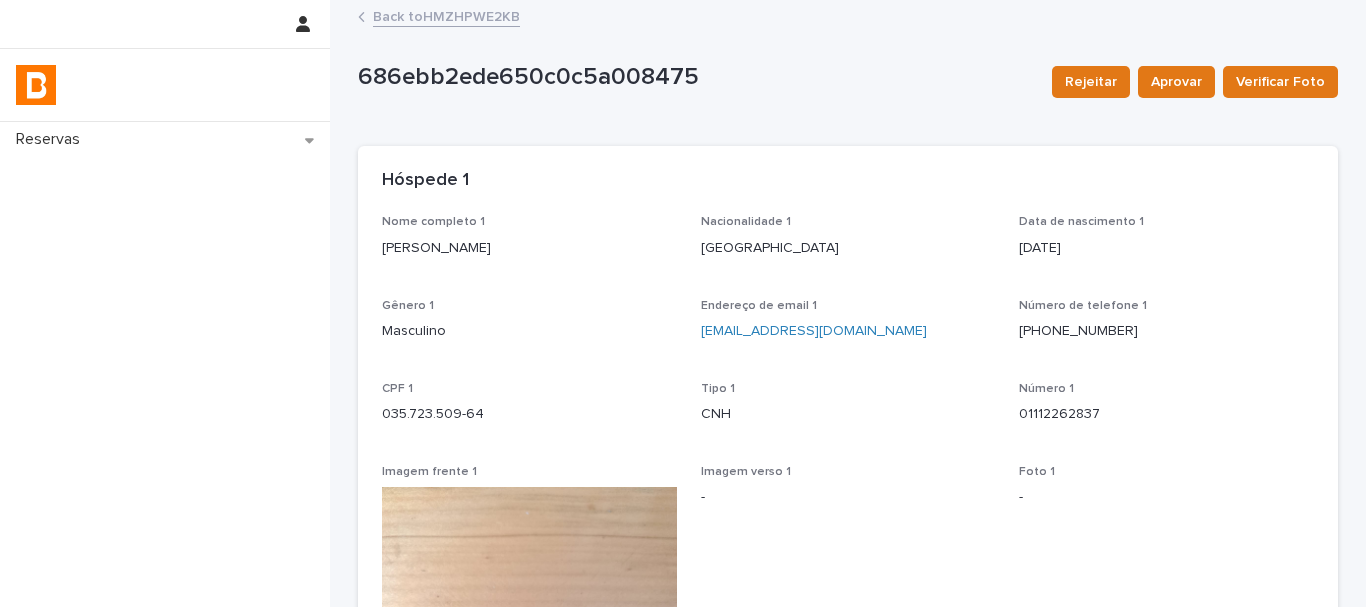 click on "Hóspede 1" at bounding box center [844, 181] 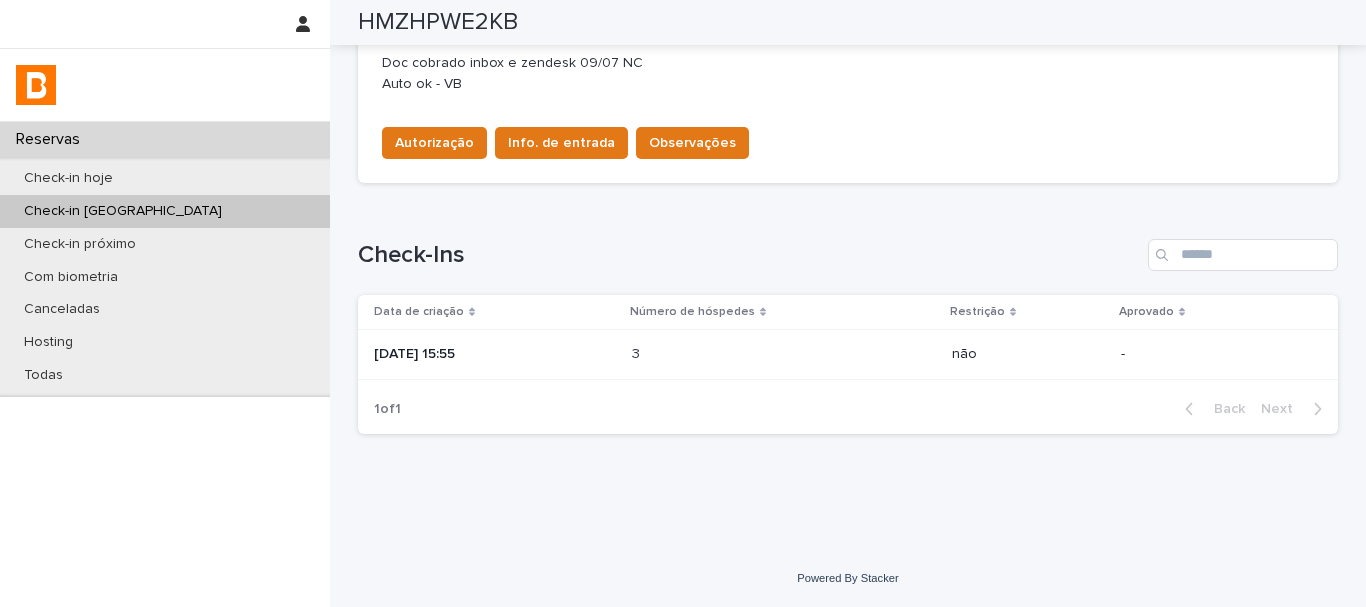 scroll, scrollTop: 478, scrollLeft: 0, axis: vertical 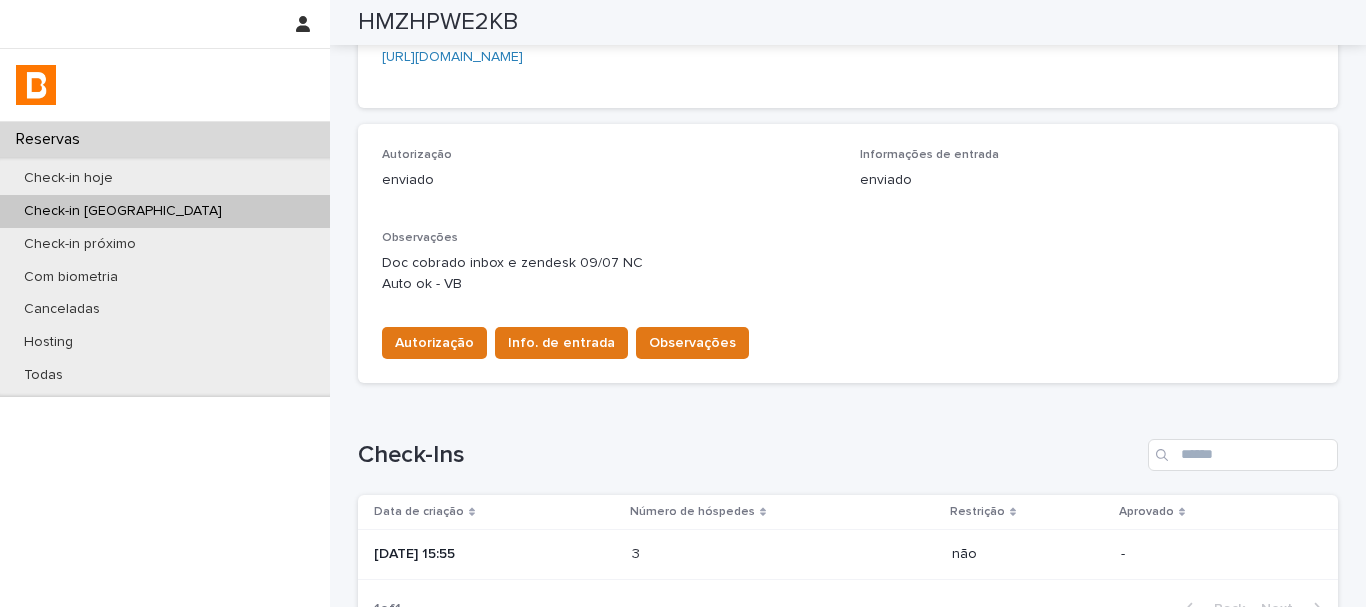 click on "Doc cobrado inbox e zendesk 09/07 NC
Auto ok - VB" at bounding box center [848, 274] 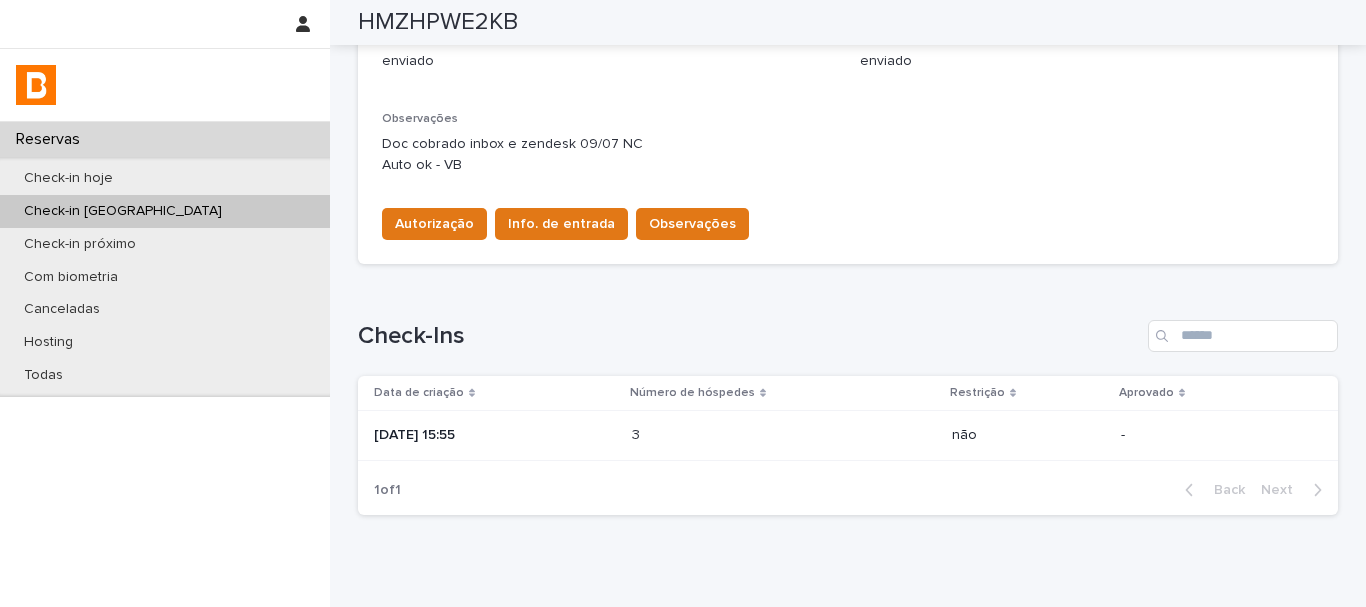 scroll, scrollTop: 678, scrollLeft: 0, axis: vertical 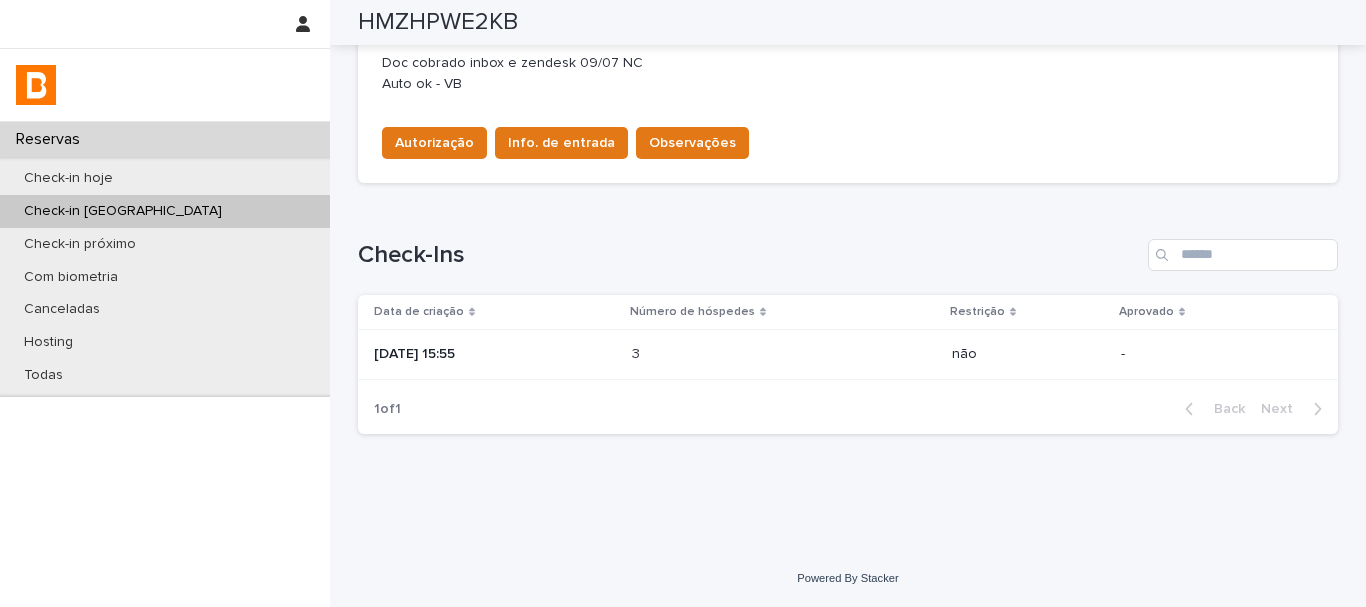 click on "Loading... Saving… Check-Ins Data de criação Número de hóspedes Restrição Aprovado [DATE] 15:55 3 3   não - 1  of  1 Back Next" at bounding box center [848, 324] 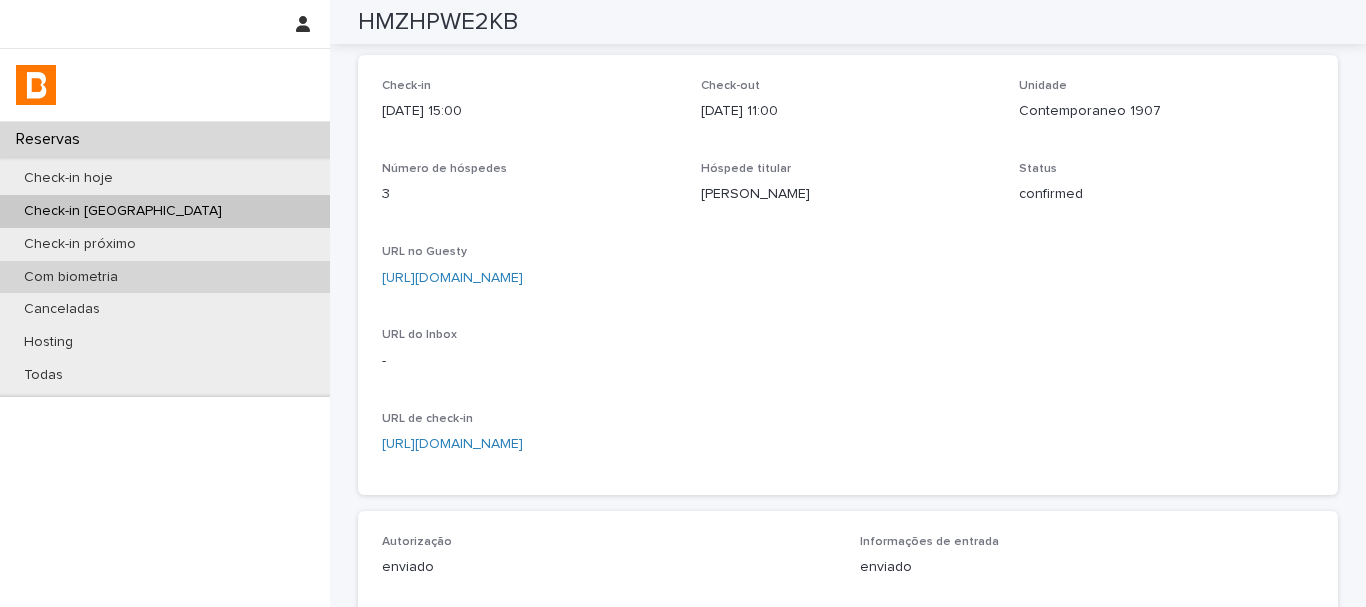 scroll, scrollTop: 0, scrollLeft: 0, axis: both 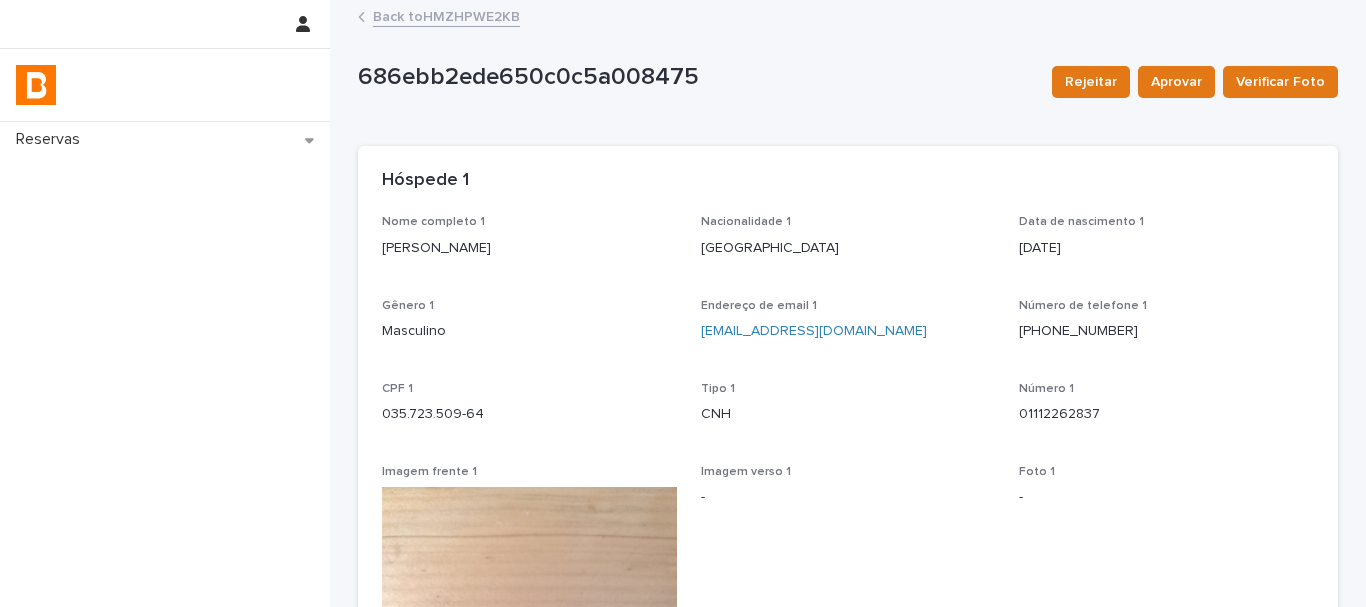click on "Back to  HMZHPWE2KB" at bounding box center [446, 15] 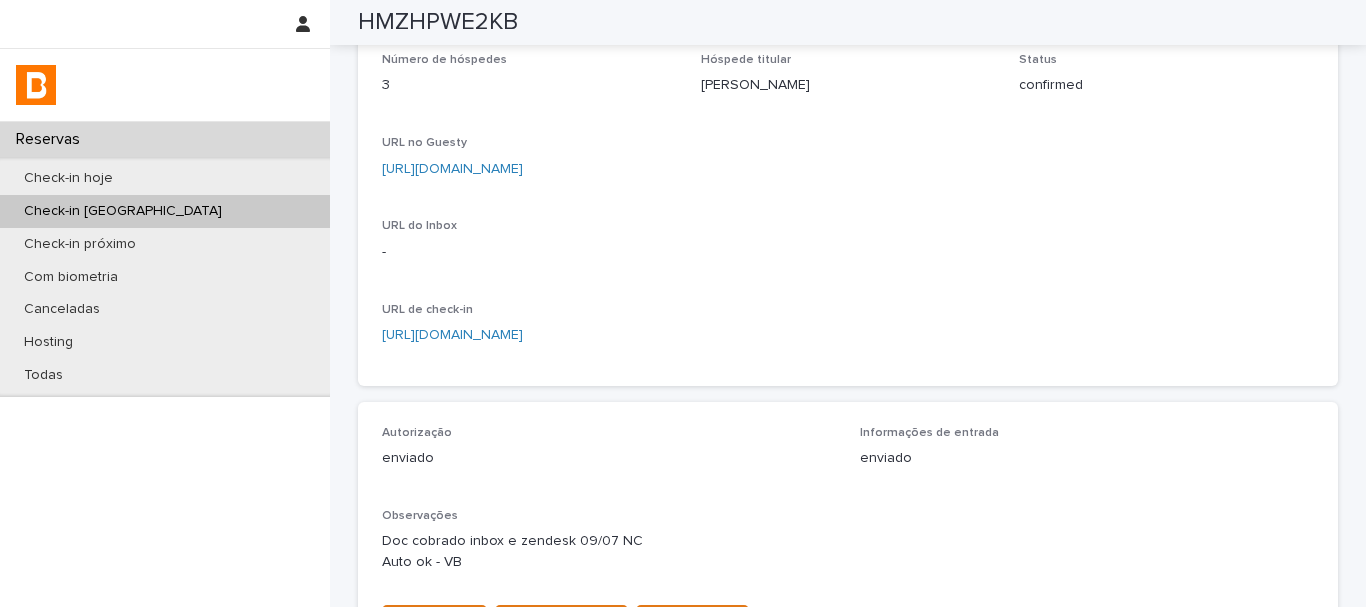 scroll, scrollTop: 400, scrollLeft: 0, axis: vertical 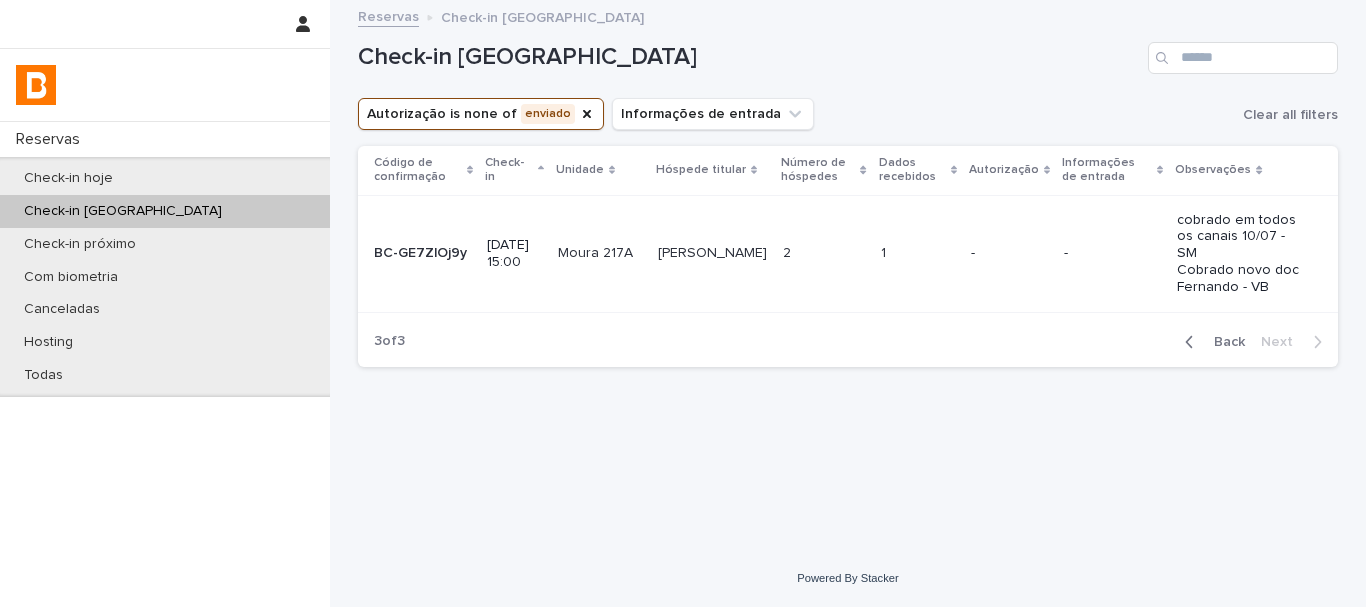 click on "Back" at bounding box center (1223, 342) 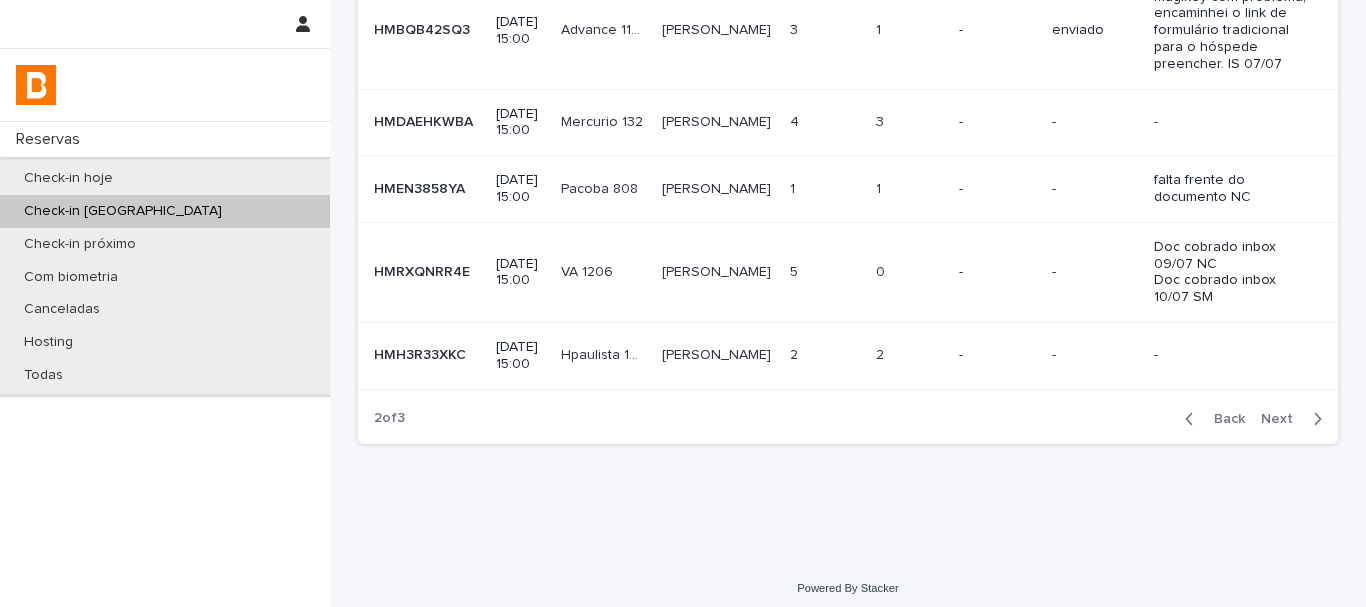 scroll, scrollTop: 985, scrollLeft: 0, axis: vertical 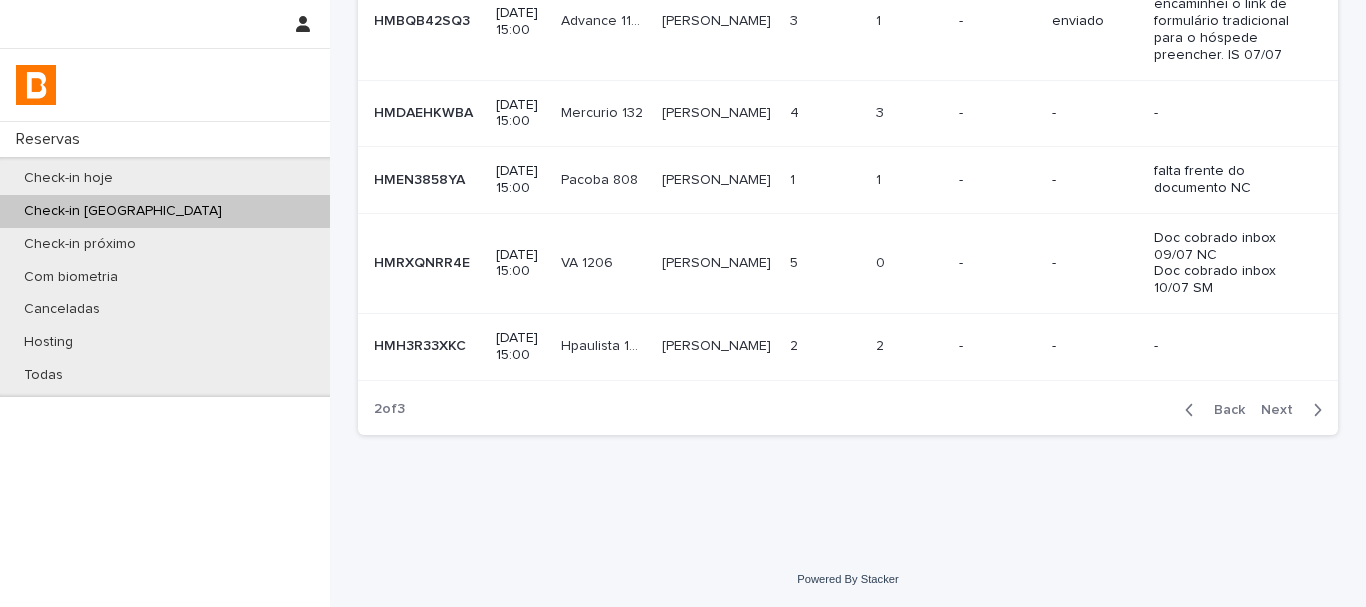click on "-" at bounding box center (997, 346) 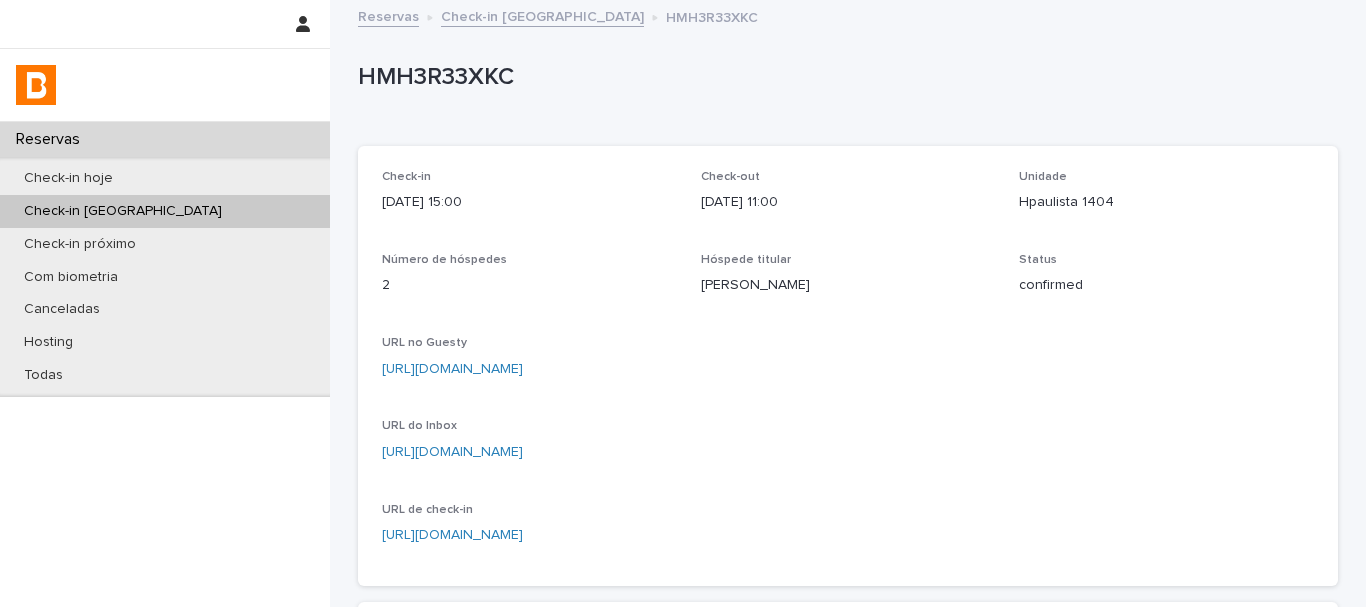 scroll, scrollTop: 600, scrollLeft: 0, axis: vertical 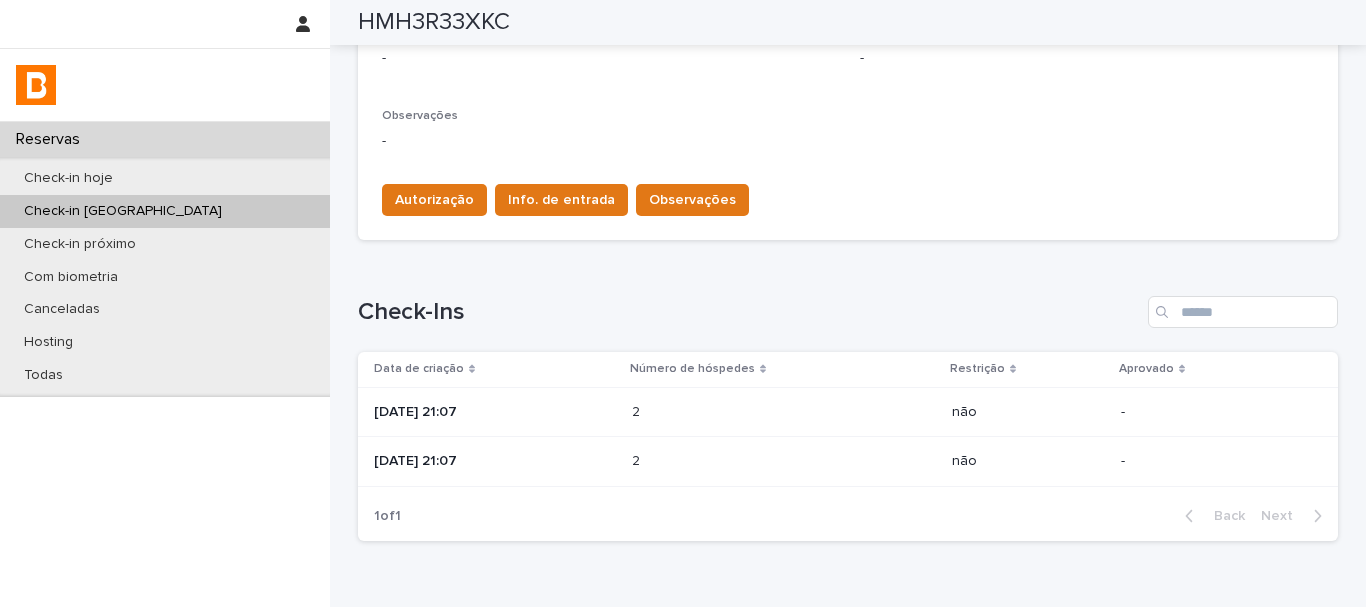 click on "[DATE] 21:07" at bounding box center [495, 412] 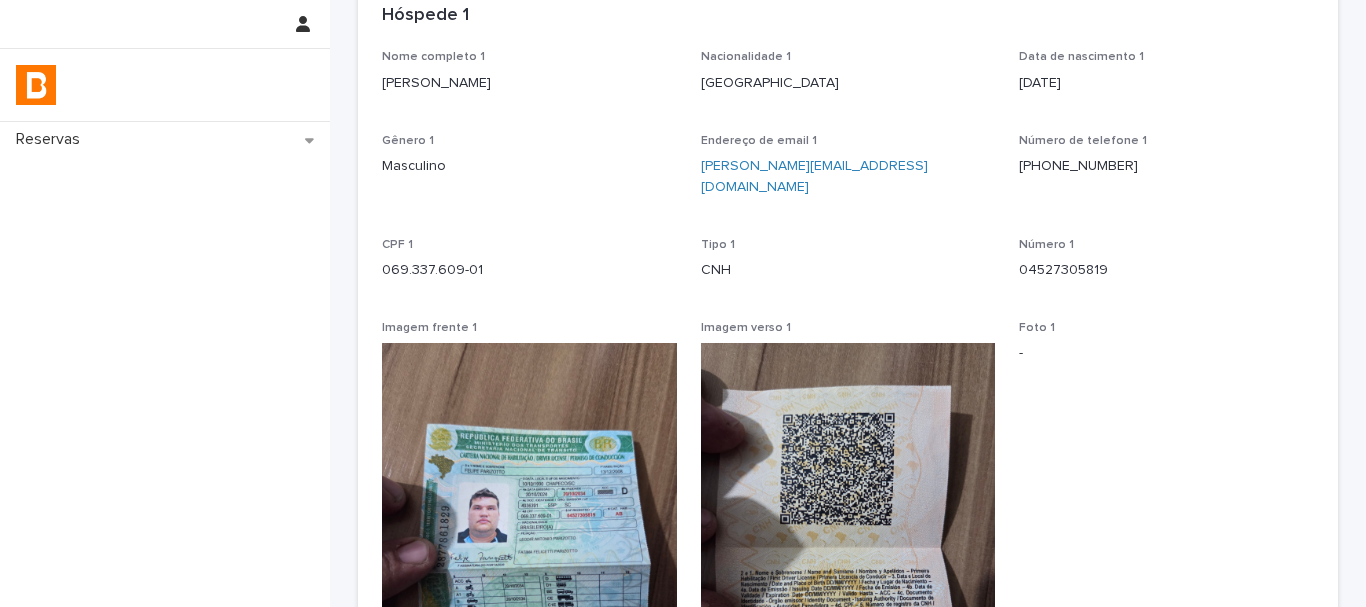 scroll, scrollTop: 200, scrollLeft: 0, axis: vertical 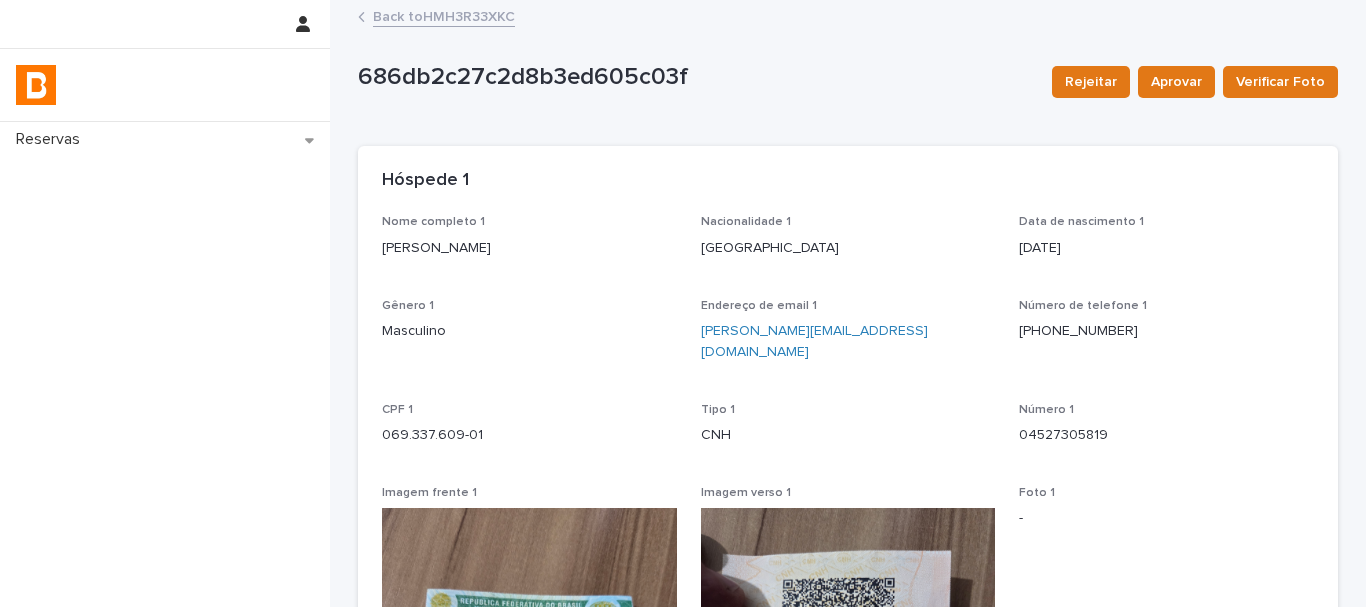 click on "Back to  HMH3R33XKC" at bounding box center (444, 15) 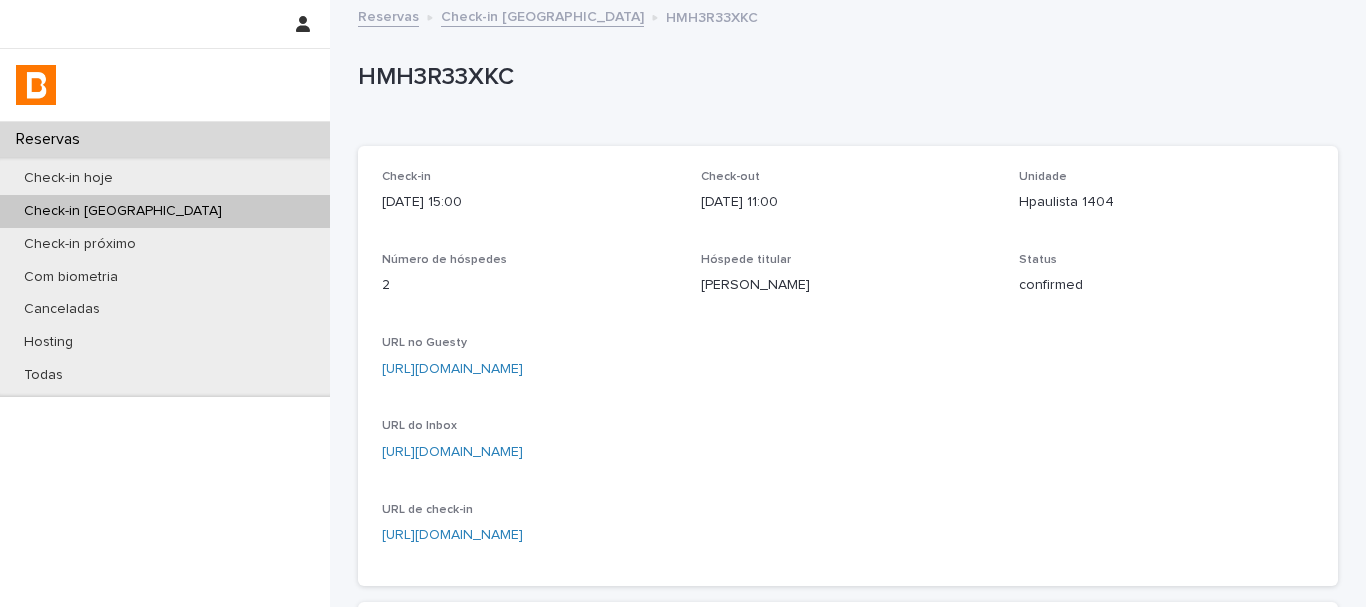 scroll, scrollTop: 707, scrollLeft: 0, axis: vertical 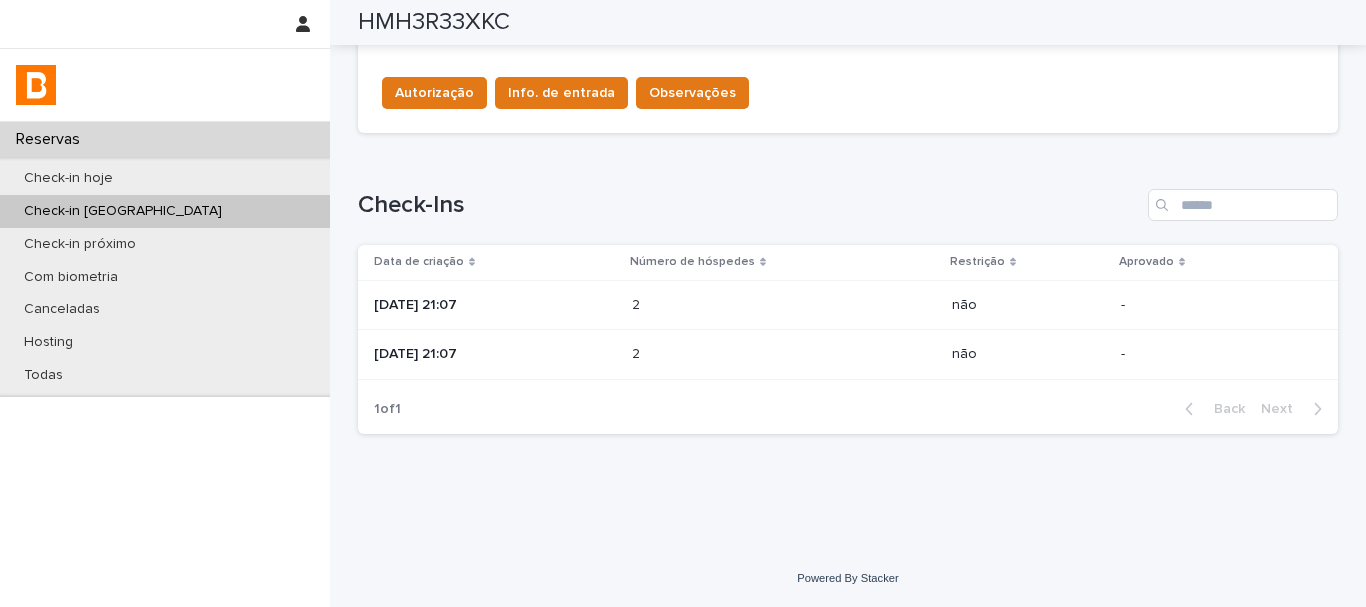 click at bounding box center [719, 354] 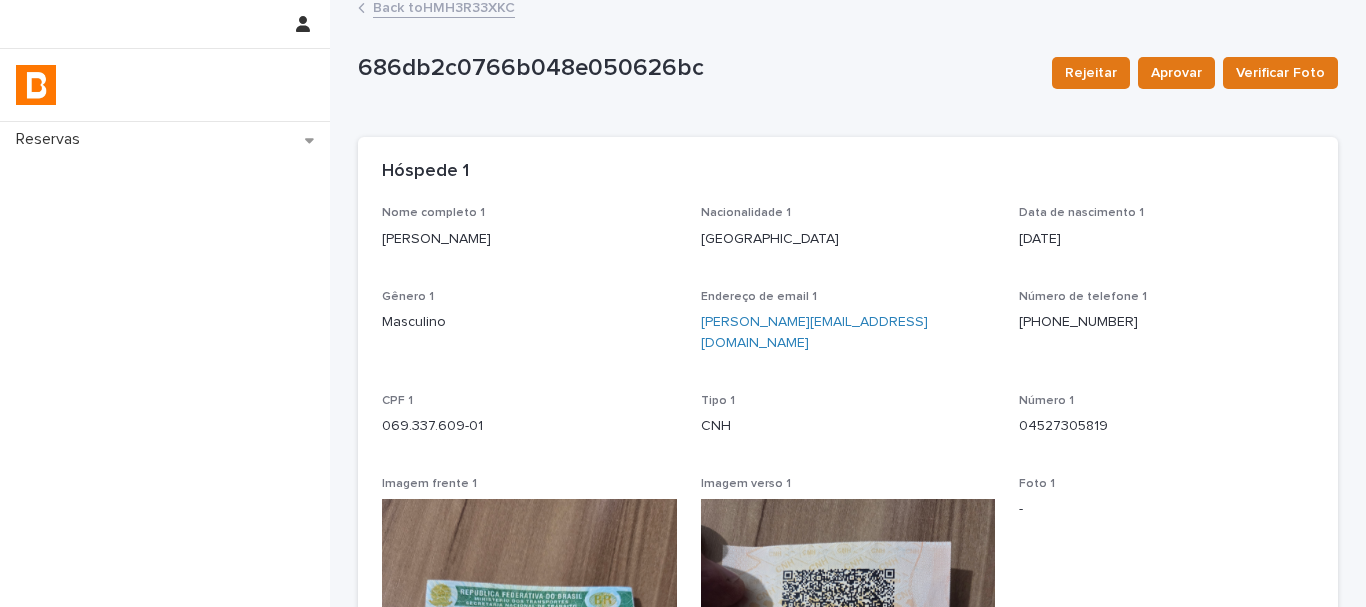 scroll, scrollTop: 0, scrollLeft: 0, axis: both 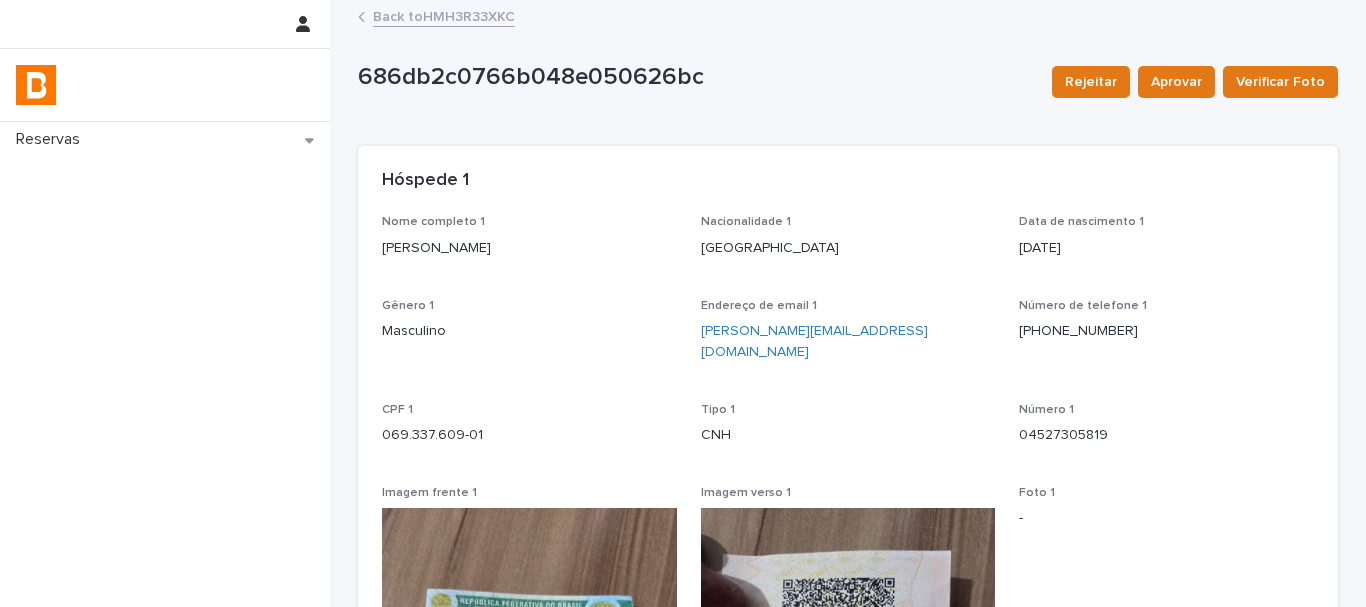 click on "Back to  HMH3R33XKC" at bounding box center (444, 15) 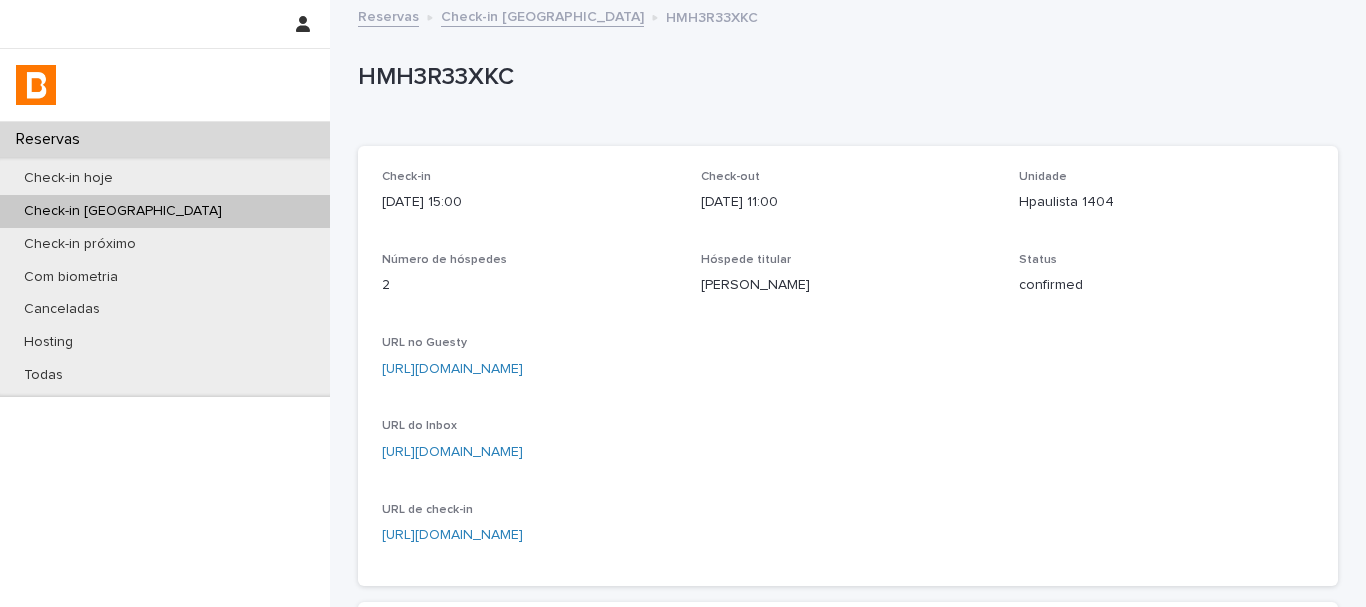 click on "HMH3R33XKC" at bounding box center (844, 77) 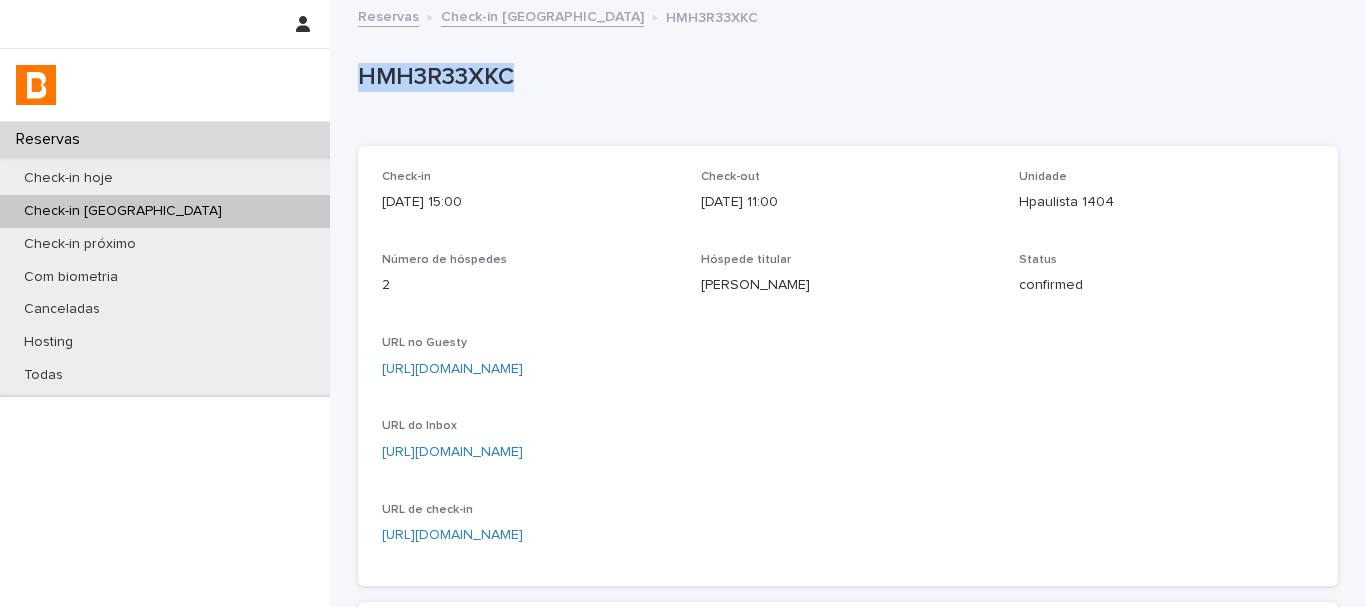 click on "HMH3R33XKC" at bounding box center (844, 77) 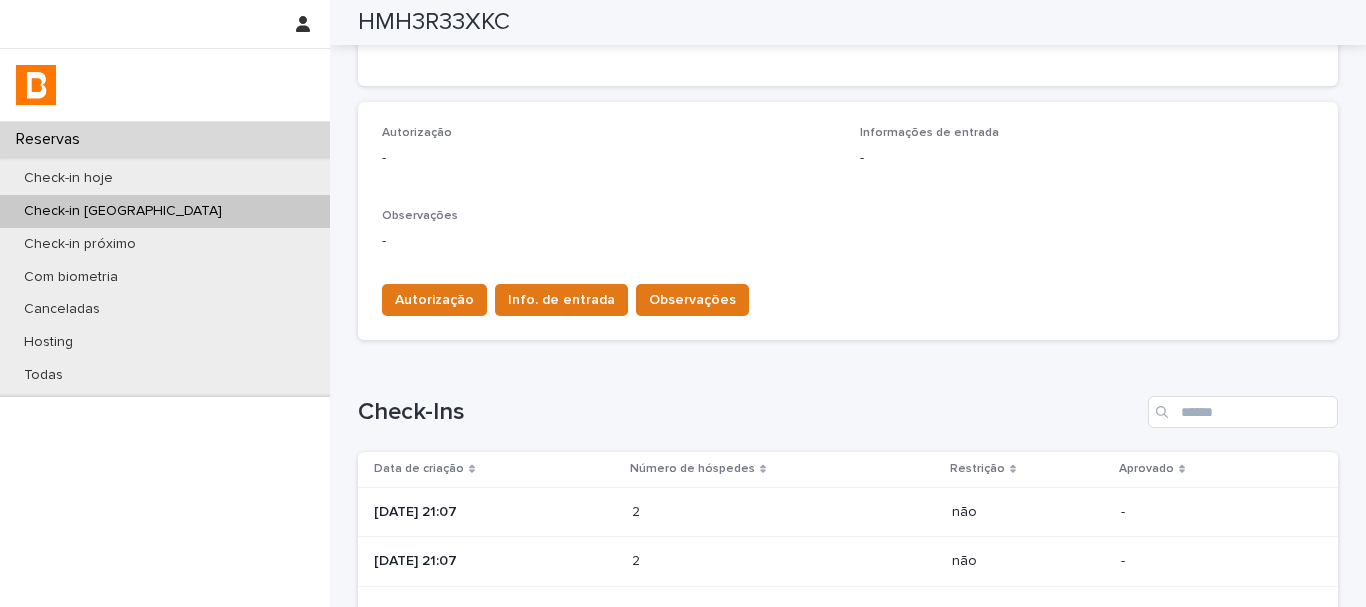 scroll, scrollTop: 707, scrollLeft: 0, axis: vertical 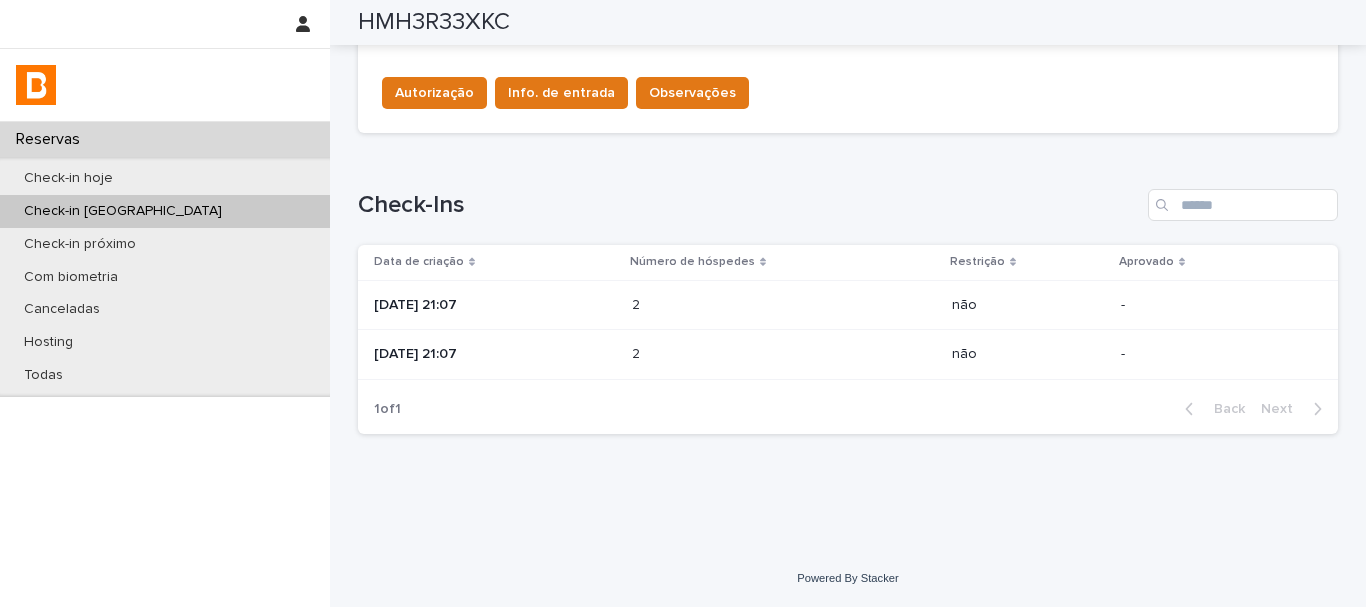 click on "[DATE] 21:07" at bounding box center (495, 305) 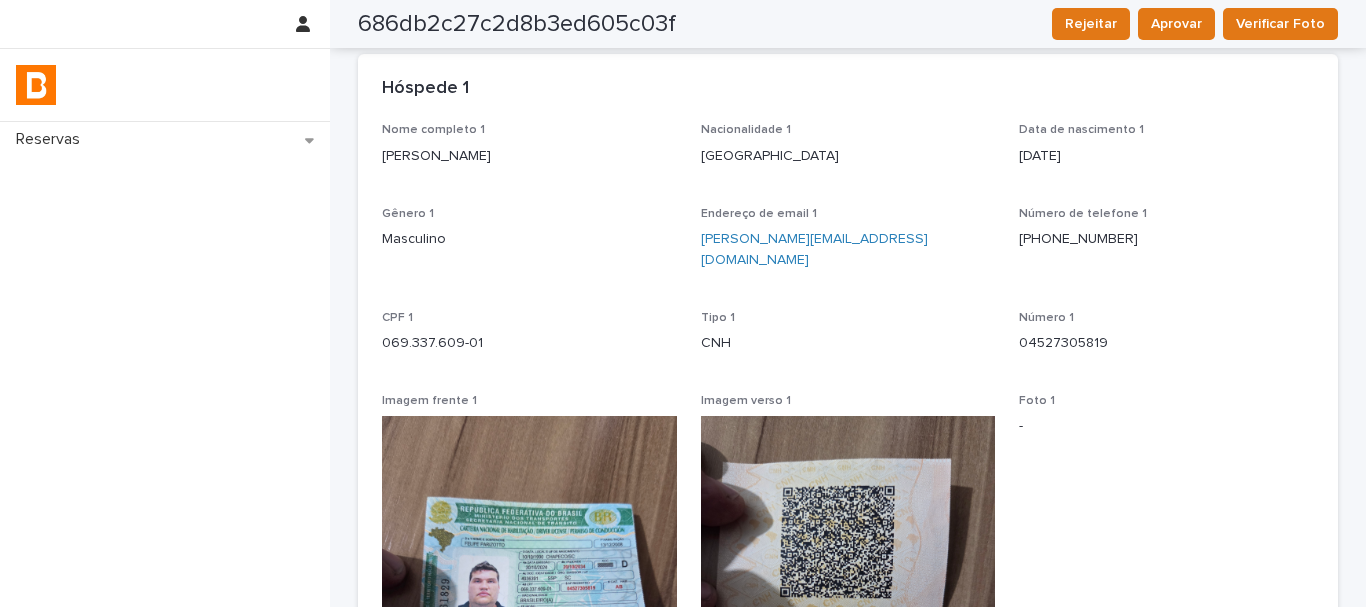 scroll, scrollTop: 0, scrollLeft: 0, axis: both 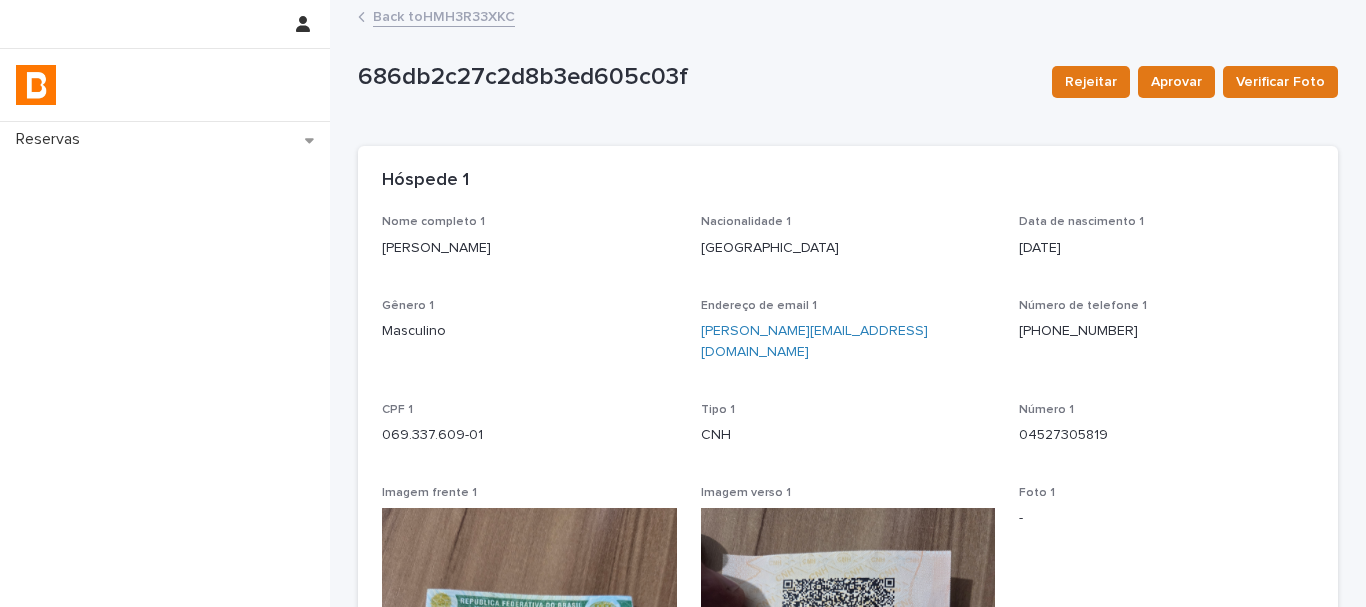 click on "Back to  HMH3R33XKC" at bounding box center (444, 15) 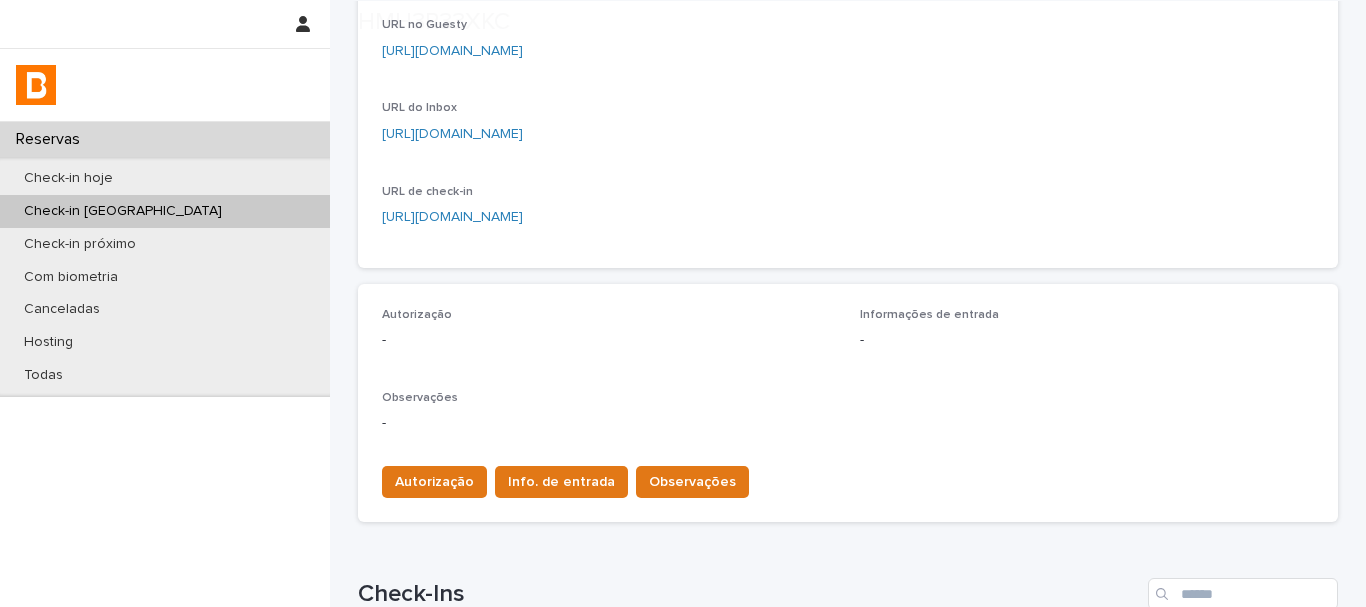 scroll, scrollTop: 500, scrollLeft: 0, axis: vertical 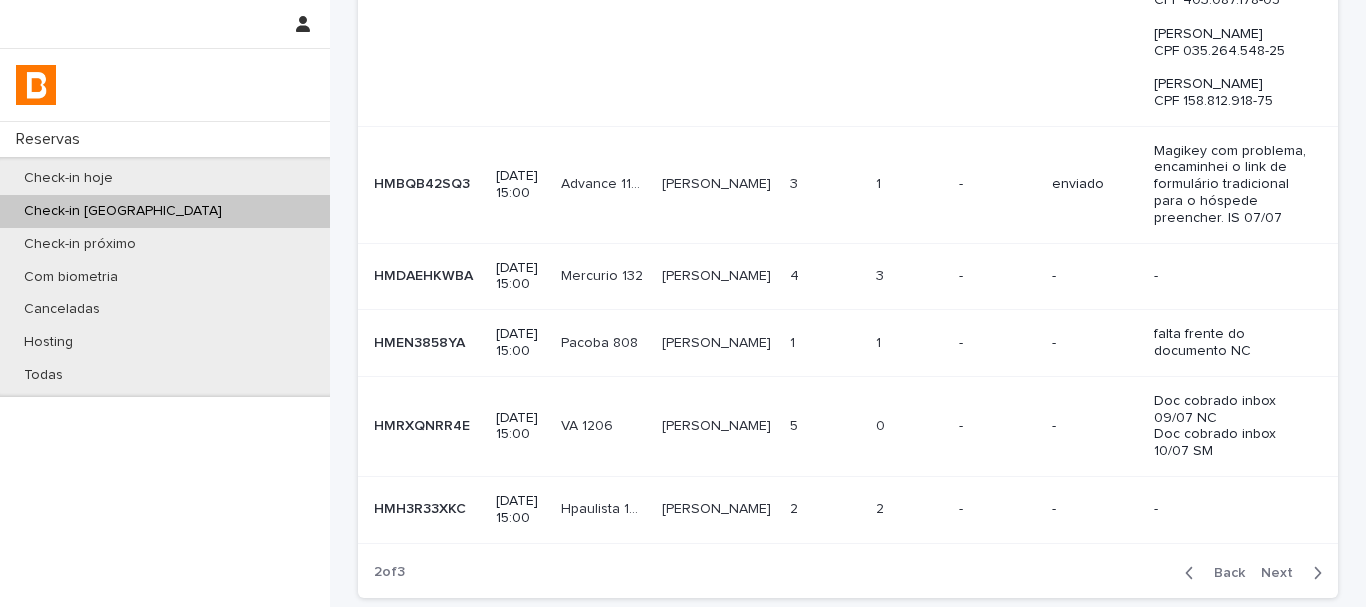 click at bounding box center (825, 276) 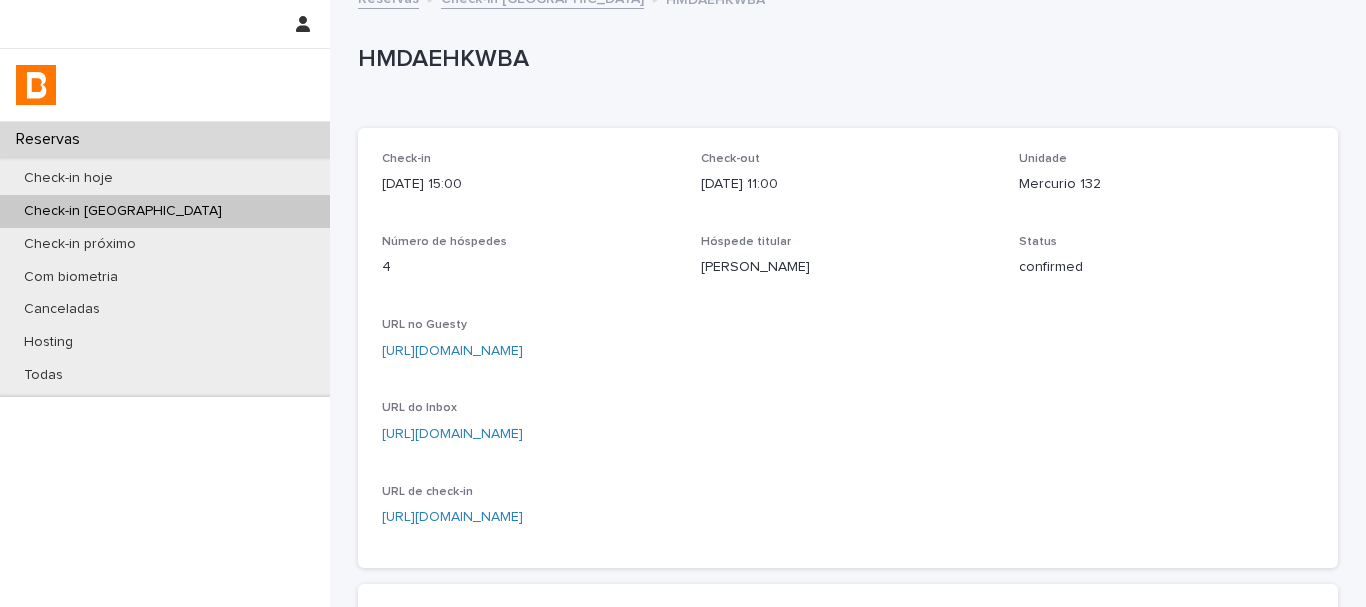 scroll, scrollTop: 0, scrollLeft: 0, axis: both 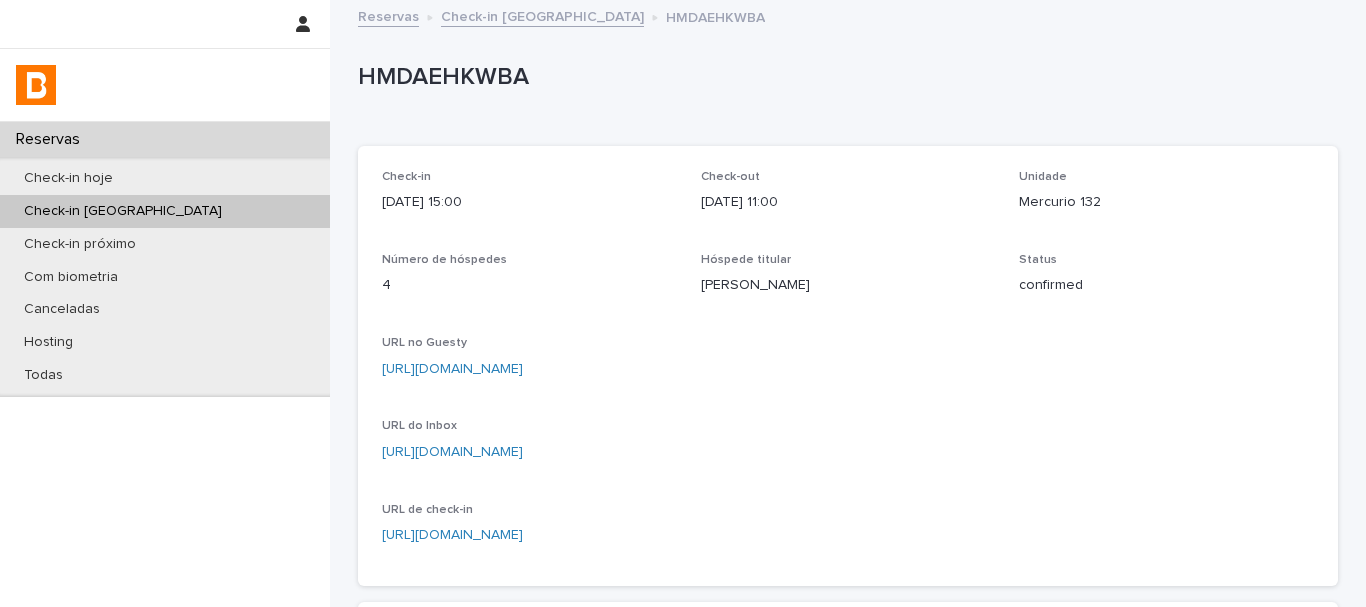 click on "HMDAEHKWBA" at bounding box center [844, 77] 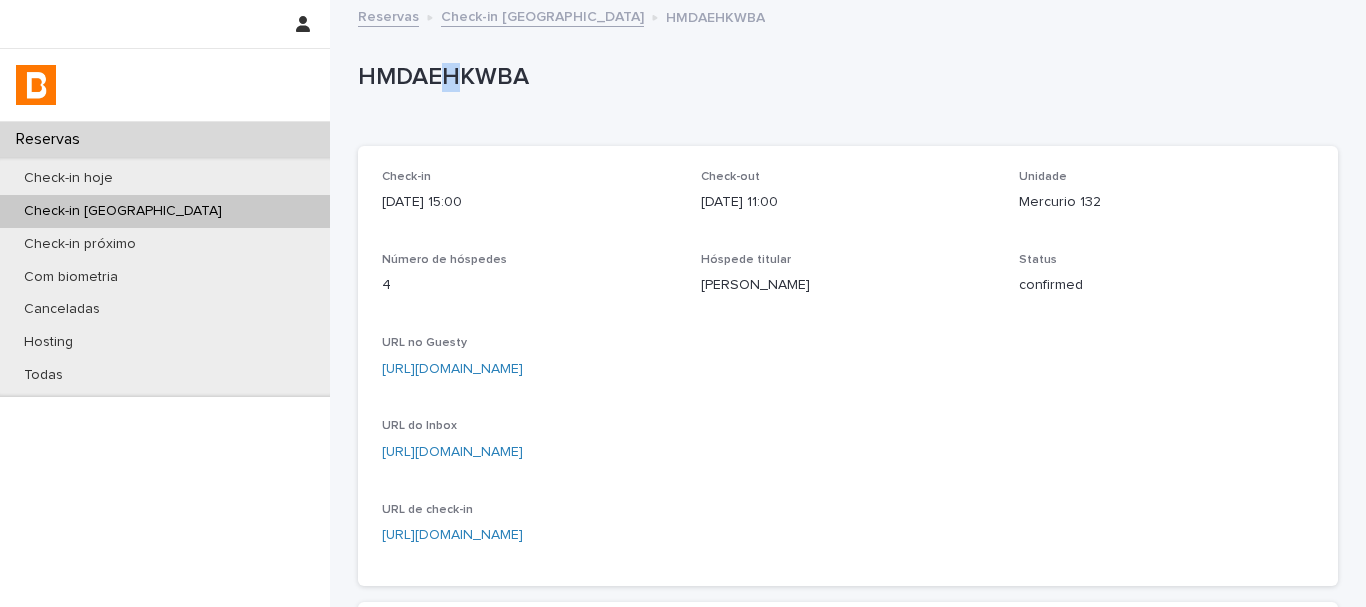 click on "HMDAEHKWBA" at bounding box center (844, 77) 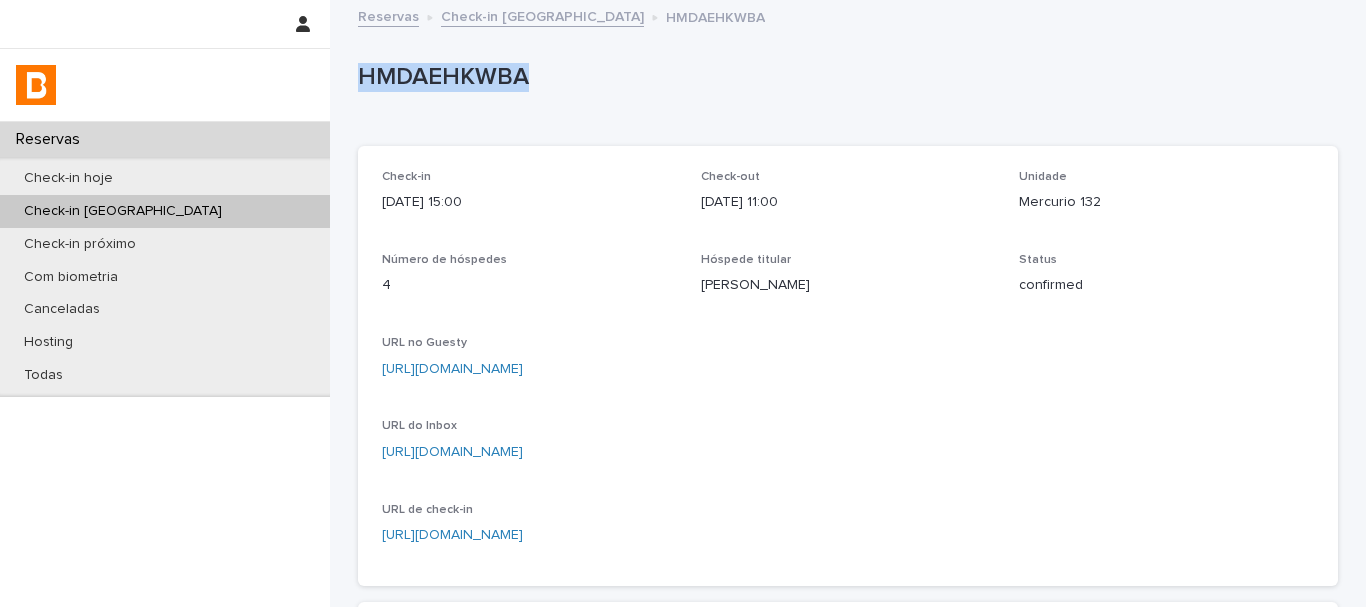click on "HMDAEHKWBA" at bounding box center [844, 77] 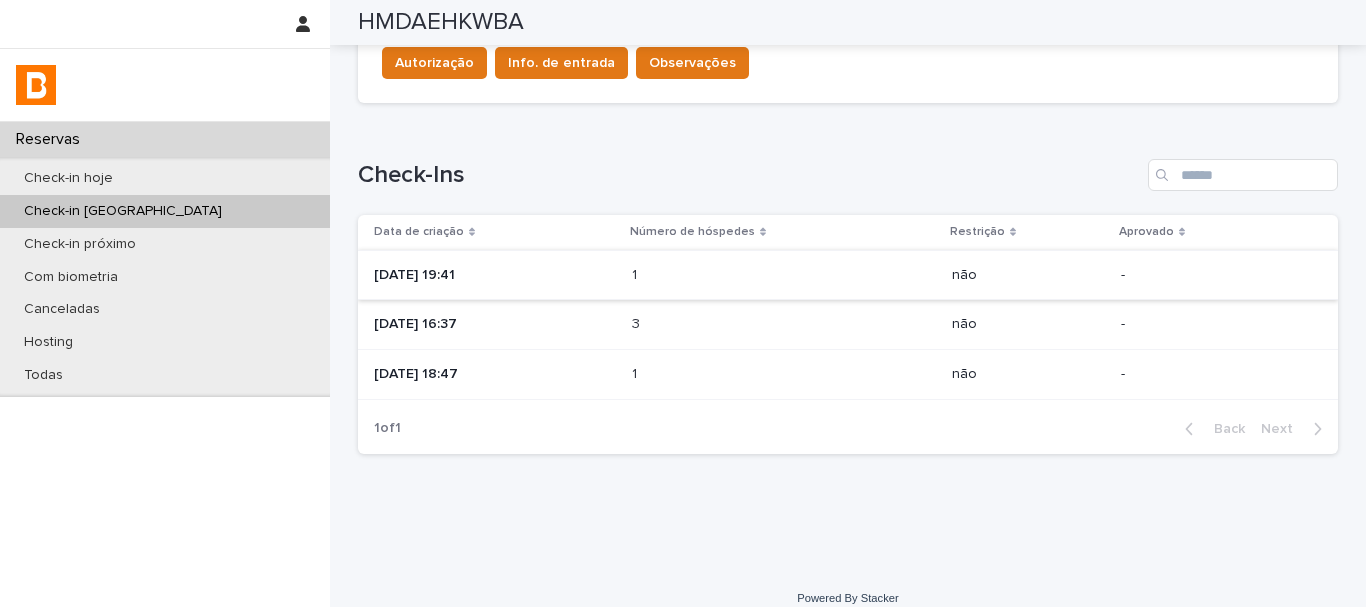 scroll, scrollTop: 757, scrollLeft: 0, axis: vertical 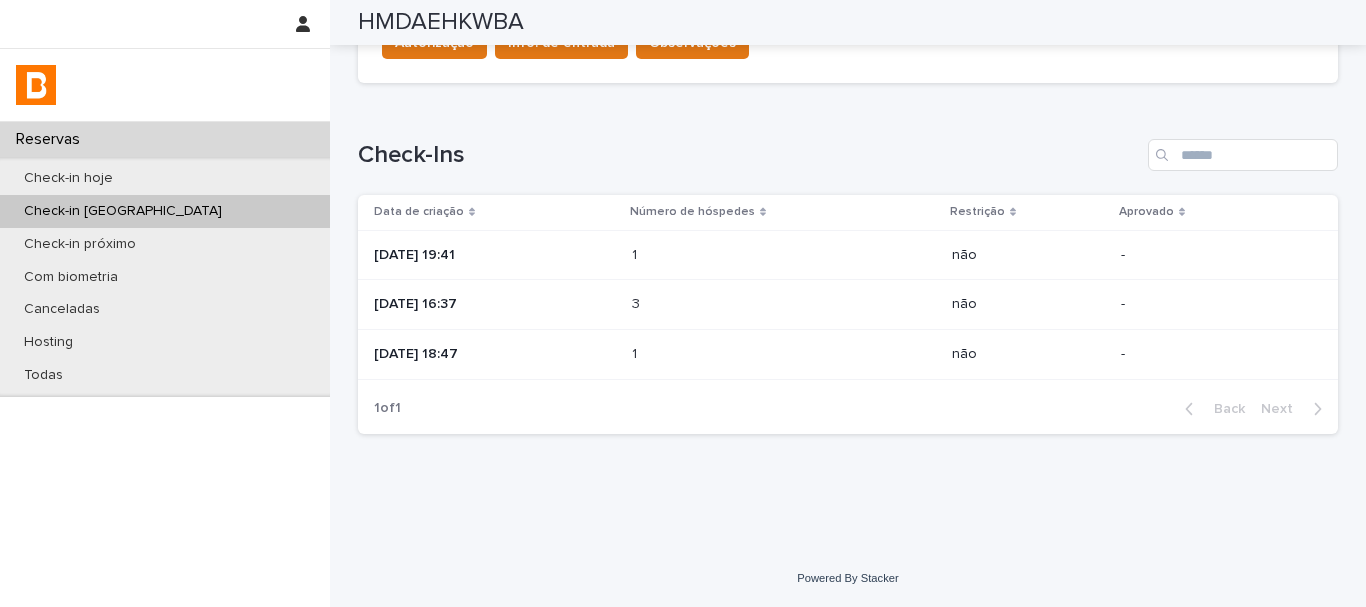 click on "1 1" at bounding box center [784, 255] 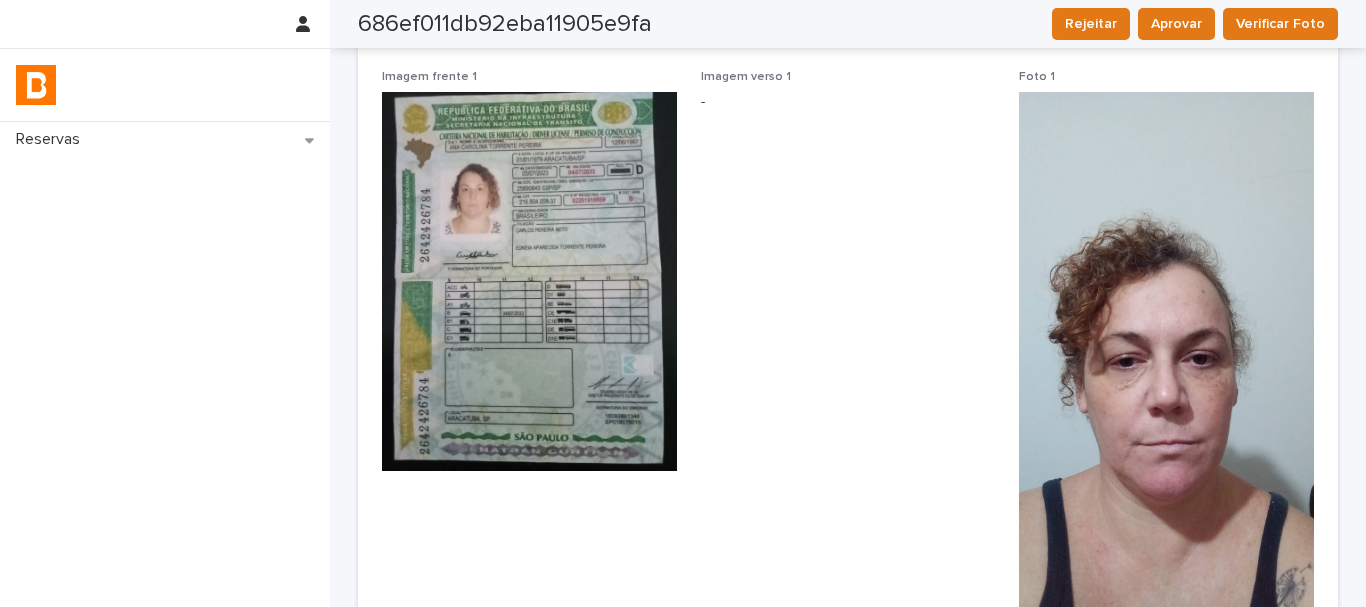 scroll, scrollTop: 300, scrollLeft: 0, axis: vertical 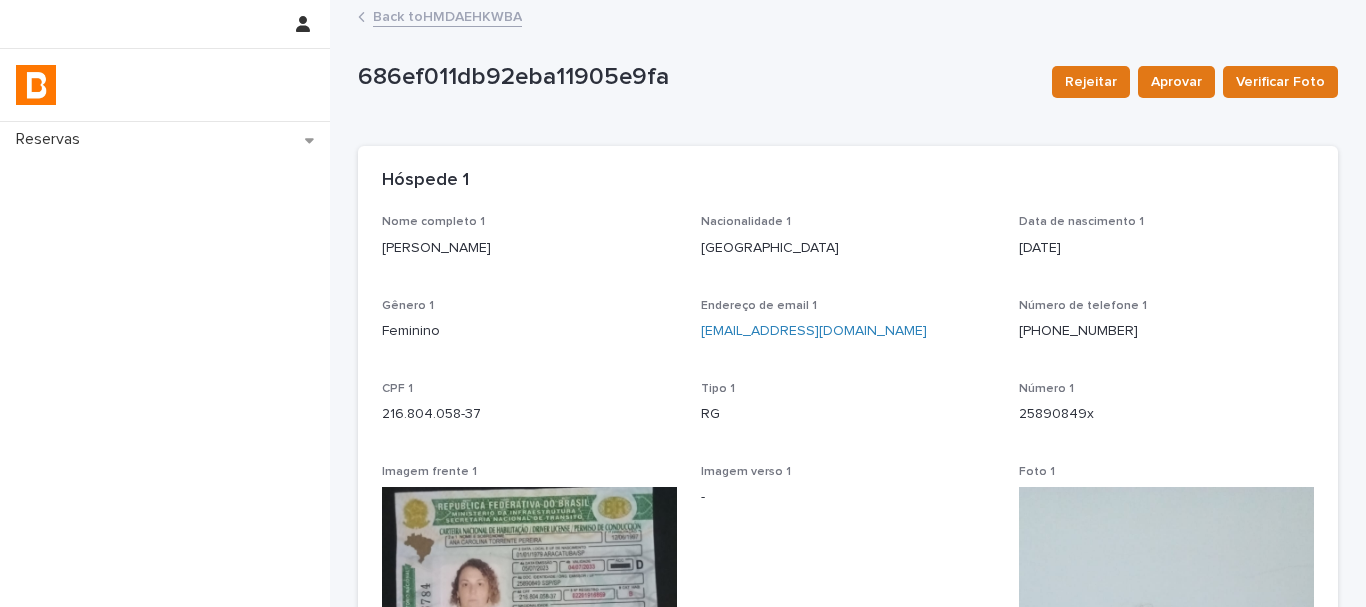 click on "Back to  HMDAEHKWBA" at bounding box center [447, 15] 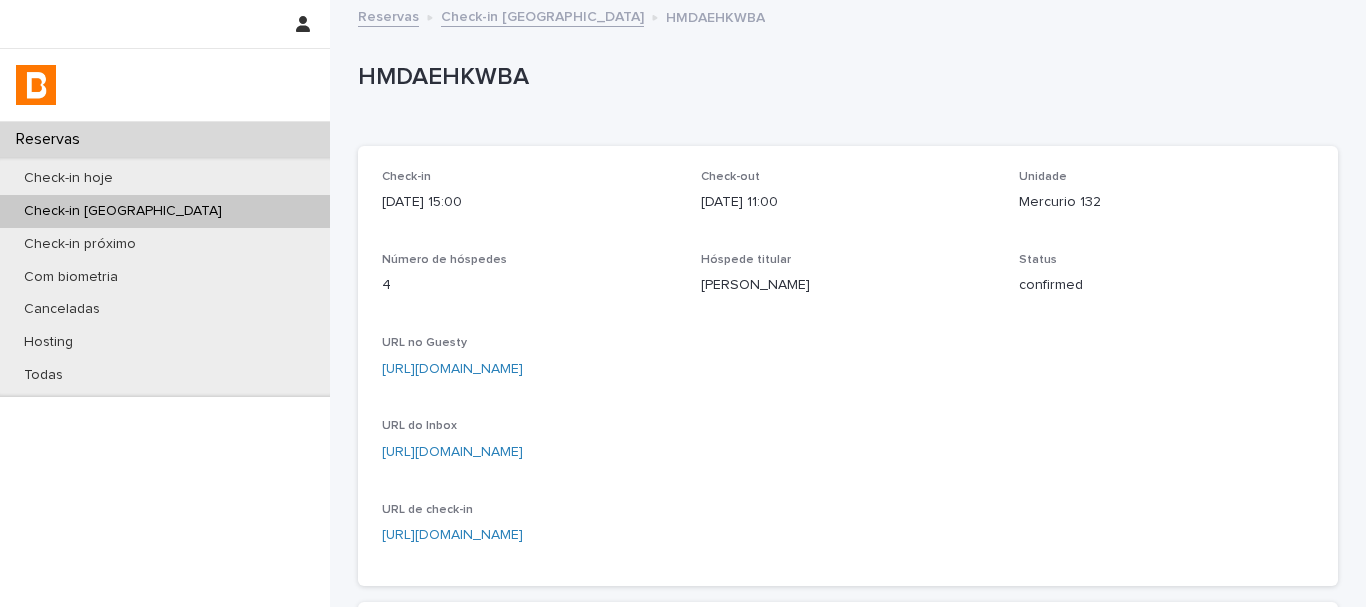 scroll, scrollTop: 757, scrollLeft: 0, axis: vertical 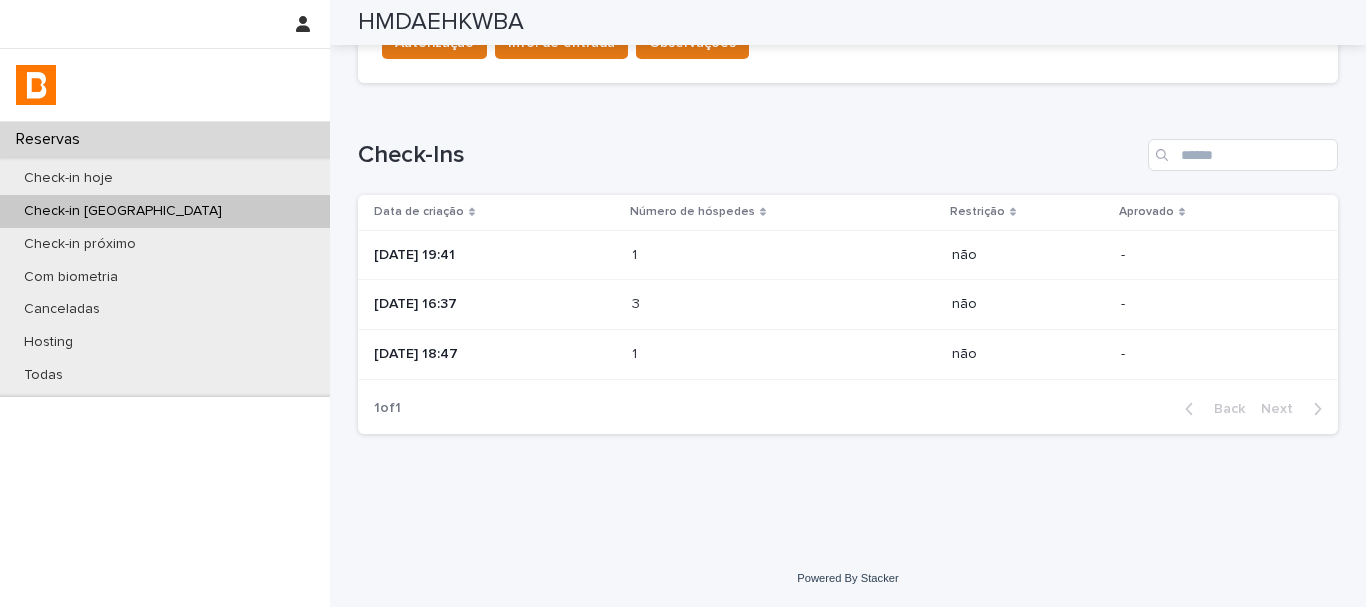 click at bounding box center [719, 304] 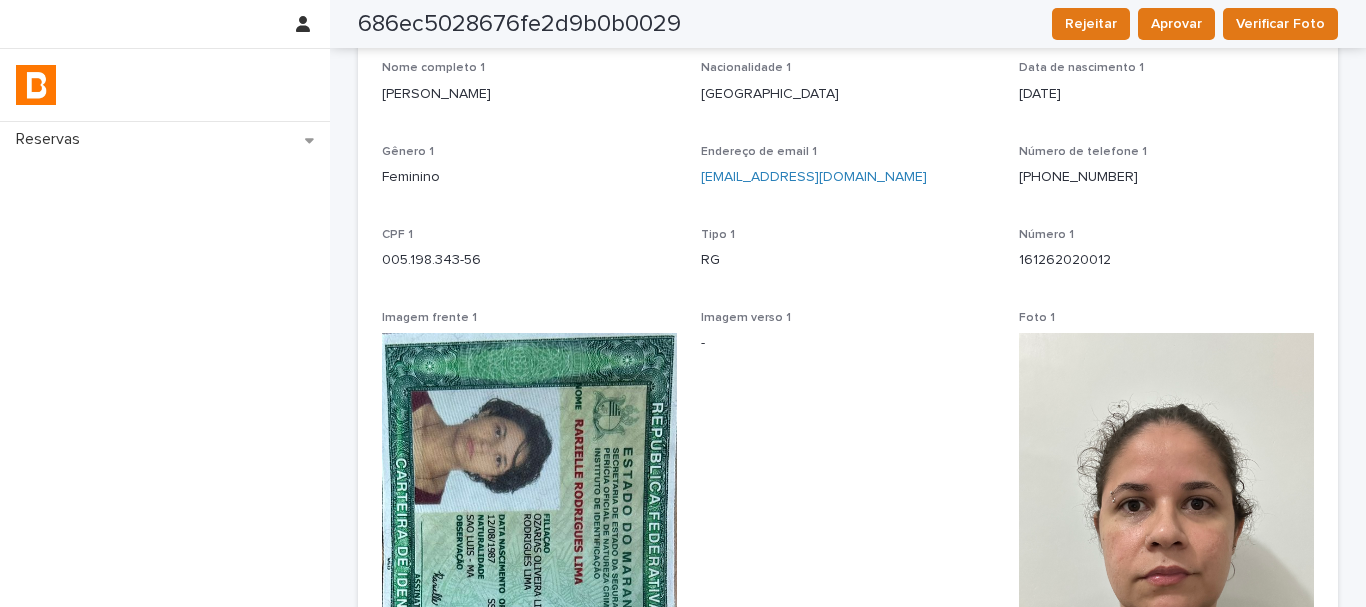 scroll, scrollTop: 0, scrollLeft: 0, axis: both 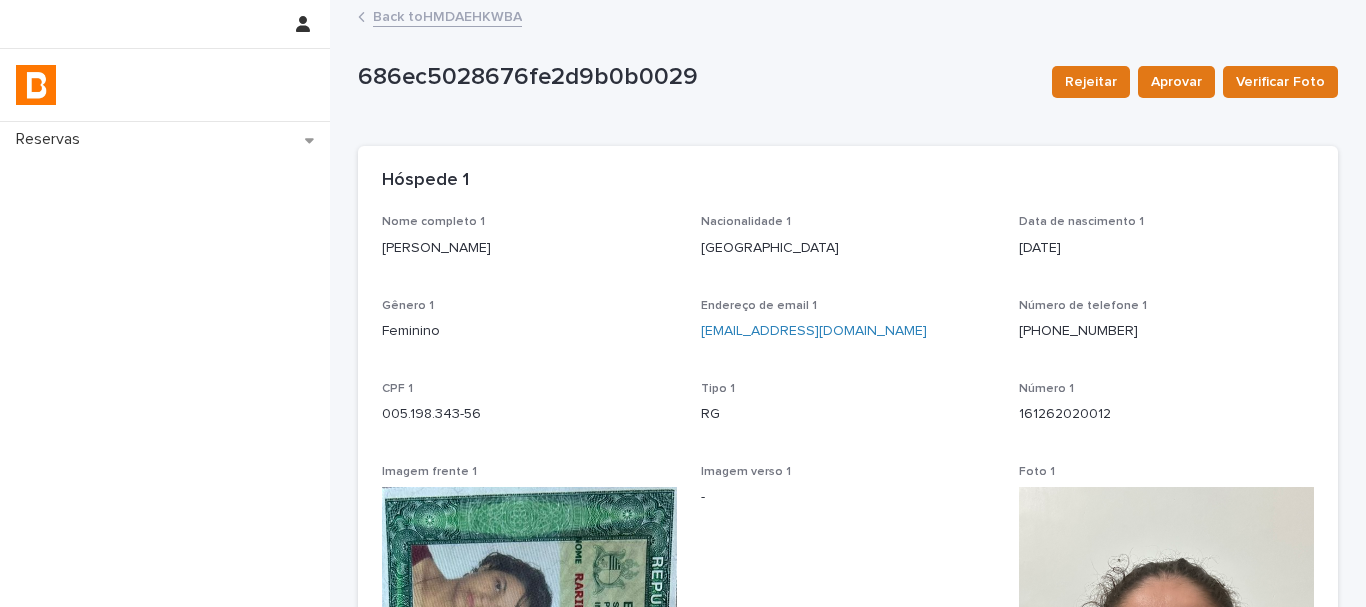 click on "Back to  HMDAEHKWBA" at bounding box center [447, 15] 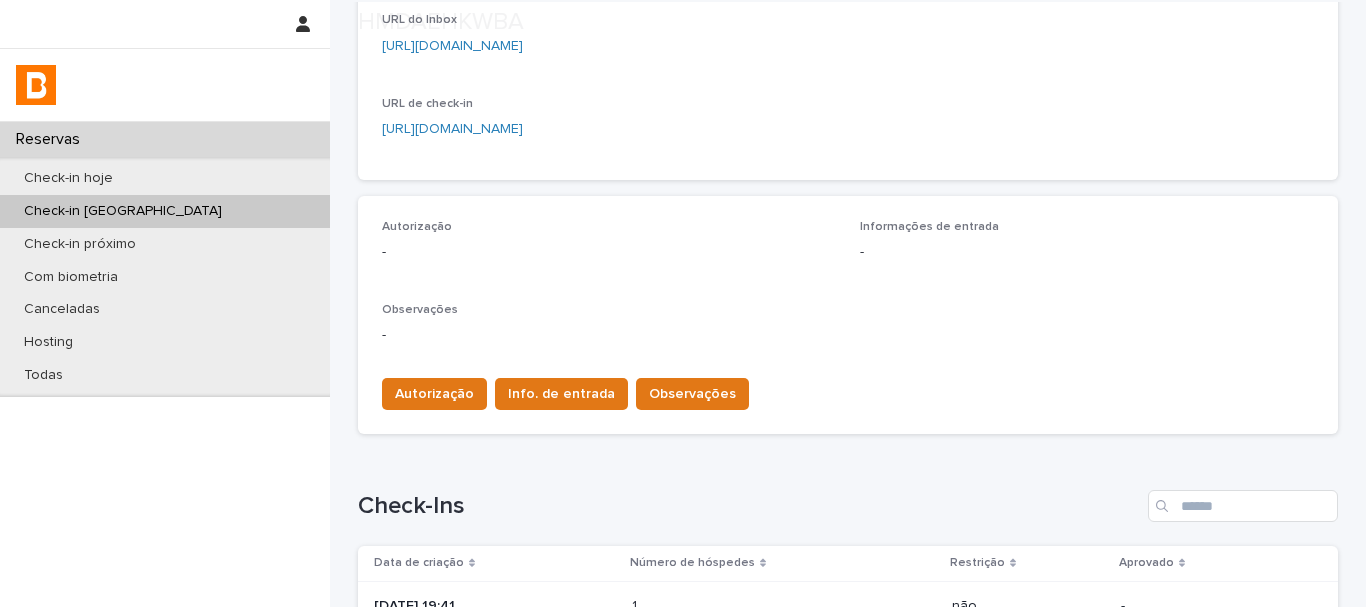 scroll, scrollTop: 757, scrollLeft: 0, axis: vertical 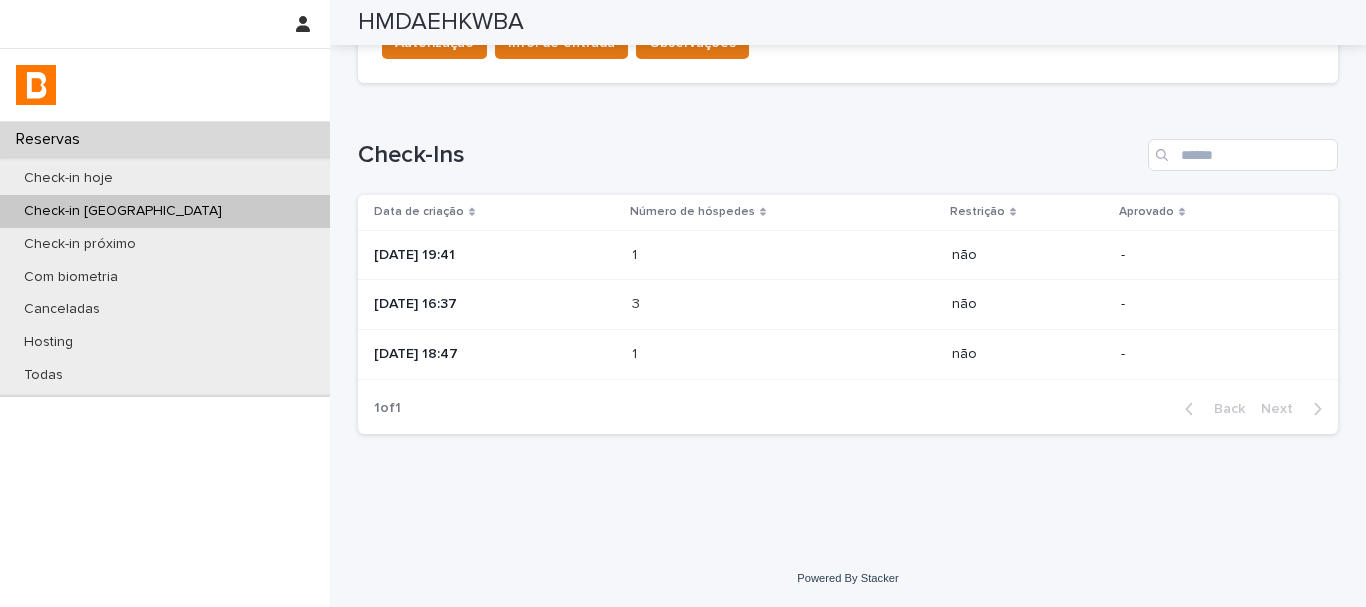 click on "1 1" at bounding box center (784, 354) 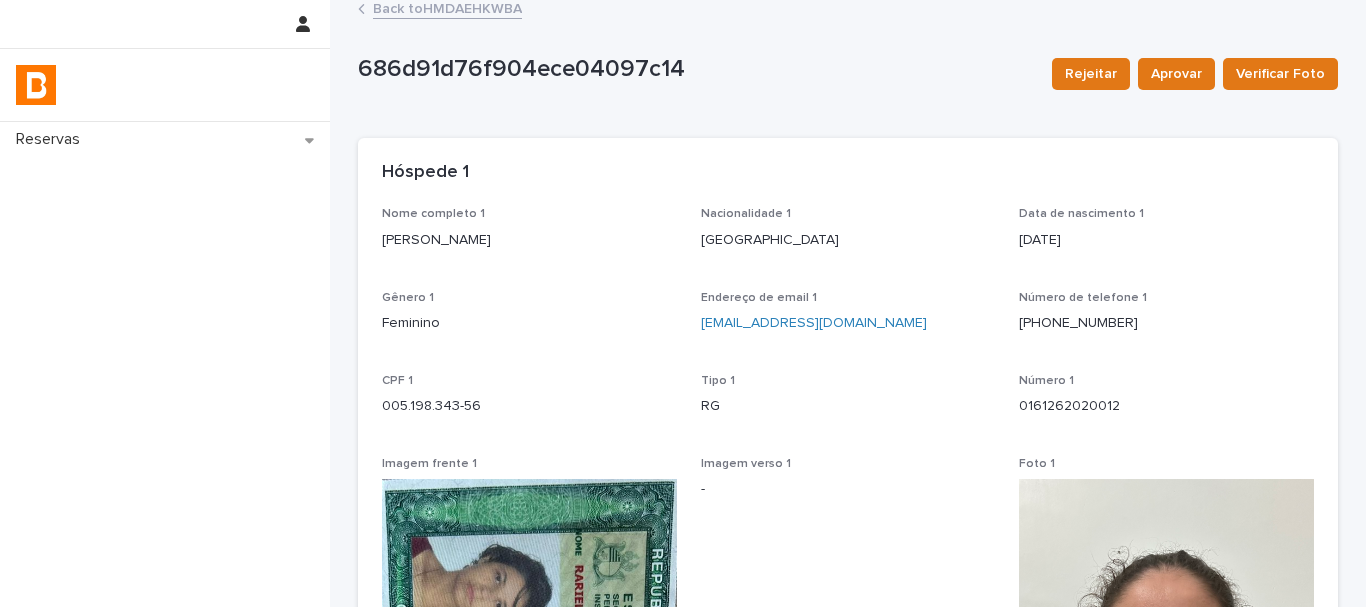 scroll, scrollTop: 0, scrollLeft: 0, axis: both 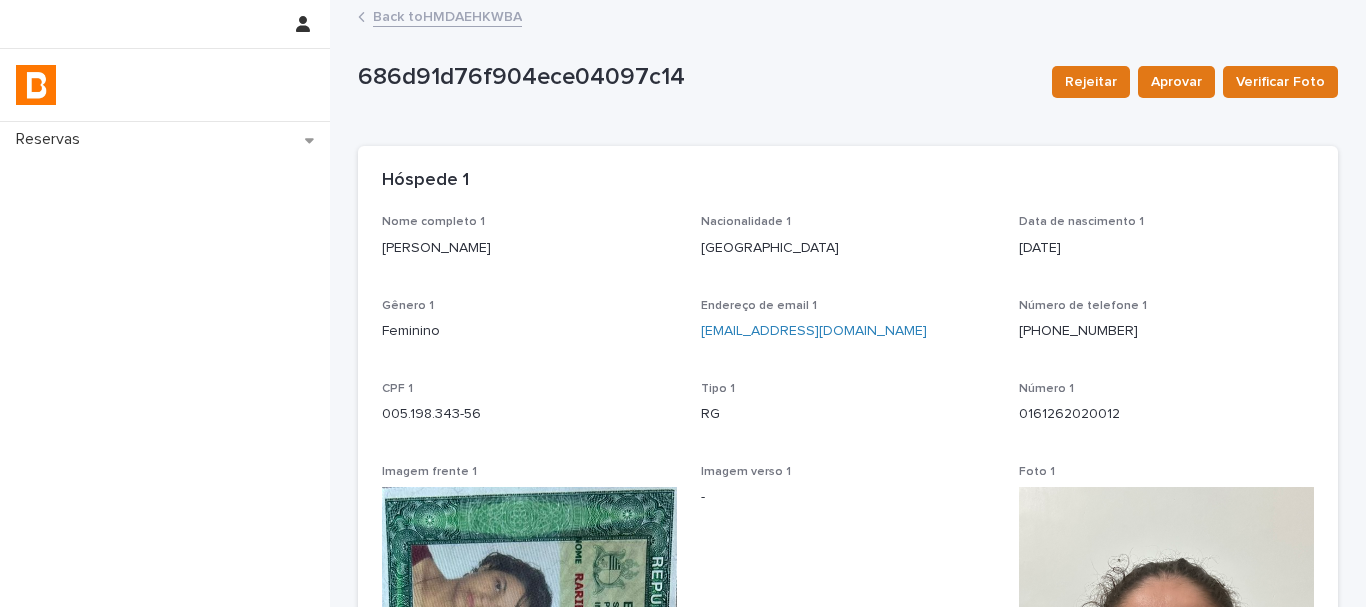 click on "Back to  HMDAEHKWBA" at bounding box center [447, 15] 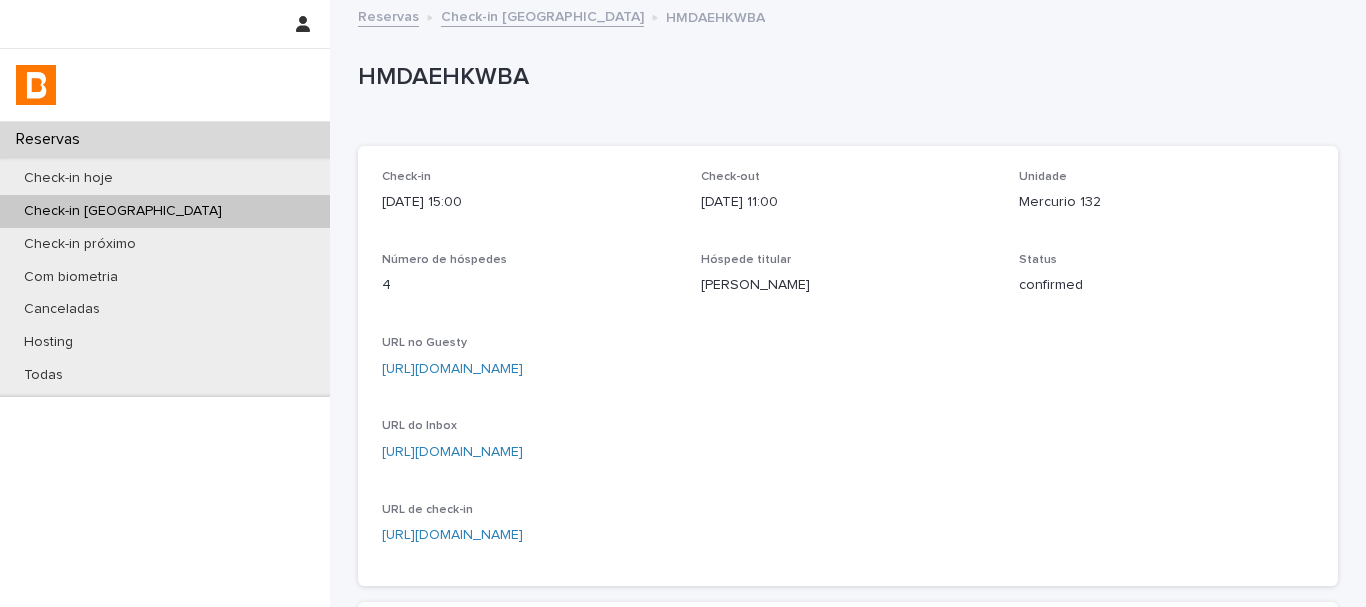 click on "Check-in [DATE] 15:00 Check-out [DATE] 11:00 Unidade Mercurio 132 Número de hóspedes 4 Hóspede titular [PERSON_NAME] Status confirmed URL no Guesty [URL][DOMAIN_NAME] URL do Inbox [URL][DOMAIN_NAME] URL de check-in [URL][DOMAIN_NAME]" at bounding box center [848, 366] 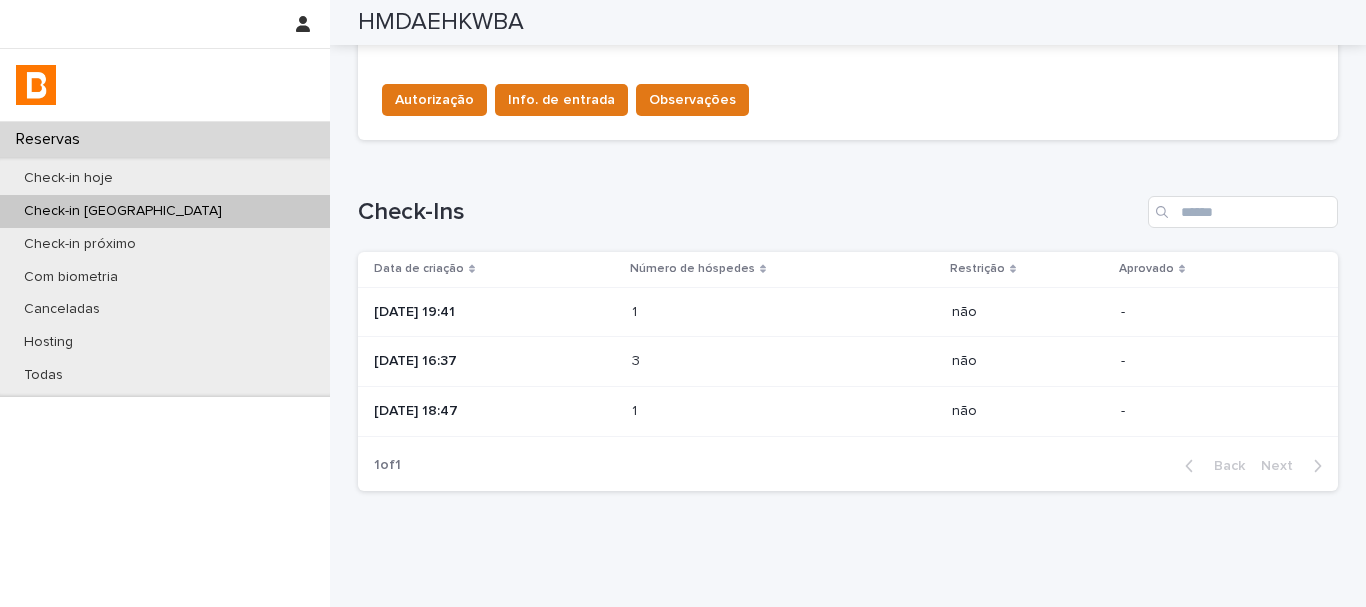 click on "[DATE] 19:41" at bounding box center [495, 312] 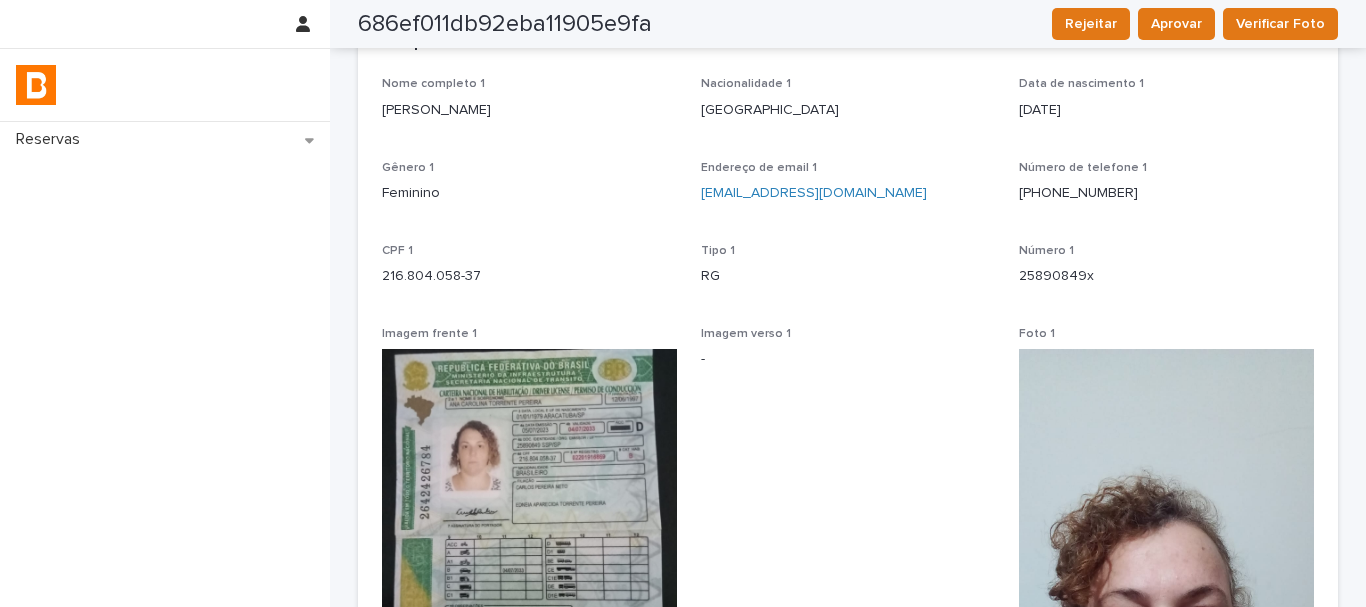 scroll, scrollTop: 0, scrollLeft: 0, axis: both 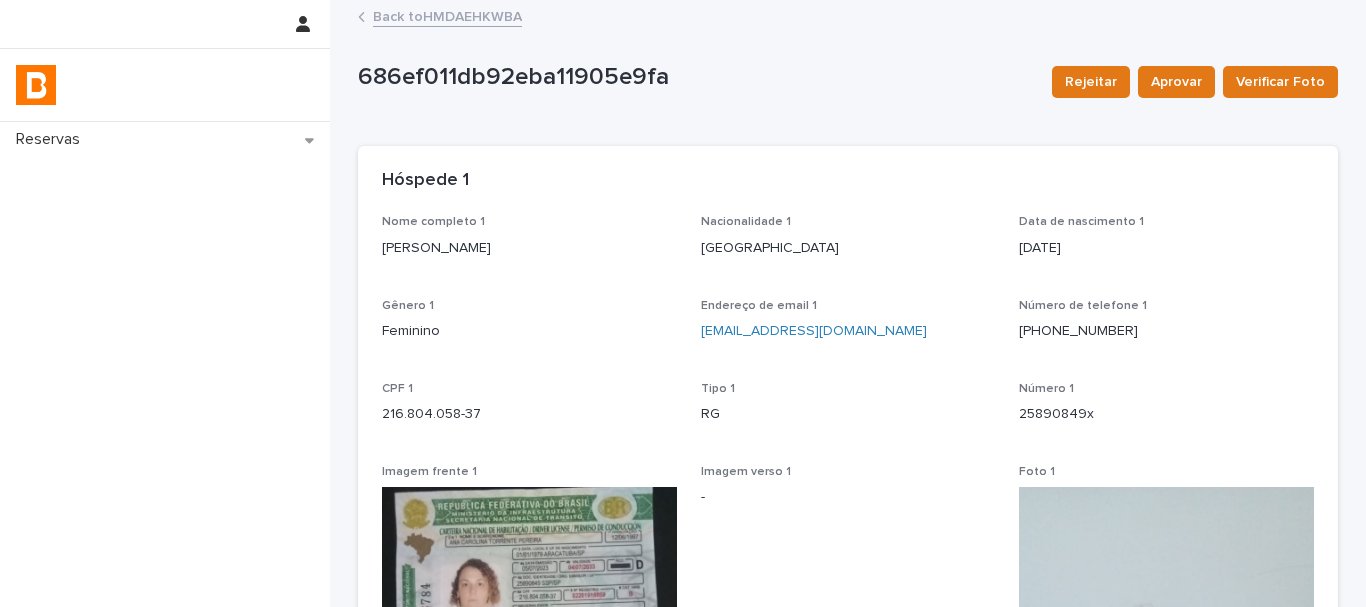 click on "[PERSON_NAME]" at bounding box center [529, 248] 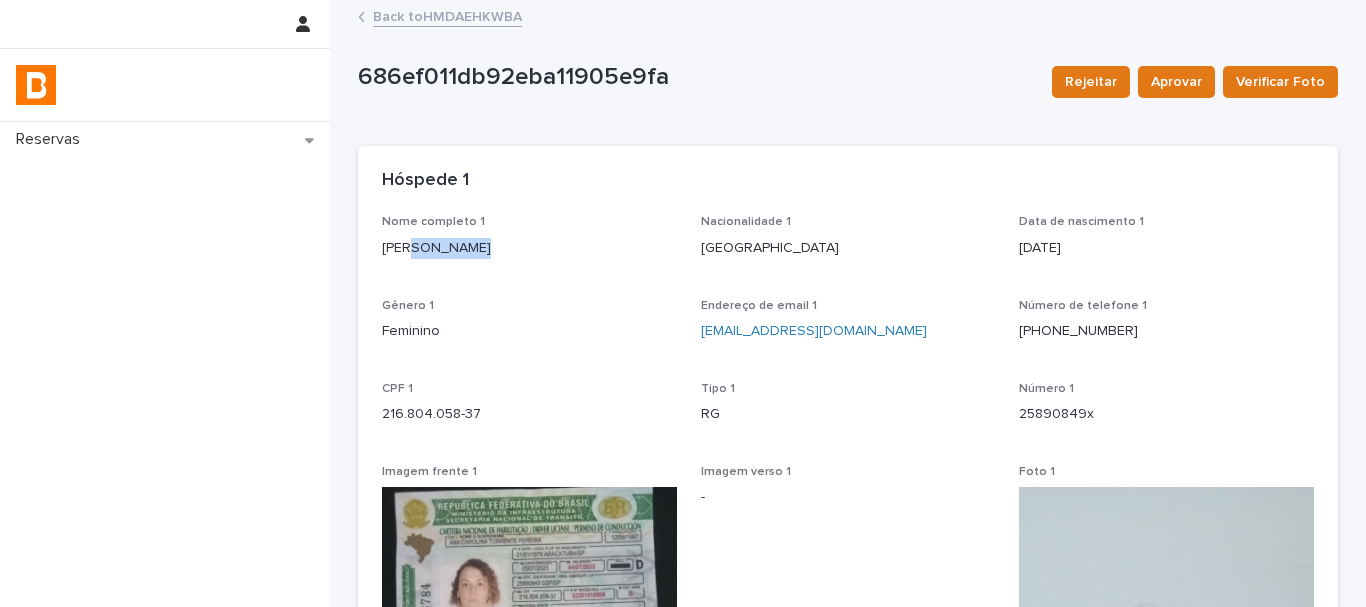 click on "[PERSON_NAME]" at bounding box center [529, 248] 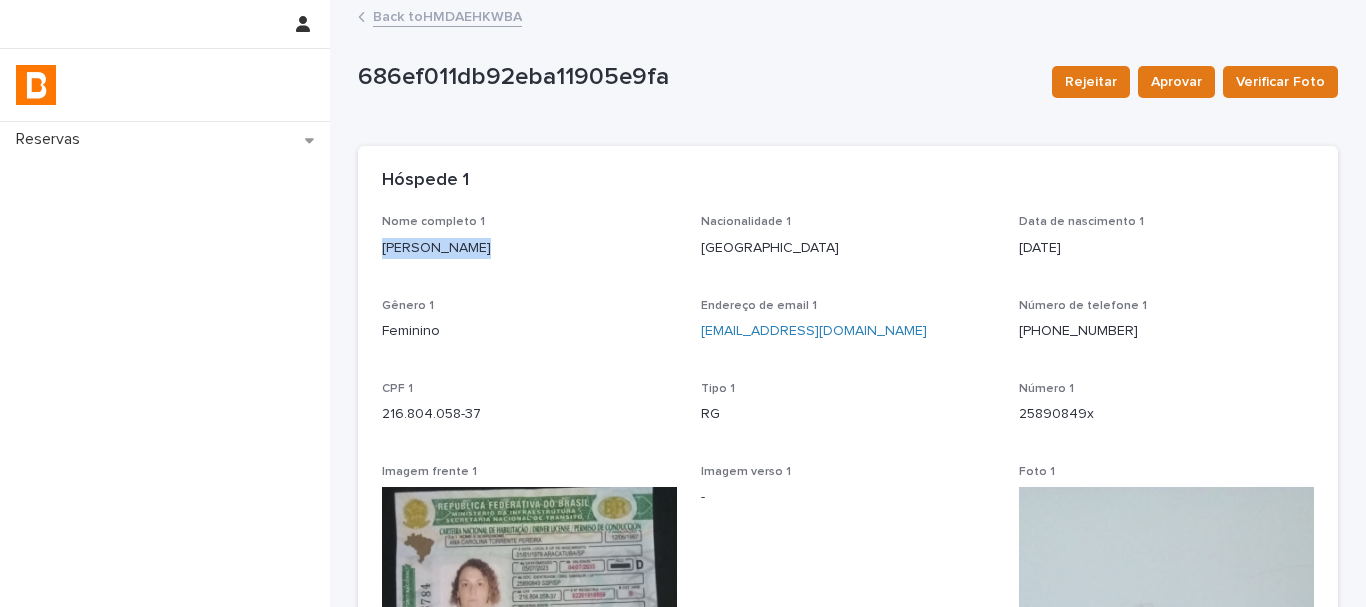 click on "[PERSON_NAME]" at bounding box center (529, 248) 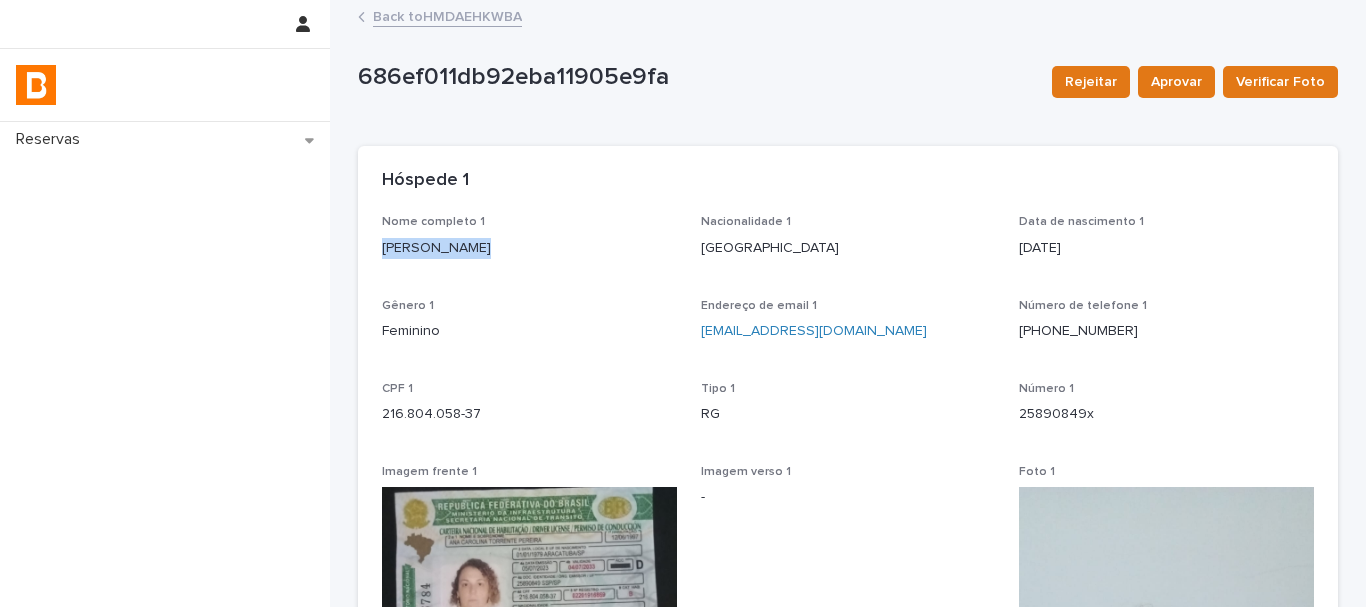 scroll, scrollTop: 400, scrollLeft: 0, axis: vertical 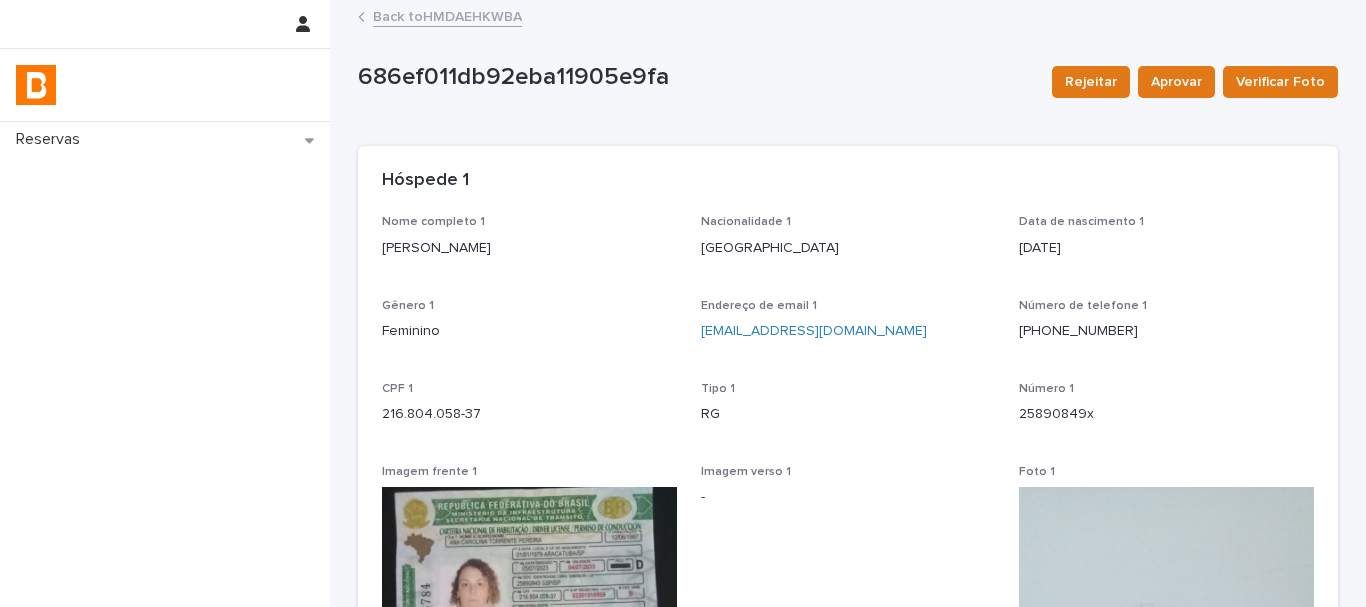 drag, startPoint x: 1246, startPoint y: 366, endPoint x: 1093, endPoint y: 394, distance: 155.54099 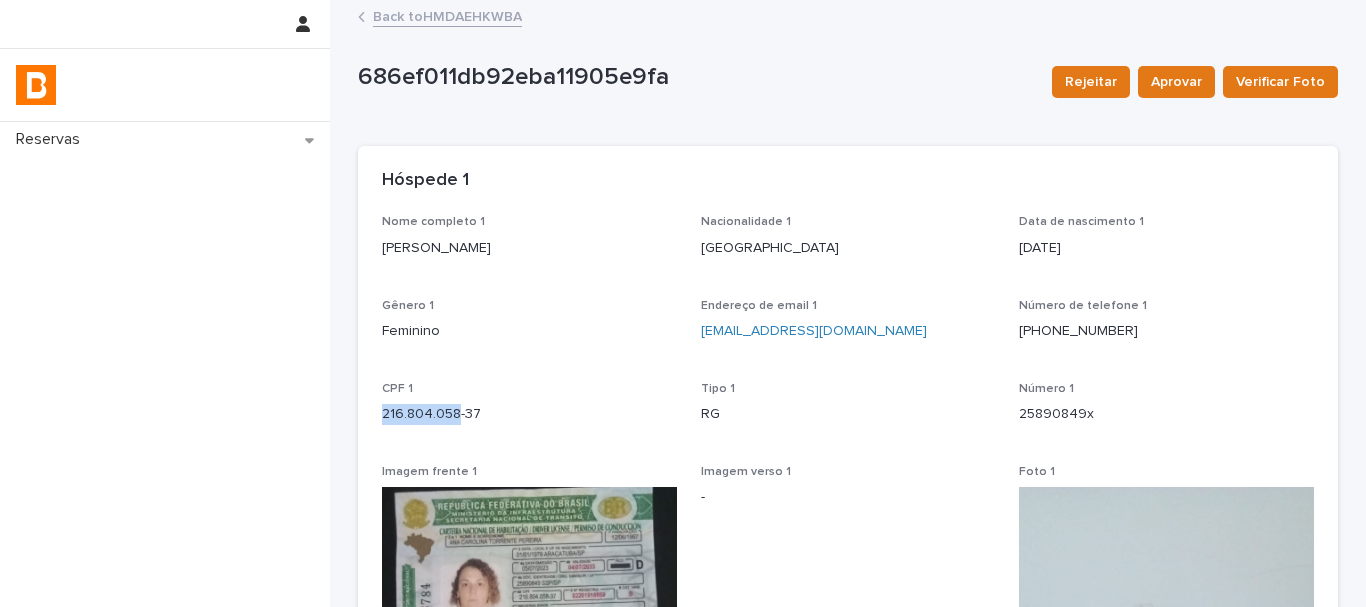click on "216.804.058-37" at bounding box center (529, 414) 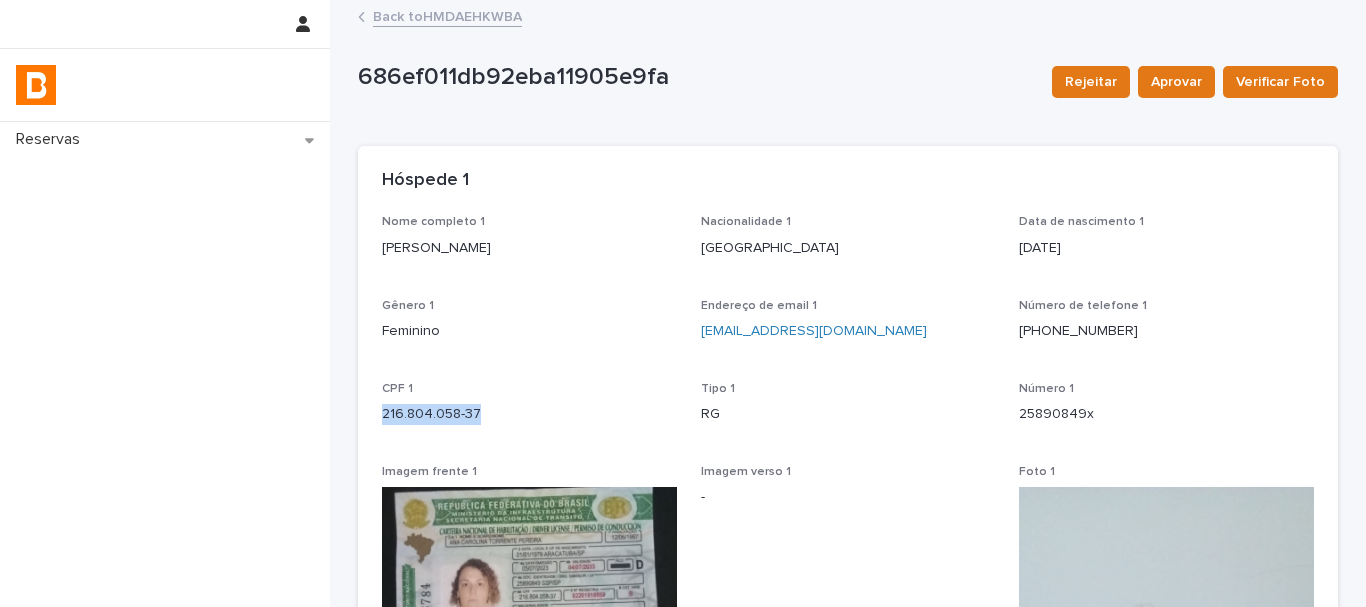 click on "216.804.058-37" at bounding box center (529, 414) 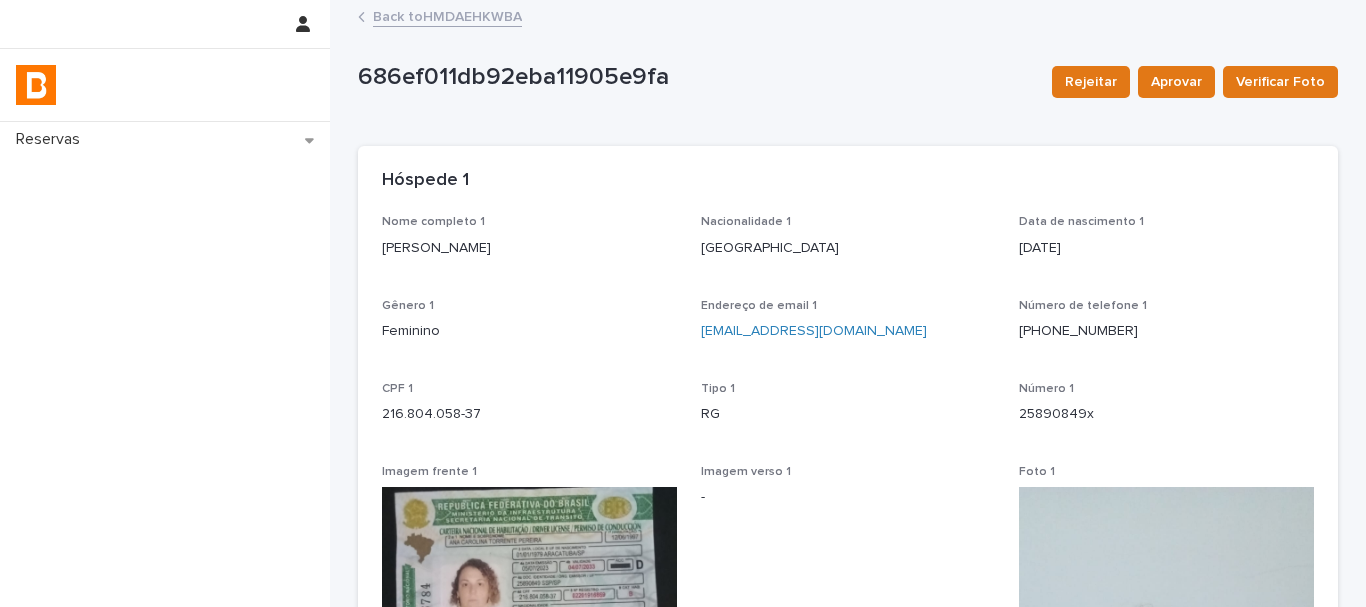 click on "[PHONE_NUMBER]" at bounding box center (1166, 331) 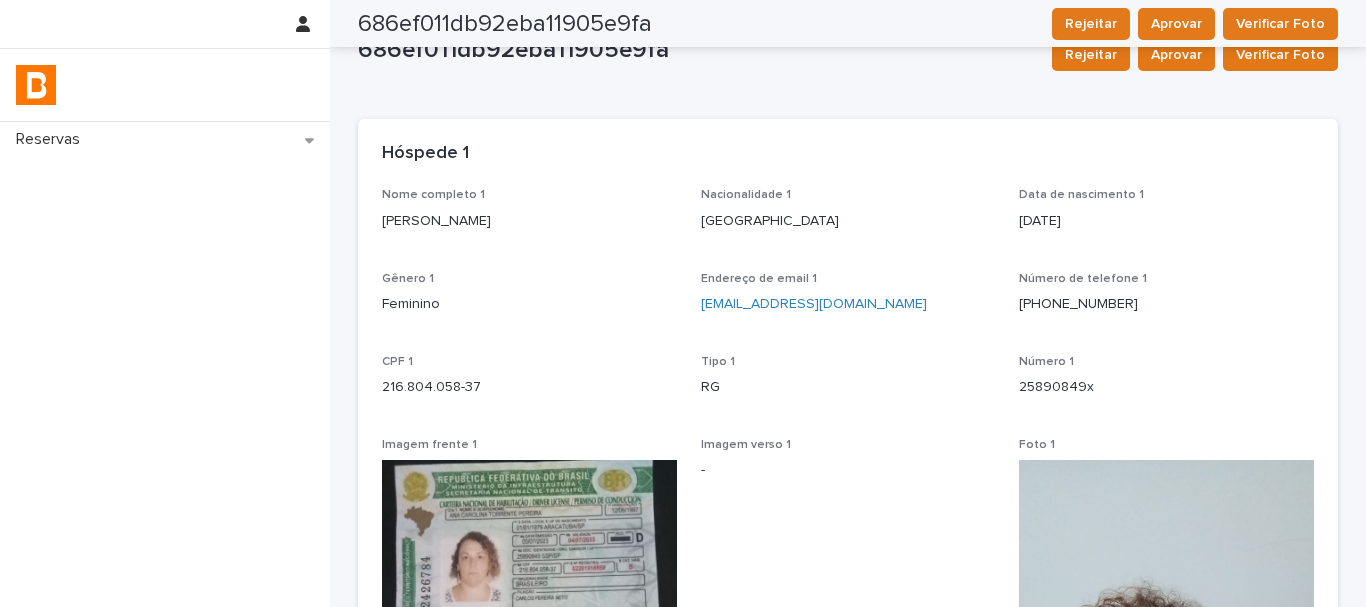 scroll, scrollTop: 0, scrollLeft: 0, axis: both 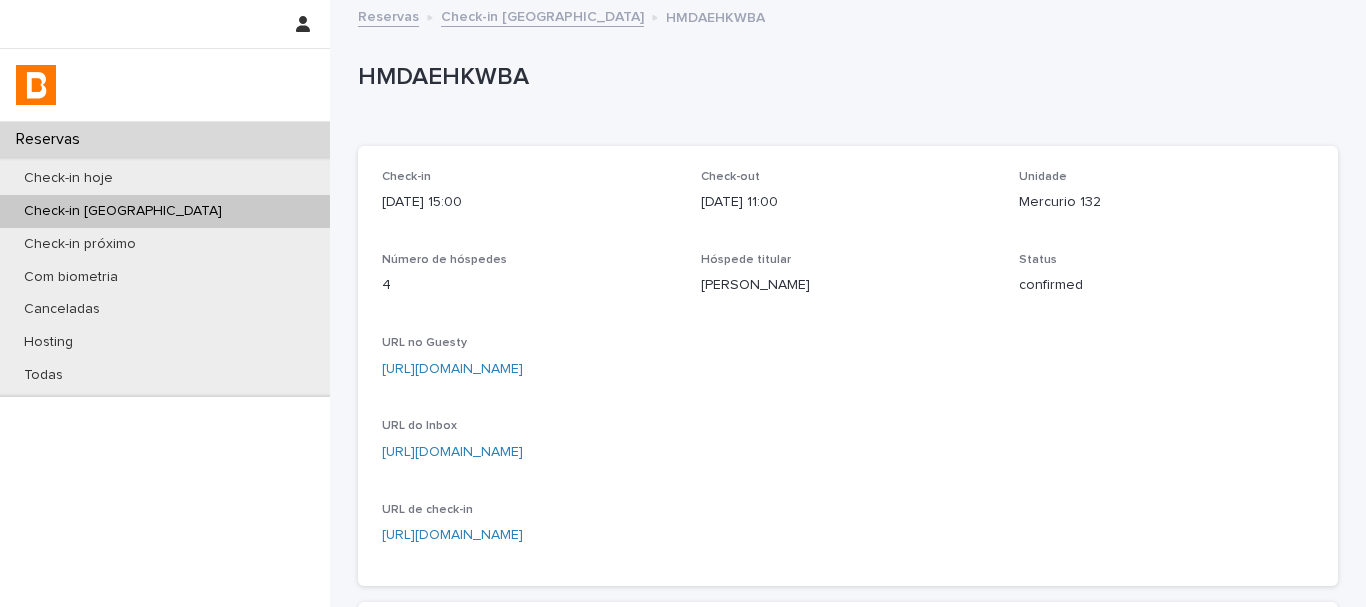 click on "Loading... Saving… Loading... Saving… Check-in [DATE] 15:00 Check-out [DATE] 11:00 Unidade Mercurio 132 Número de hóspedes 4 Hóspede titular [PERSON_NAME] Status confirmed URL no Guesty [URL][DOMAIN_NAME] URL do Inbox [URL][DOMAIN_NAME] URL de check-in [URL][DOMAIN_NAME] Loading... Saving… Autorização - Informações de entrada - Observações - Autorização Info. de entrada Observações Loading... Saving… Check-Ins Data de criação Número de hóspedes Restrição Aprovado [DATE] 19:41 1 1   não - [DATE] 16:37 3 3   não - [DATE] 18:47 1 1   não - 1  of  1 Back Next" at bounding box center (848, 666) 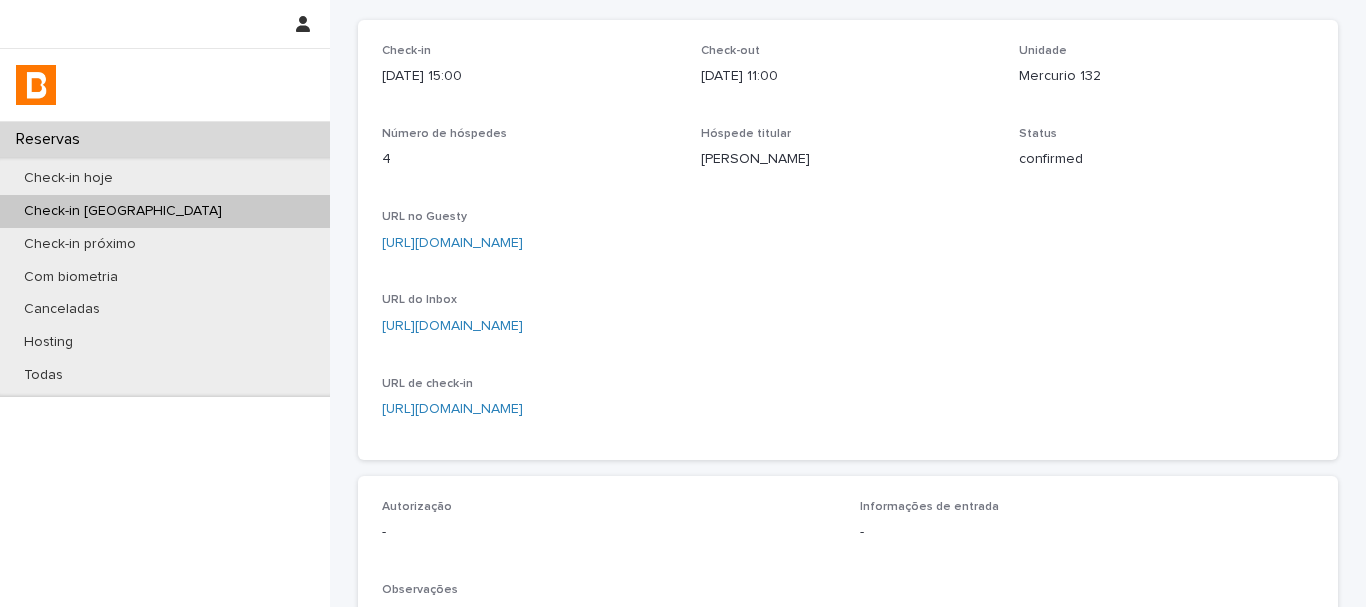 scroll, scrollTop: 600, scrollLeft: 0, axis: vertical 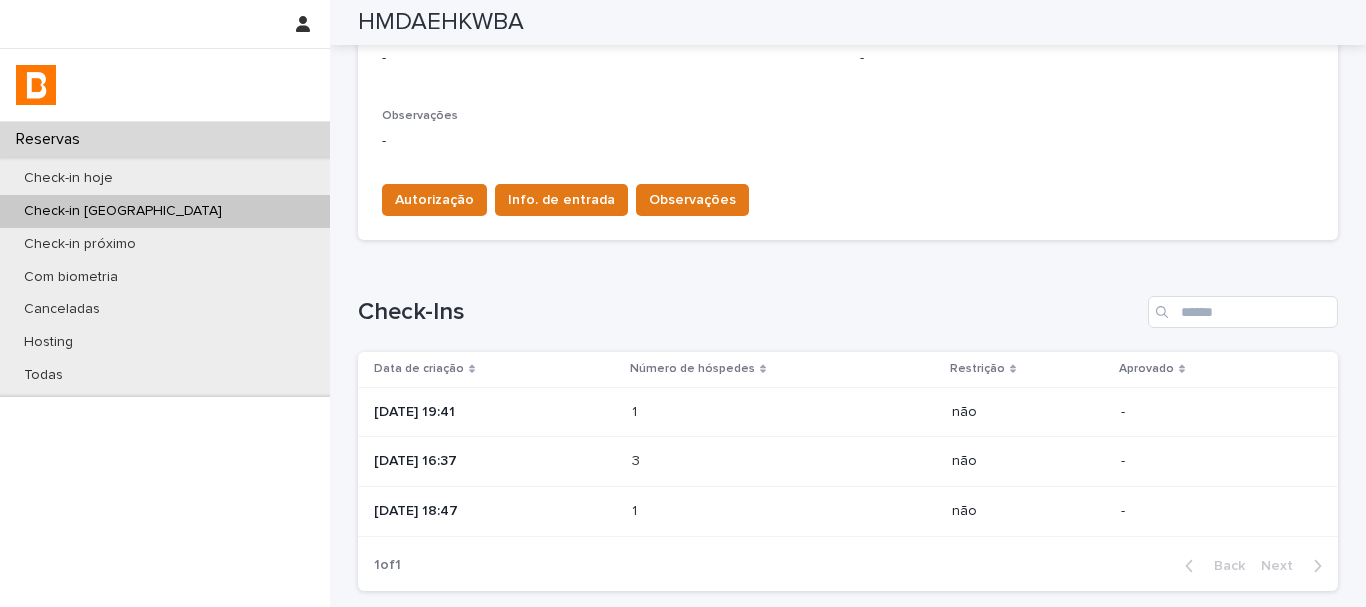 click on "3 3" at bounding box center (784, 461) 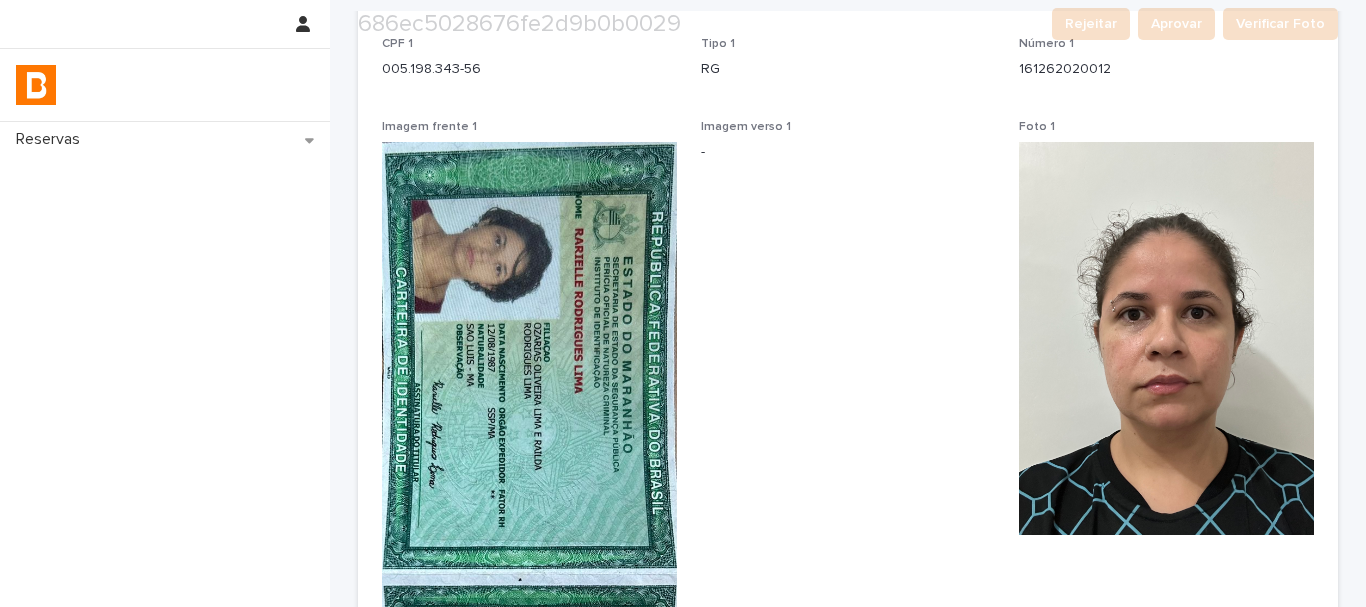 scroll, scrollTop: 500, scrollLeft: 0, axis: vertical 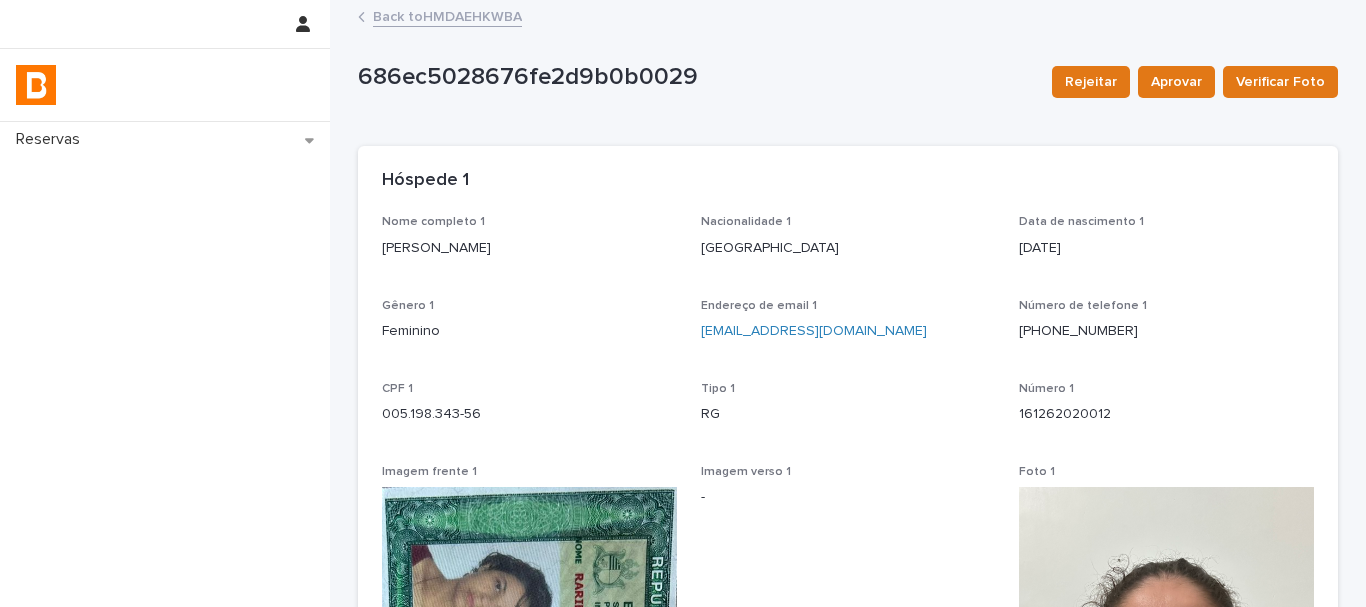 click on "[PERSON_NAME]" at bounding box center [529, 248] 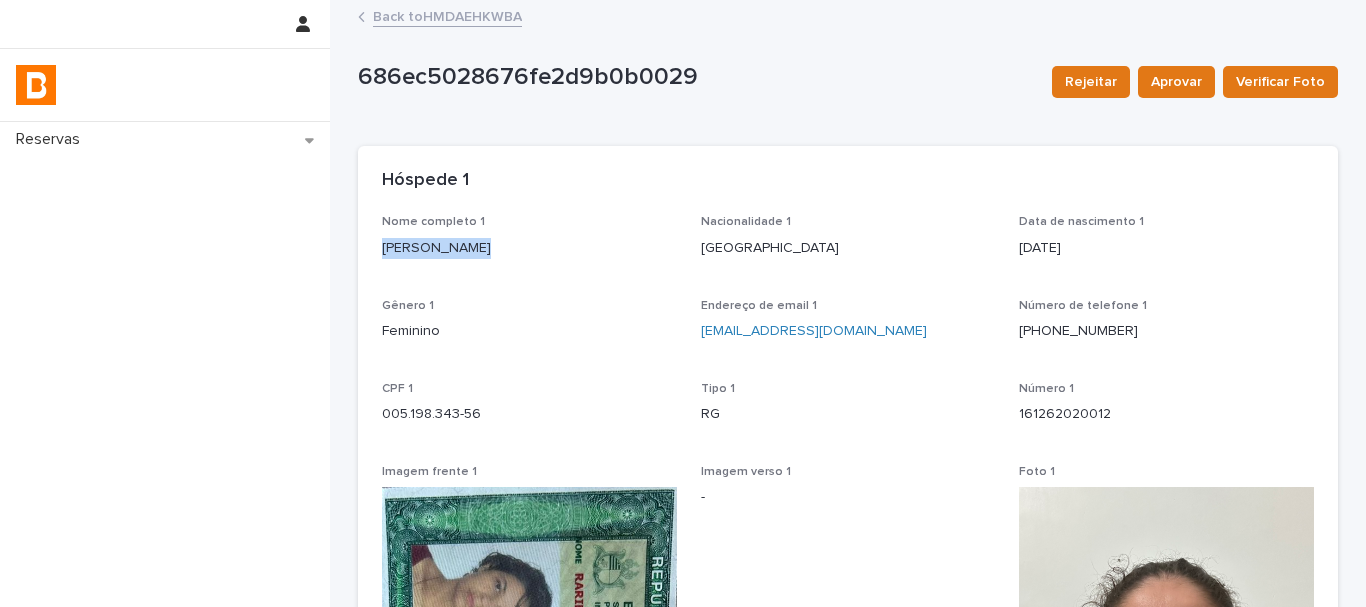 click on "[PERSON_NAME]" at bounding box center [529, 248] 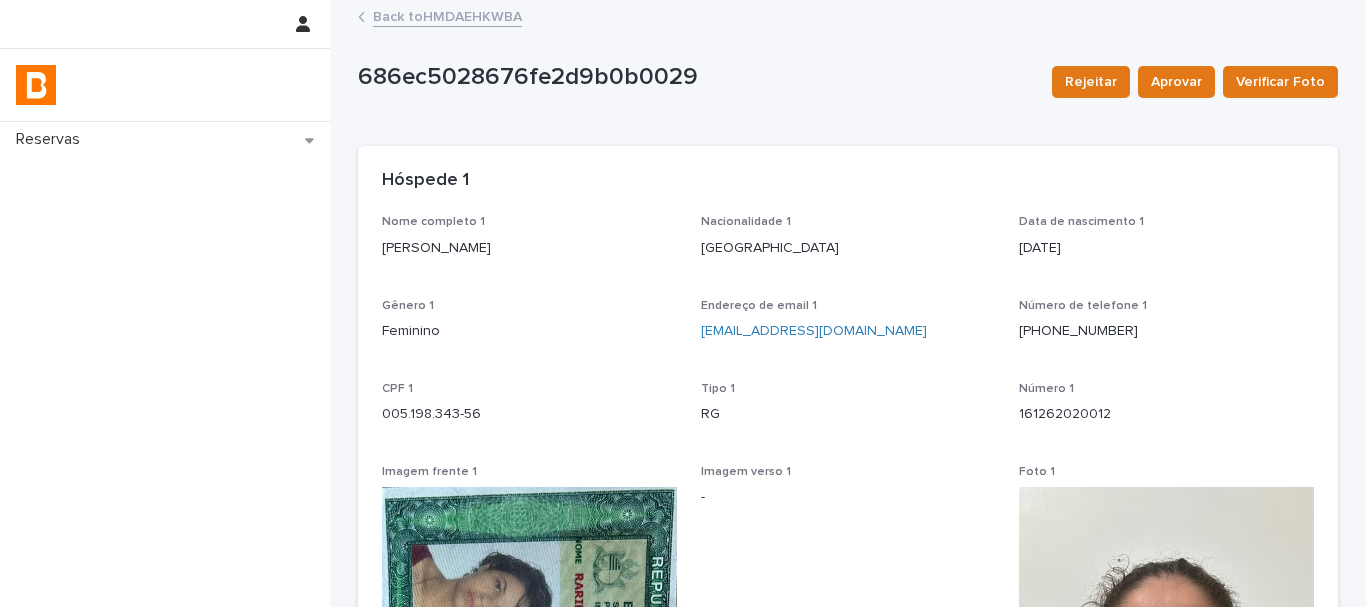 click on "005.198.343-56" at bounding box center (529, 414) 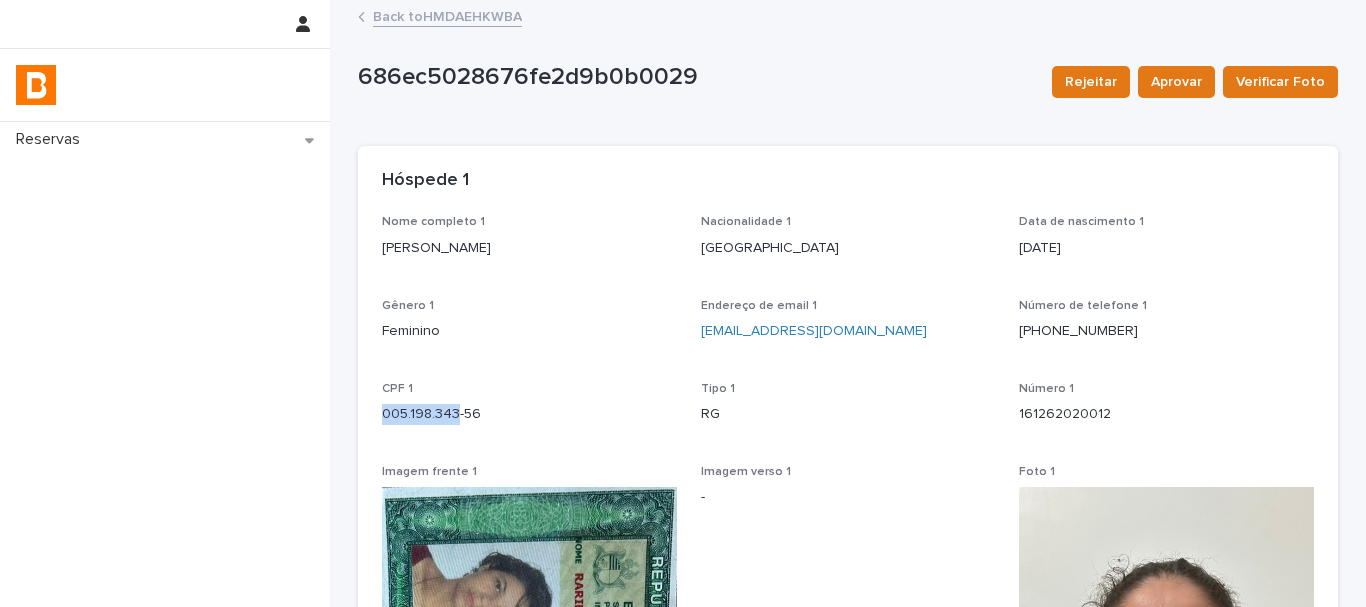 click on "005.198.343-56" at bounding box center (529, 414) 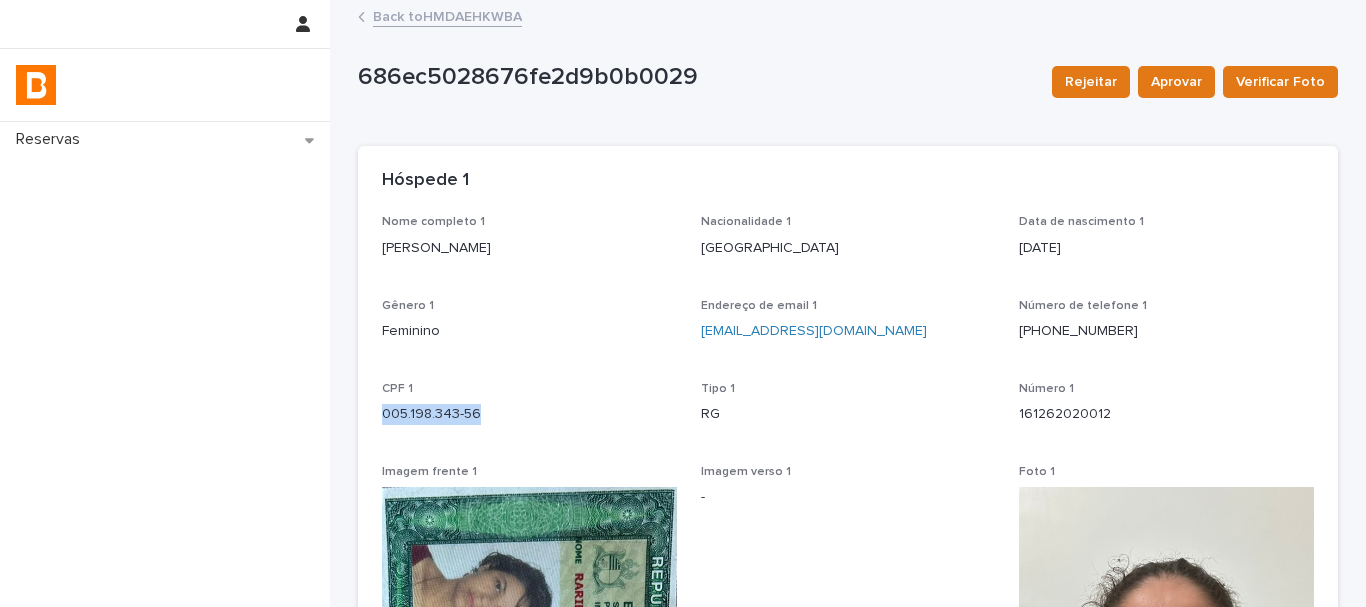 click on "005.198.343-56" at bounding box center (529, 414) 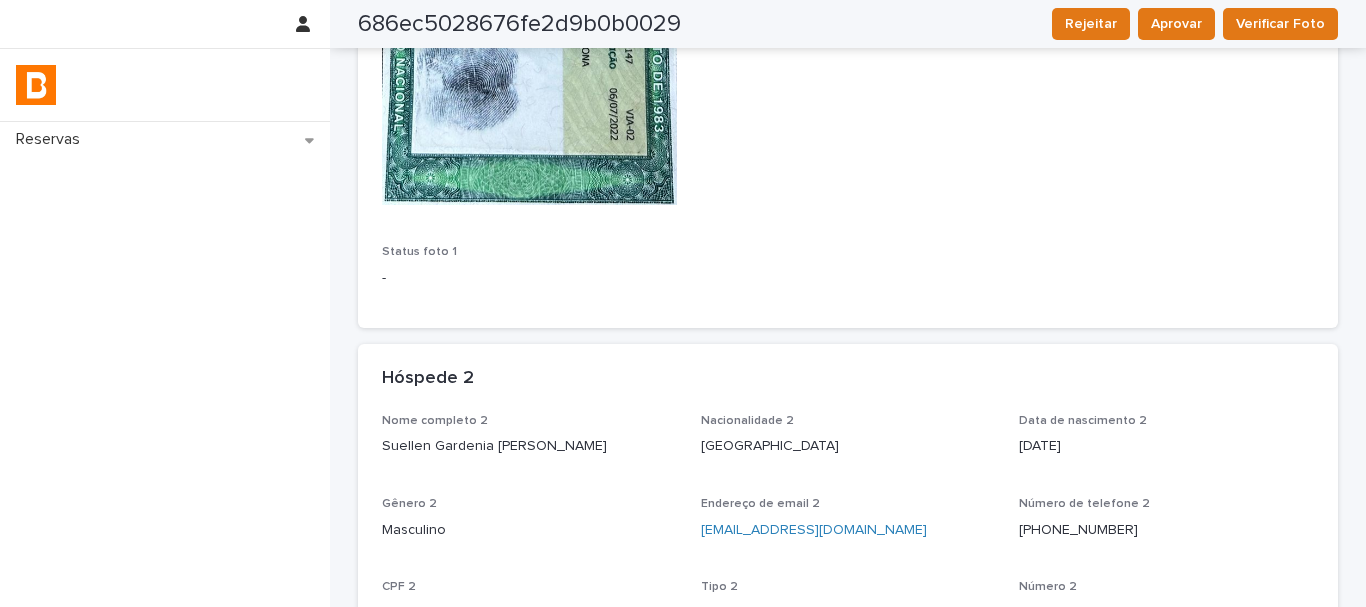 scroll, scrollTop: 1300, scrollLeft: 0, axis: vertical 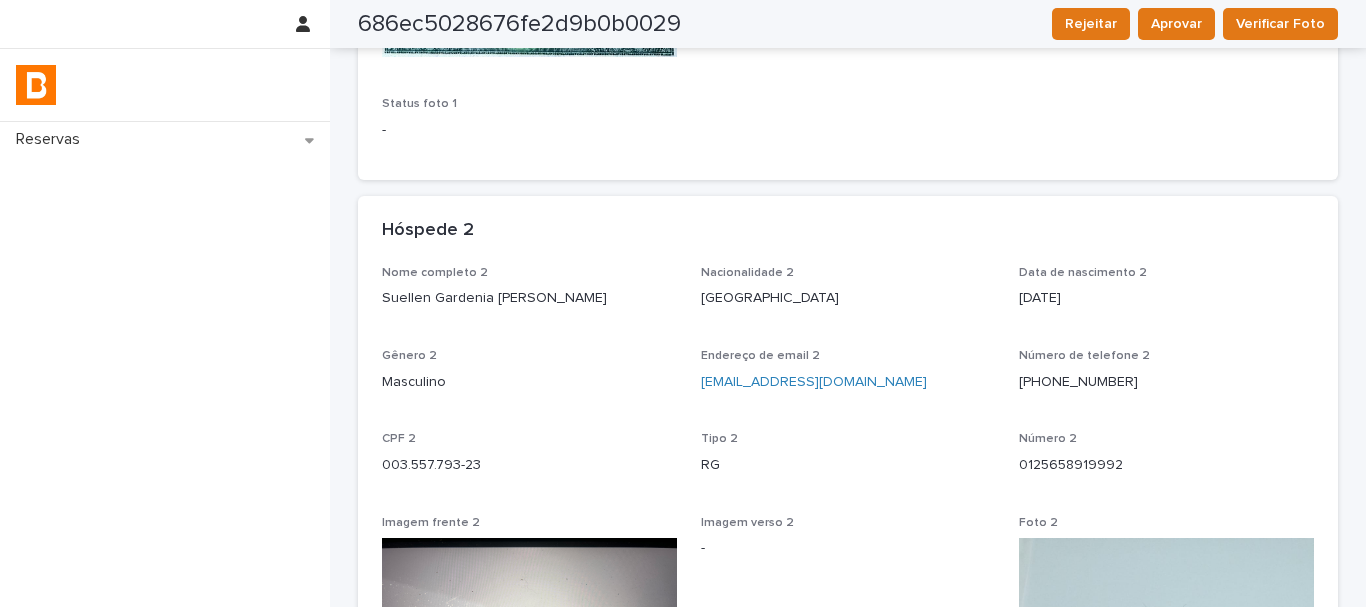 click on "Suellen Gardenia [PERSON_NAME]" at bounding box center [529, 298] 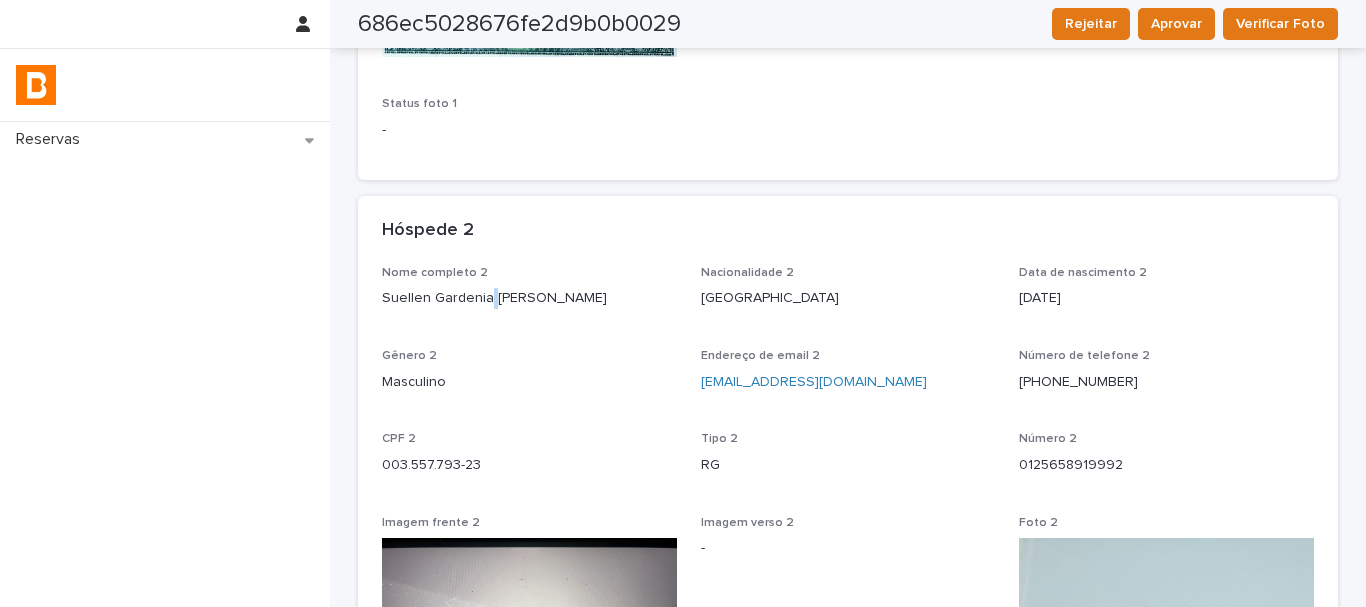 click on "Suellen Gardenia [PERSON_NAME]" at bounding box center [529, 298] 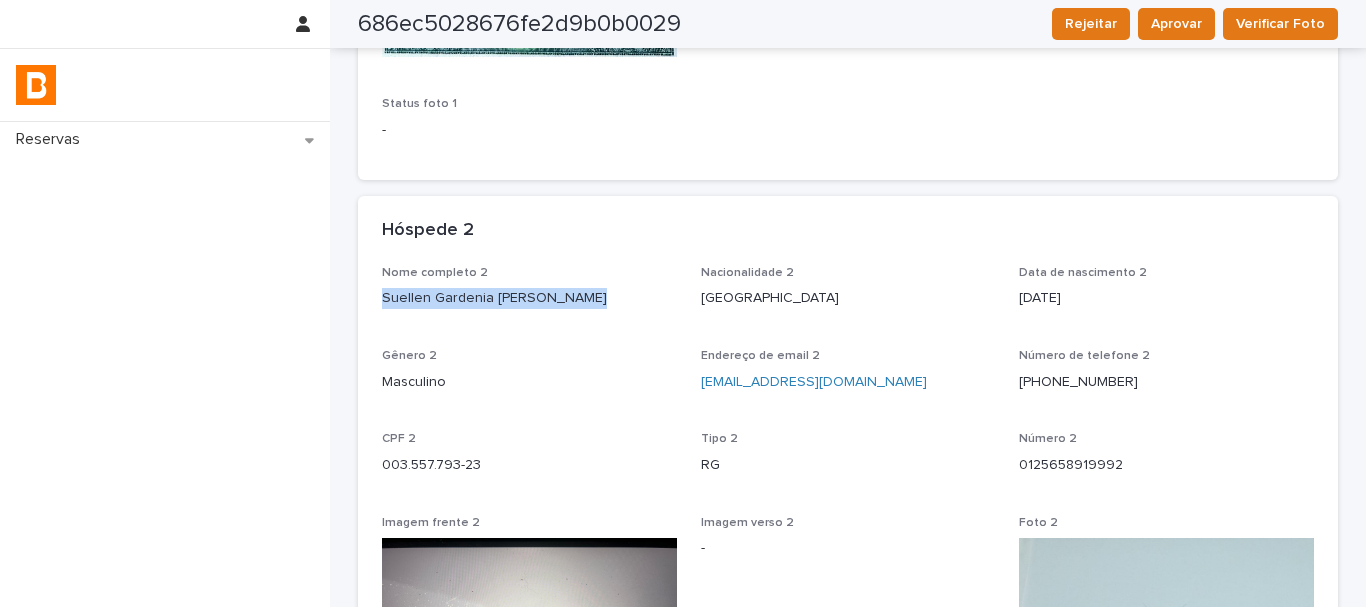 click on "Suellen Gardenia [PERSON_NAME]" at bounding box center (529, 298) 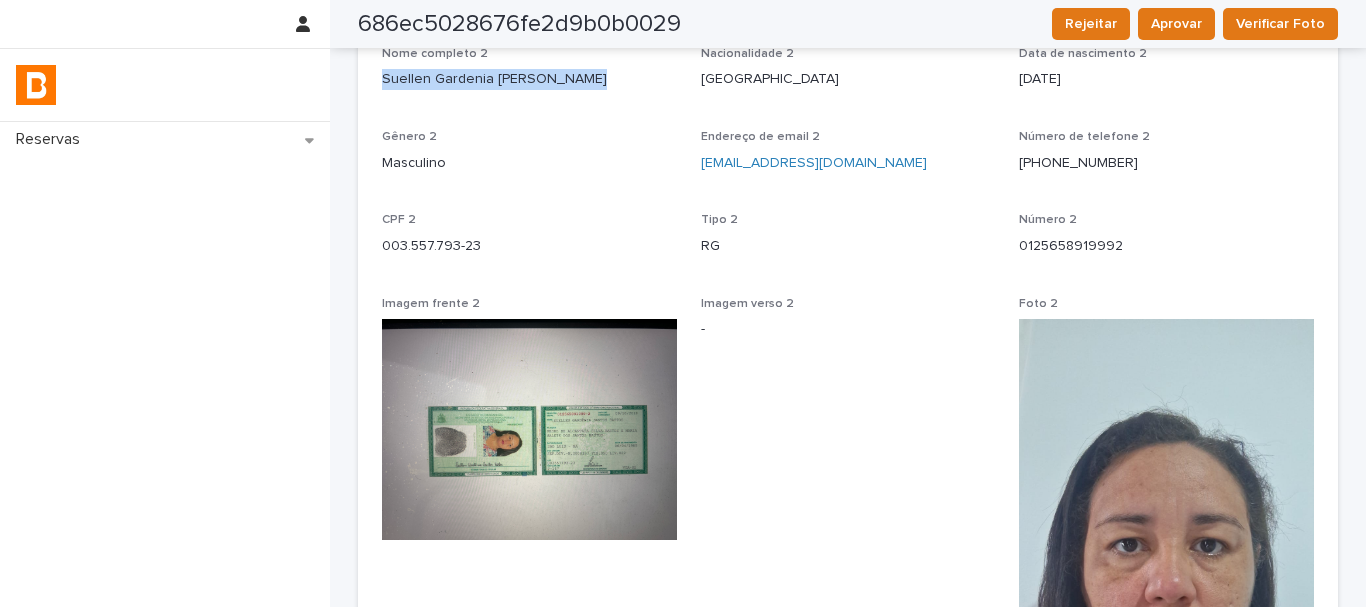 scroll, scrollTop: 1700, scrollLeft: 0, axis: vertical 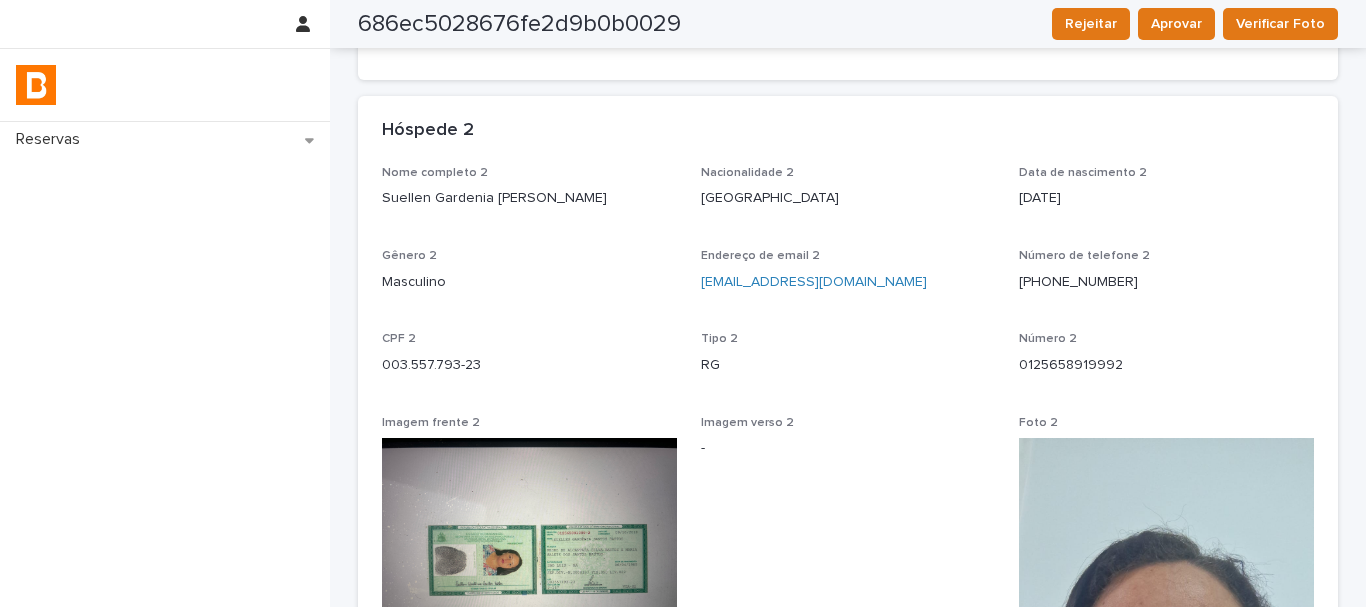click on "Data de nascimento 2 [DEMOGRAPHIC_DATA]" at bounding box center (1166, 195) 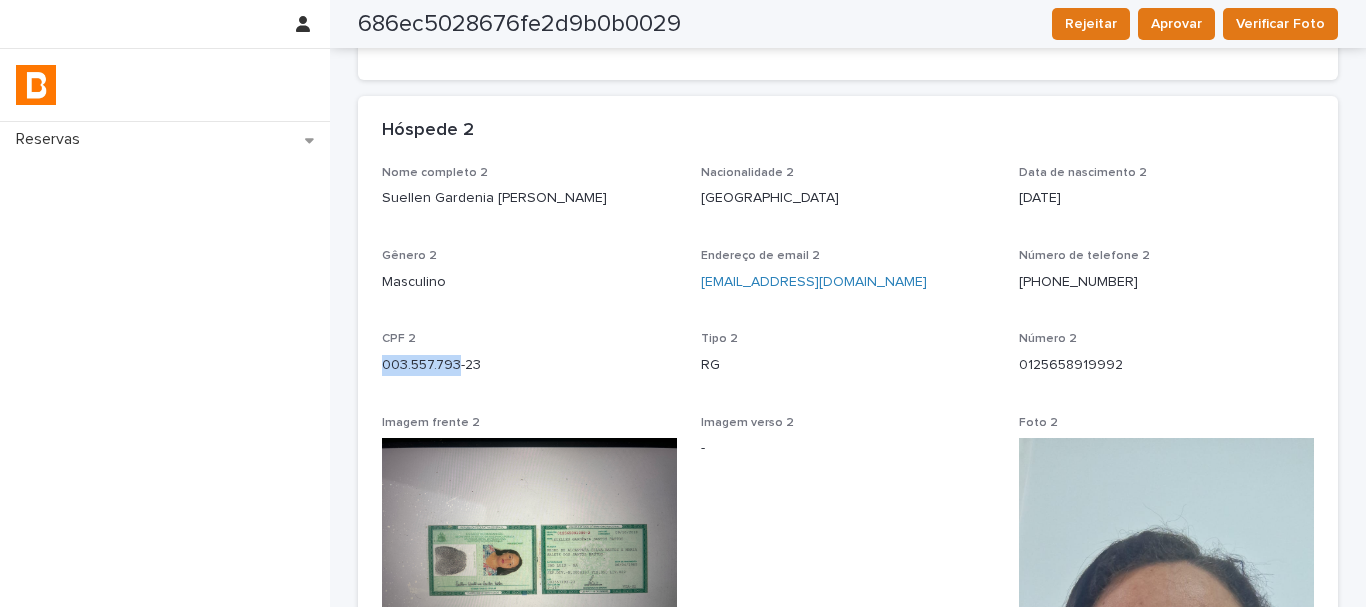 click on "003.557.793-23" at bounding box center (529, 365) 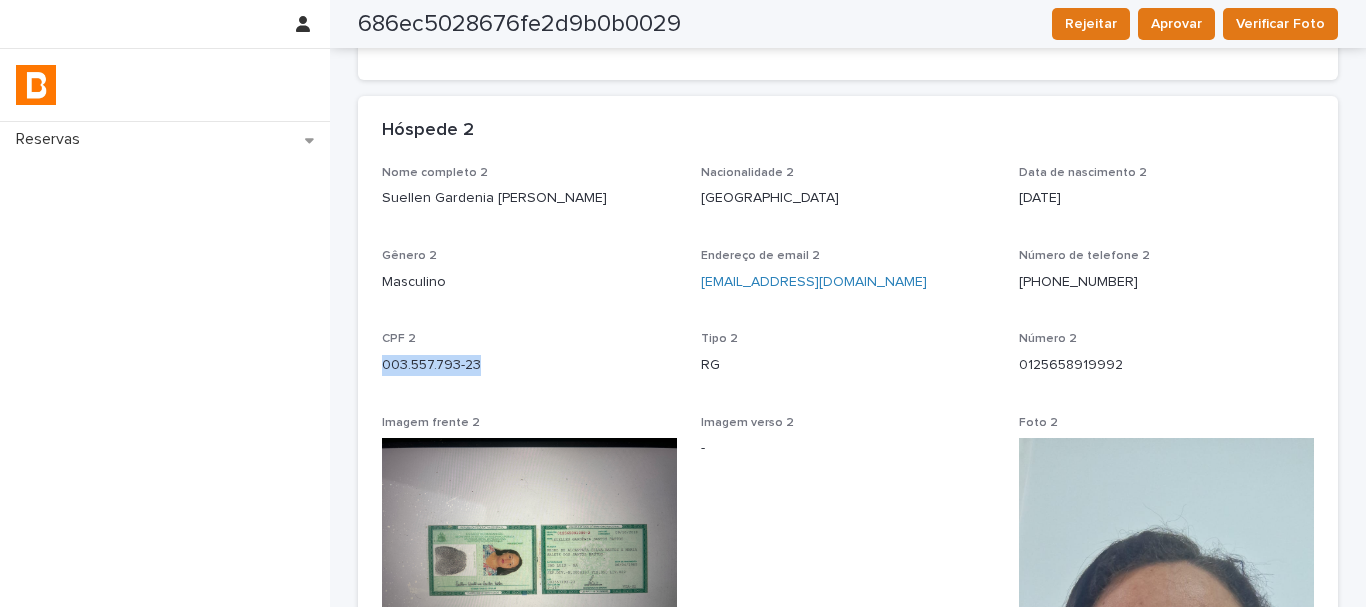 click on "003.557.793-23" at bounding box center [529, 365] 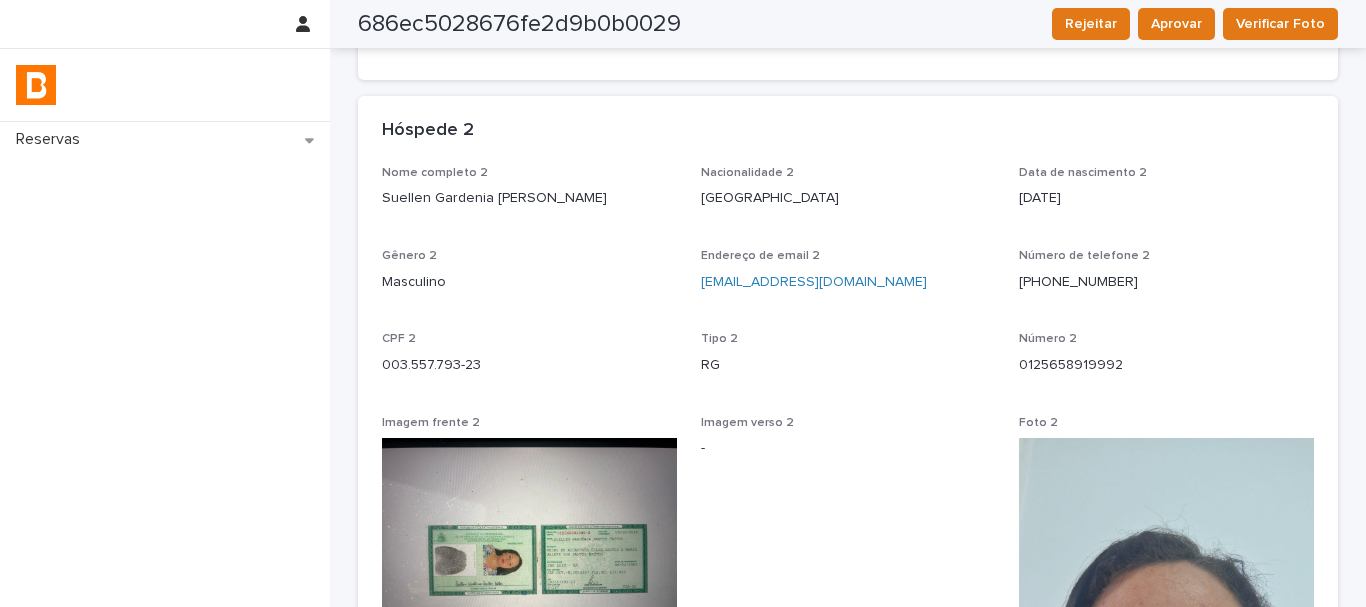 drag, startPoint x: 1159, startPoint y: 156, endPoint x: 1103, endPoint y: 189, distance: 65 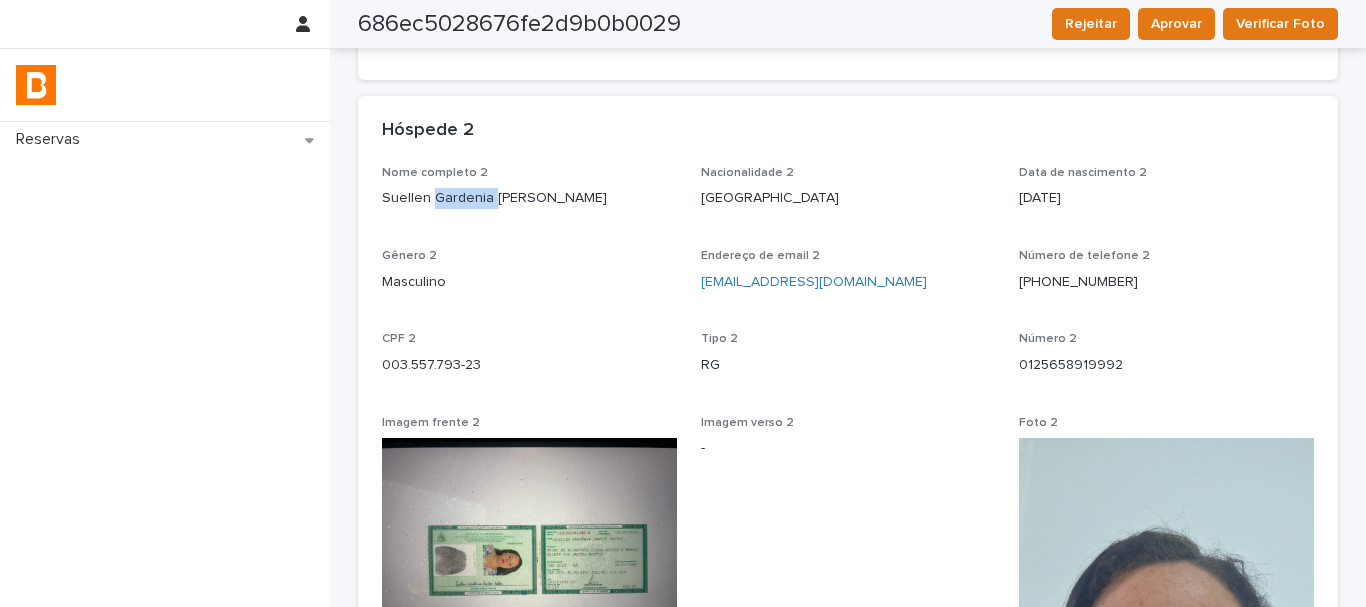 click on "Nome completo 2 Suellen [PERSON_NAME]" at bounding box center (529, 195) 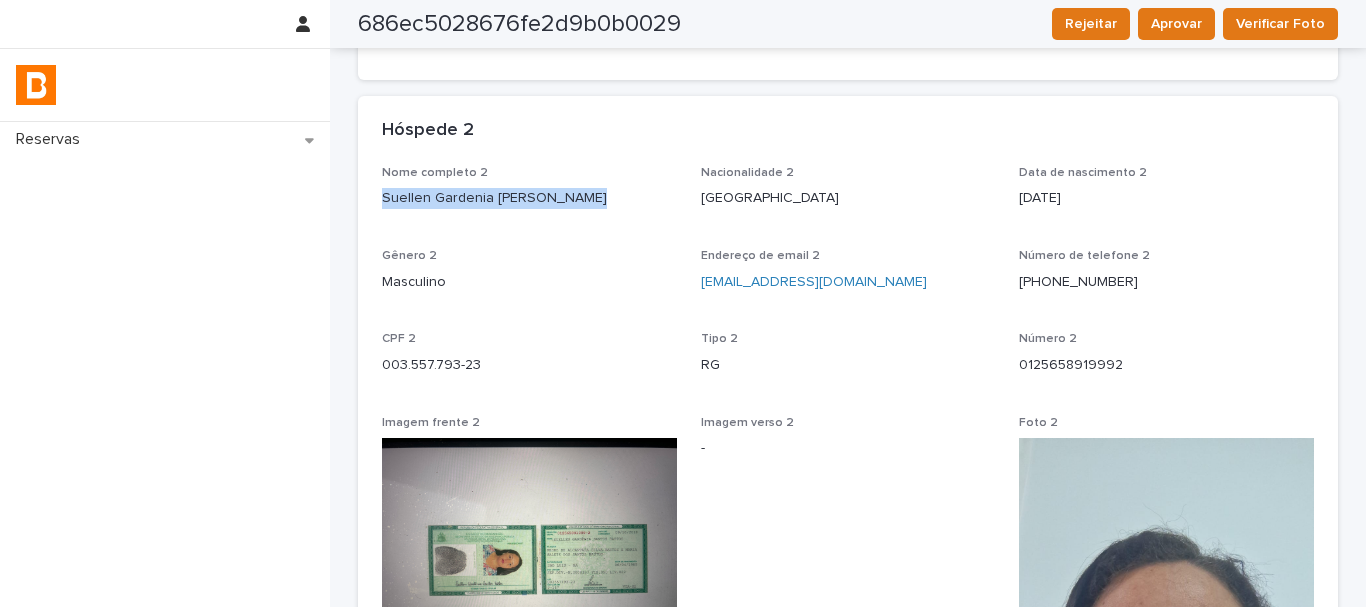 click on "Nome completo 2 Suellen [PERSON_NAME]" at bounding box center [529, 195] 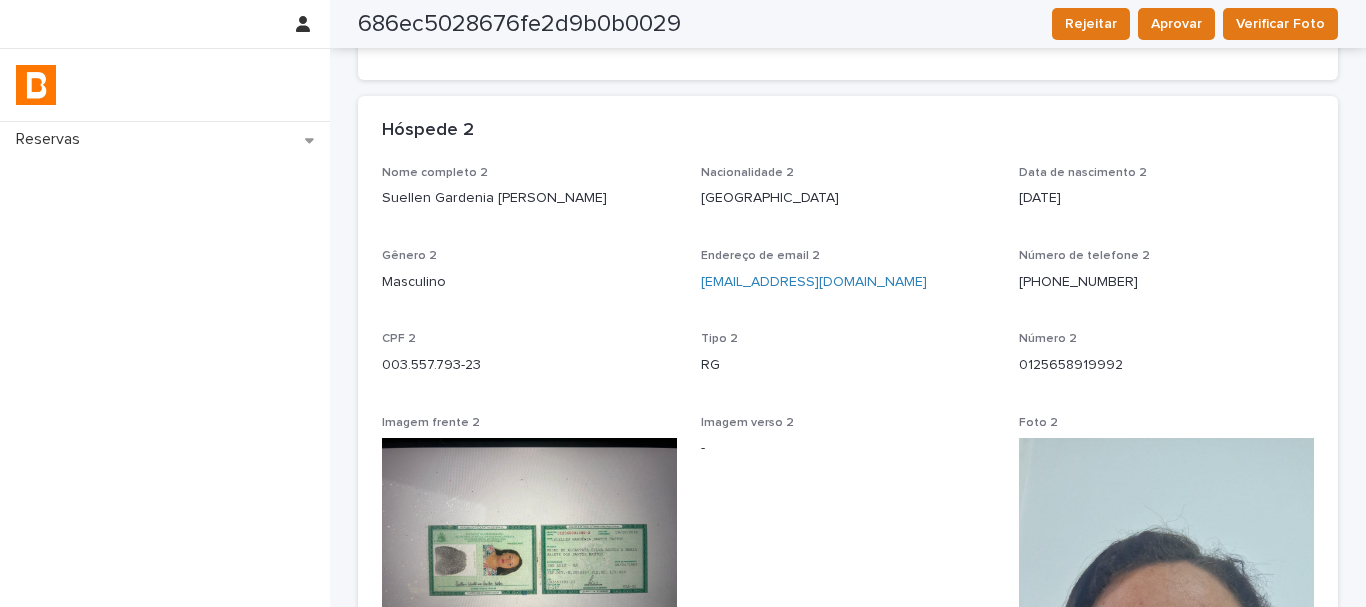 drag, startPoint x: 1228, startPoint y: 291, endPoint x: 1218, endPoint y: 278, distance: 16.40122 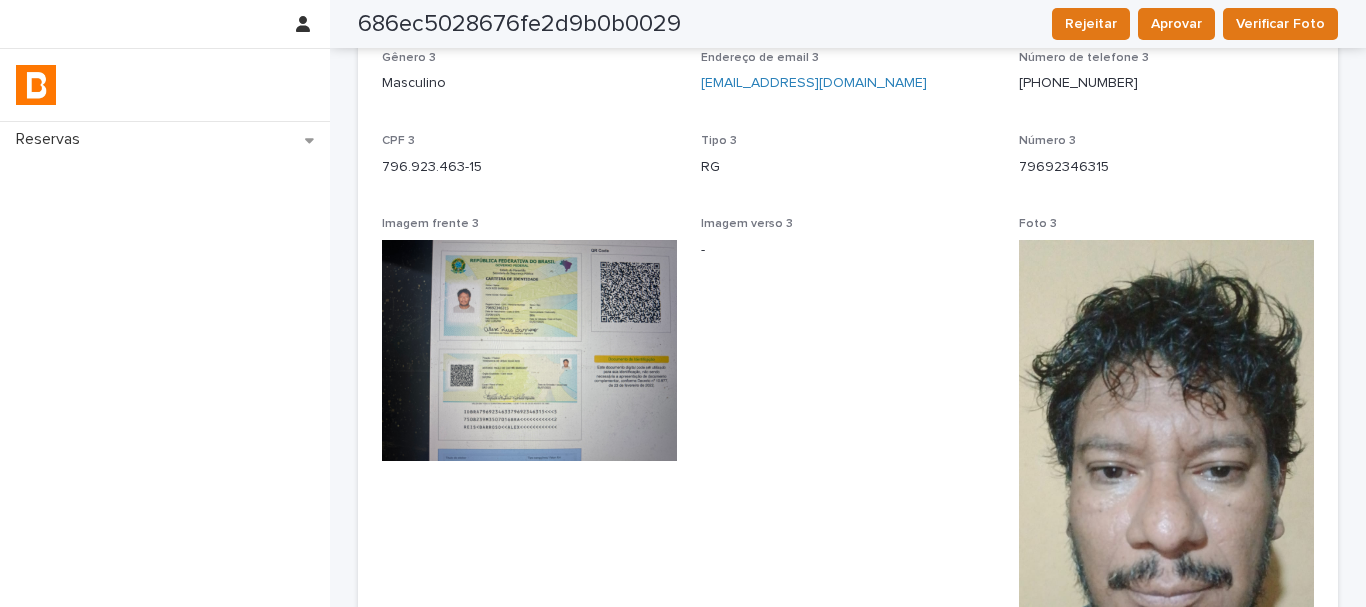 scroll, scrollTop: 2700, scrollLeft: 0, axis: vertical 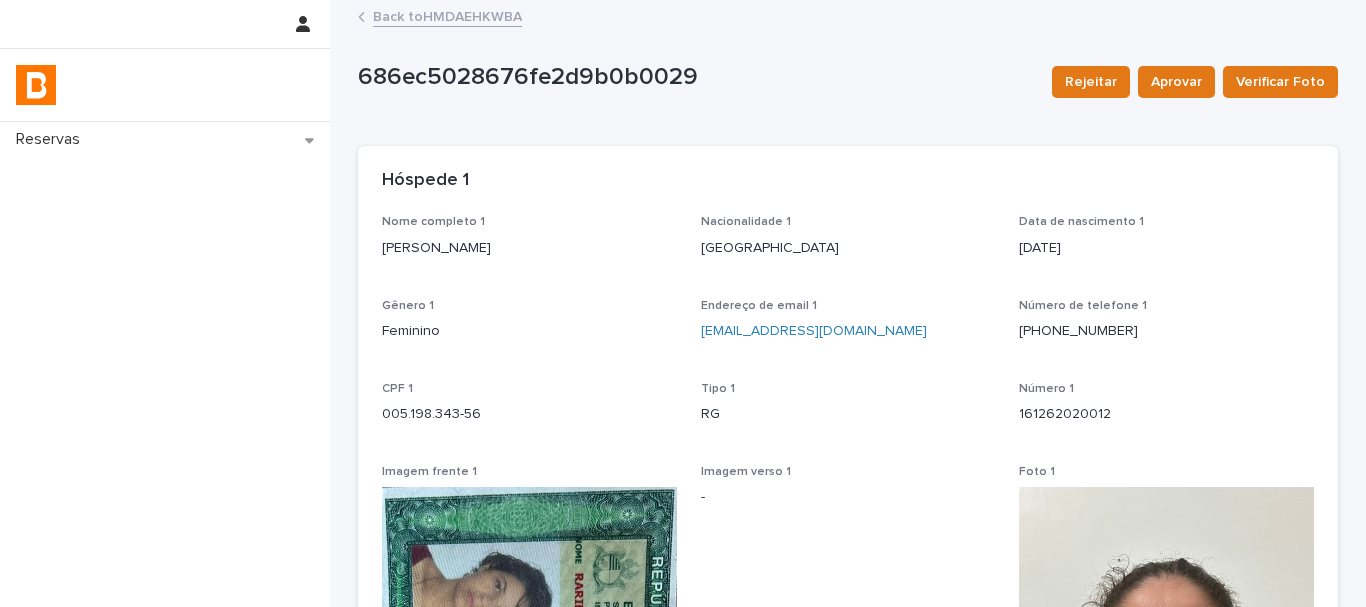 click on "[PERSON_NAME]" at bounding box center [529, 248] 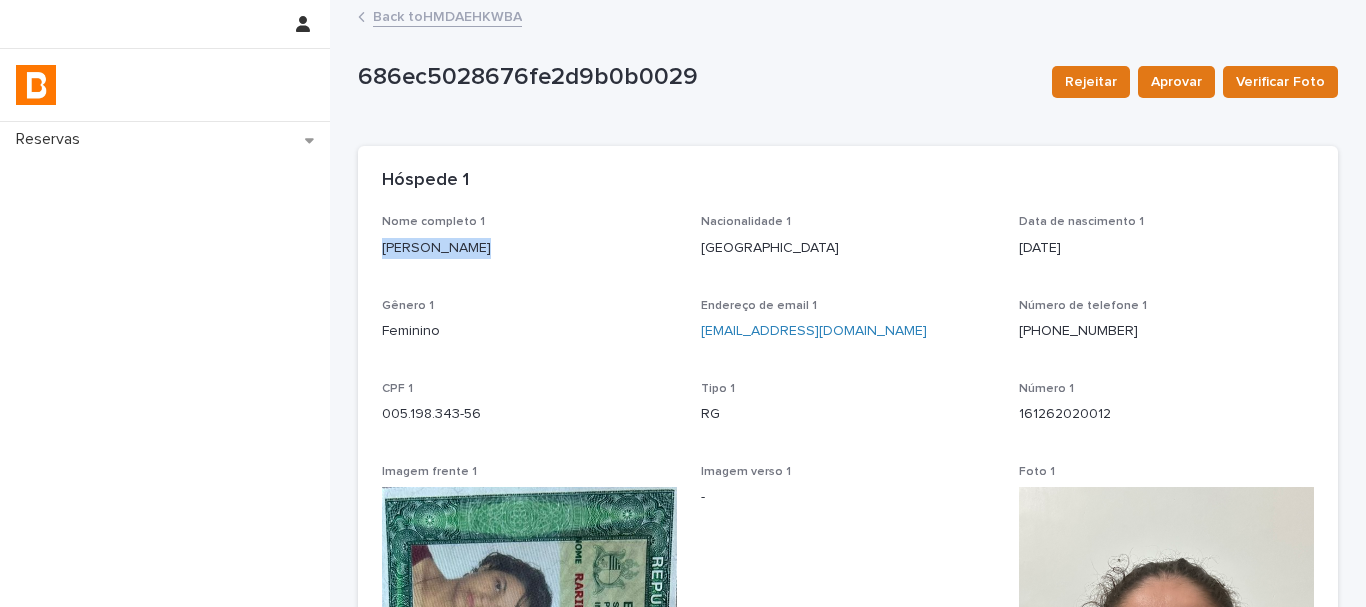 click on "[PERSON_NAME]" at bounding box center [529, 248] 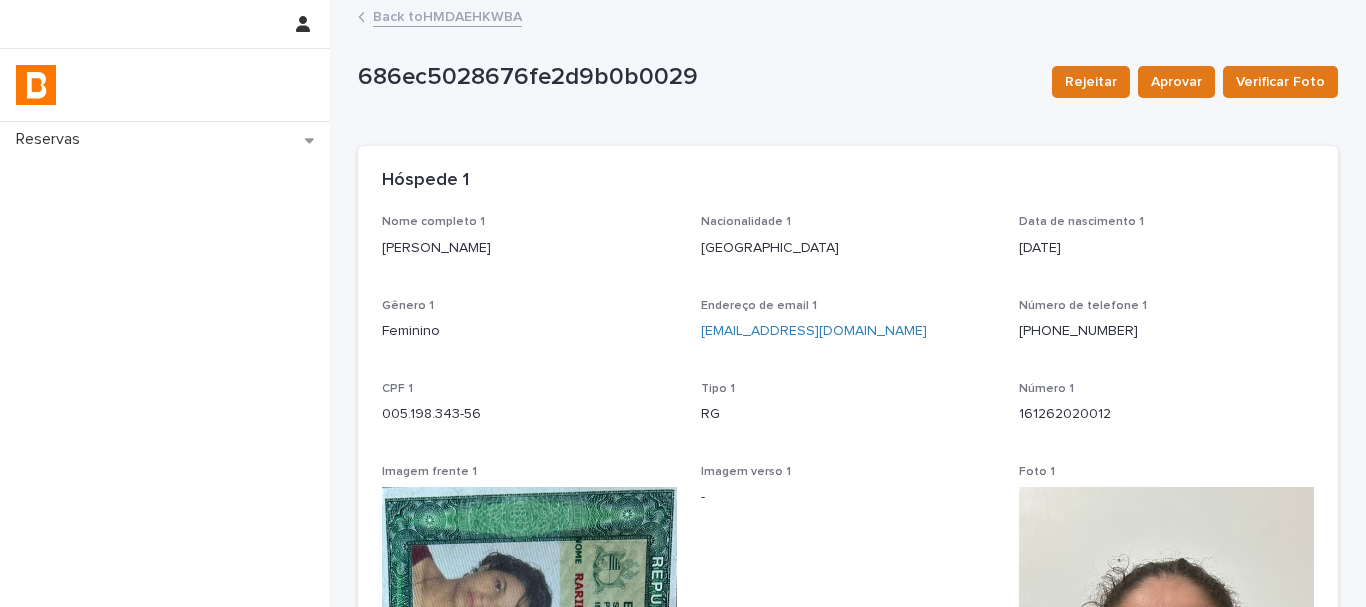 drag, startPoint x: 1138, startPoint y: 263, endPoint x: 937, endPoint y: 294, distance: 203.3765 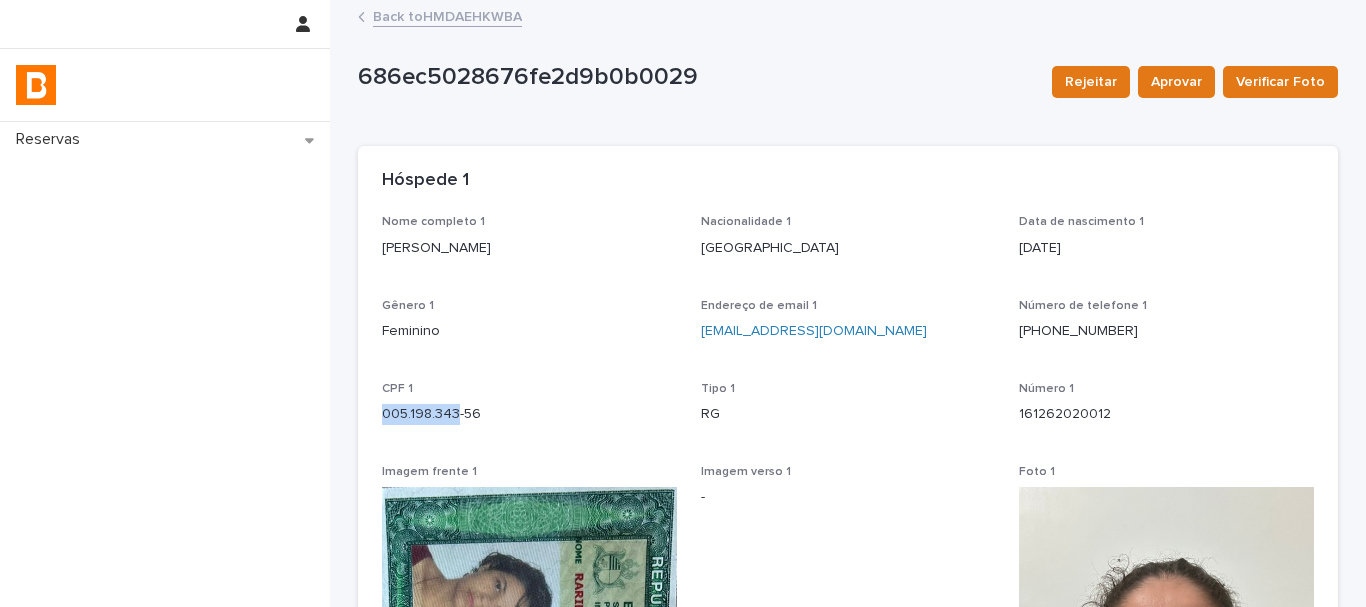 click on "005.198.343-56" at bounding box center (529, 414) 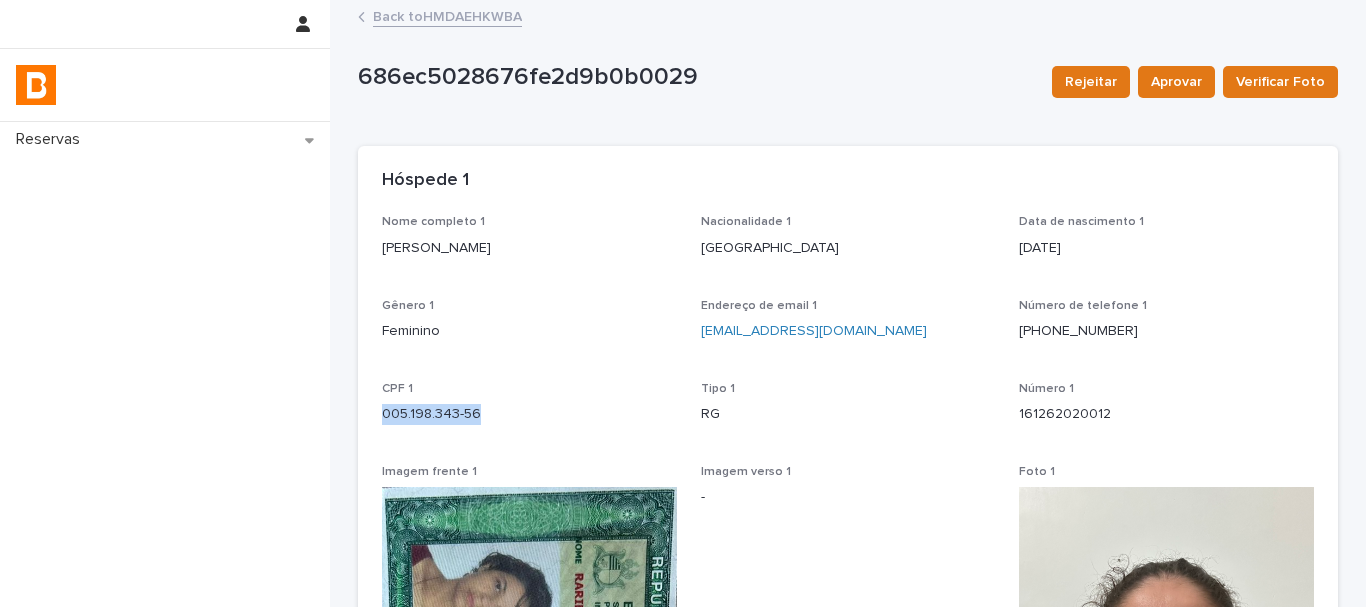 click on "005.198.343-56" at bounding box center [529, 414] 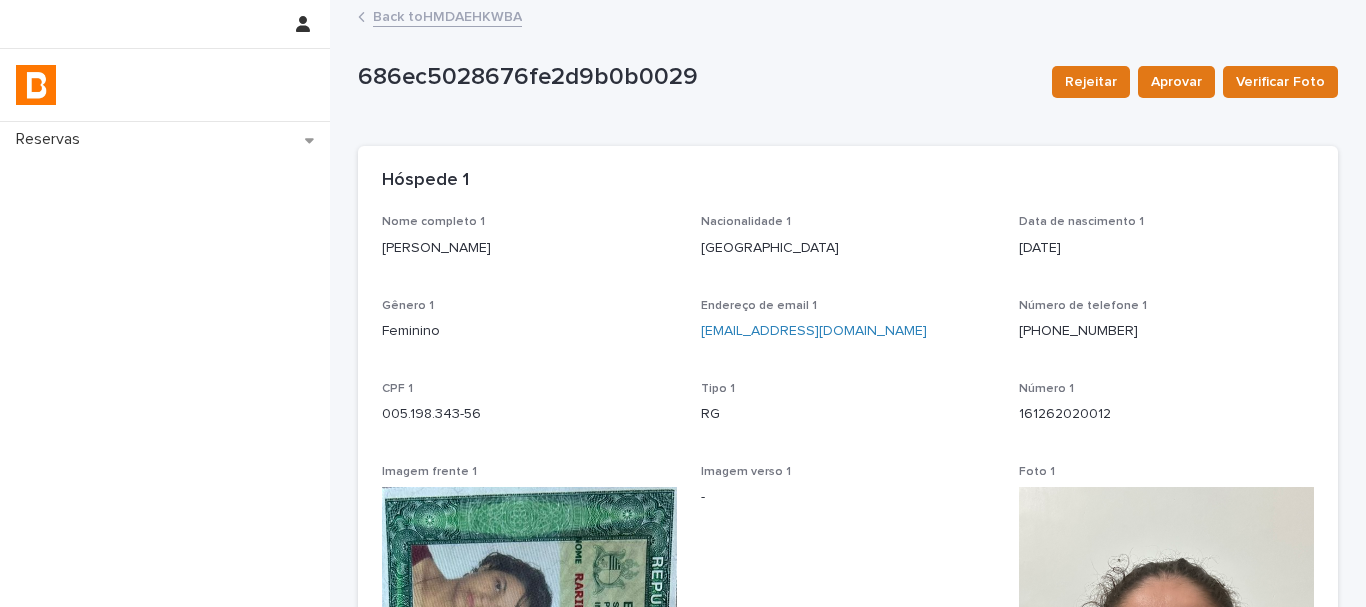 click on "Data de nascimento 1 [DEMOGRAPHIC_DATA]" at bounding box center [1166, 244] 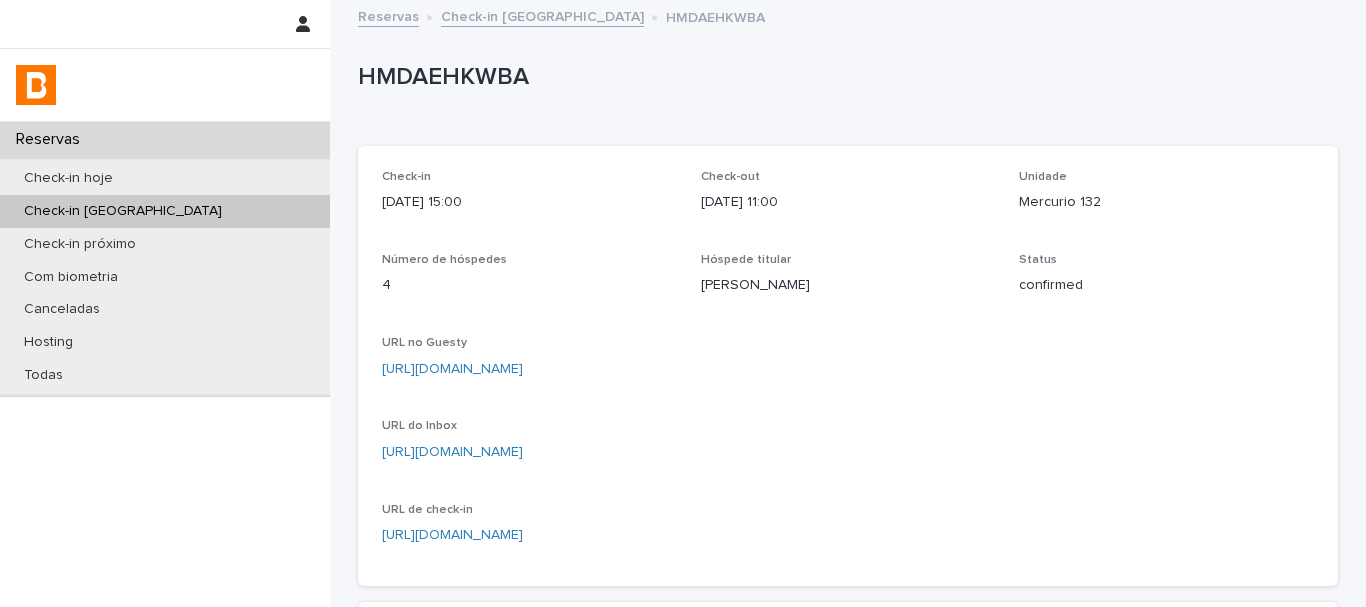 scroll, scrollTop: 500, scrollLeft: 0, axis: vertical 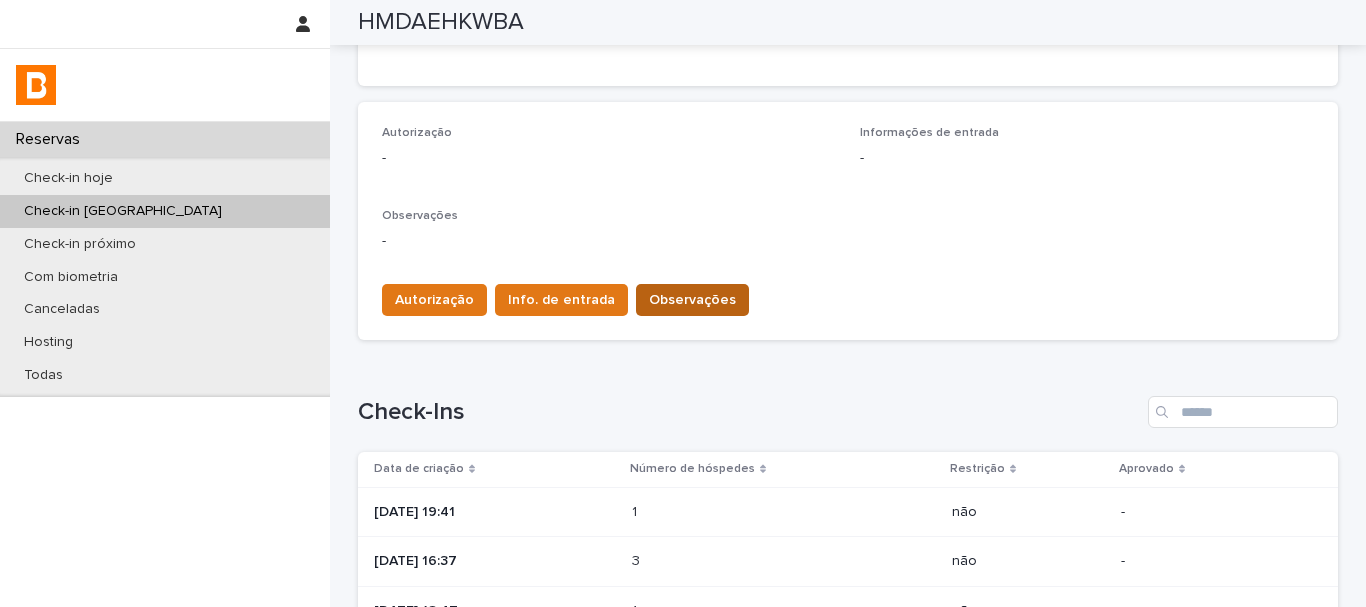 click on "Observações" at bounding box center [692, 300] 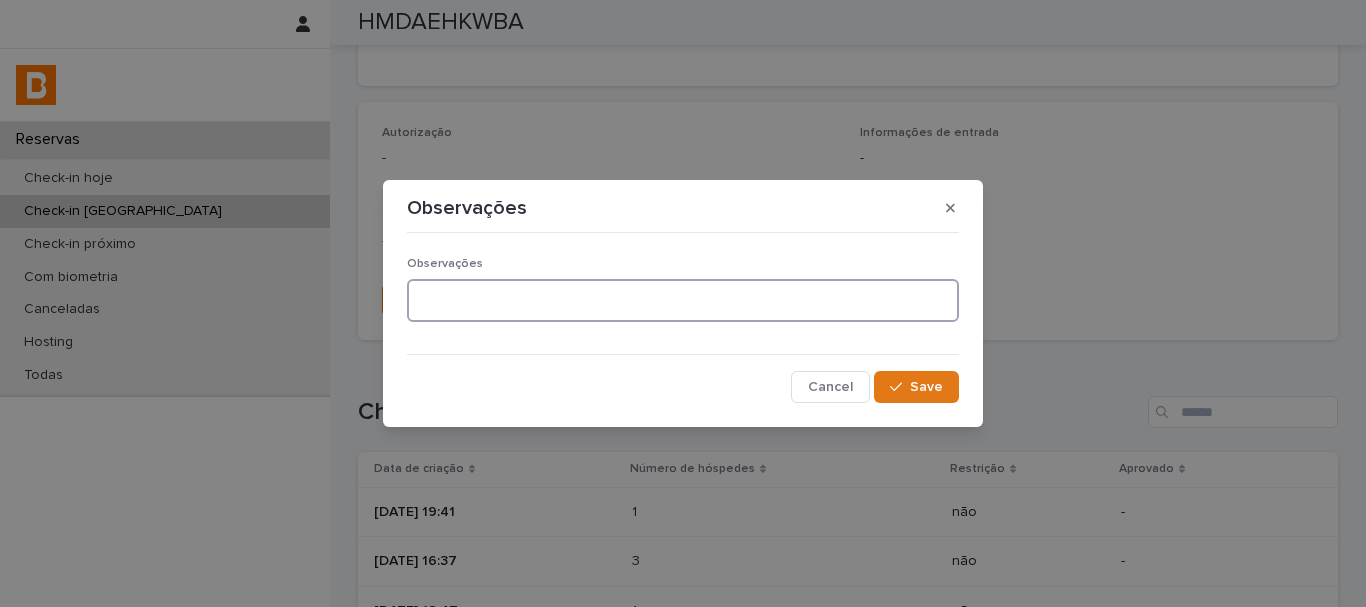 click at bounding box center (683, 300) 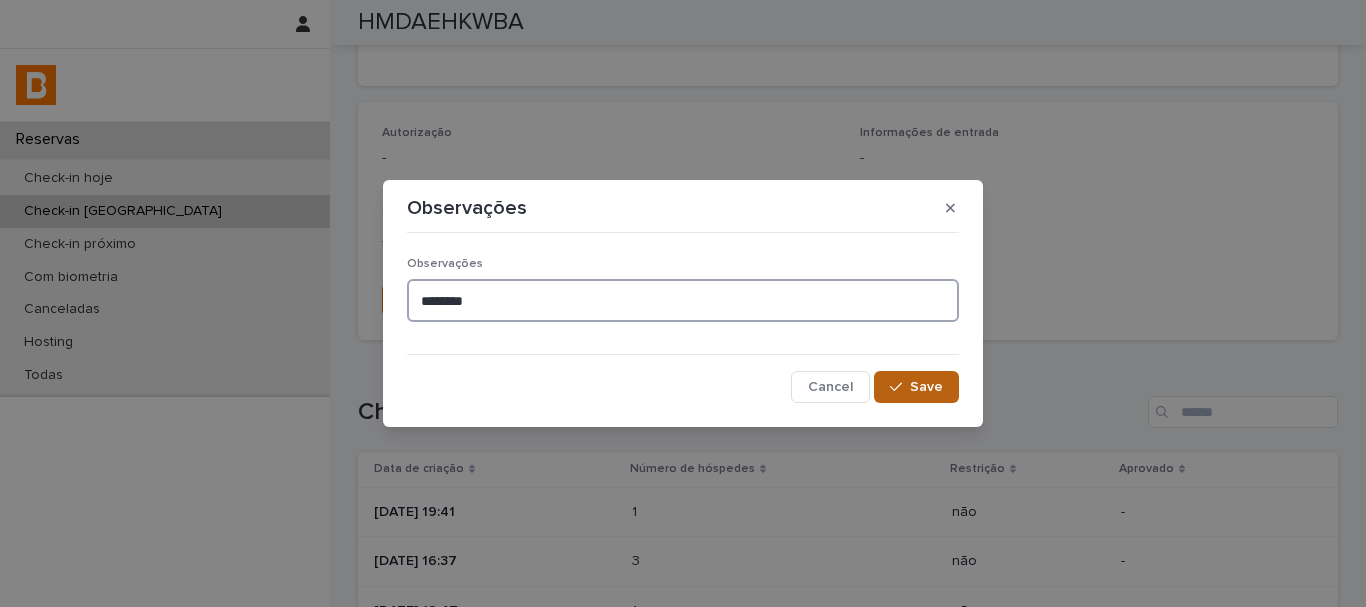 type on "*******" 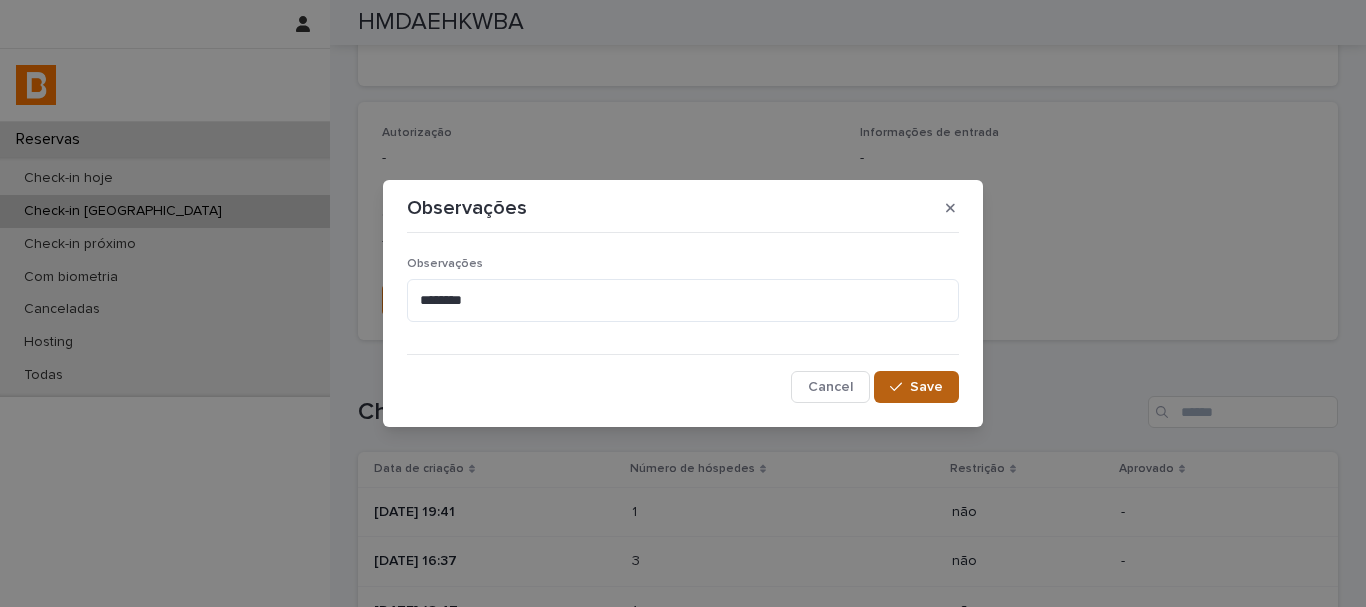 click 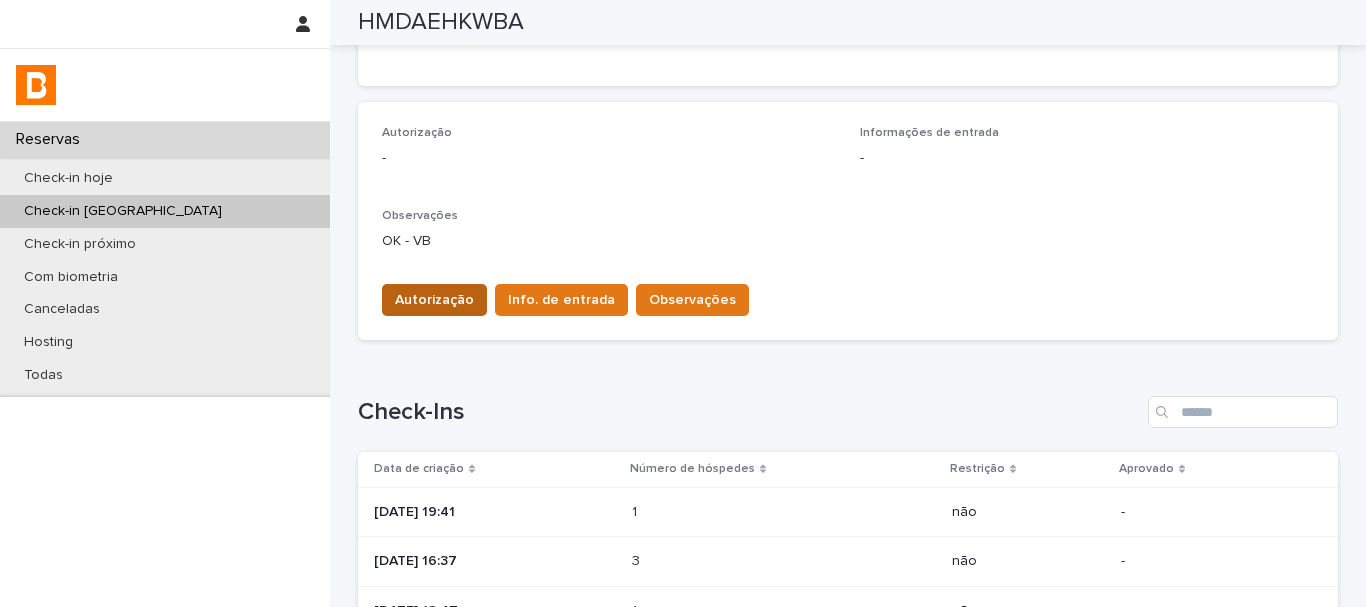 click on "Autorização" at bounding box center (434, 300) 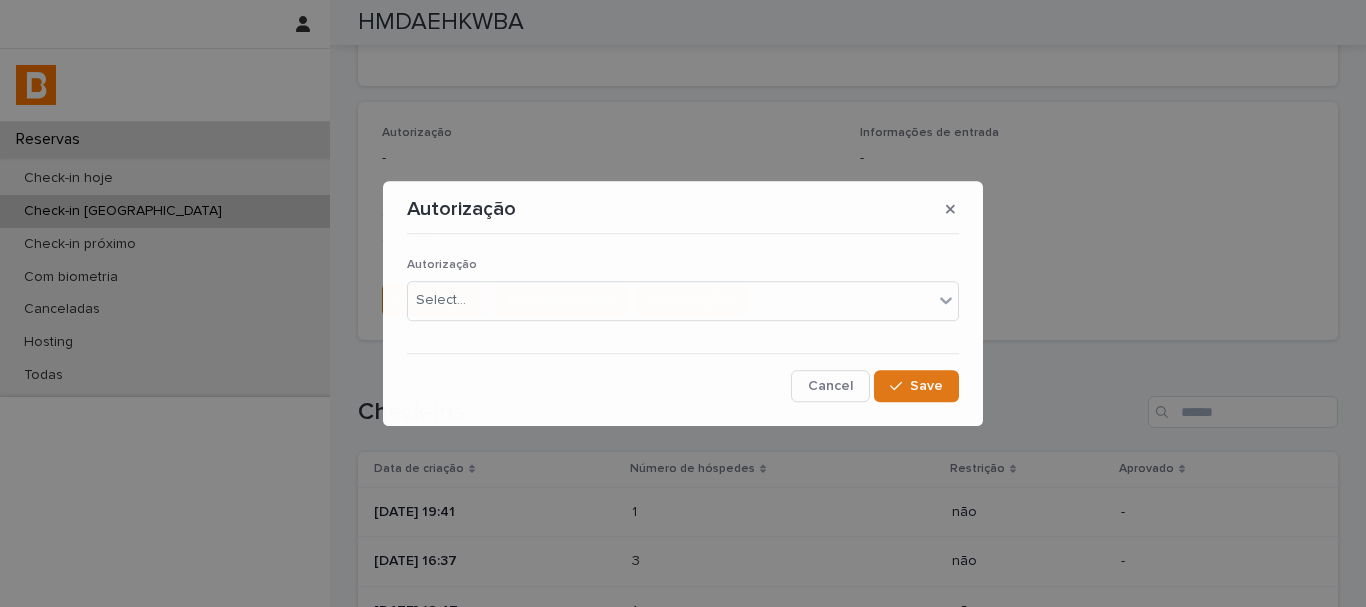 click on "Autorização Select..." at bounding box center [683, 298] 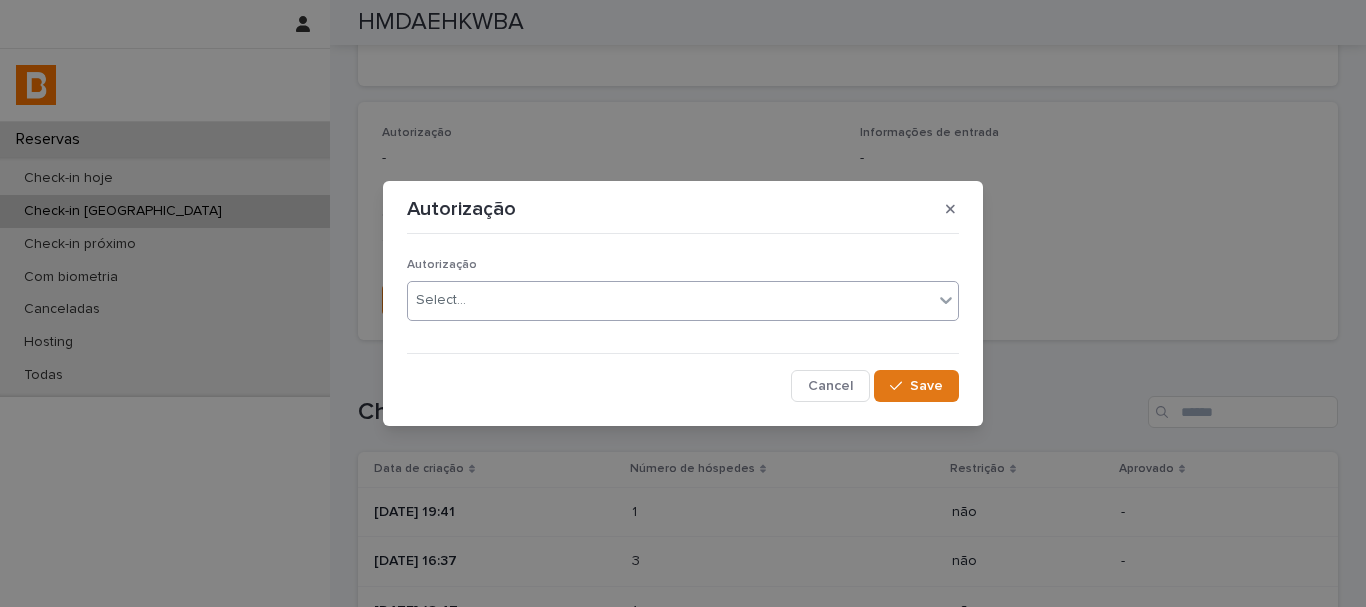 click on "Select..." at bounding box center [670, 300] 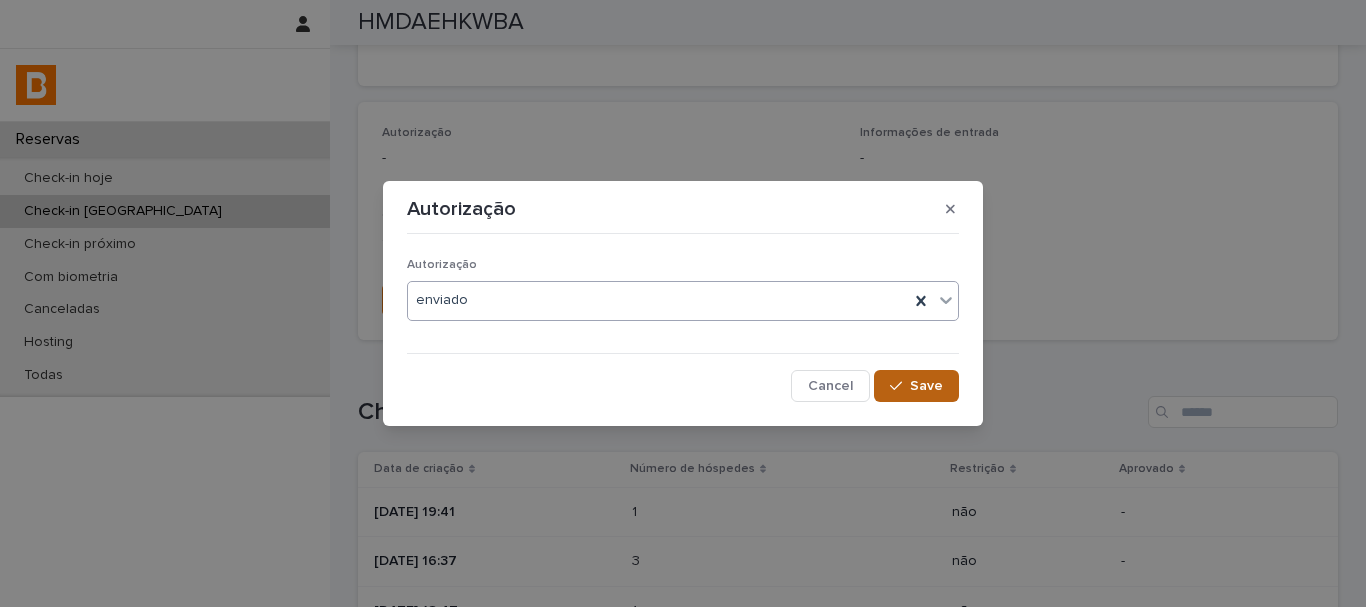 click on "Save" at bounding box center (916, 386) 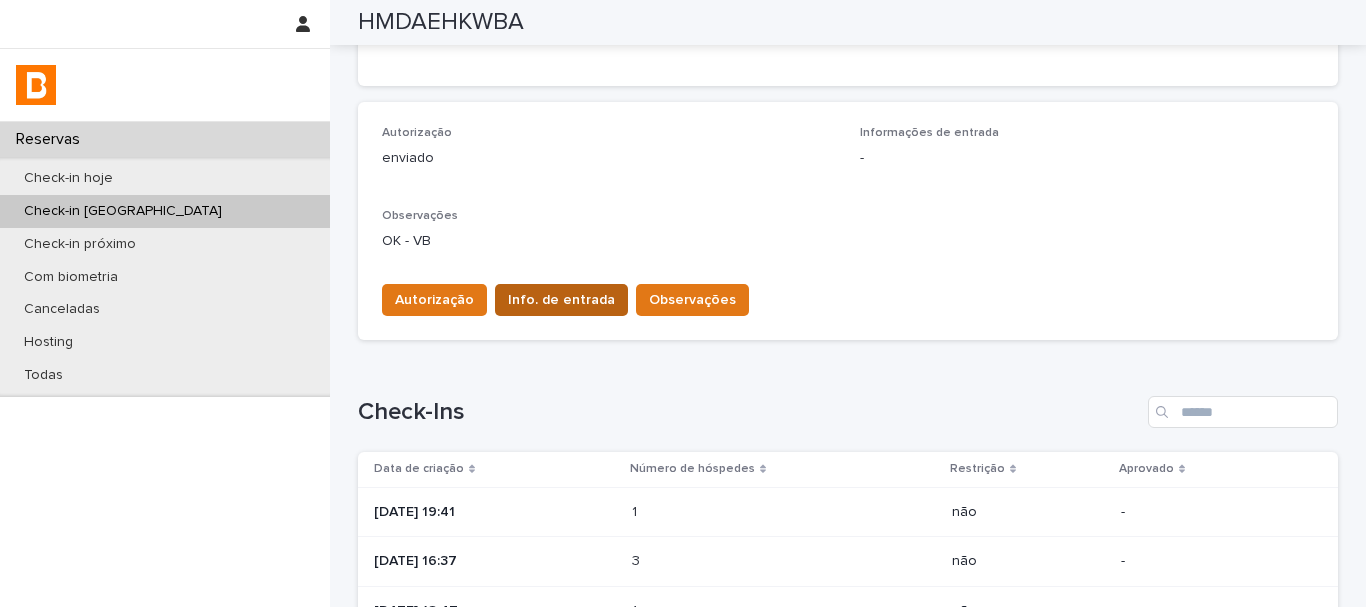 click on "Info. de entrada" at bounding box center (561, 300) 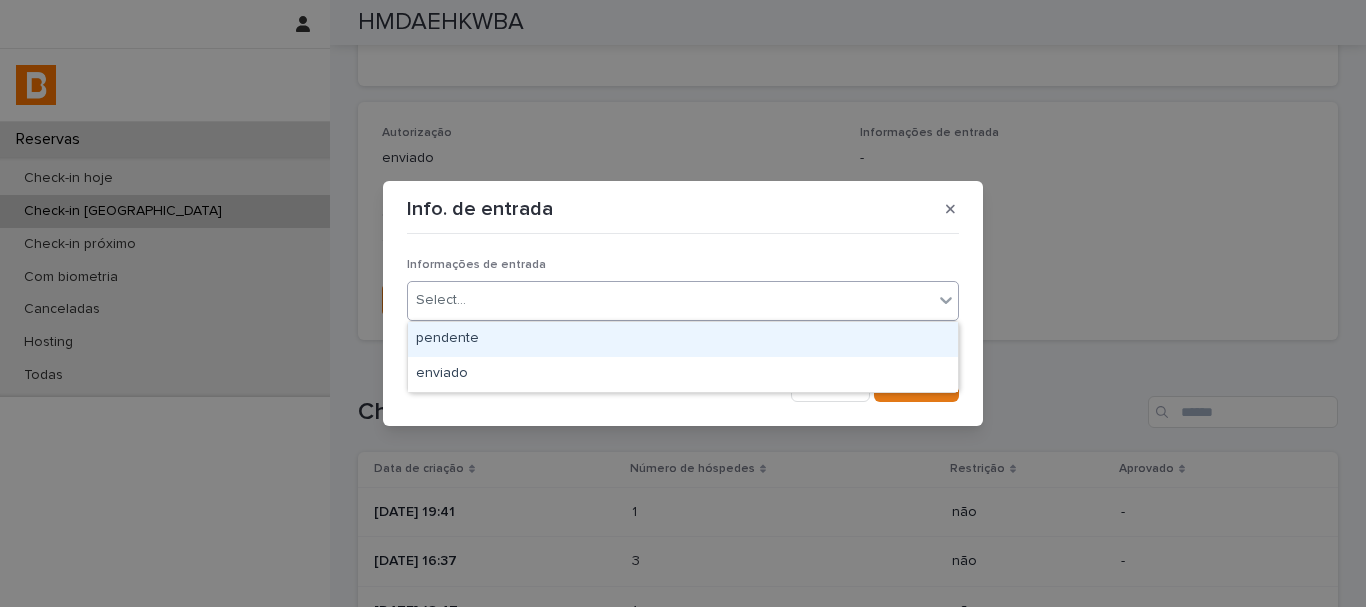 click on "Select..." at bounding box center [670, 300] 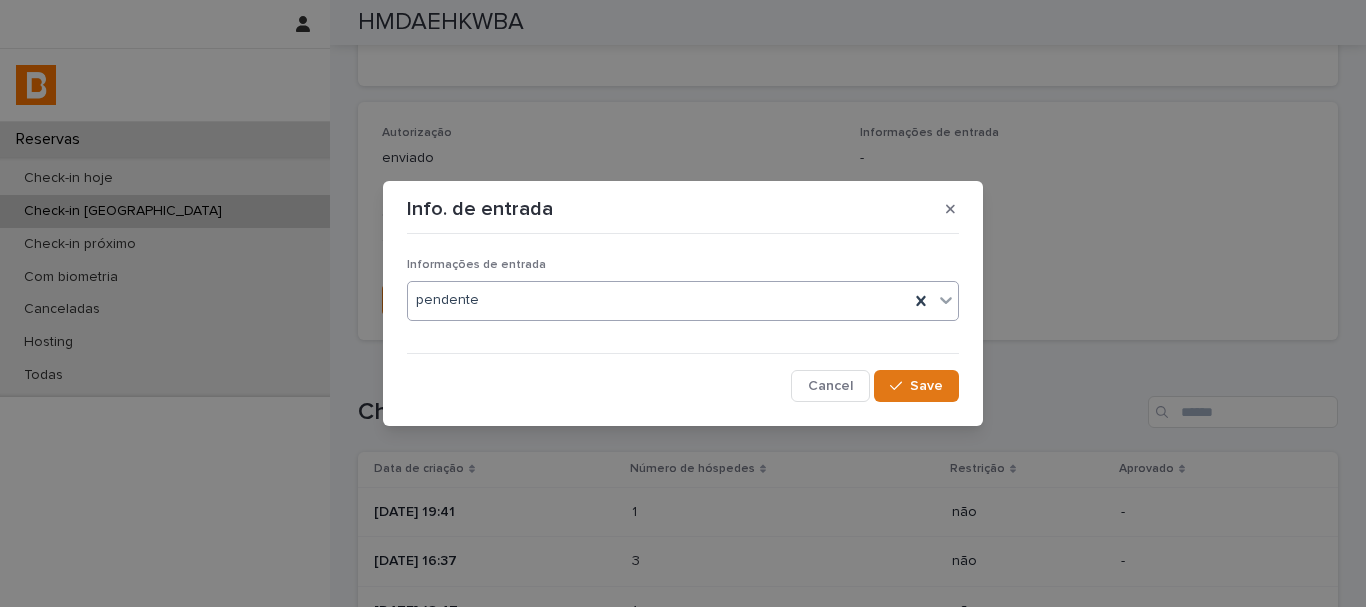 click on "pendente" at bounding box center [658, 300] 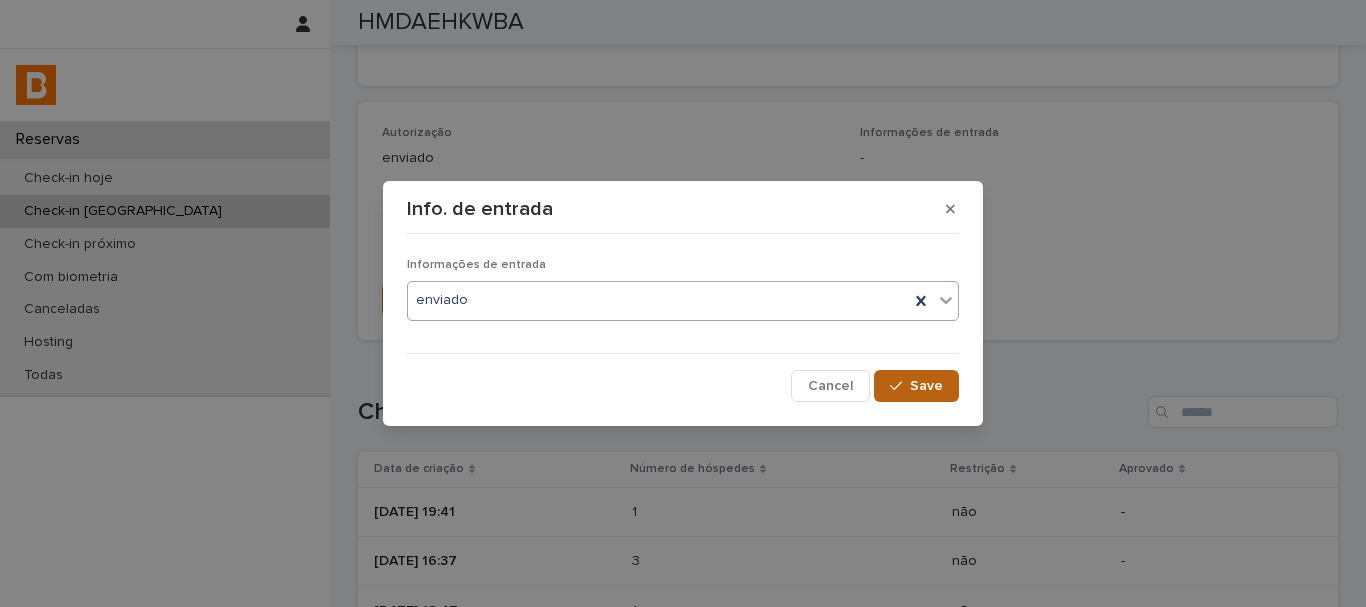 click on "Save" at bounding box center (926, 386) 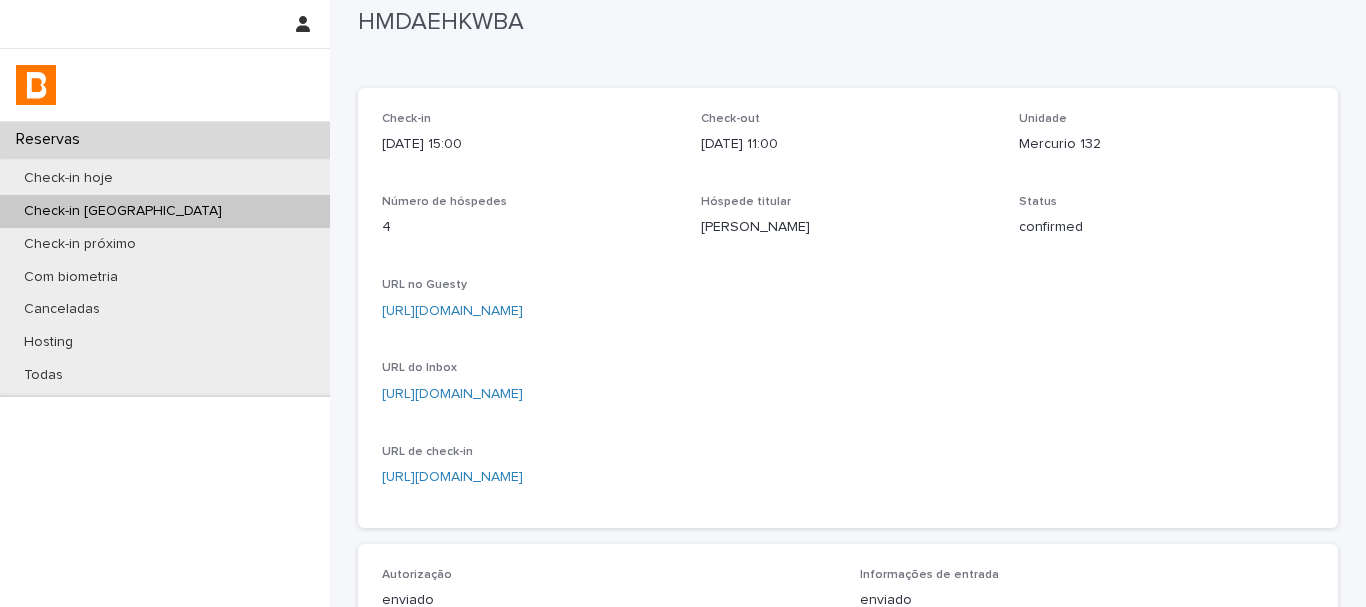 scroll, scrollTop: 0, scrollLeft: 0, axis: both 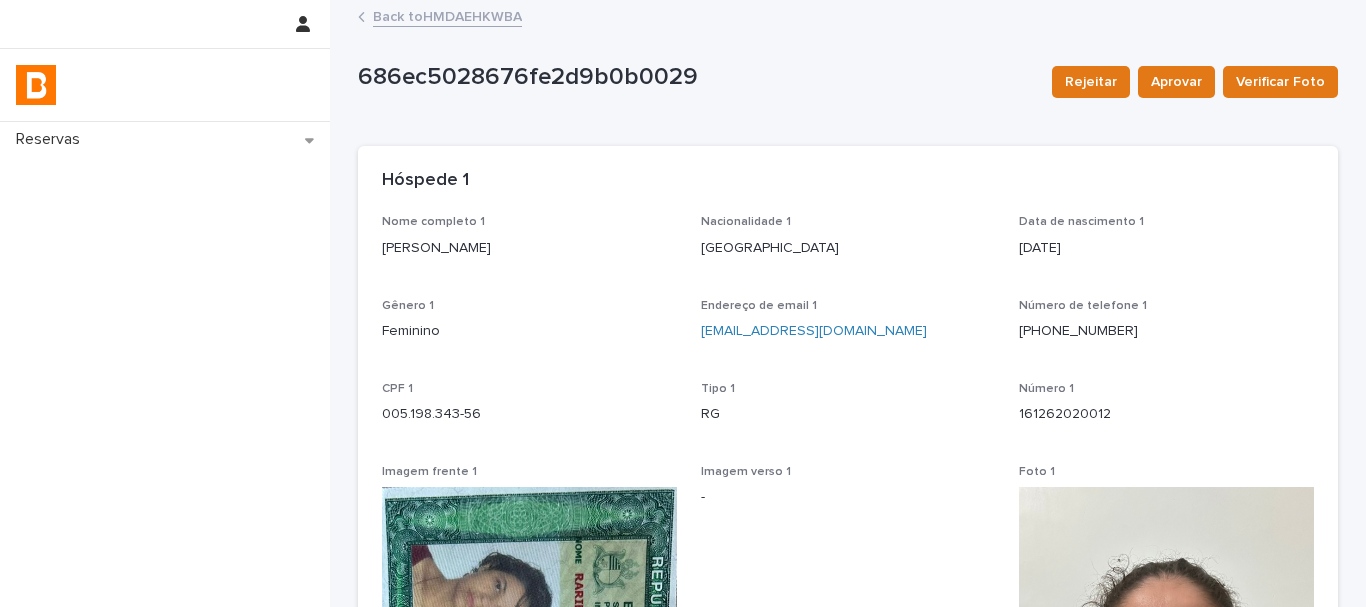 click on "Back to  HMDAEHKWBA" at bounding box center [848, 18] 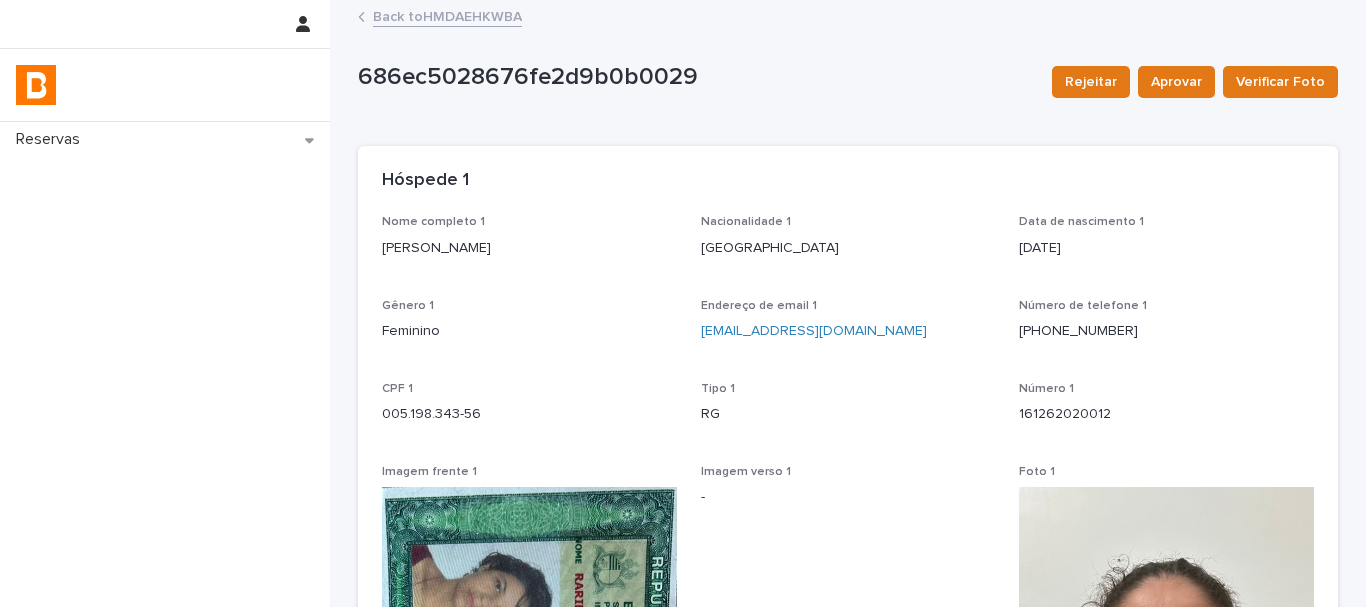 click on "Back to  HMDAEHKWBA" at bounding box center [447, 15] 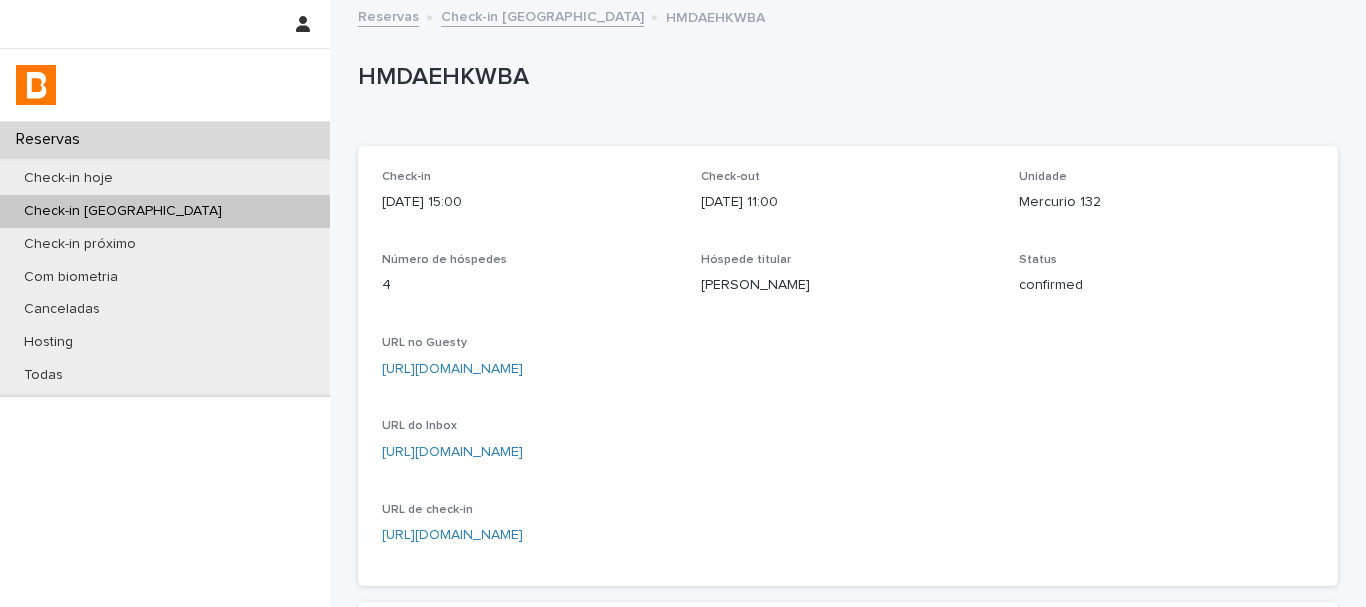 click on "Check-in [GEOGRAPHIC_DATA]" at bounding box center [165, 211] 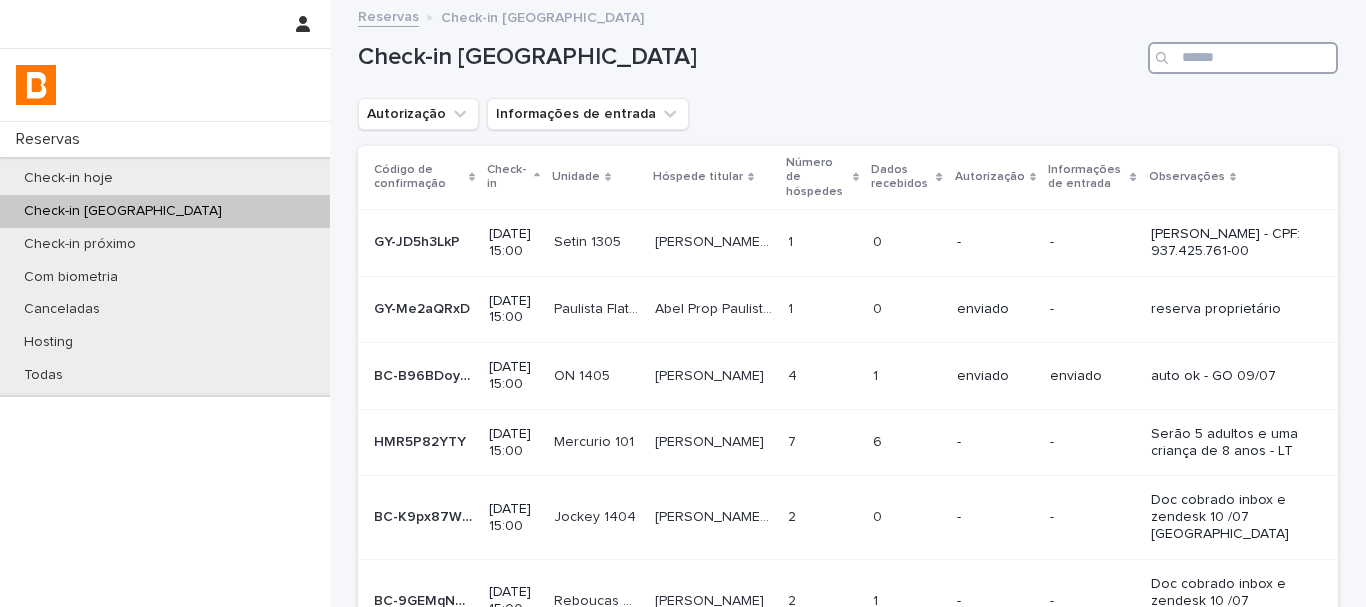 click at bounding box center (1243, 58) 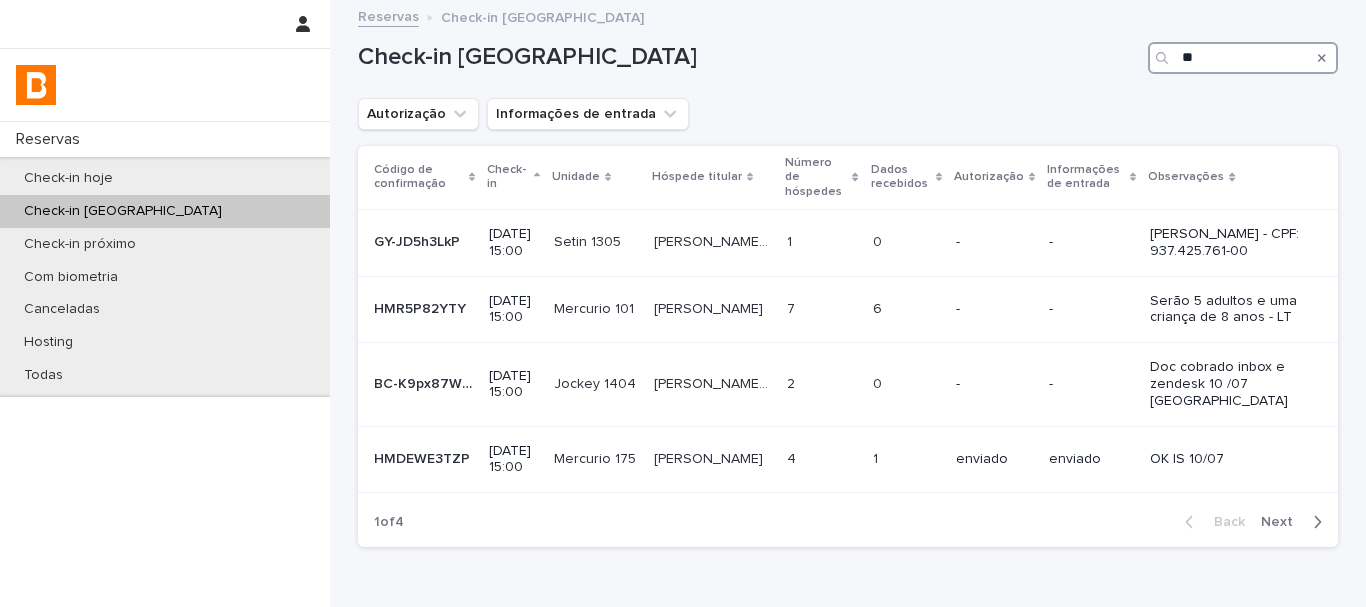 type on "*" 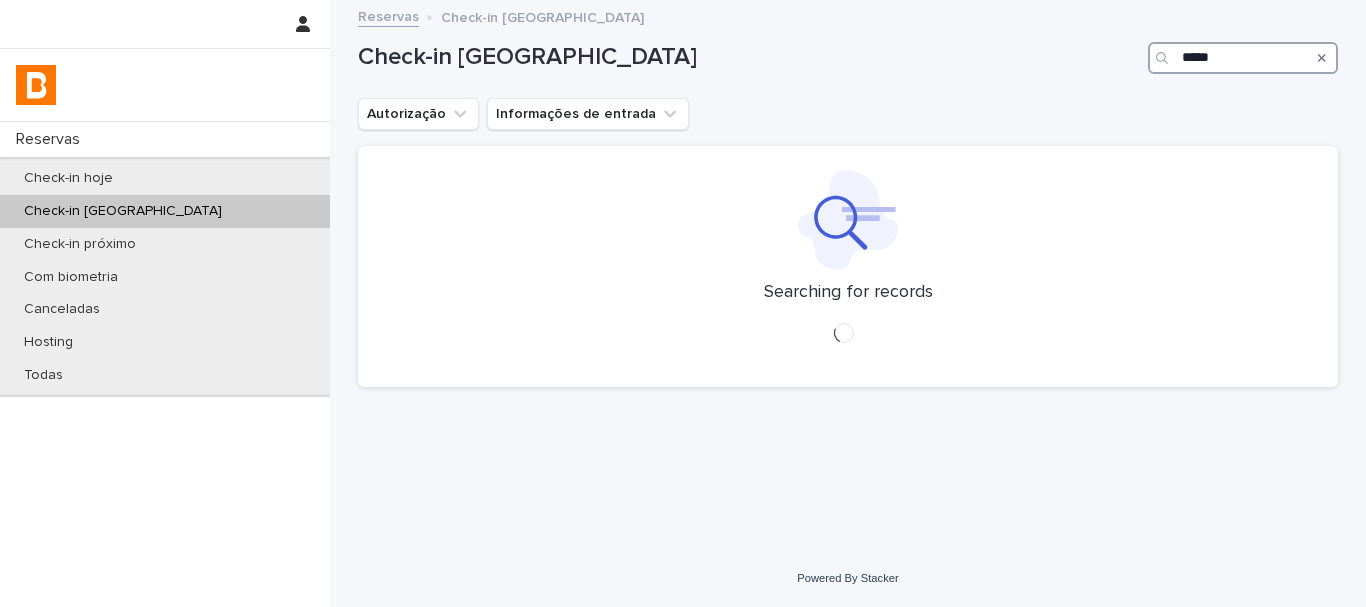 type on "******" 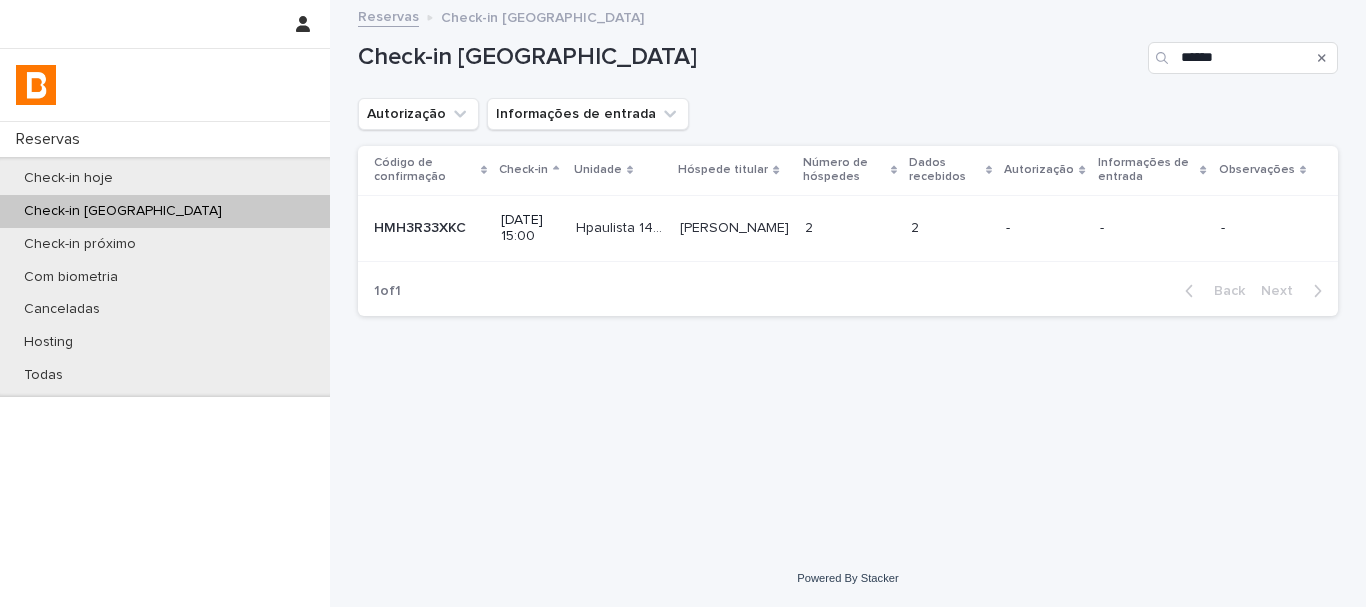 click at bounding box center (850, 228) 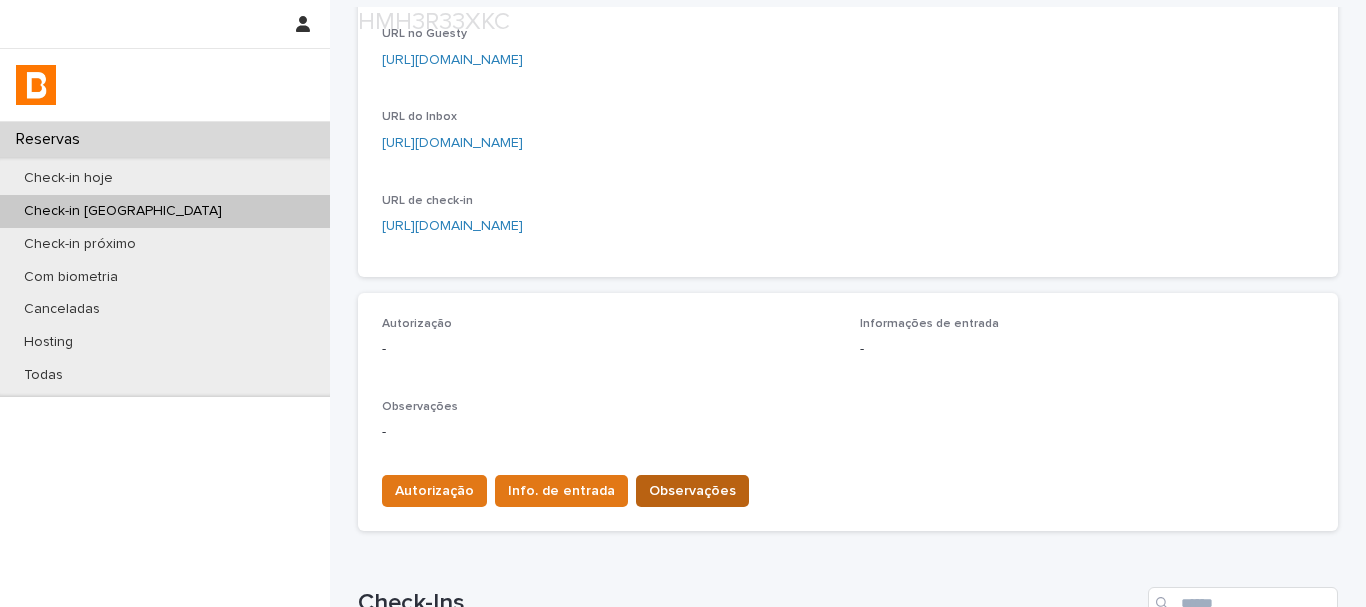 scroll, scrollTop: 500, scrollLeft: 0, axis: vertical 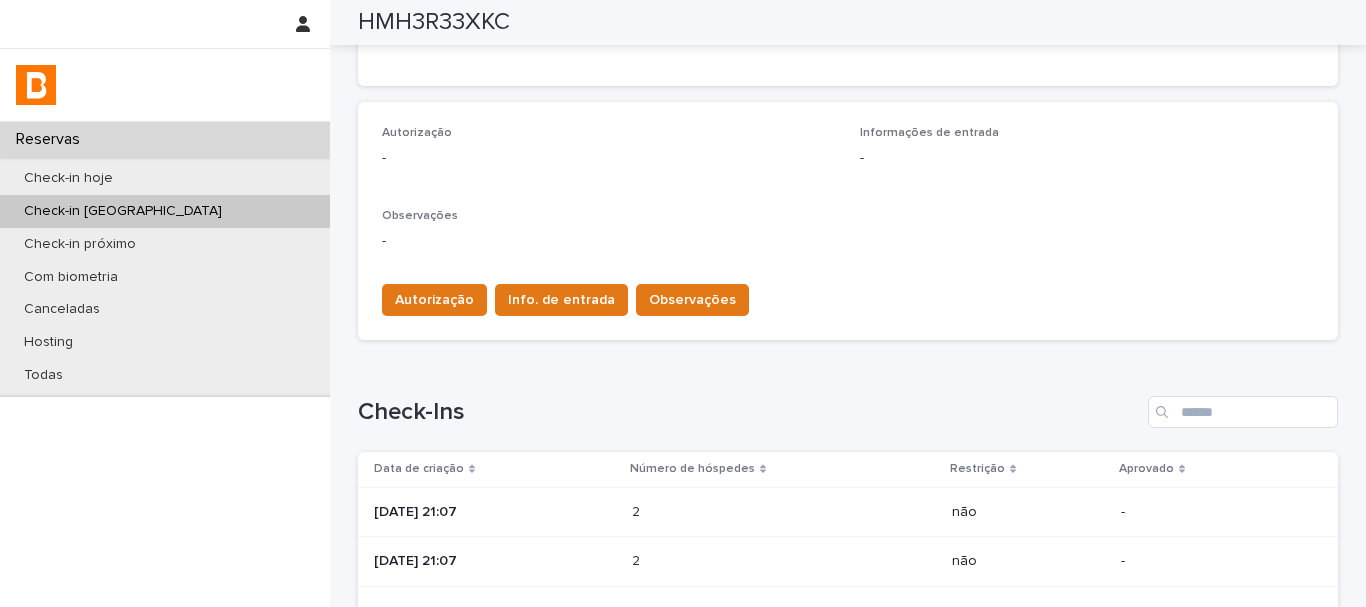 click at bounding box center [719, 512] 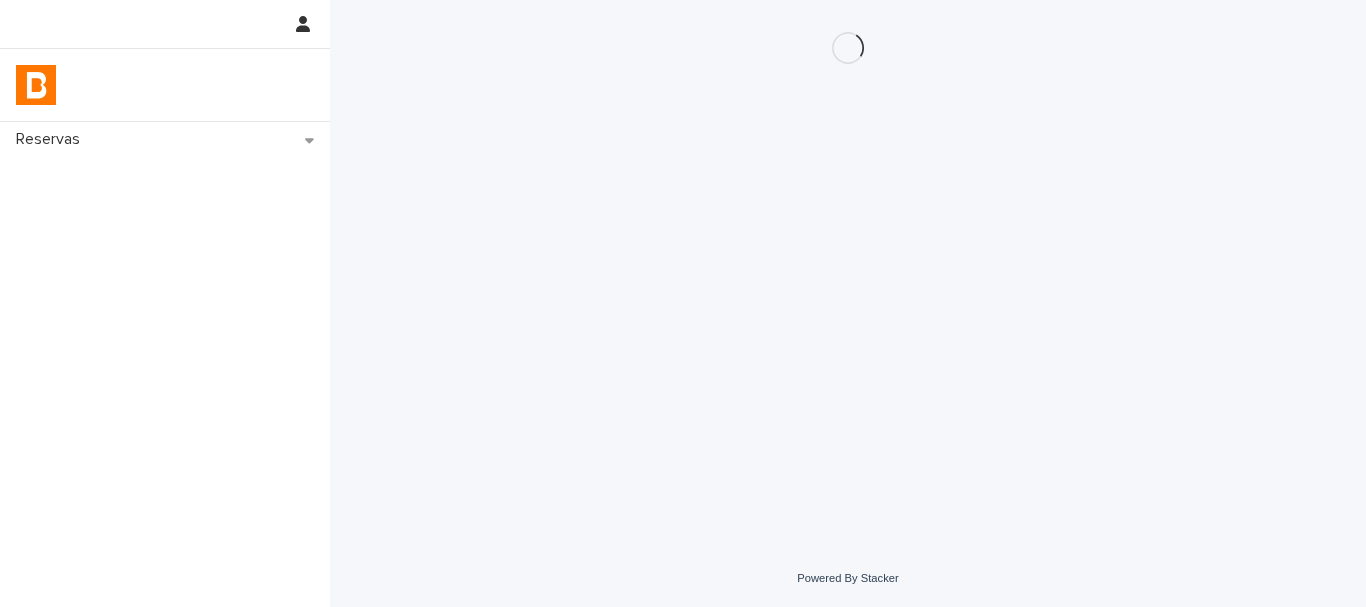 scroll, scrollTop: 0, scrollLeft: 0, axis: both 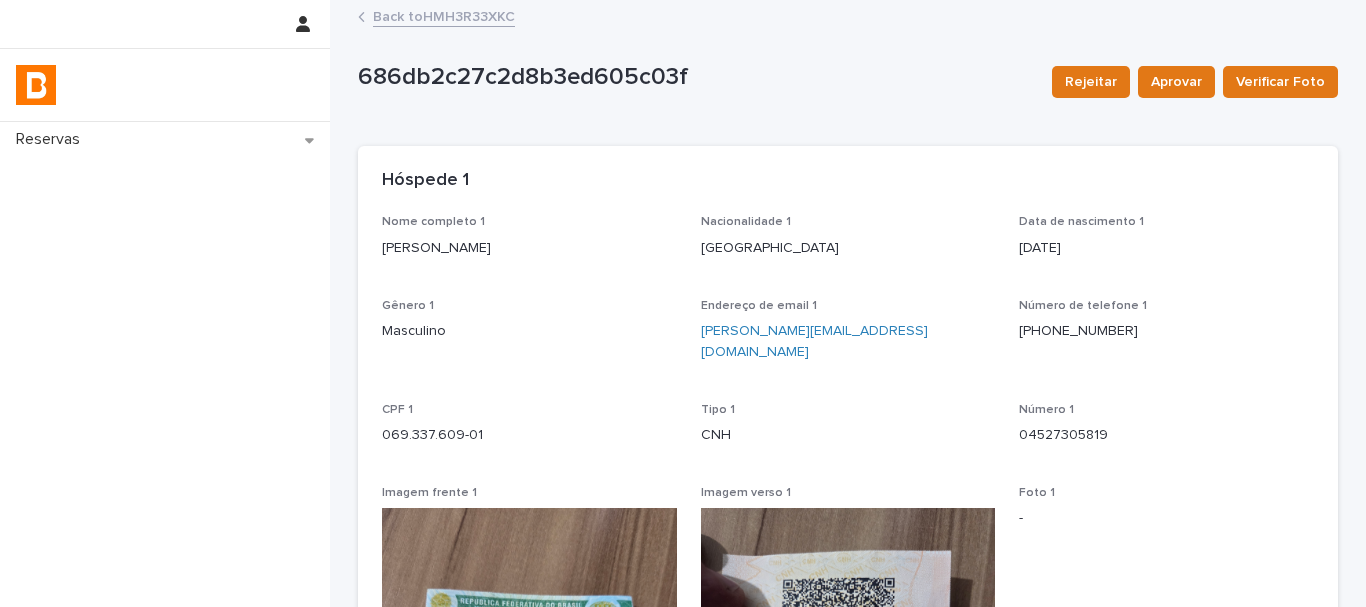 click on "[PERSON_NAME]" at bounding box center (529, 248) 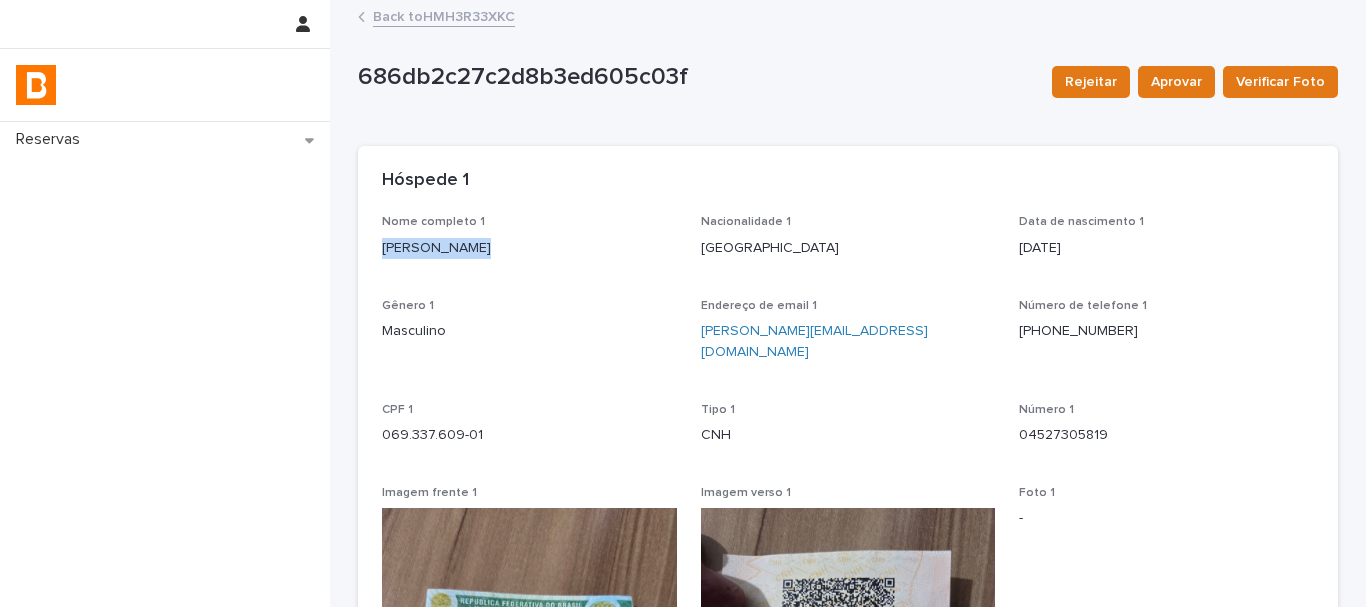 click on "[PERSON_NAME]" at bounding box center [529, 248] 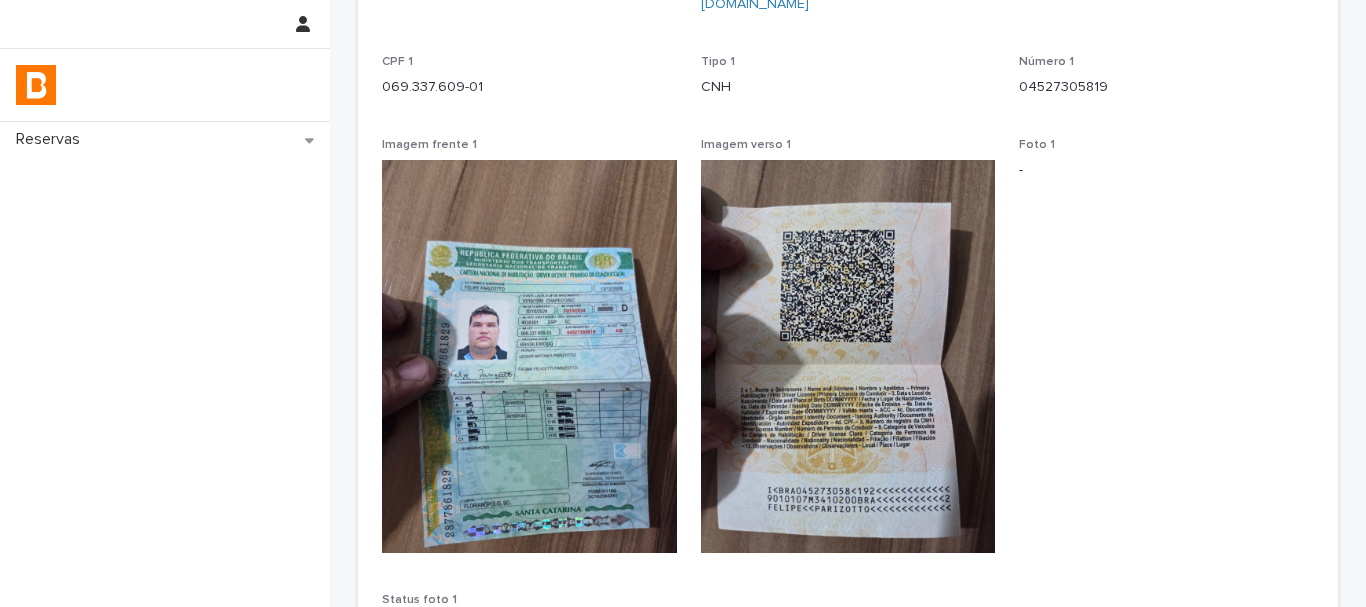 scroll, scrollTop: 500, scrollLeft: 0, axis: vertical 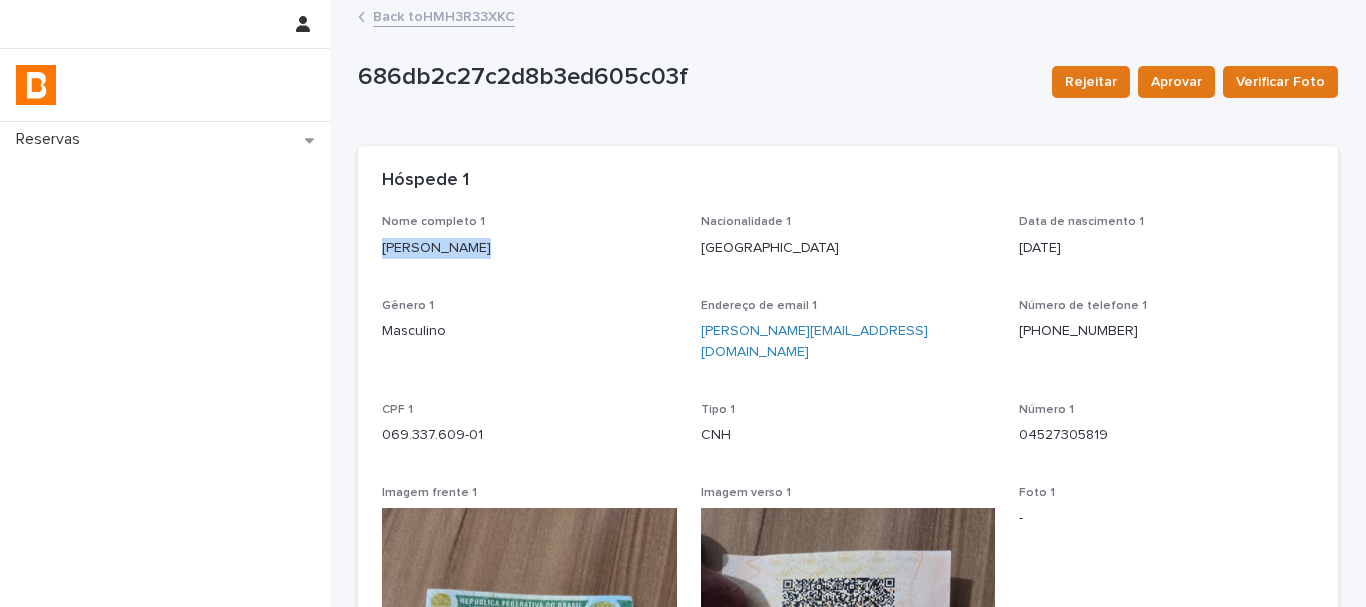 click on "CPF 1 069.337.609-01" at bounding box center [529, 432] 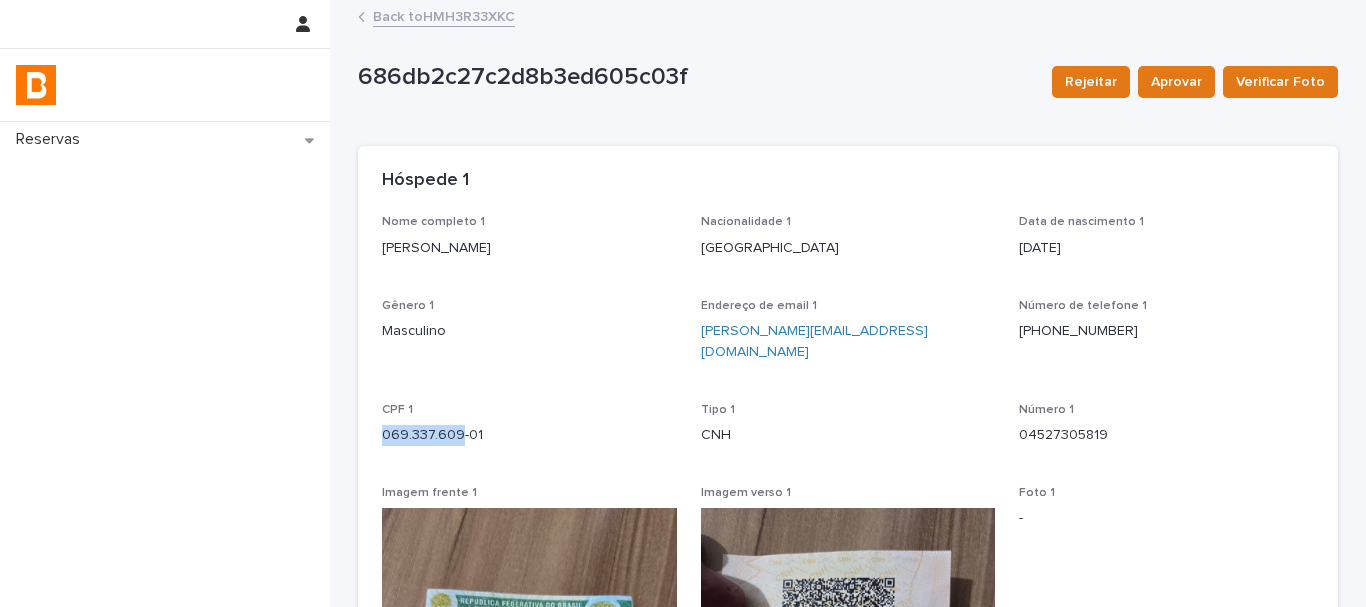click on "CPF 1 069.337.609-01" at bounding box center (529, 432) 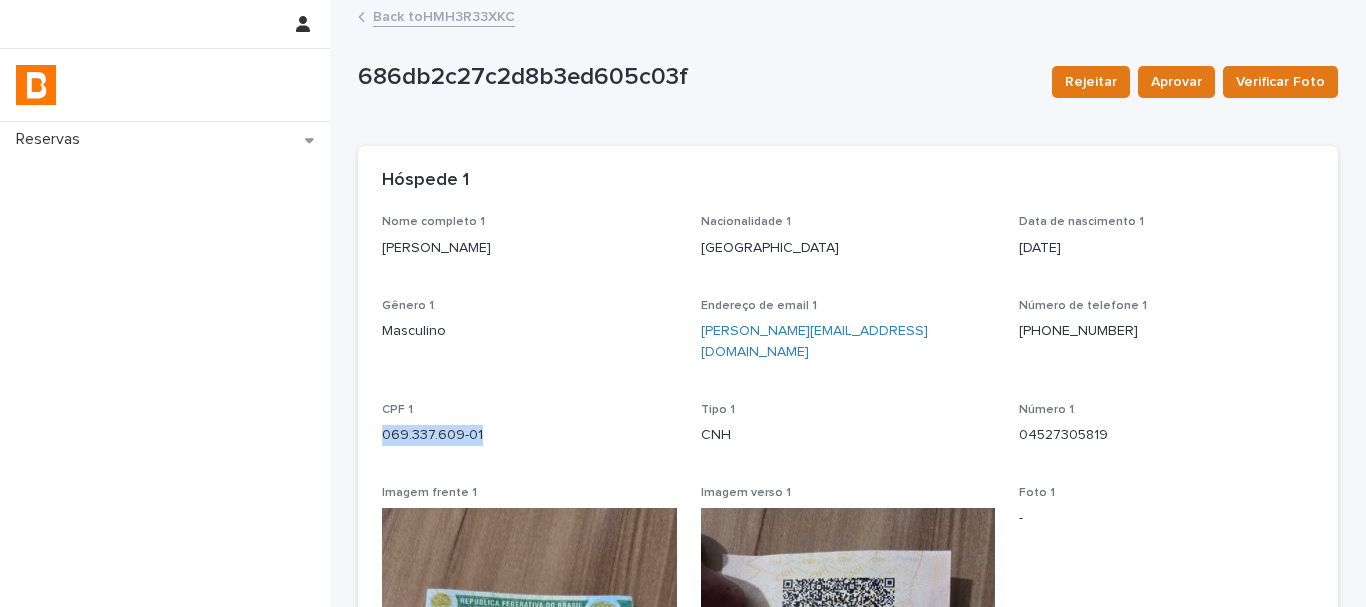 click on "CPF 1 069.337.609-01" at bounding box center [529, 432] 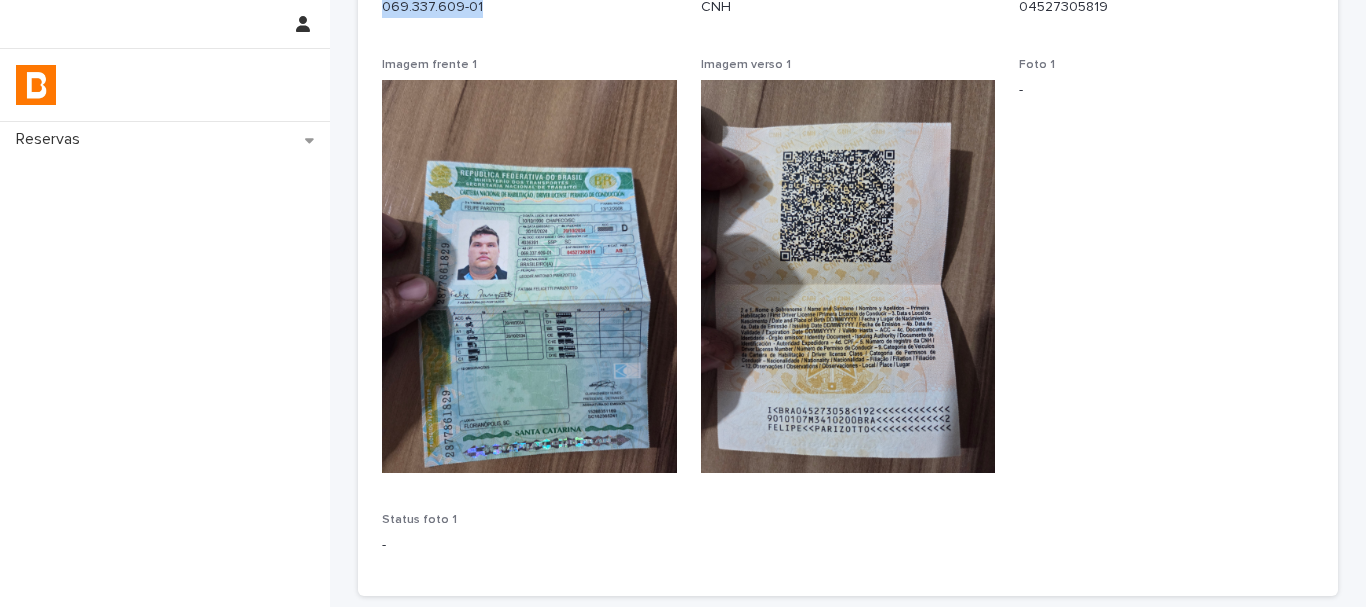scroll, scrollTop: 500, scrollLeft: 0, axis: vertical 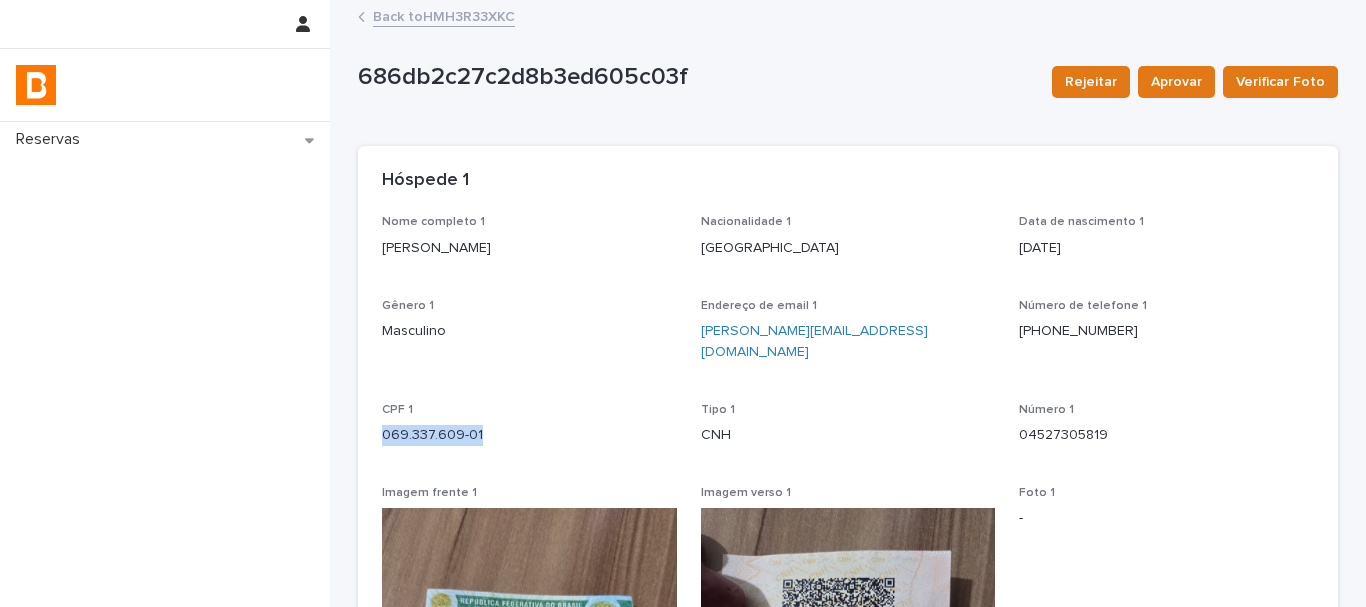 click on "Back to  HMH3R33XKC" at bounding box center [444, 15] 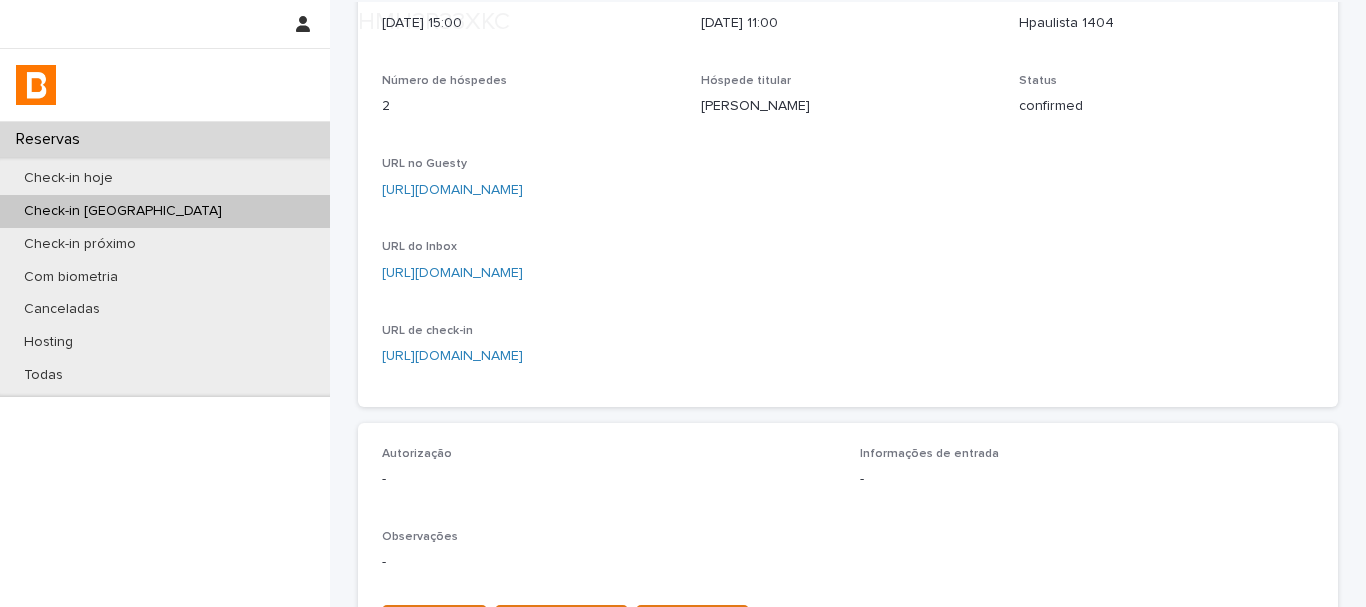 scroll, scrollTop: 500, scrollLeft: 0, axis: vertical 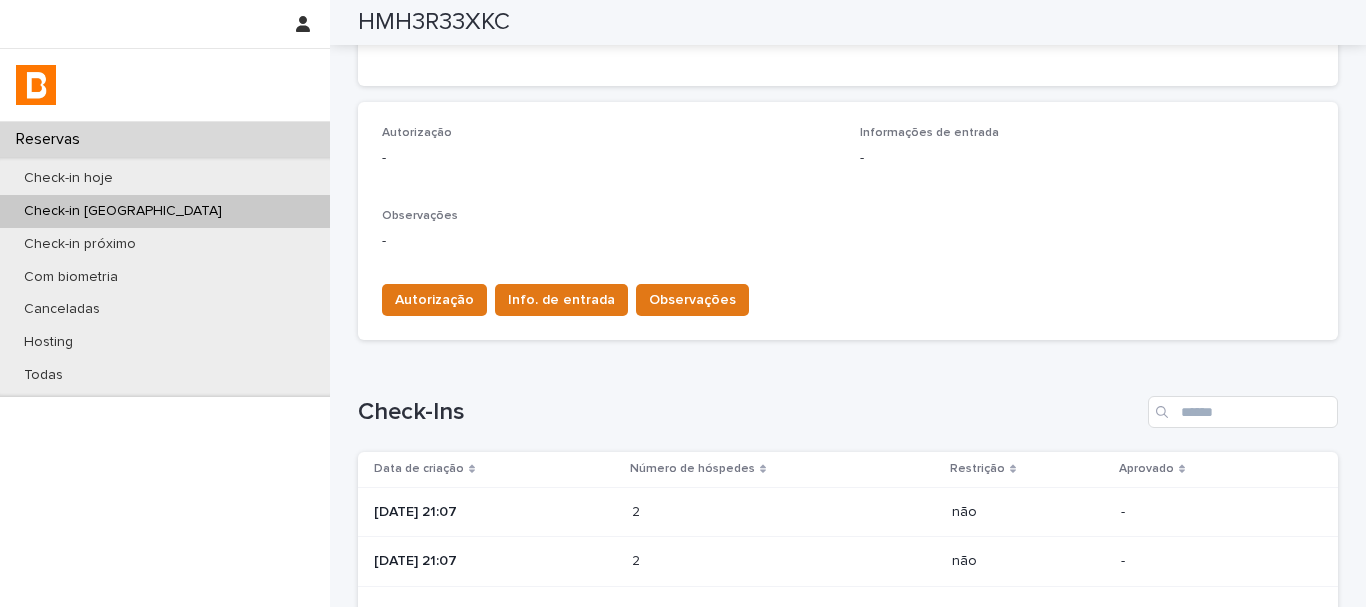 click at bounding box center (719, 512) 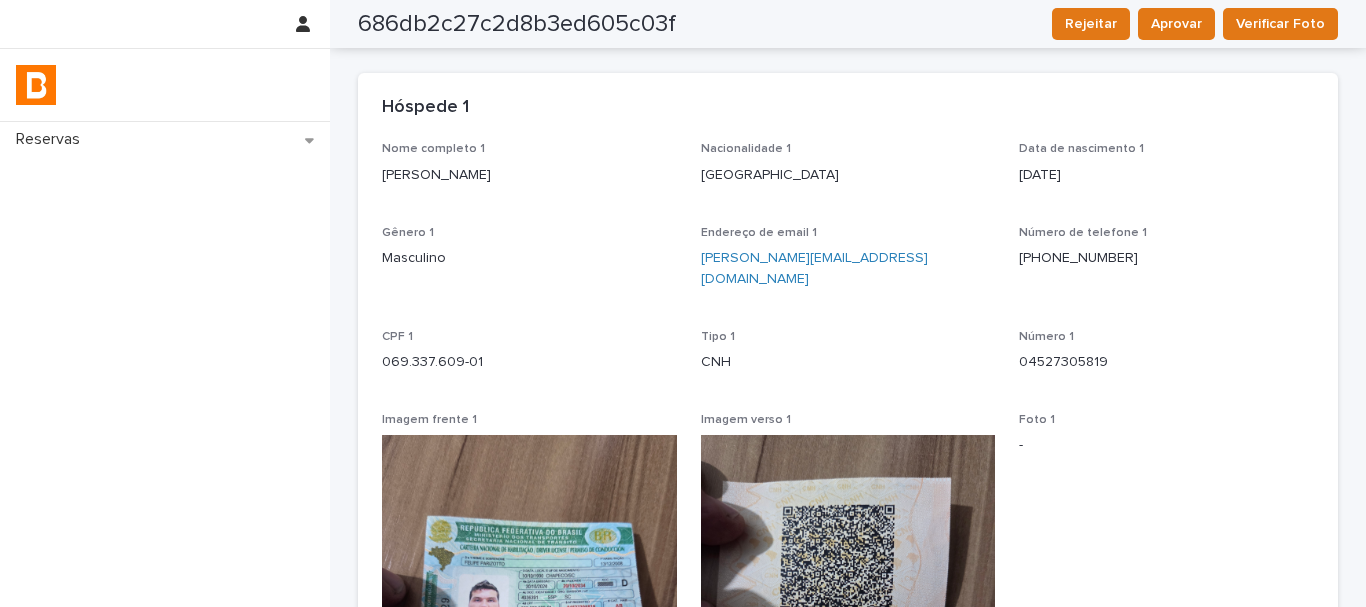 scroll, scrollTop: 0, scrollLeft: 0, axis: both 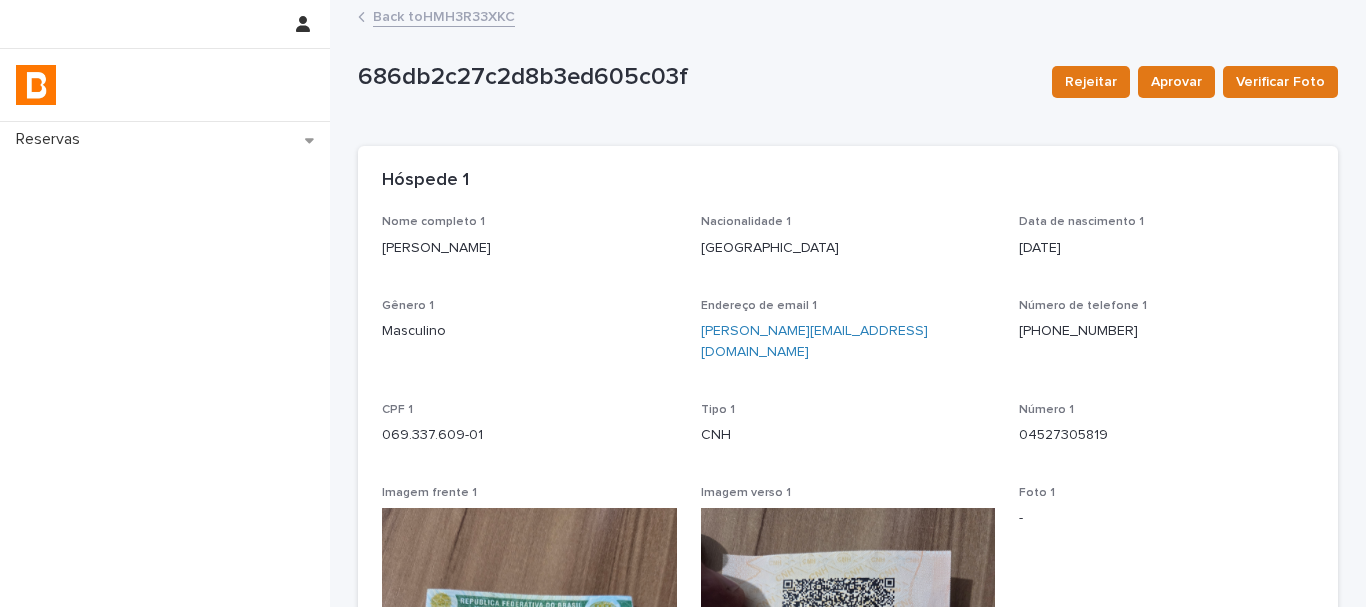 click on "Nome completo 1 [PERSON_NAME]  Nacionalidade 1 [DEMOGRAPHIC_DATA] Data de nascimento 1 [DEMOGRAPHIC_DATA] Gênero 1 Masculino Endereço de email 1 [EMAIL_ADDRESS][DOMAIN_NAME] Número de telefone [PHONE_NUMBER] CPF 1 069.337.609-01 Tipo 1 CNH Número 1 04527305819 Imagem frente 1 Imagem verso 1 Foto 1 - Status foto 1 -" at bounding box center (848, 607) 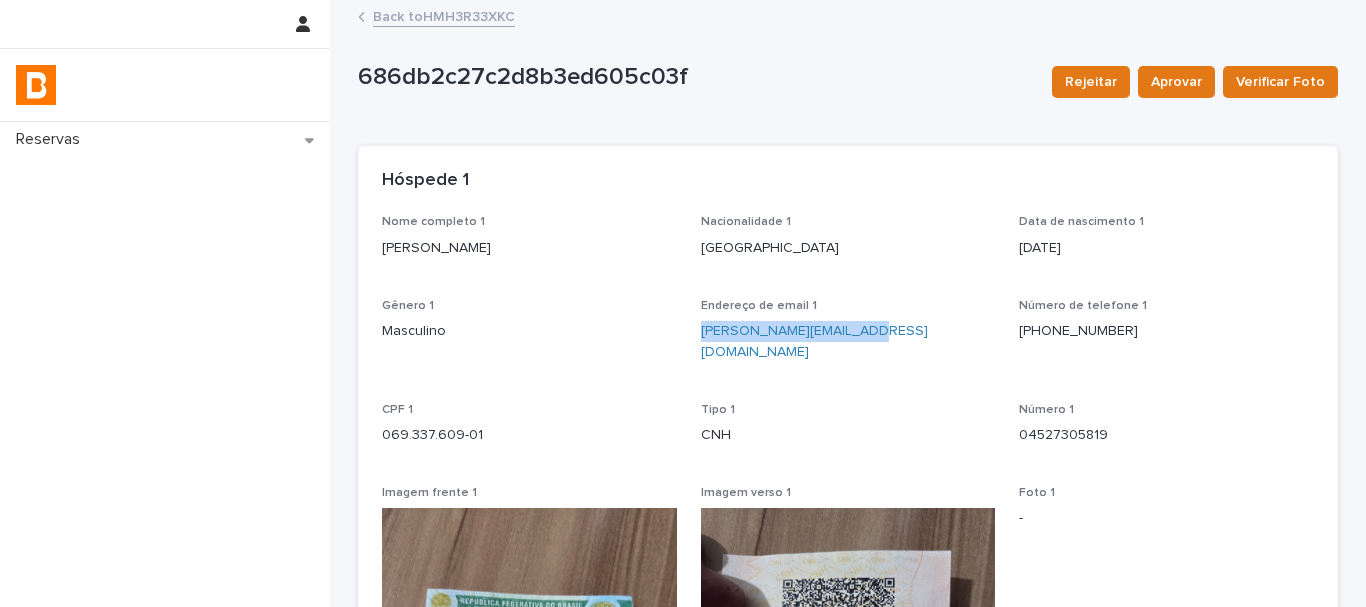 drag, startPoint x: 884, startPoint y: 330, endPoint x: 692, endPoint y: 333, distance: 192.02344 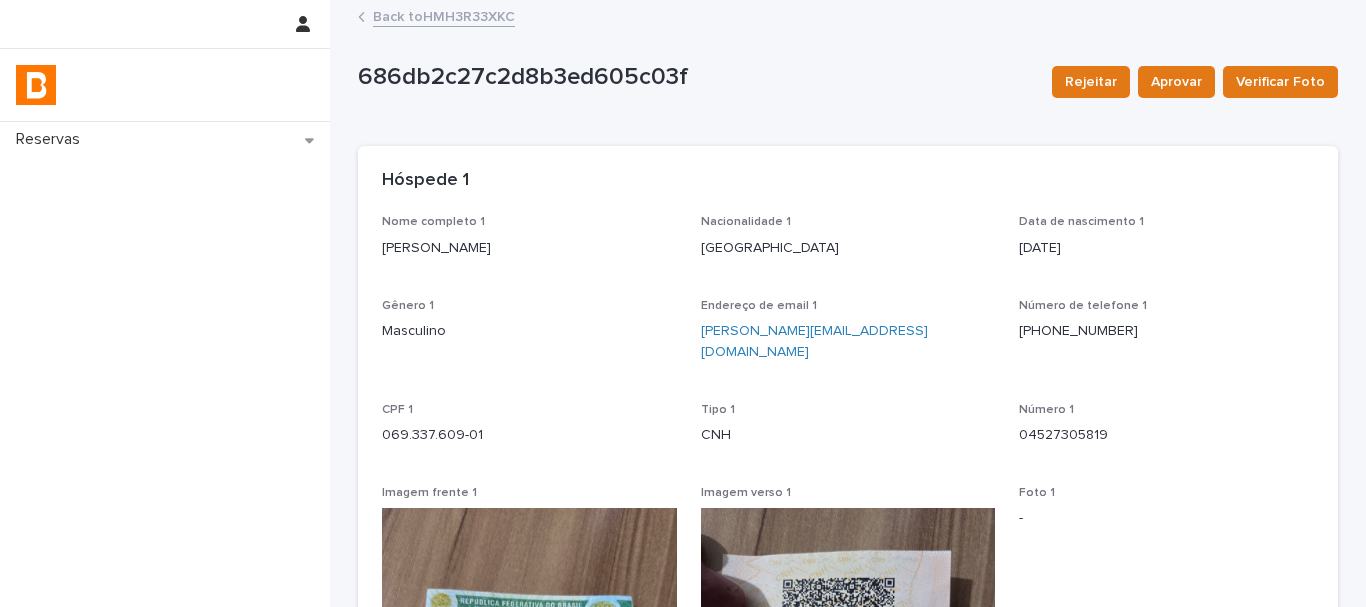 click on "Hóspede 1" at bounding box center [848, 181] 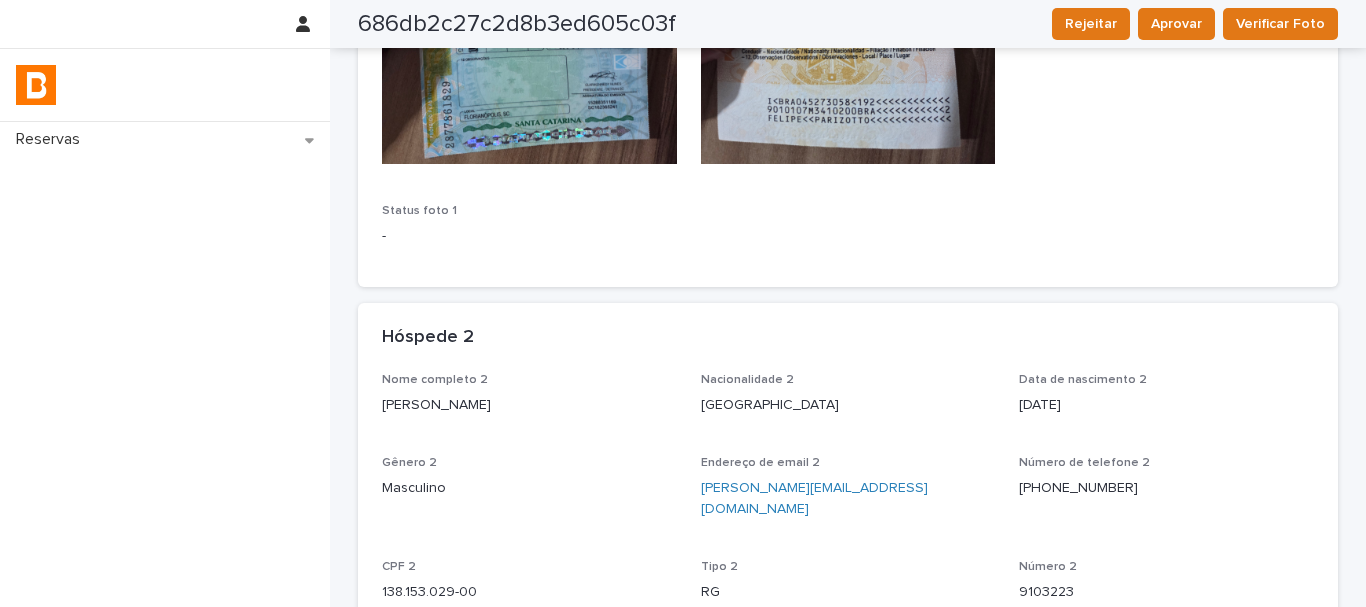 scroll, scrollTop: 900, scrollLeft: 0, axis: vertical 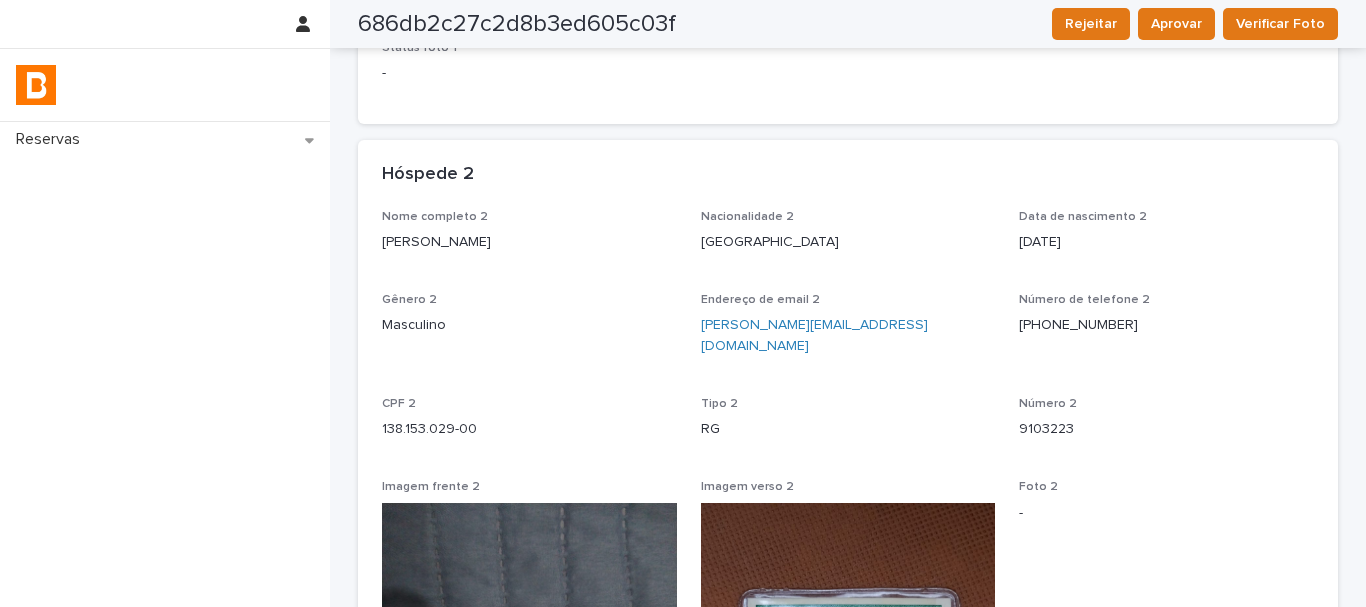 click on "[PERSON_NAME]" at bounding box center (529, 242) 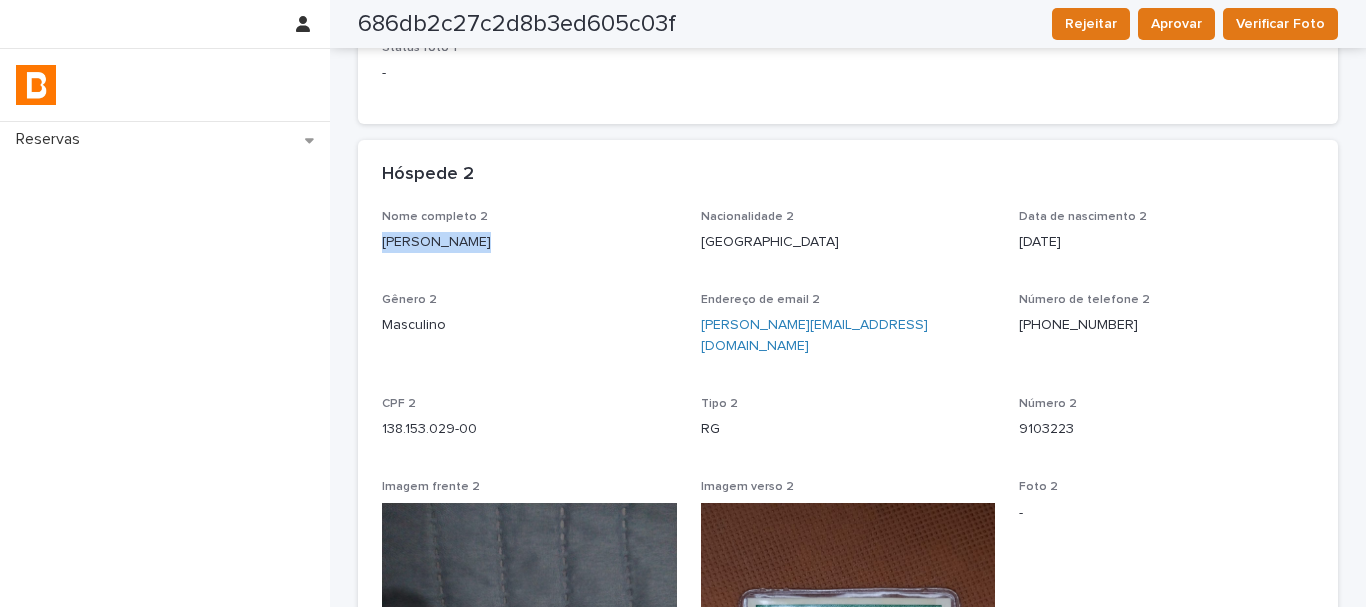 click on "[PERSON_NAME]" at bounding box center (529, 242) 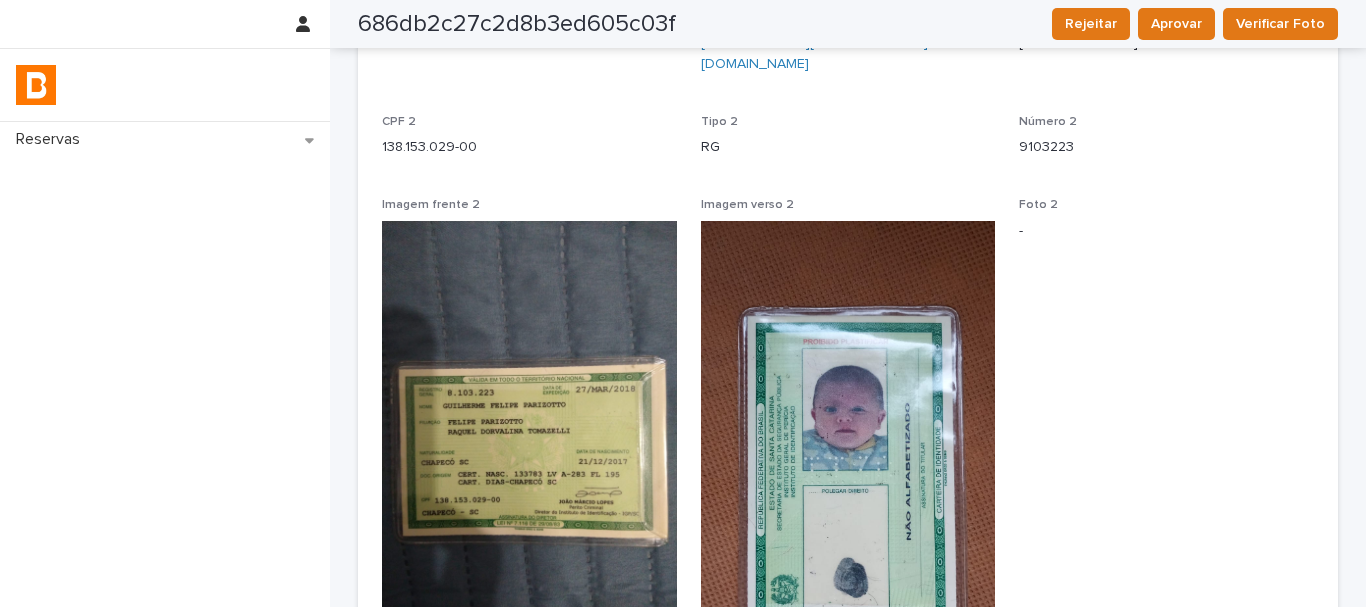 scroll, scrollTop: 800, scrollLeft: 0, axis: vertical 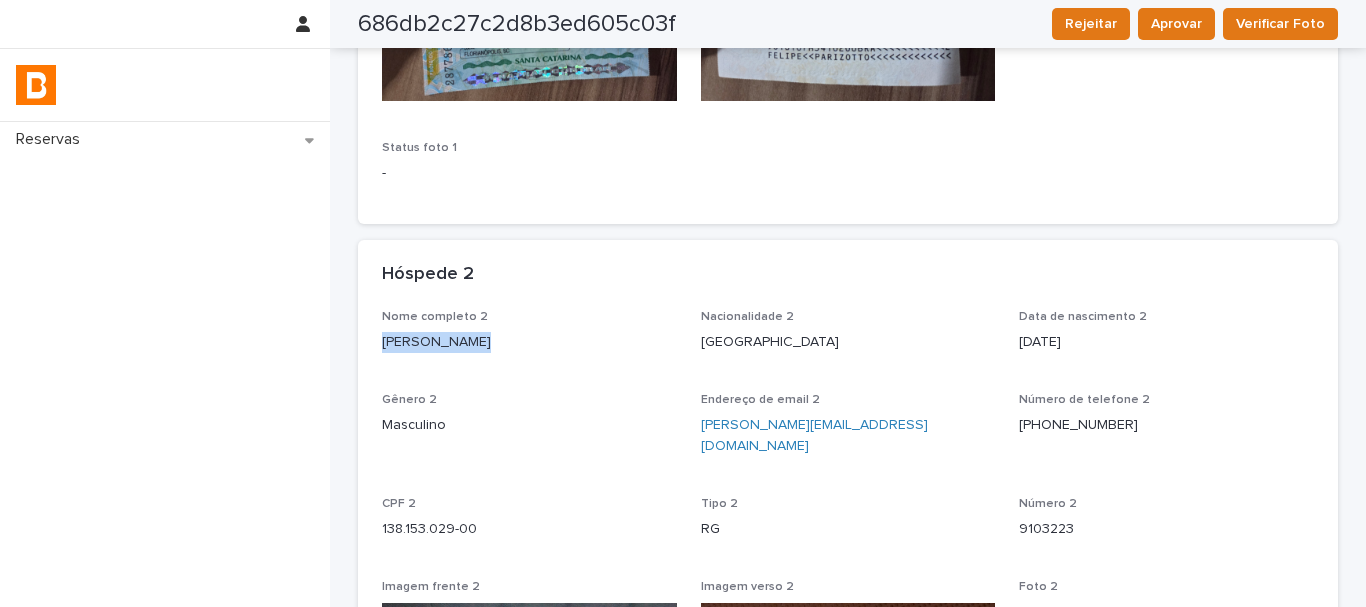click on "9103223" at bounding box center (1166, 529) 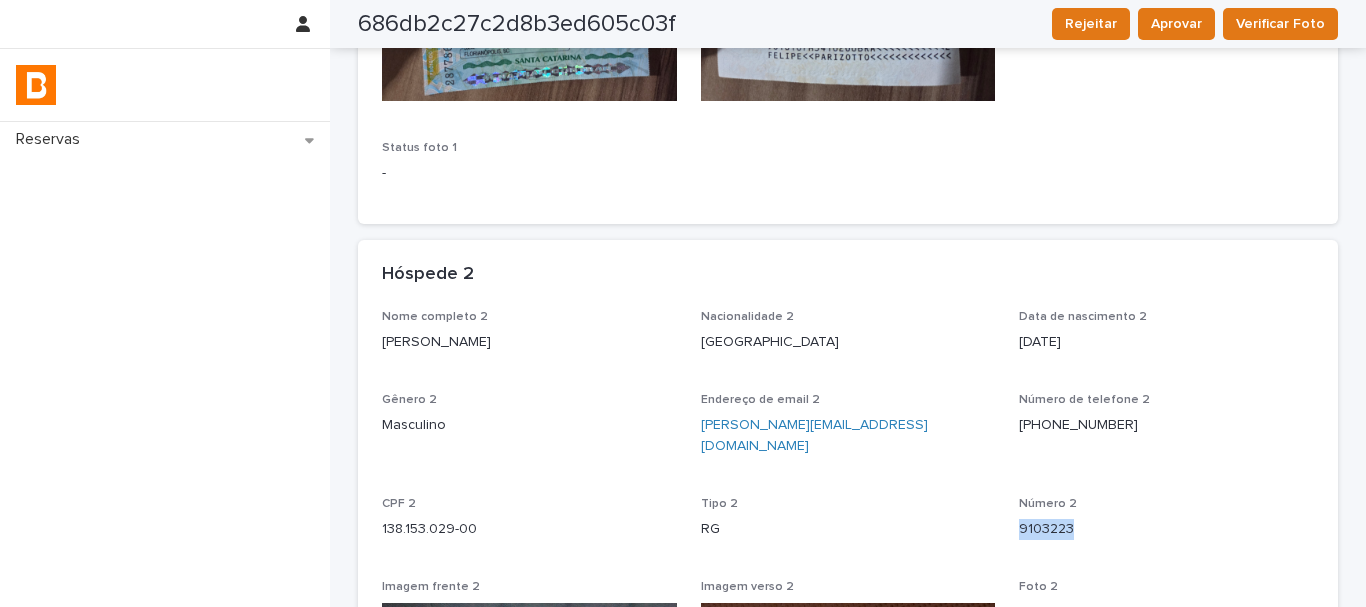 click on "9103223" at bounding box center (1166, 529) 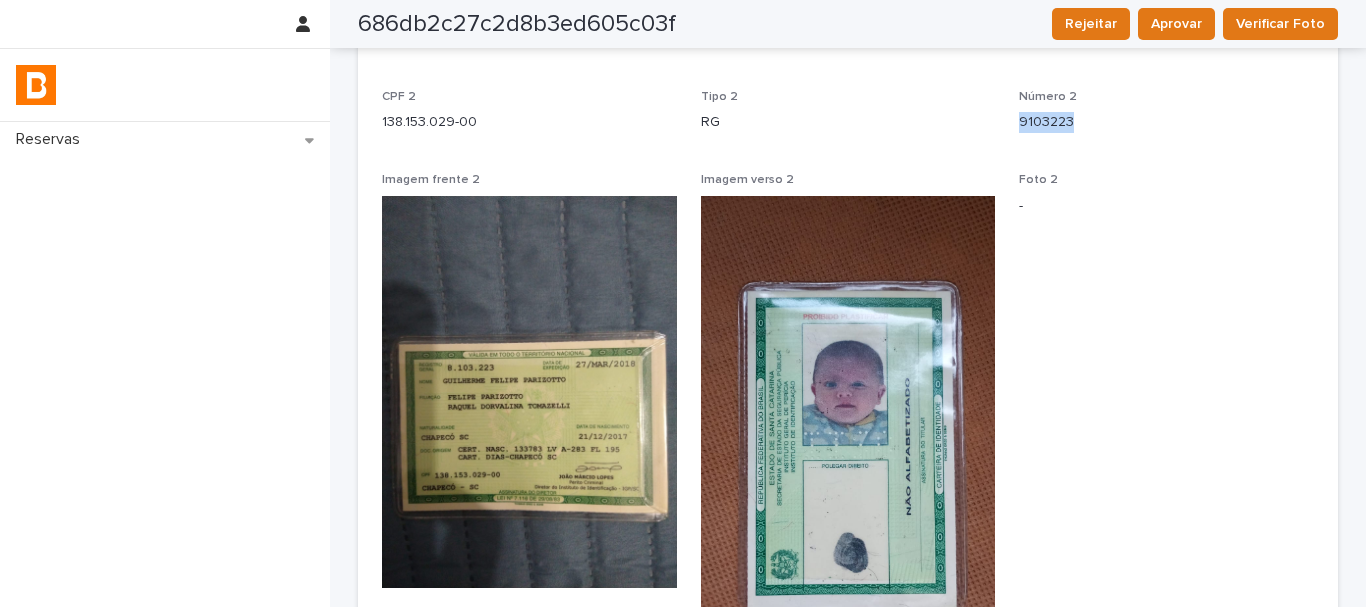 scroll, scrollTop: 1574, scrollLeft: 0, axis: vertical 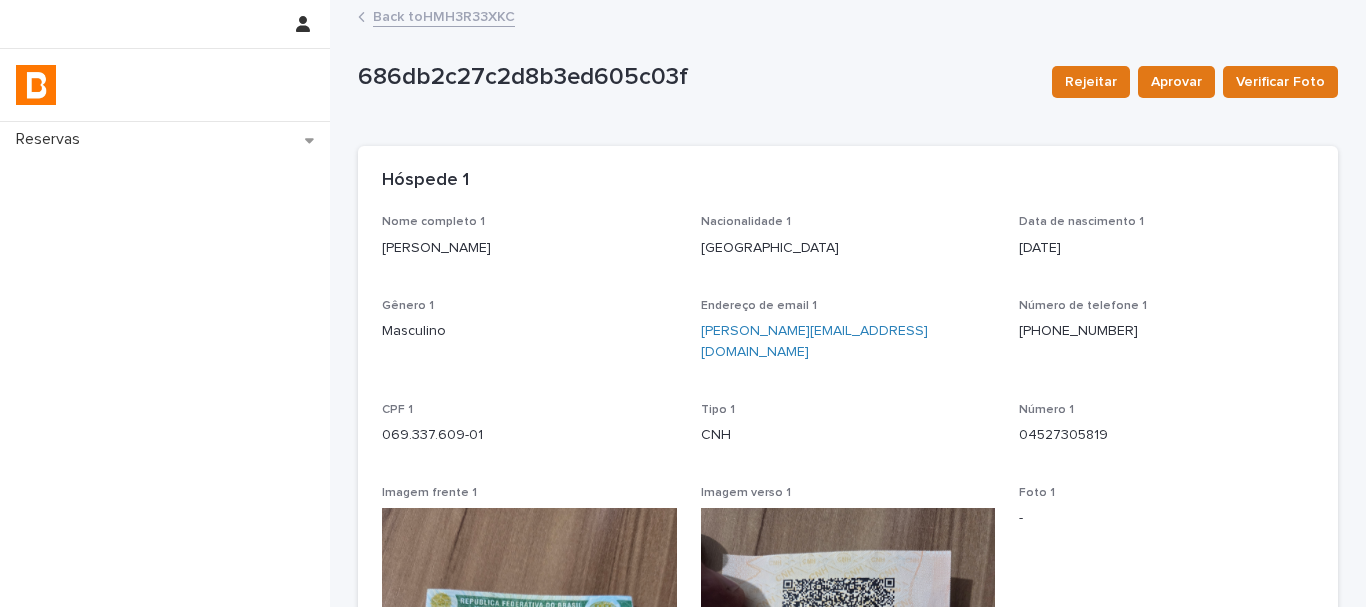 click on "Back to  HMH3R33XKC" at bounding box center (444, 15) 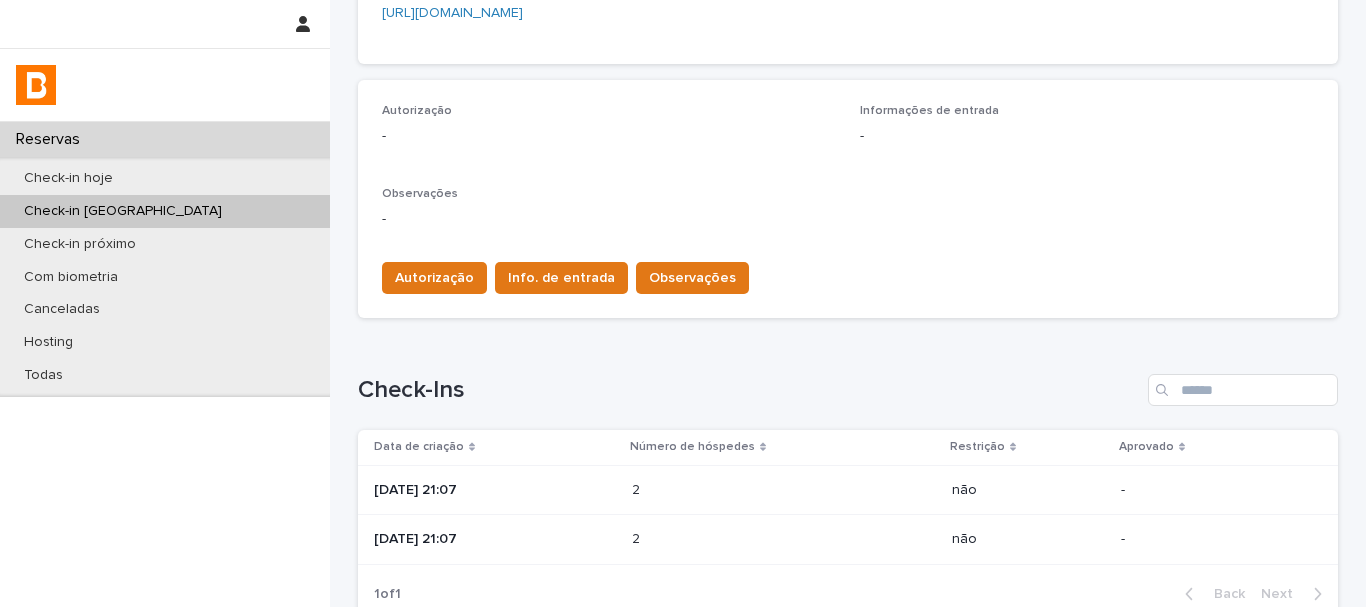 scroll, scrollTop: 707, scrollLeft: 0, axis: vertical 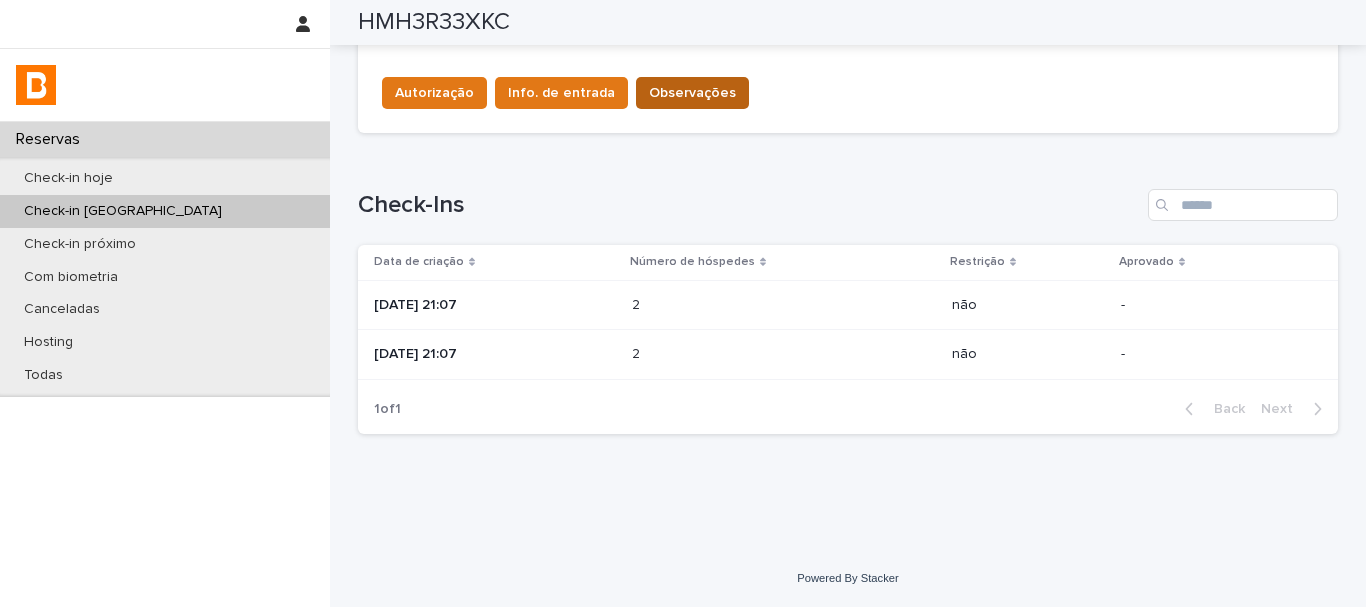 click on "Observações" at bounding box center [692, 93] 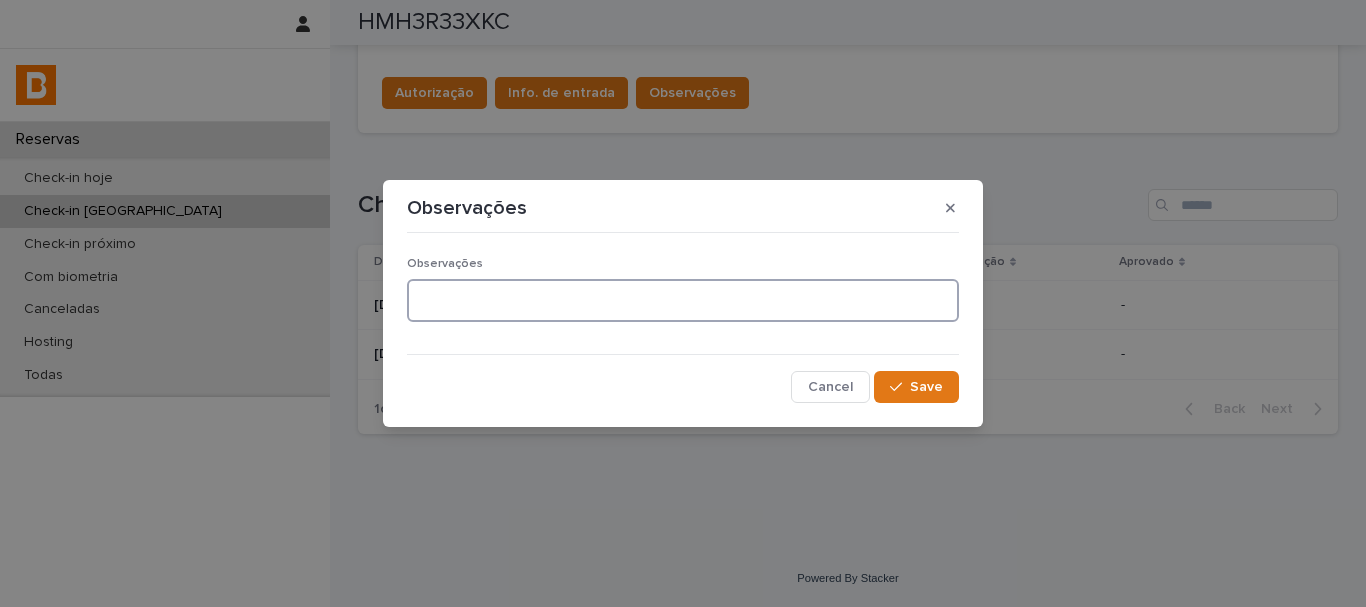 click at bounding box center (683, 300) 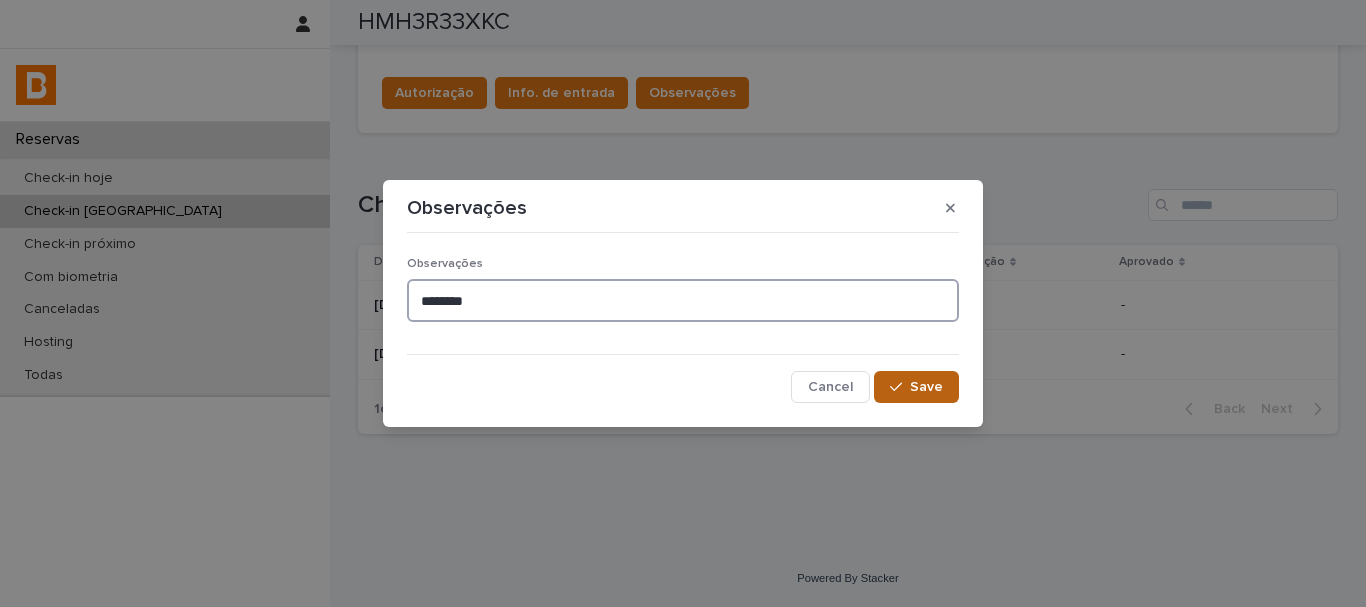 type on "*******" 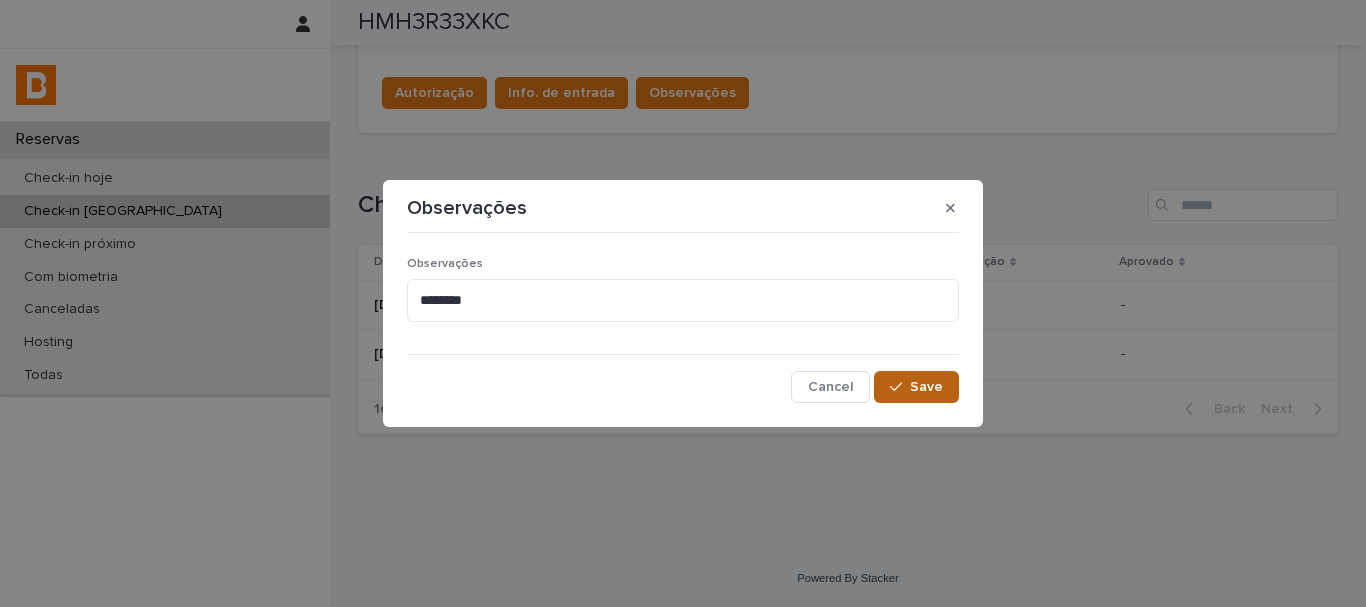 click on "Observações ******* Cancel Save" at bounding box center [683, 322] 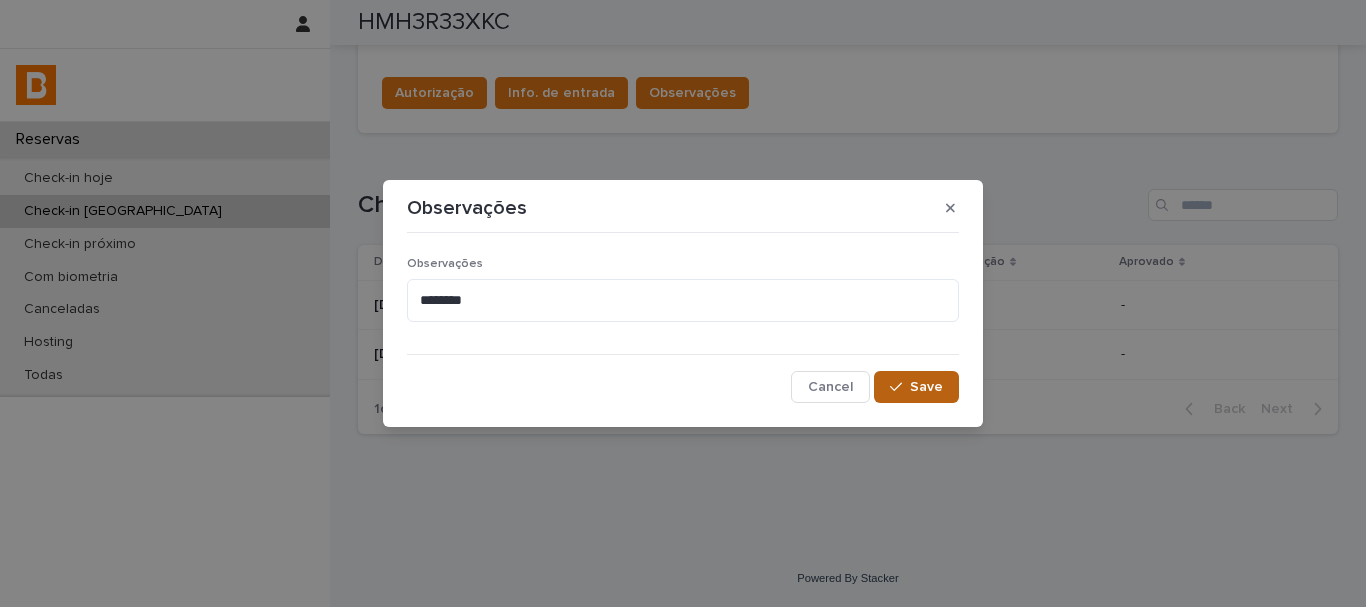 click on "Save" at bounding box center (916, 387) 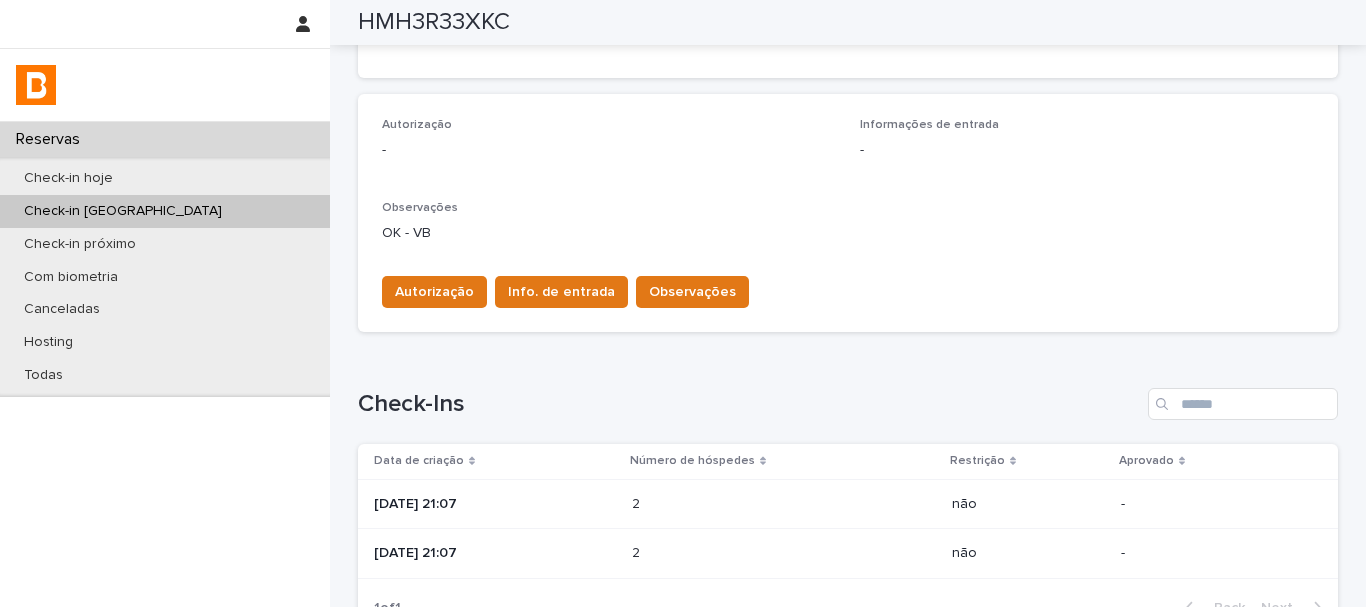 scroll, scrollTop: 507, scrollLeft: 0, axis: vertical 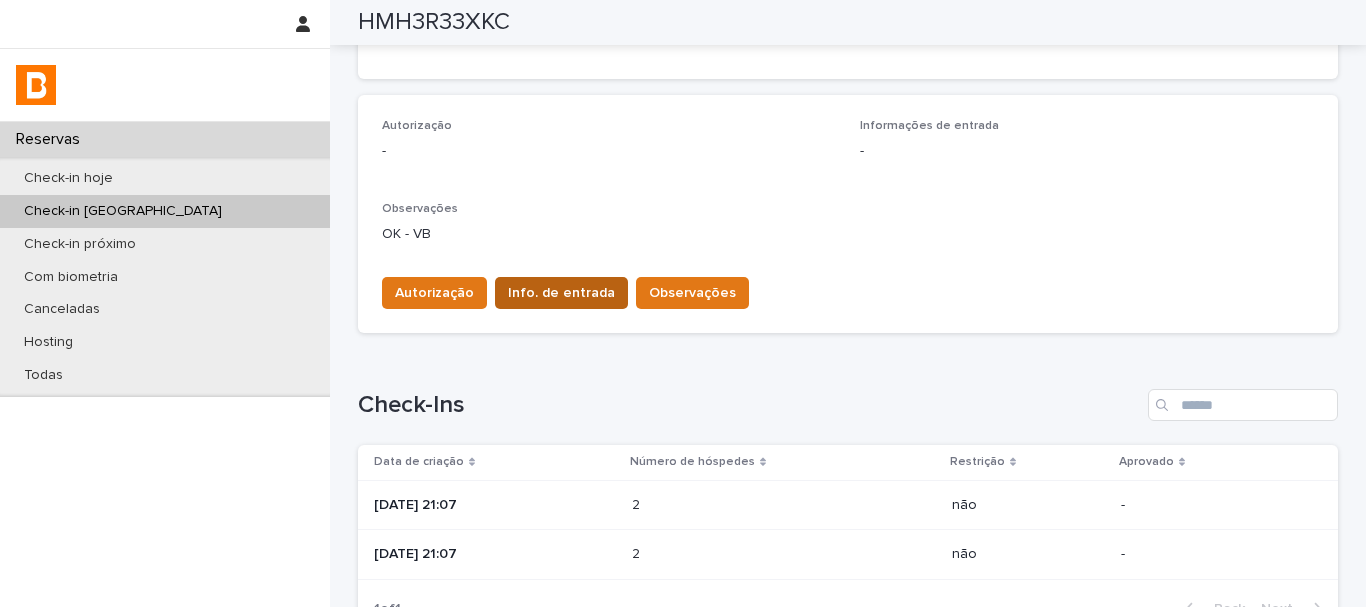 click on "Info. de entrada" at bounding box center [561, 293] 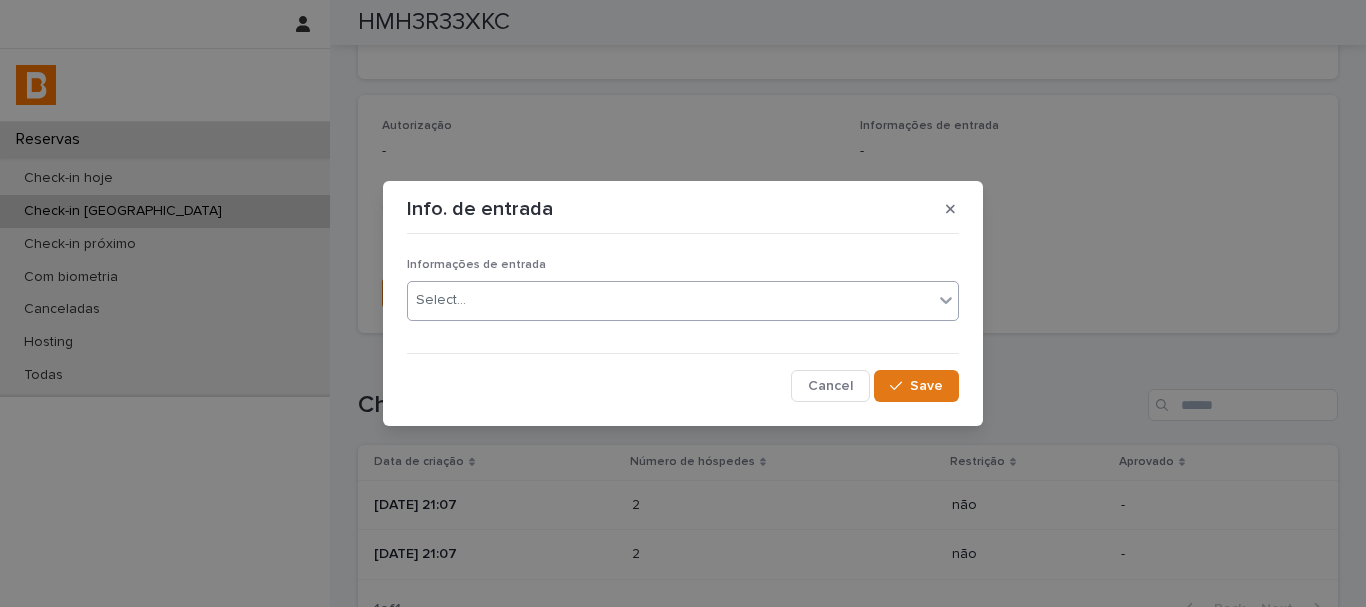 click on "Select..." at bounding box center (670, 300) 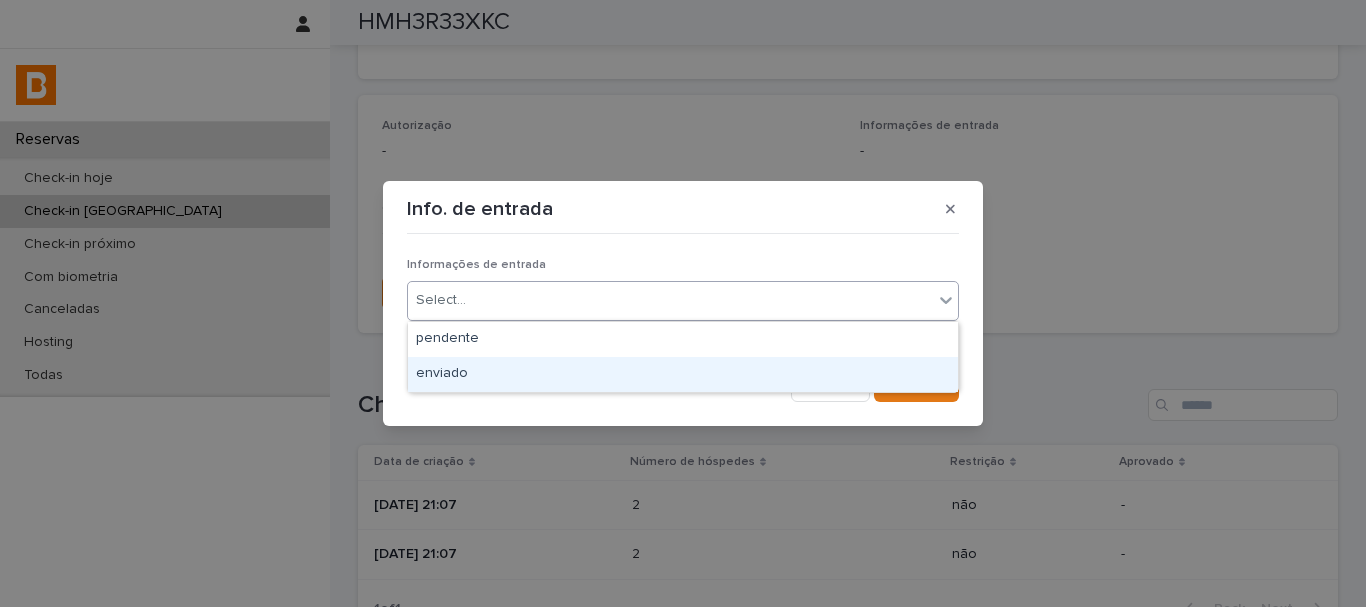 click on "enviado" at bounding box center (683, 374) 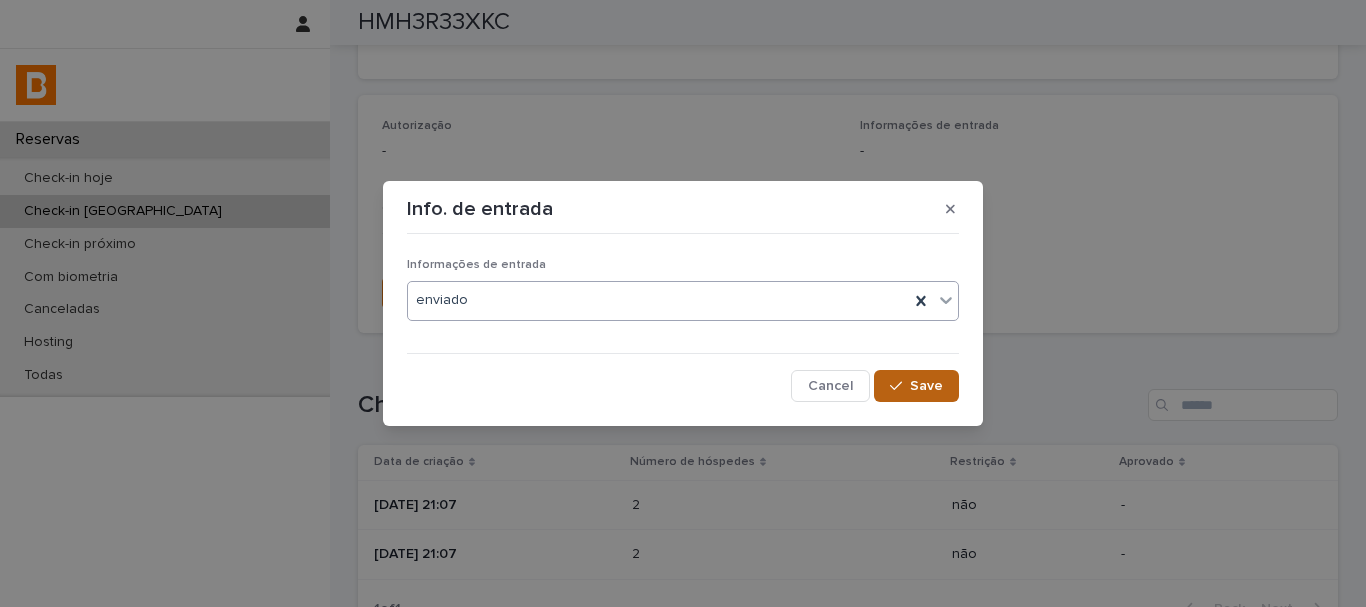 click 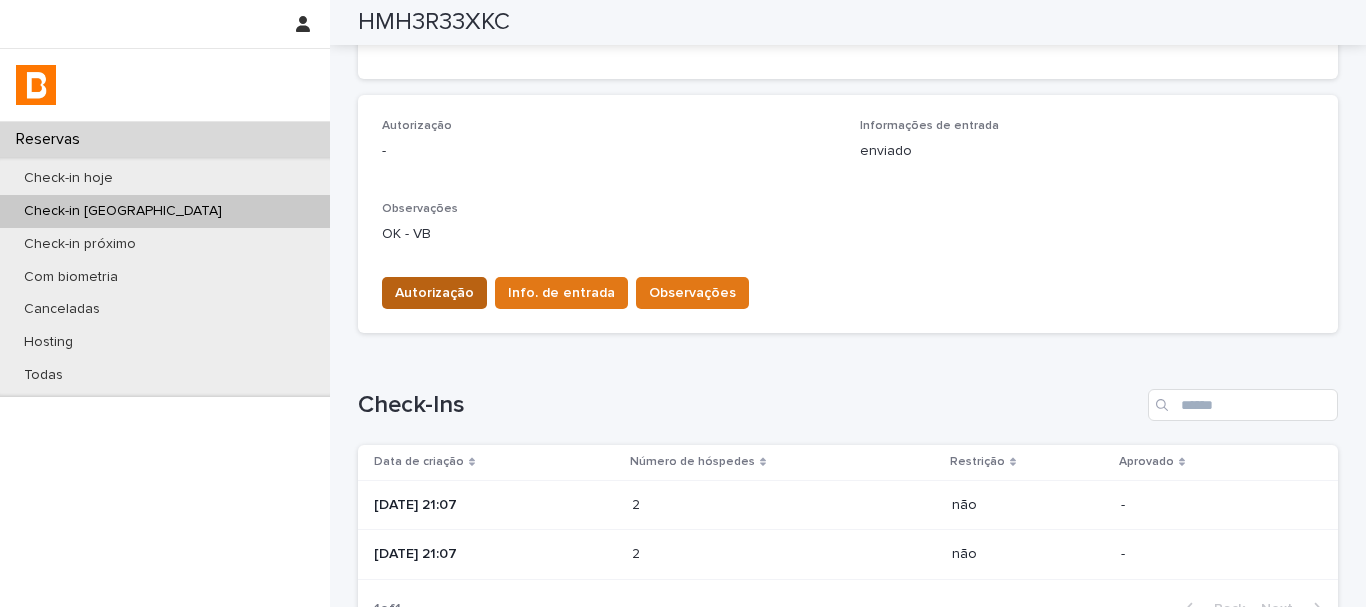 click on "Autorização" at bounding box center [434, 293] 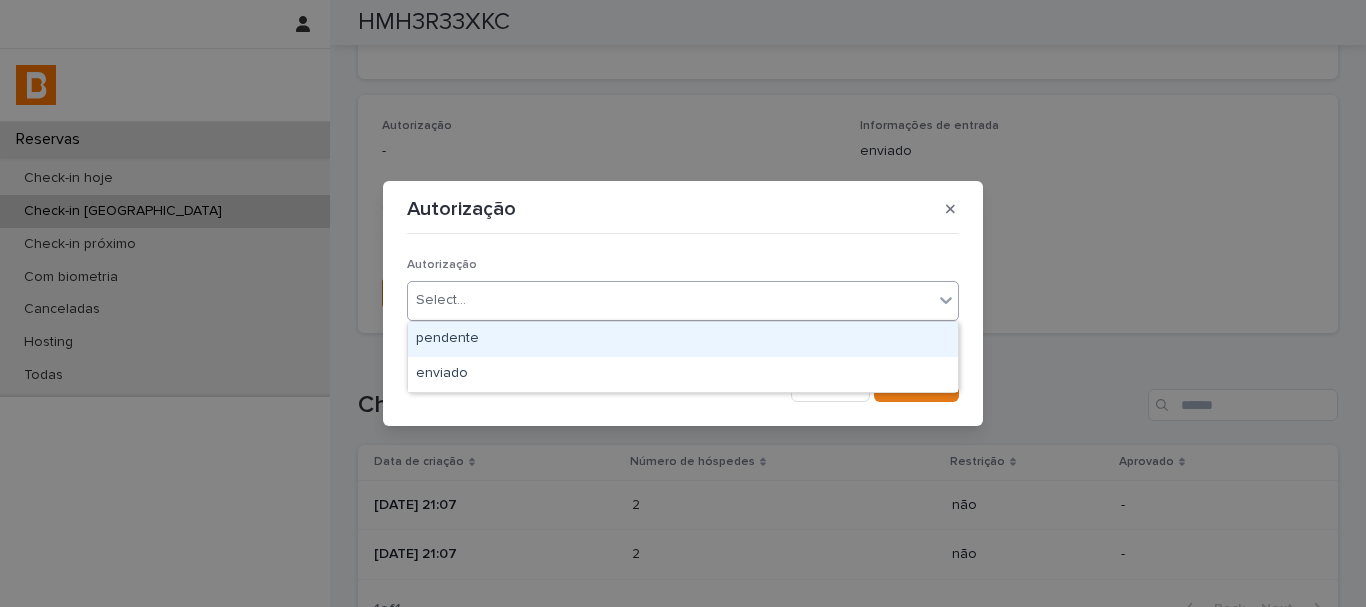 drag, startPoint x: 443, startPoint y: 290, endPoint x: 444, endPoint y: 303, distance: 13.038404 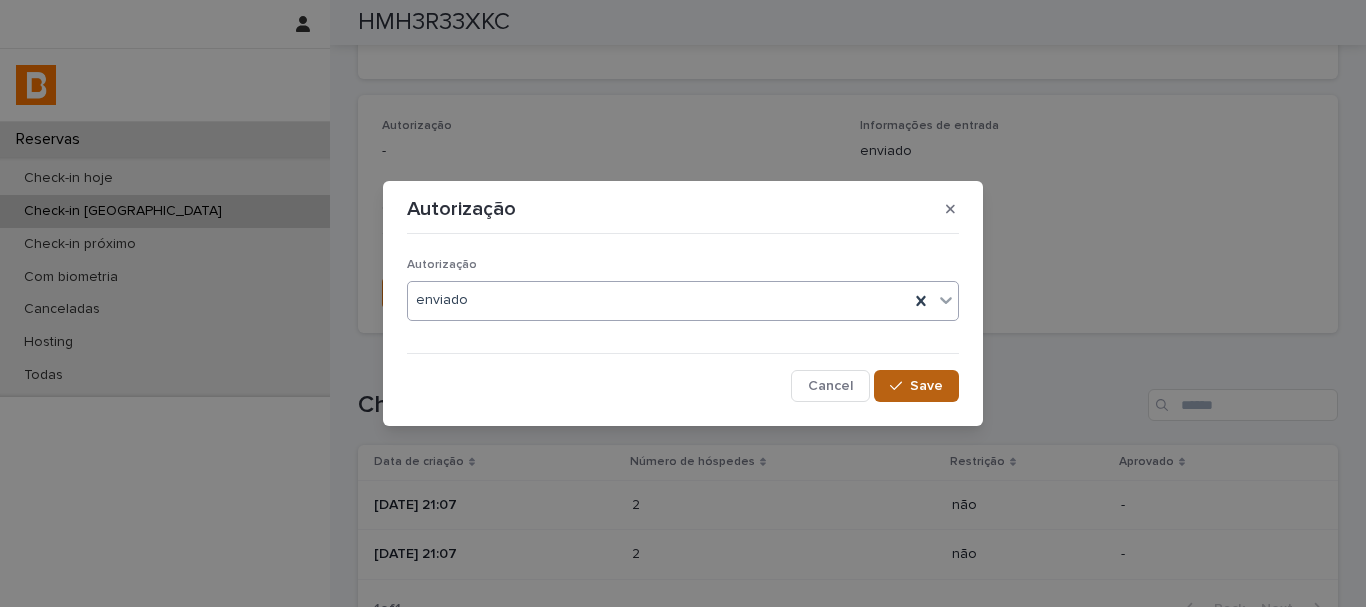 click on "Save" at bounding box center [916, 386] 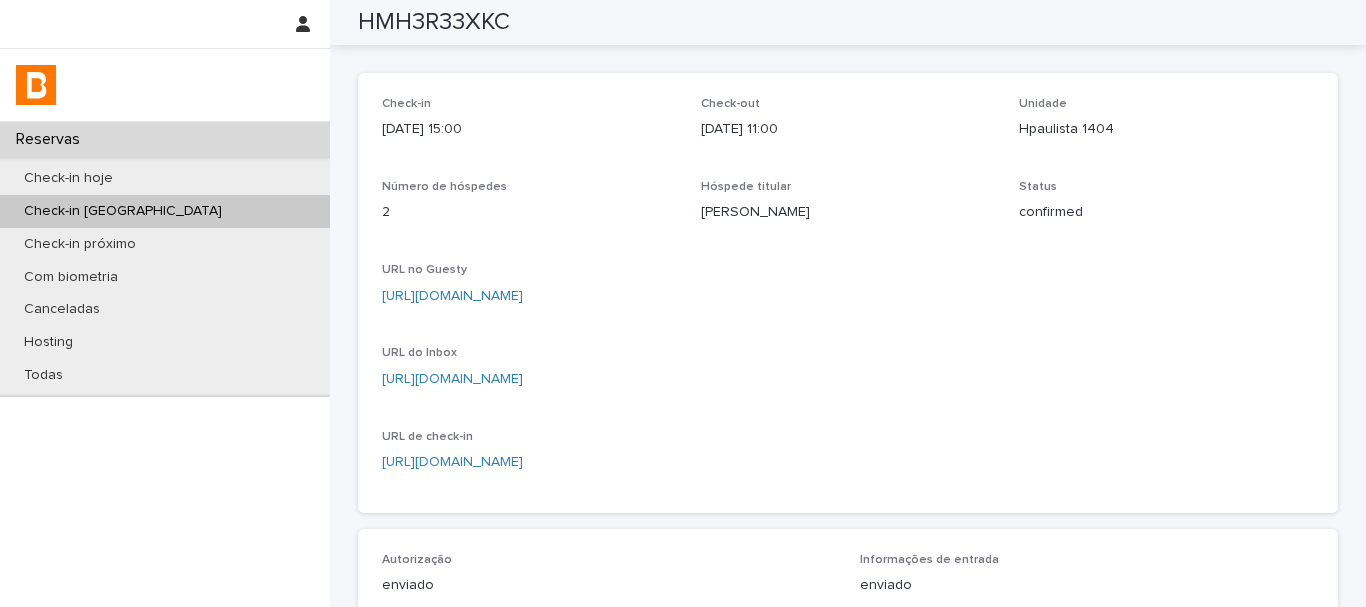 scroll, scrollTop: 0, scrollLeft: 0, axis: both 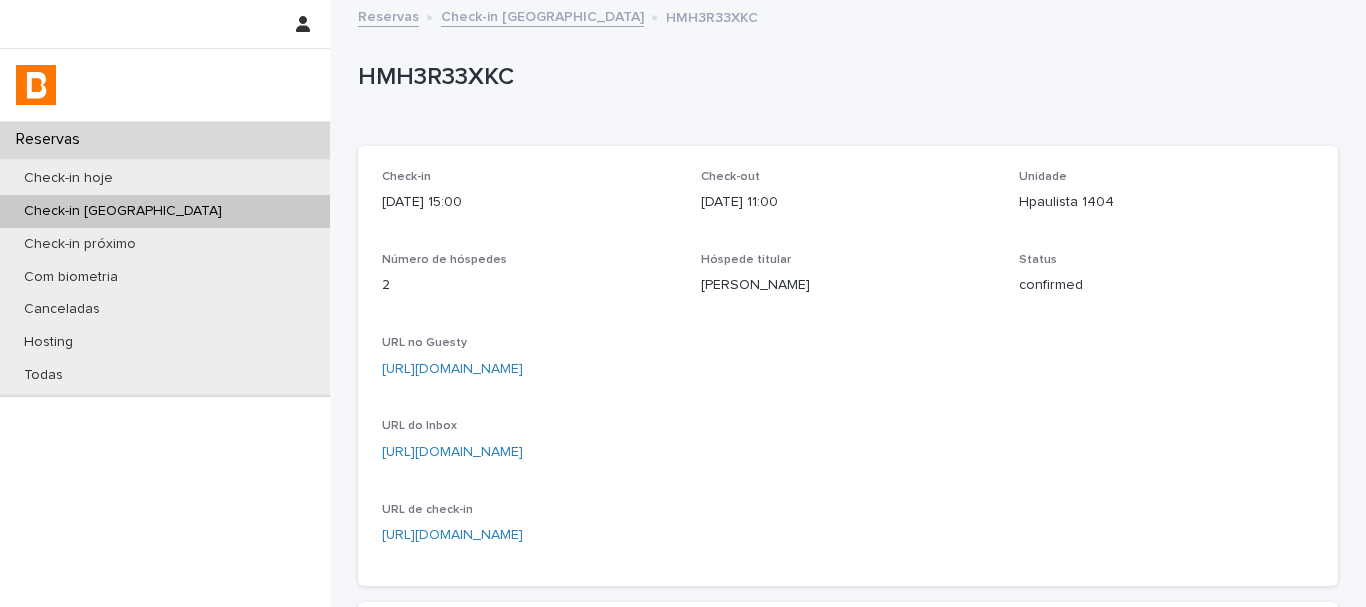 click on "HMH3R33XKC" at bounding box center (844, 77) 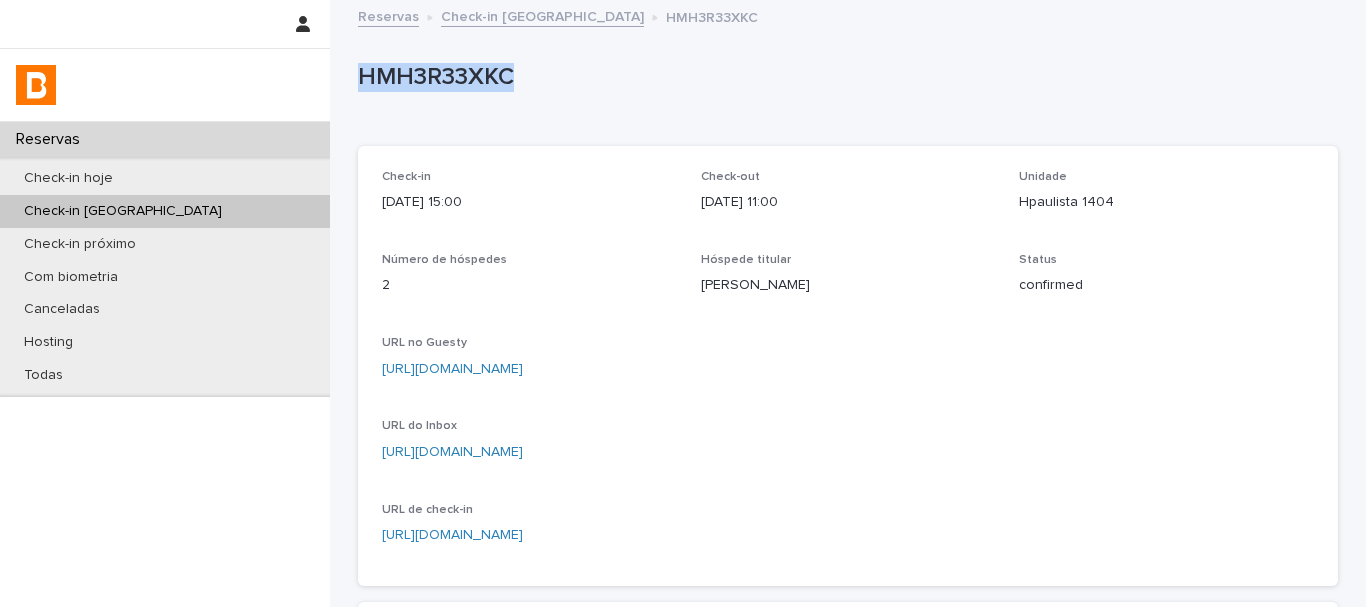 click on "HMH3R33XKC" at bounding box center [844, 77] 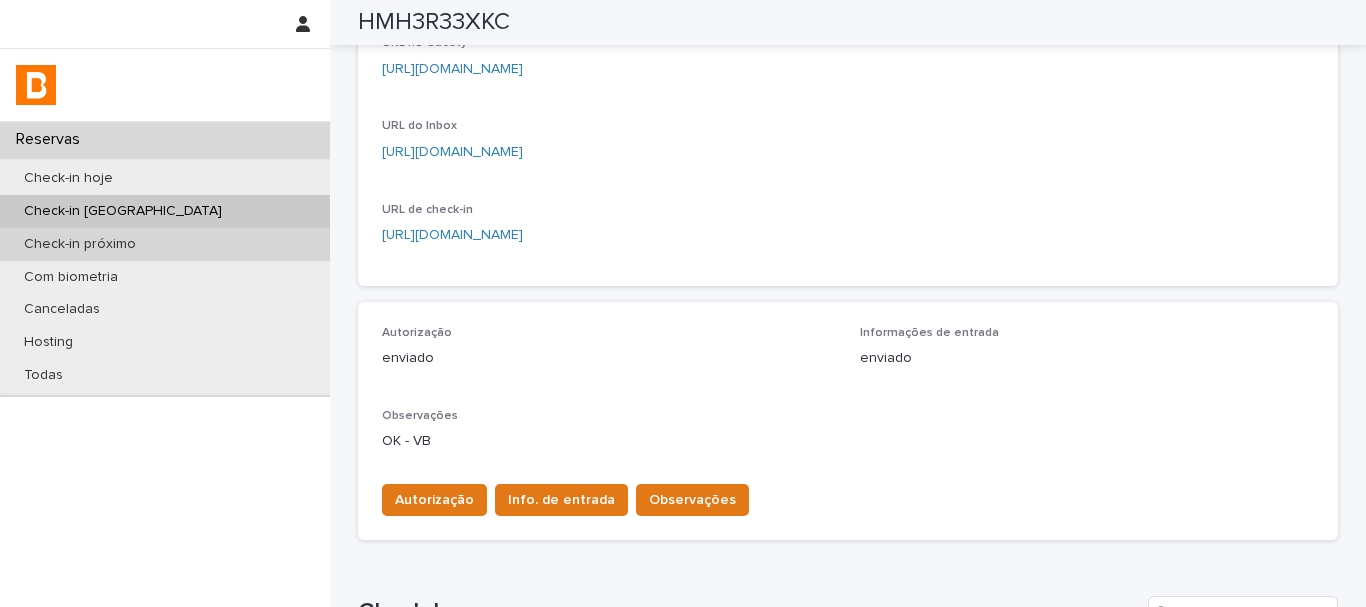 scroll, scrollTop: 0, scrollLeft: 0, axis: both 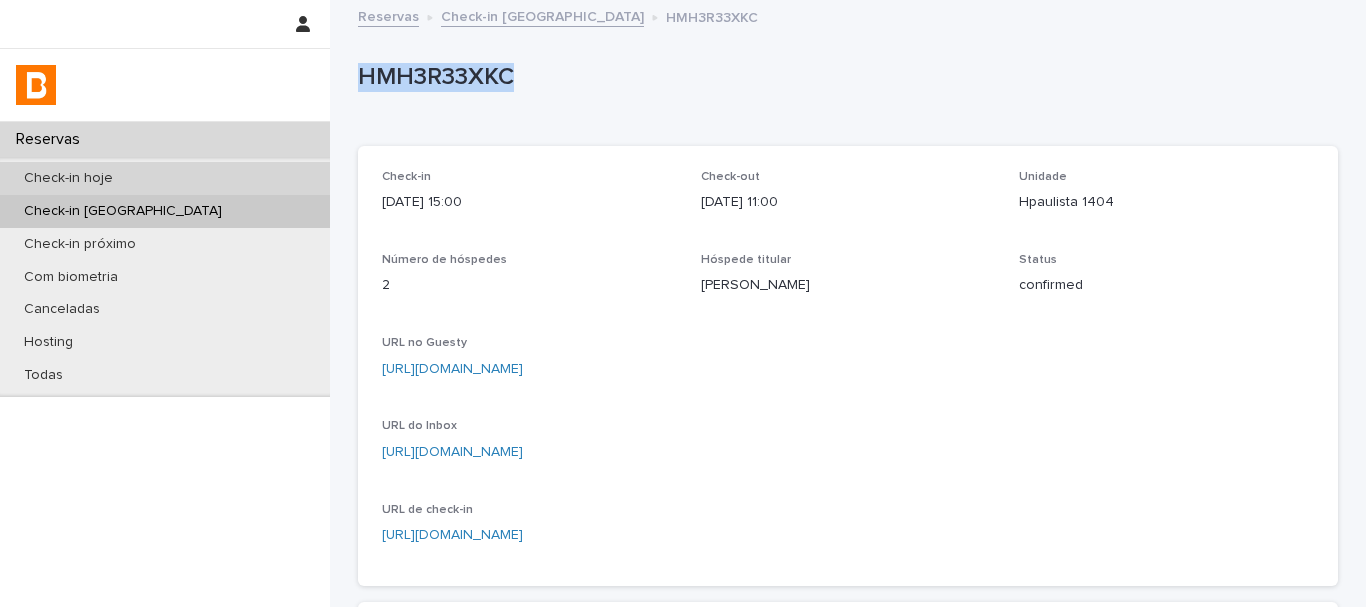 click on "Check-in hoje" at bounding box center (68, 178) 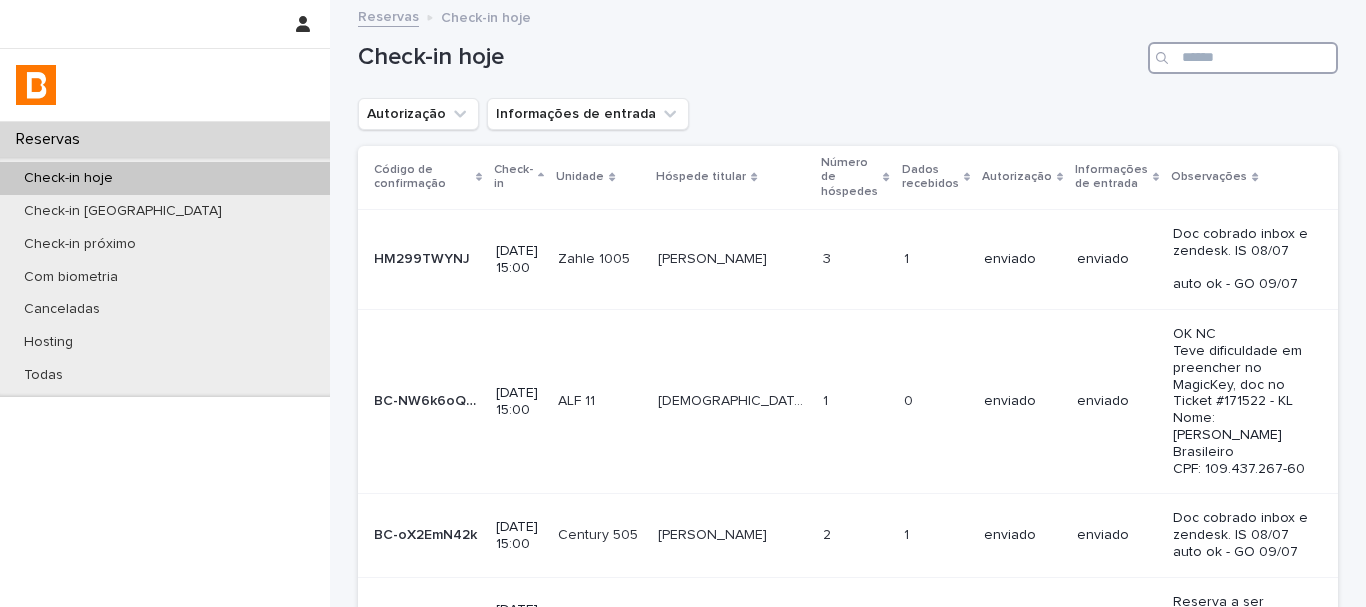 click at bounding box center [1243, 58] 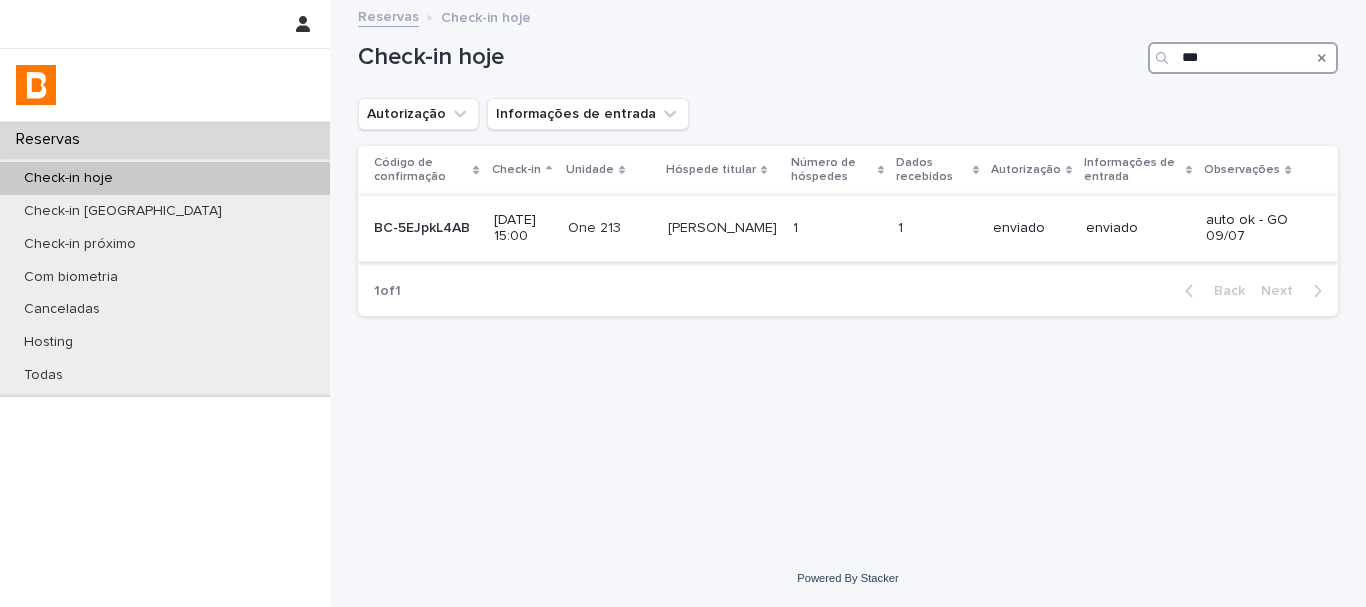 type on "***" 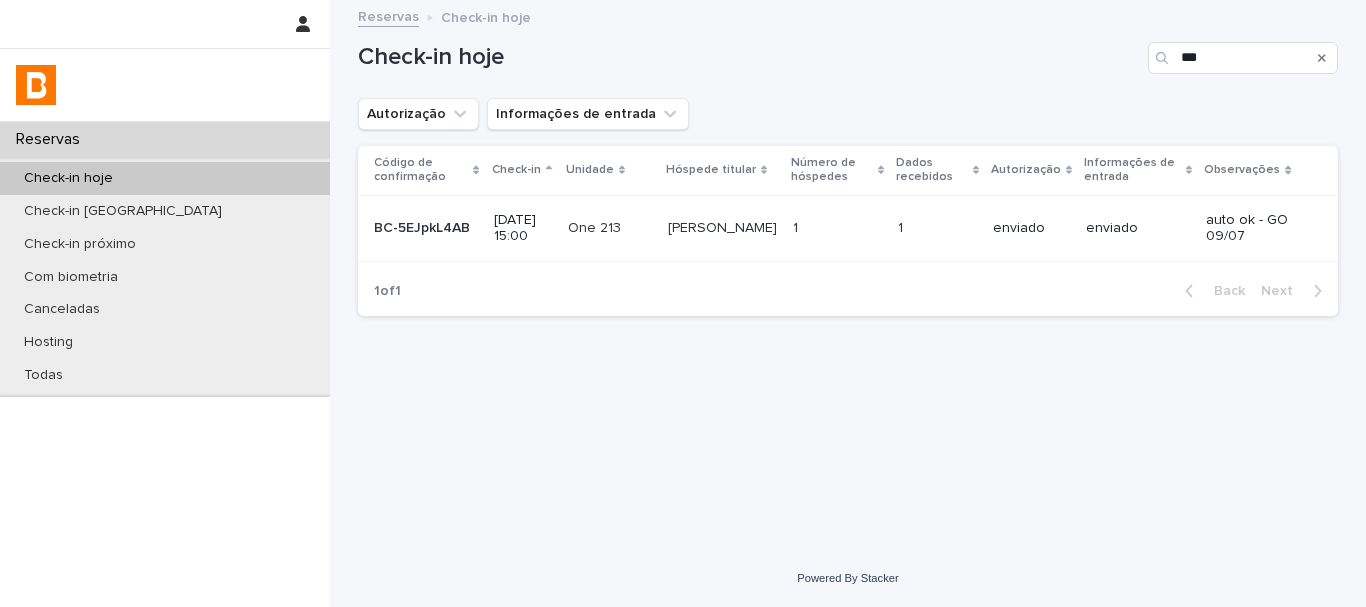 click on "1 1" at bounding box center (837, 228) 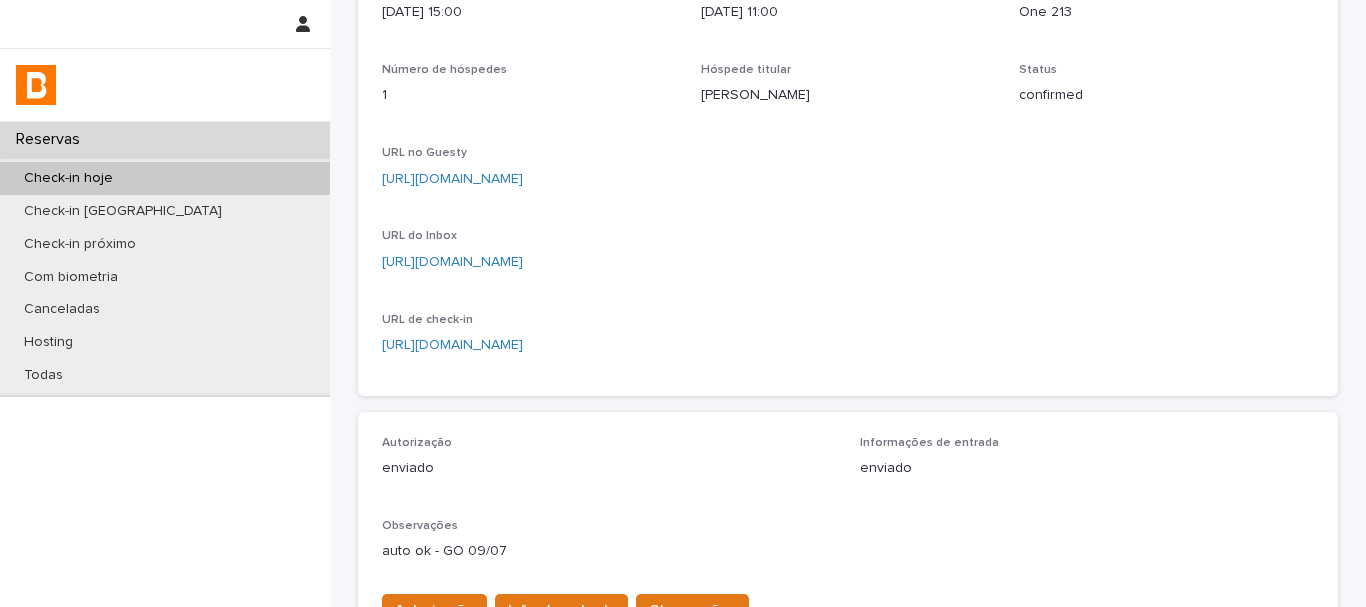 scroll, scrollTop: 400, scrollLeft: 0, axis: vertical 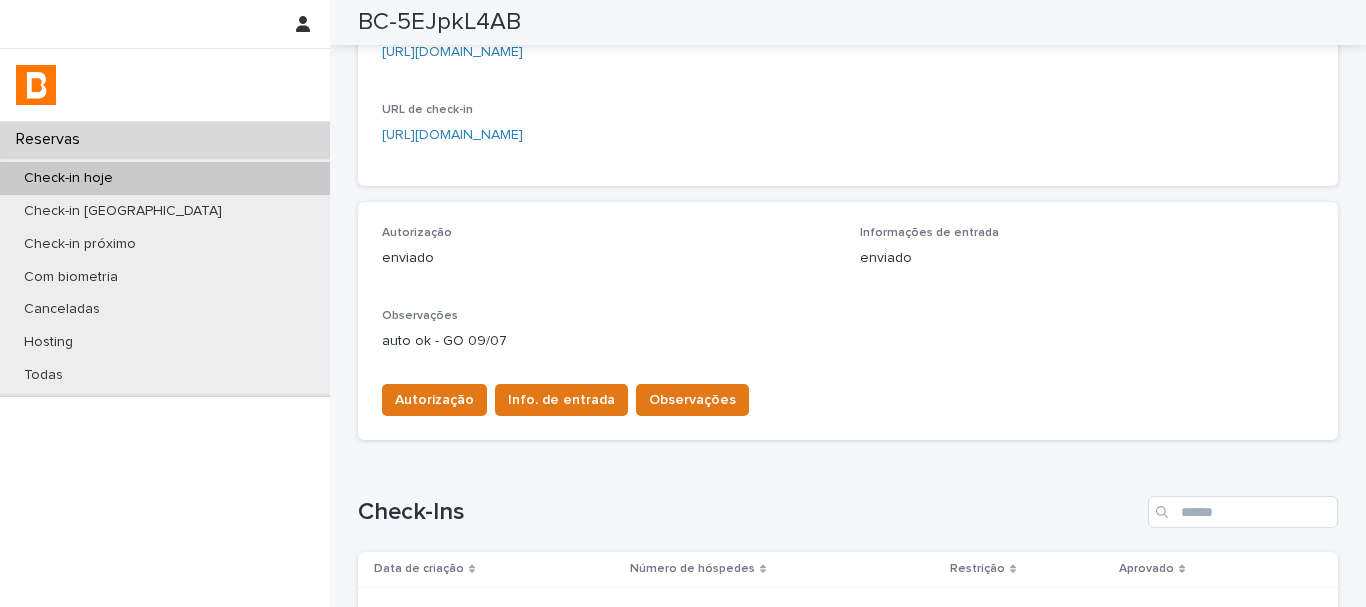 click on "auto ok - GO 09/07" at bounding box center (848, 341) 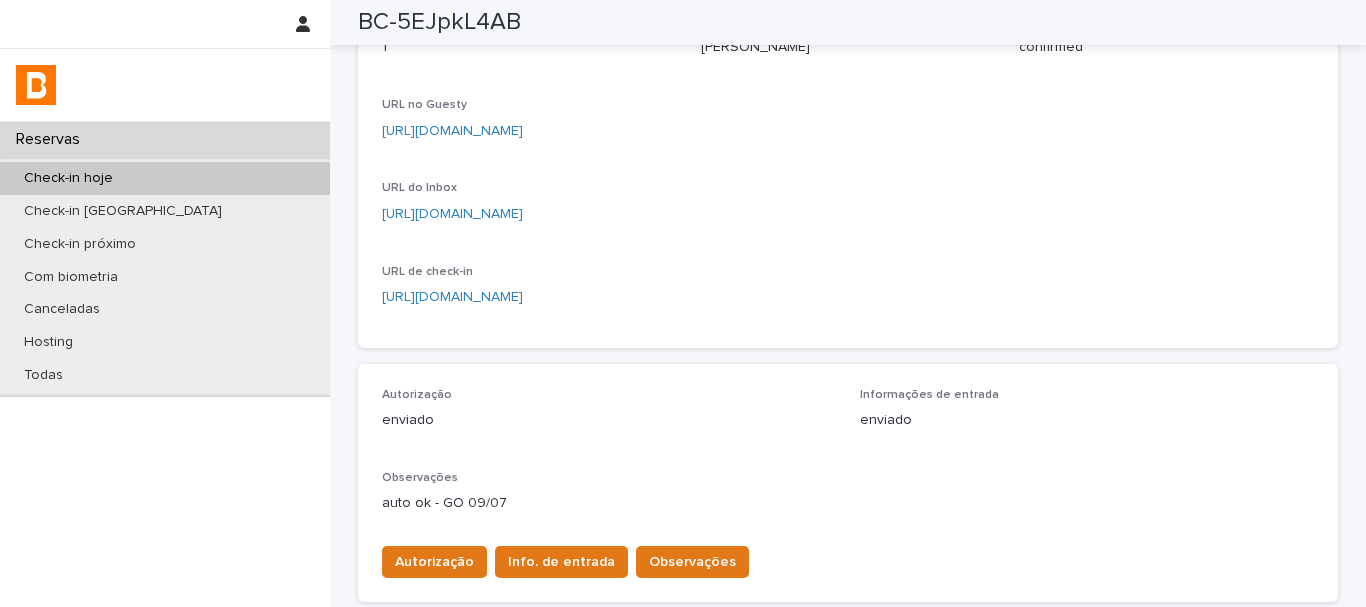 scroll, scrollTop: 0, scrollLeft: 0, axis: both 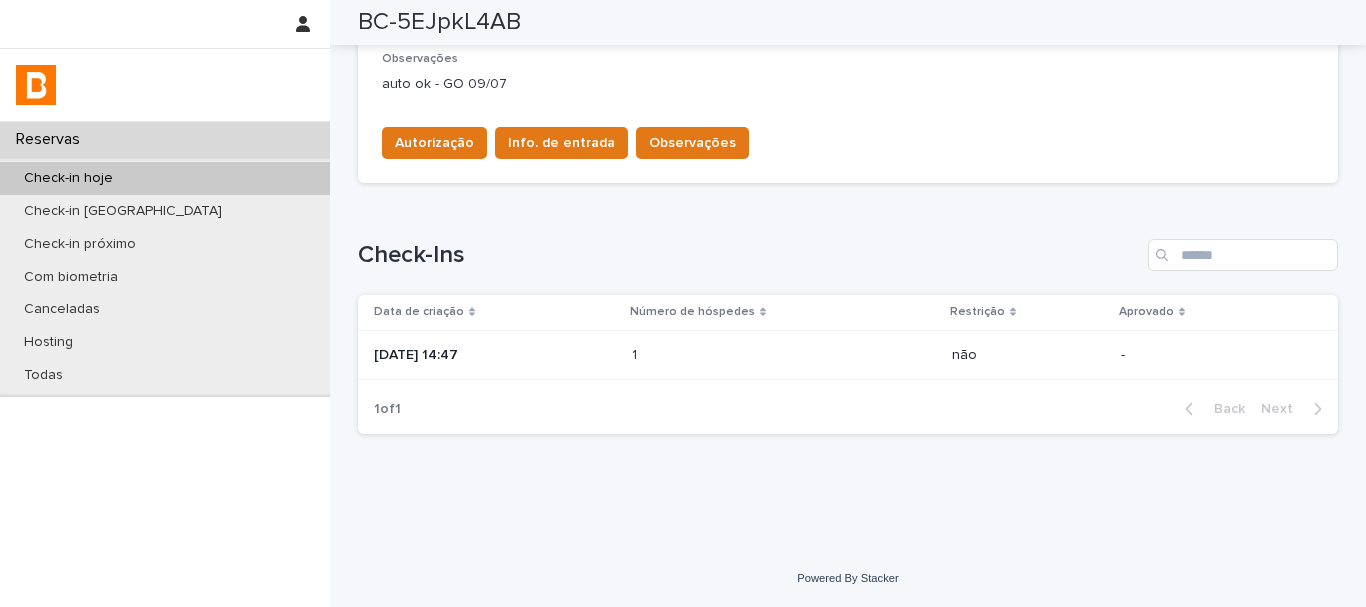 click on "1 1" at bounding box center [784, 355] 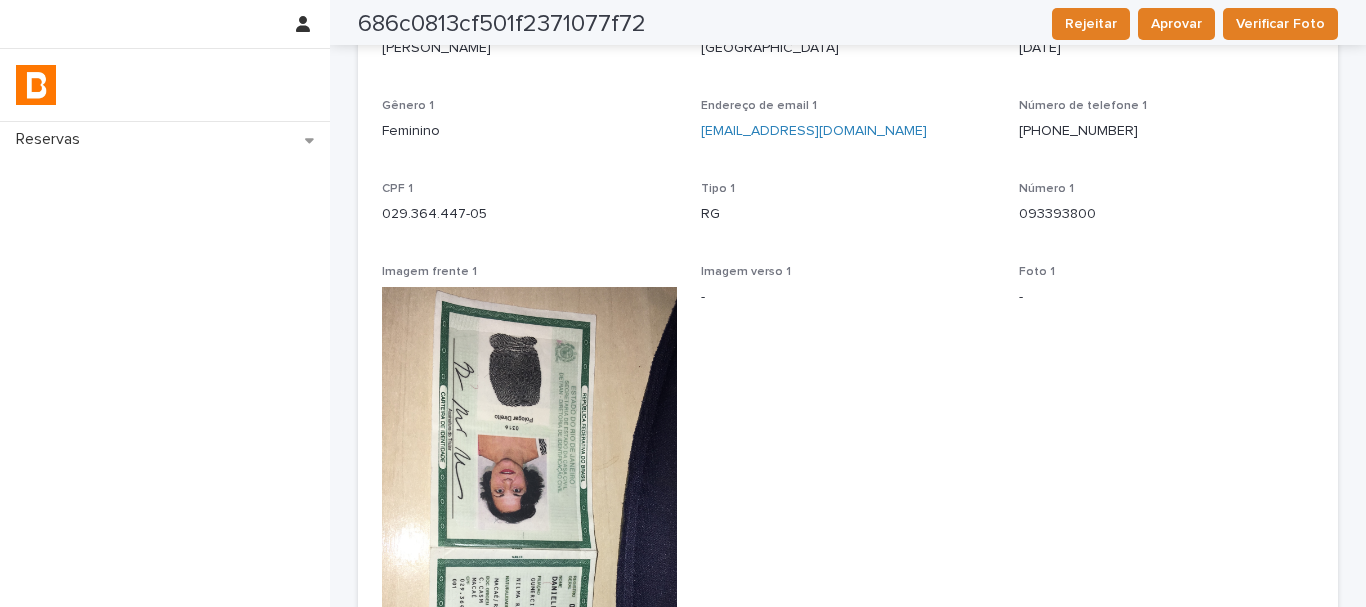 scroll, scrollTop: 0, scrollLeft: 0, axis: both 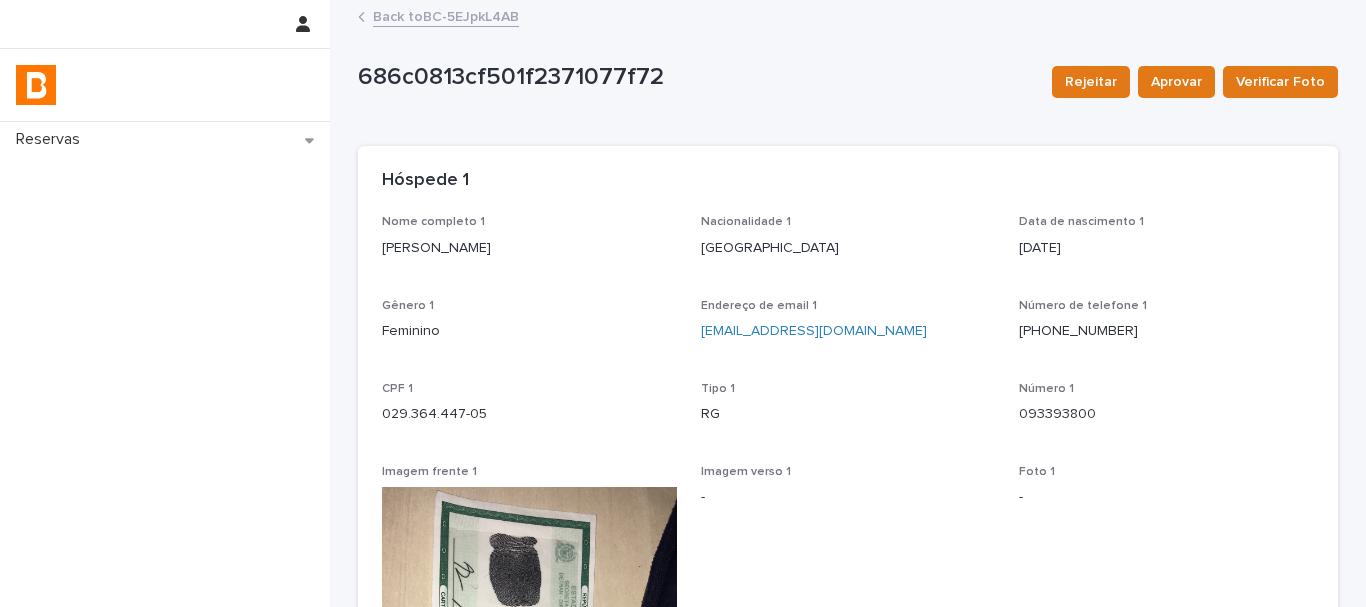 click on "Back to  BC-5EJpkL4AB" at bounding box center (446, 15) 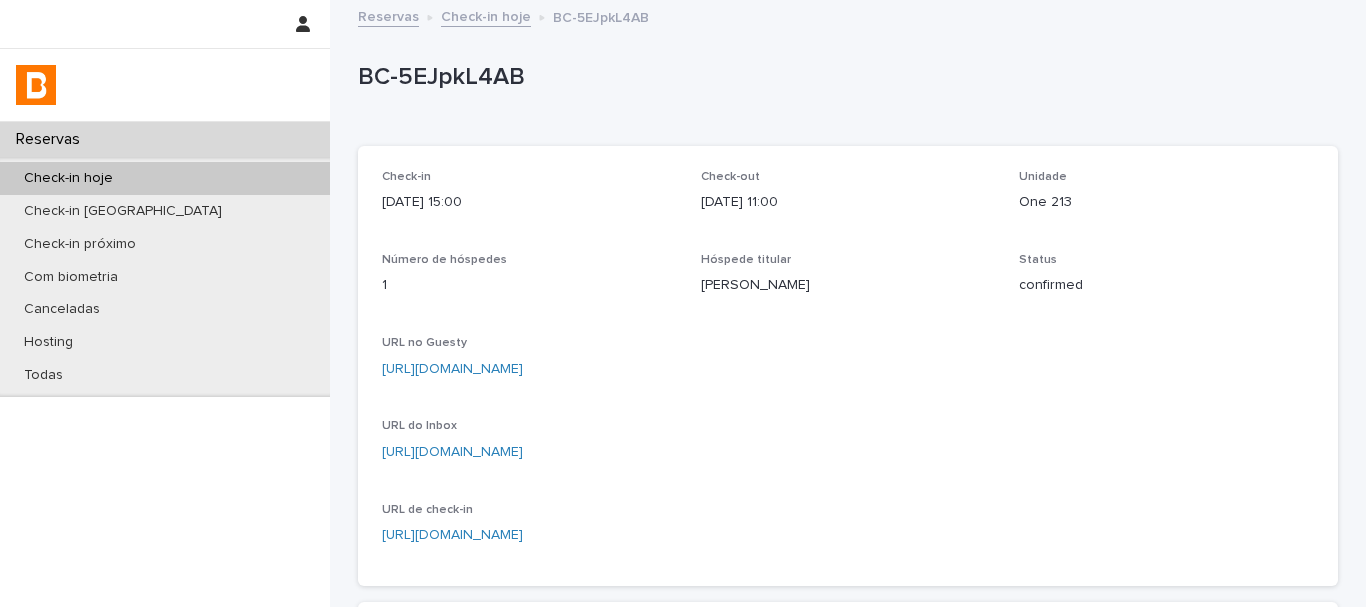 click on "BC-5EJpkL4AB" at bounding box center (844, 77) 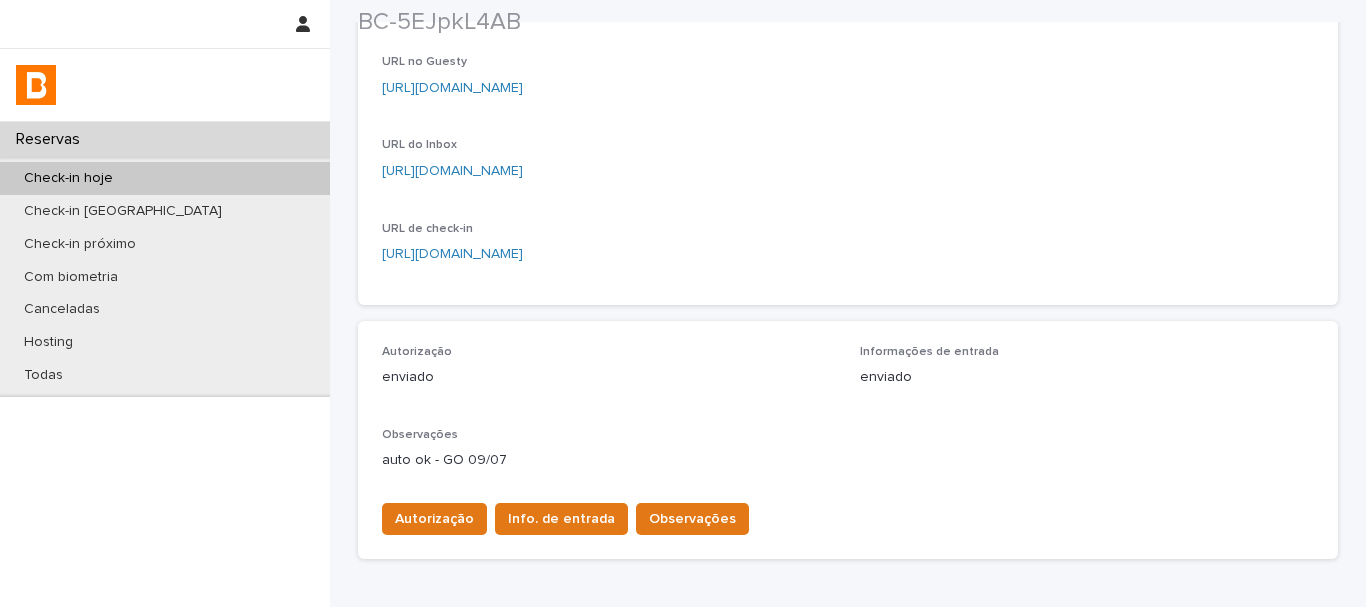 scroll, scrollTop: 657, scrollLeft: 0, axis: vertical 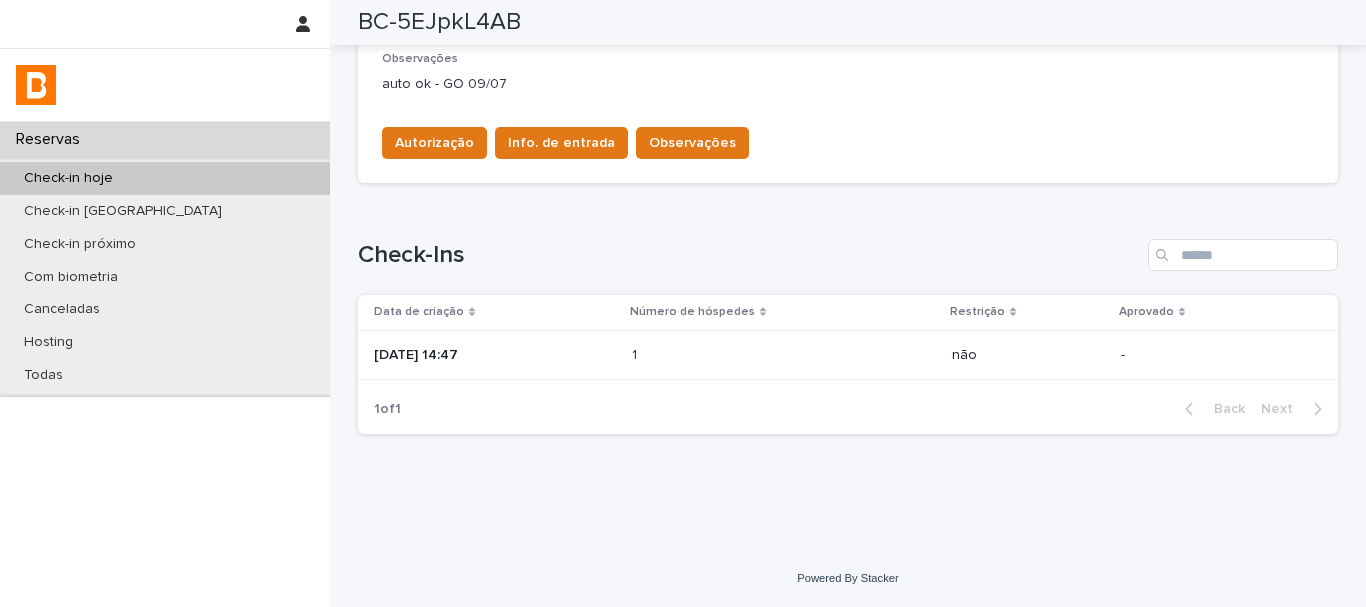 click on "Check-Ins" at bounding box center [749, 255] 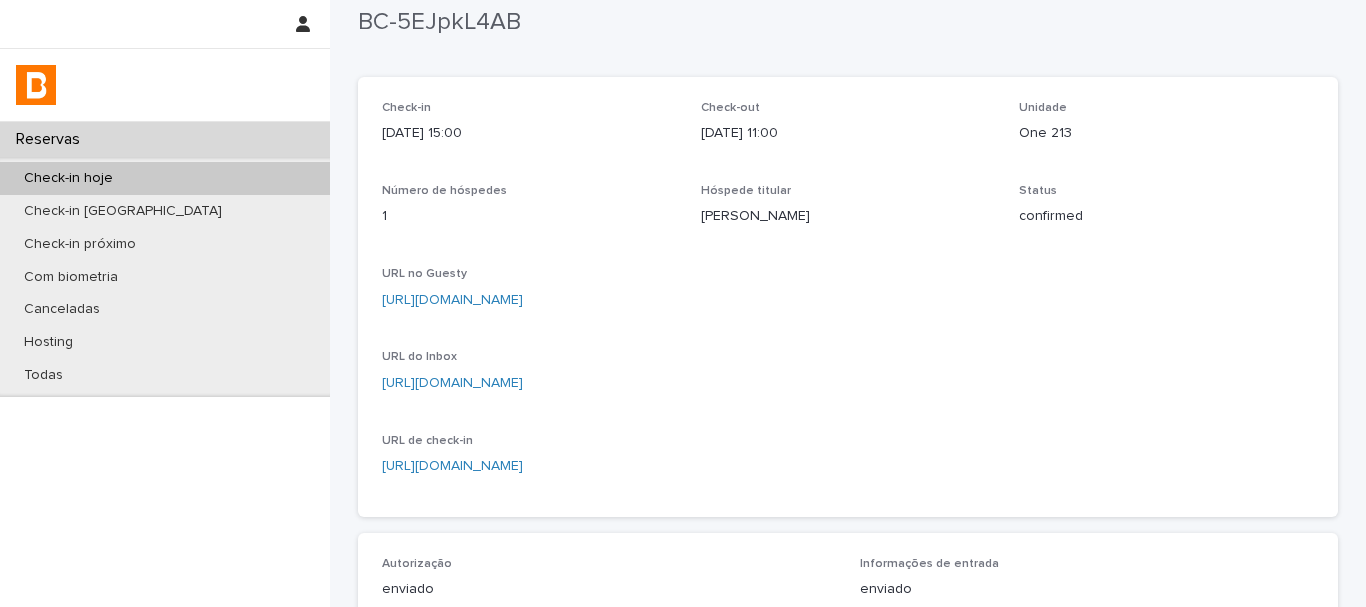 scroll, scrollTop: 0, scrollLeft: 0, axis: both 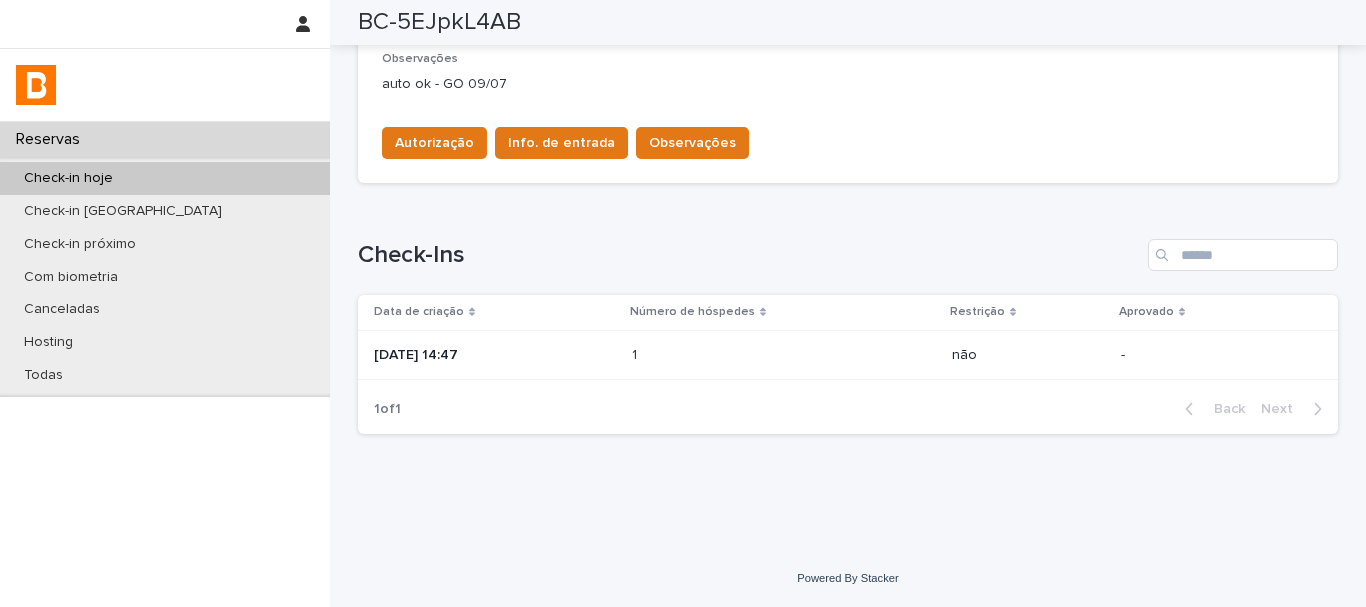 click on "[DATE] 14:47" at bounding box center [495, 355] 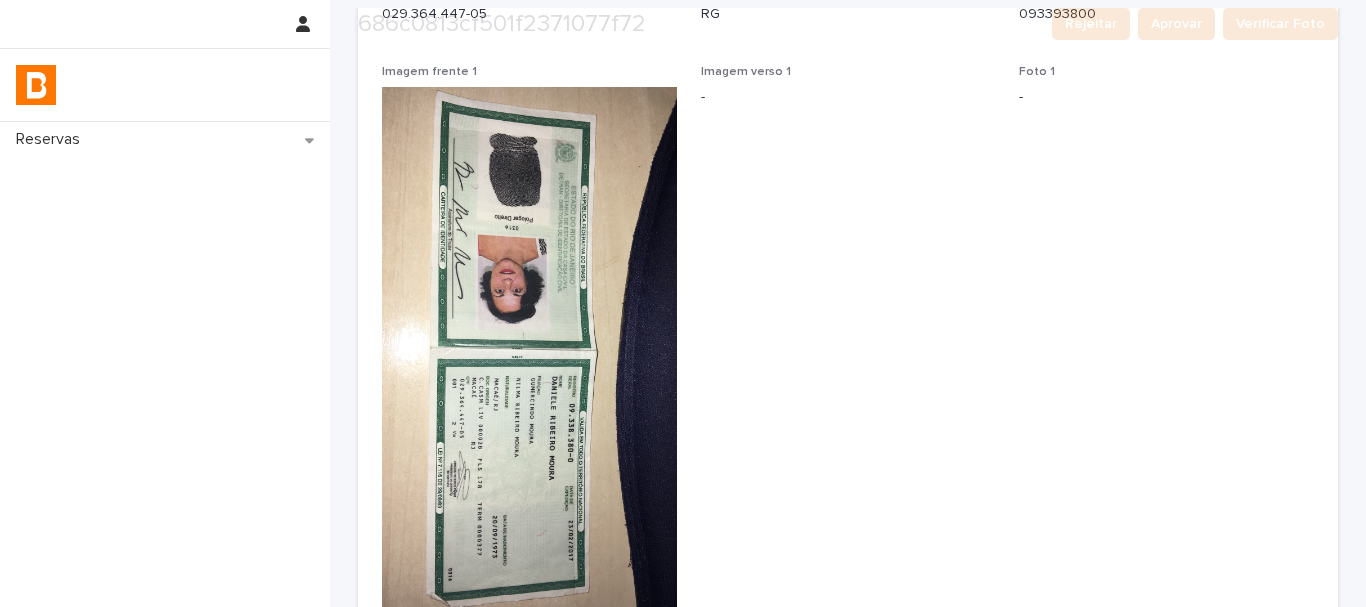 scroll, scrollTop: 600, scrollLeft: 0, axis: vertical 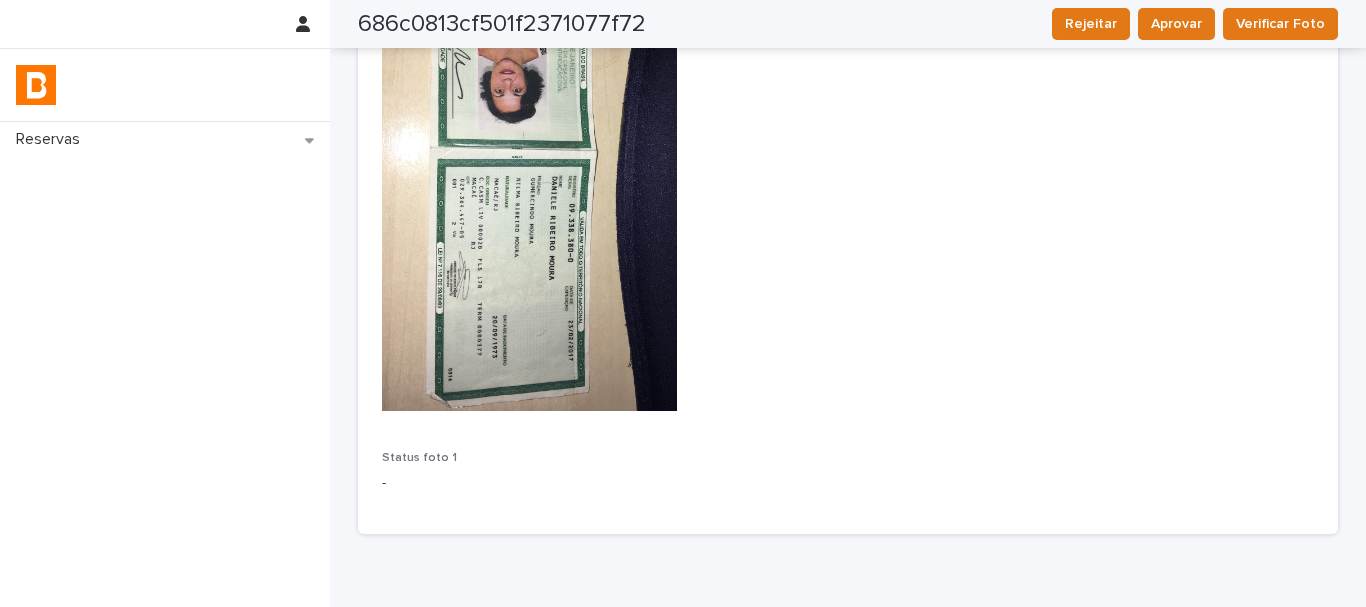 click on "Imagem verso 1 -" at bounding box center [848, 146] 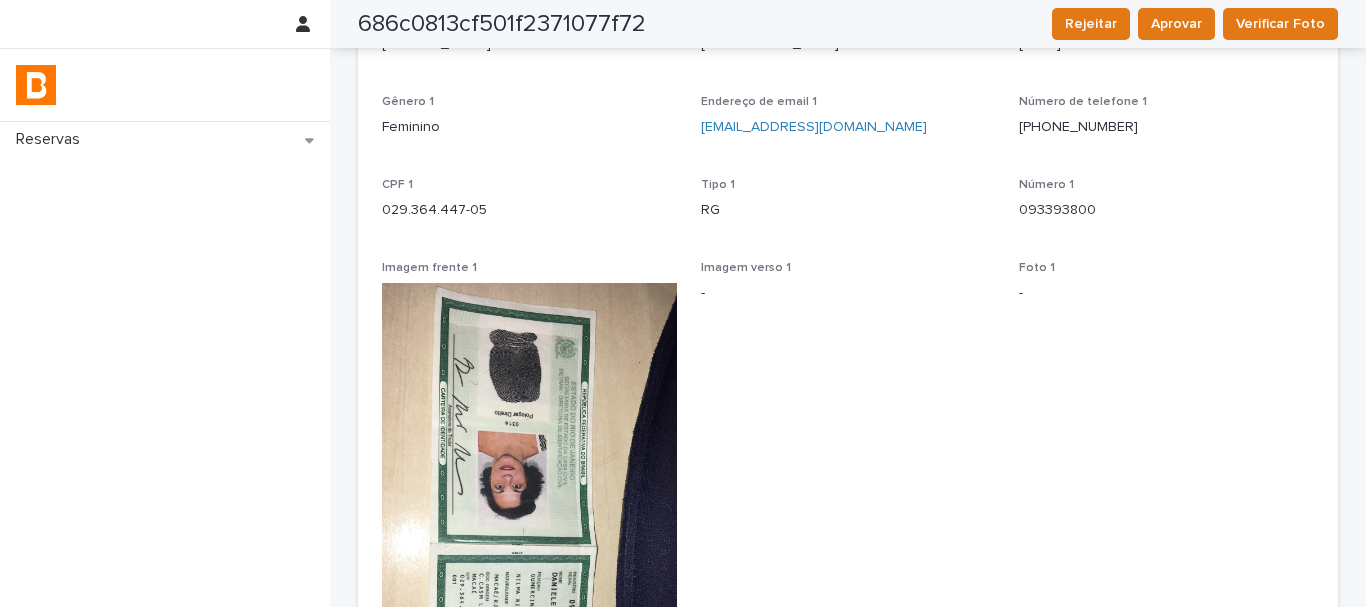 scroll, scrollTop: 0, scrollLeft: 0, axis: both 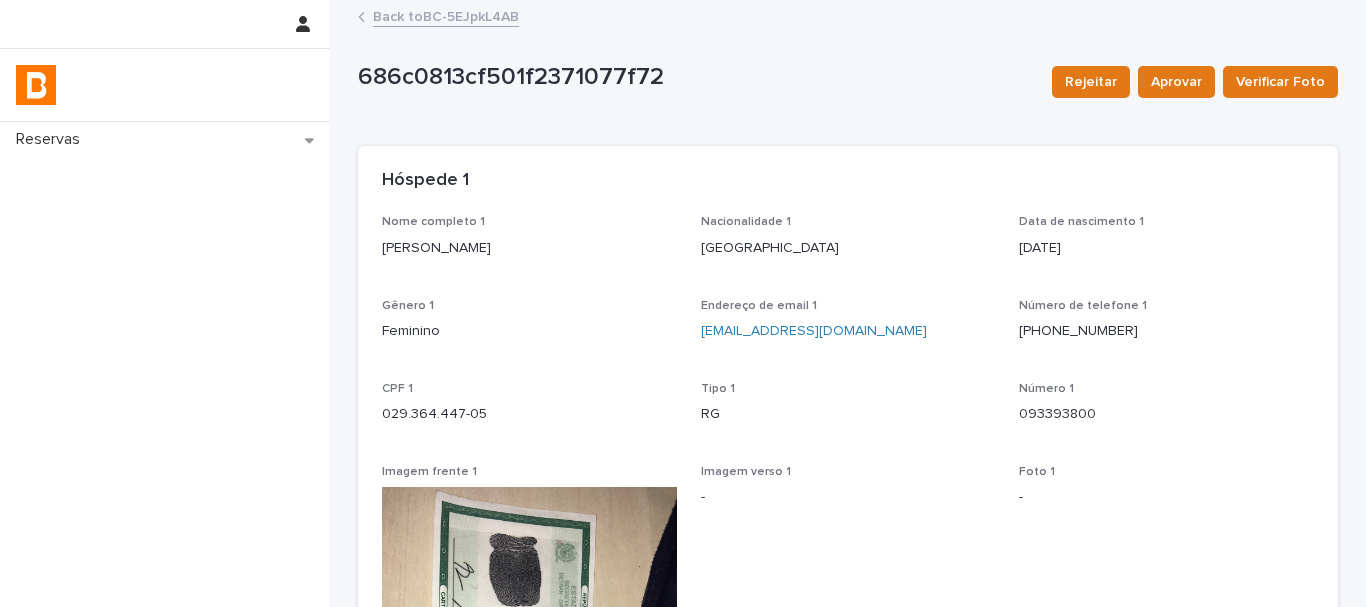 click on "Nacionalidade 1 [DEMOGRAPHIC_DATA]" at bounding box center (848, 244) 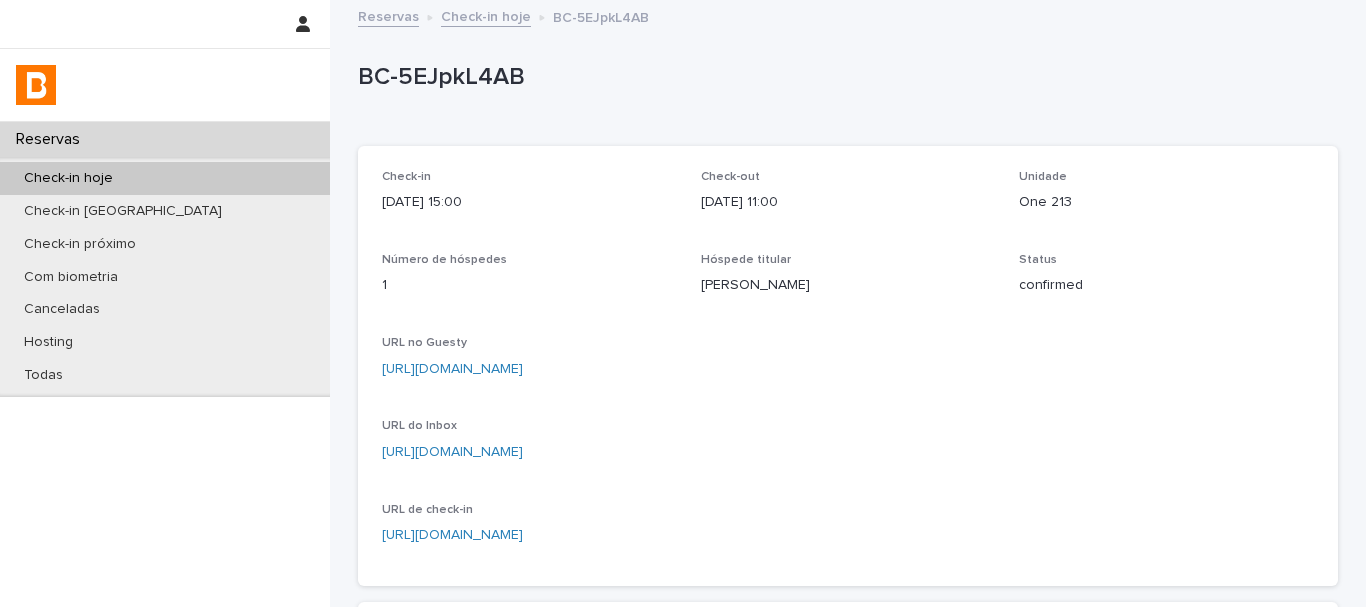 click on "BC-5EJpkL4AB" at bounding box center [844, 77] 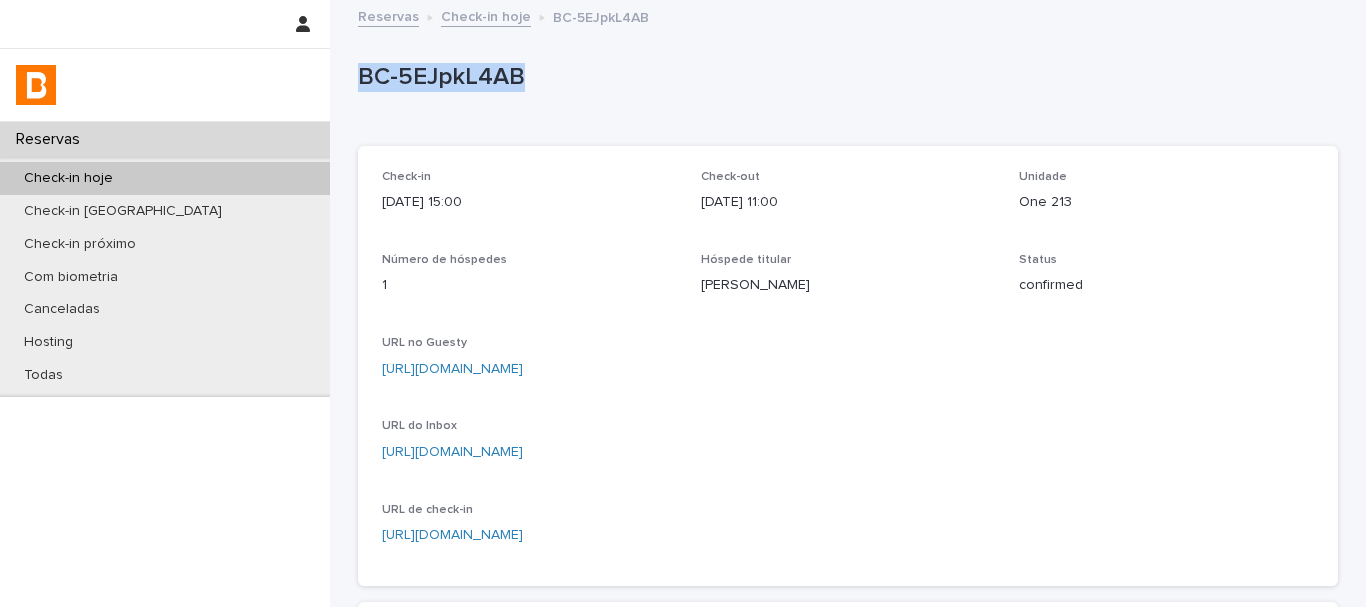 click on "BC-5EJpkL4AB" at bounding box center (844, 77) 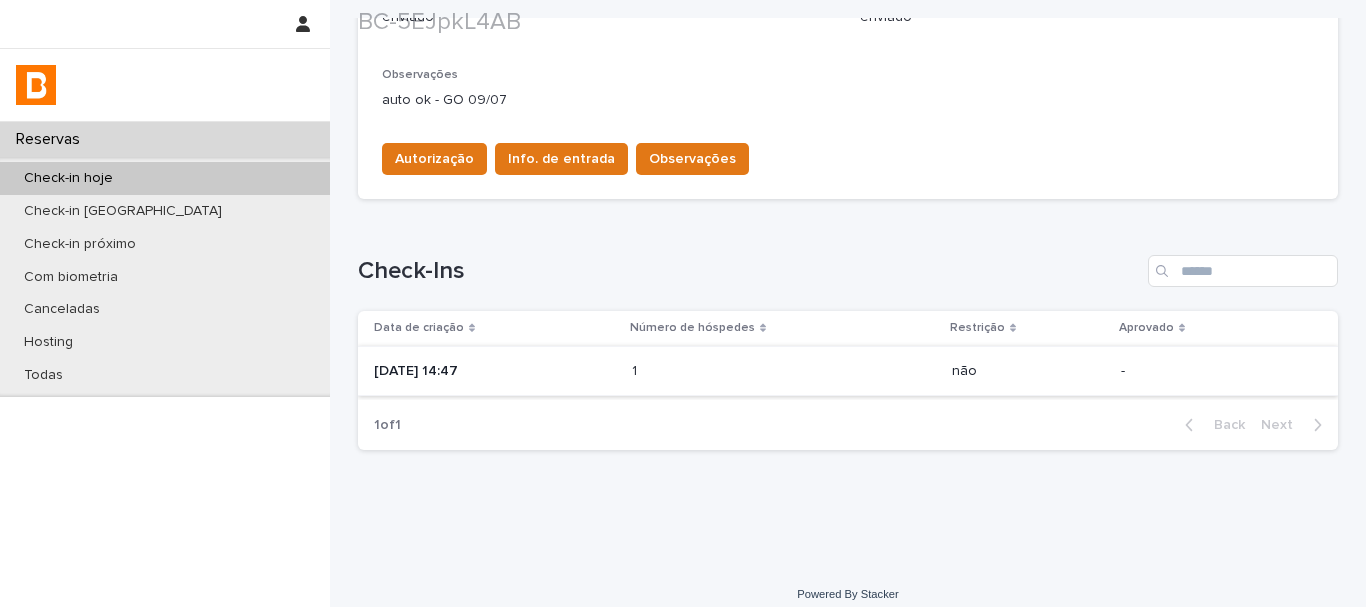 scroll, scrollTop: 657, scrollLeft: 0, axis: vertical 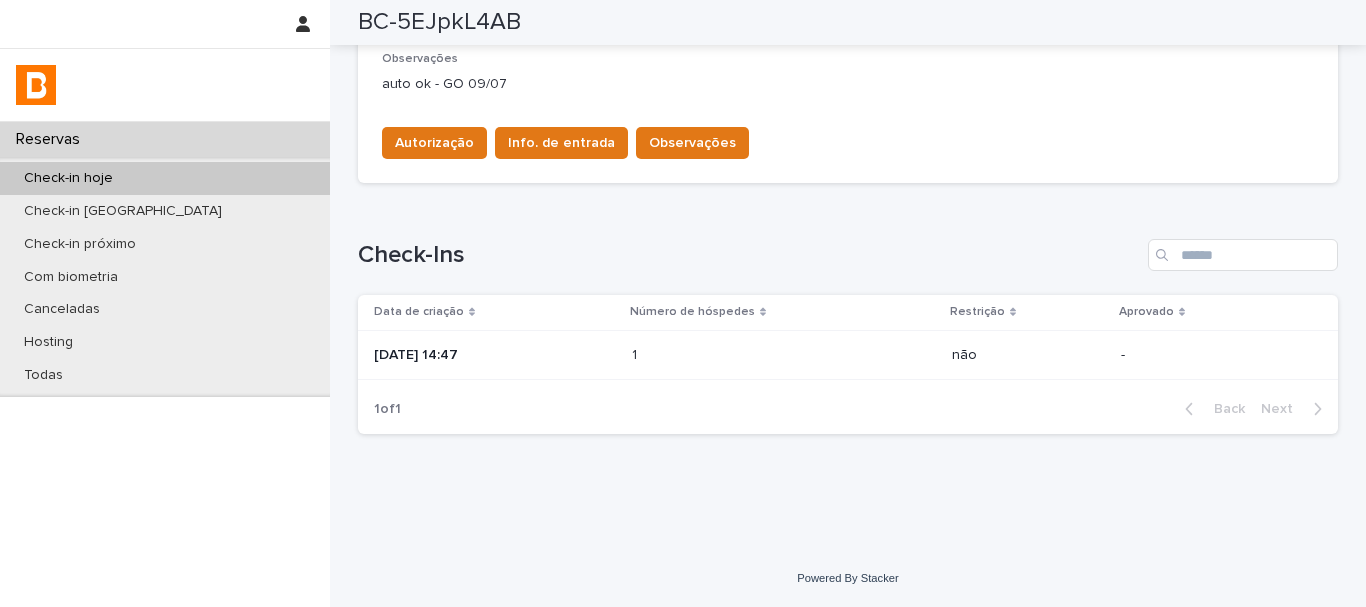 click on "[DATE] 14:47" at bounding box center [495, 355] 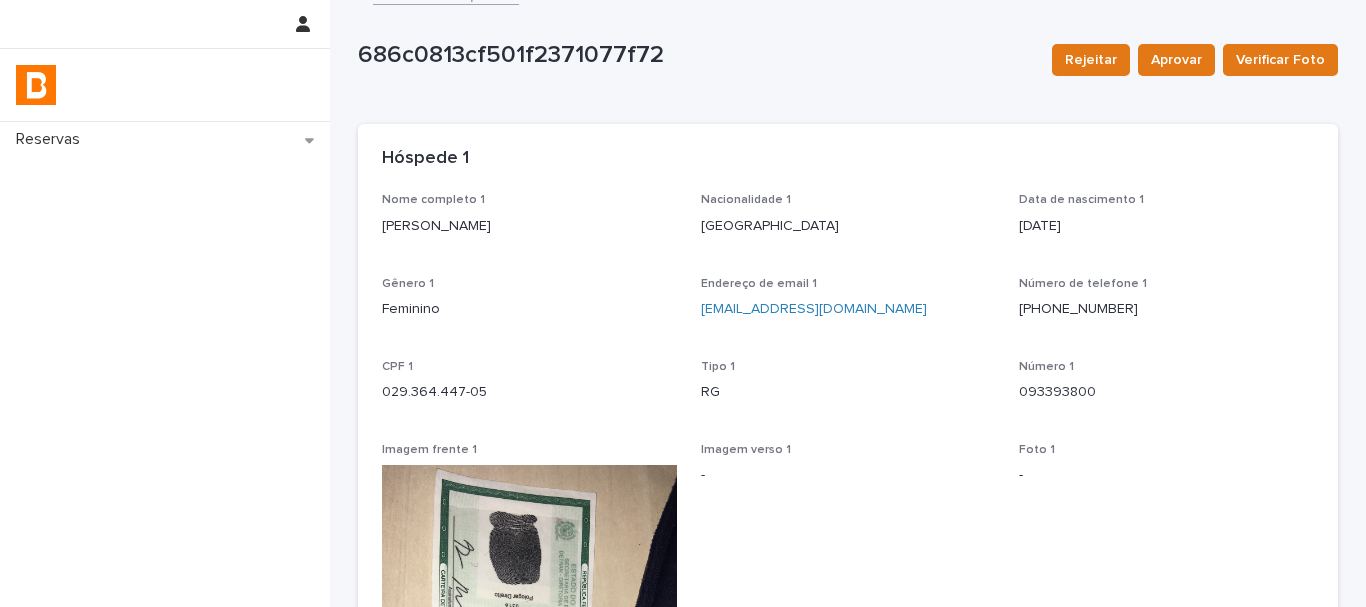 scroll, scrollTop: 0, scrollLeft: 0, axis: both 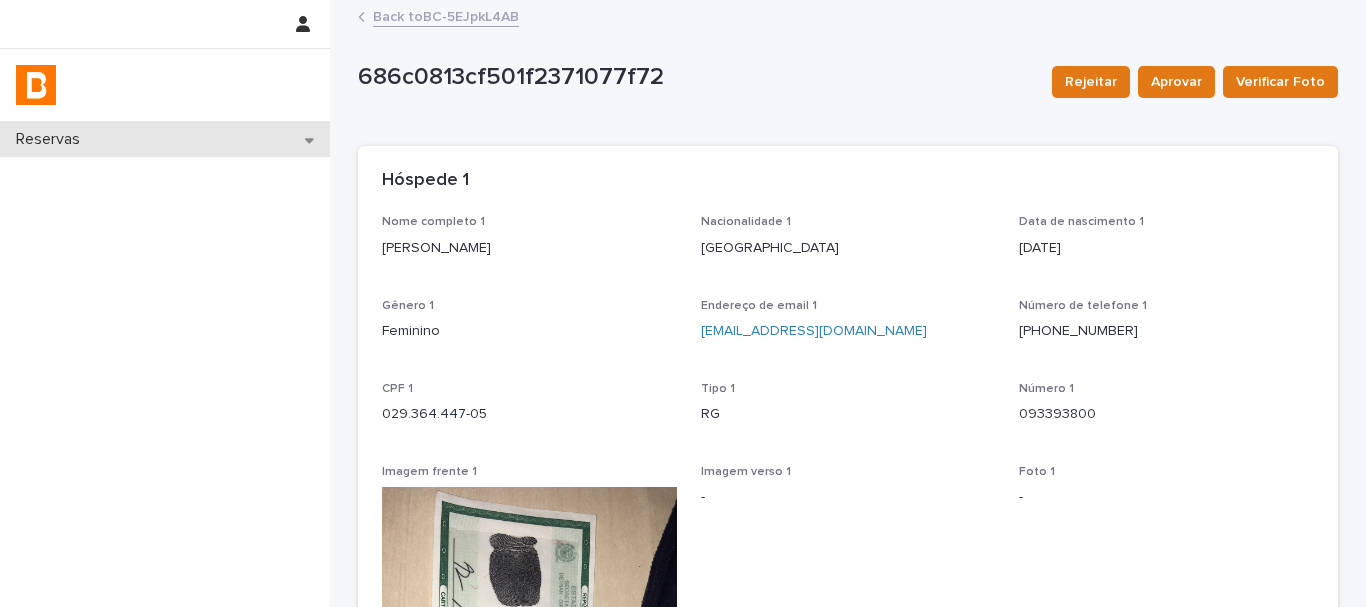 click on "Reservas" at bounding box center (165, 139) 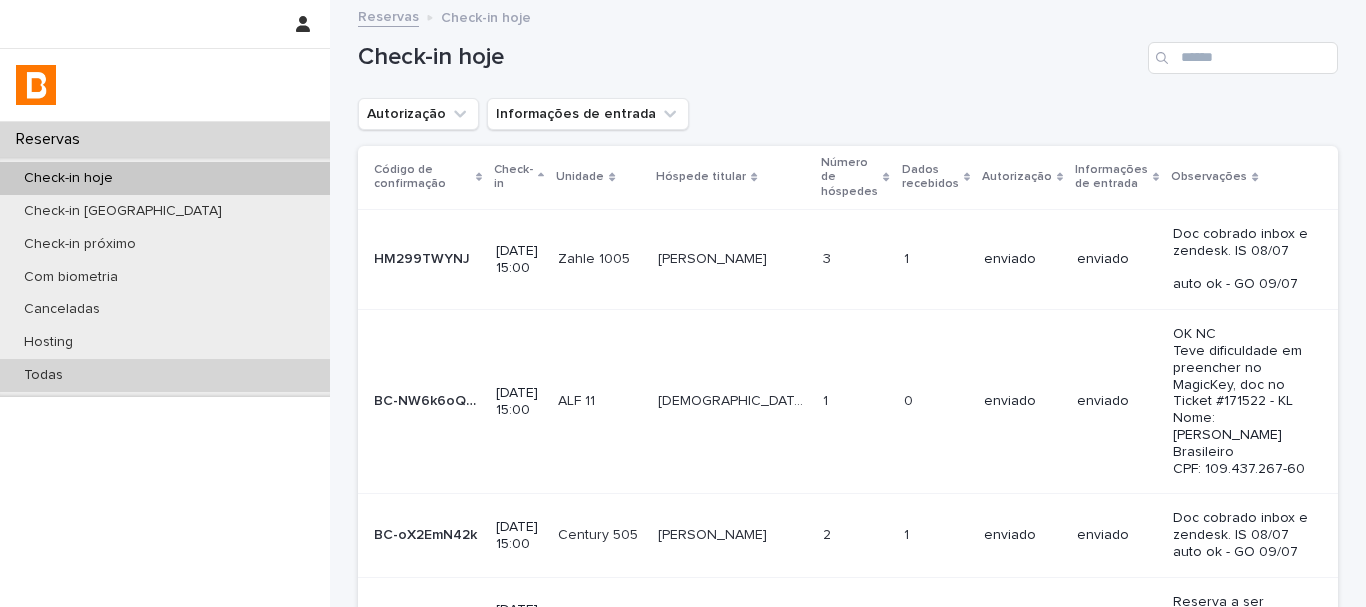 click on "Todas" at bounding box center (165, 375) 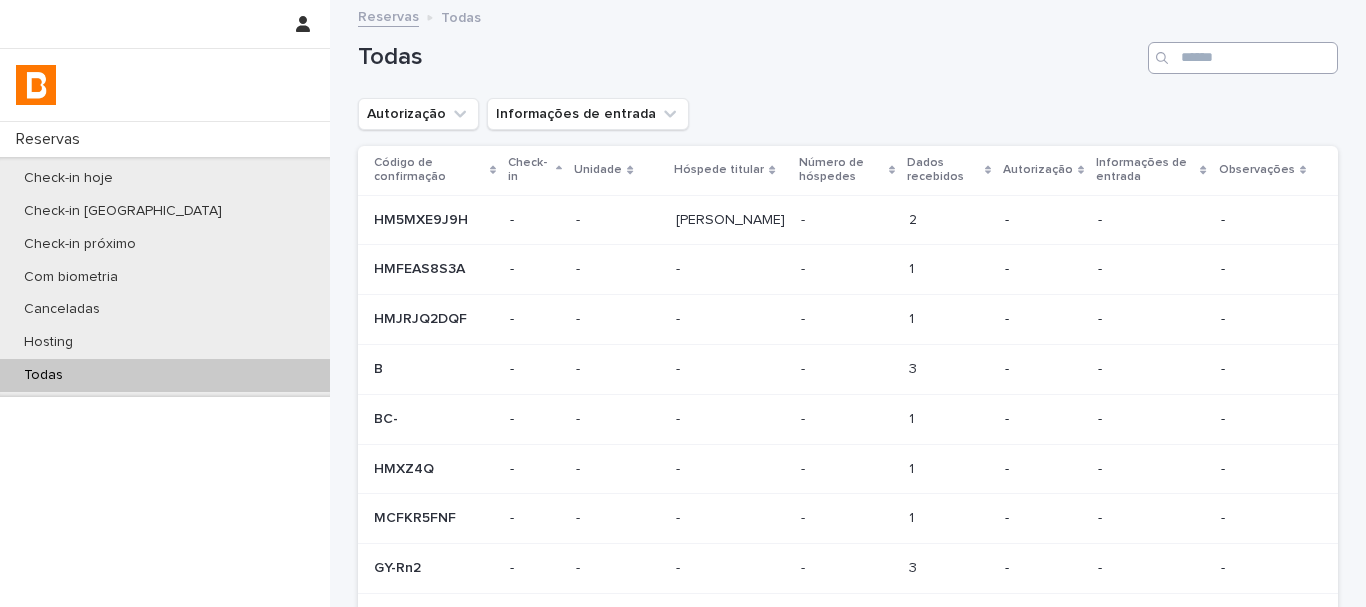 drag, startPoint x: 1236, startPoint y: 84, endPoint x: 1237, endPoint y: 64, distance: 20.024984 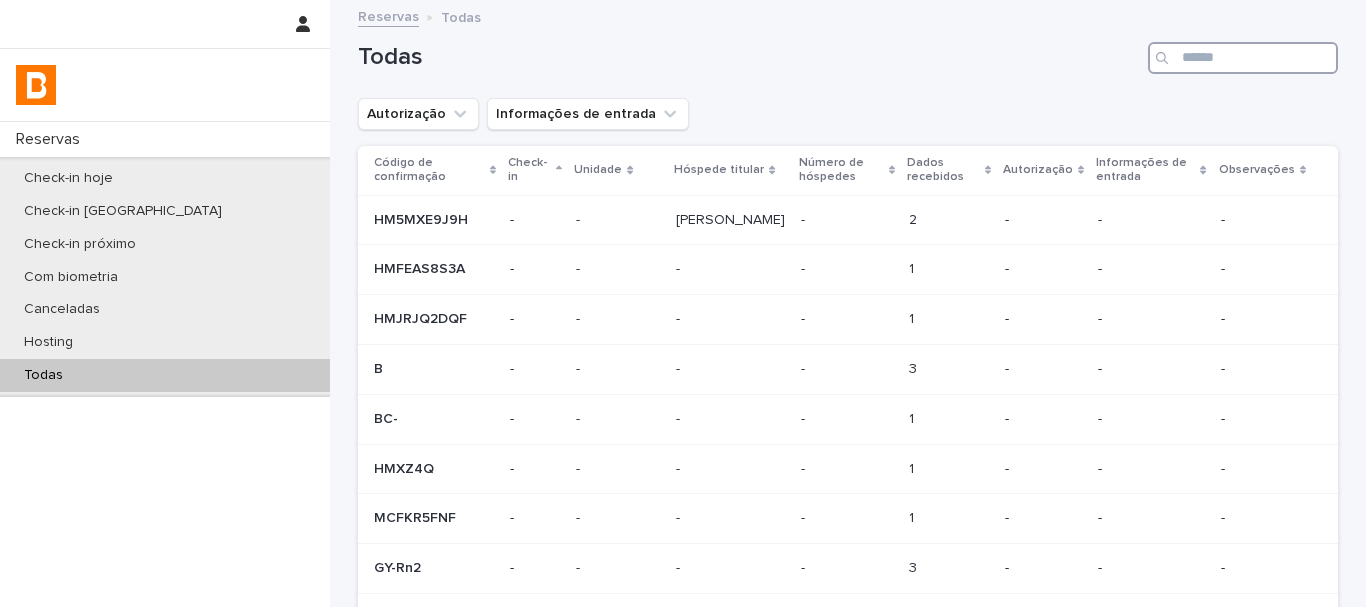 click at bounding box center (1243, 58) 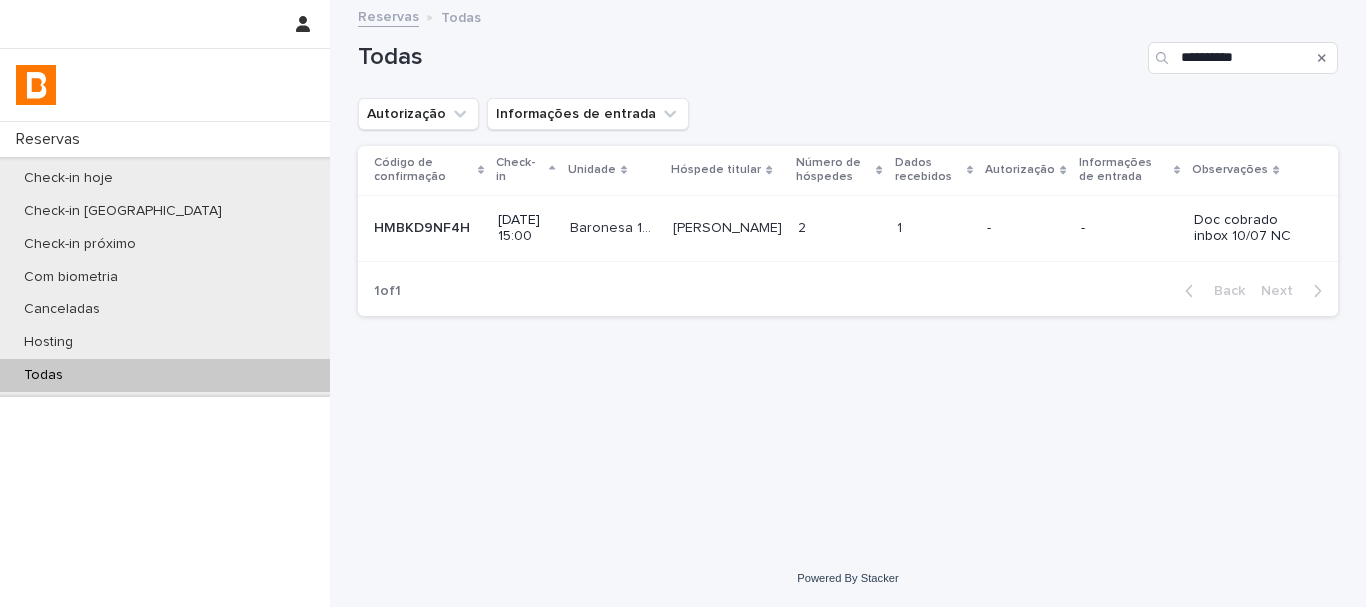 click on "1 1" at bounding box center (934, 228) 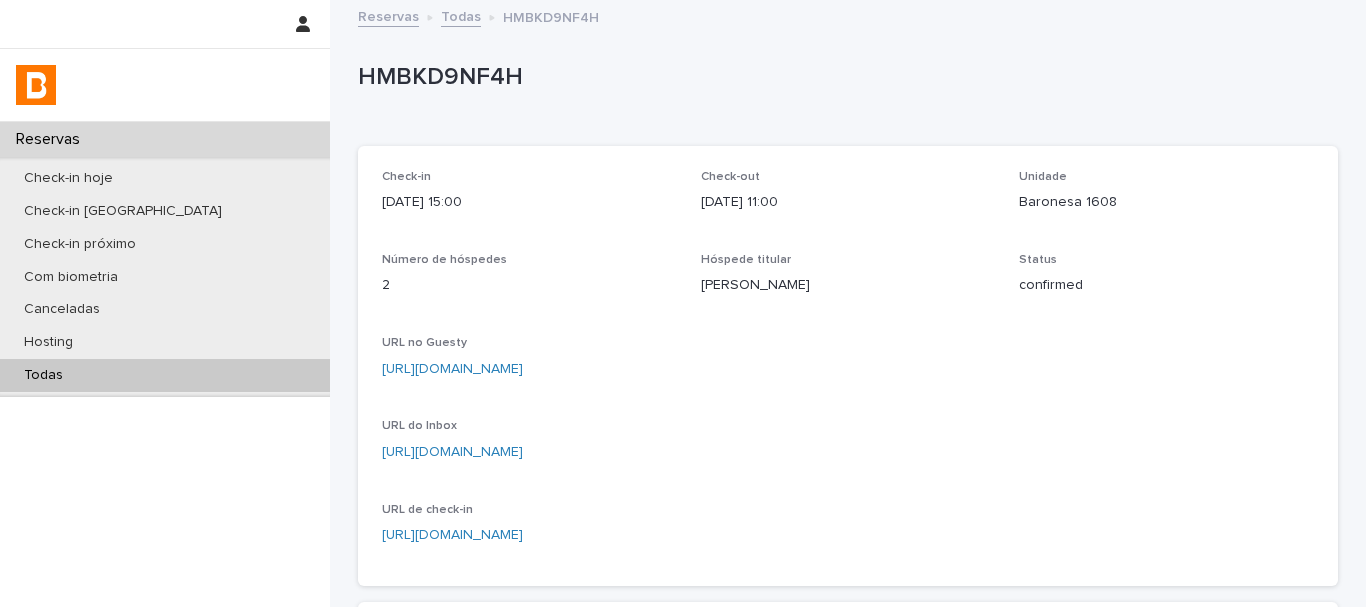 scroll, scrollTop: 602, scrollLeft: 0, axis: vertical 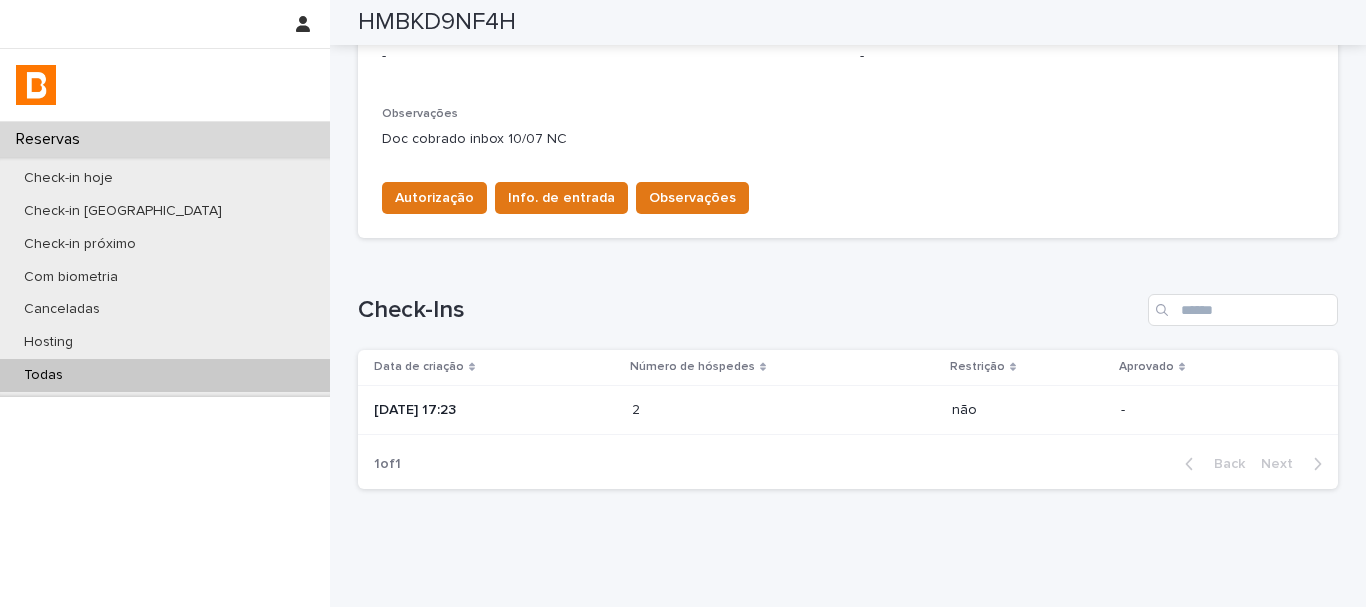 click on "Data de criação Número de hóspedes Restrição Aprovado [DATE] 17:23 2 2   não -" at bounding box center (848, 392) 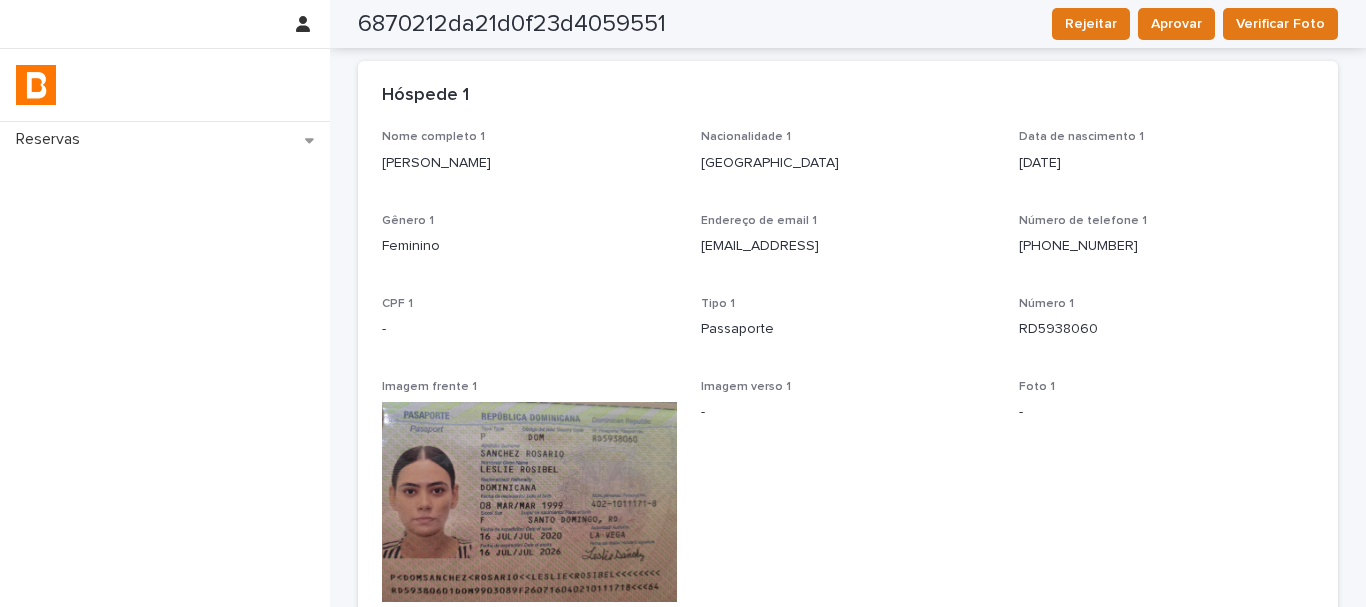 scroll, scrollTop: 0, scrollLeft: 0, axis: both 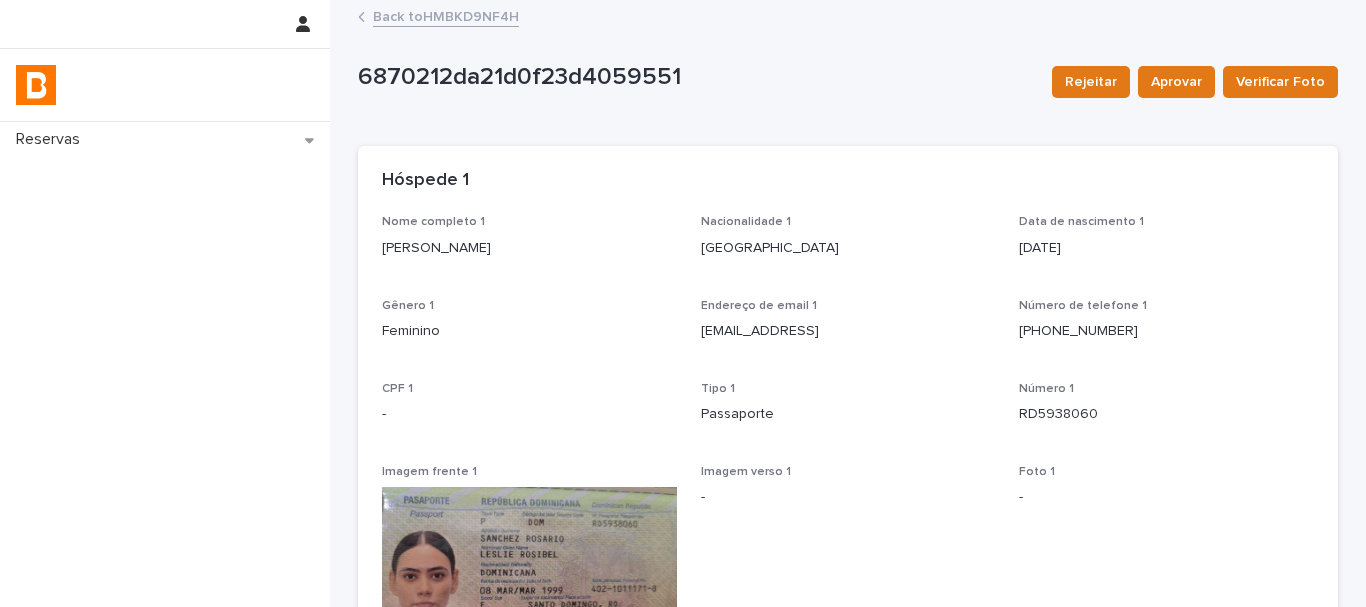 click on "[PERSON_NAME]" at bounding box center [529, 248] 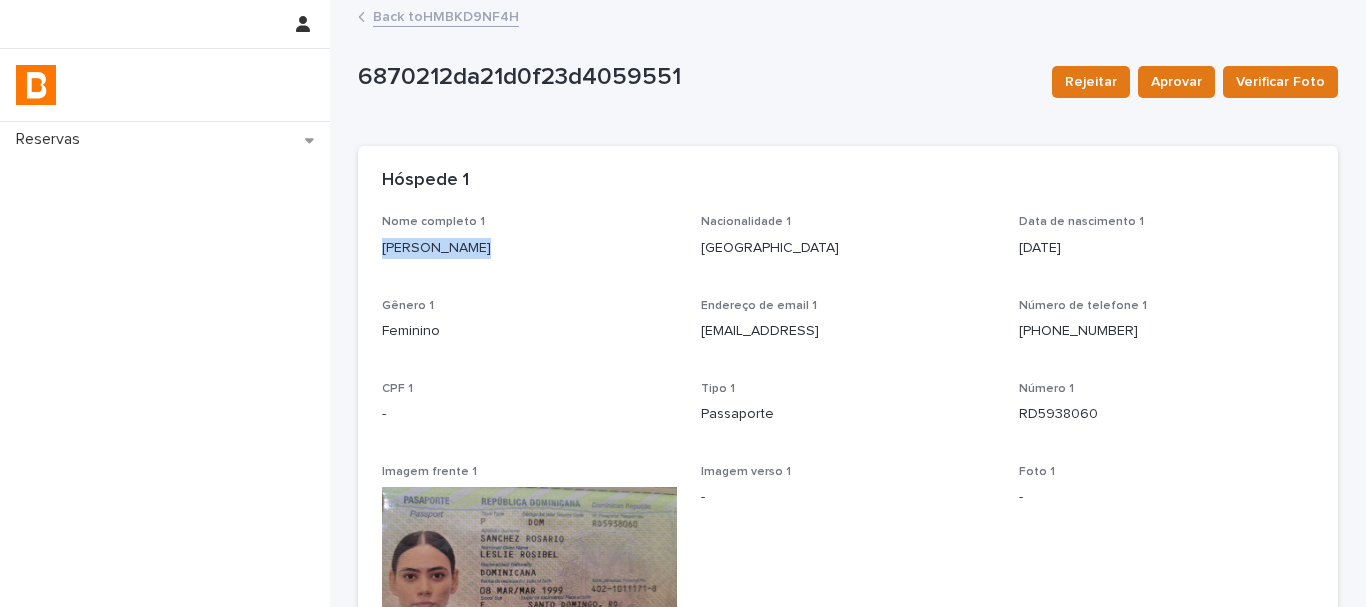 click on "[PERSON_NAME]" at bounding box center [529, 248] 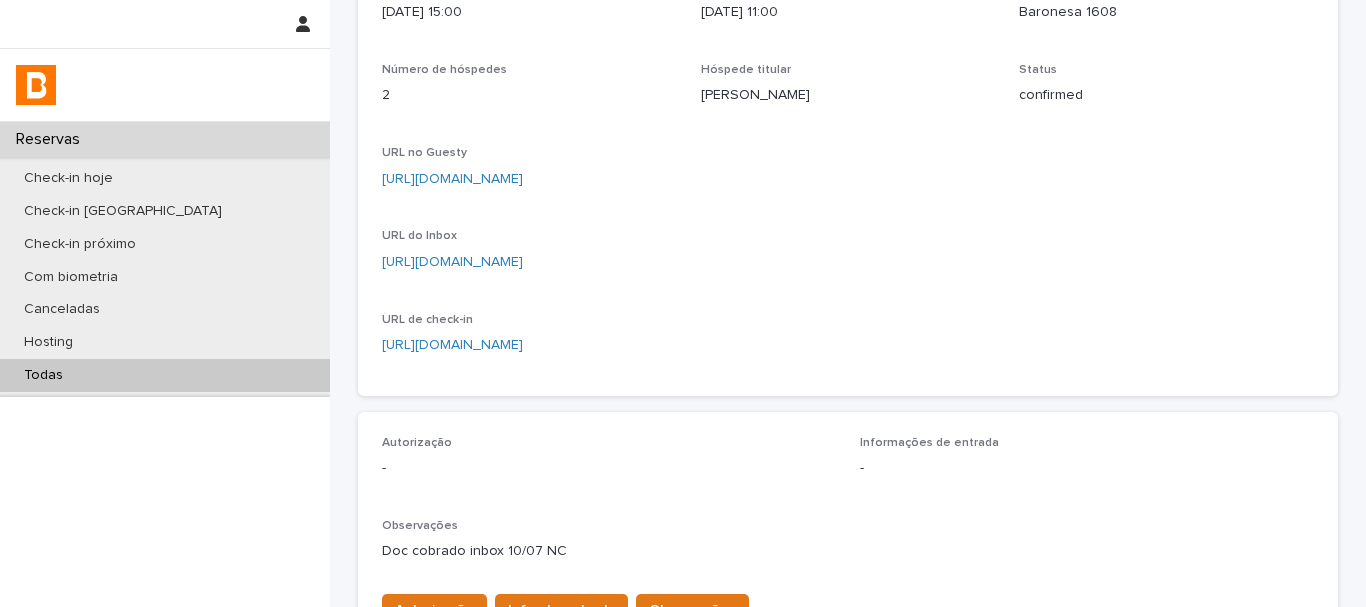 scroll, scrollTop: 657, scrollLeft: 0, axis: vertical 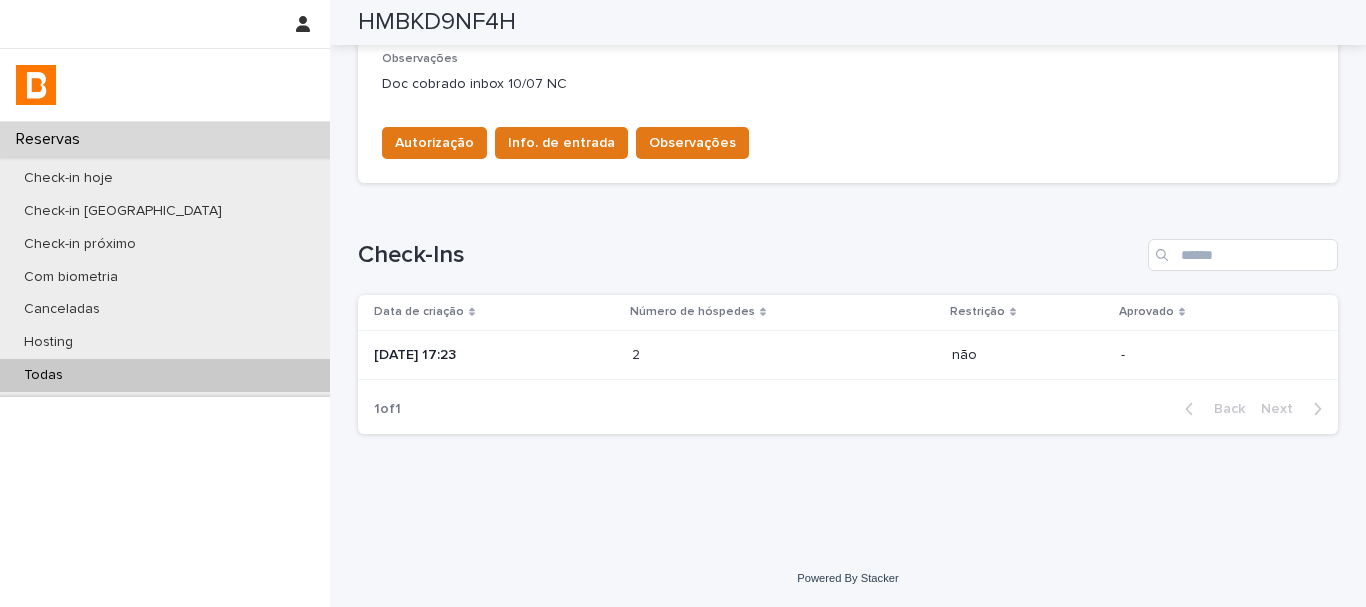 click on "2" at bounding box center [638, 353] 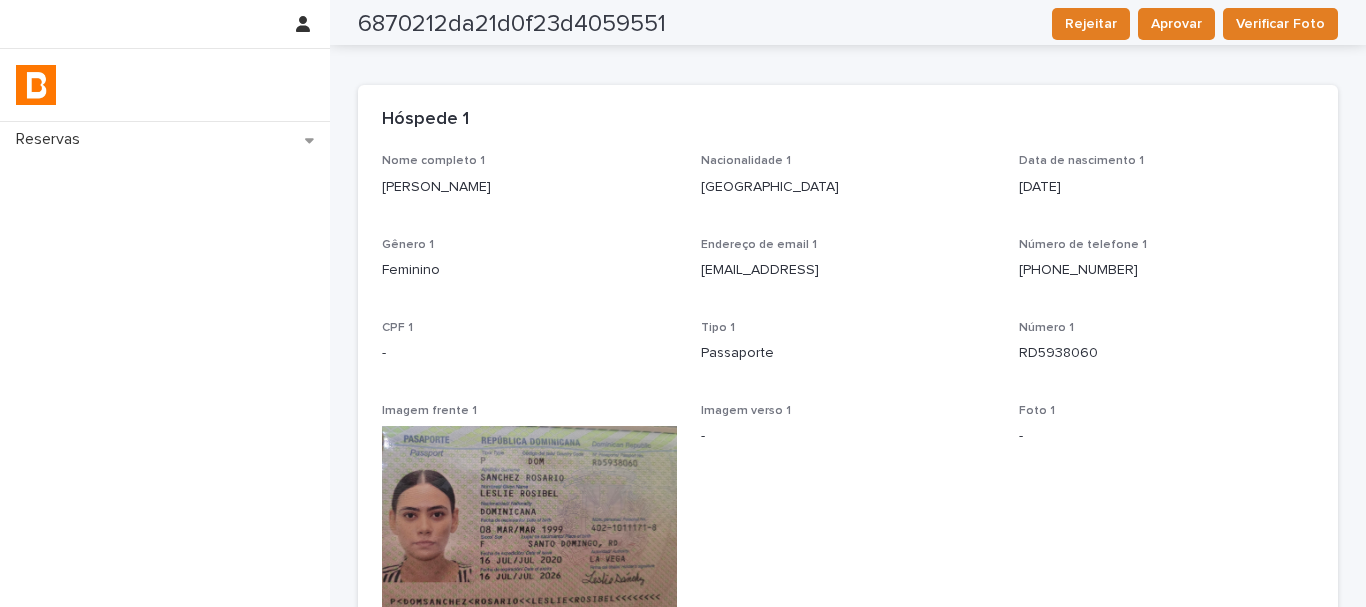 scroll, scrollTop: 59, scrollLeft: 0, axis: vertical 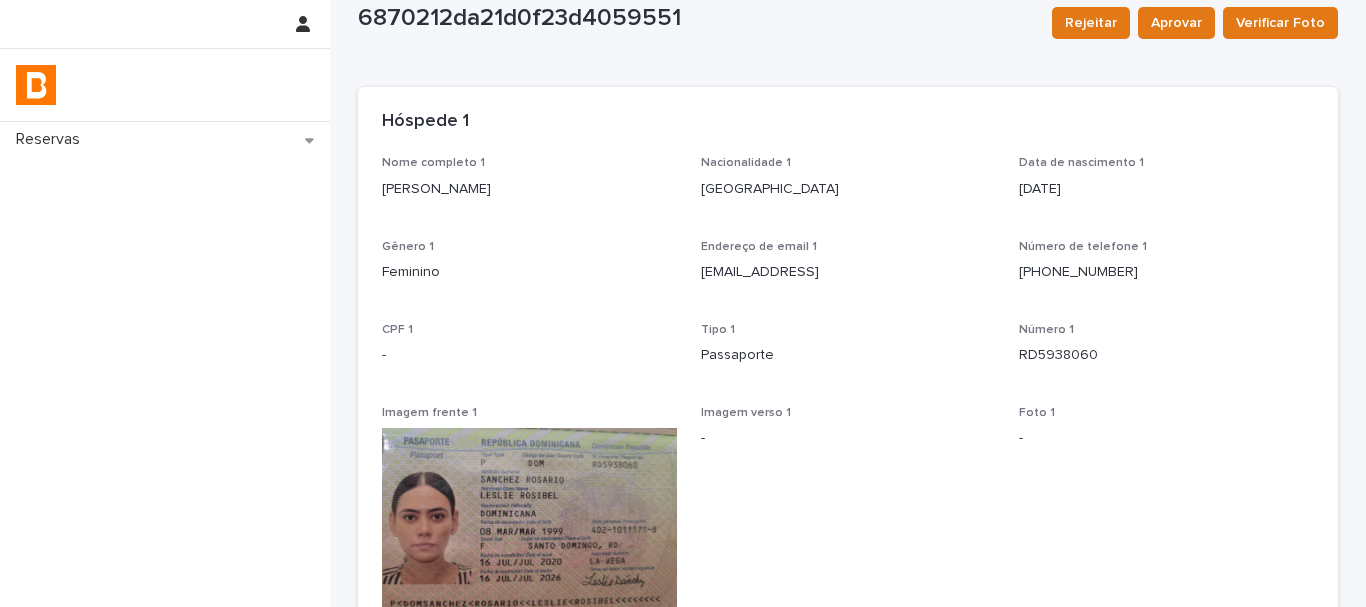 click on "RD5938060" at bounding box center (1166, 355) 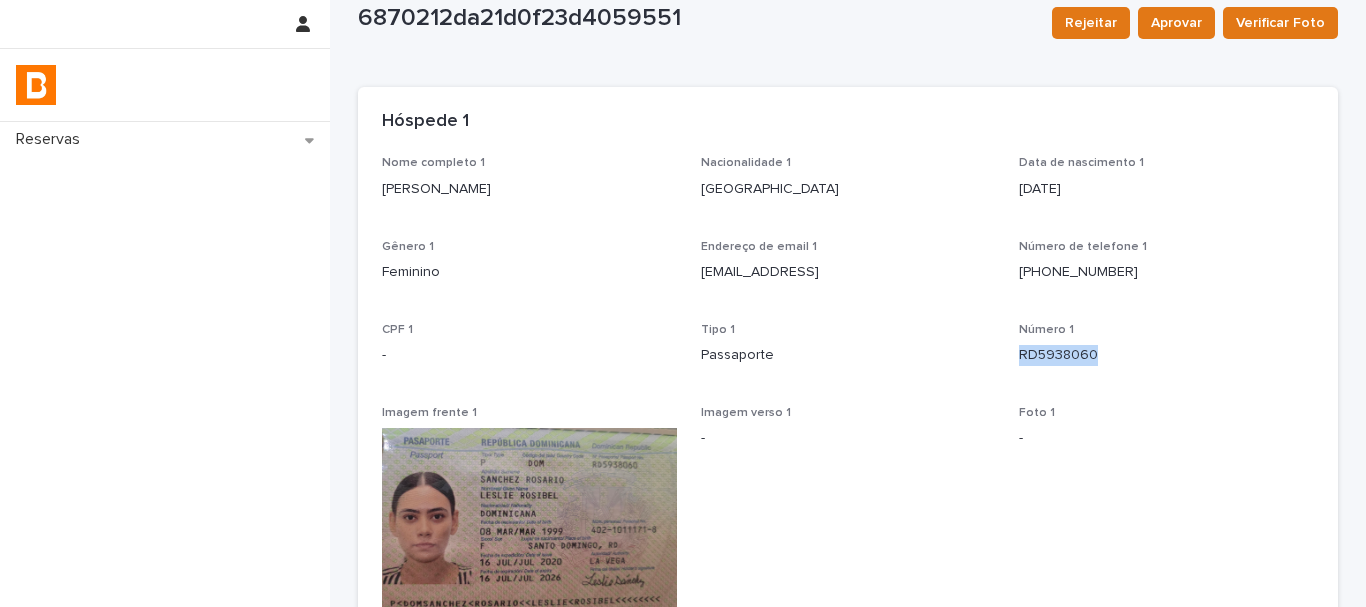 click on "RD5938060" at bounding box center [1166, 355] 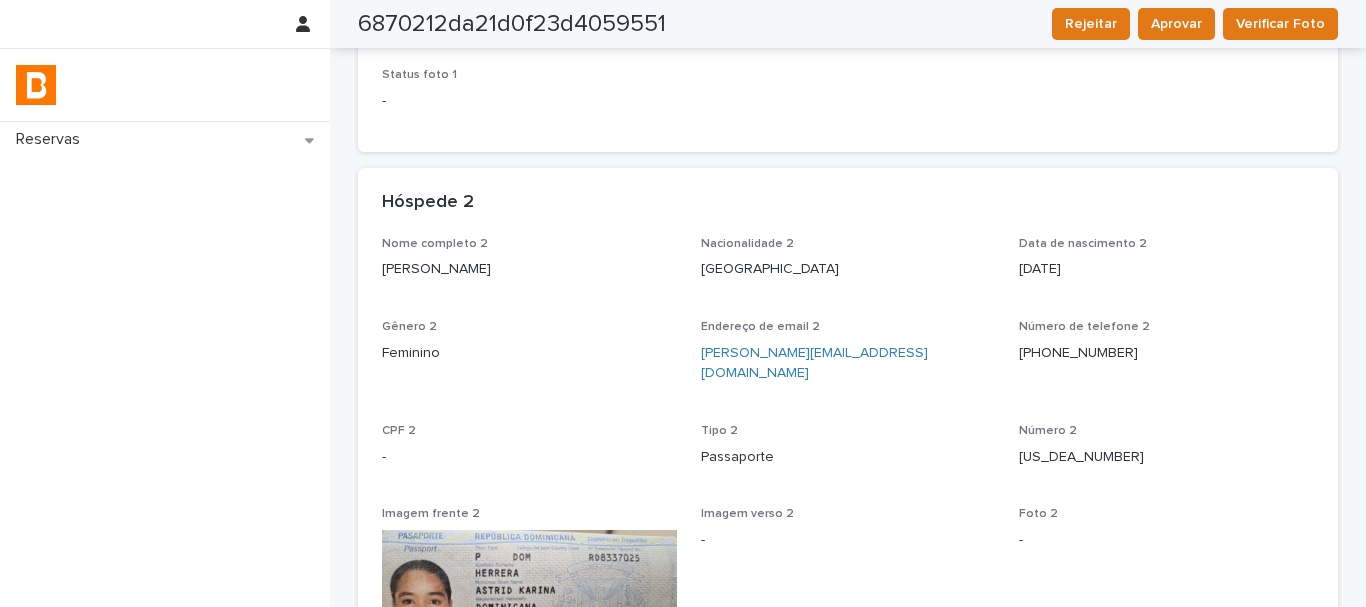 click on "[PERSON_NAME]" at bounding box center (529, 269) 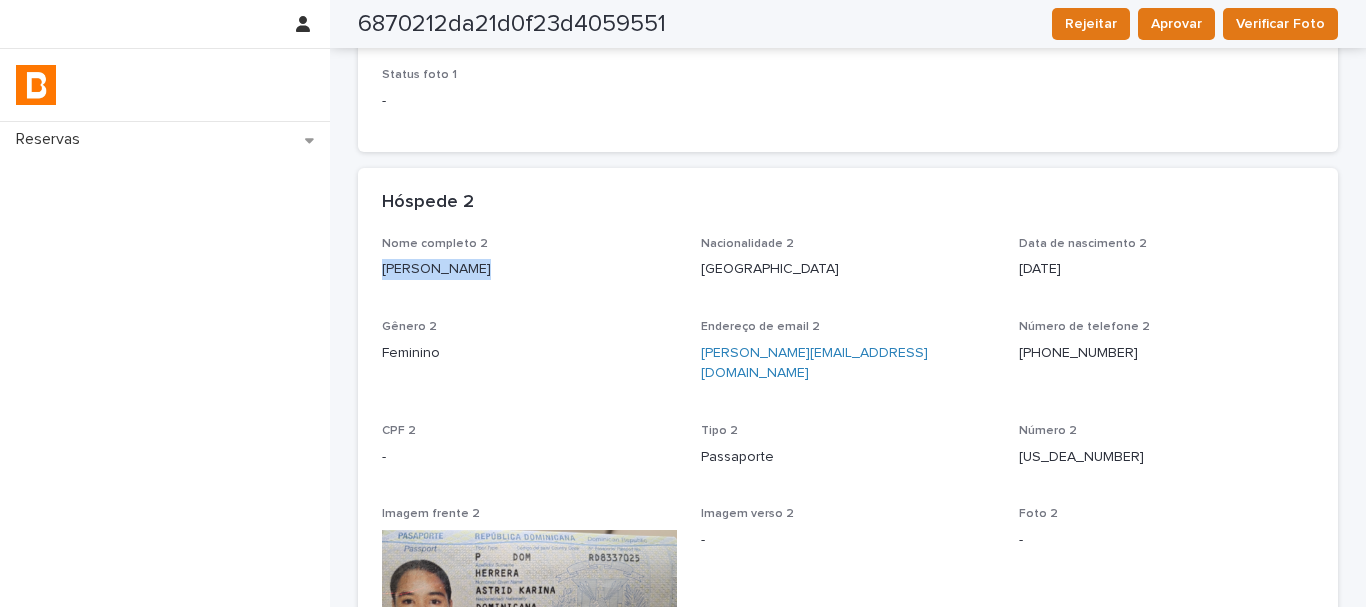 click on "[PERSON_NAME]" at bounding box center (529, 269) 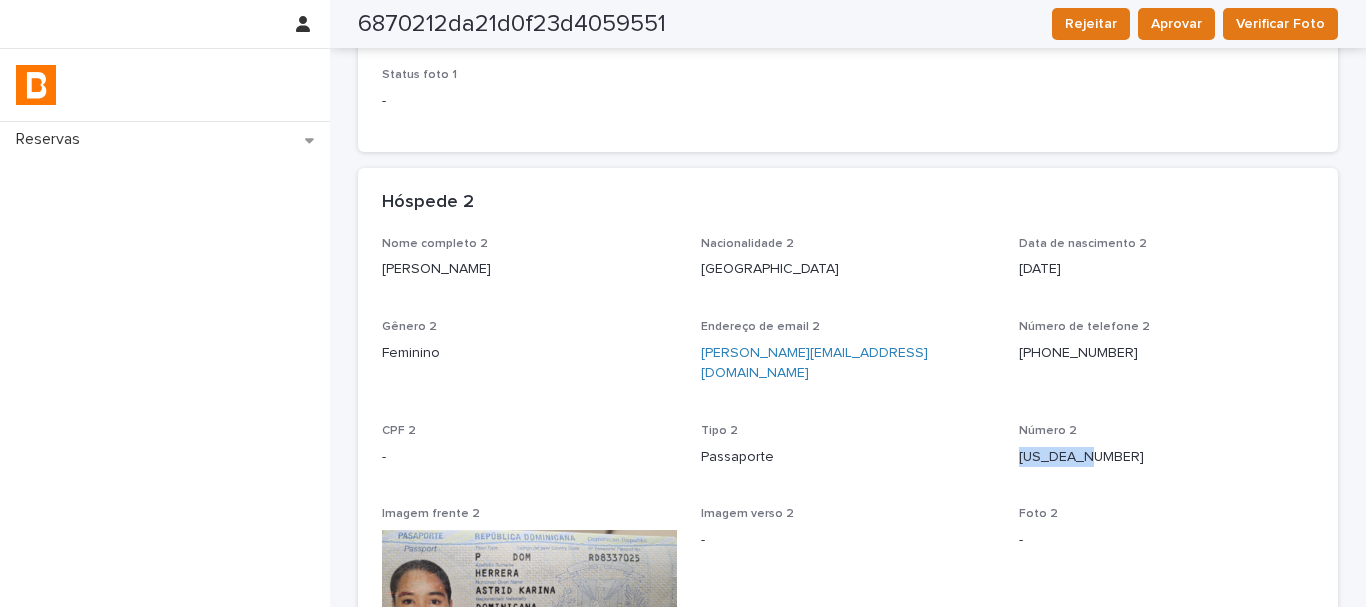 click on "[US_DEA_NUMBER]" at bounding box center [1166, 457] 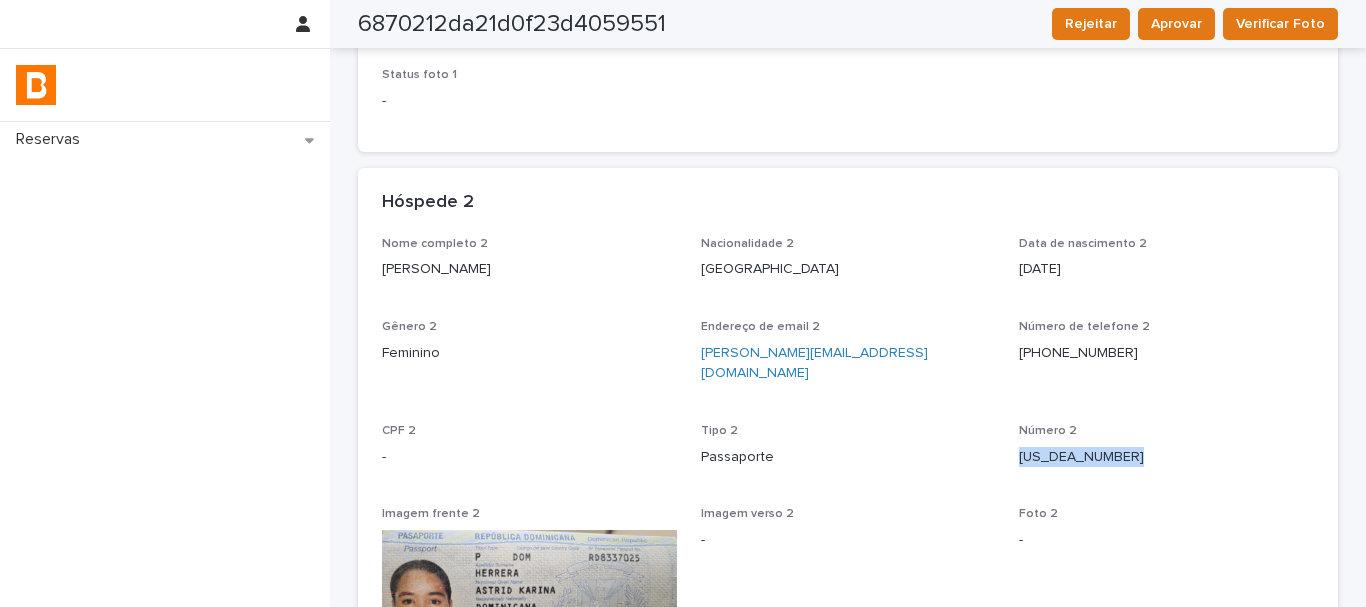 click on "[US_DEA_NUMBER]" at bounding box center [1166, 457] 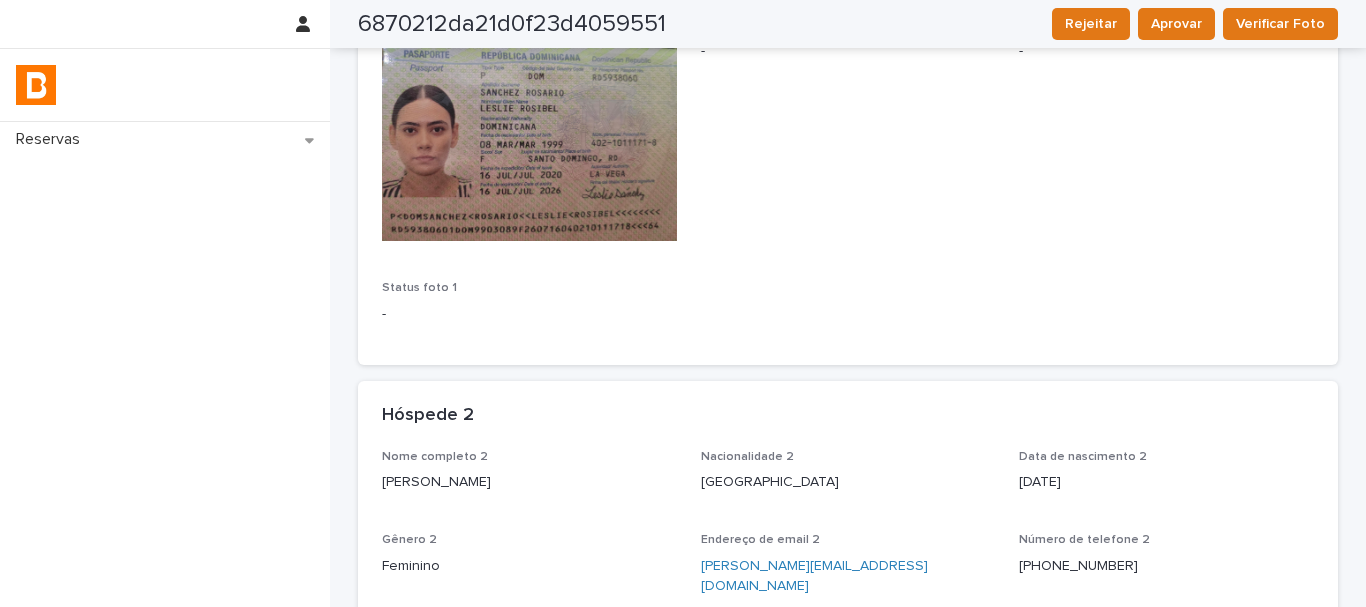 scroll, scrollTop: 0, scrollLeft: 0, axis: both 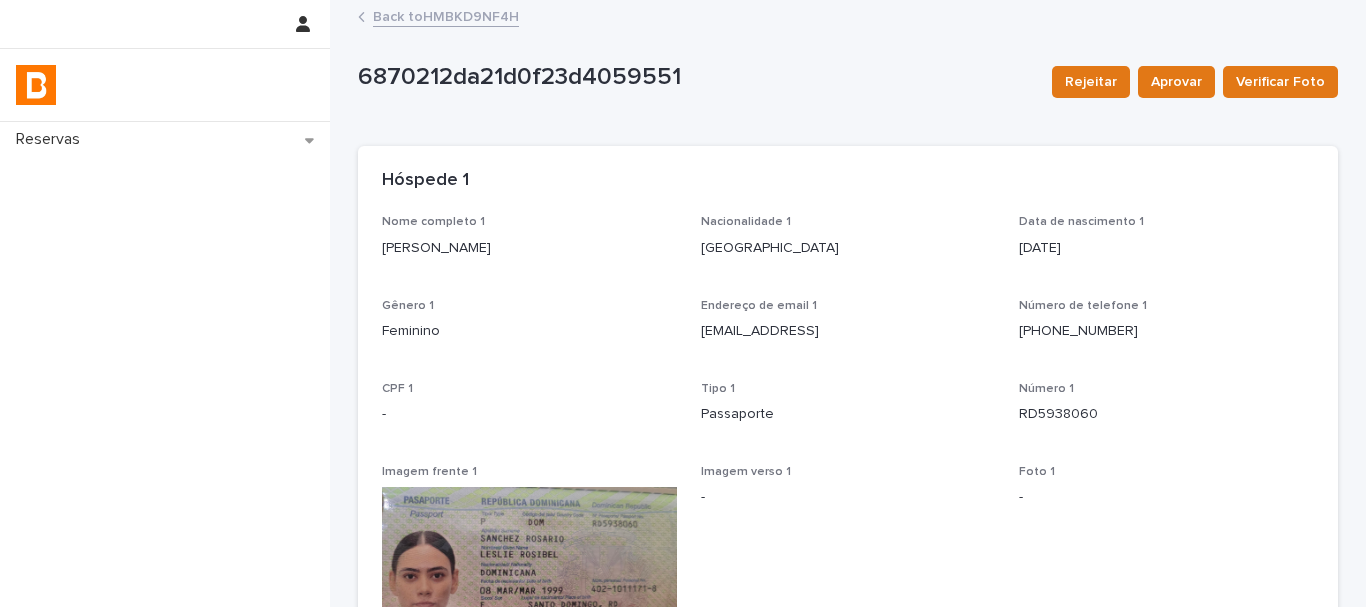 click on "Back to  HMBKD9NF4H" at bounding box center [446, 15] 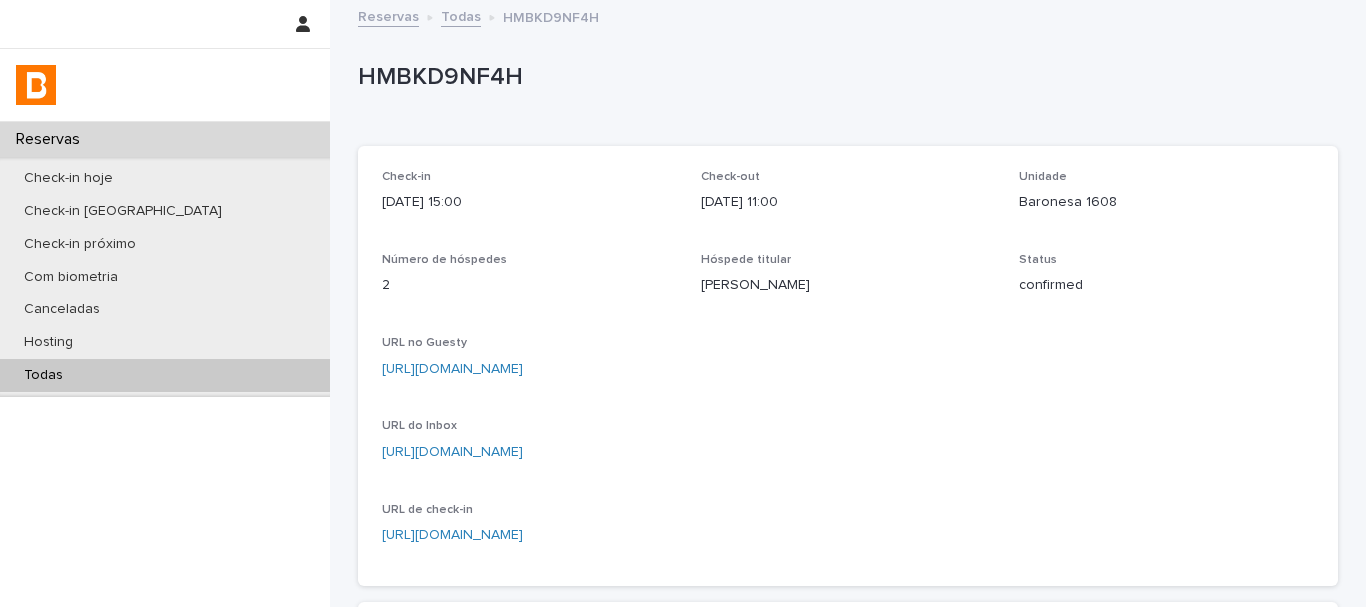 click on "HMBKD9NF4H" at bounding box center [844, 77] 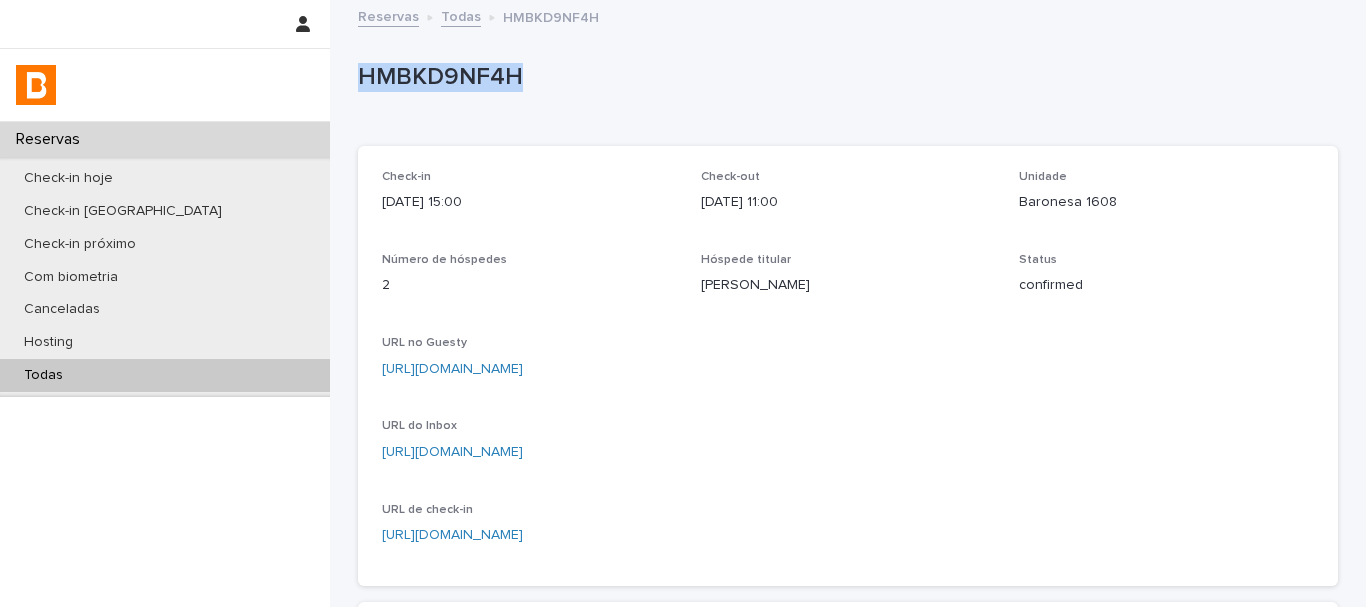 click on "HMBKD9NF4H" at bounding box center [844, 77] 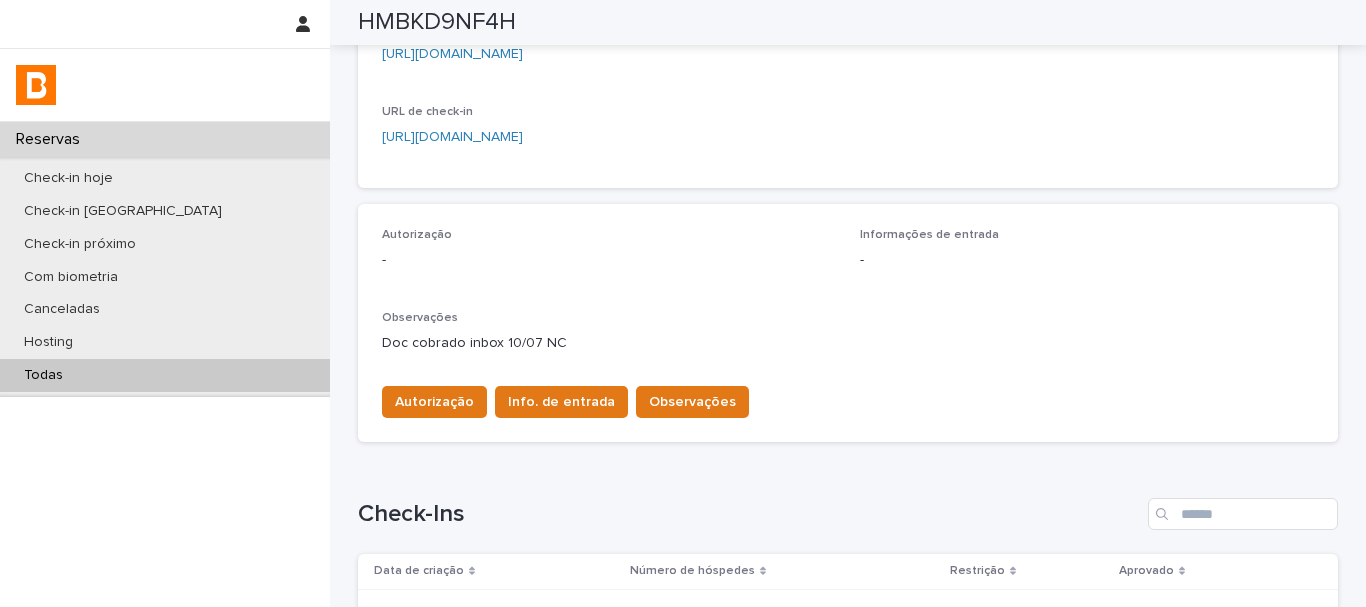 scroll, scrollTop: 357, scrollLeft: 0, axis: vertical 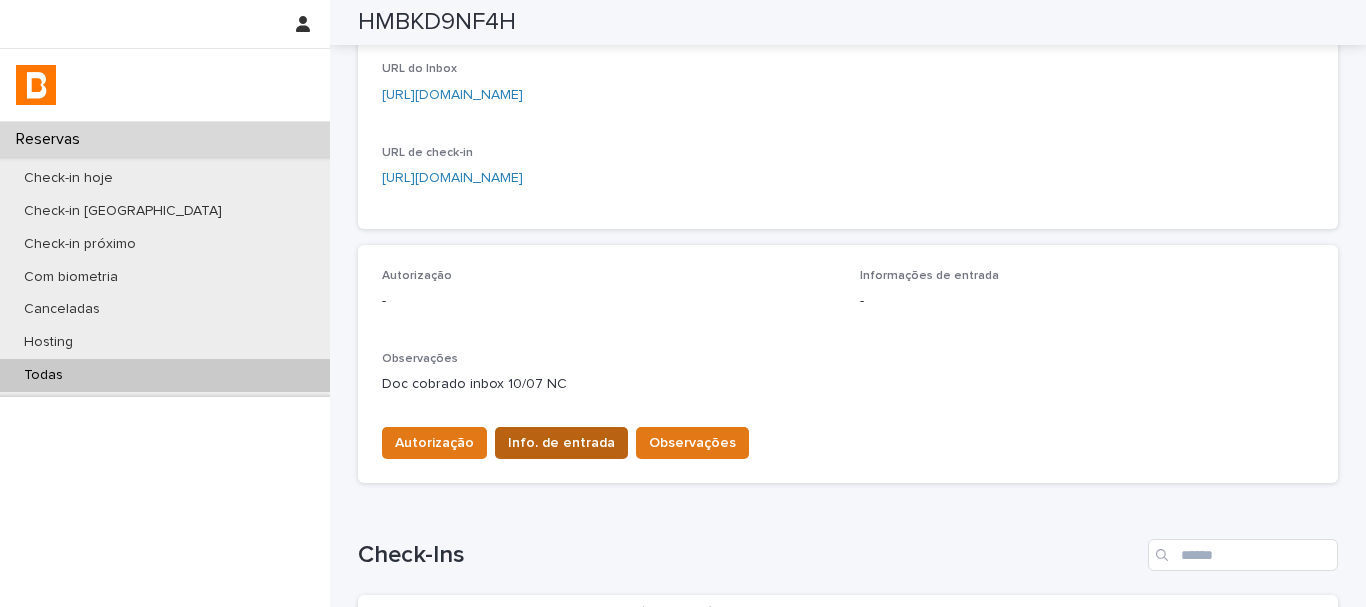 click on "Info. de entrada" at bounding box center [561, 443] 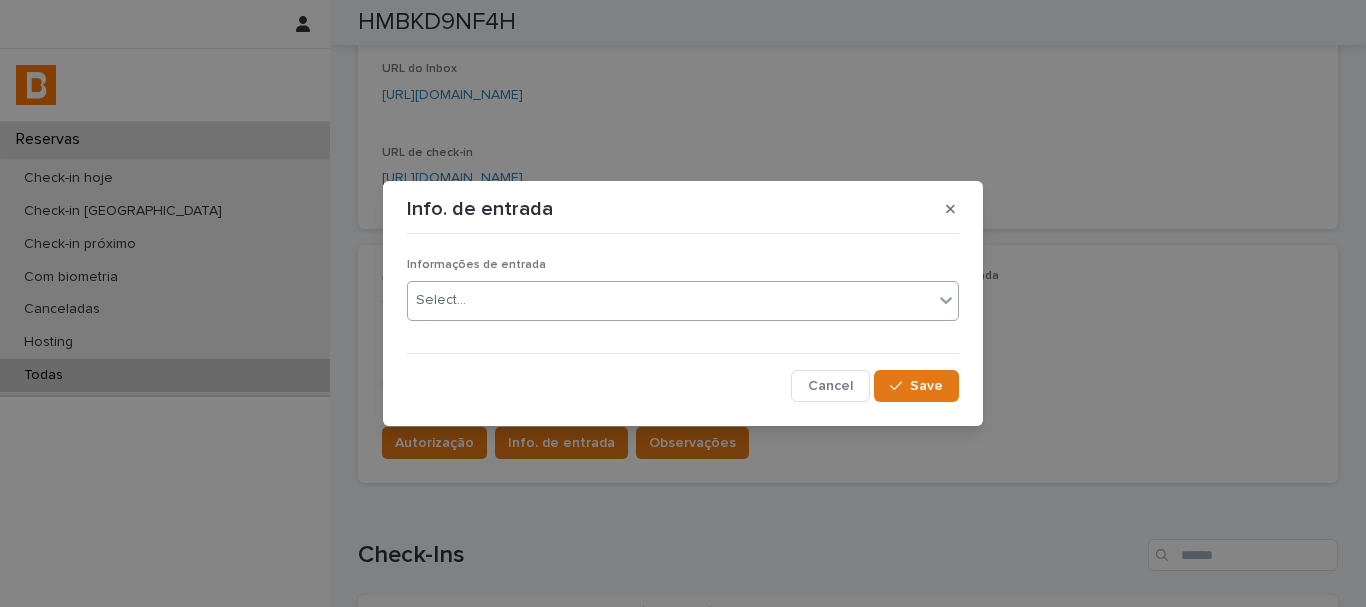 click on "Select..." at bounding box center (670, 300) 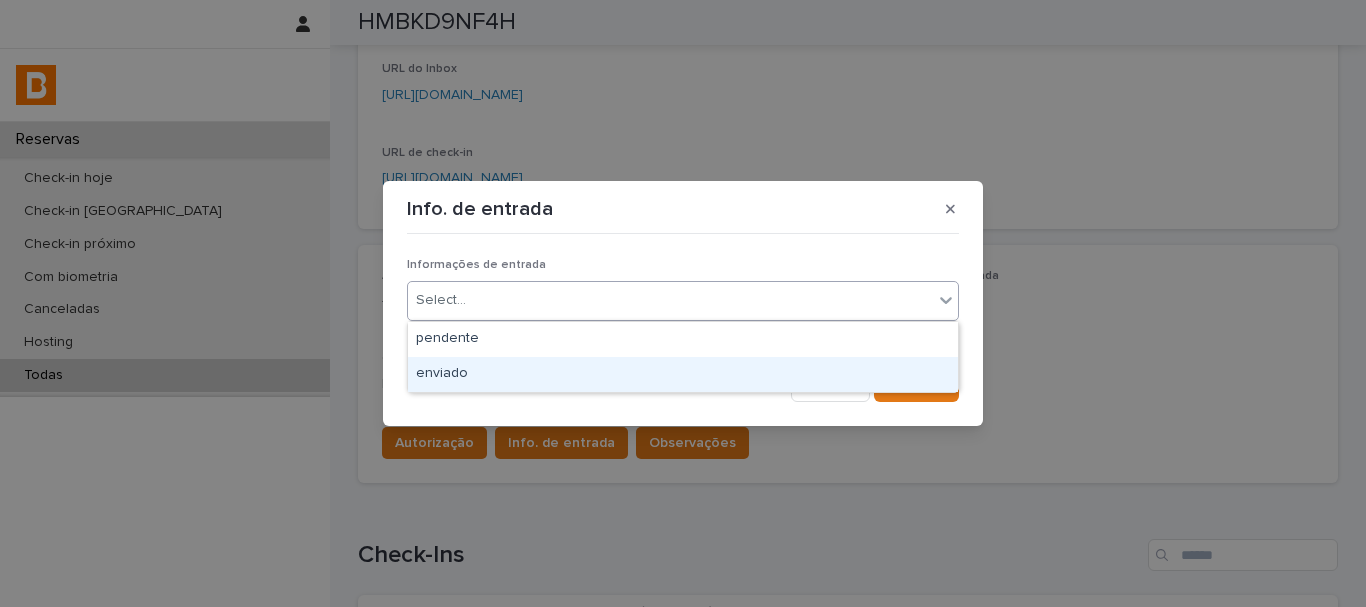 click on "enviado" at bounding box center [683, 374] 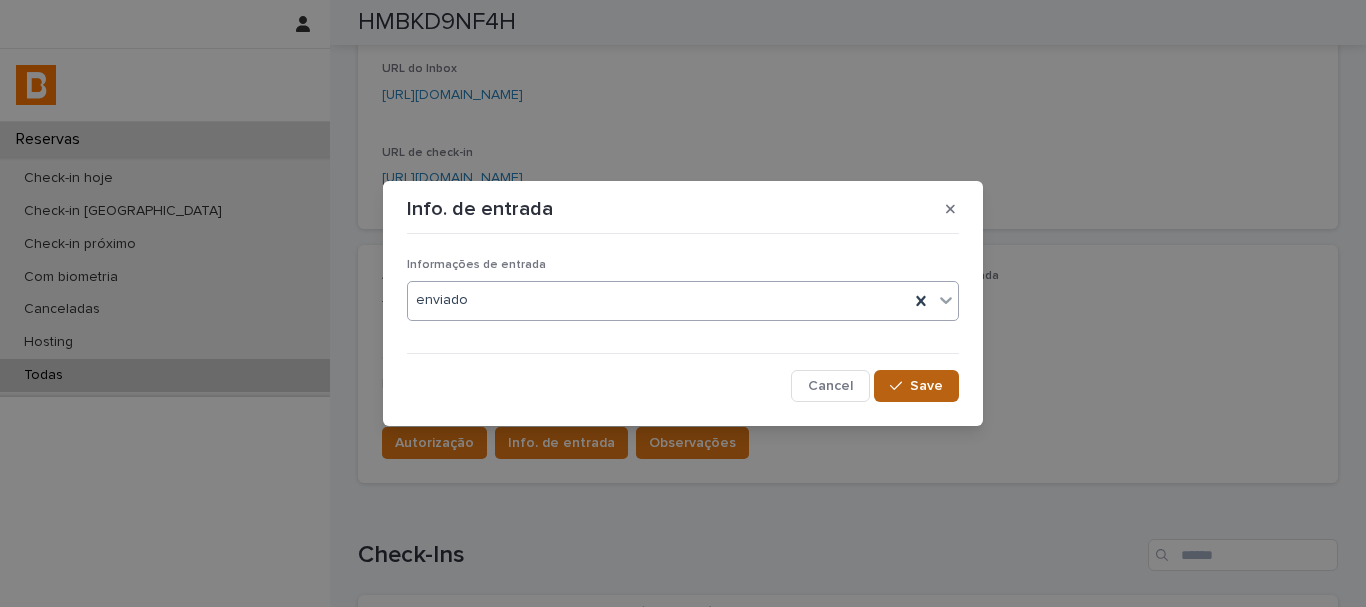 click on "Save" at bounding box center (916, 386) 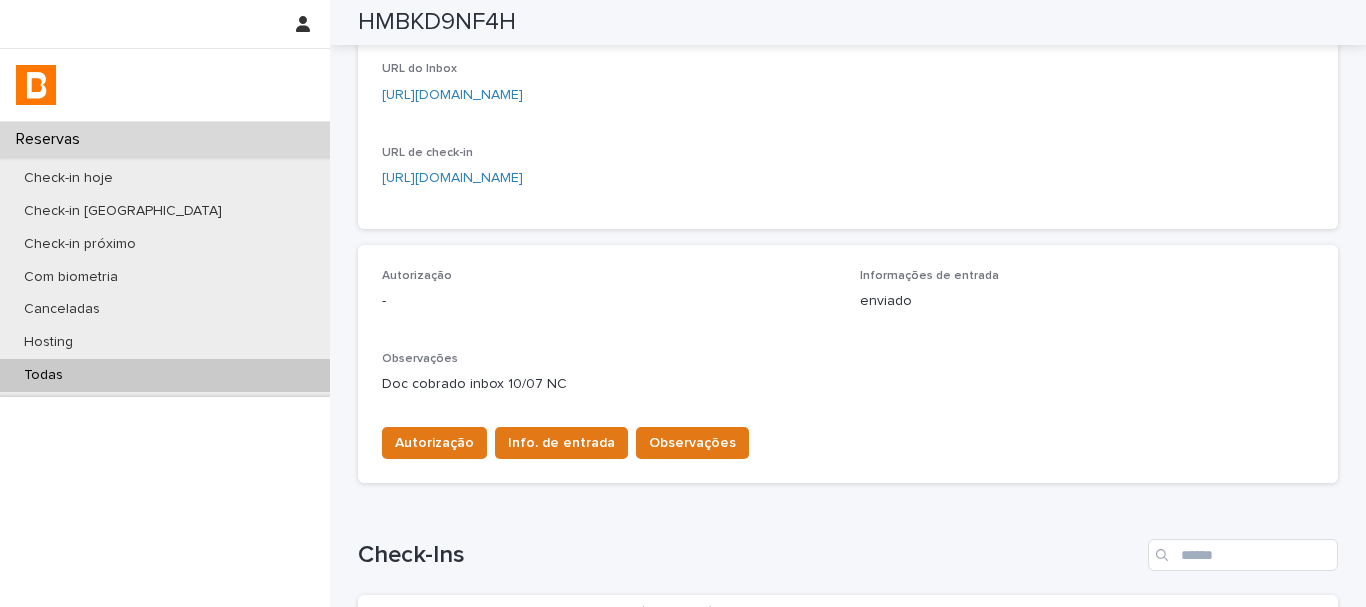 click on "Autorização" at bounding box center [434, 443] 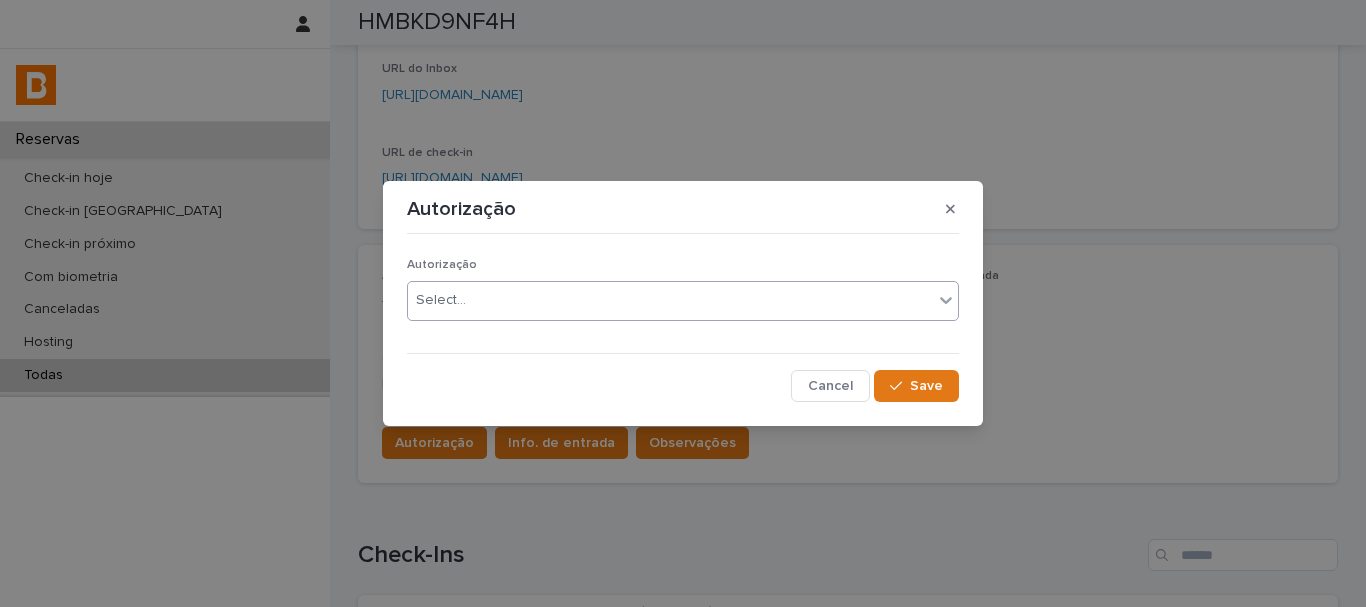 click on "Select..." at bounding box center [441, 300] 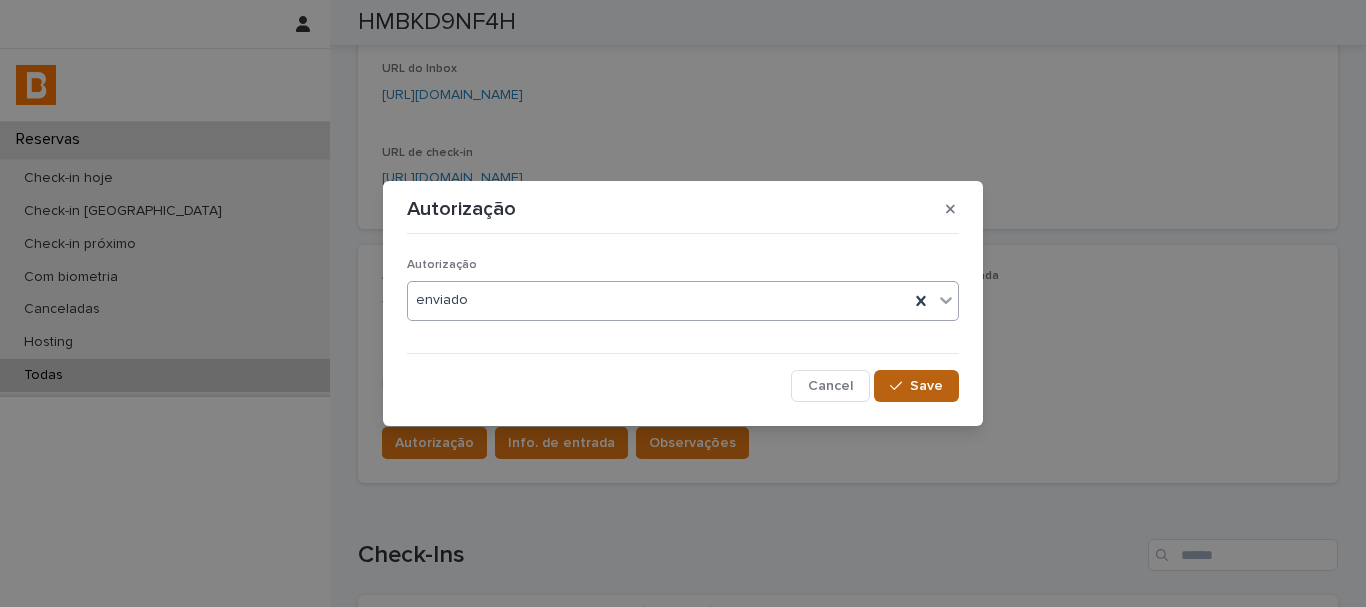 click on "Save" at bounding box center (926, 386) 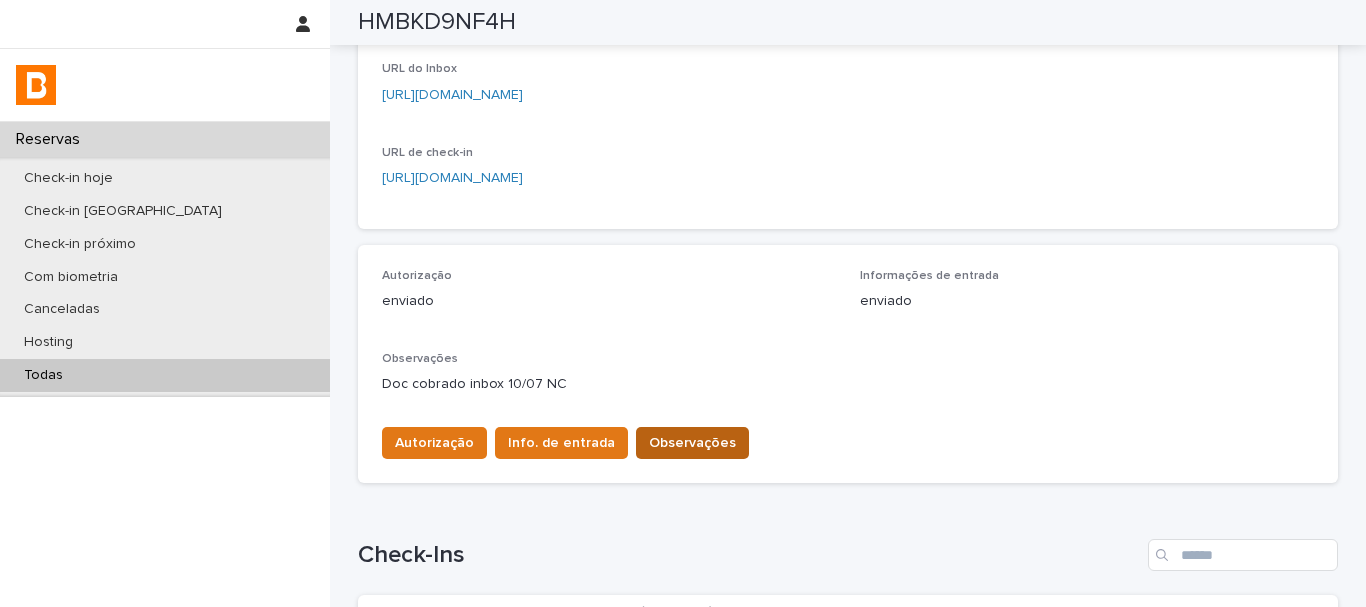 click on "Observações" at bounding box center [692, 443] 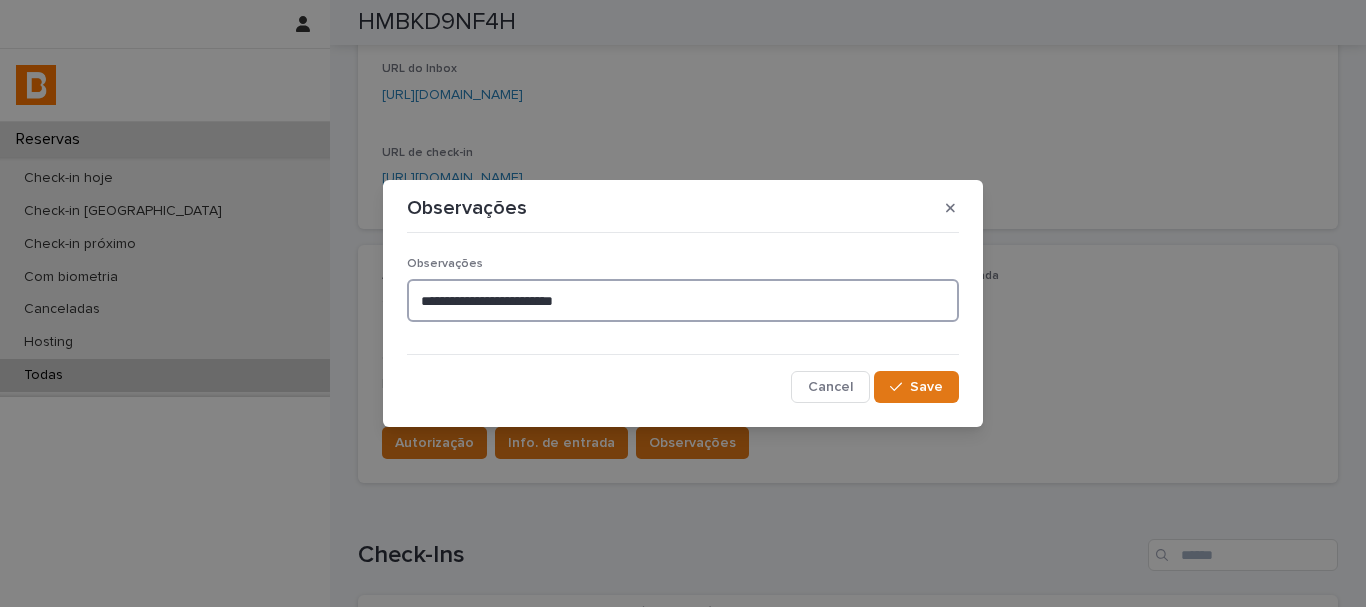 click on "**********" at bounding box center (683, 300) 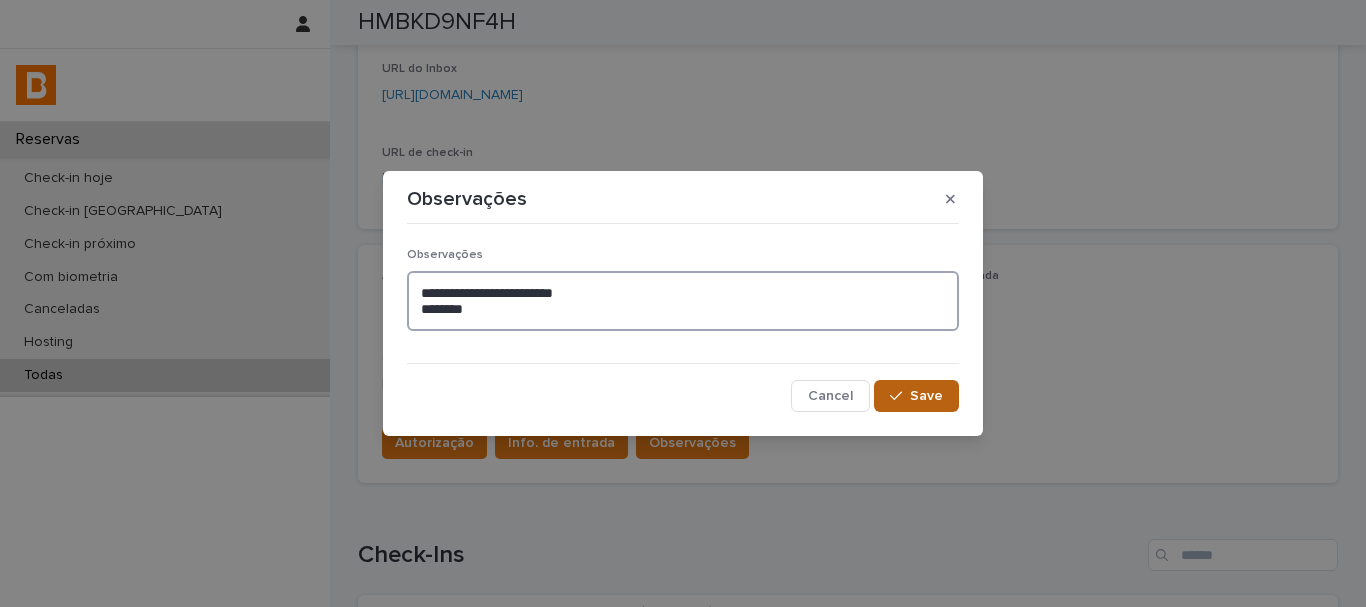 type on "**********" 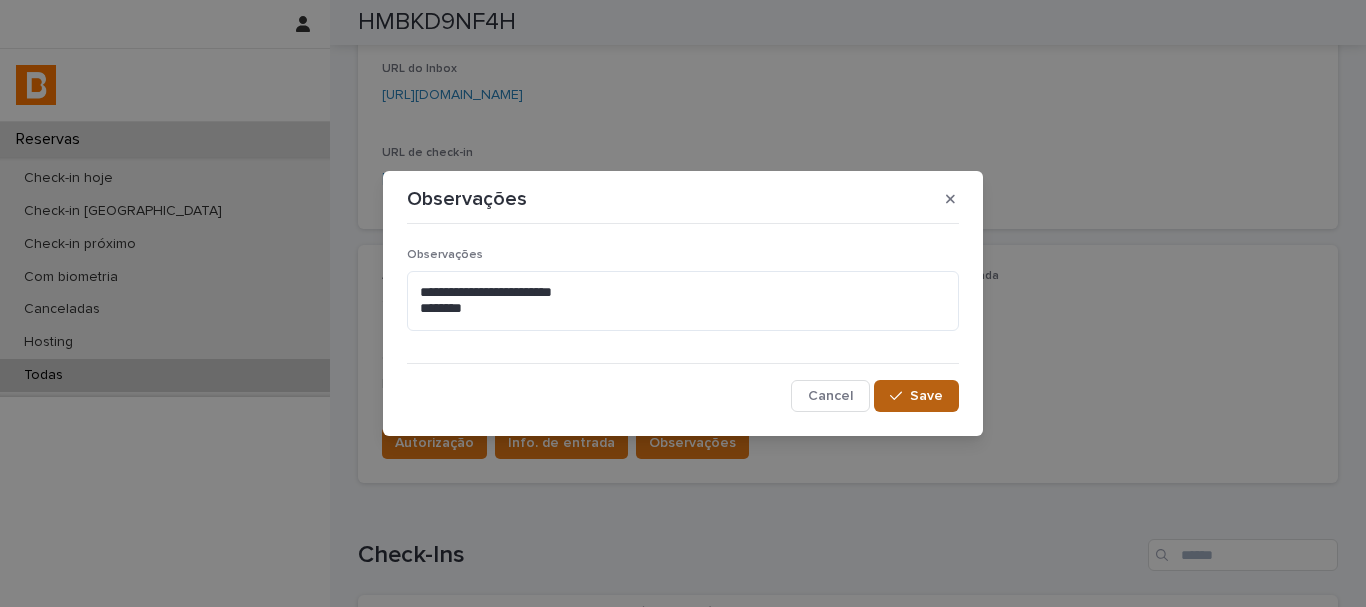 click on "Save" at bounding box center (916, 396) 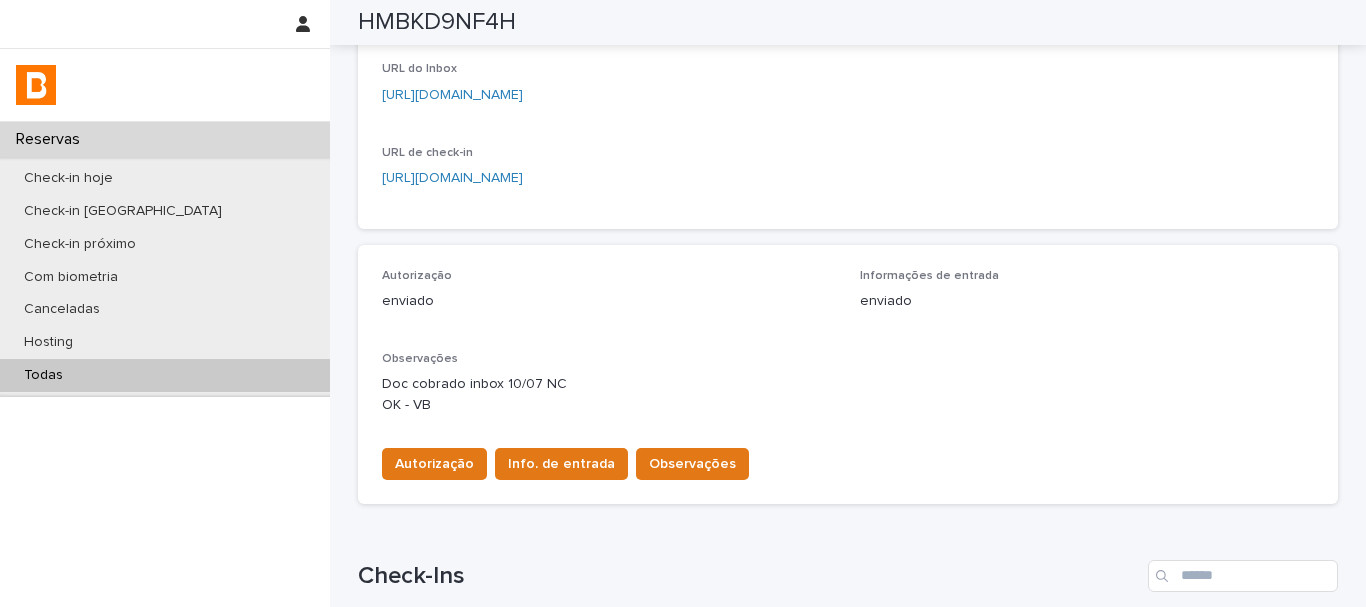scroll, scrollTop: 368, scrollLeft: 0, axis: vertical 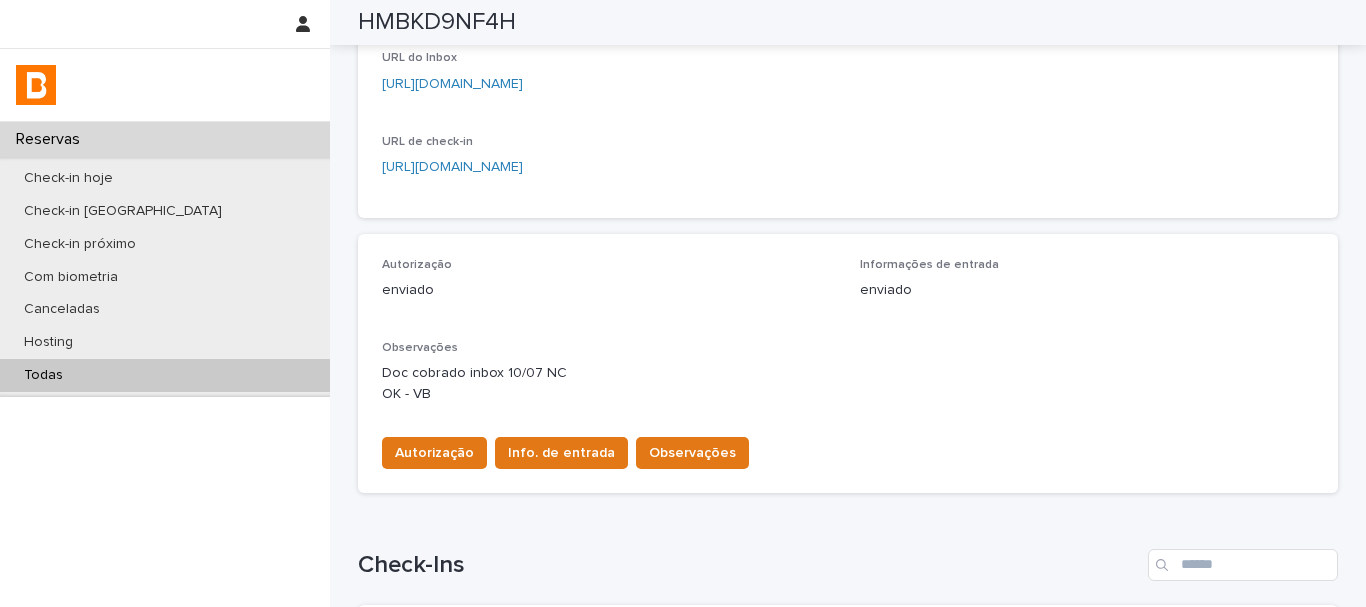 click on "Doc cobrado inbox 10/07 NC
OK - VB" at bounding box center [848, 384] 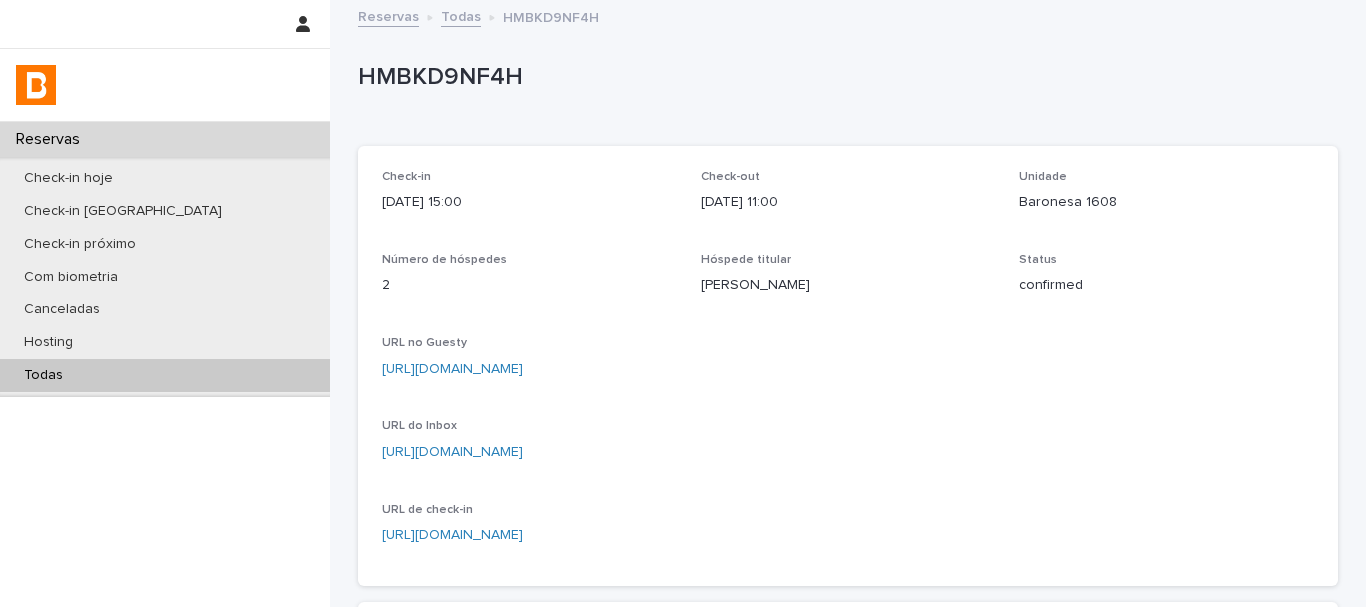click on "[DATE] 11:00" at bounding box center (848, 202) 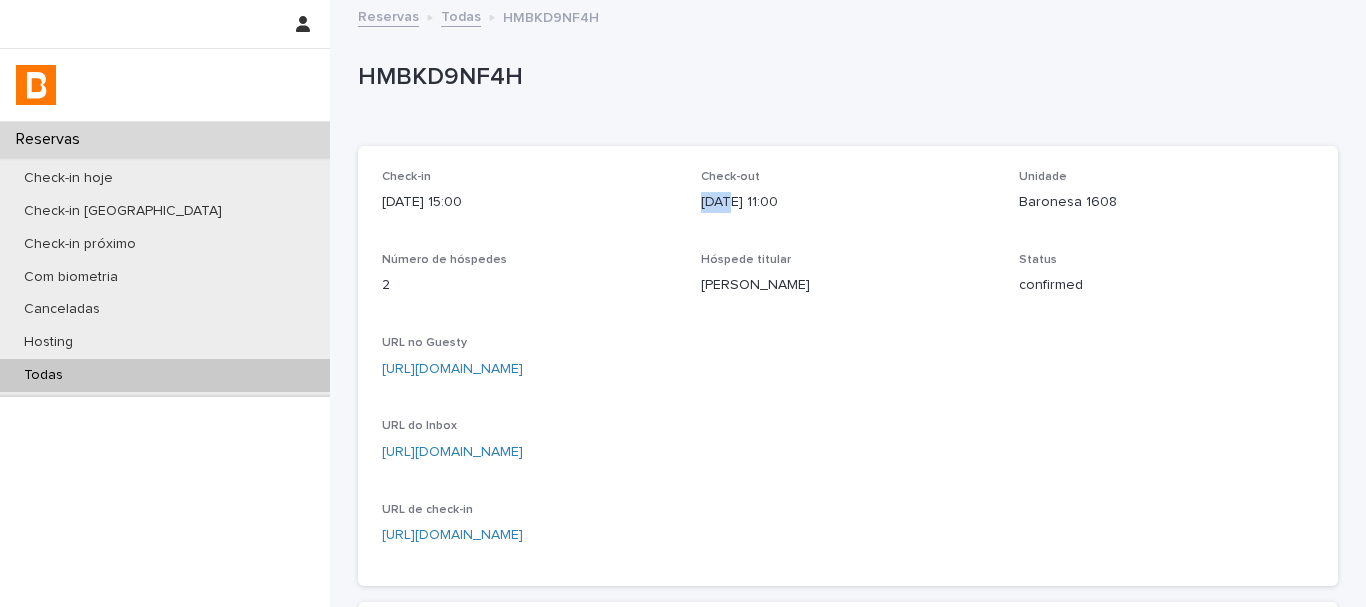 click on "[DATE] 11:00" at bounding box center [848, 202] 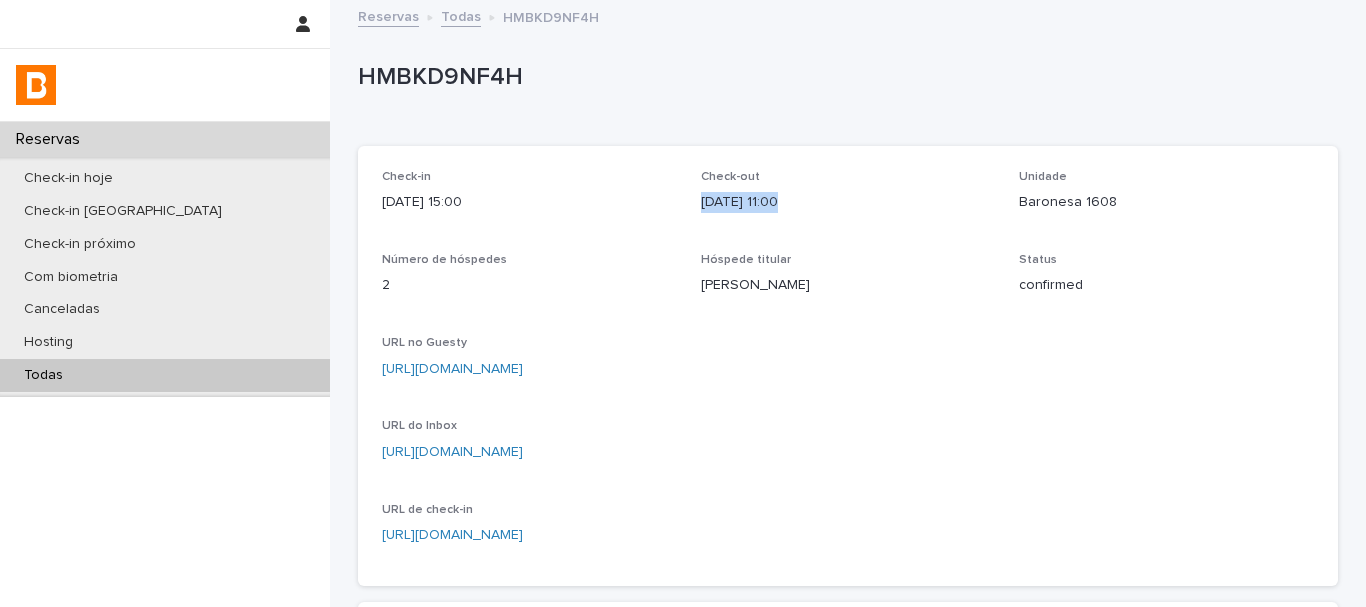 click on "[DATE] 11:00" at bounding box center [848, 202] 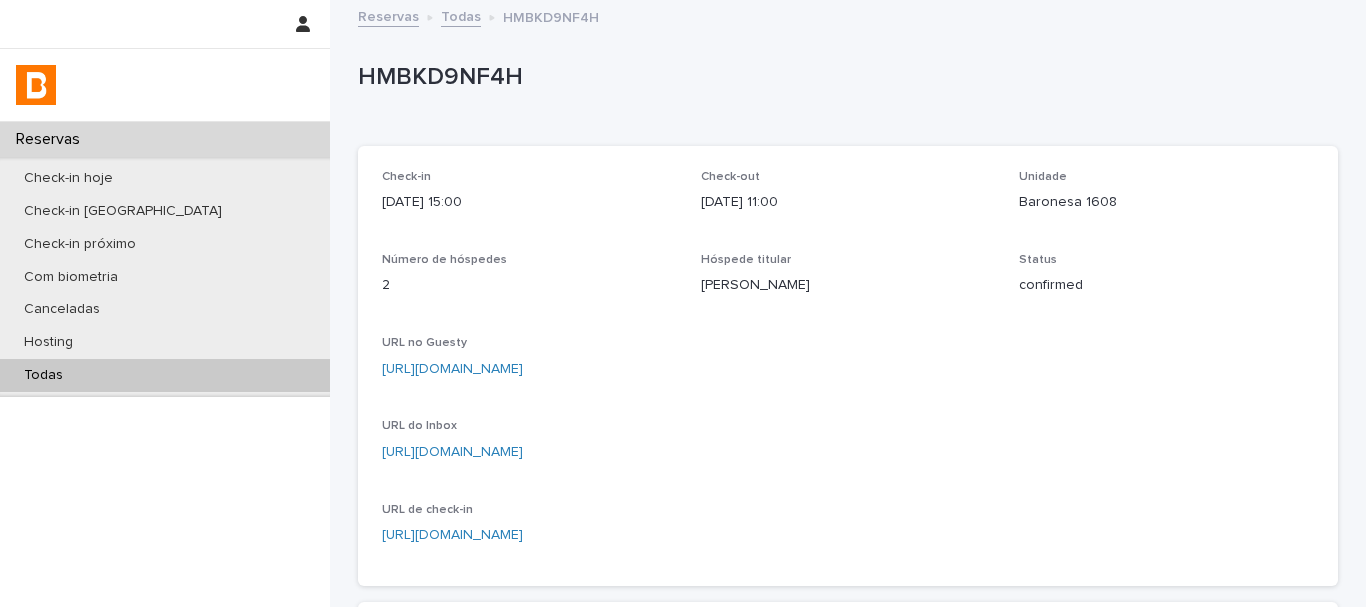 click on "Check-out" at bounding box center (730, 177) 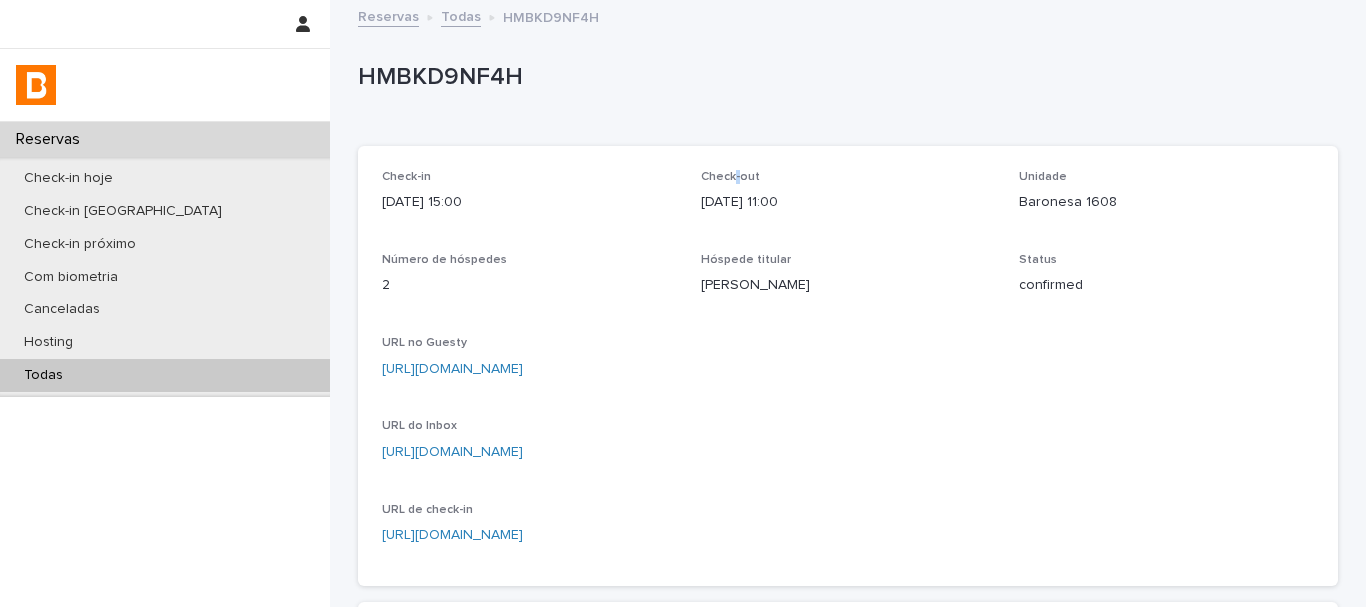 click on "Check-out" at bounding box center [730, 177] 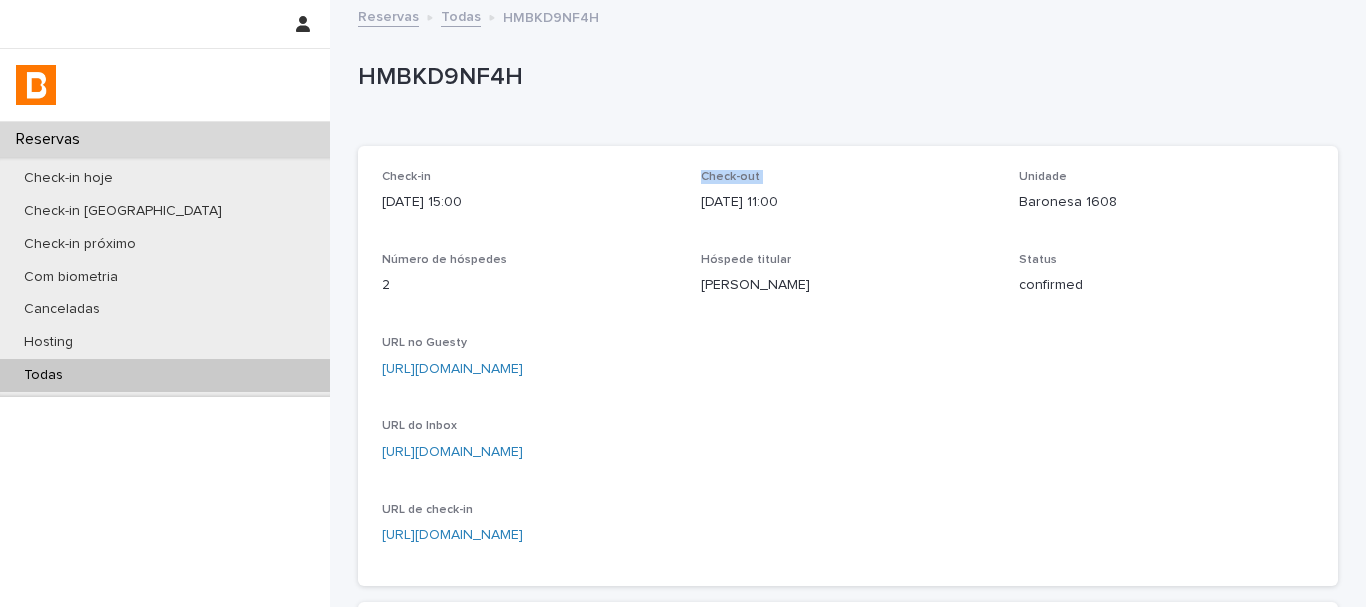 click on "Check-out" at bounding box center [730, 177] 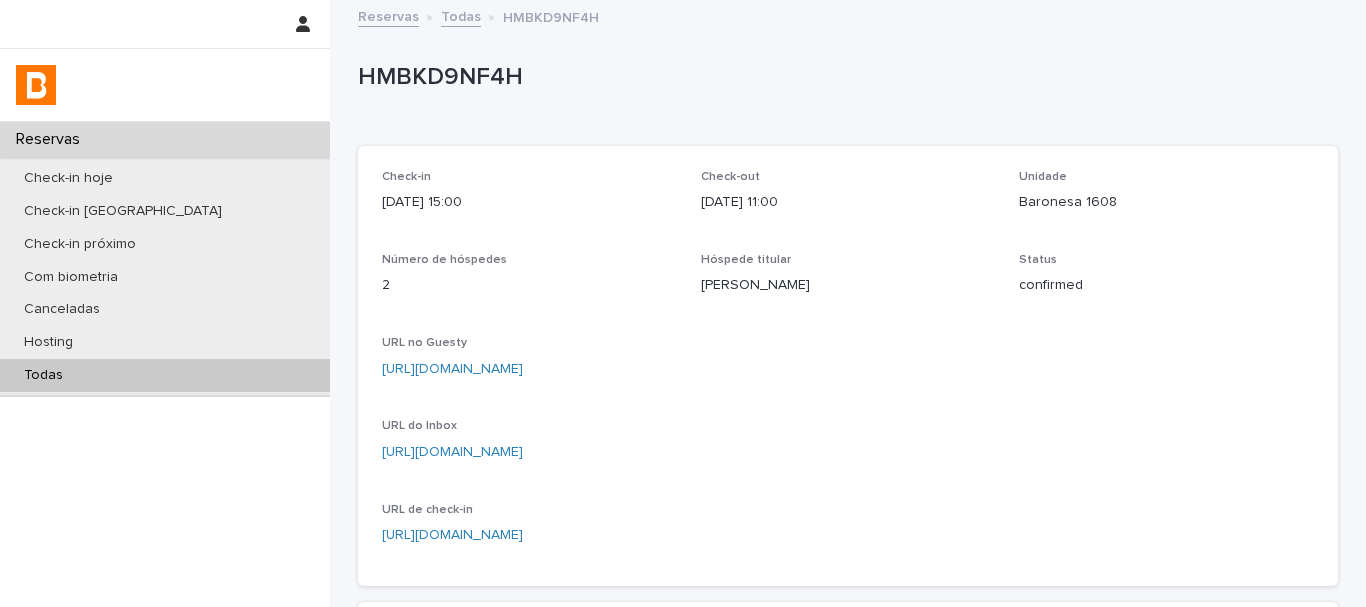 click on "HMBKD9NF4H" at bounding box center [848, 82] 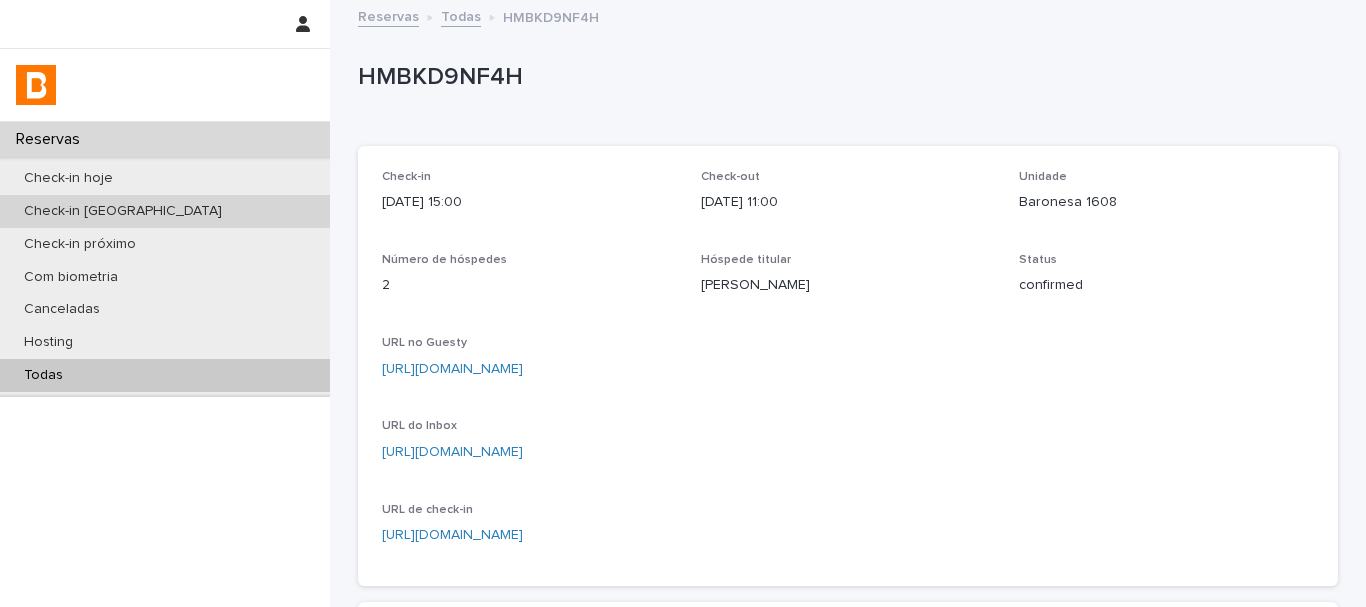 click on "Check-in [GEOGRAPHIC_DATA]" at bounding box center (165, 211) 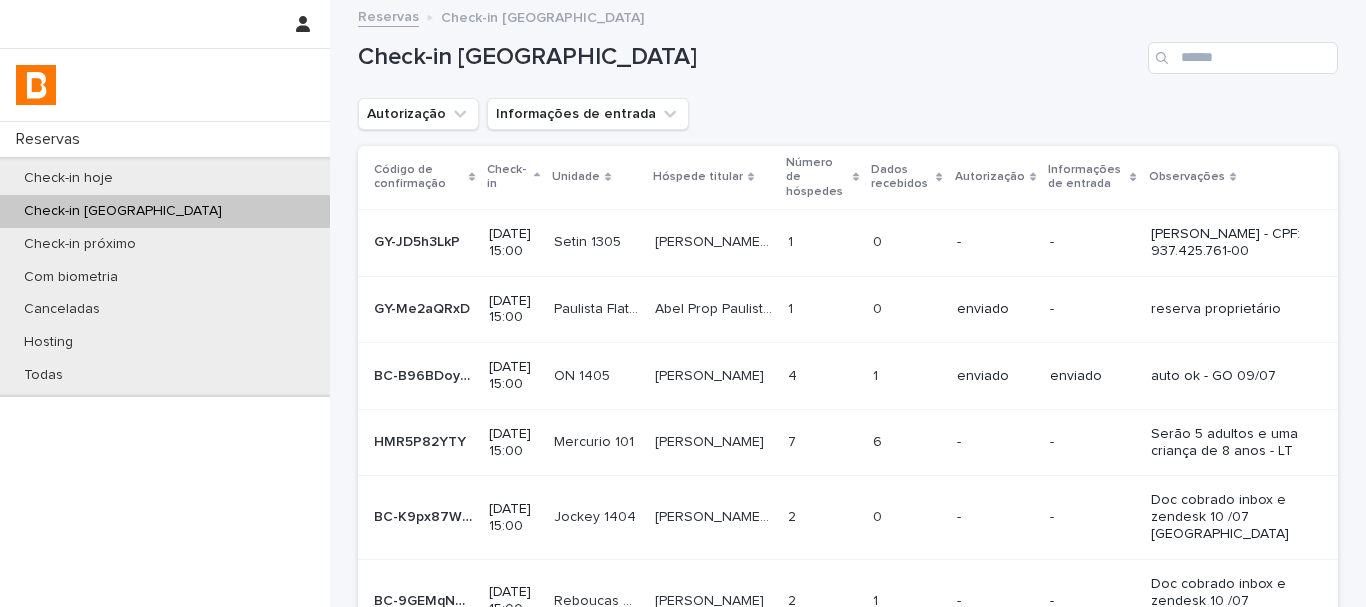 click on "Autorização Informações de entrada" at bounding box center (848, 114) 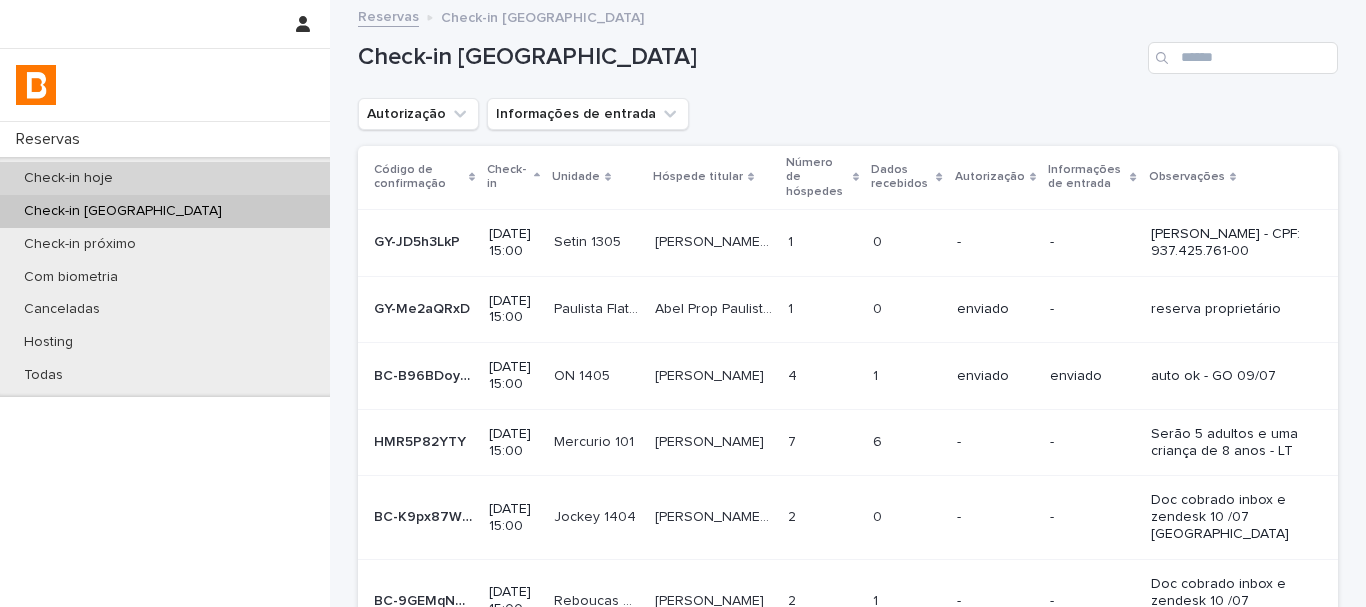 click on "Check-in hoje" at bounding box center [165, 178] 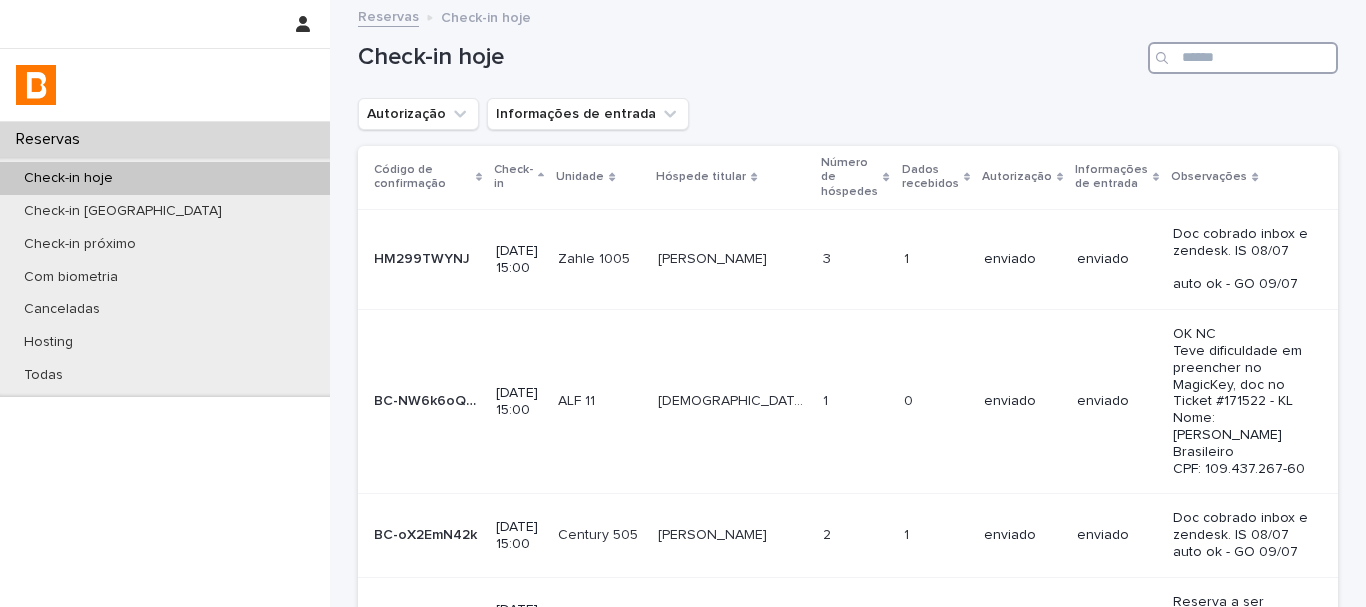 click at bounding box center [1243, 58] 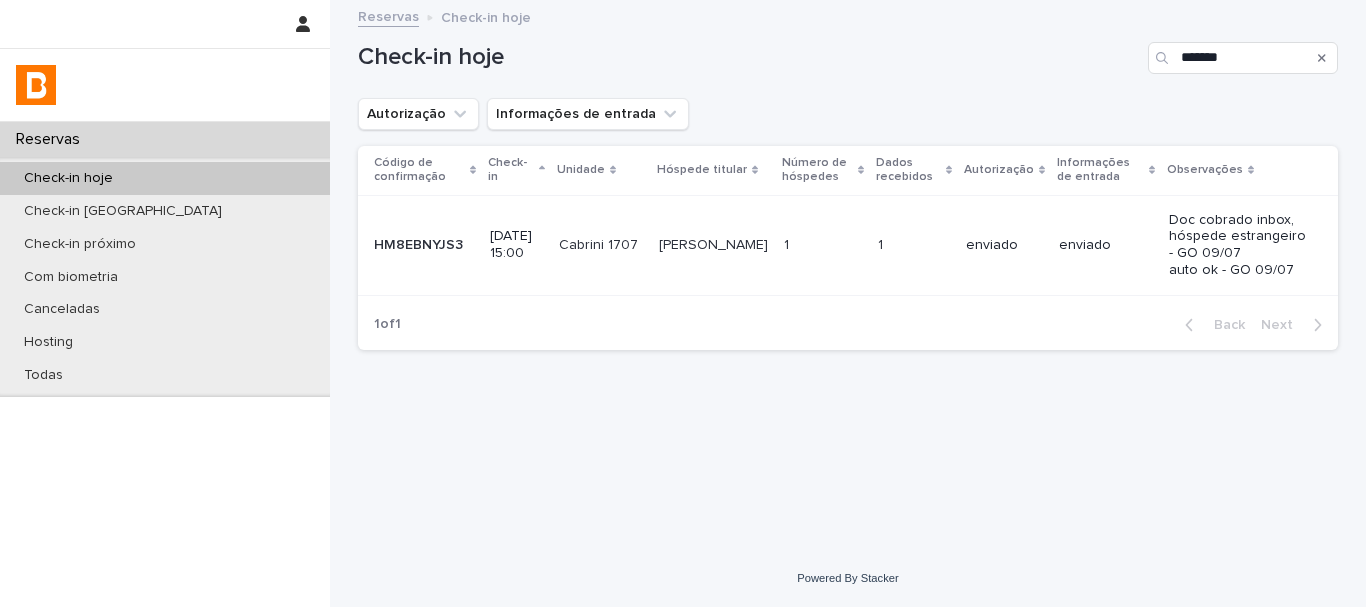 click on "Loading... Saving… Loading... Saving… Check-in hoje ******* Autorização Informações de entrada Código de confirmação Check-in Unidade Hóspede titular Número de hóspedes Dados recebidos Autorização Informações de entrada Observações HM8EBNYJS3 HM8EBNYJS3   [DATE] 15:00 Cabrini 1707 Cabrini 1707   [PERSON_NAME]   1 1   1 1   enviado enviado Doc cobrado inbox, hóspede estrangeiro - GO 09/07
auto ok - GO 09/07 1  of  1 Back Next" at bounding box center [848, 276] 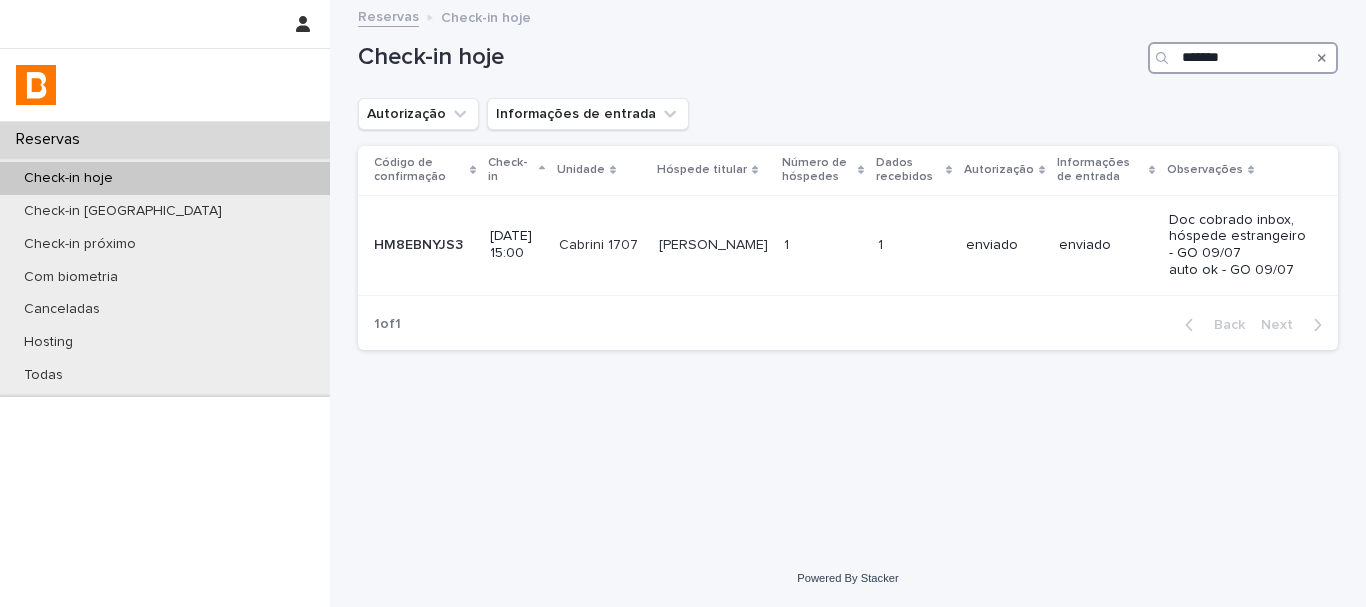 drag, startPoint x: 1247, startPoint y: 48, endPoint x: 979, endPoint y: 40, distance: 268.1194 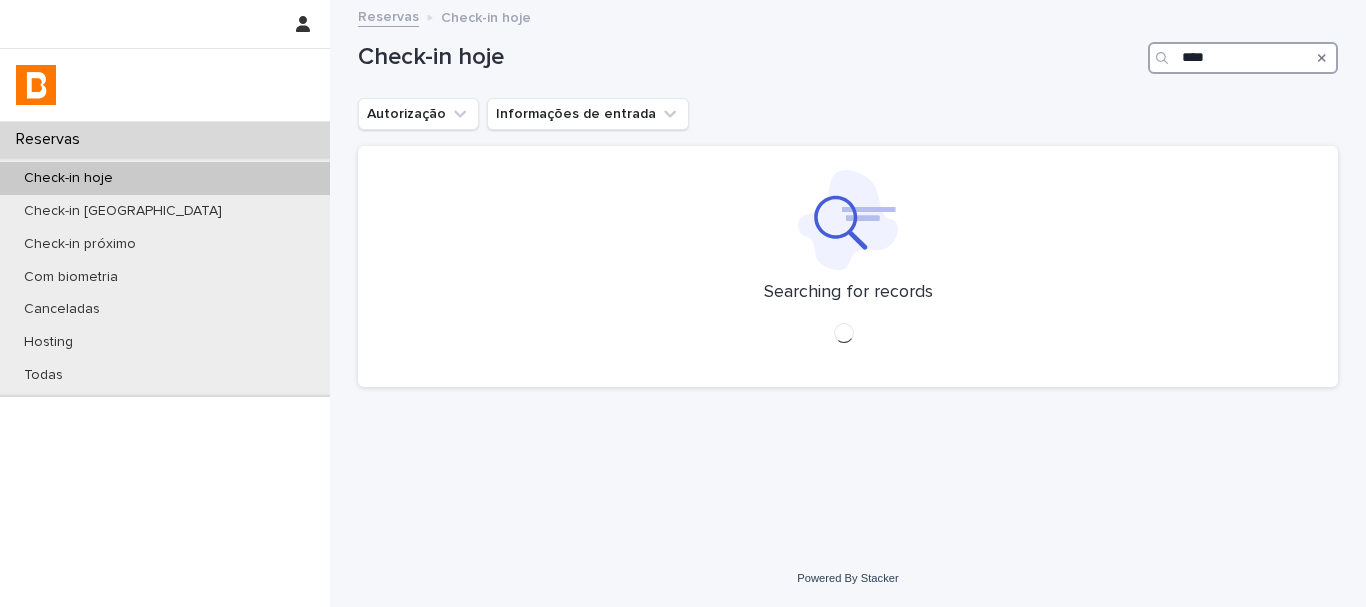 type on "*****" 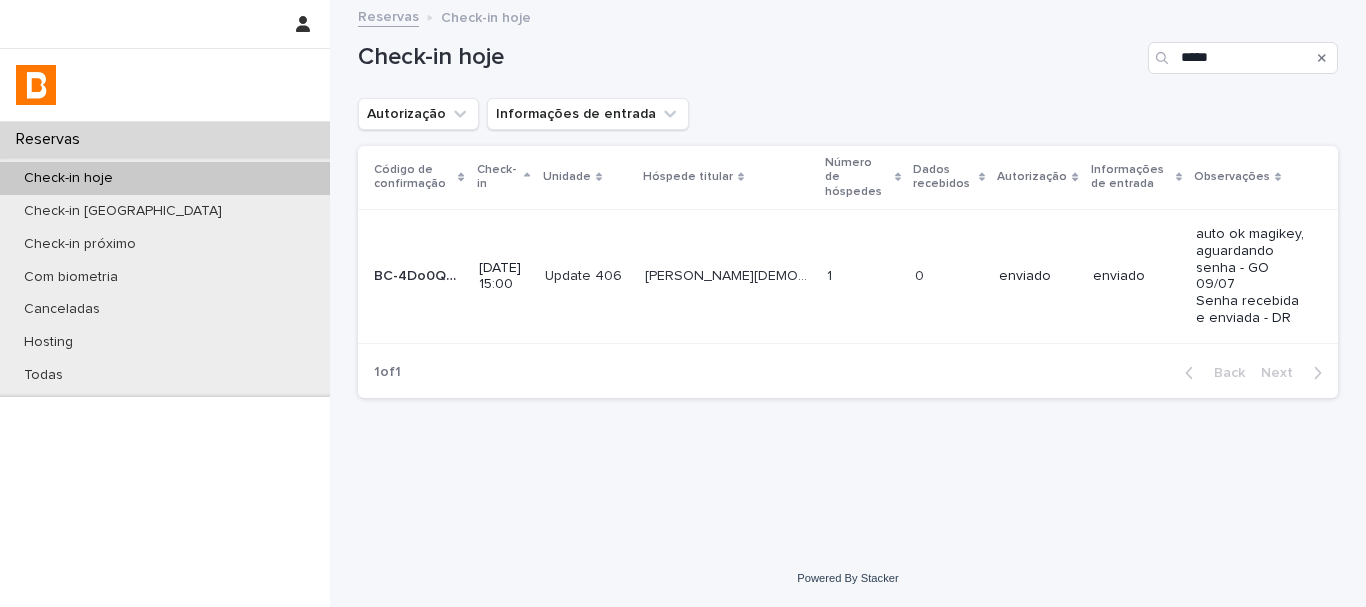 click on "0 0" at bounding box center (949, 276) 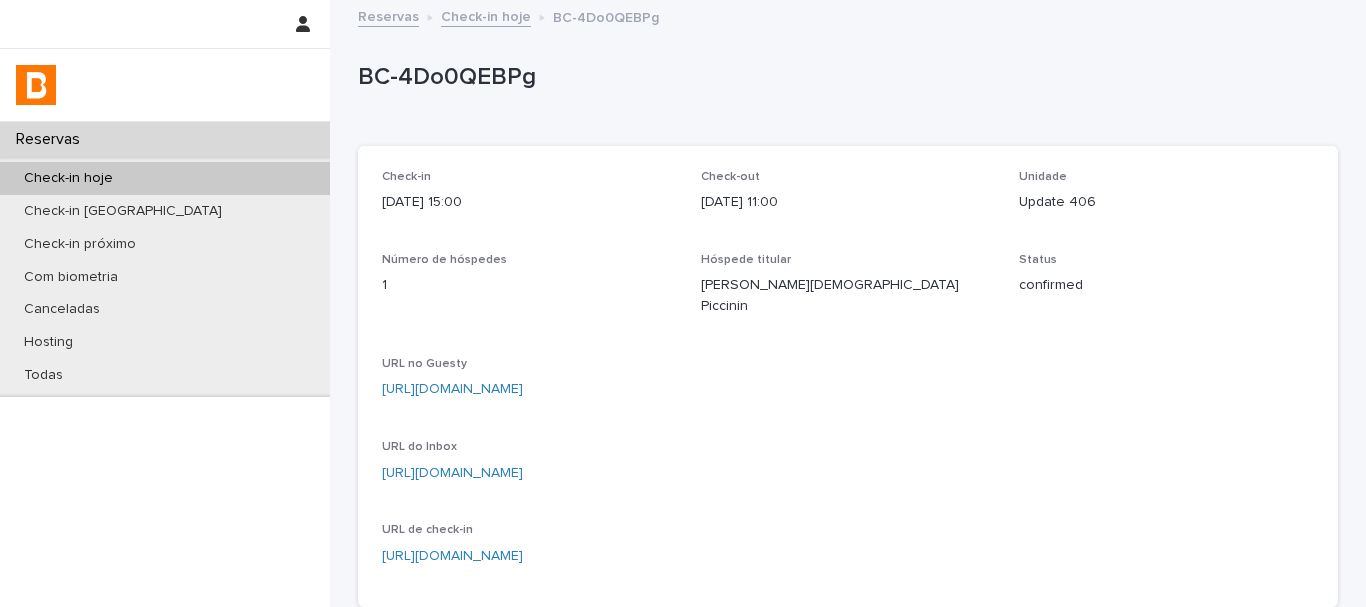 click on "Check-in hoje" at bounding box center (165, 178) 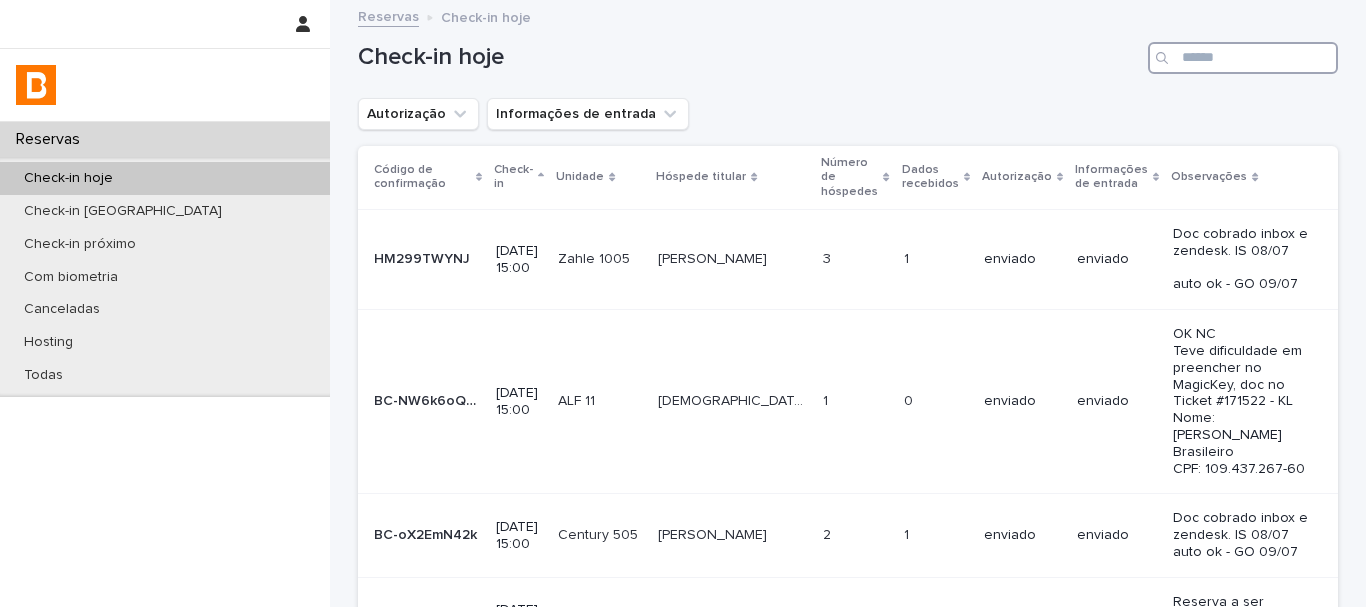 click at bounding box center [1243, 58] 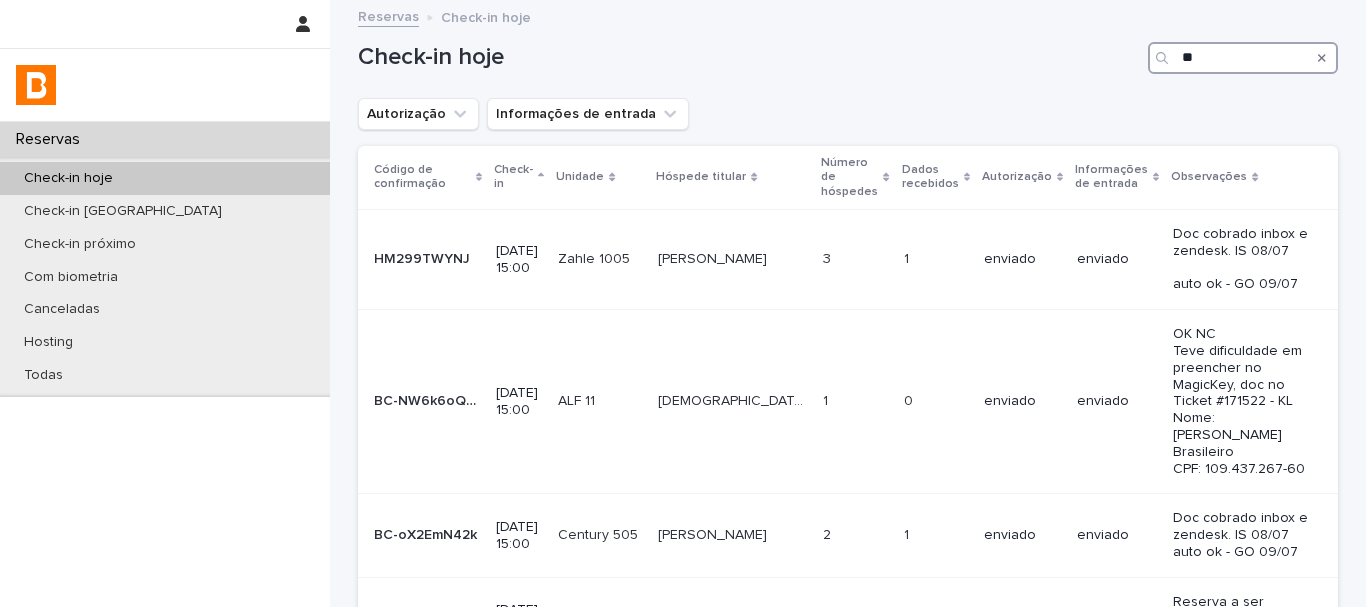 type on "***" 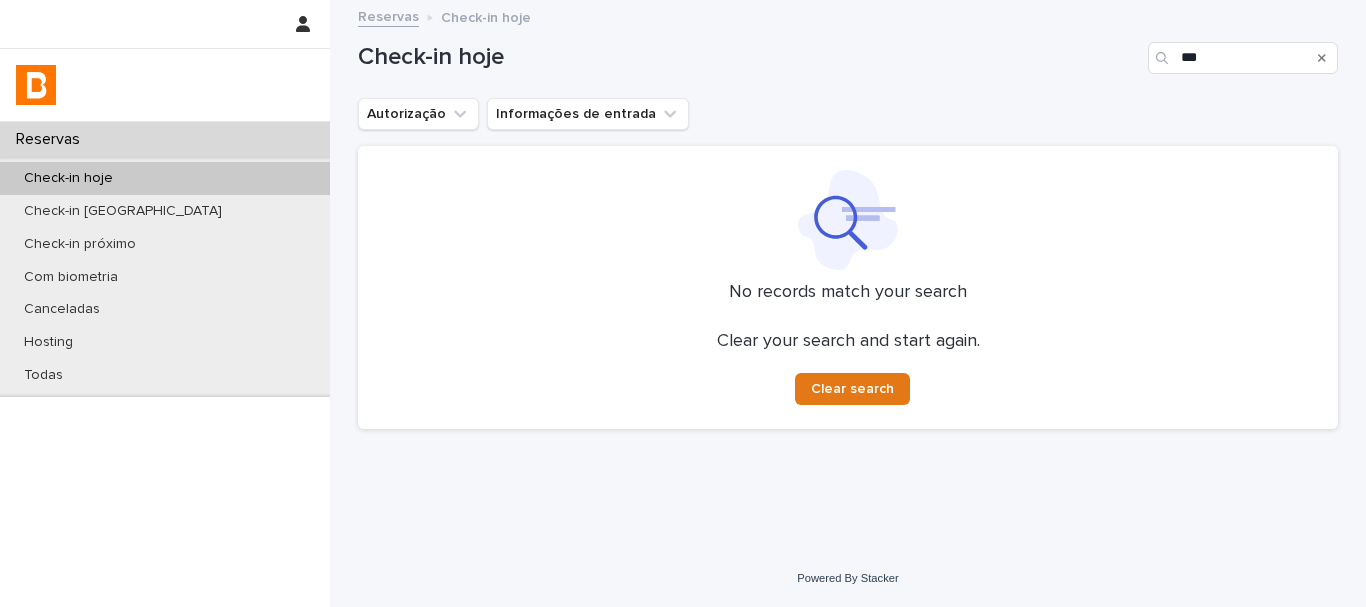 click on "Check-in hoje" at bounding box center [165, 178] 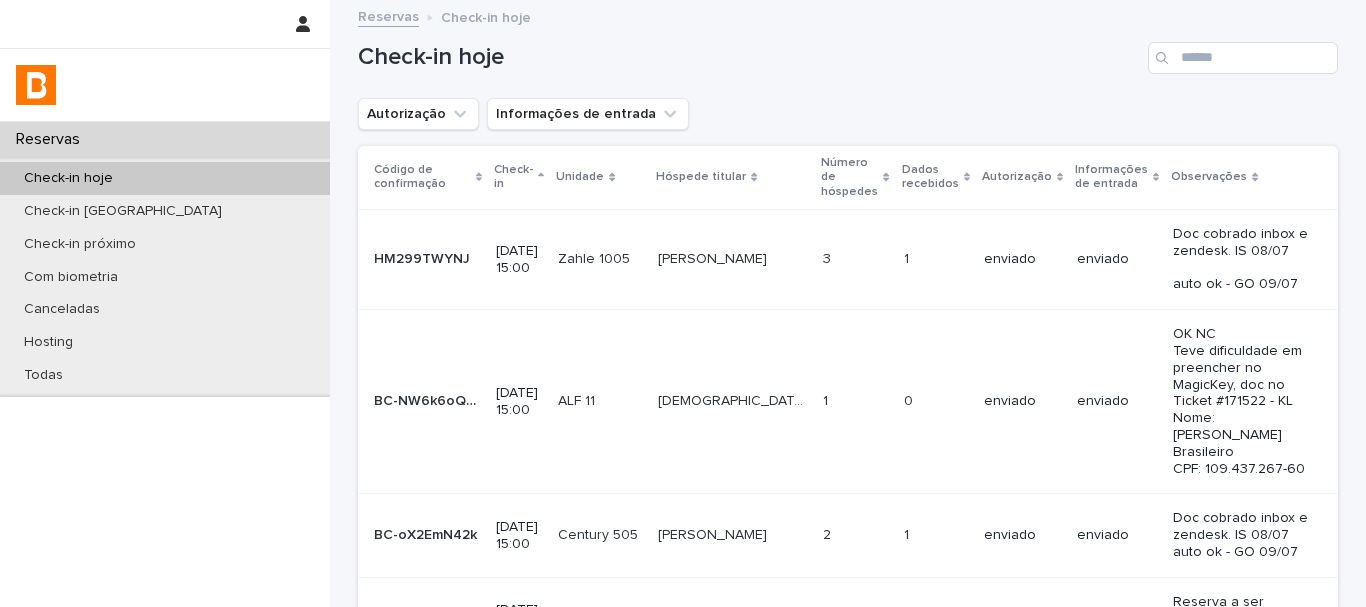 click on "Autorização Informações de entrada" at bounding box center (848, 114) 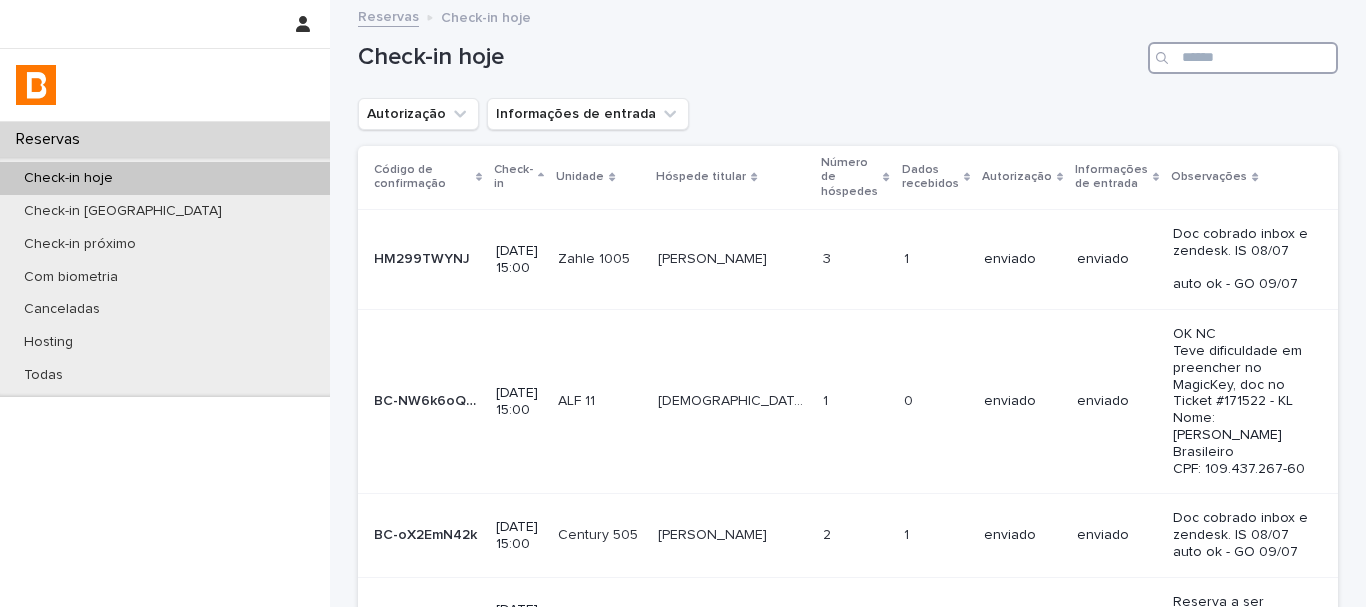 click at bounding box center [1243, 58] 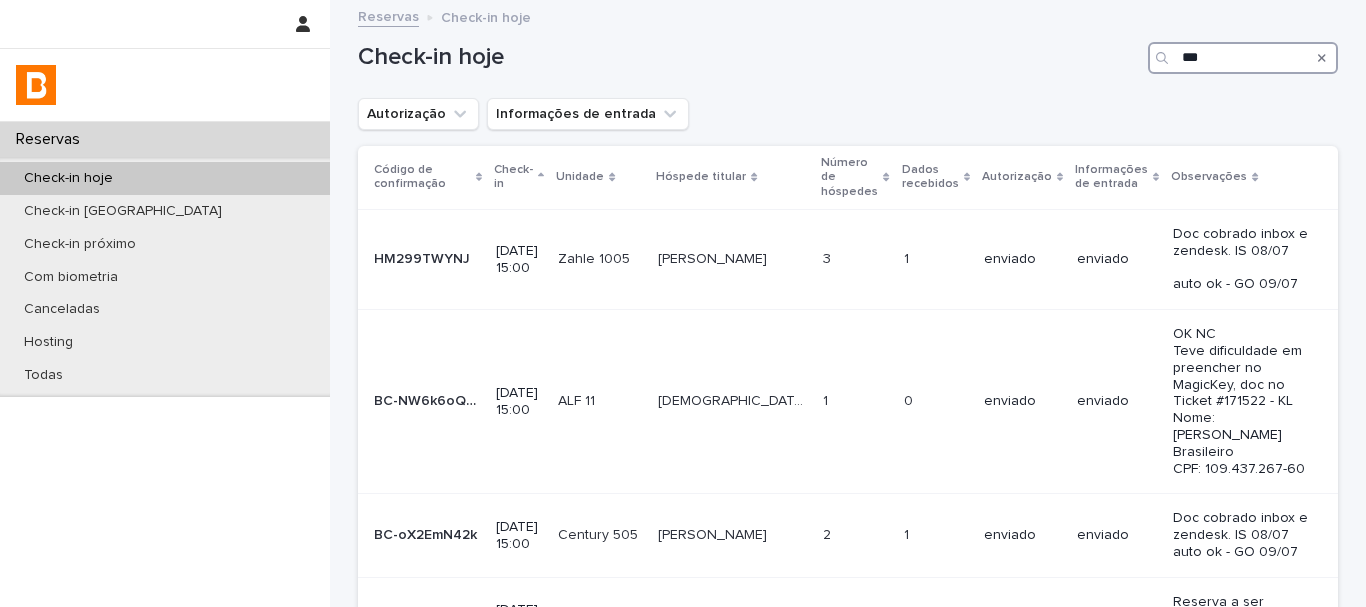 type on "****" 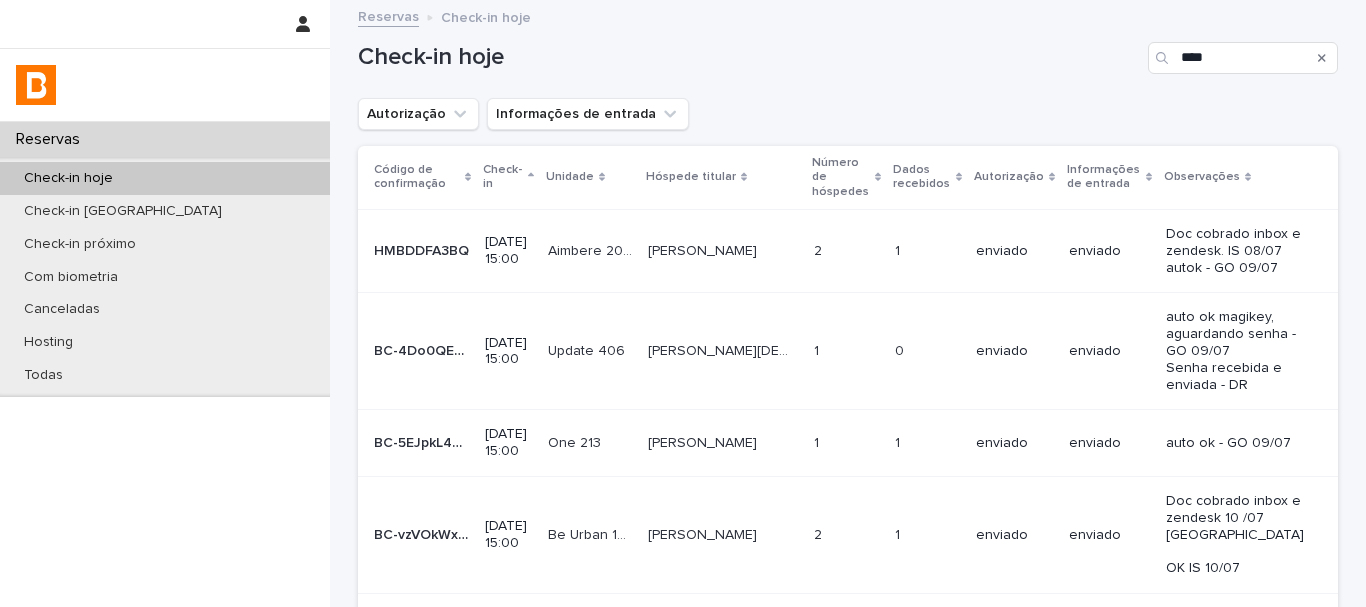 click at bounding box center [846, 443] 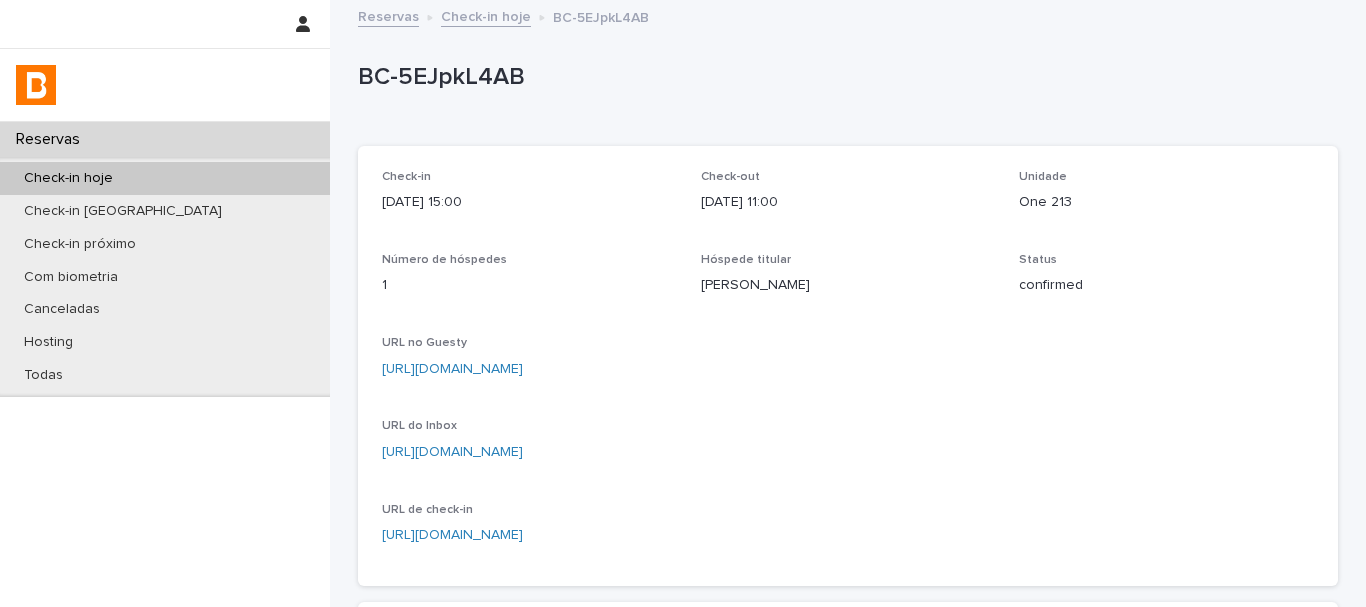 scroll, scrollTop: 600, scrollLeft: 0, axis: vertical 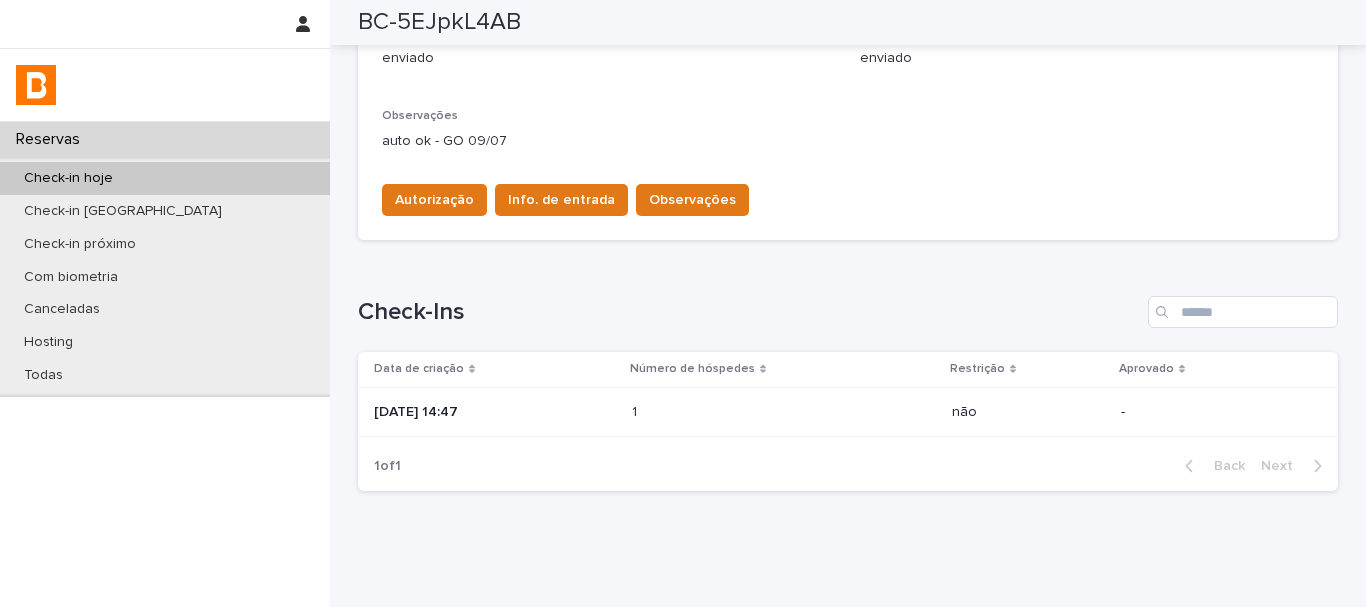 click on "1 1" at bounding box center (784, 412) 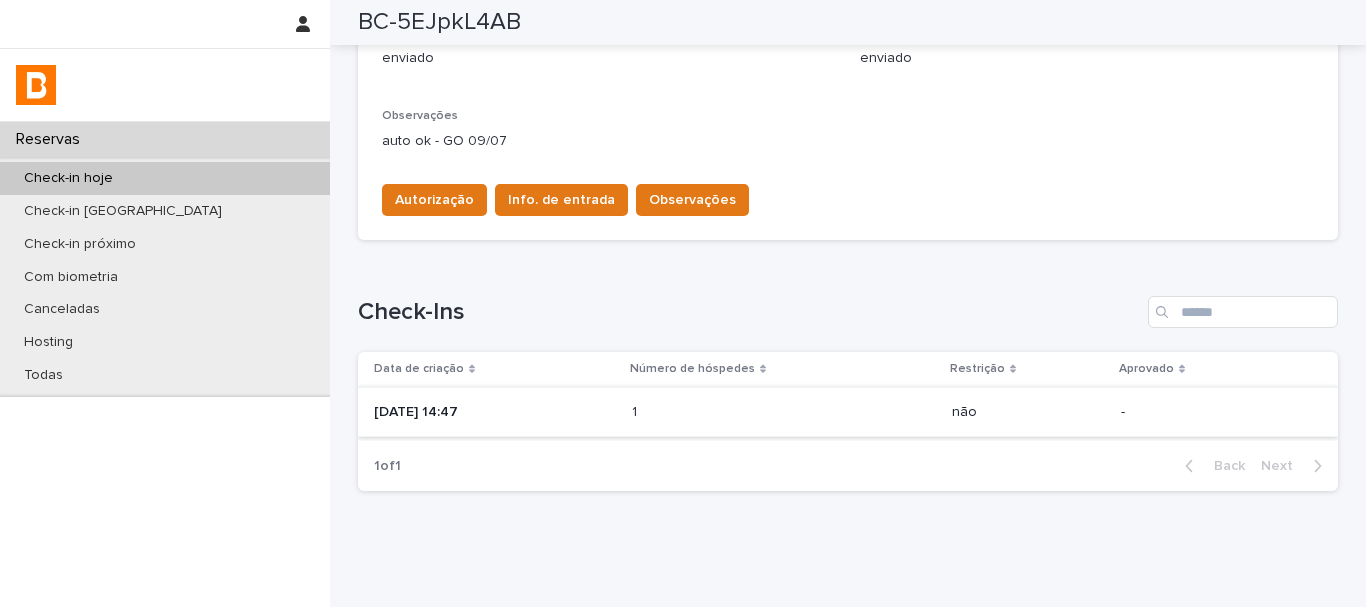 scroll, scrollTop: 0, scrollLeft: 0, axis: both 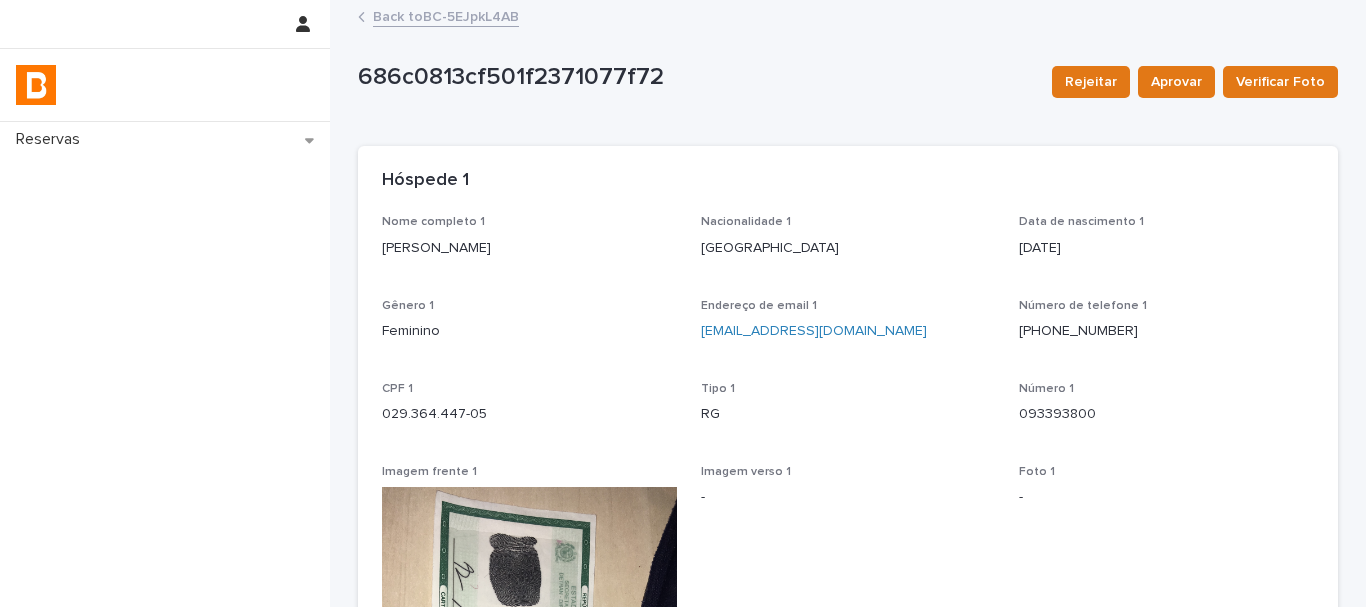 click on "[PERSON_NAME]" at bounding box center (529, 248) 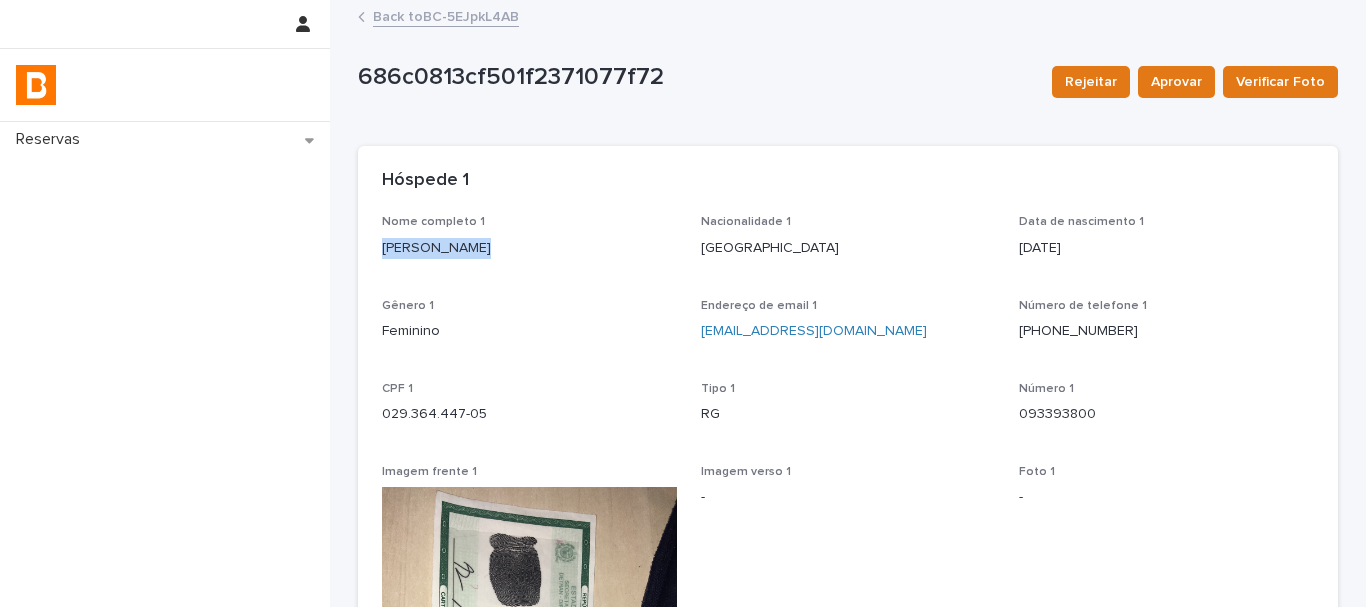 click on "[PERSON_NAME]" at bounding box center (529, 248) 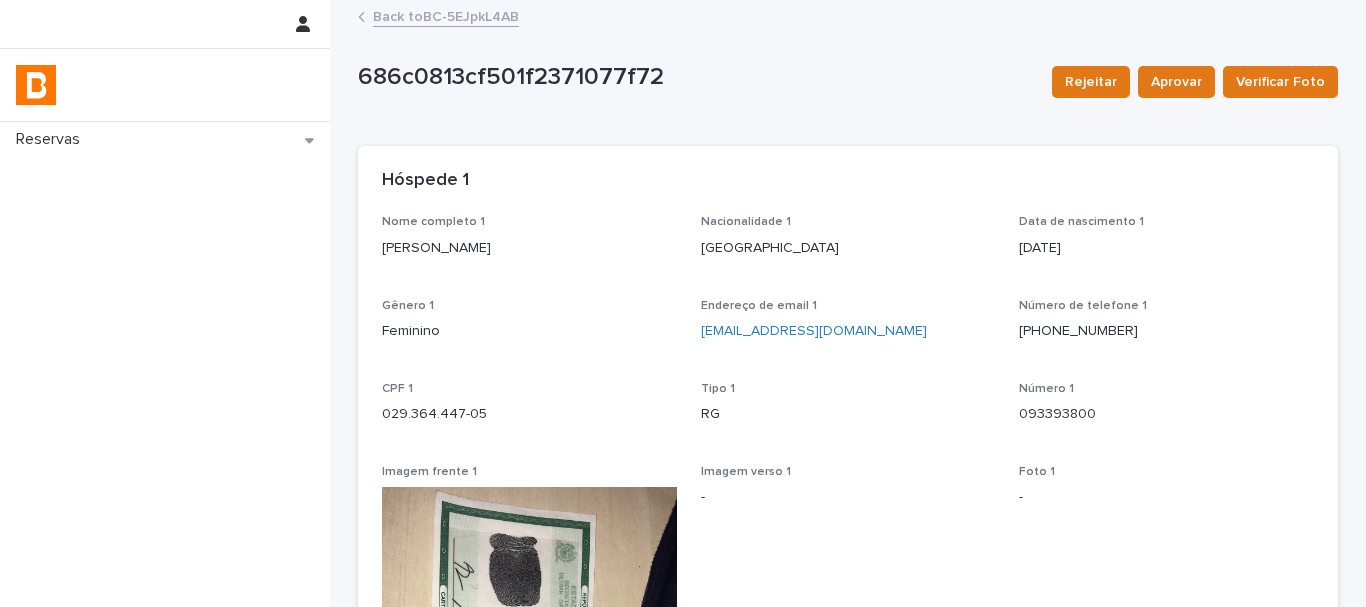 drag, startPoint x: 1176, startPoint y: 512, endPoint x: 1060, endPoint y: 453, distance: 130.14223 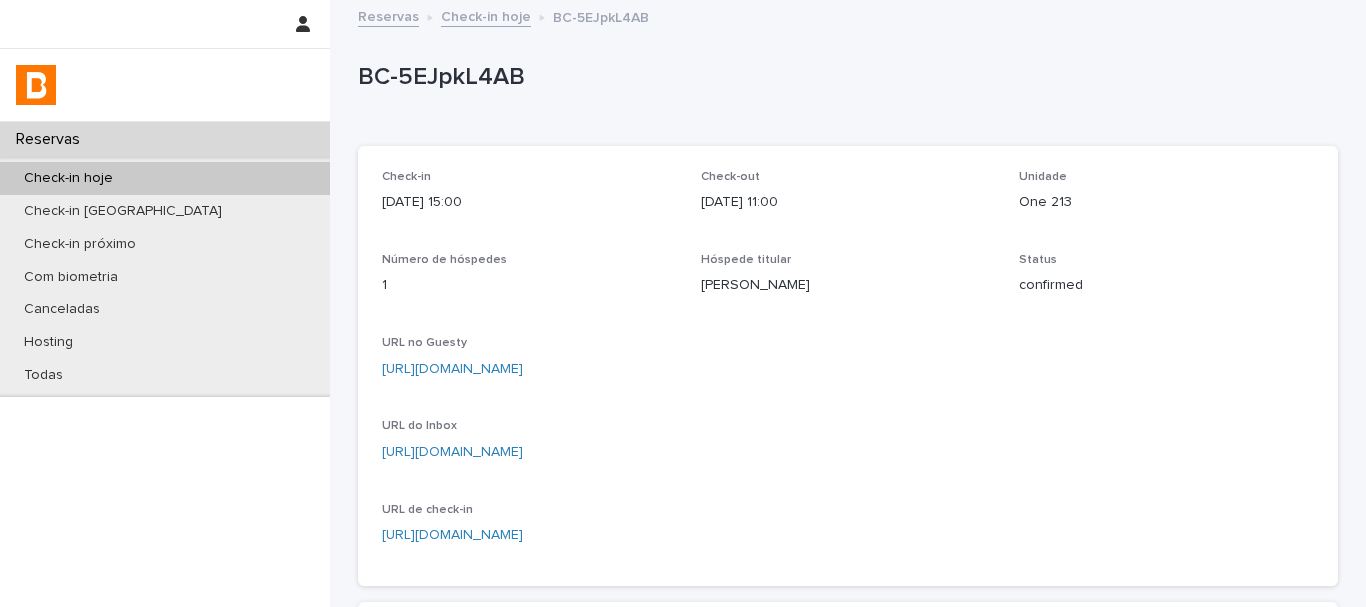 scroll, scrollTop: 400, scrollLeft: 0, axis: vertical 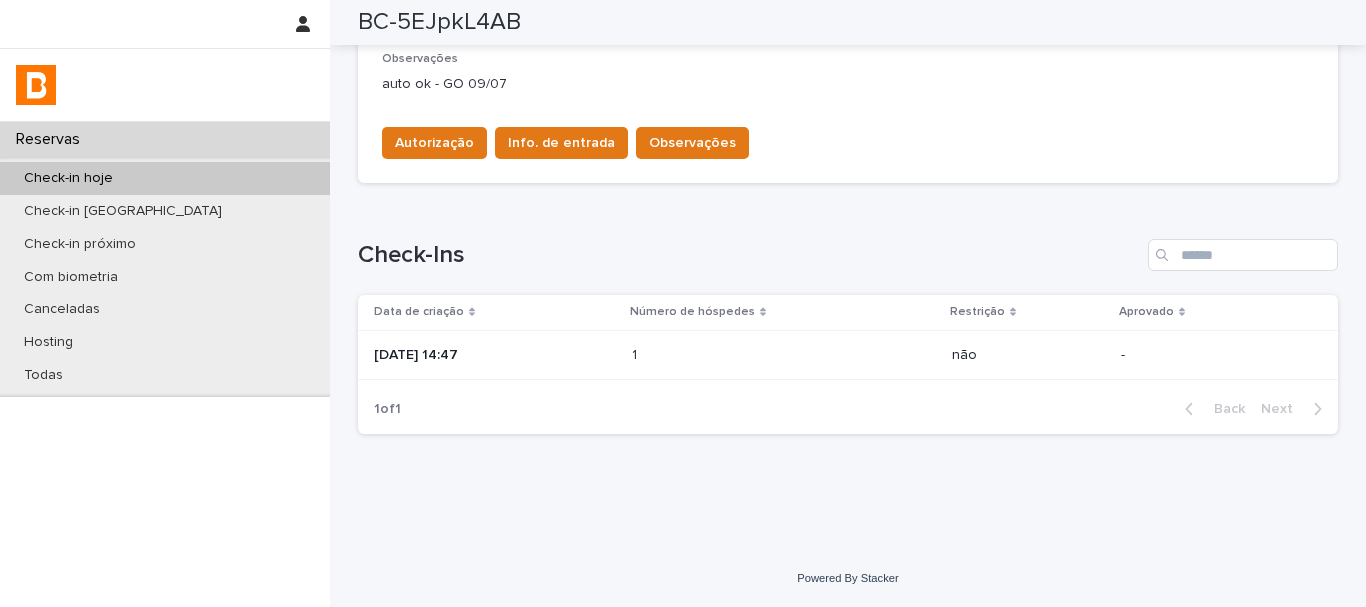 click at bounding box center [719, 355] 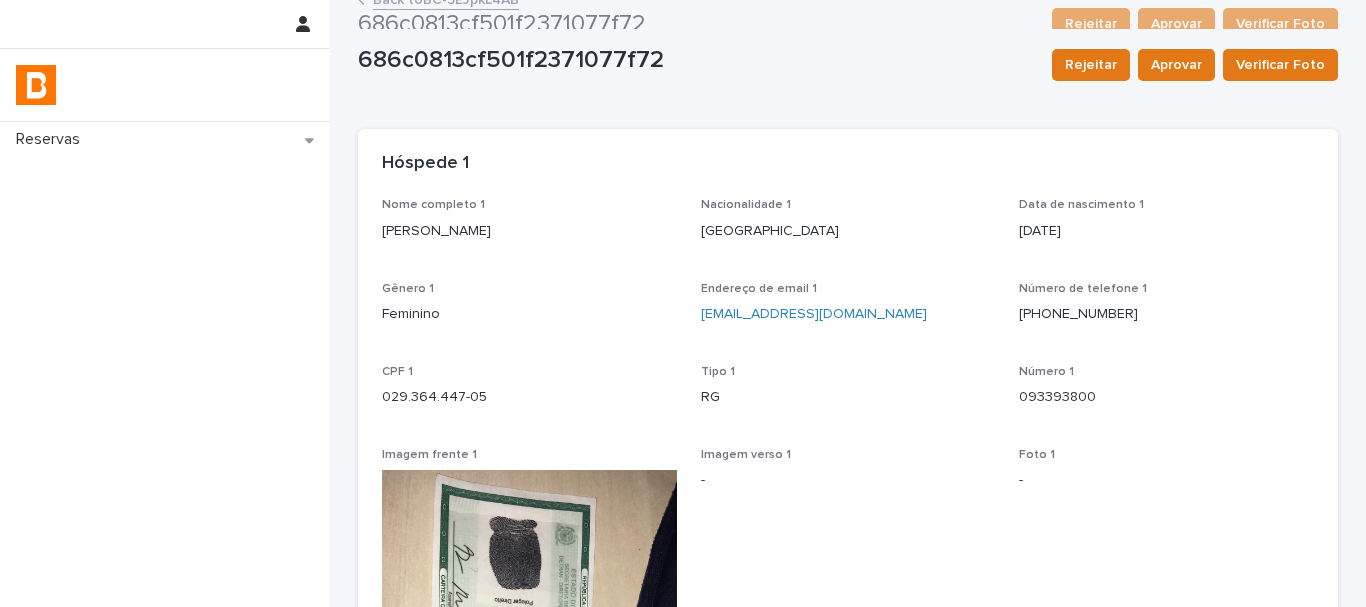 scroll, scrollTop: 0, scrollLeft: 0, axis: both 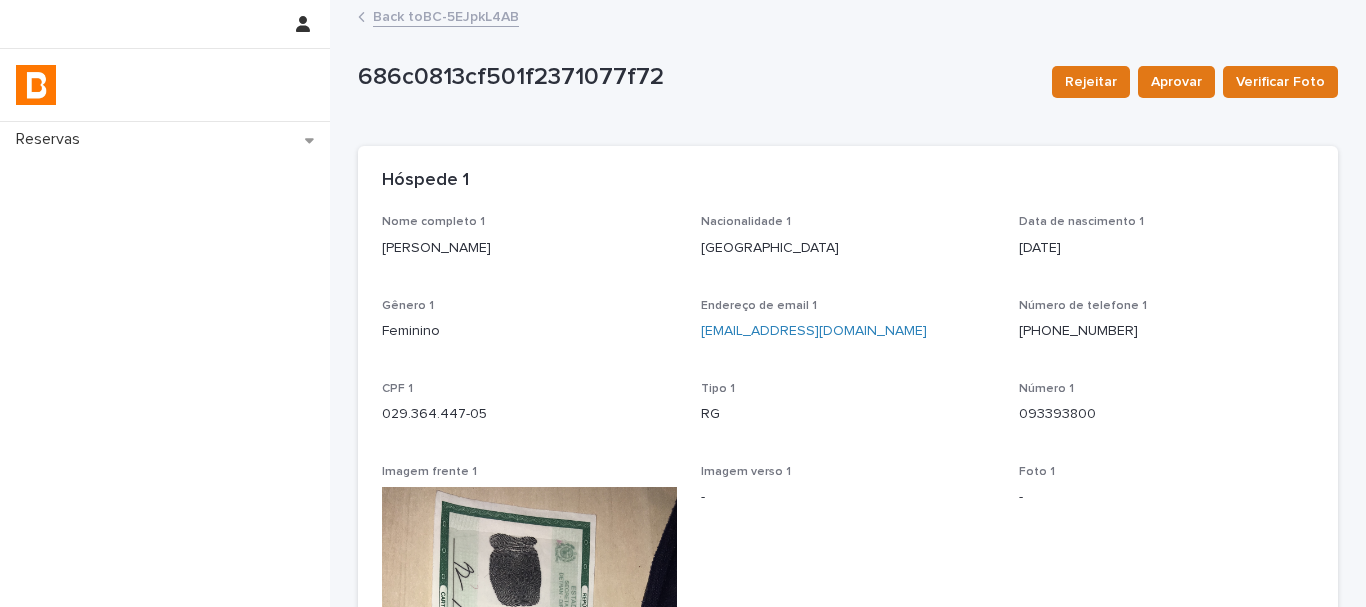 click on "[PERSON_NAME]" at bounding box center [529, 248] 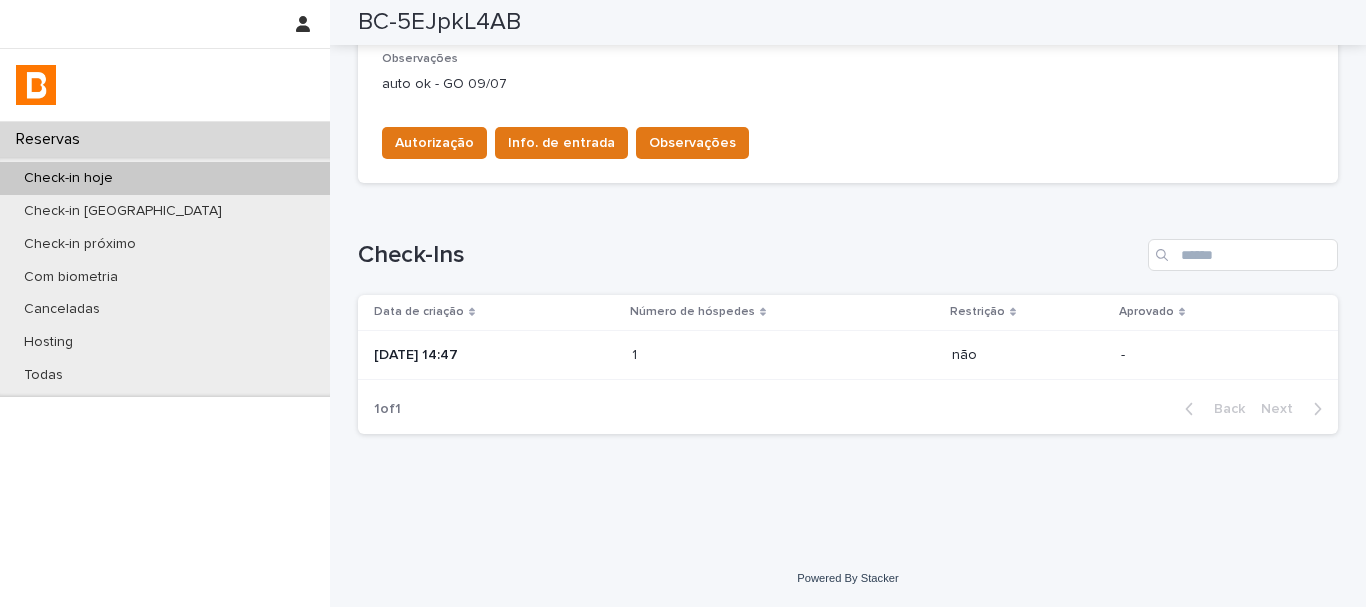 click on "[DATE] 14:47" at bounding box center (495, 355) 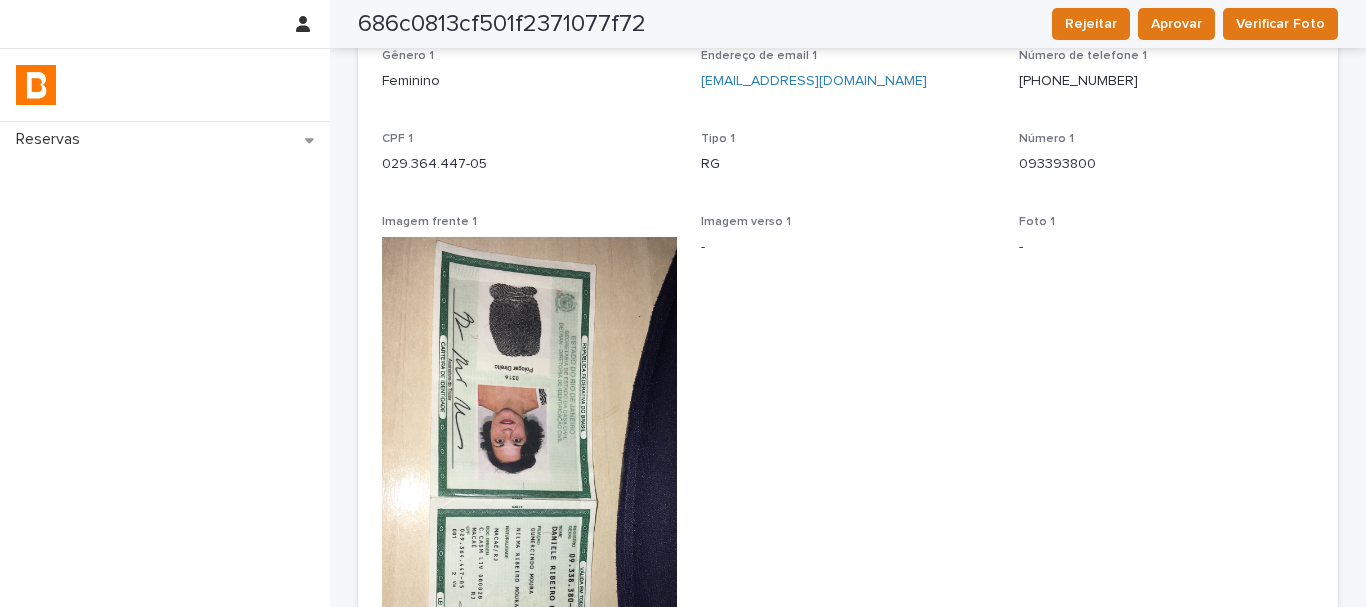 scroll, scrollTop: 0, scrollLeft: 0, axis: both 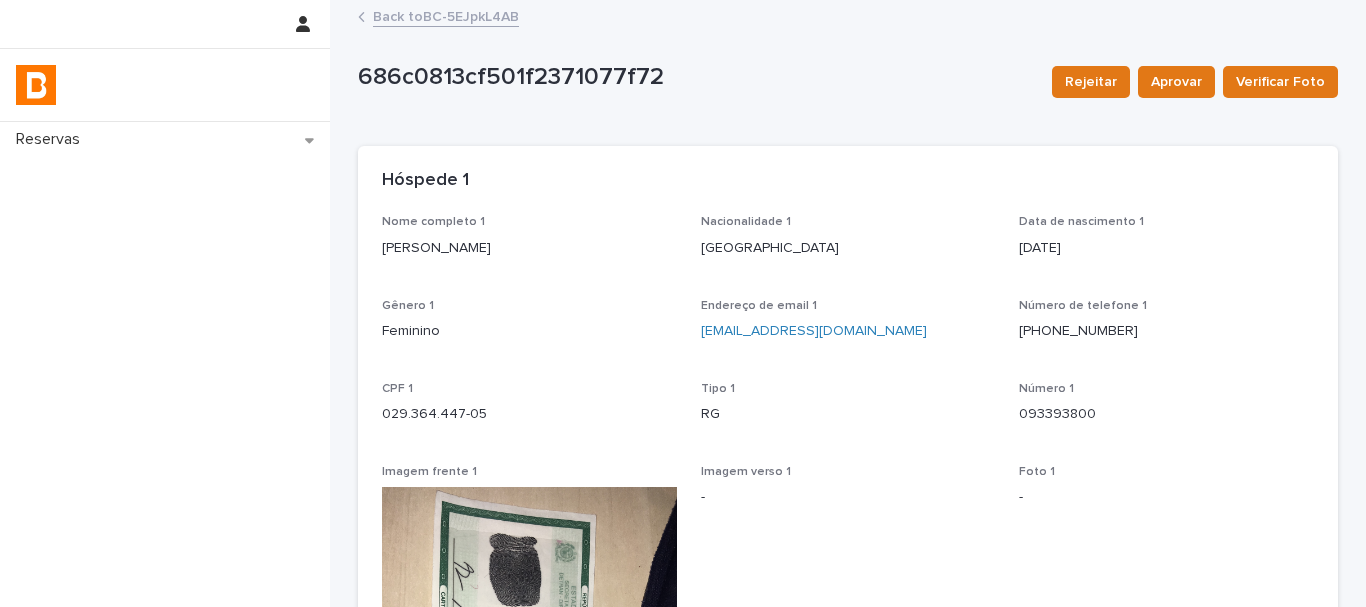 click on "Back to  BC-5EJpkL4AB" at bounding box center (446, 15) 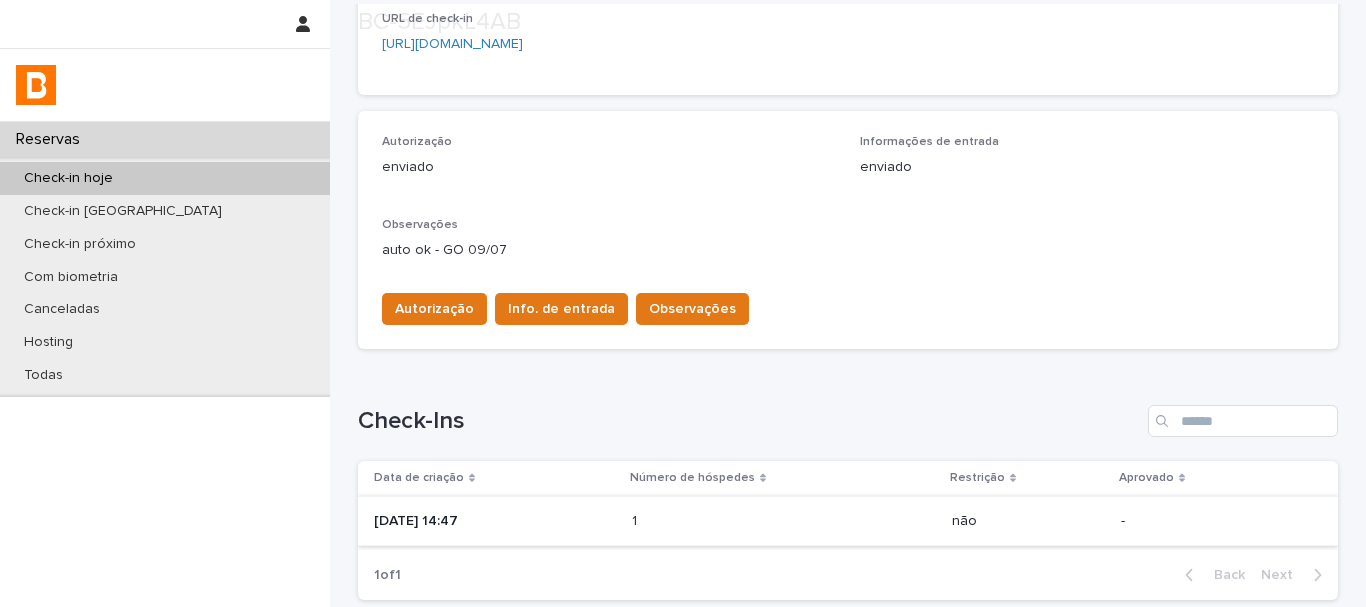 scroll, scrollTop: 600, scrollLeft: 0, axis: vertical 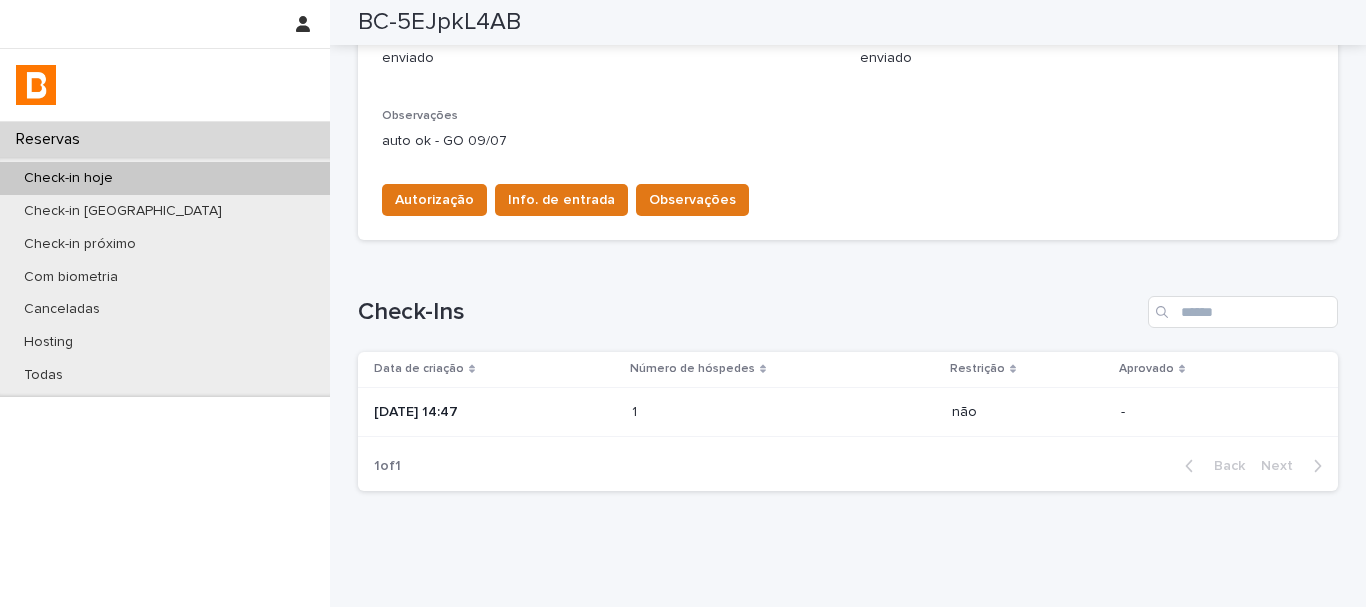 click on "[DATE] 14:47" at bounding box center [495, 412] 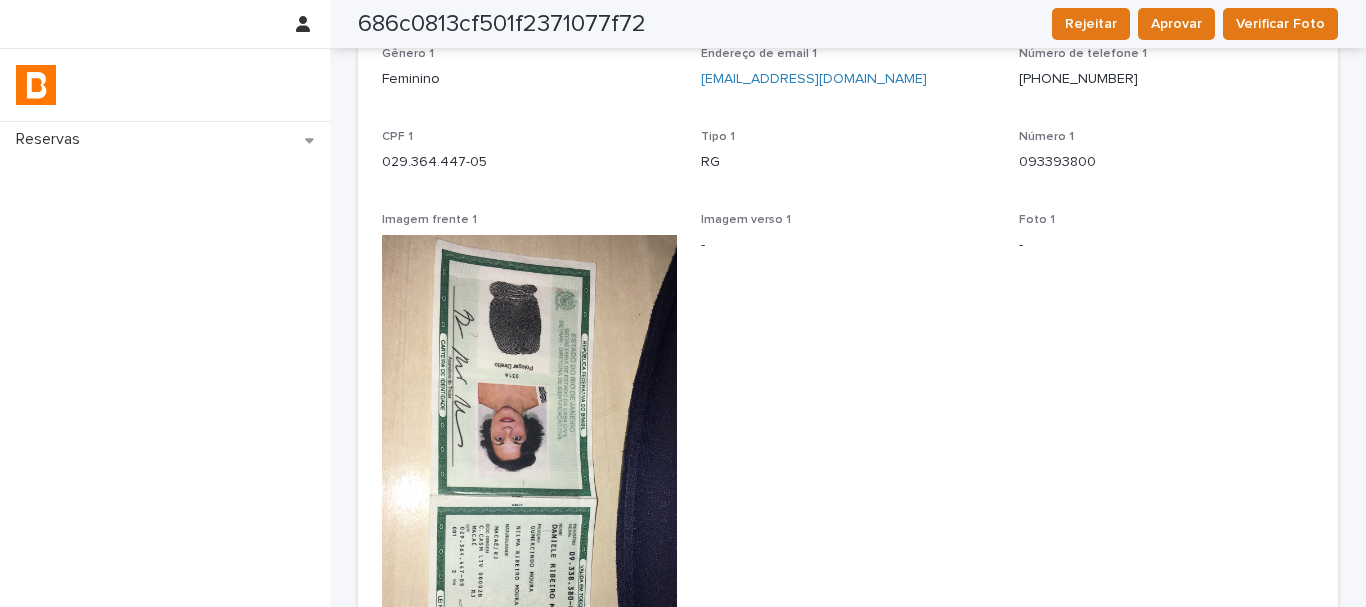 scroll, scrollTop: 2, scrollLeft: 0, axis: vertical 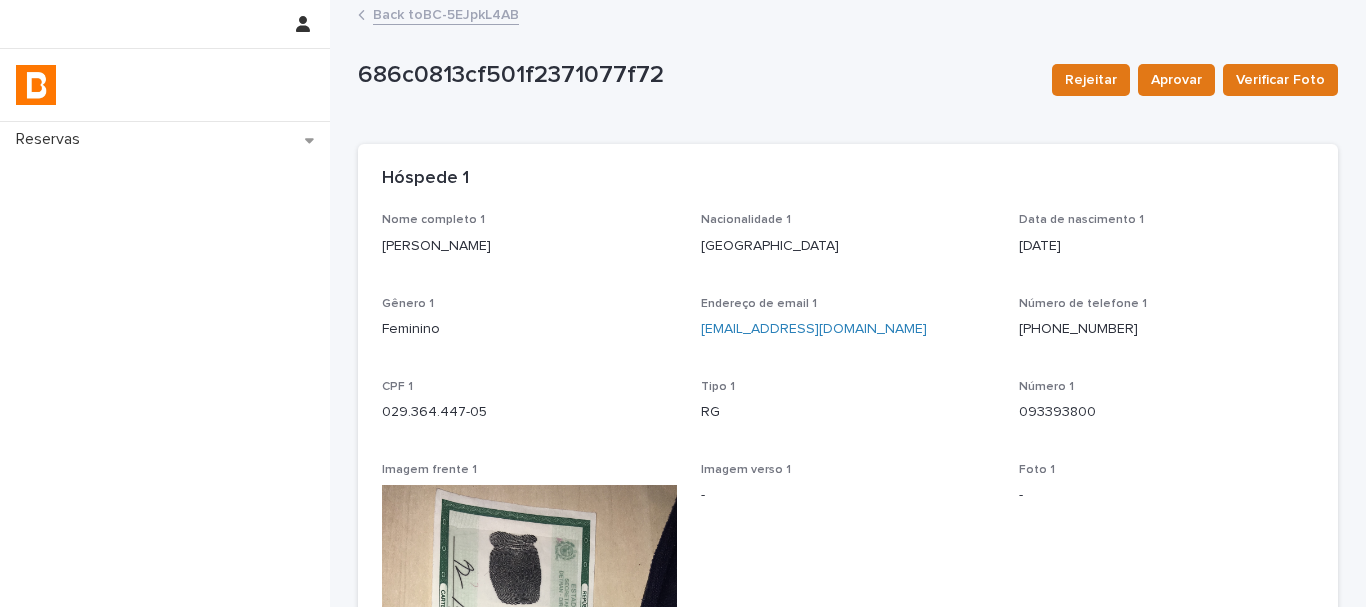 click on "029.364.447-05" at bounding box center (529, 412) 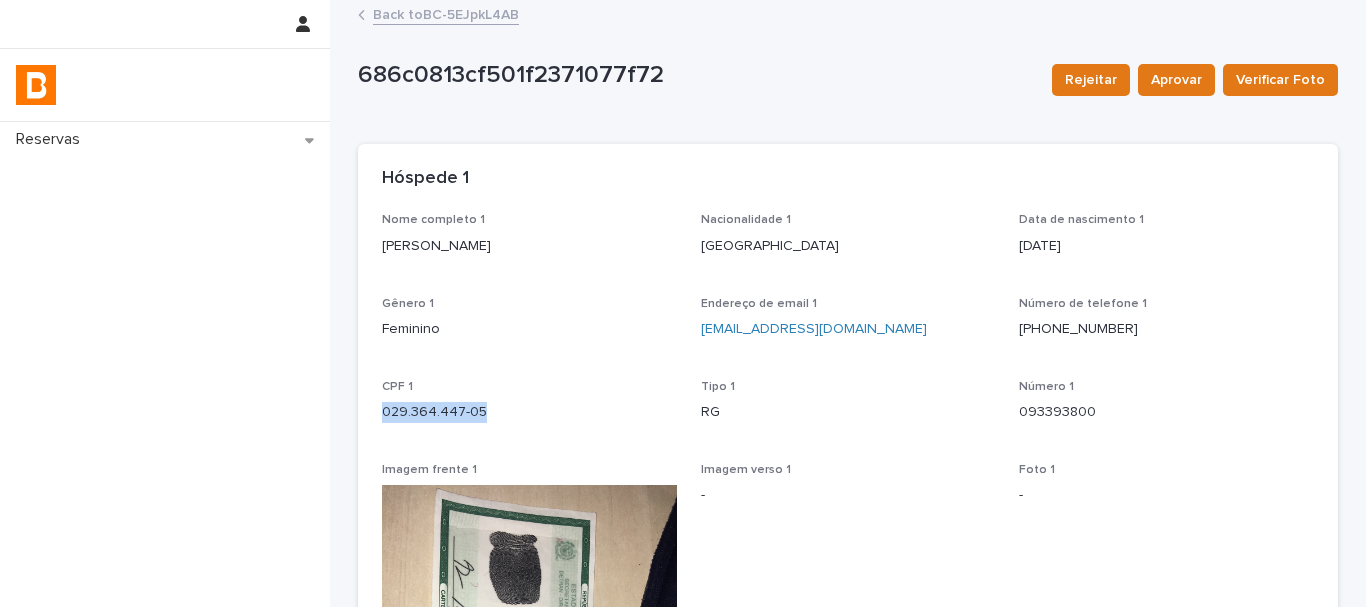 drag, startPoint x: 403, startPoint y: 419, endPoint x: 458, endPoint y: 376, distance: 69.81404 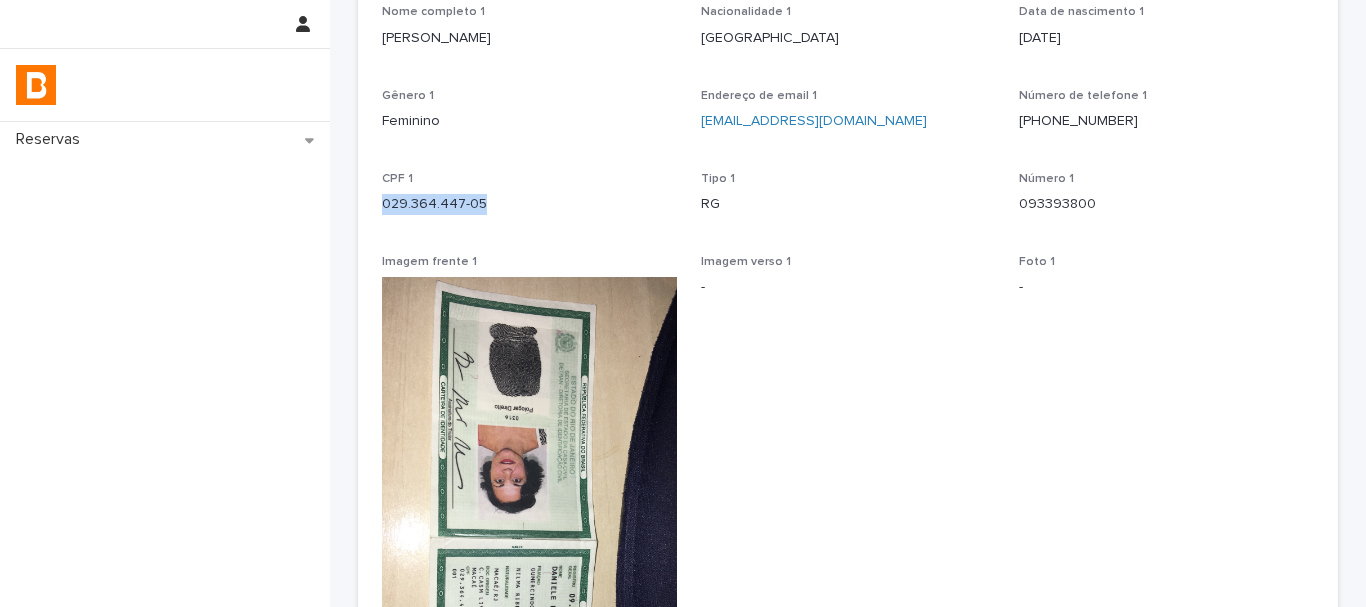 scroll, scrollTop: 402, scrollLeft: 0, axis: vertical 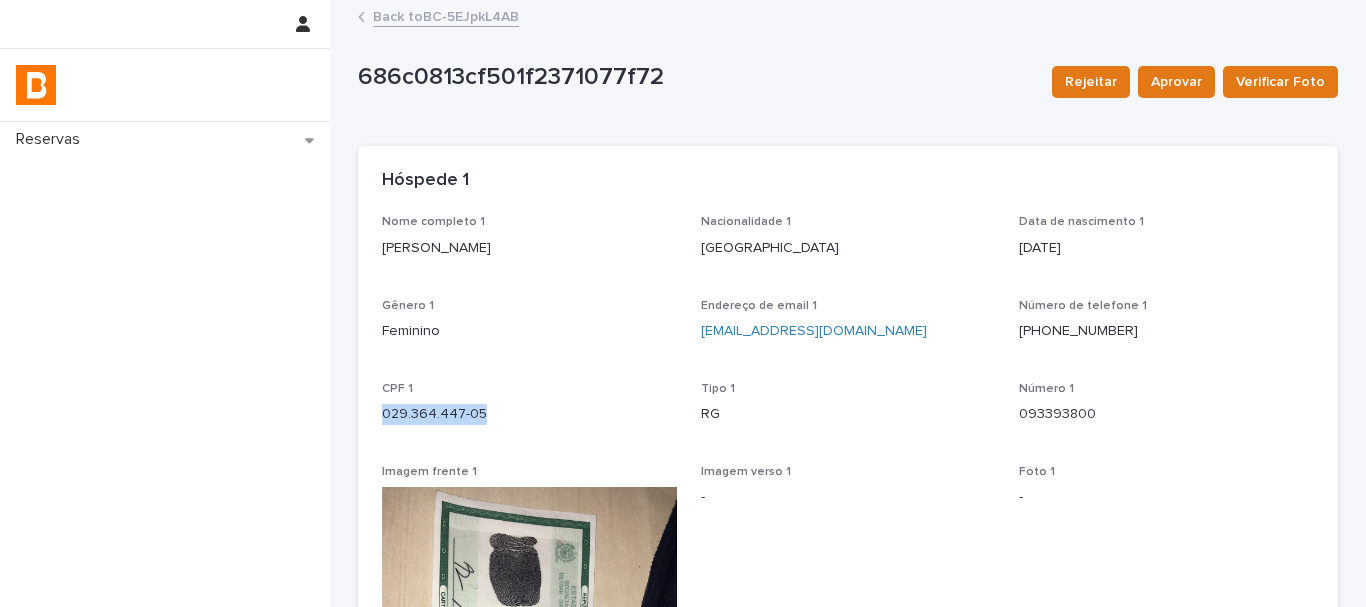 click on "Back to  BC-5EJpkL4AB" at bounding box center [446, 15] 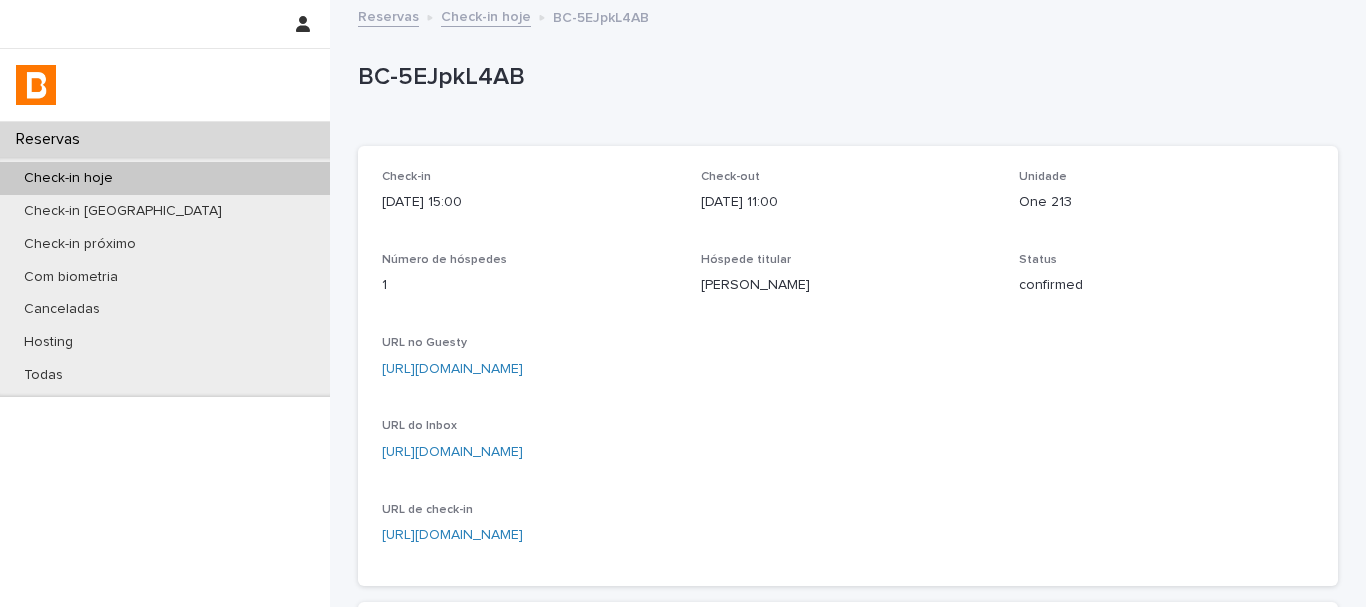 click on "BC-5EJpkL4AB" at bounding box center [844, 75] 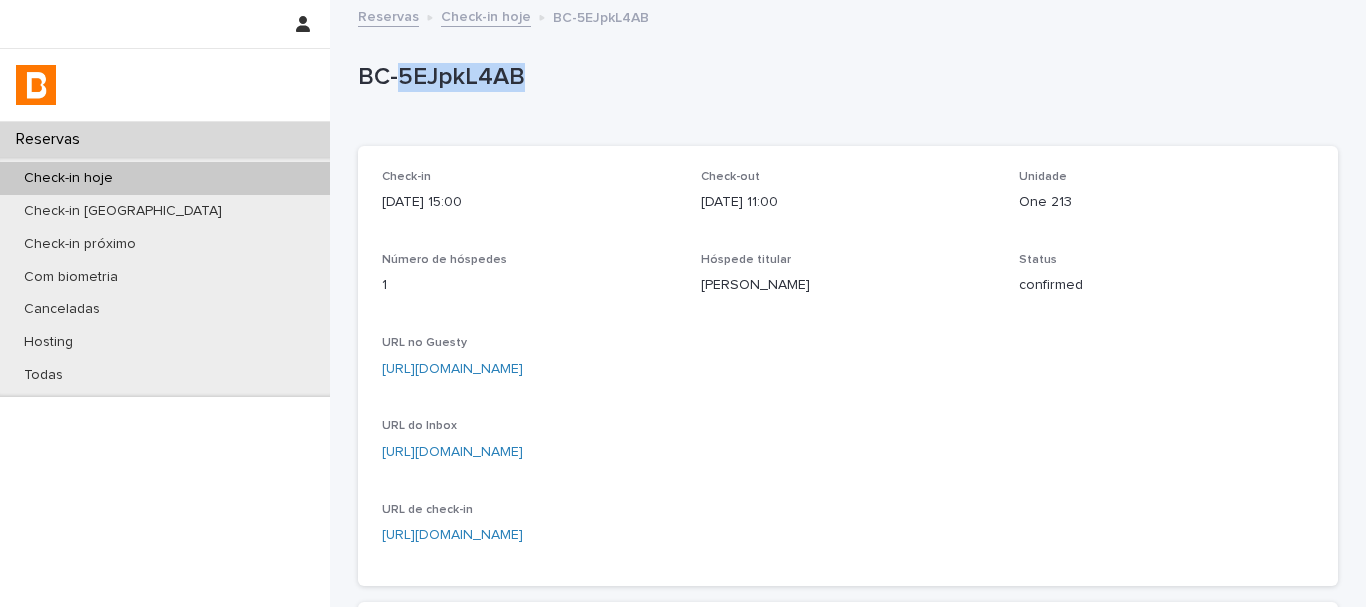 click on "BC-5EJpkL4AB" at bounding box center (844, 75) 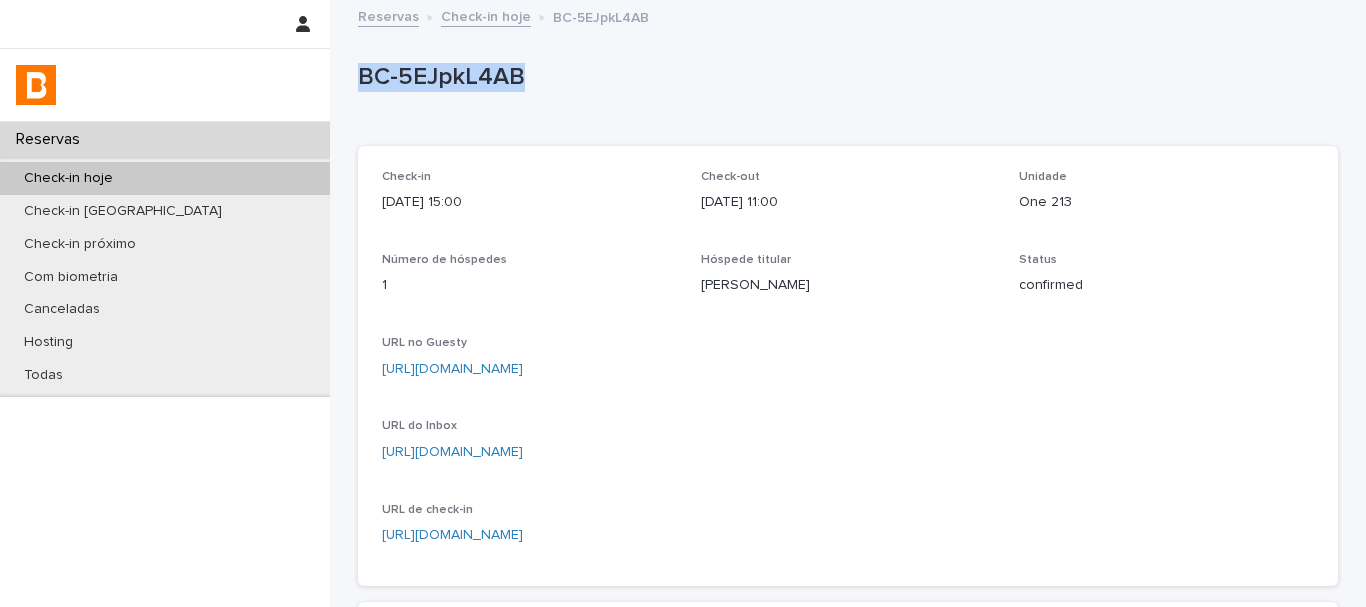 click on "BC-5EJpkL4AB" at bounding box center (844, 75) 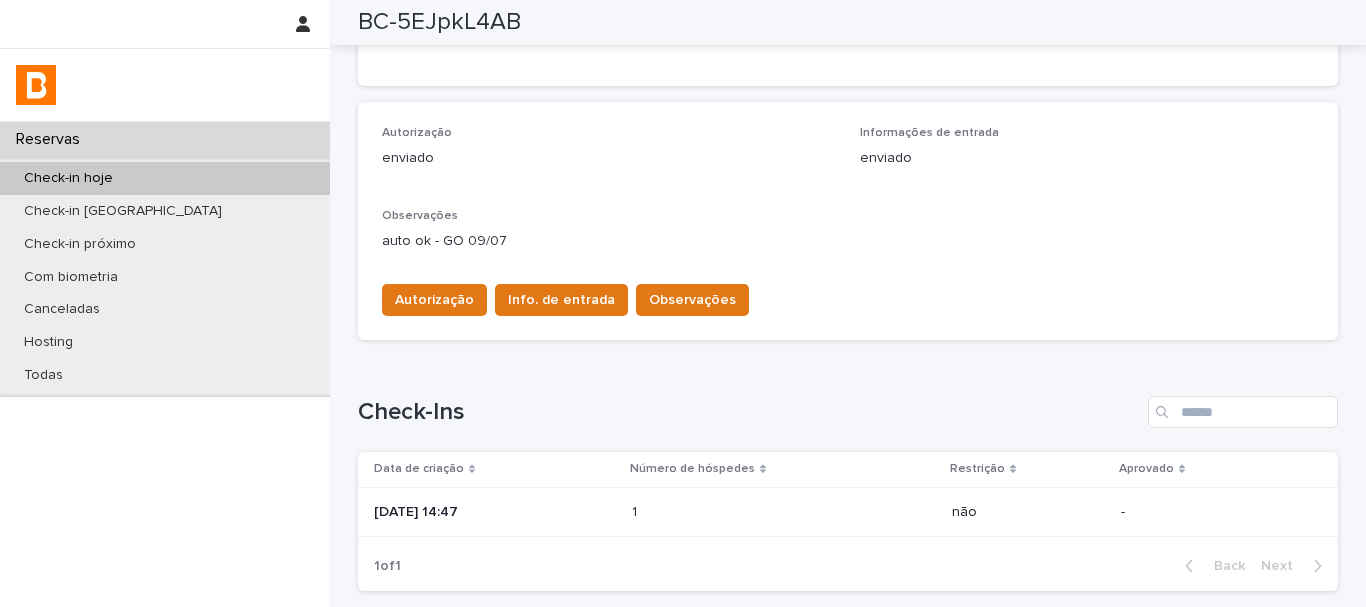 click on "[DATE] 14:47" at bounding box center (495, 512) 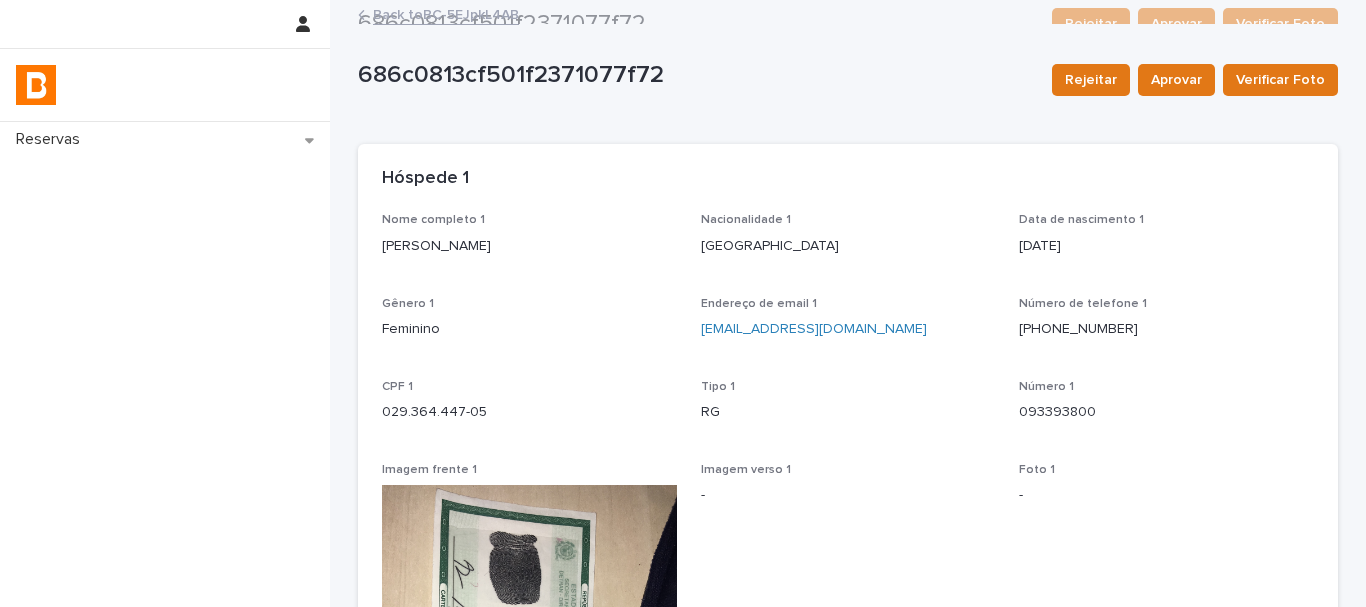 scroll, scrollTop: 0, scrollLeft: 0, axis: both 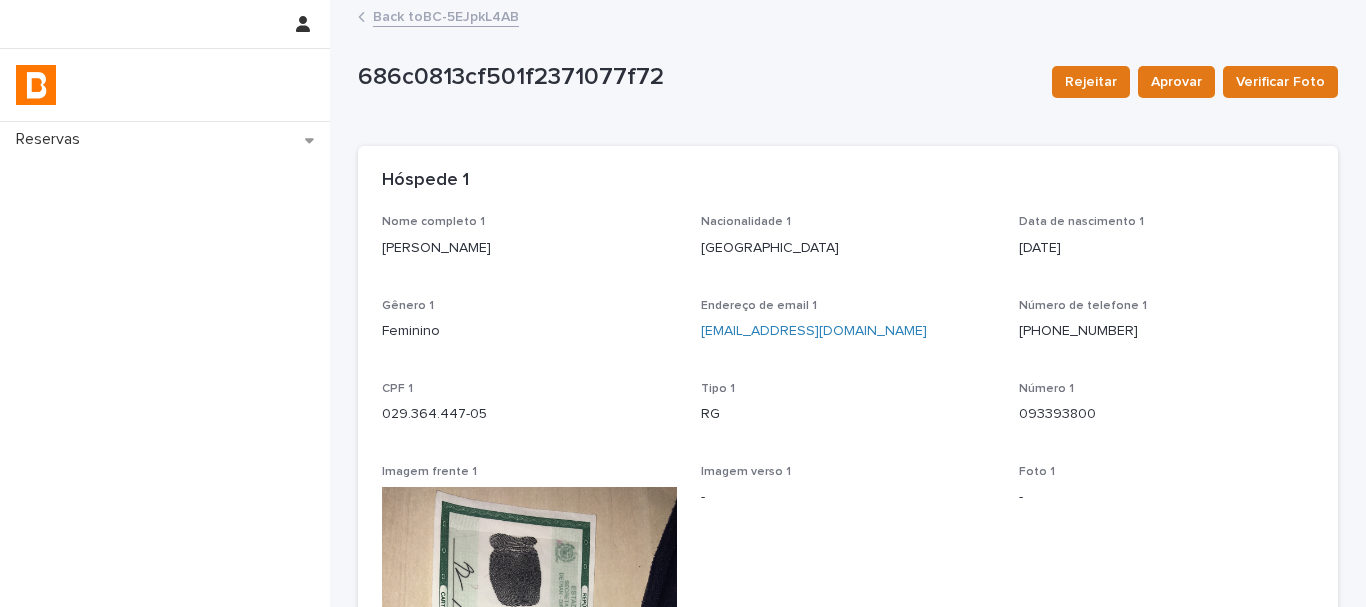 click on "[PERSON_NAME]" at bounding box center (529, 248) 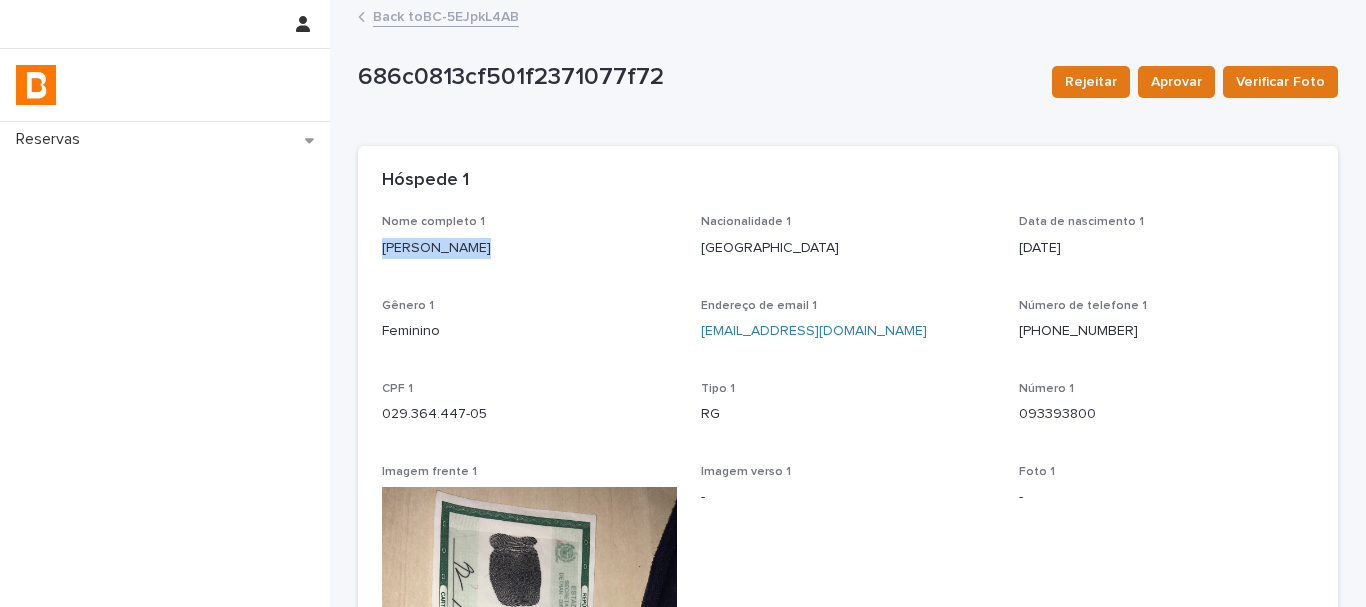click on "[PERSON_NAME]" at bounding box center [529, 248] 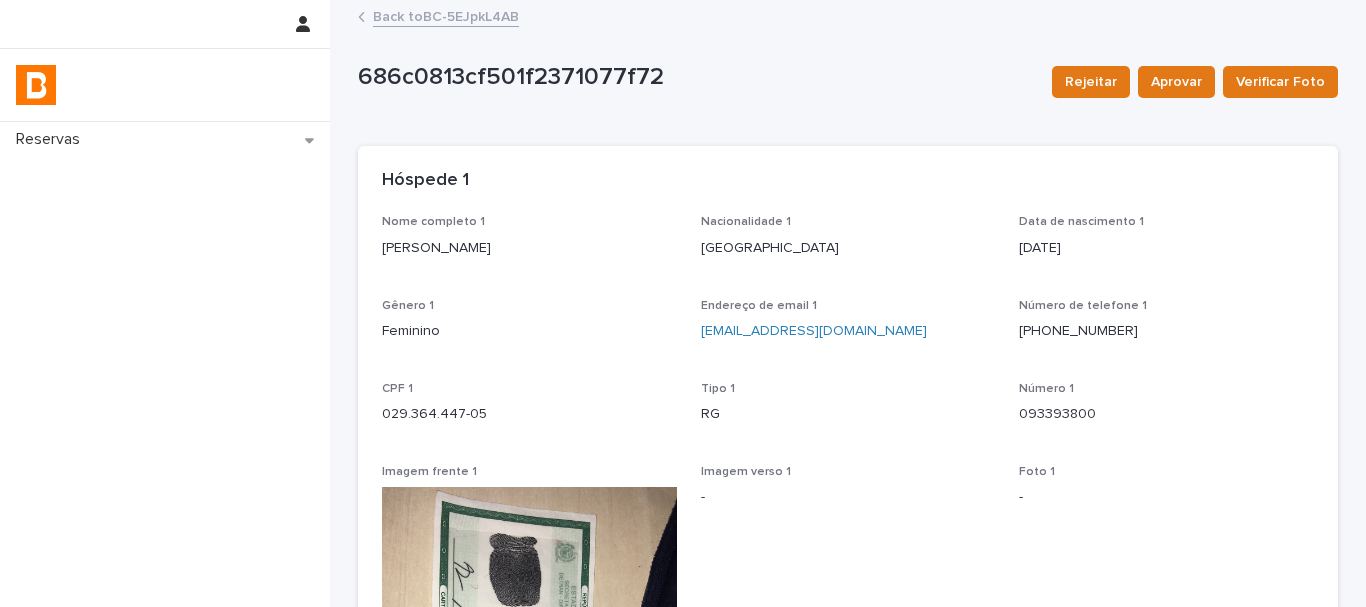 click on "029.364.447-05" at bounding box center (529, 414) 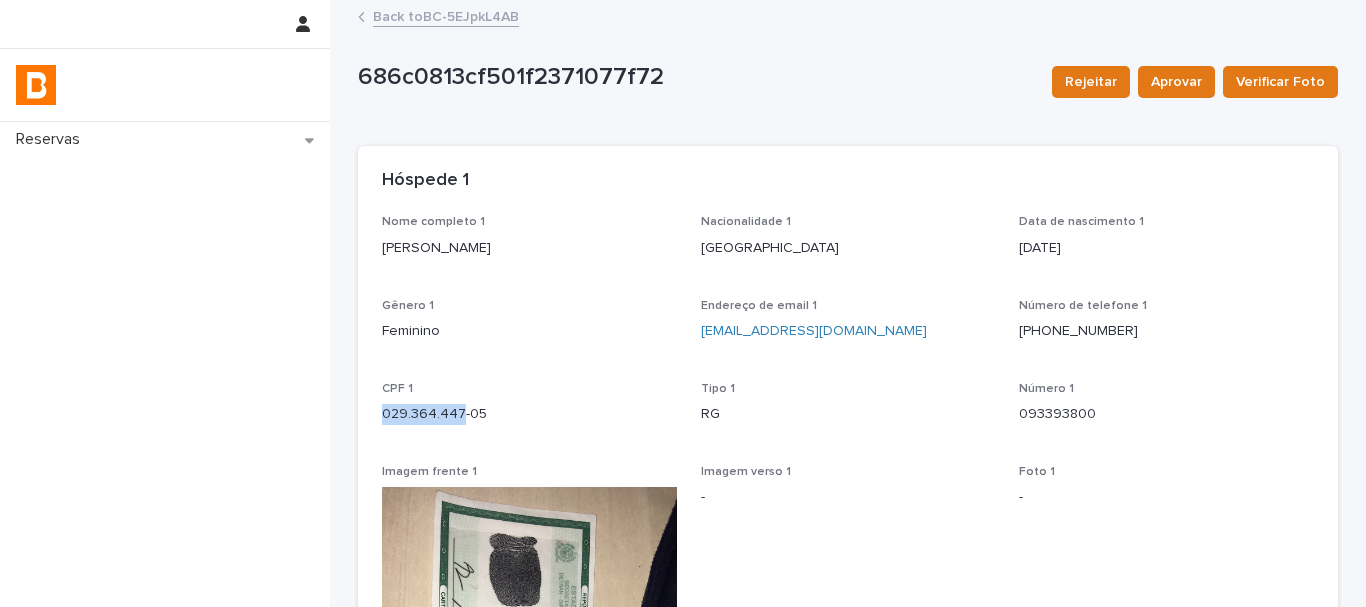 click on "029.364.447-05" at bounding box center (529, 414) 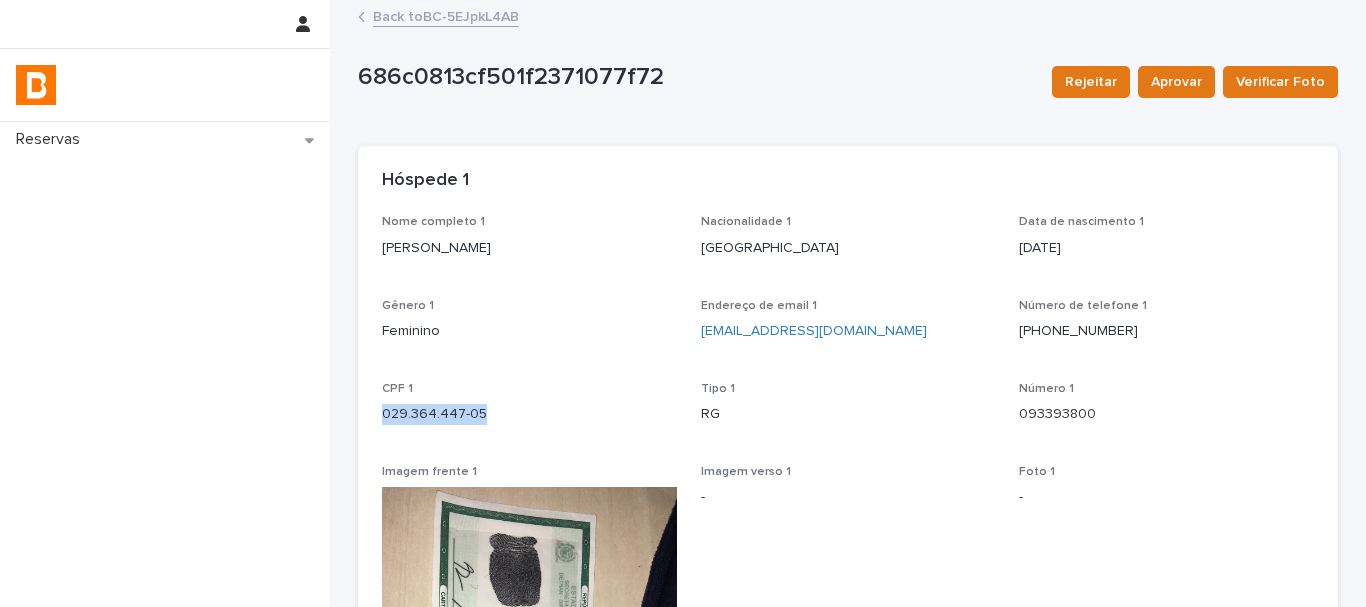 click on "029.364.447-05" at bounding box center [529, 414] 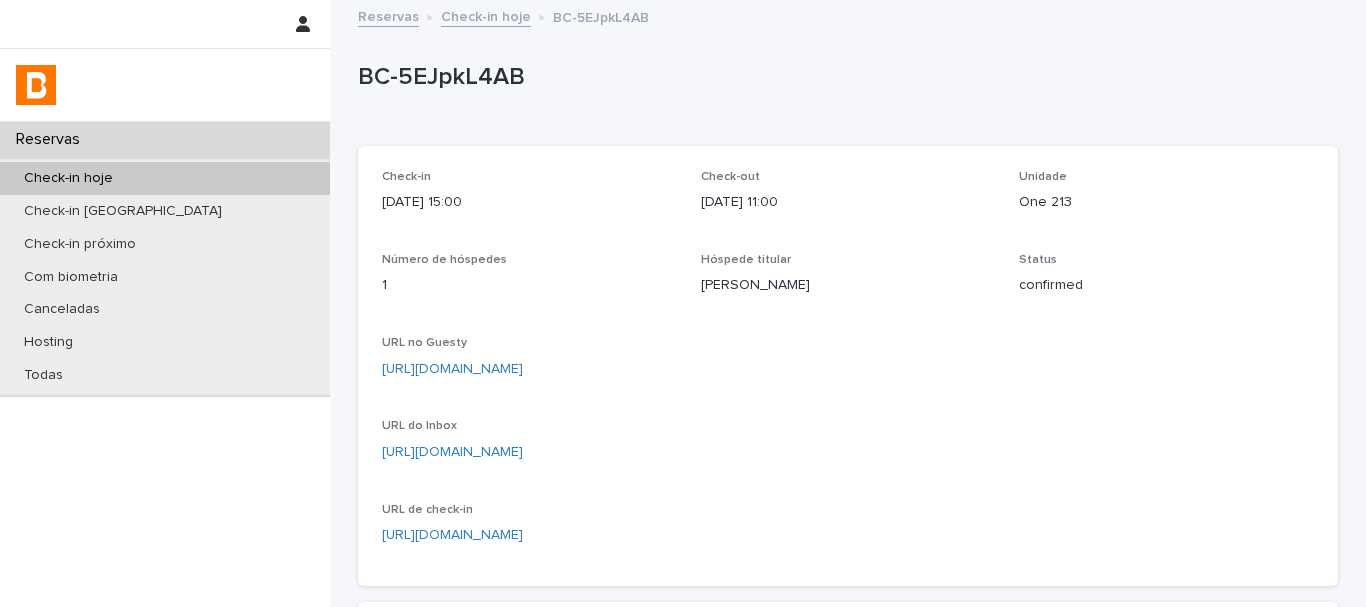 click on "BC-5EJpkL4AB" at bounding box center (848, 82) 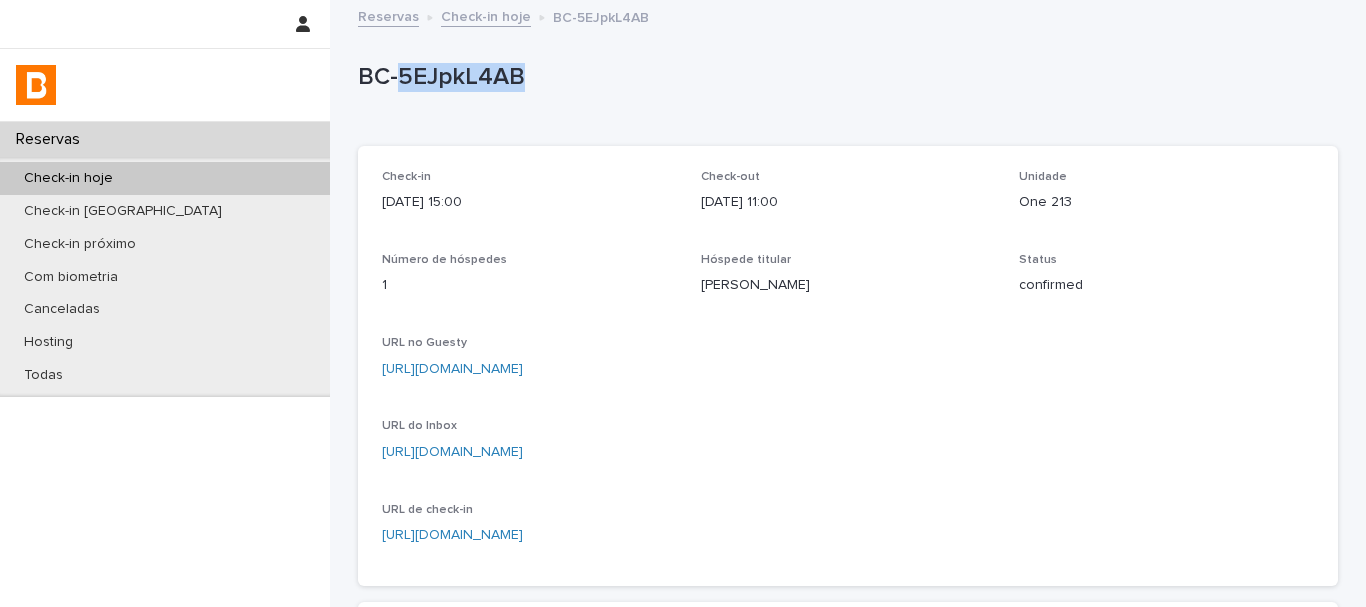 click on "BC-5EJpkL4AB" at bounding box center (844, 77) 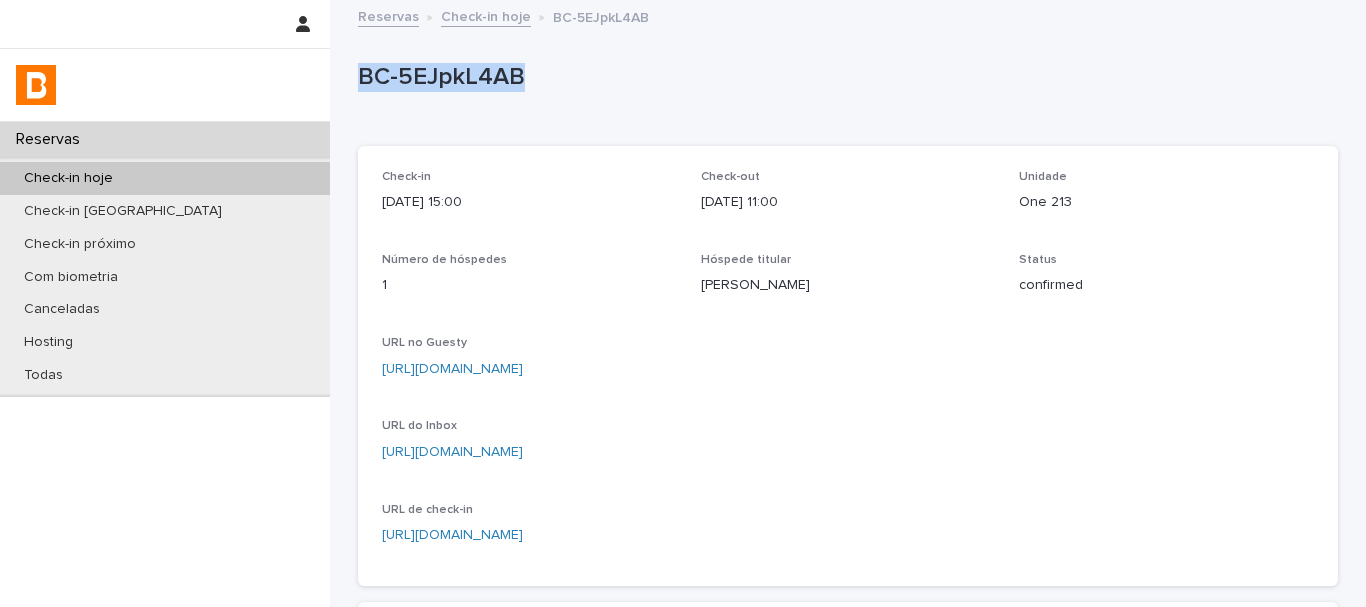 click on "BC-5EJpkL4AB" at bounding box center (844, 77) 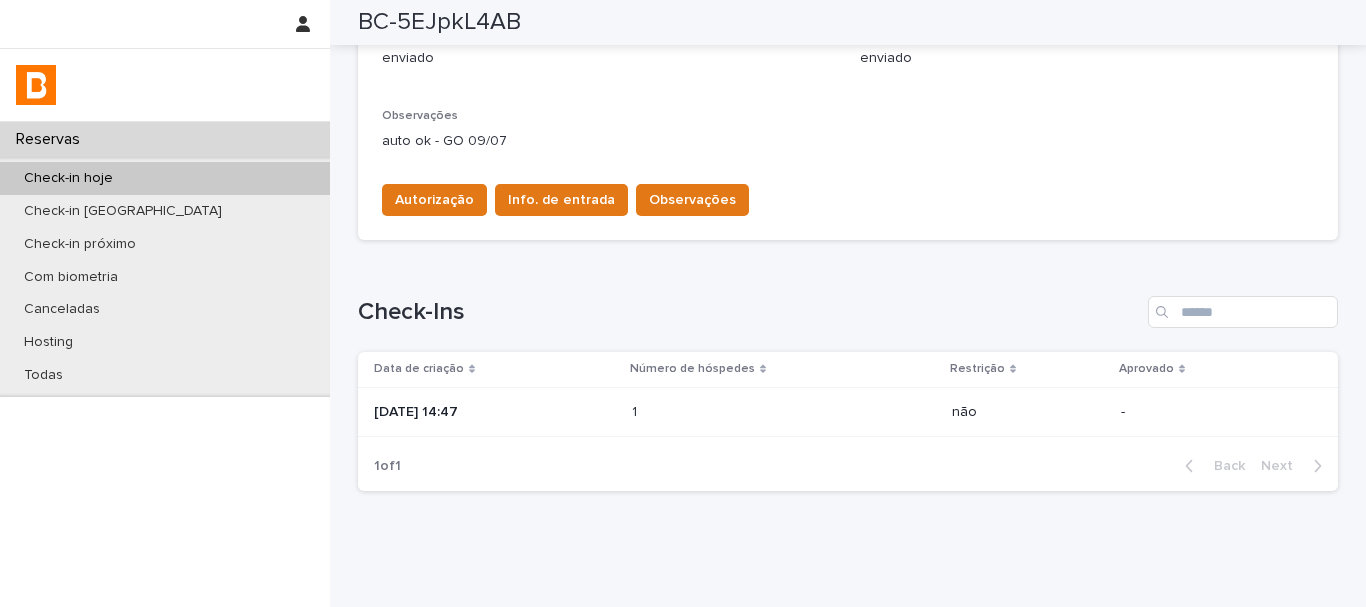 click on "1 1" at bounding box center (784, 412) 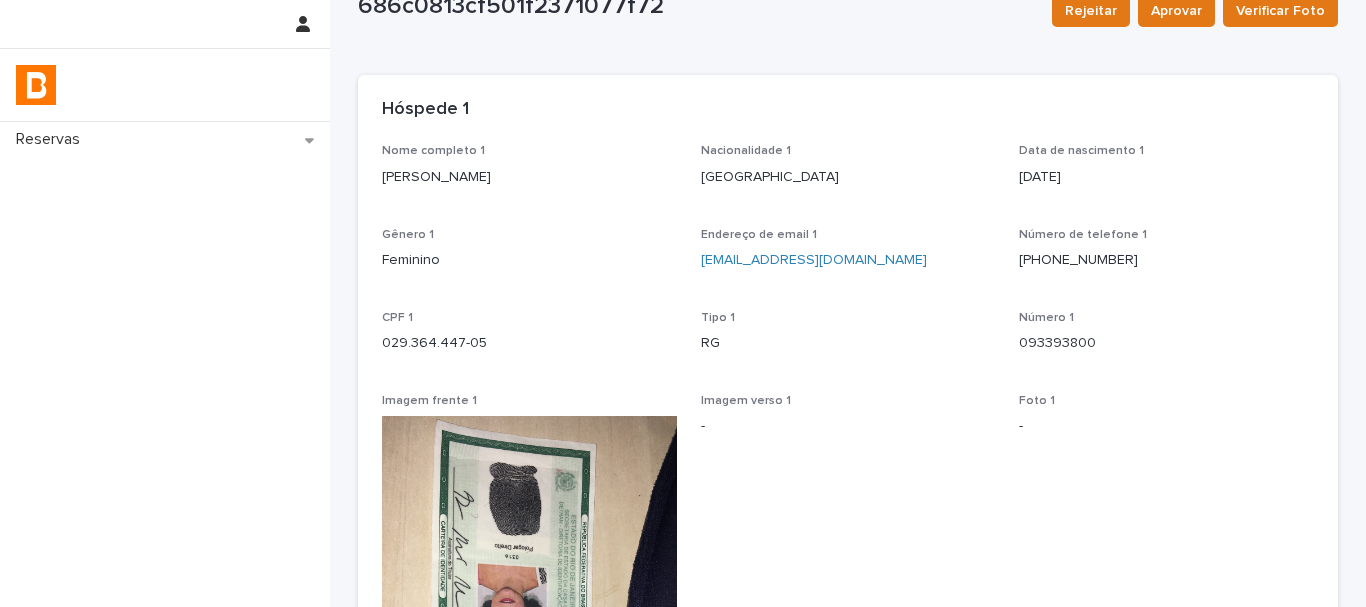 scroll, scrollTop: 102, scrollLeft: 0, axis: vertical 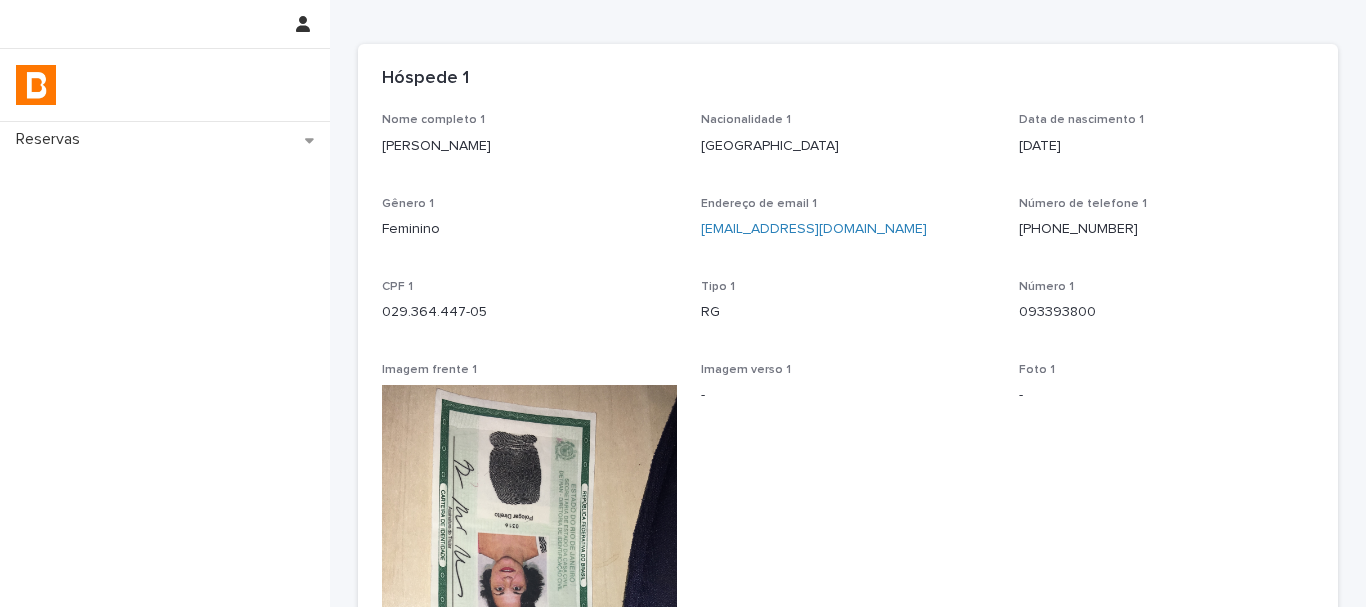 click on "-" at bounding box center (848, 395) 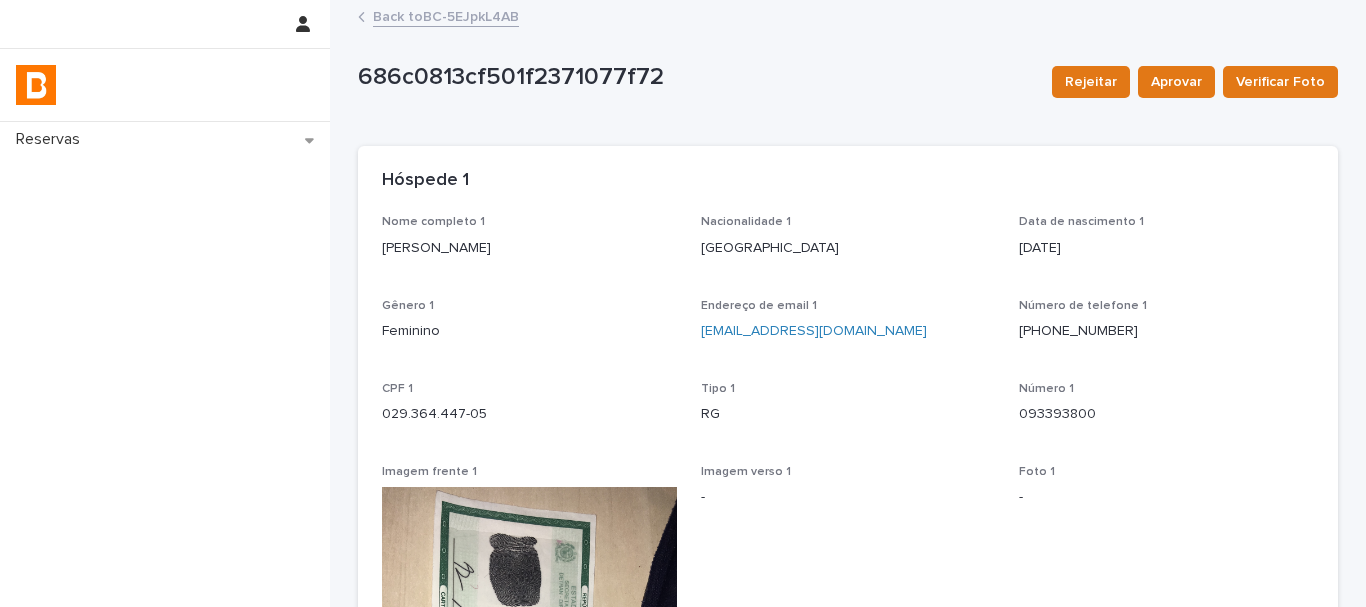 click on "Back to  BC-5EJpkL4AB" at bounding box center [446, 15] 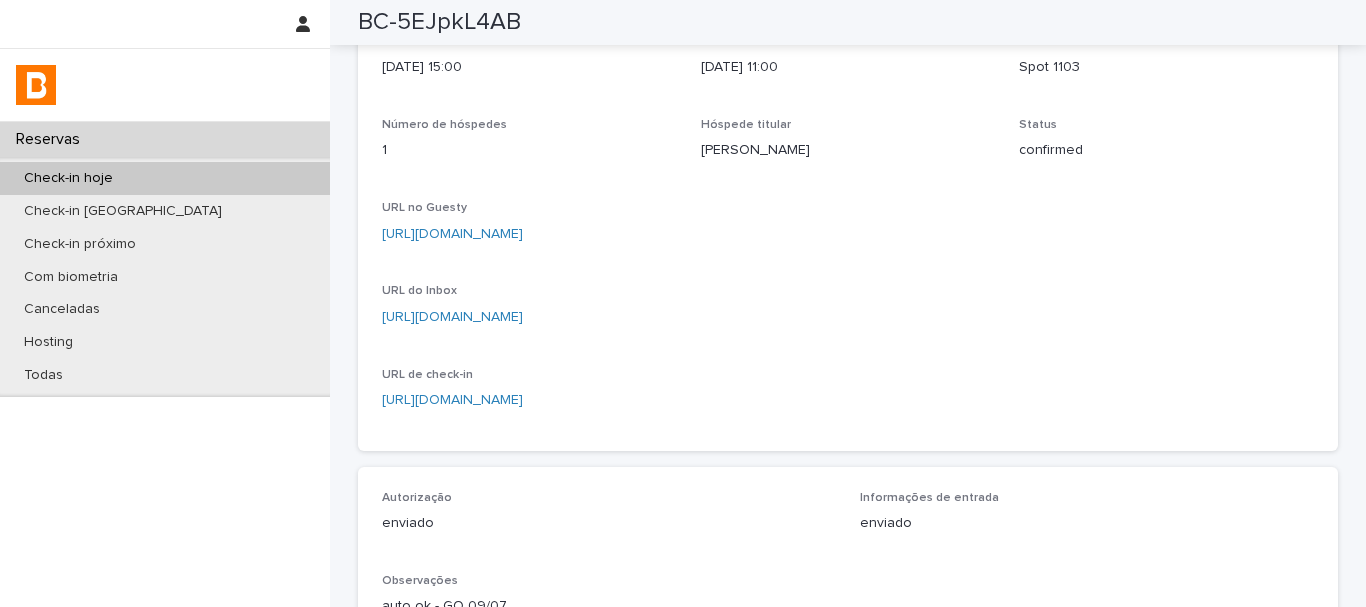 scroll, scrollTop: 100, scrollLeft: 0, axis: vertical 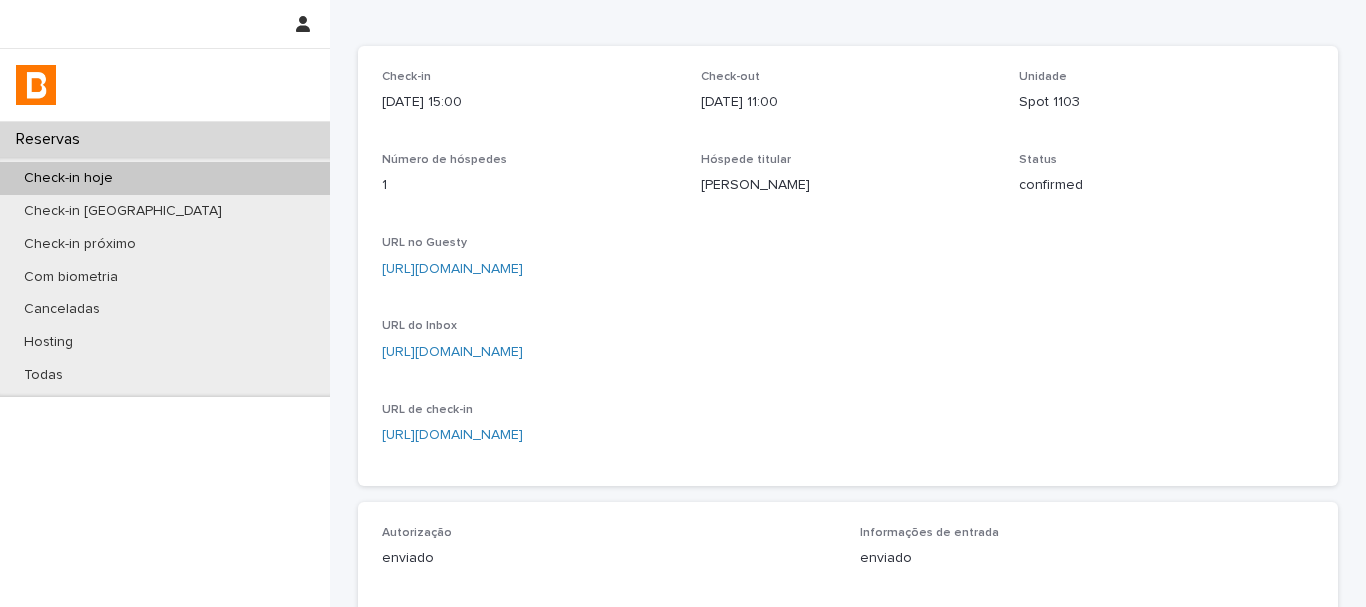 click on "Número de hóspedes 1" at bounding box center (529, 182) 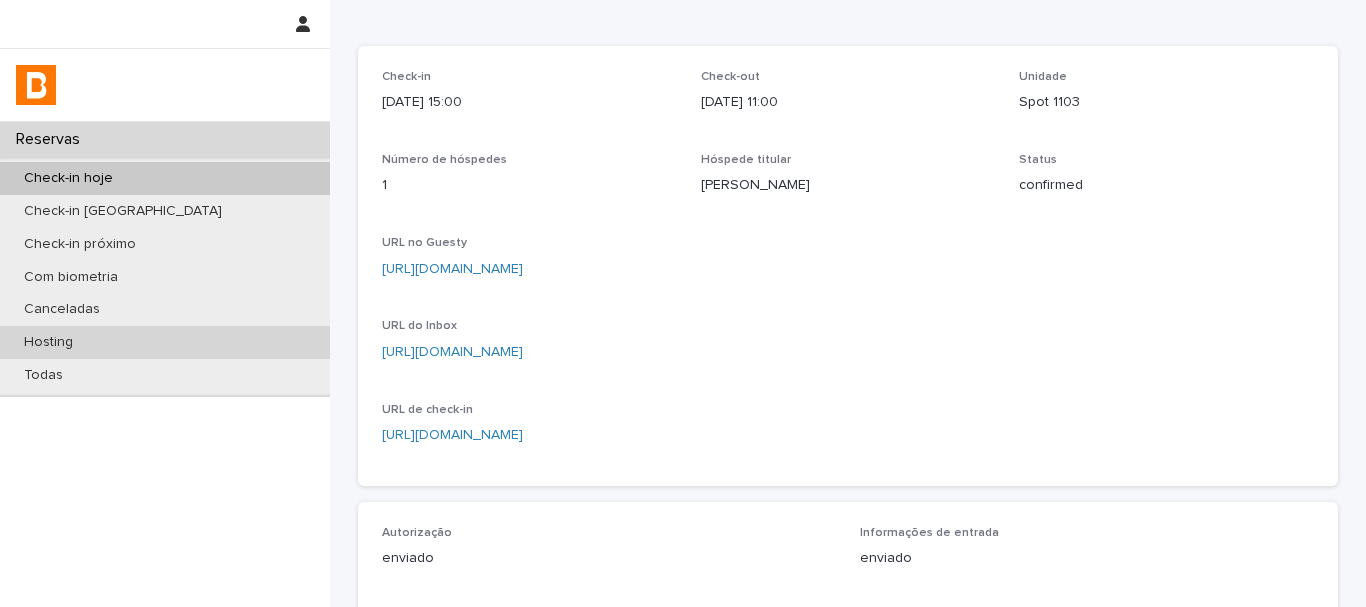 click on "Hosting" at bounding box center (165, 342) 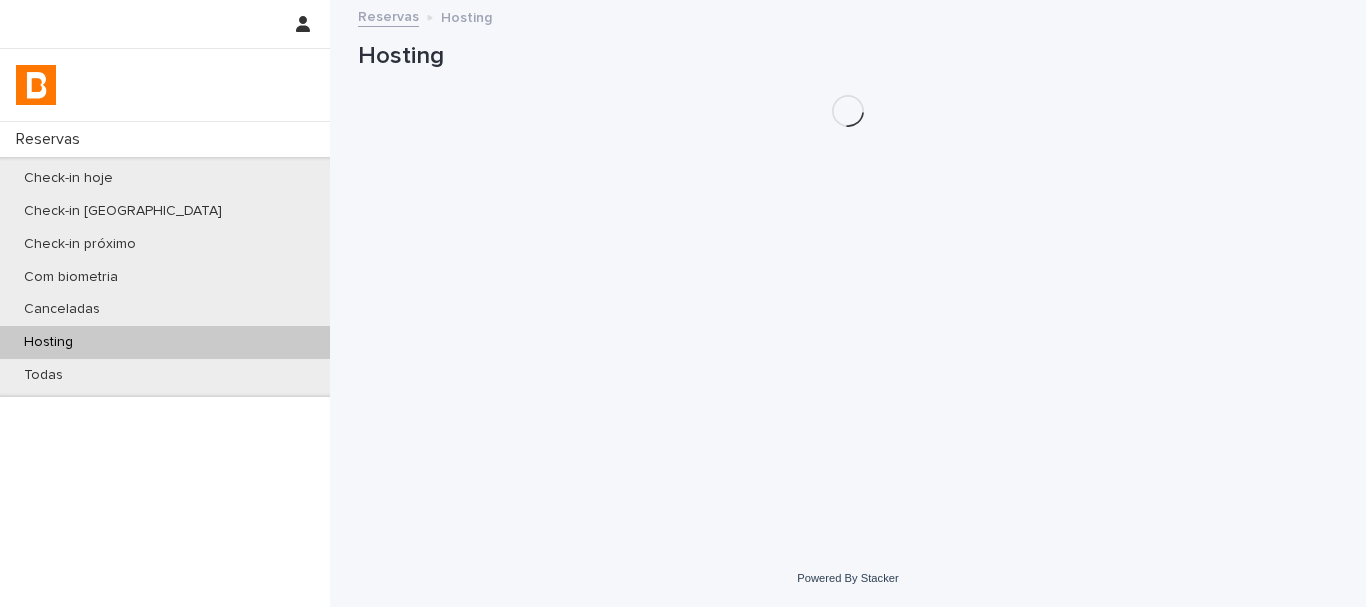scroll, scrollTop: 0, scrollLeft: 0, axis: both 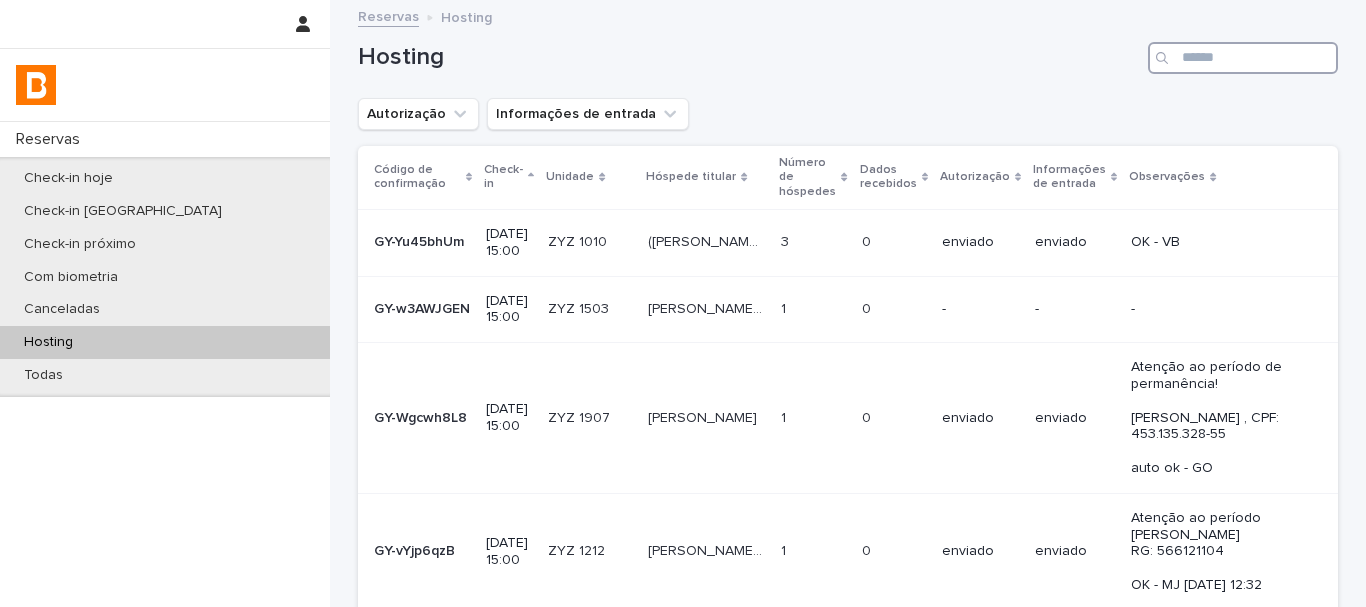 click at bounding box center (1243, 58) 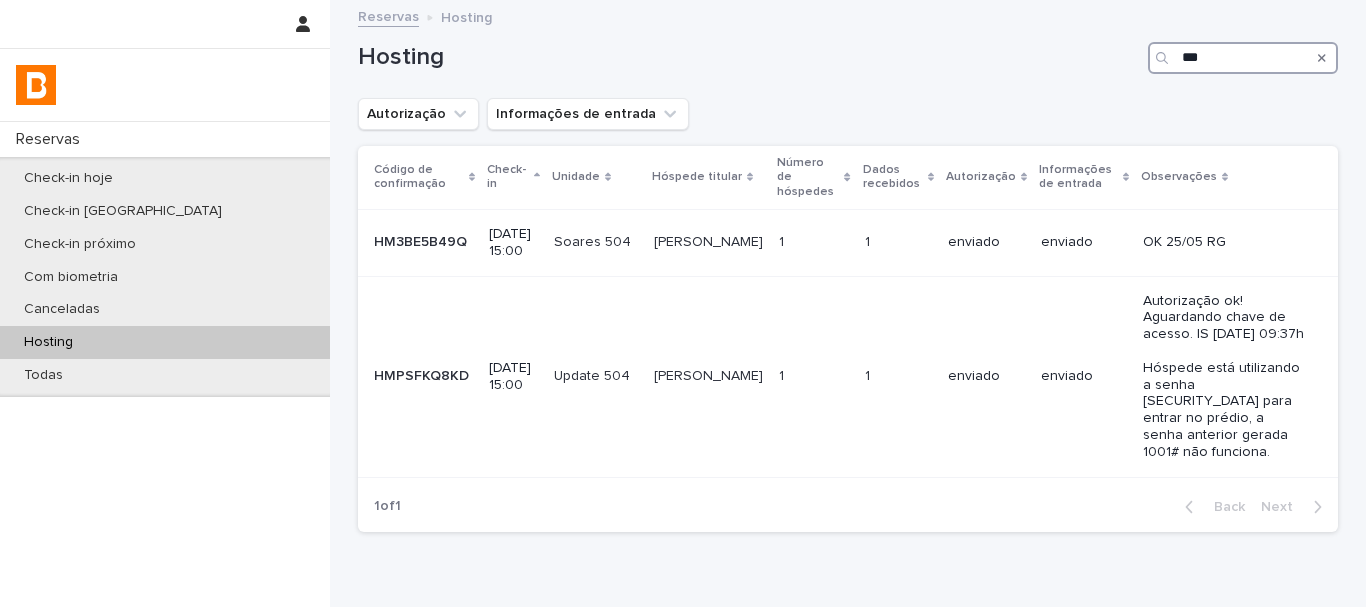 type on "***" 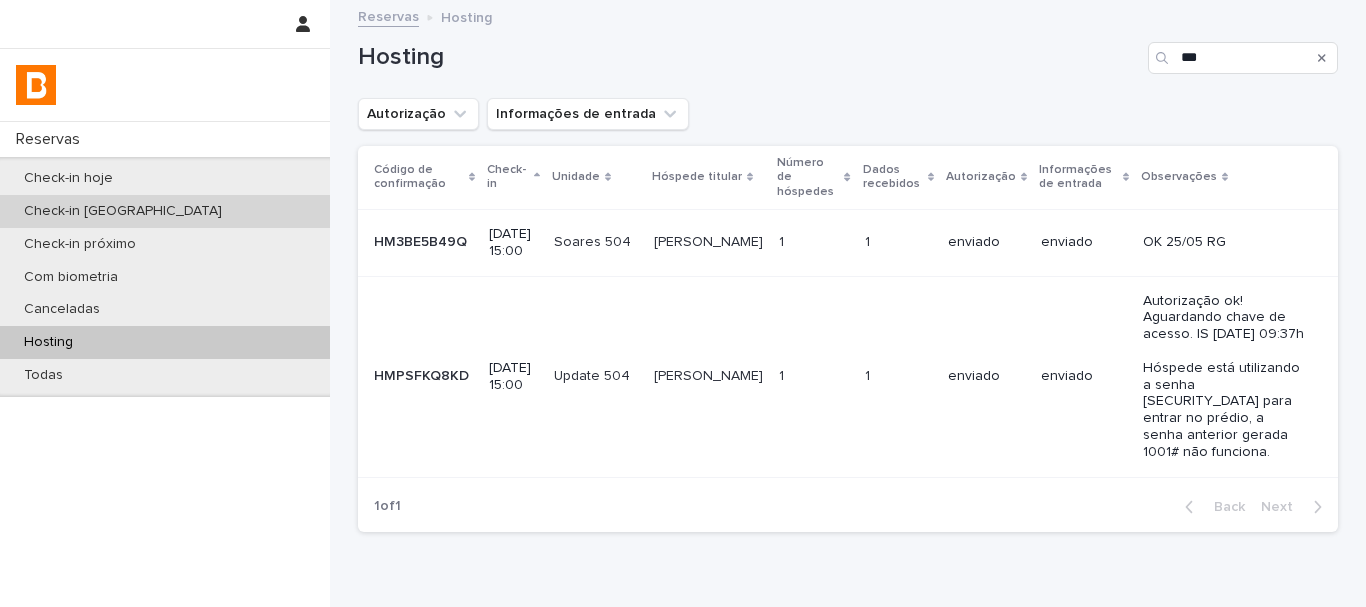 click on "Check-in [GEOGRAPHIC_DATA]" at bounding box center [165, 211] 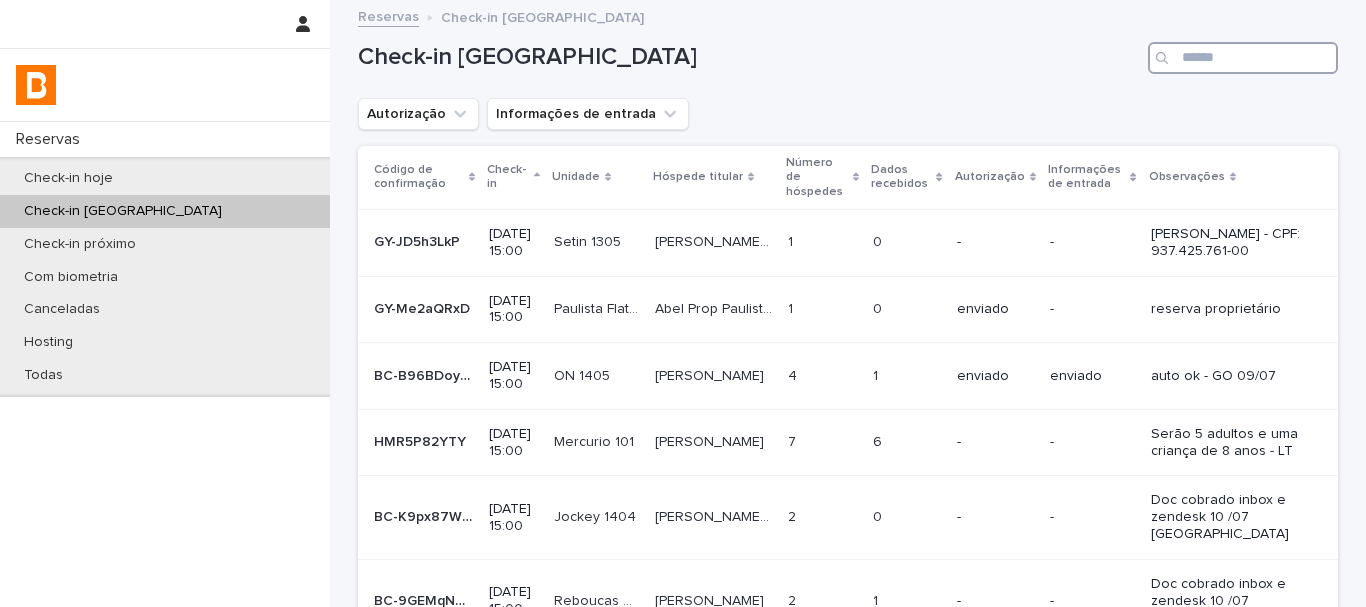 click at bounding box center [1243, 58] 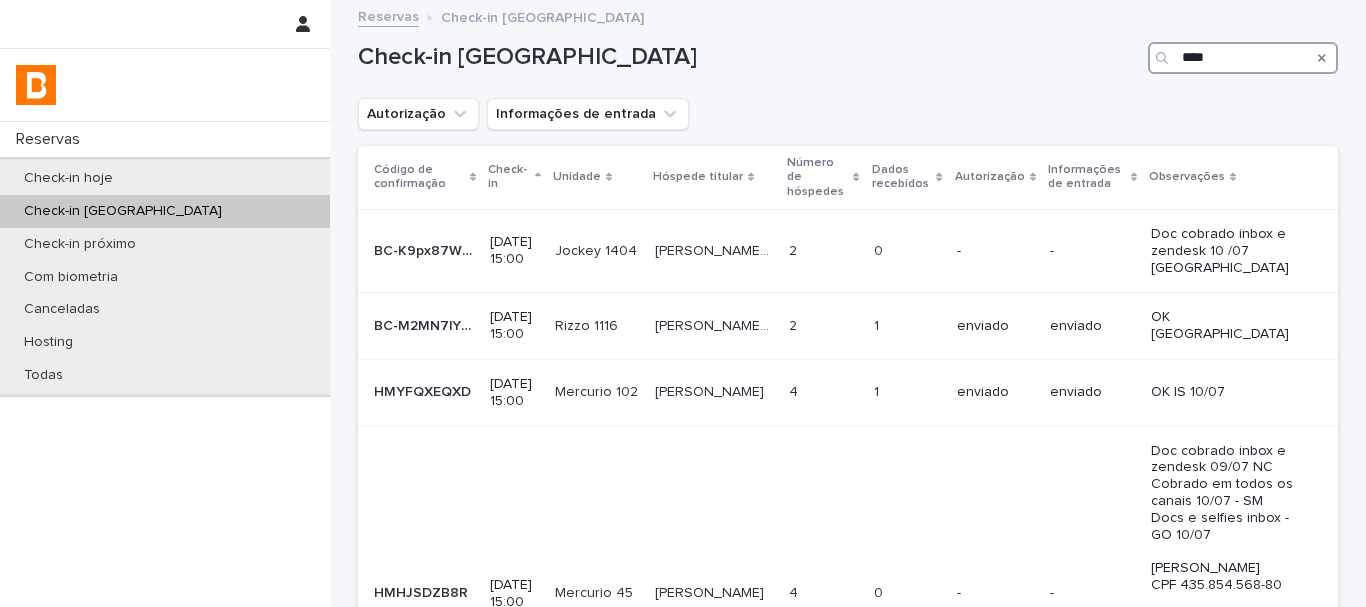 type on "*****" 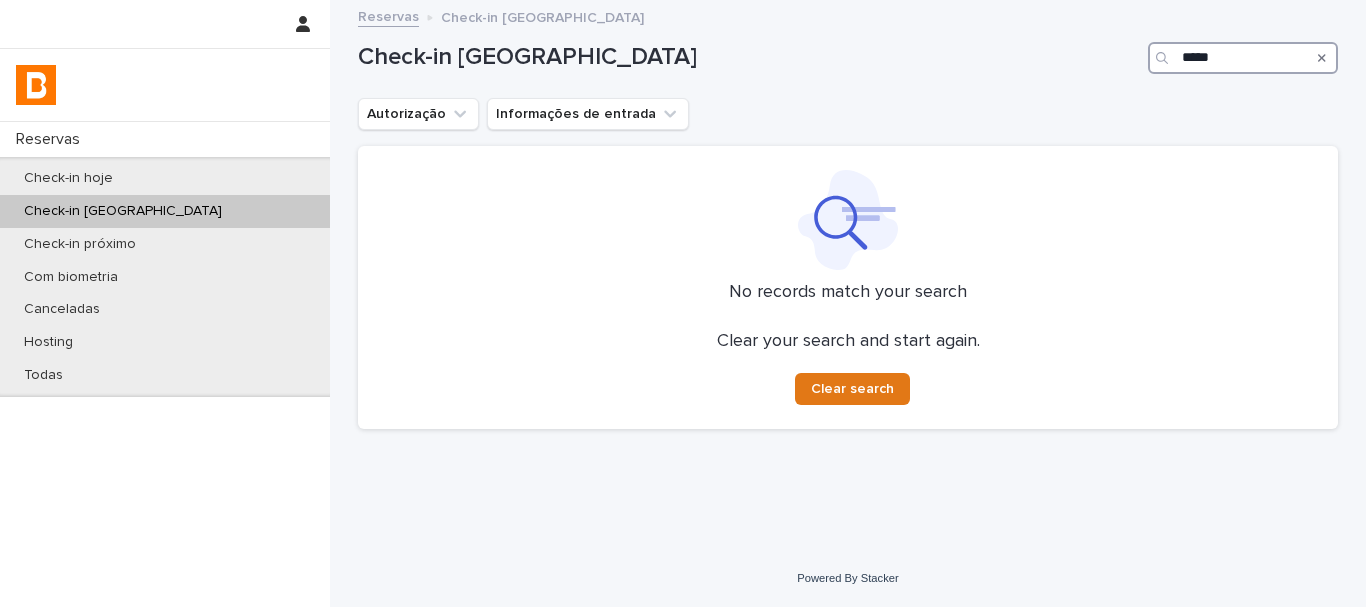 drag, startPoint x: 1230, startPoint y: 64, endPoint x: 1149, endPoint y: 58, distance: 81.22192 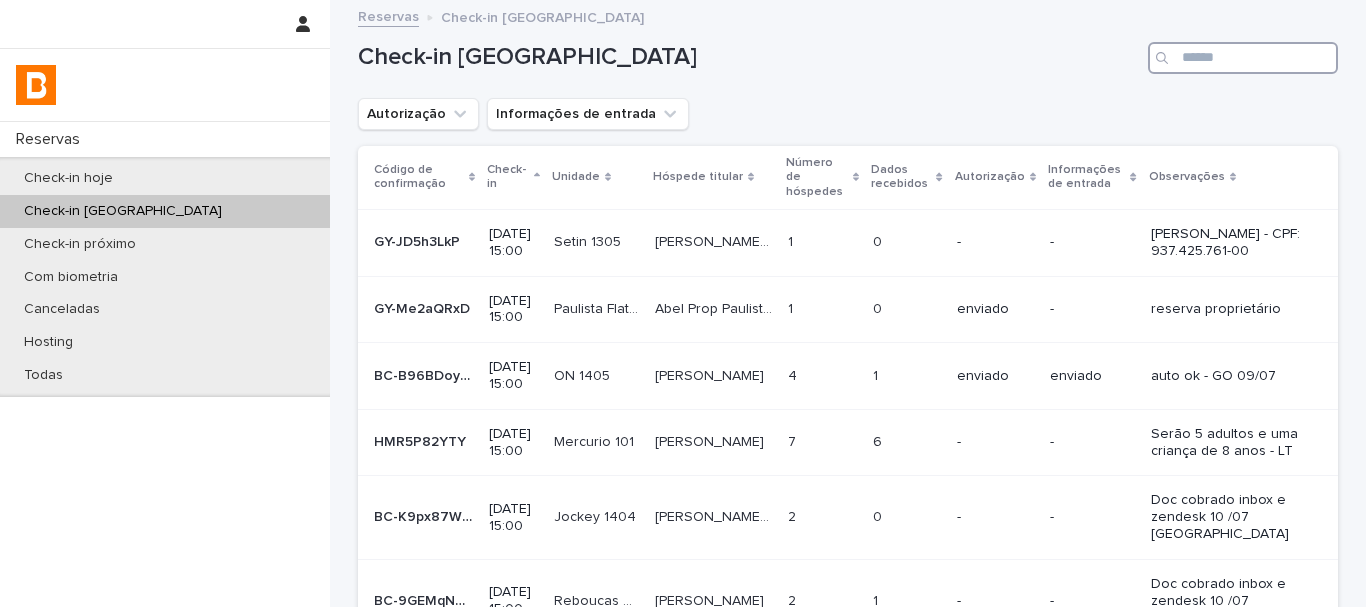 click at bounding box center [1243, 58] 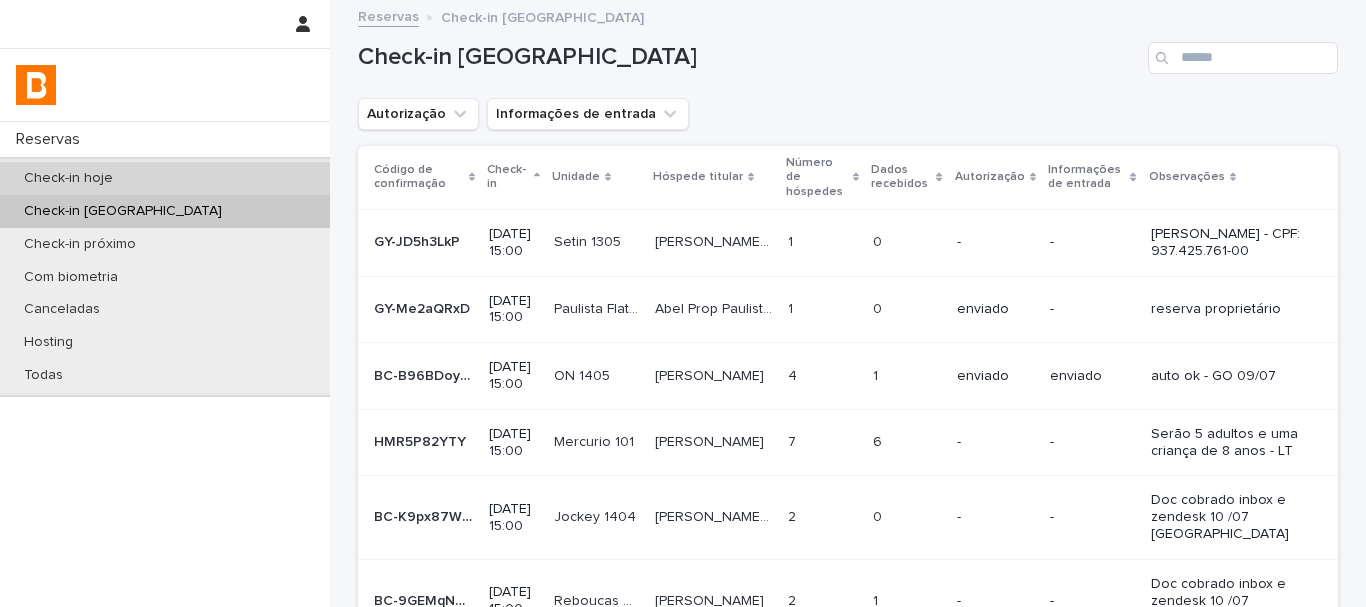 click on "Check-in hoje" at bounding box center [165, 178] 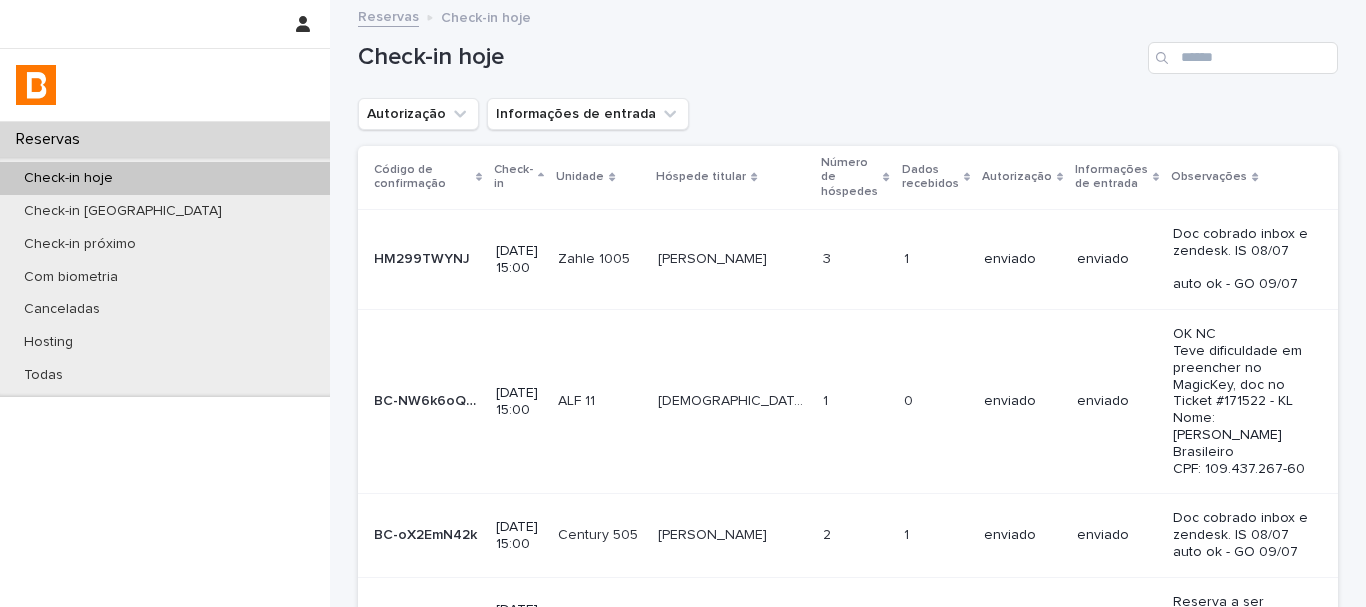 click on "Check-in hoje" at bounding box center (848, 50) 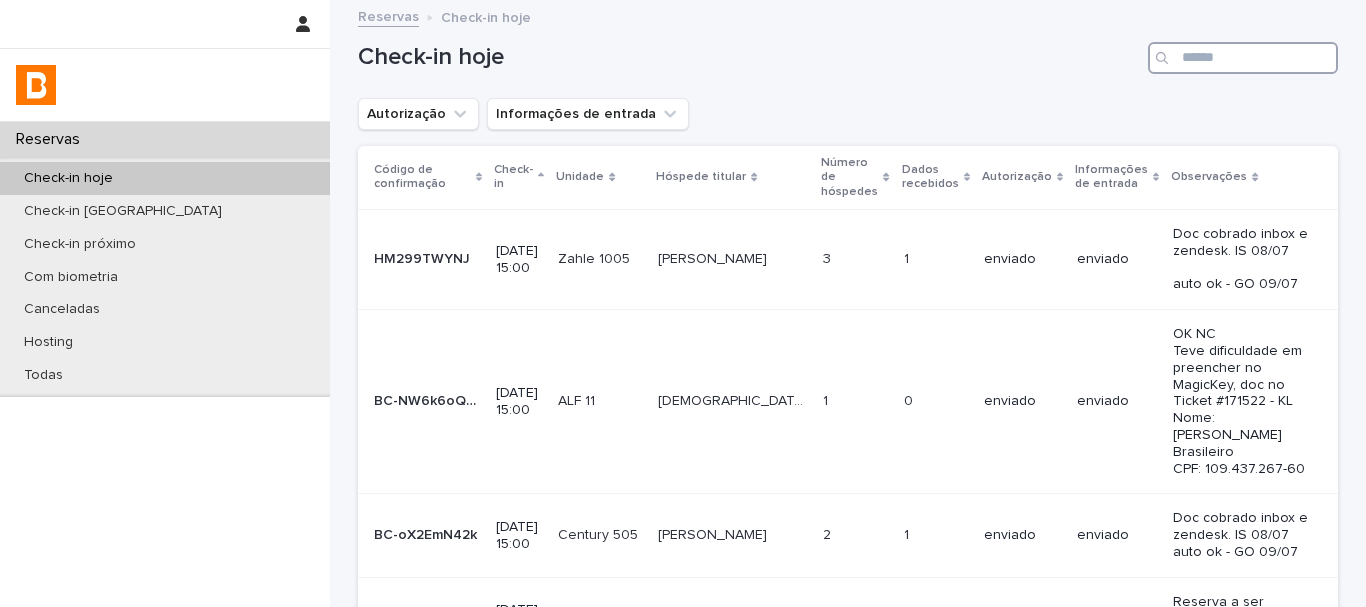 click at bounding box center [1243, 58] 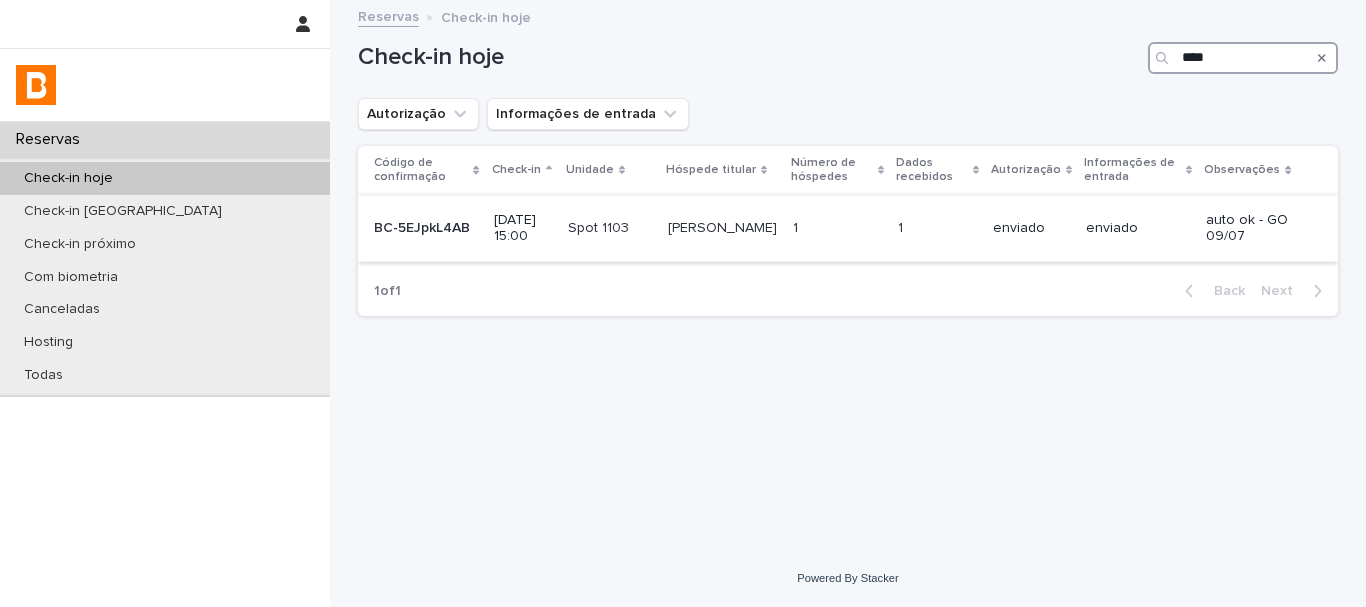 type on "****" 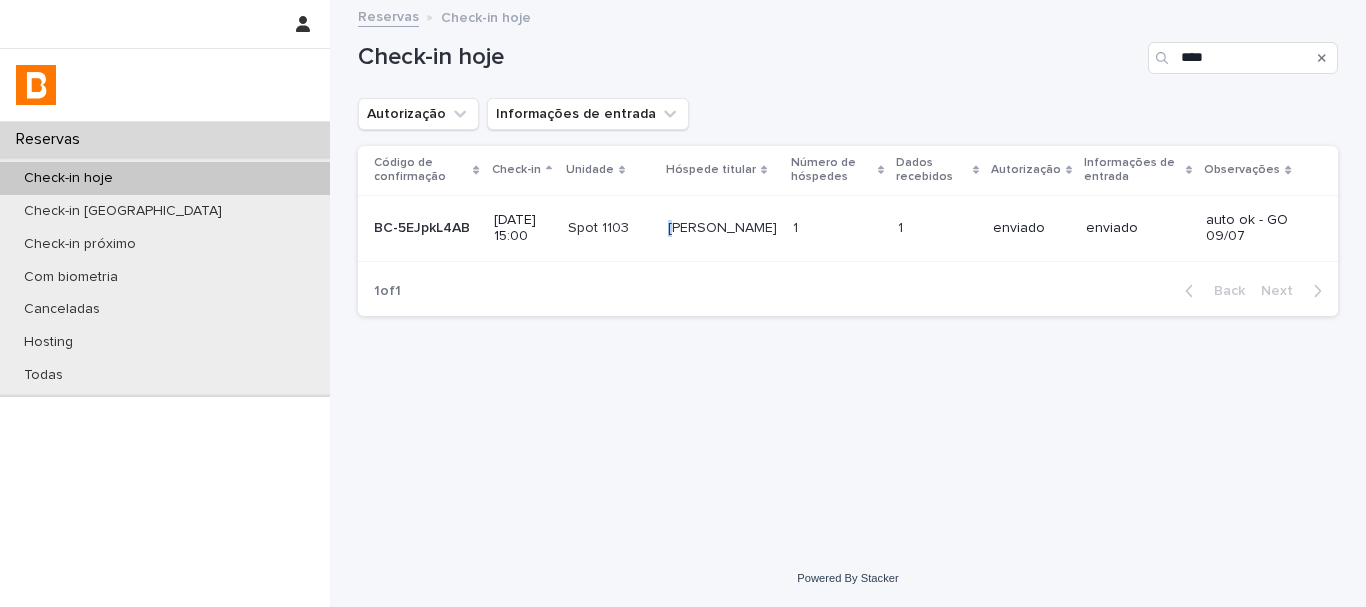 click on "[PERSON_NAME] [PERSON_NAME]" at bounding box center (722, 228) 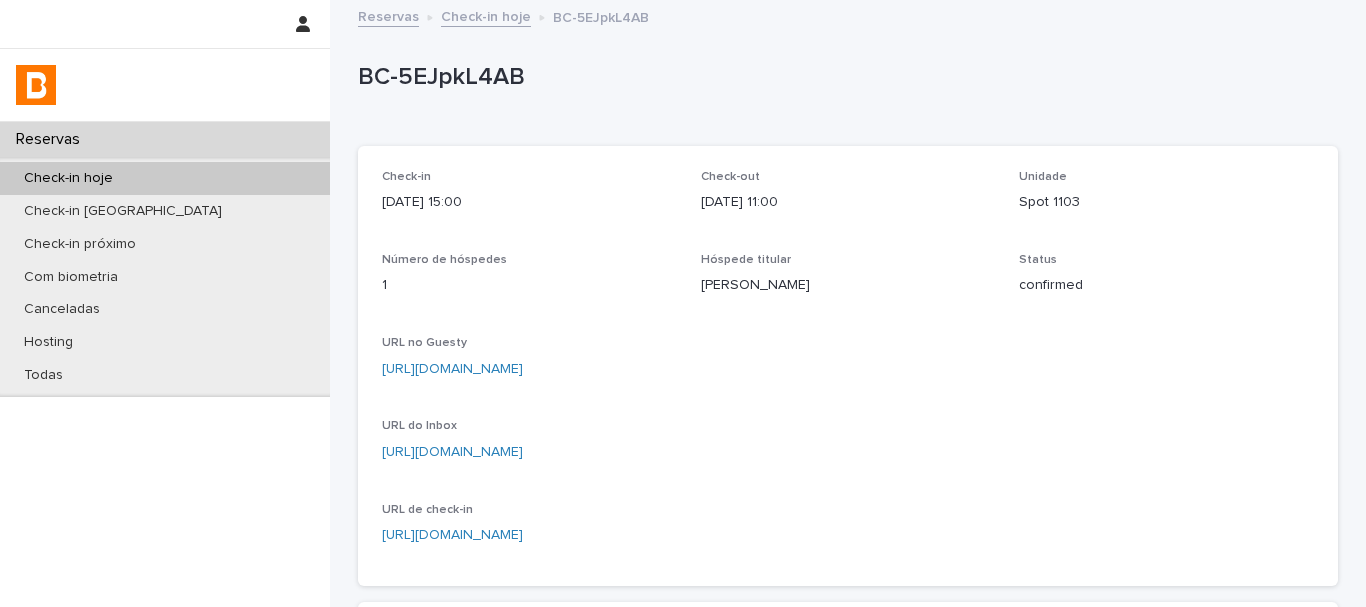 click on "[DATE] 15:00" at bounding box center [529, 202] 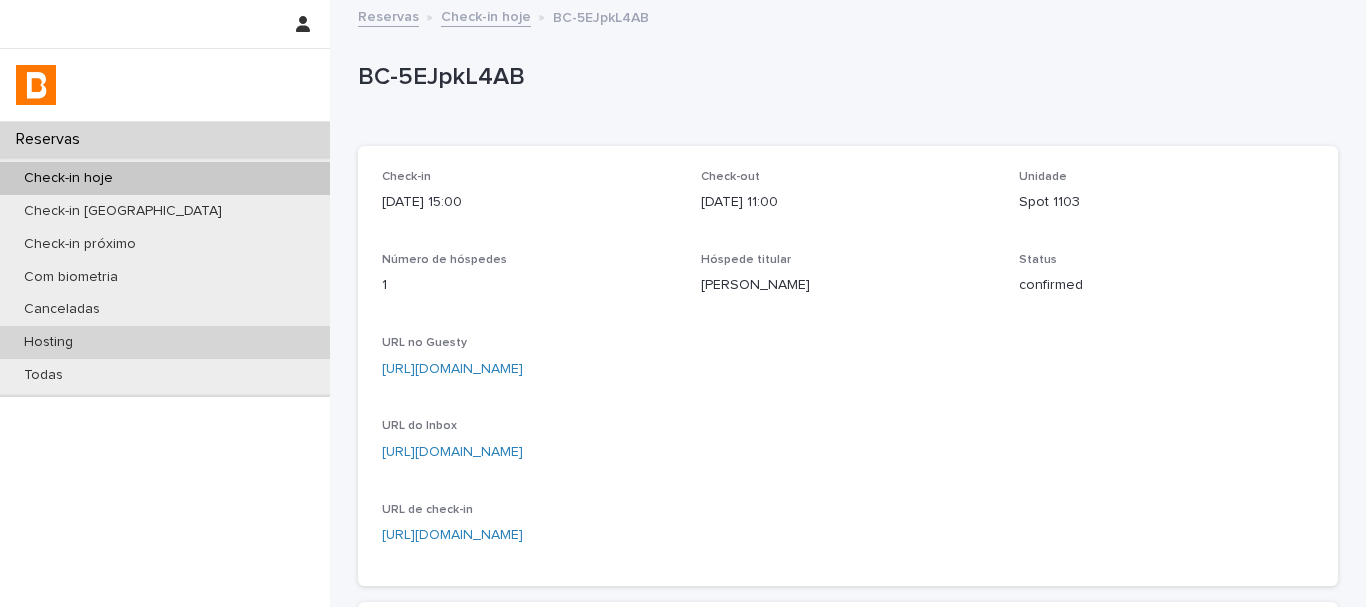 click on "Hosting" at bounding box center [165, 342] 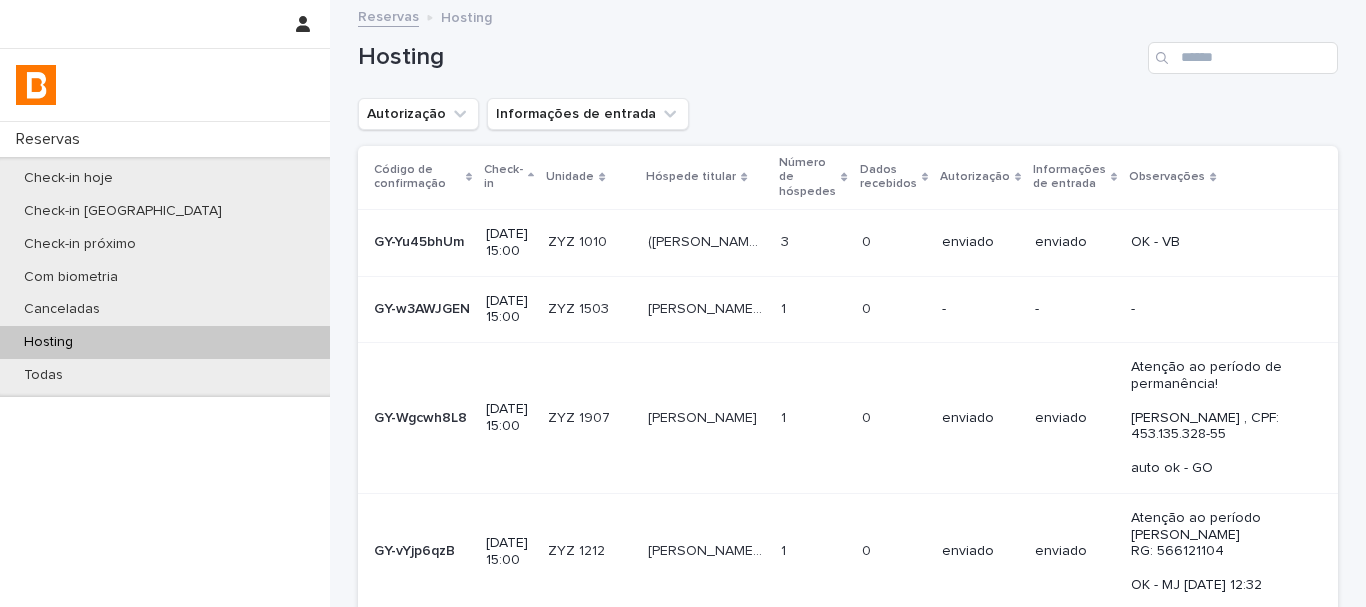click on "Autorização Informações de entrada" at bounding box center (848, 114) 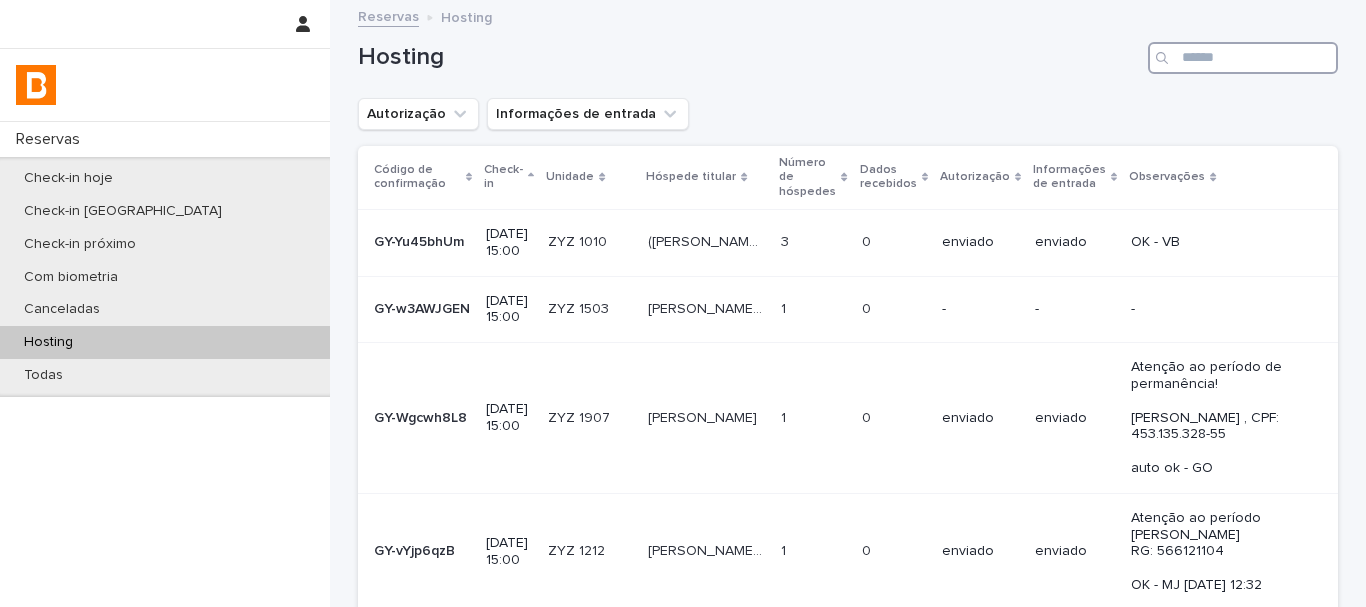 click at bounding box center [1243, 58] 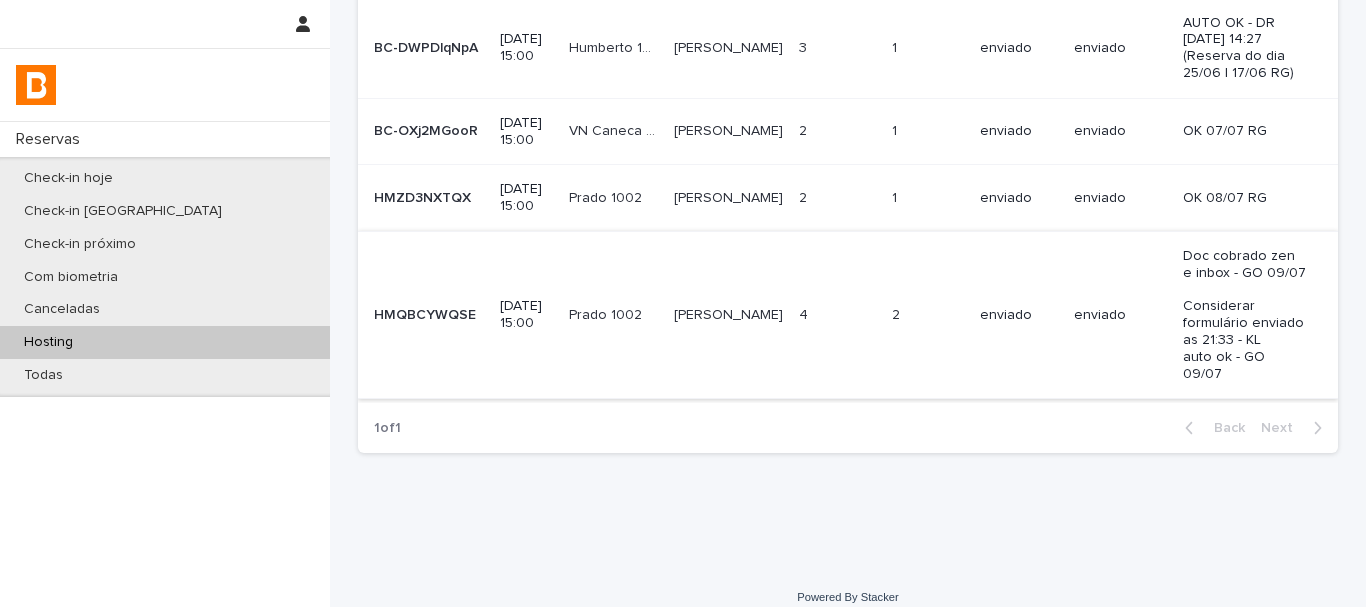 scroll, scrollTop: 199, scrollLeft: 0, axis: vertical 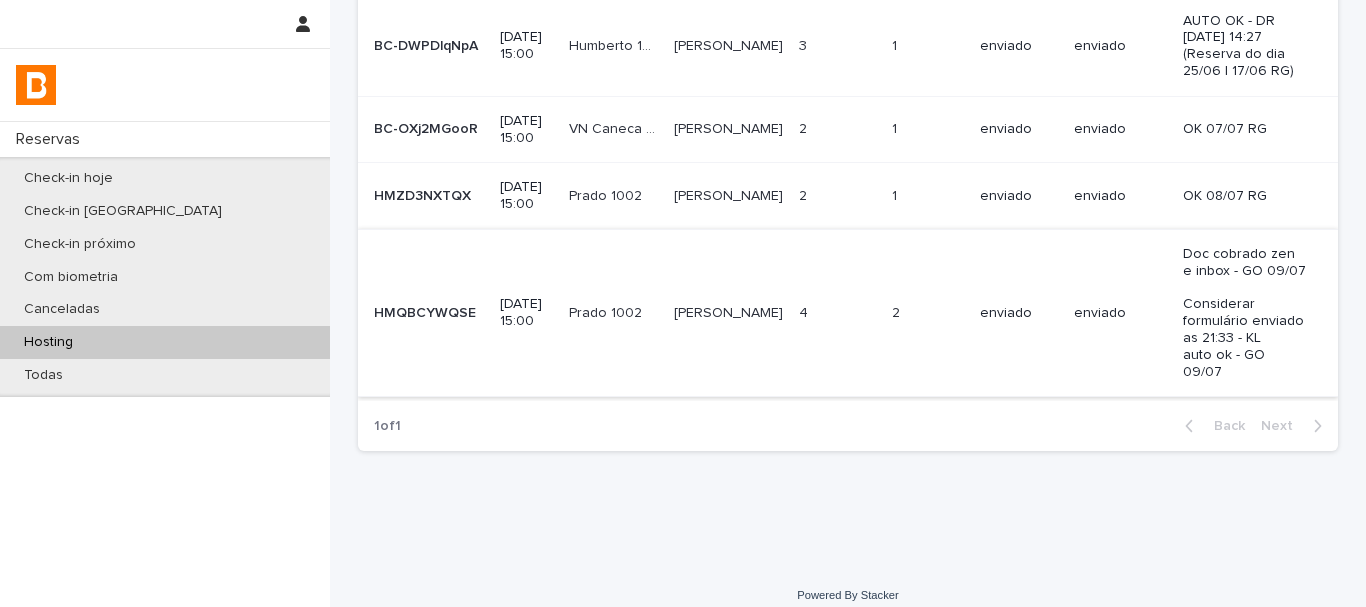 type on "****" 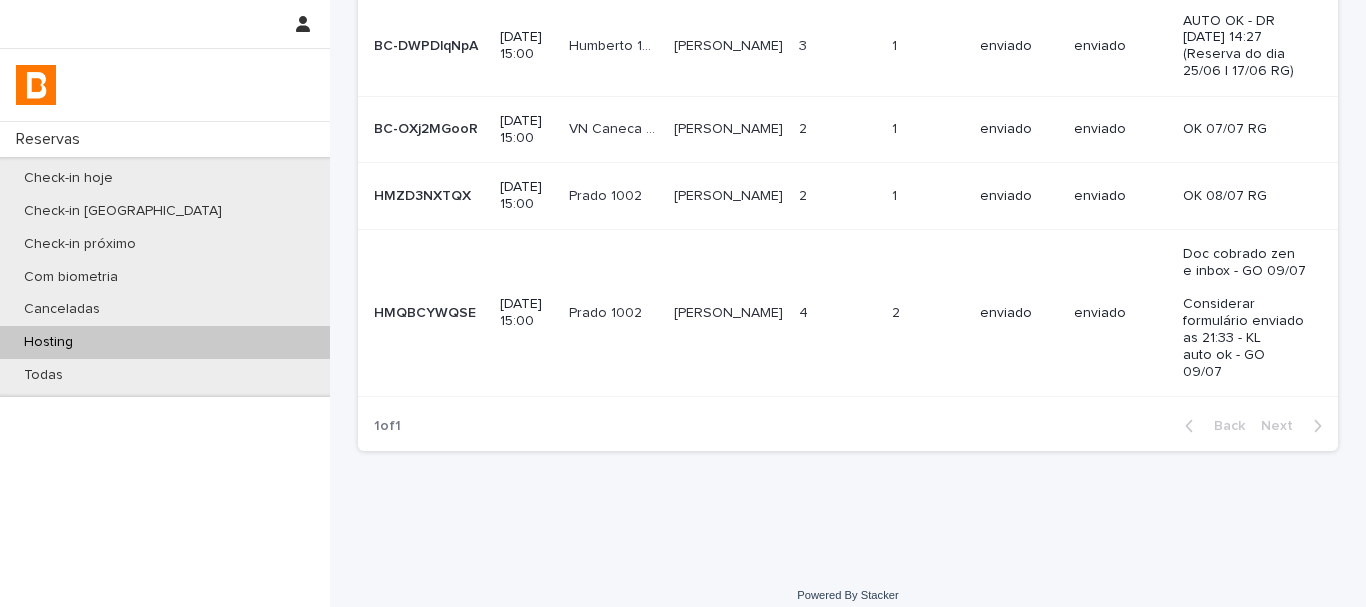 click on "[PERSON_NAME]" at bounding box center [728, 312] 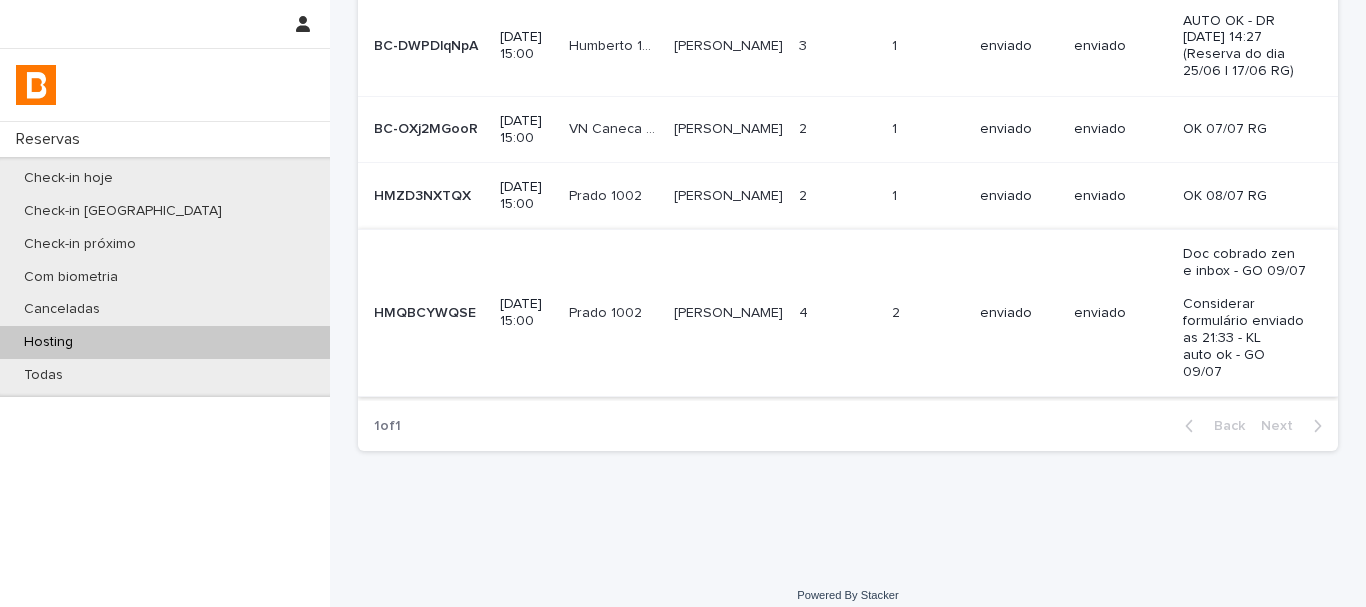 scroll, scrollTop: 0, scrollLeft: 0, axis: both 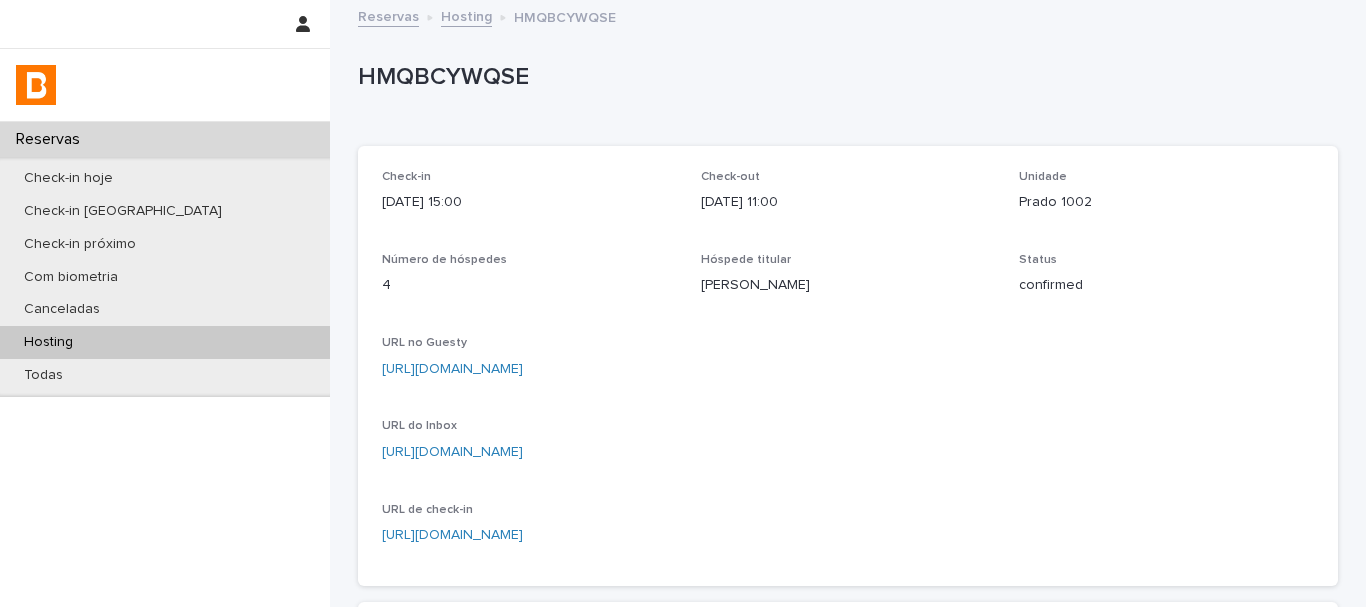 click on "Check-in [DATE] 15:00 Check-out [DATE] 11:00 Unidade Prado 1002 Número de hóspedes 4 Hóspede titular [PERSON_NAME] Status confirmed URL no Guesty [URL][DOMAIN_NAME] URL do Inbox [URL][DOMAIN_NAME] URL de check-in [URL][DOMAIN_NAME]" at bounding box center (848, 366) 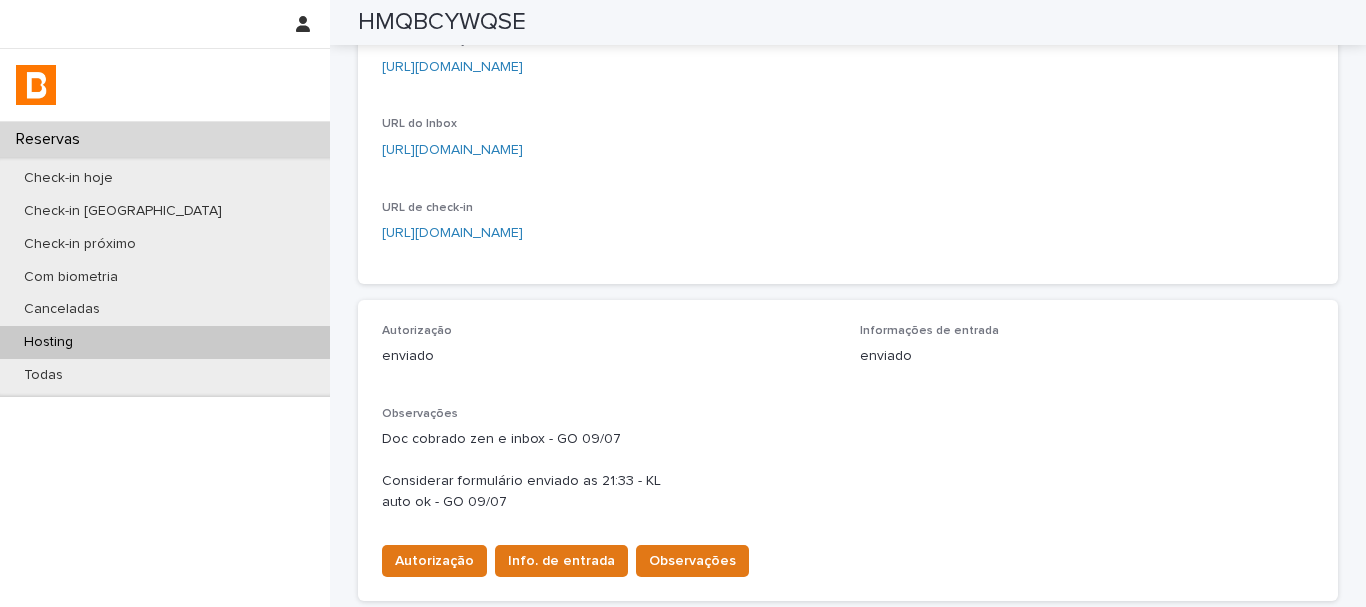 scroll, scrollTop: 400, scrollLeft: 0, axis: vertical 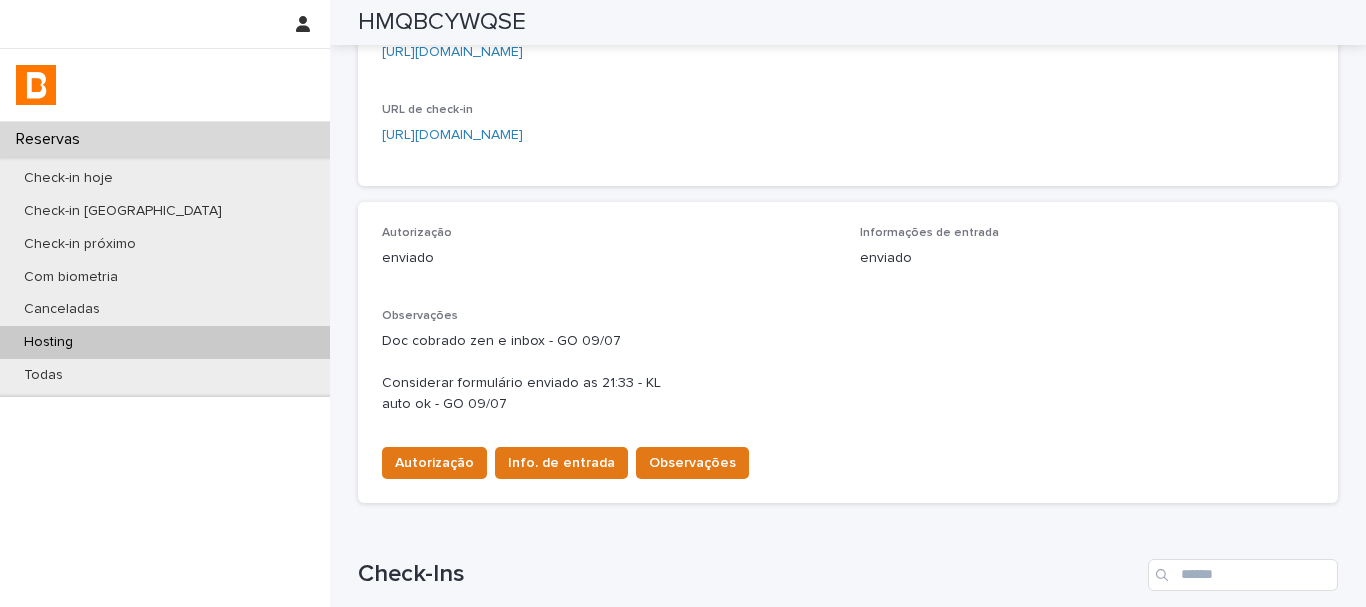click on "Autorização Info. de entrada Observações" at bounding box center [848, 459] 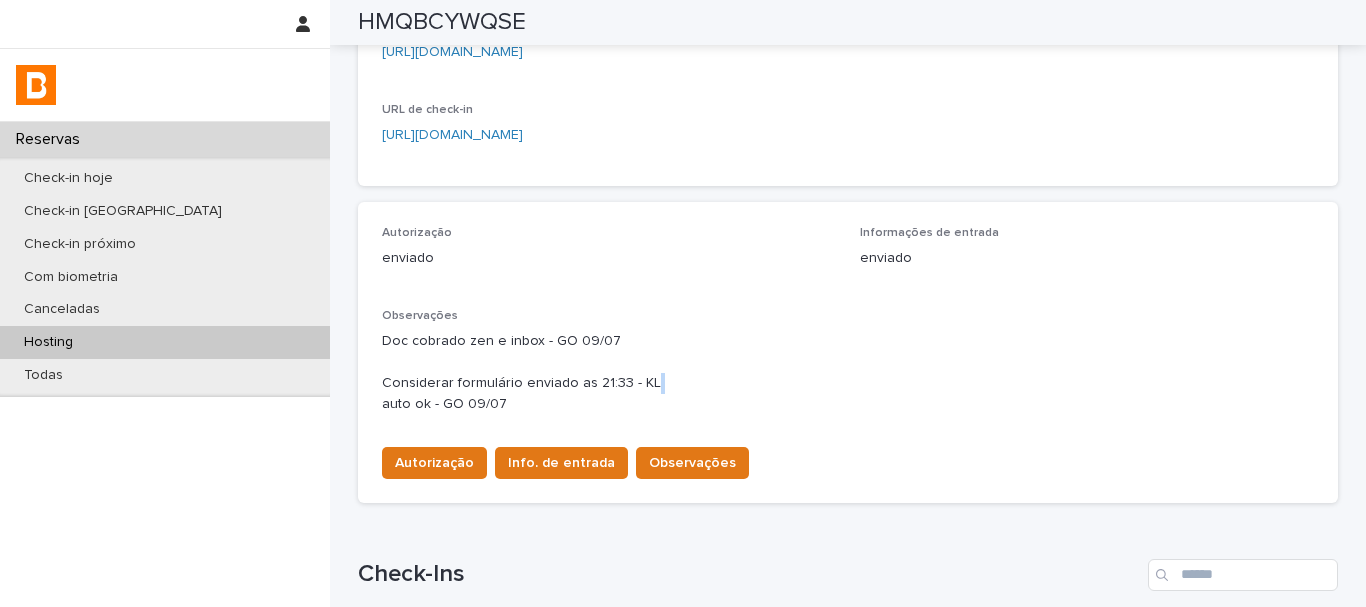 click on "Doc cobrado zen e inbox - GO 09/07
Considerar formulário enviado as 21:33 - KL
auto ok - GO 09/07" at bounding box center [848, 372] 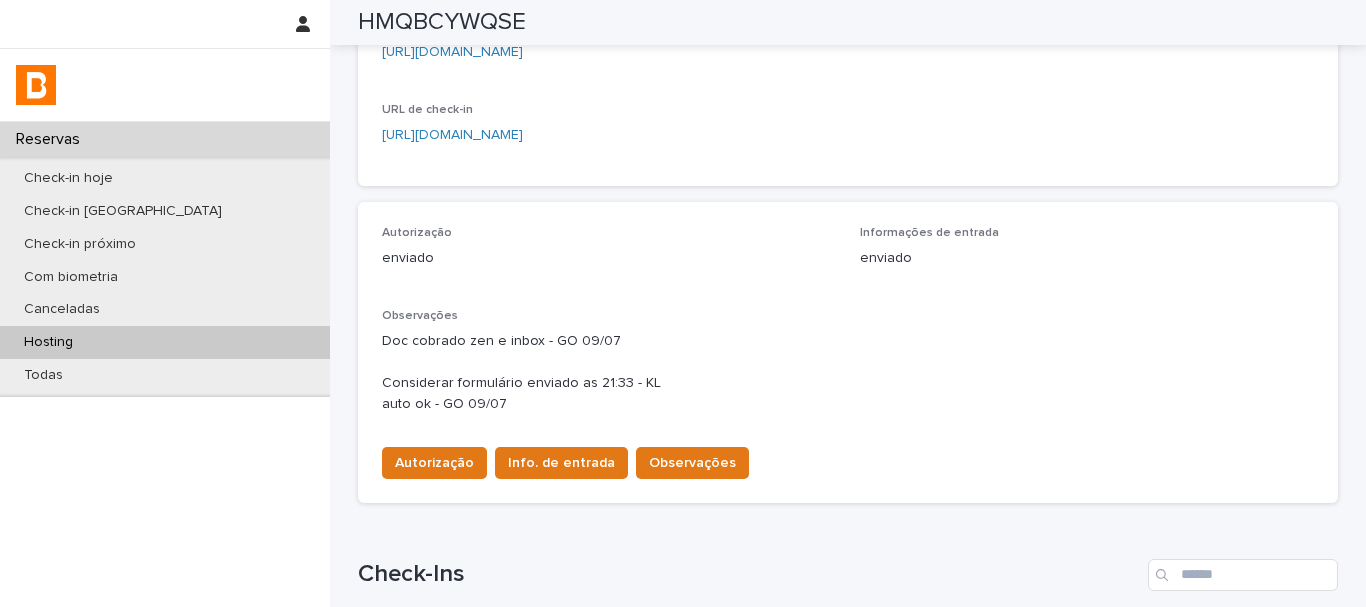 click on "Doc cobrado zen e inbox - GO 09/07
Considerar formulário enviado as 21:33 - KL
auto ok - GO 09/07" at bounding box center (848, 372) 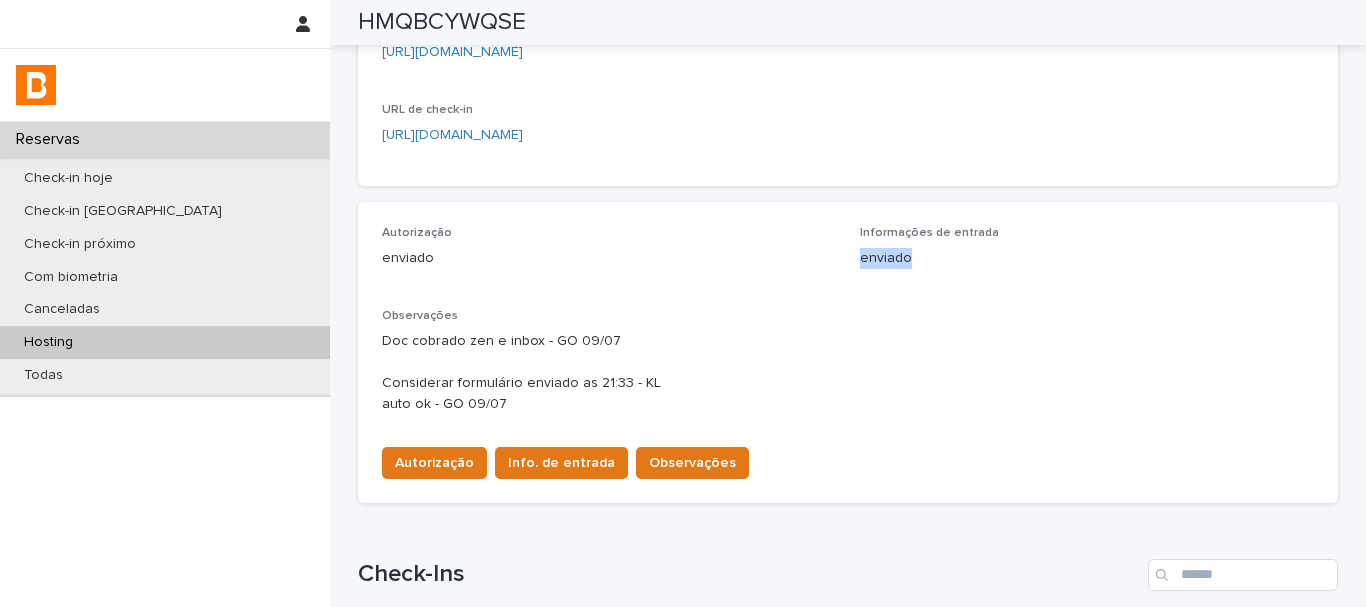 click on "Informações de entrada enviado" at bounding box center (1087, 255) 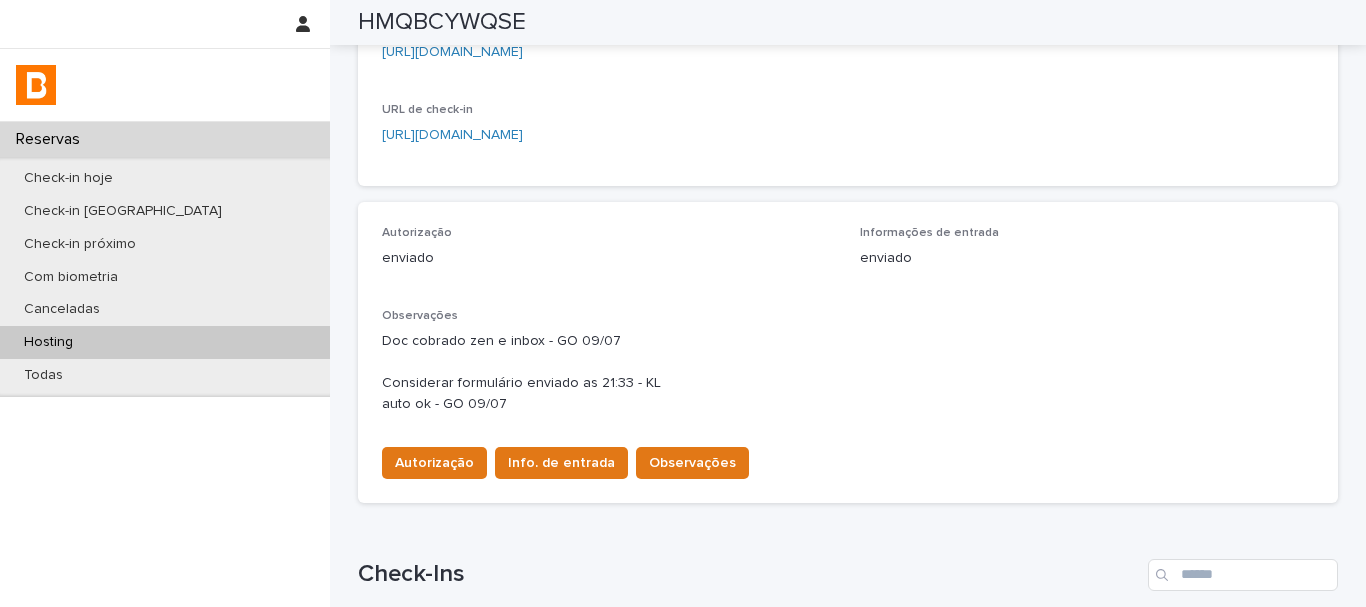 click on "Autorização Info. de entrada Observações" at bounding box center (848, 459) 